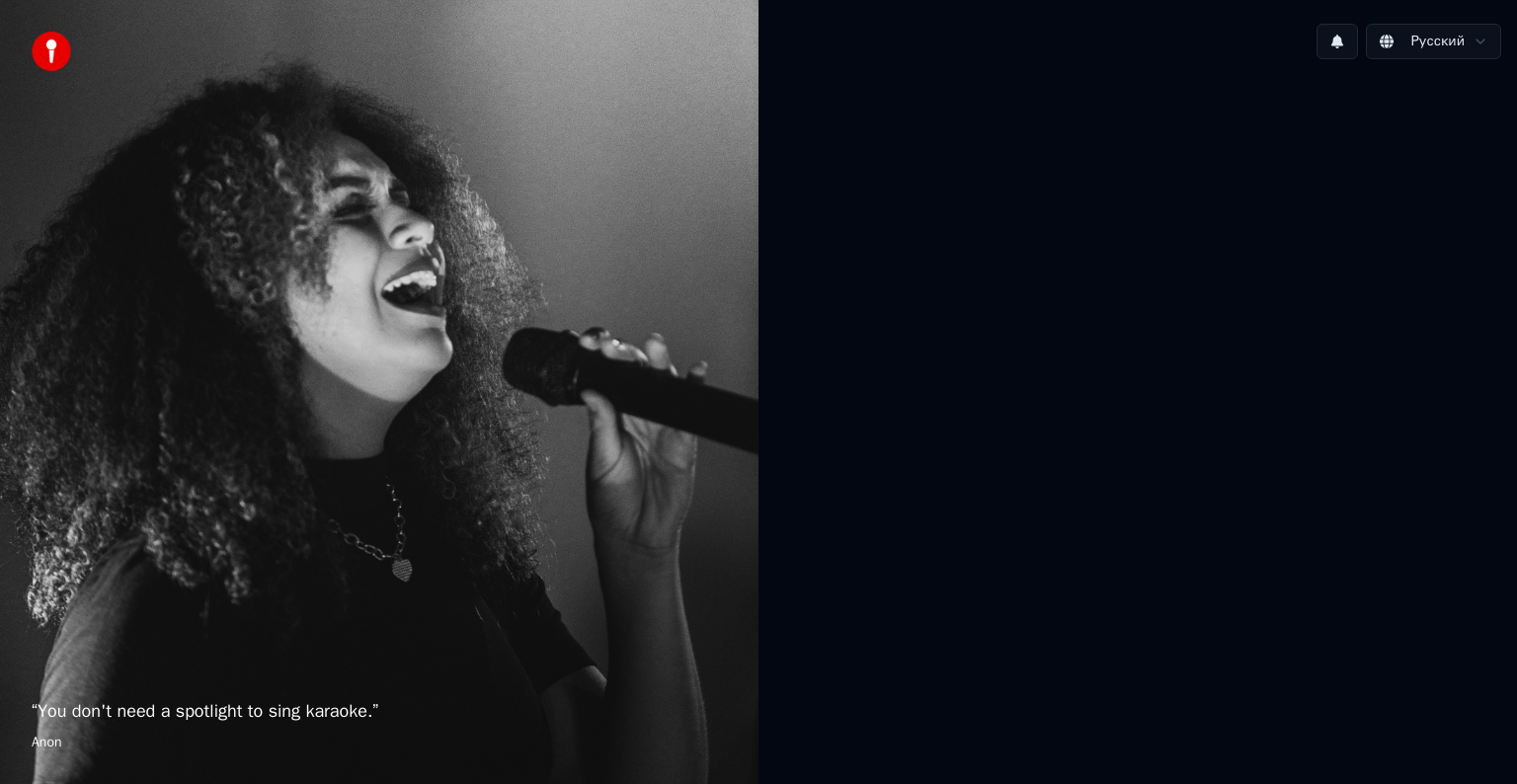 scroll, scrollTop: 0, scrollLeft: 0, axis: both 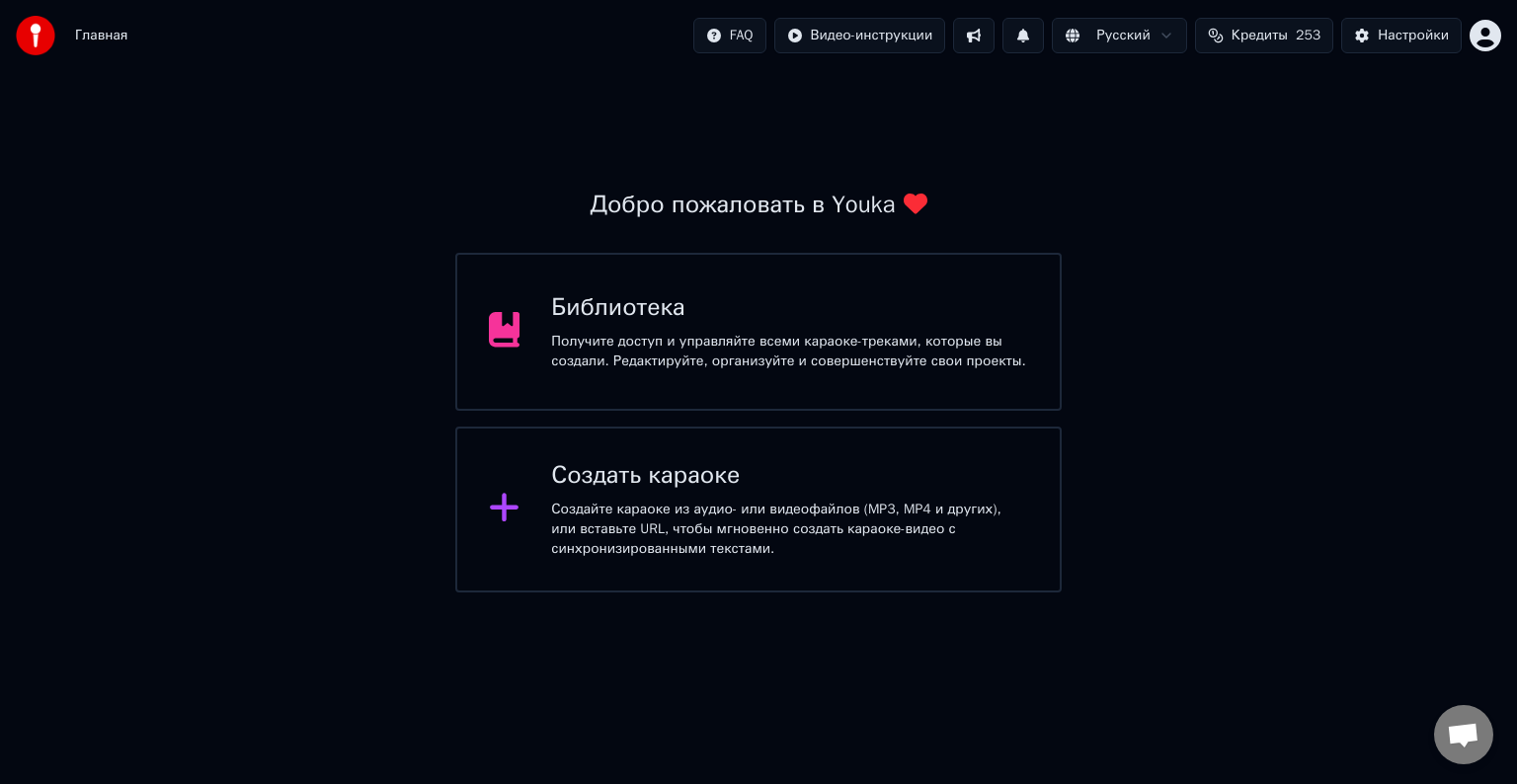 click on "Библиотека" at bounding box center (789, 308) 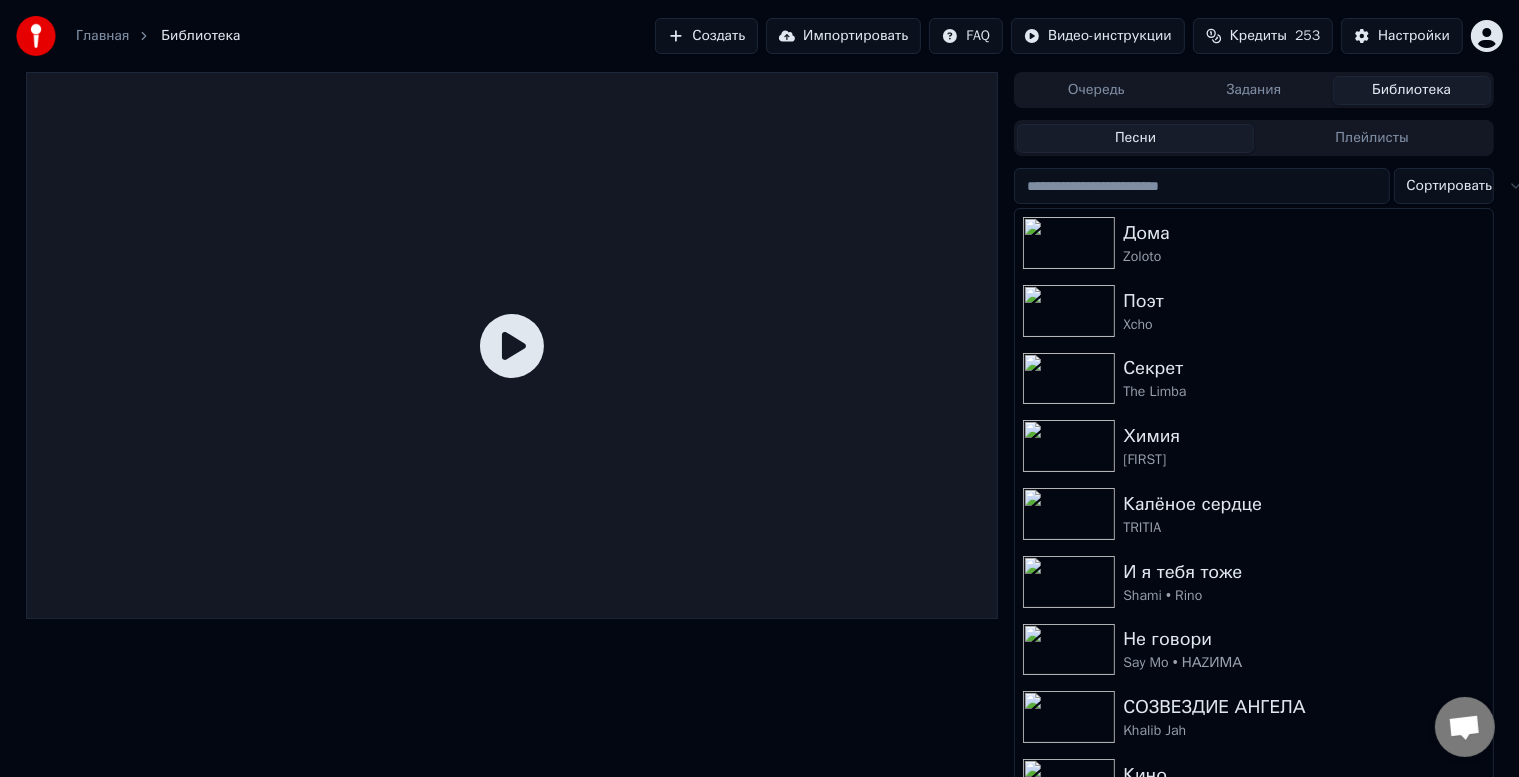 click on "Импортировать" at bounding box center [843, 36] 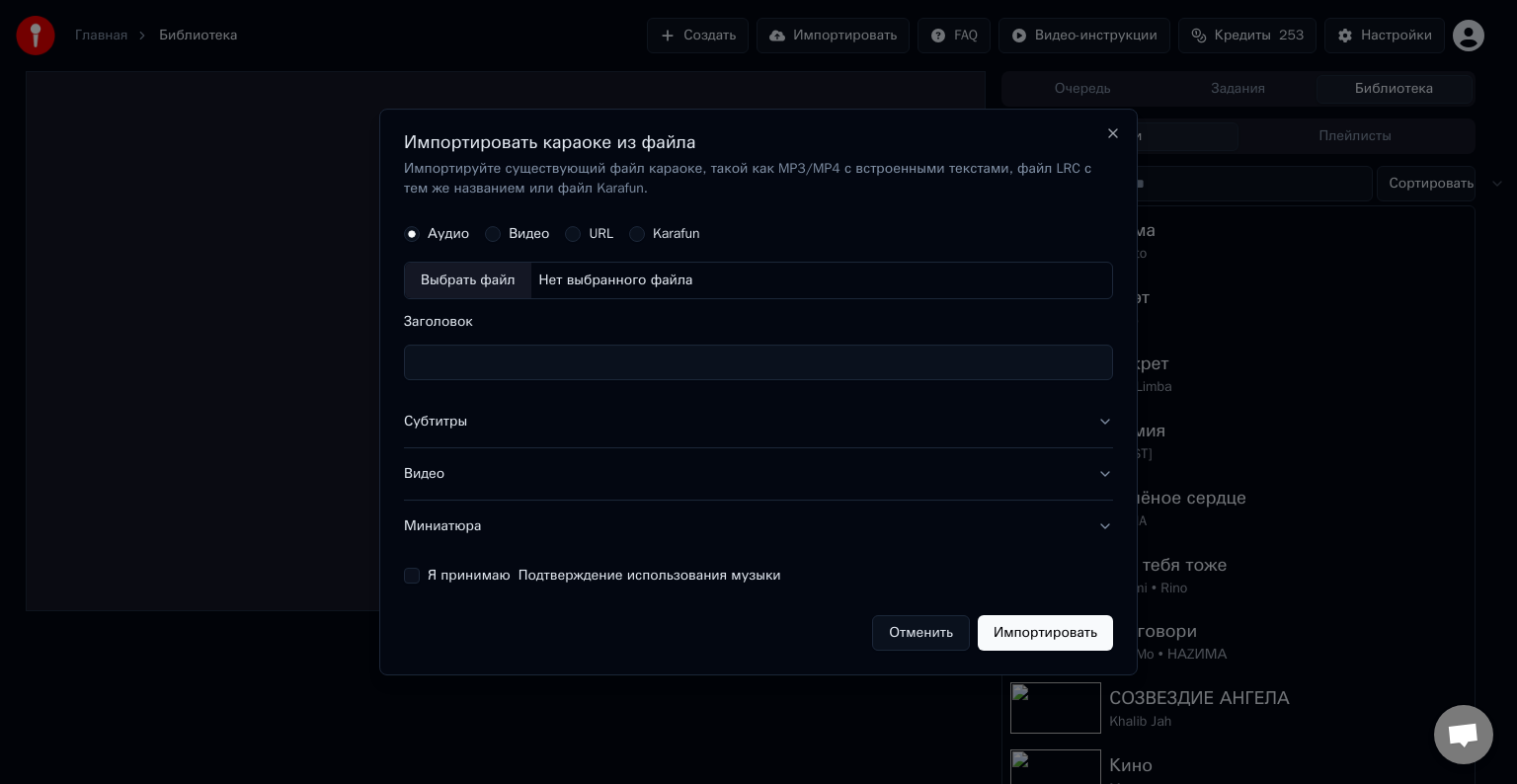 click on "Выбрать файл" at bounding box center [468, 280] 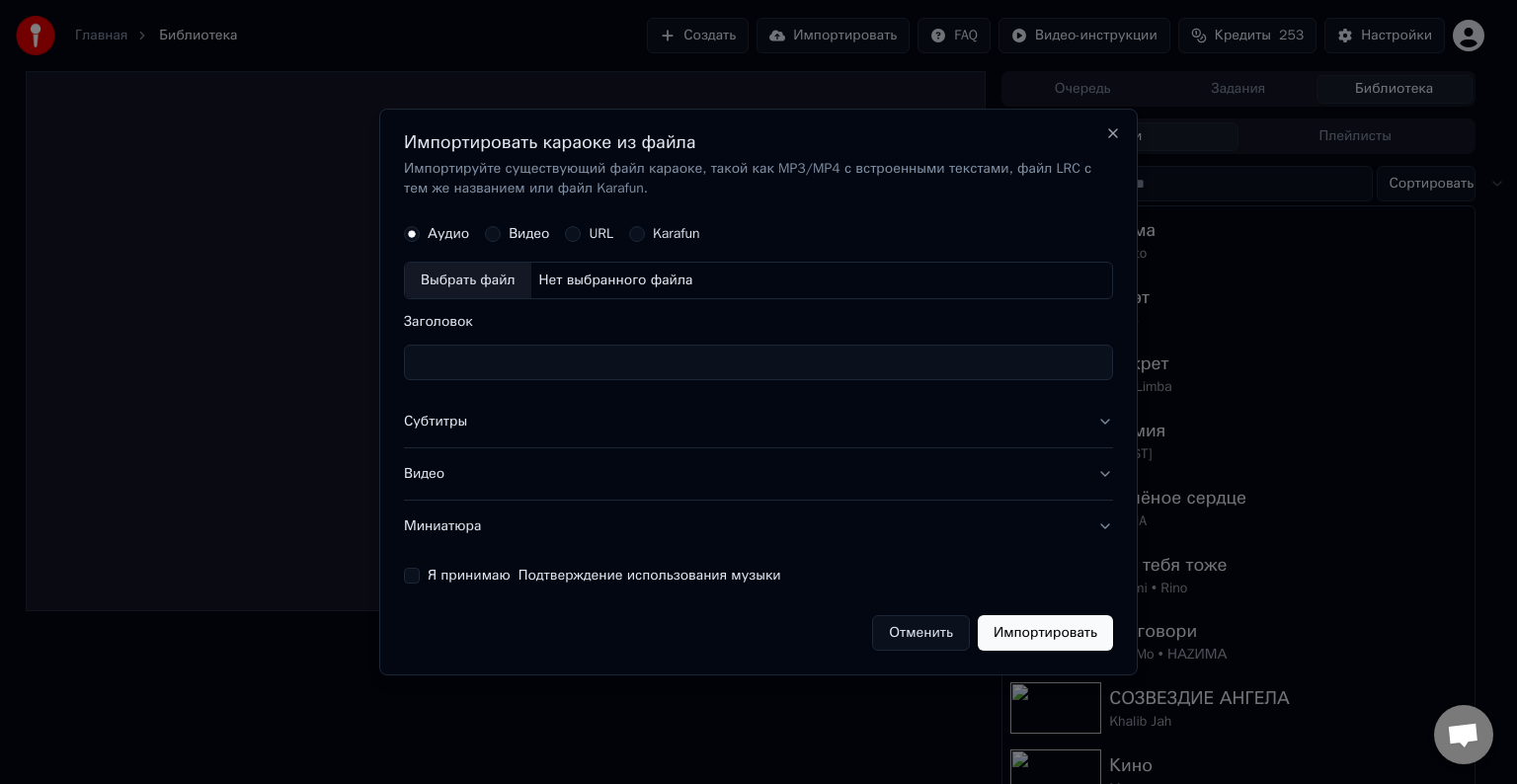type on "**********" 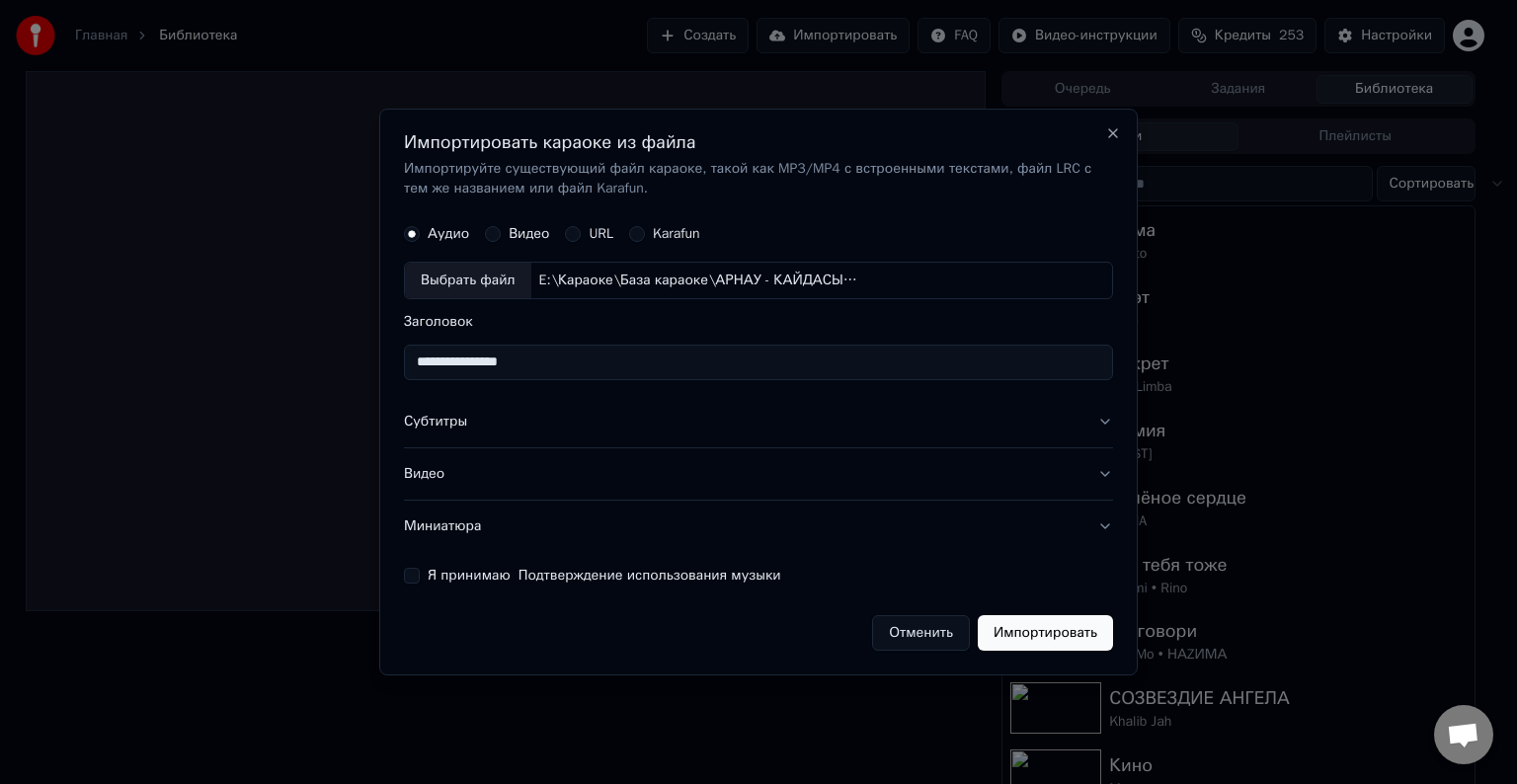 click on "Субтитры" at bounding box center [758, 422] 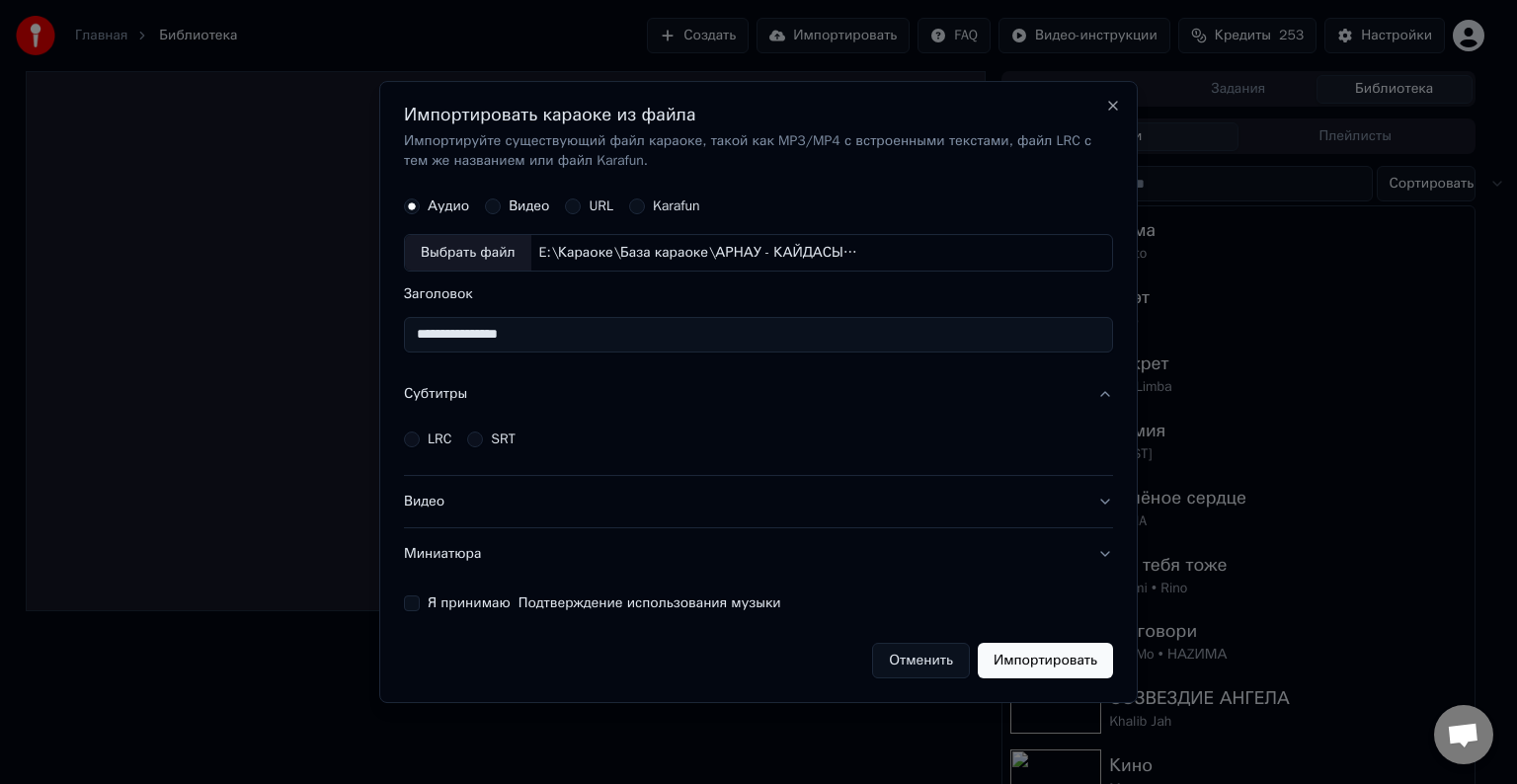 click on "LRC" at bounding box center [439, 439] 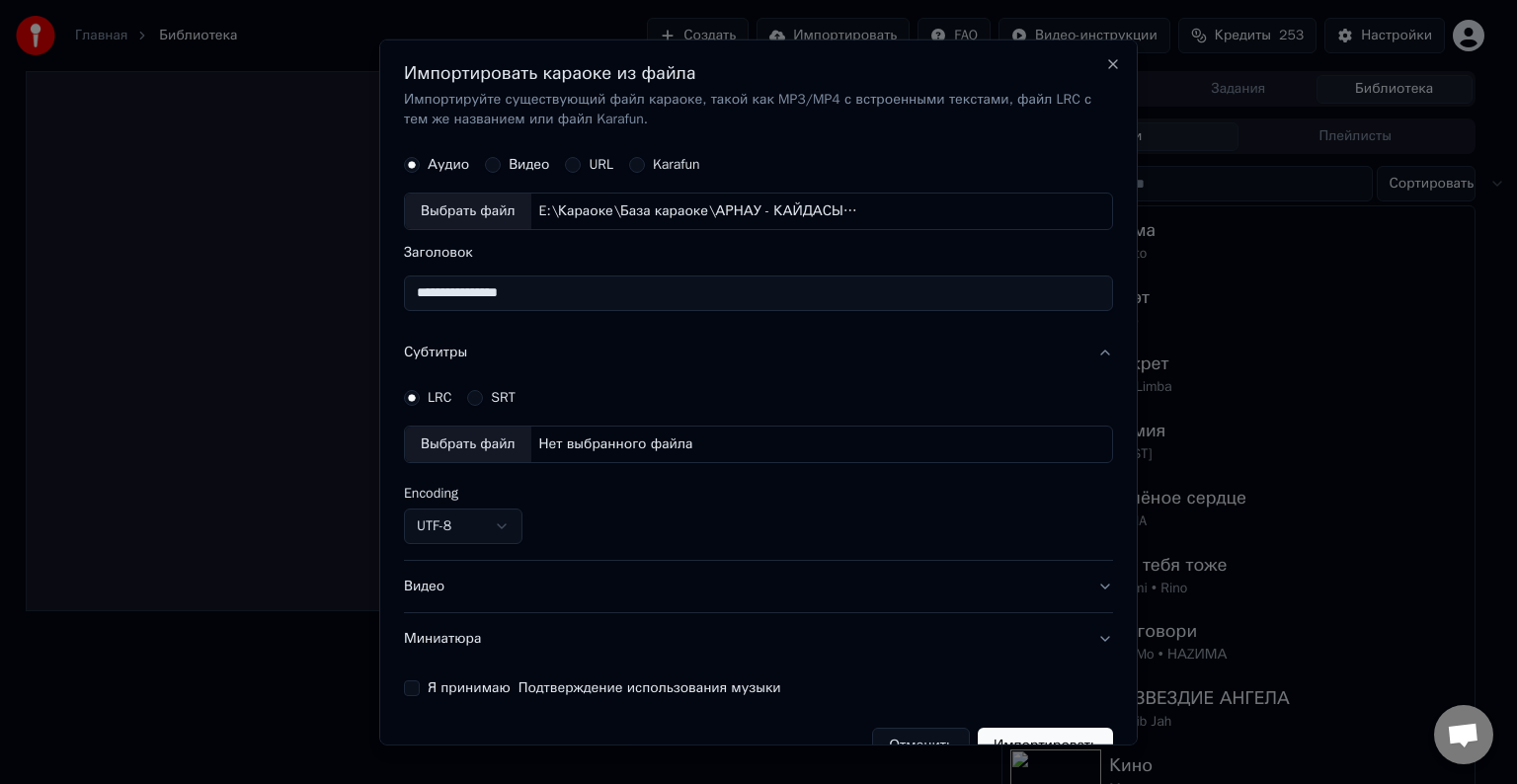 click on "Выбрать файл" at bounding box center (468, 444) 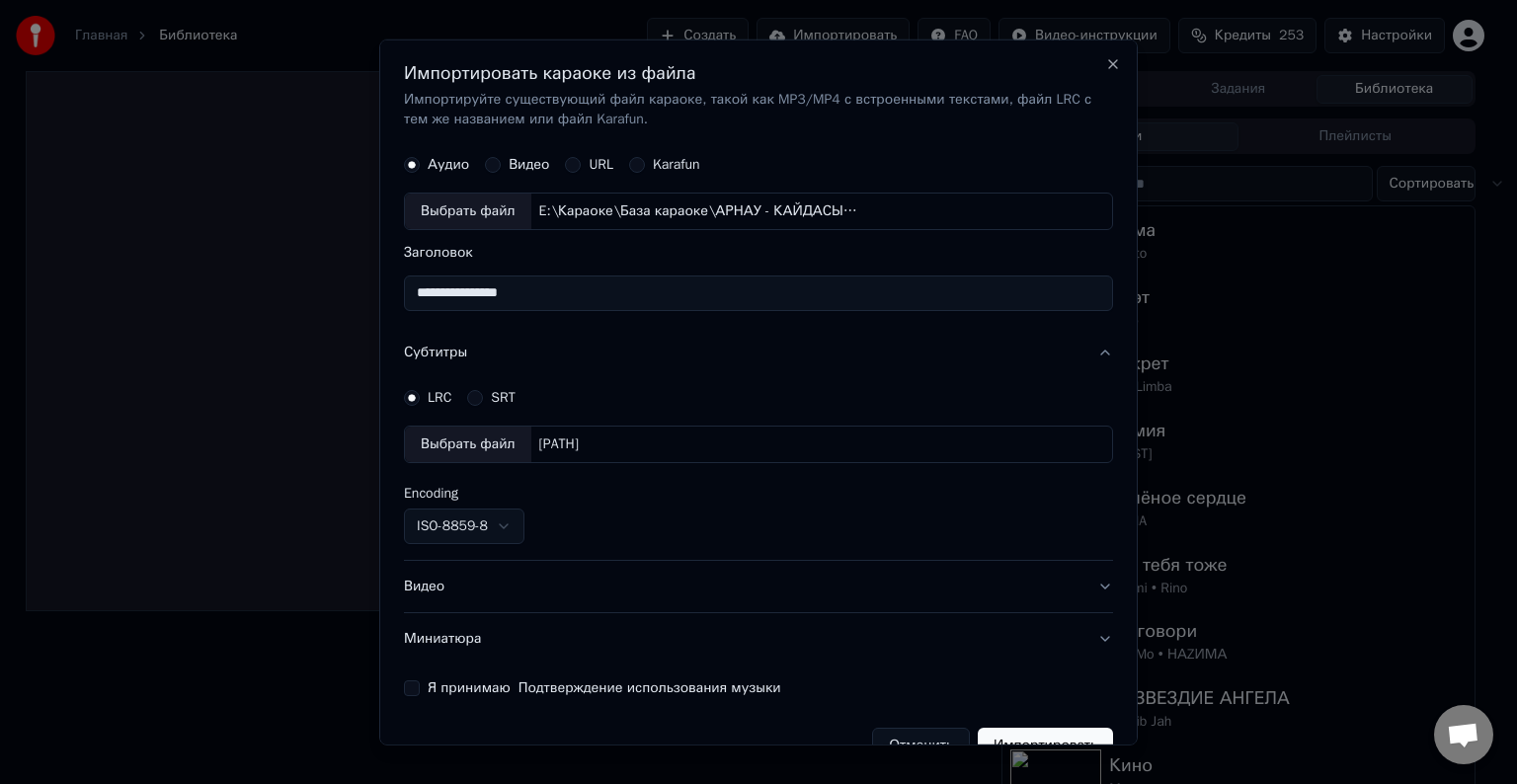 click on "**********" at bounding box center (750, 392) 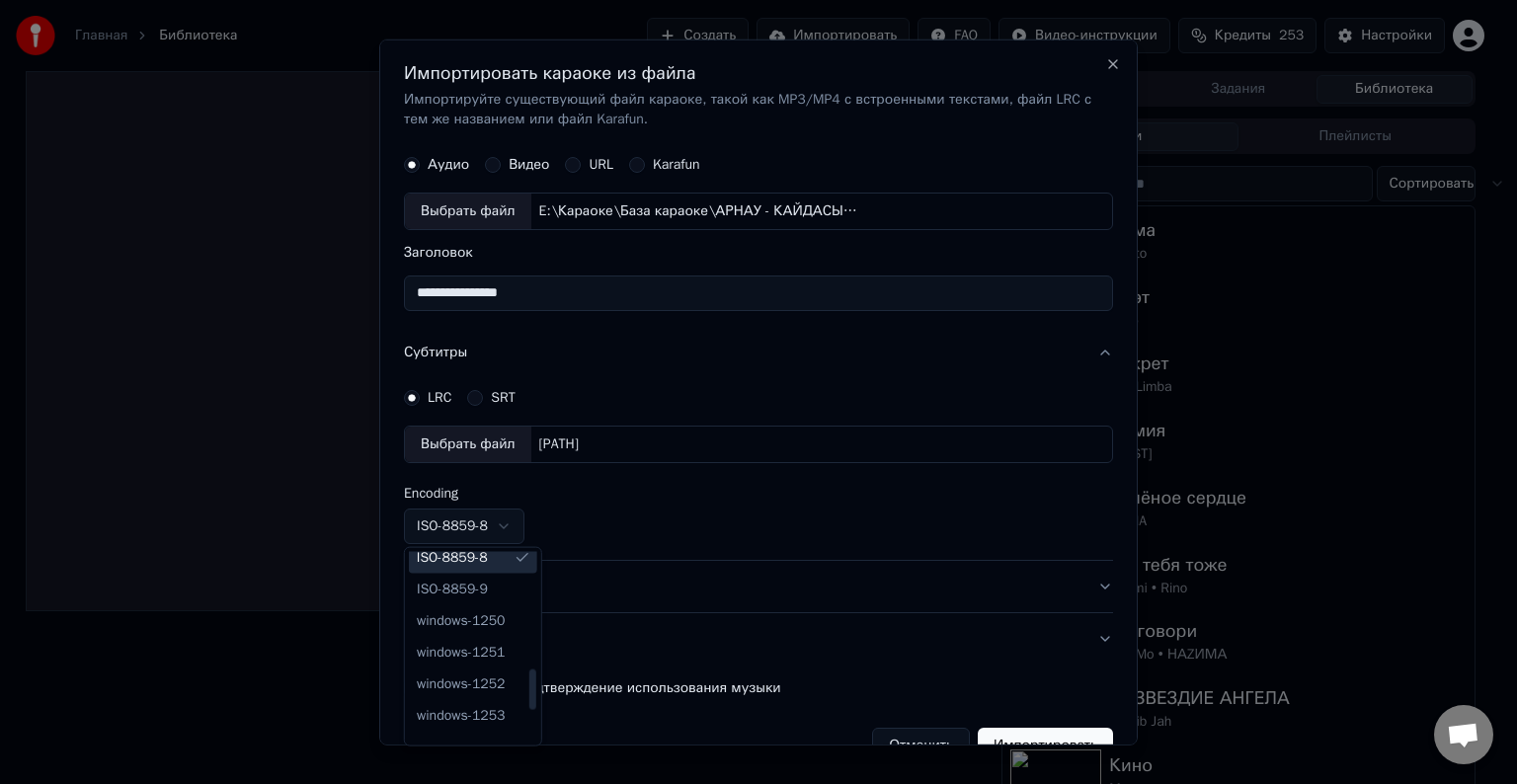 scroll, scrollTop: 608, scrollLeft: 0, axis: vertical 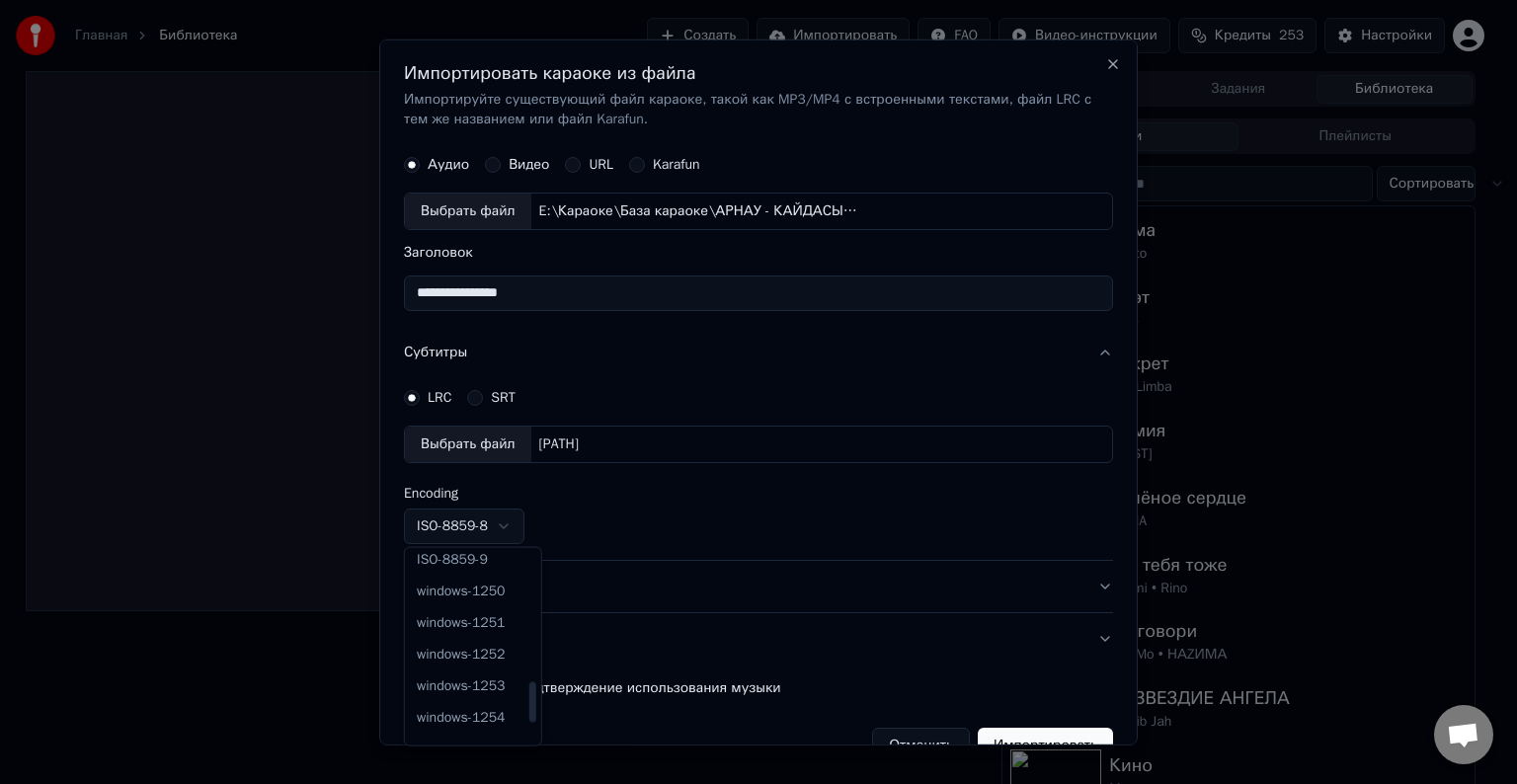 select on "**********" 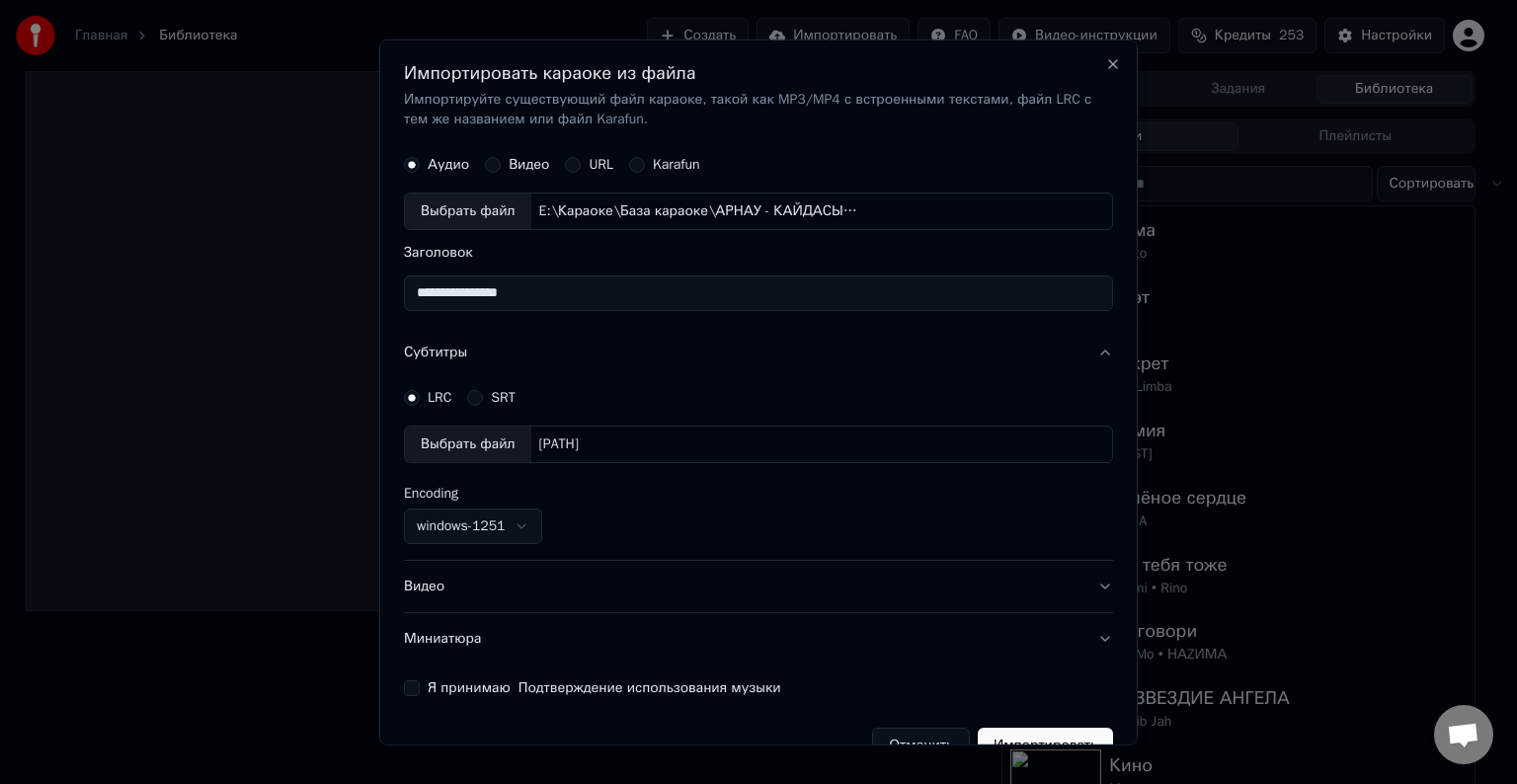 click on "Я принимаю   Подтверждение использования музыки" at bounding box center [412, 688] 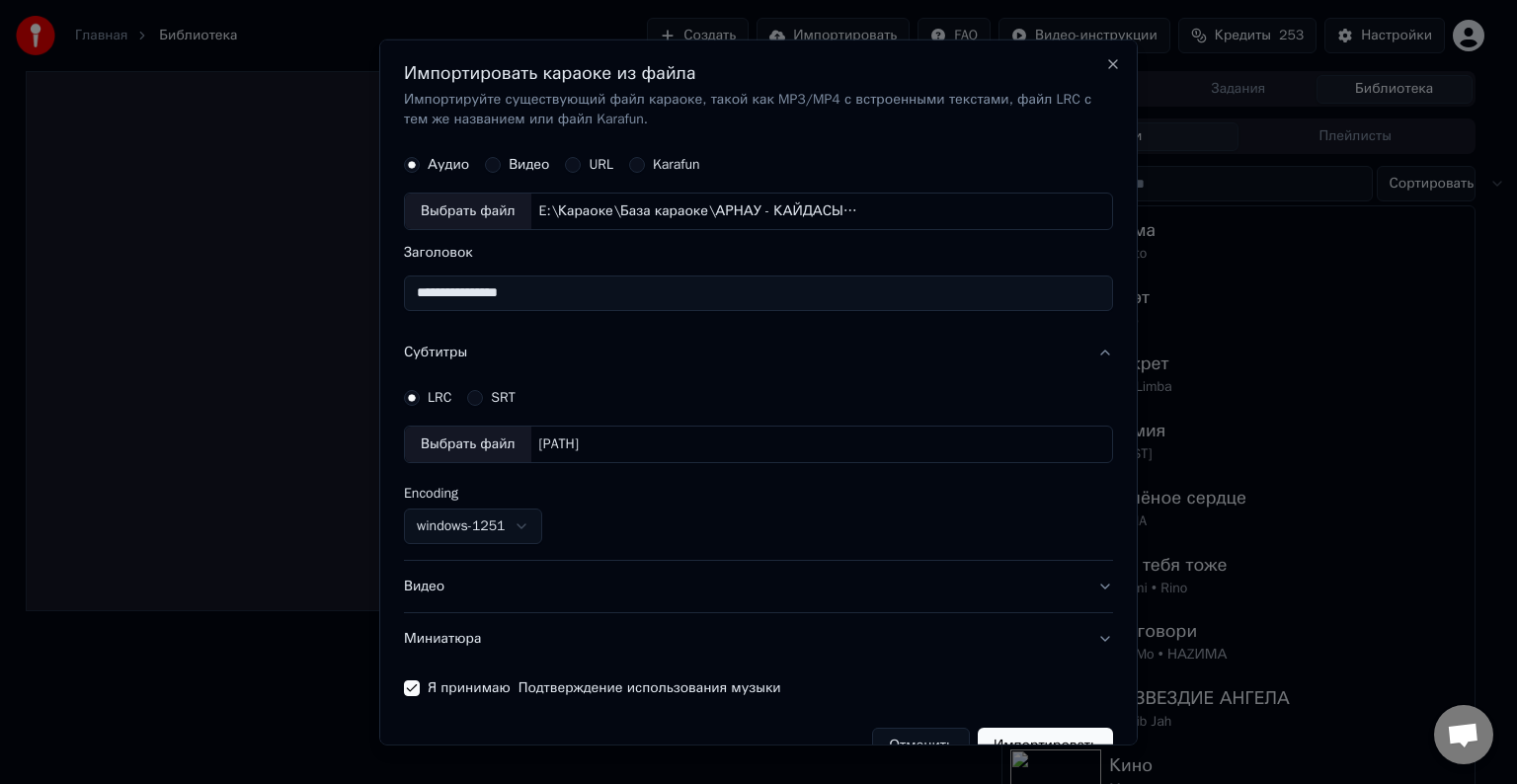 click on "Импортировать" at bounding box center (1045, 745) 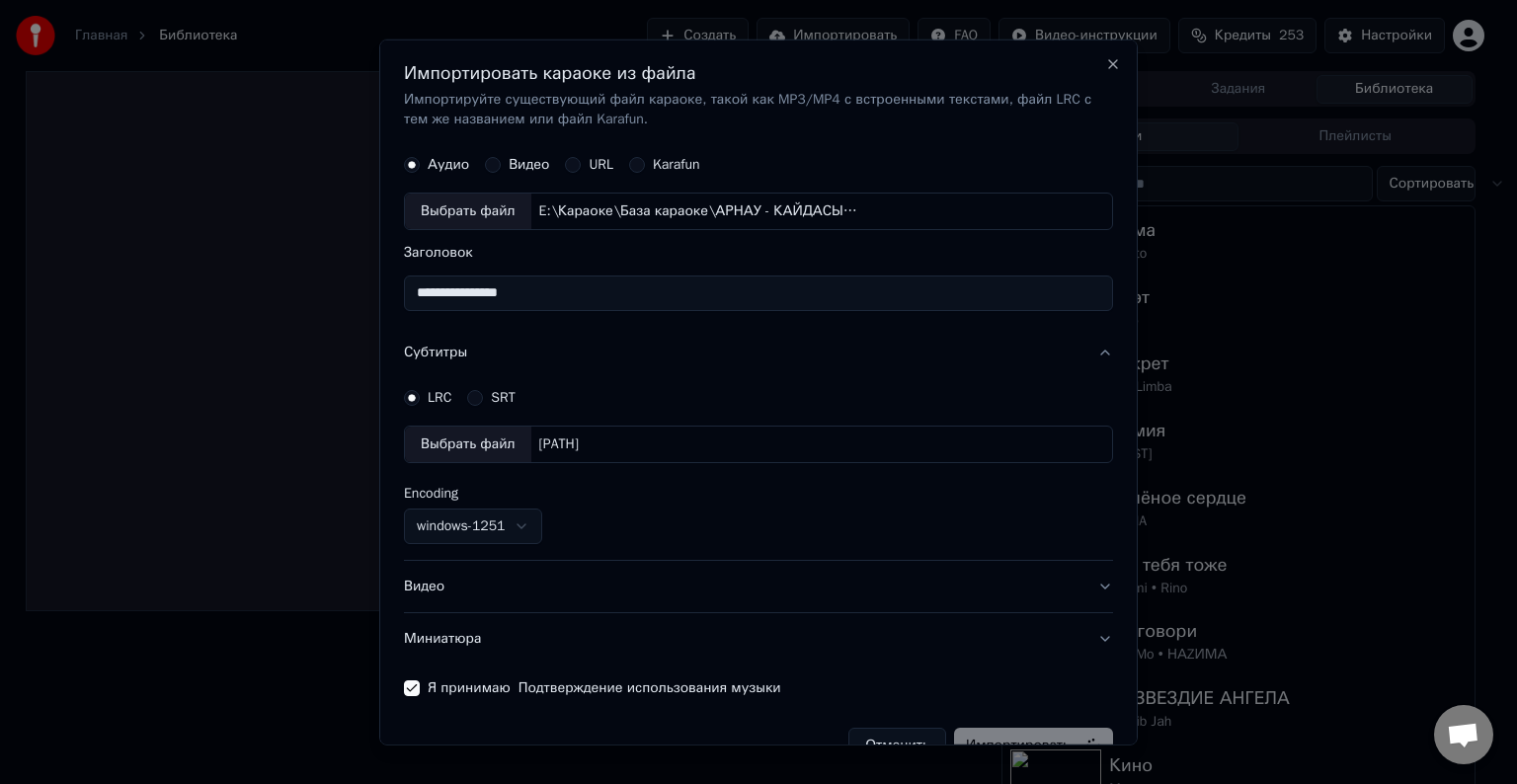 type 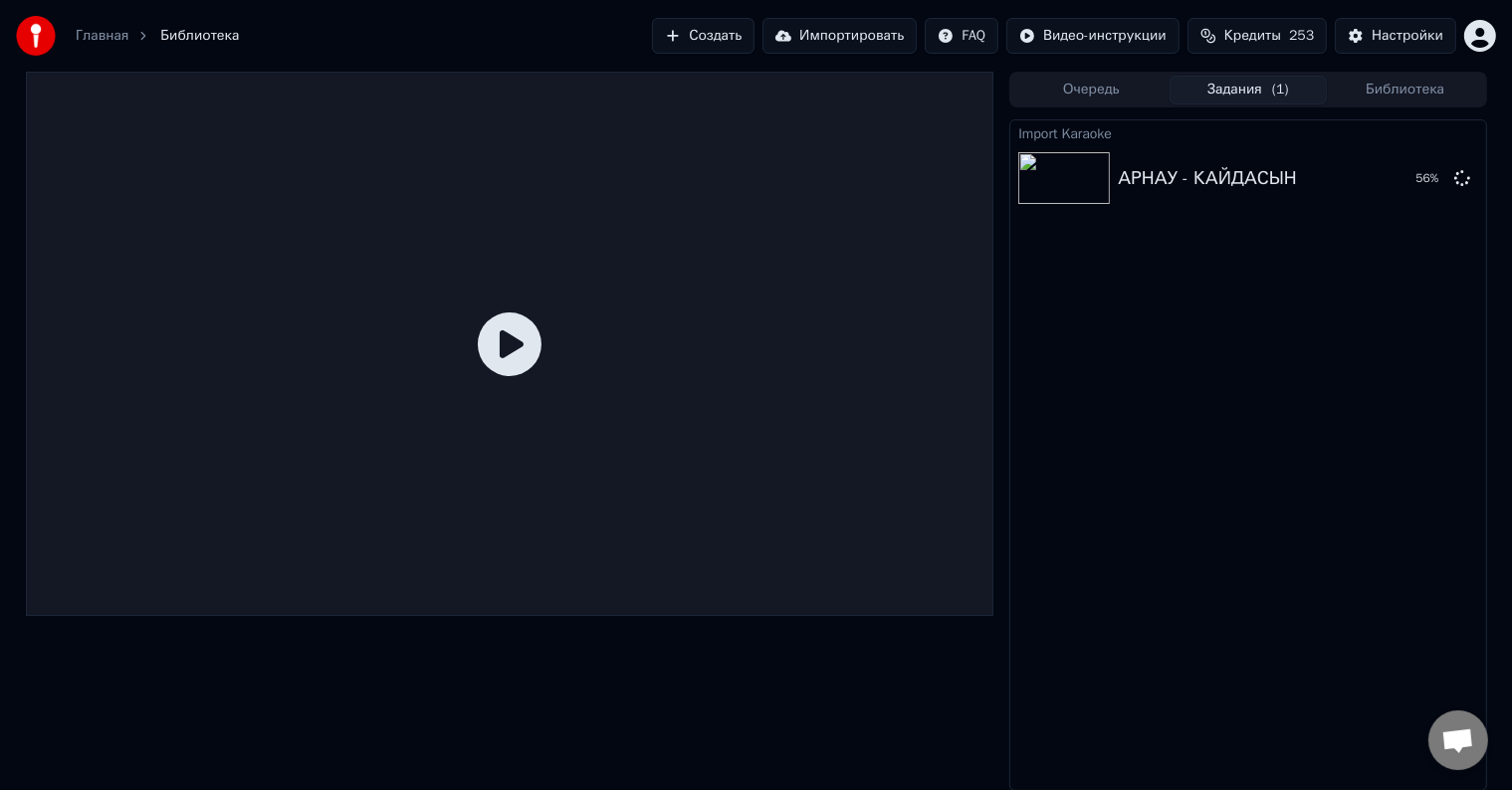 click on "Импортировать" at bounding box center (839, 36) 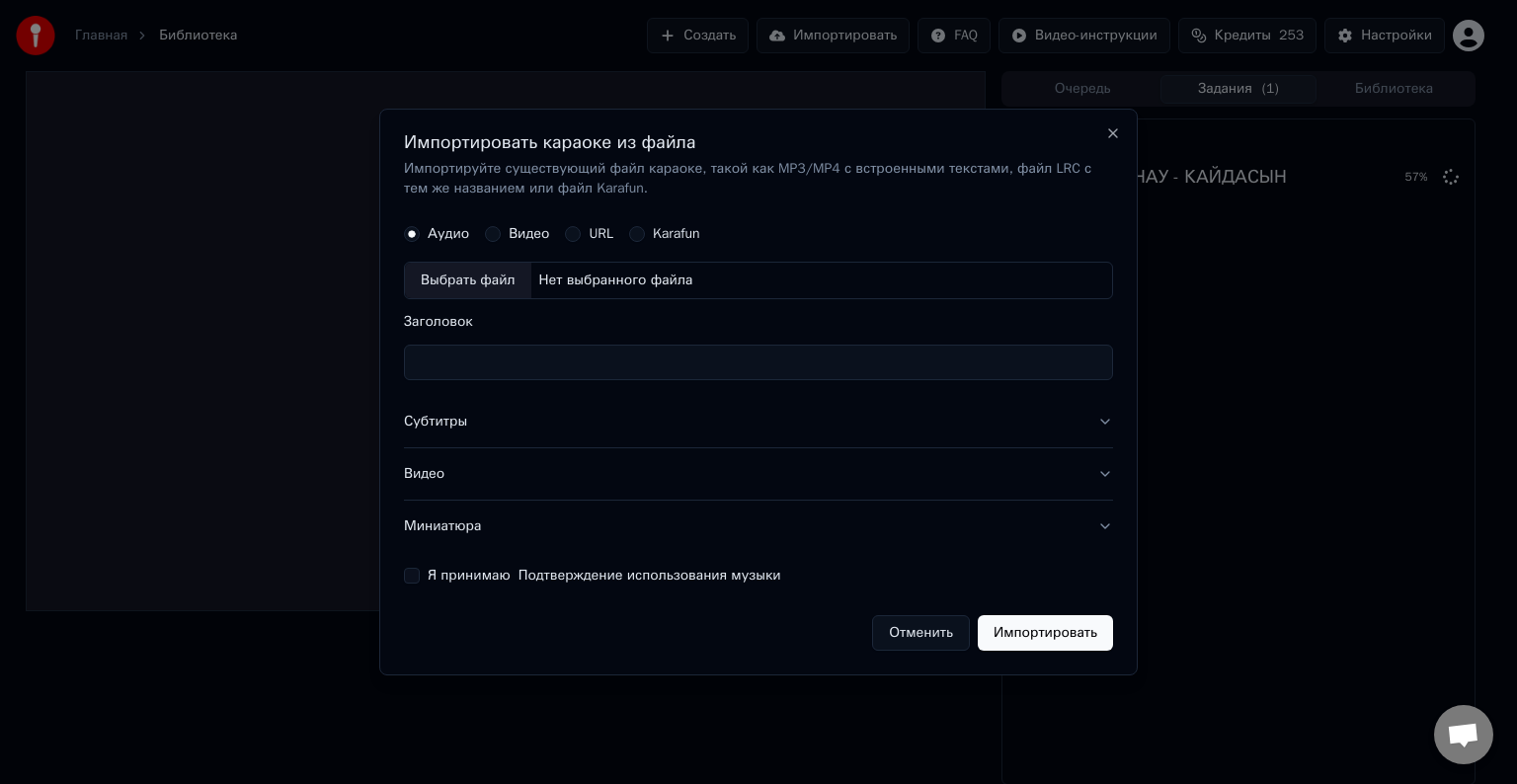 click on "Выбрать файл" at bounding box center [468, 280] 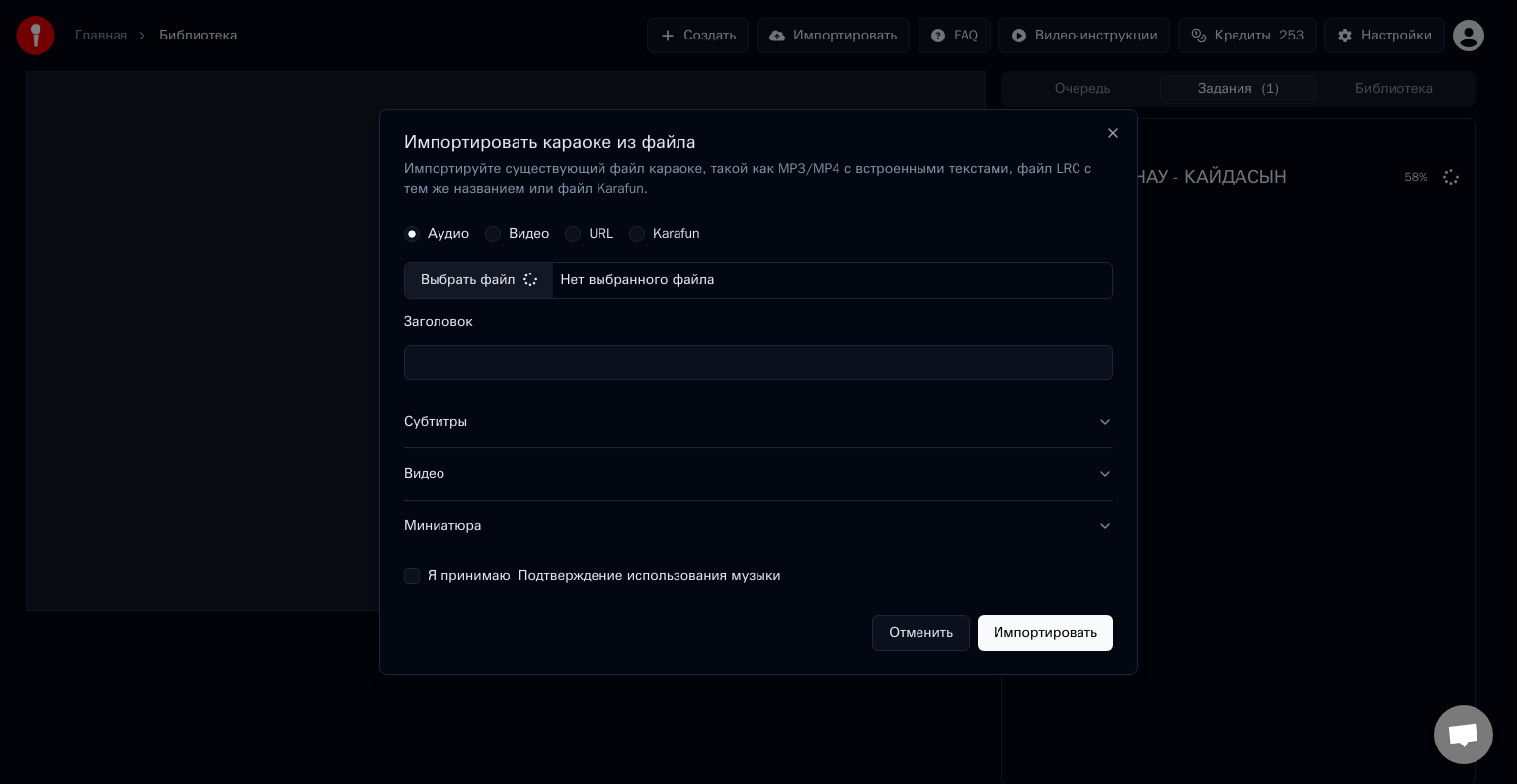 type on "**********" 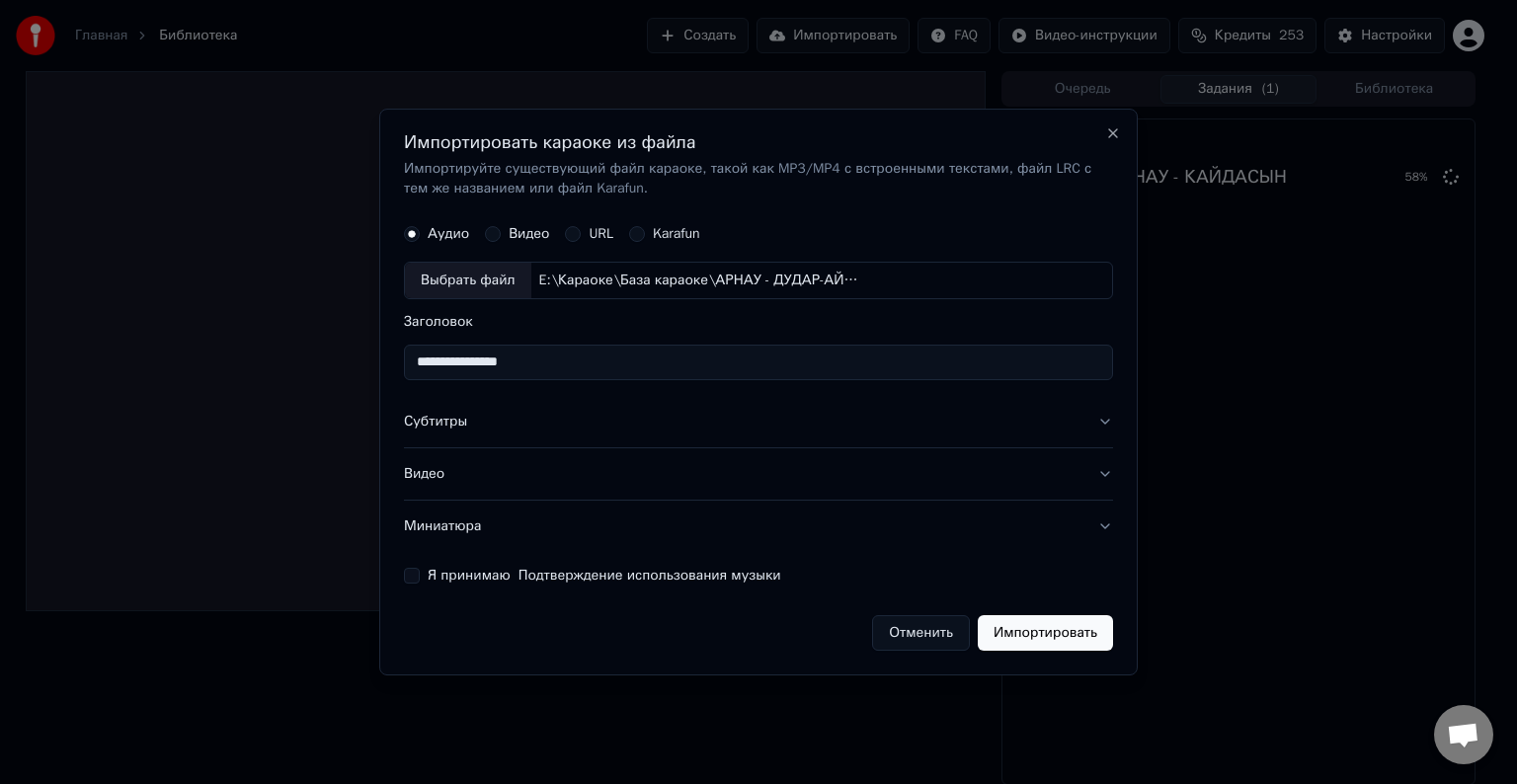 click on "Субтитры" at bounding box center [758, 422] 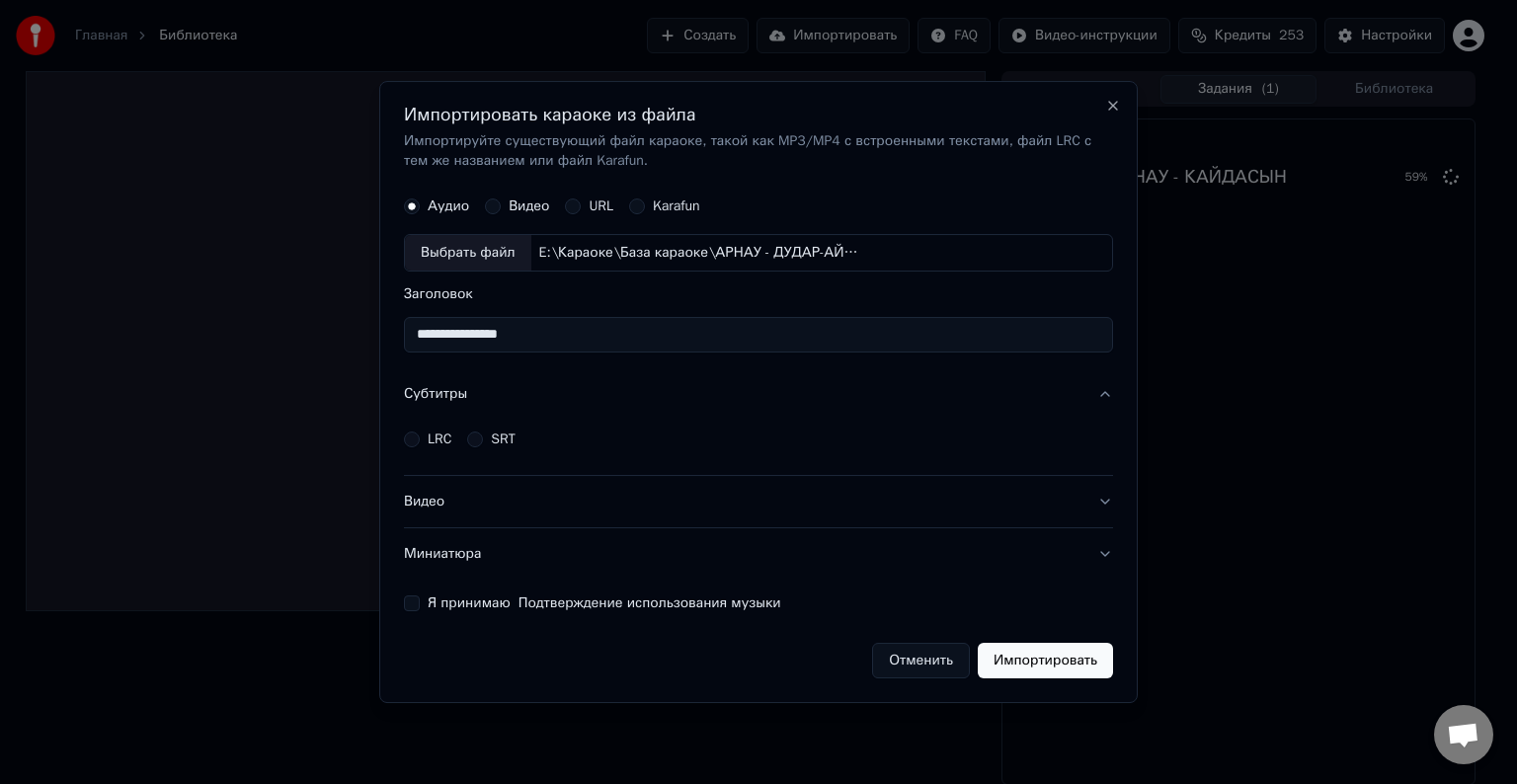 click on "LRC SRT" at bounding box center [758, 439] 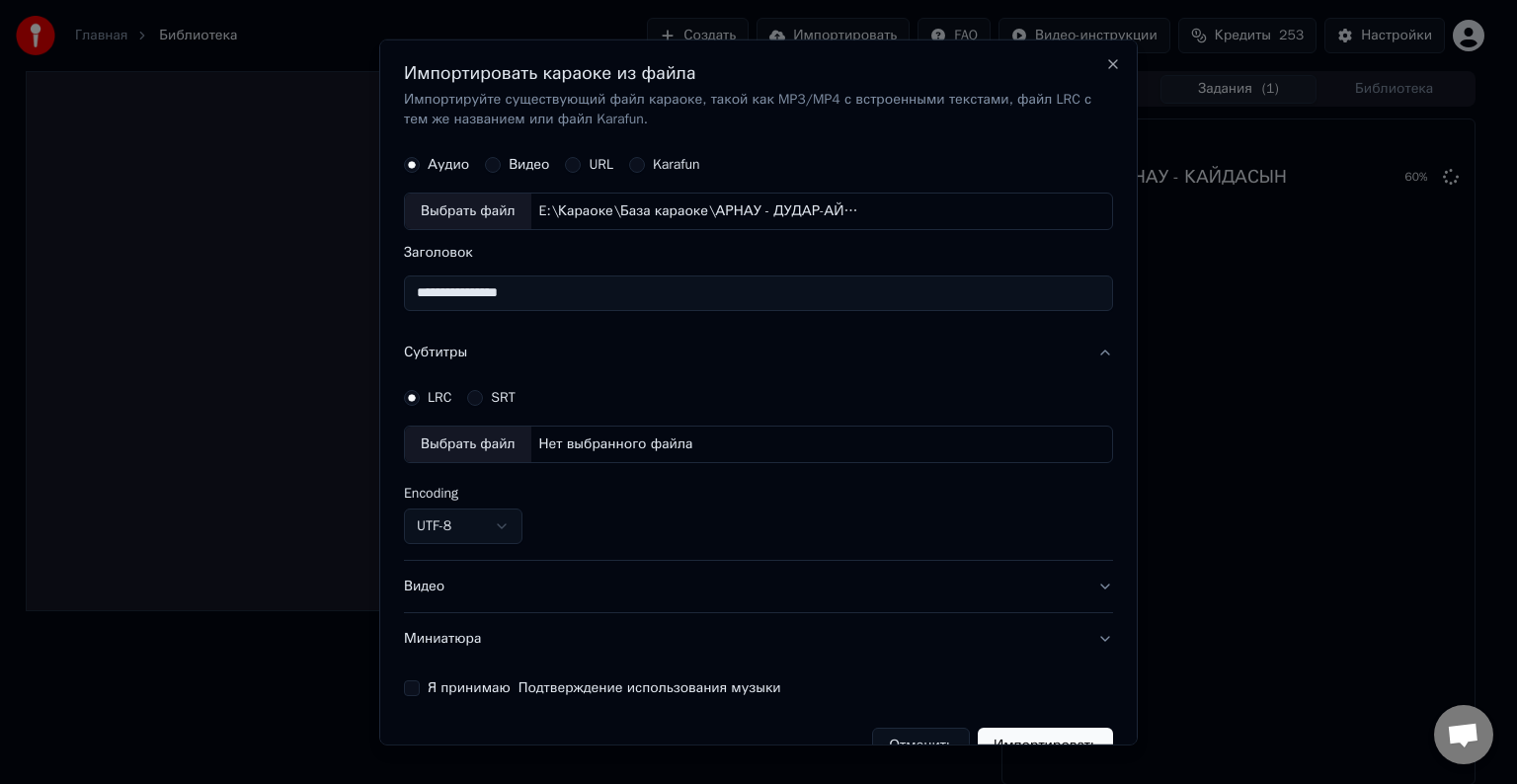 click on "Выбрать файл" at bounding box center (468, 444) 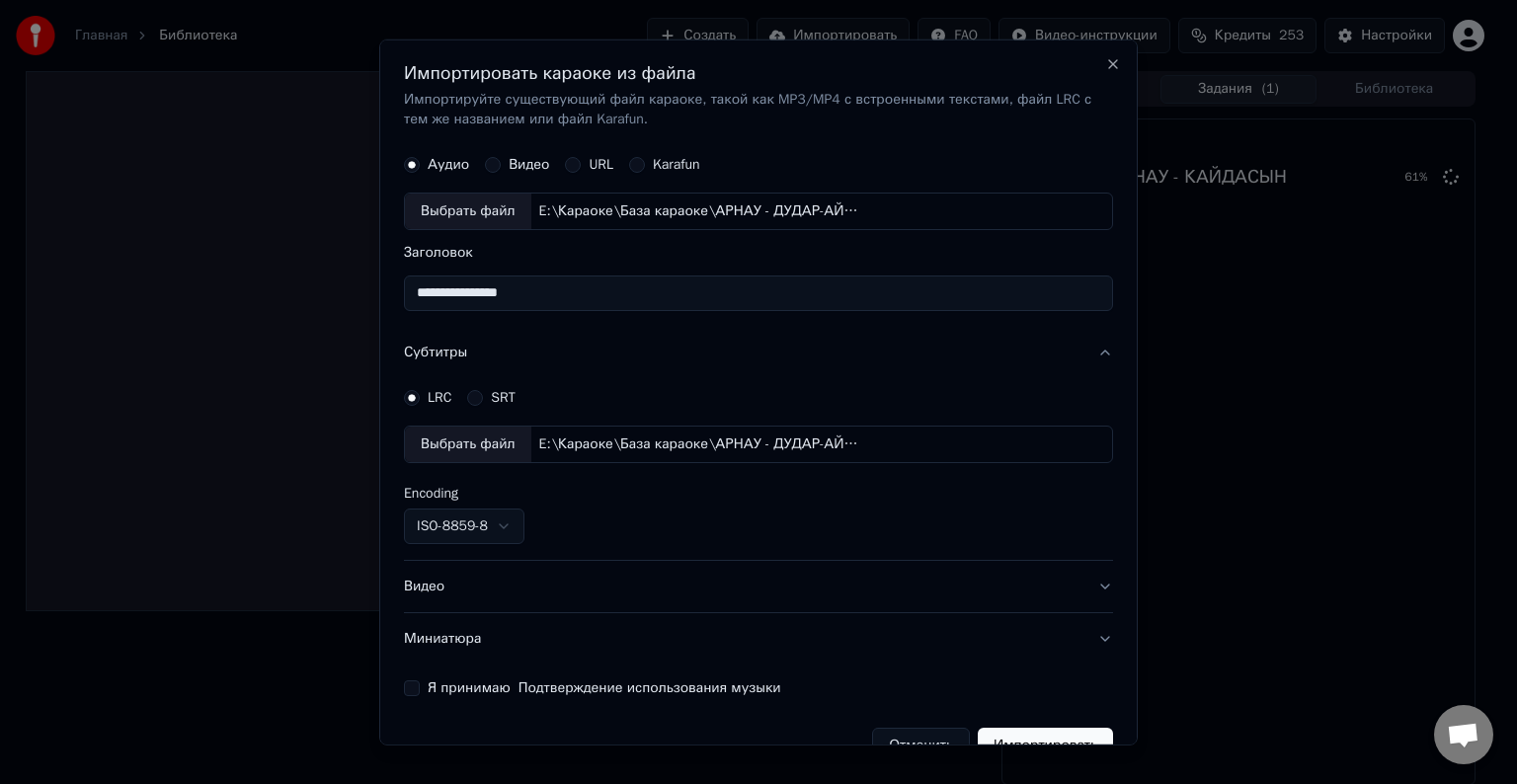 click on "**********" at bounding box center (750, 392) 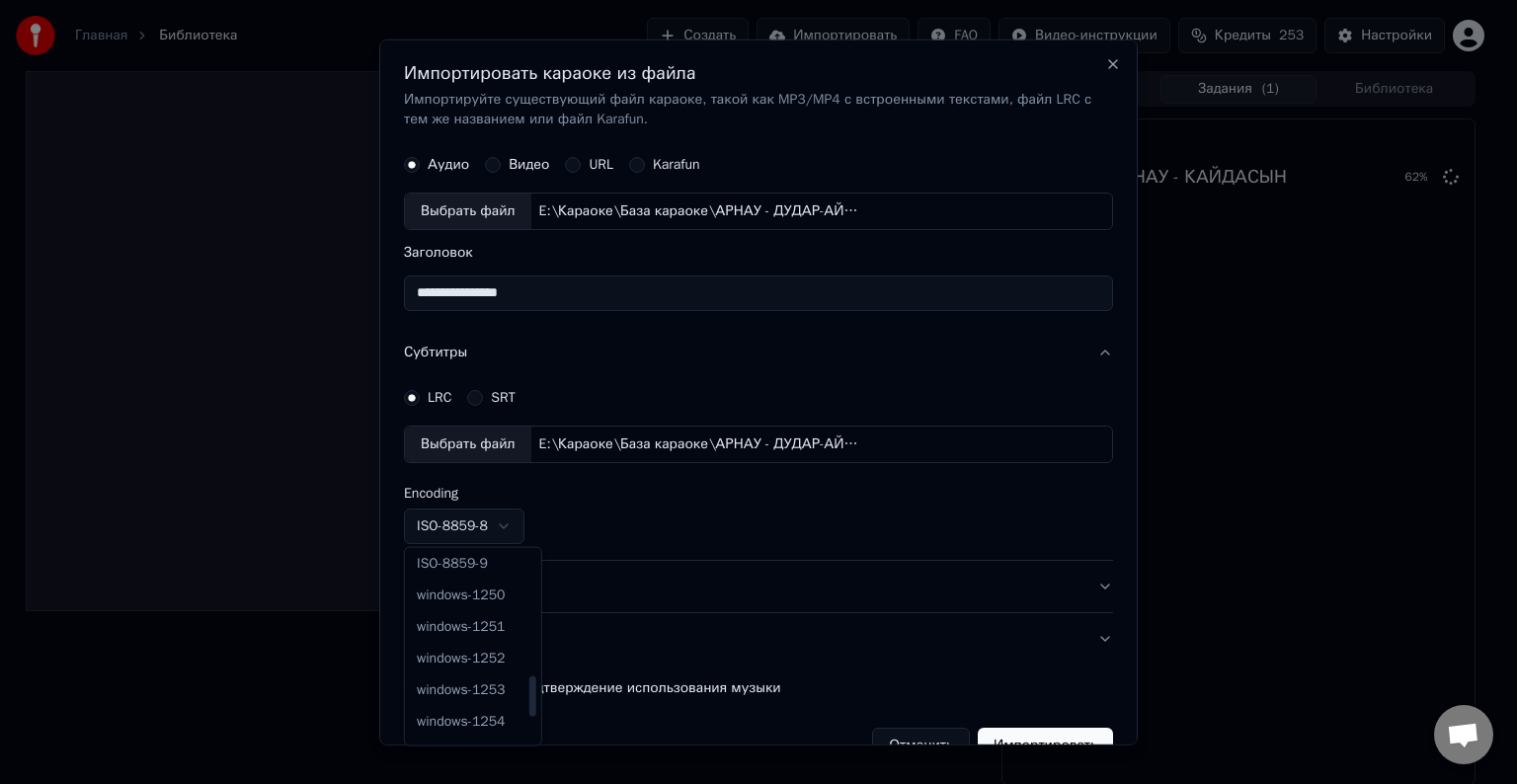 scroll, scrollTop: 608, scrollLeft: 0, axis: vertical 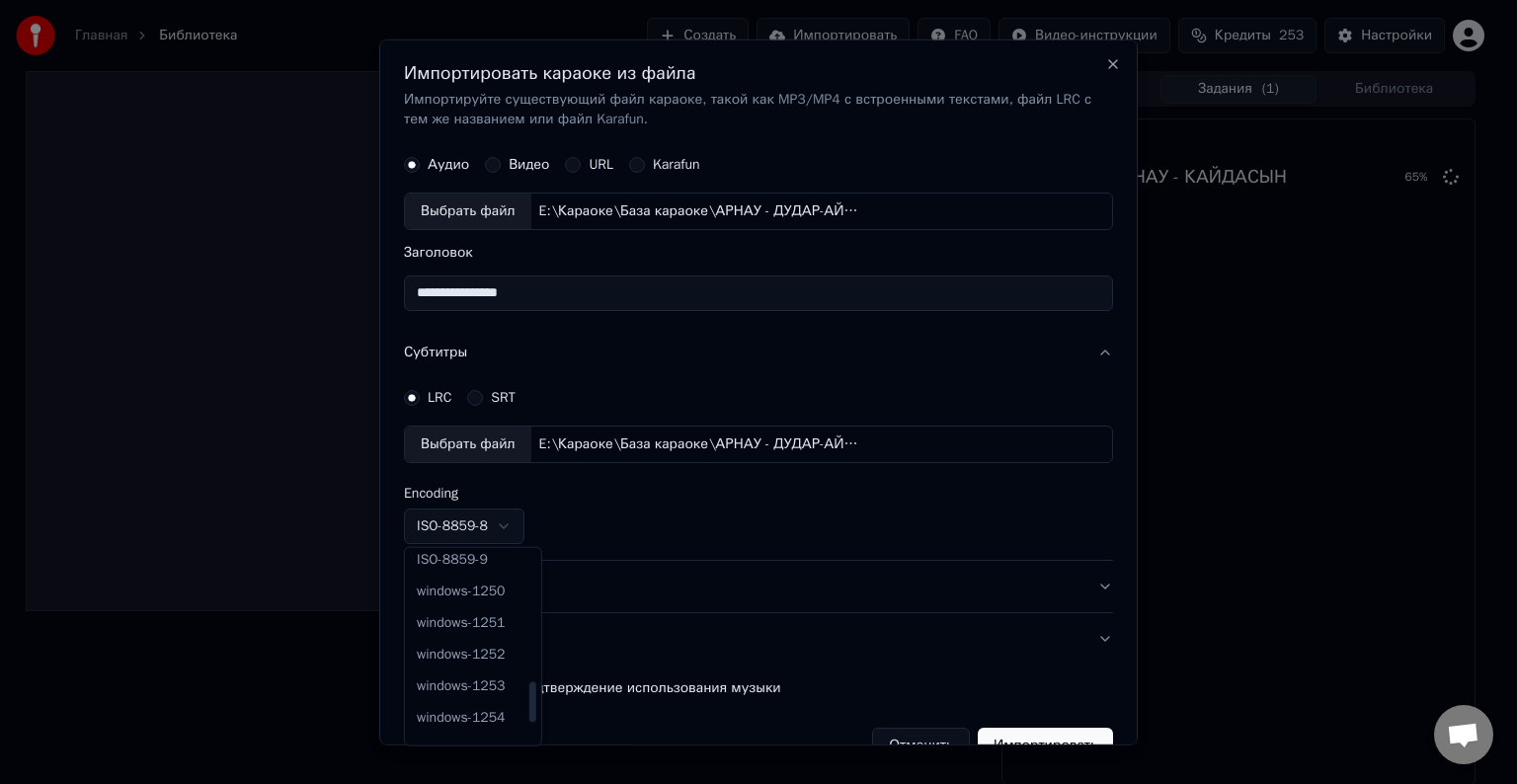 select on "**********" 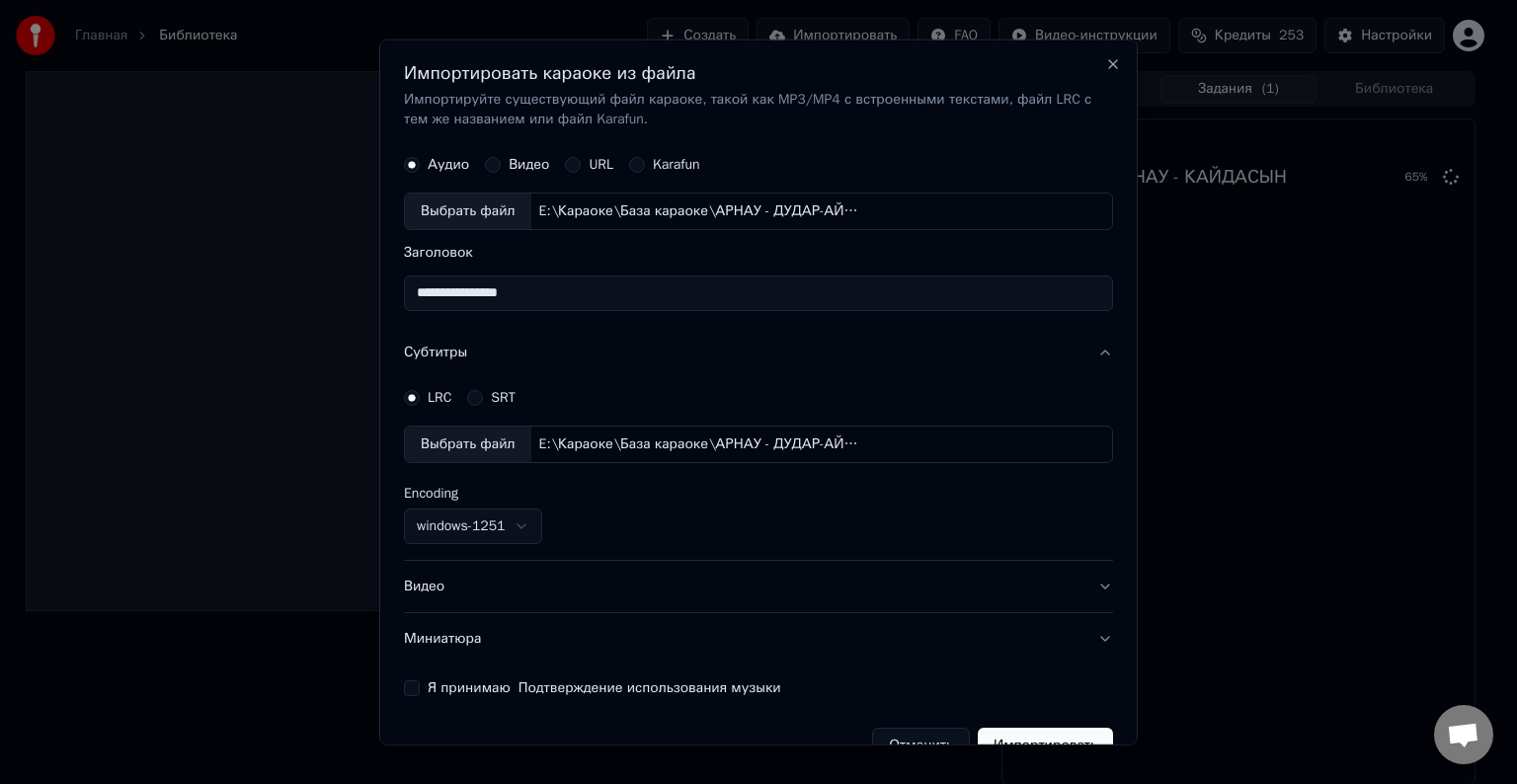 click on "Видео" at bounding box center (758, 587) 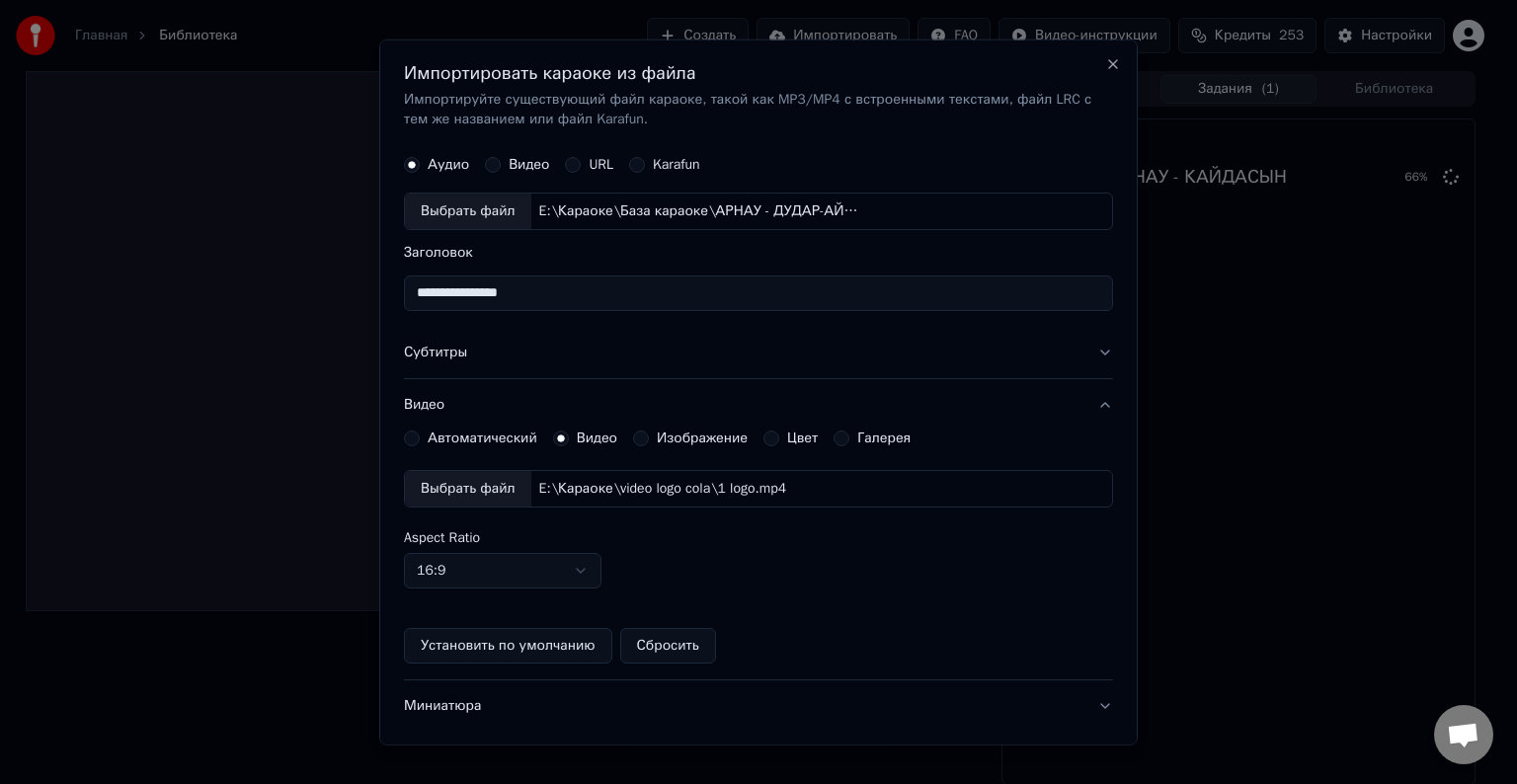 click on "Выбрать файл" at bounding box center [468, 489] 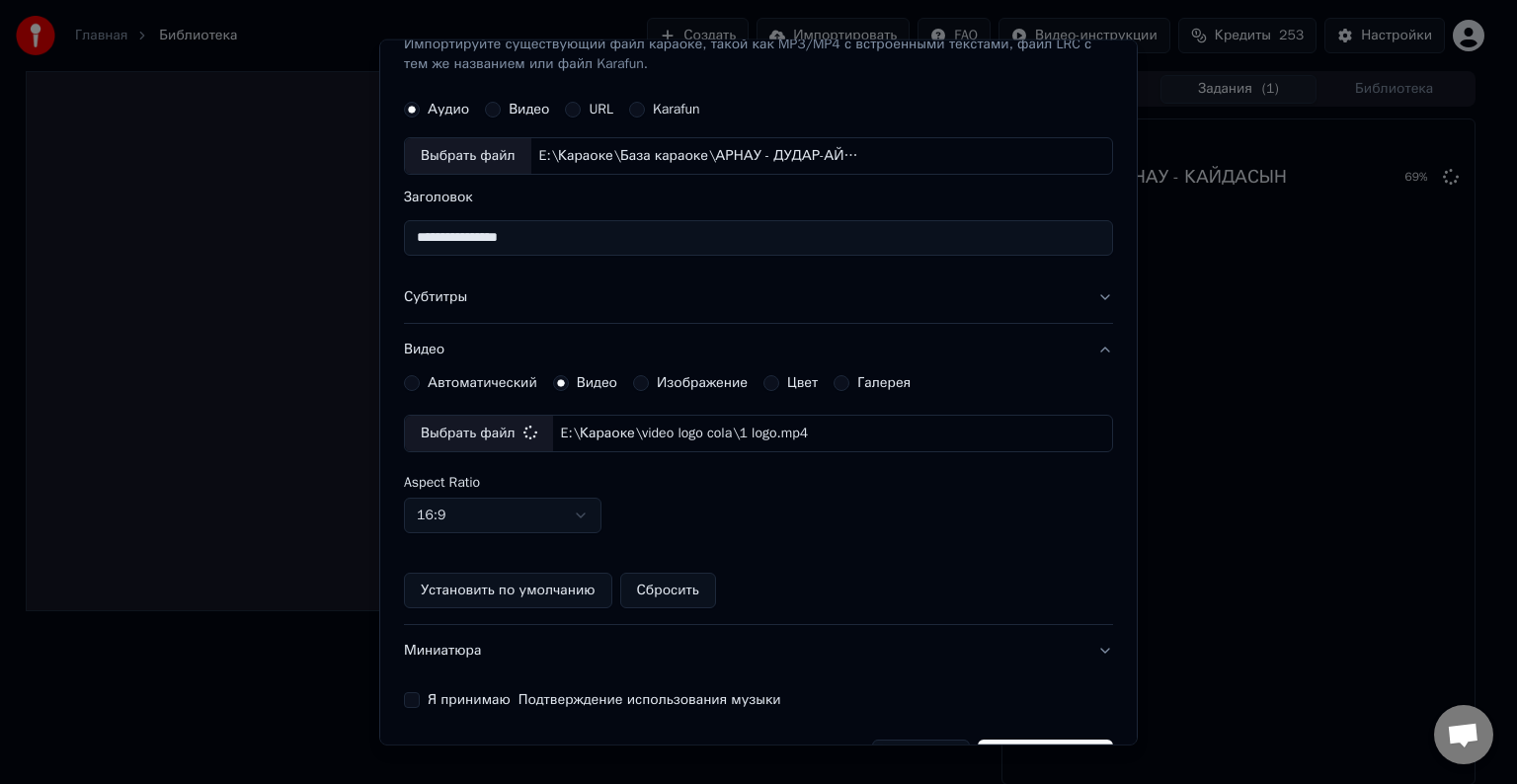 scroll, scrollTop: 108, scrollLeft: 0, axis: vertical 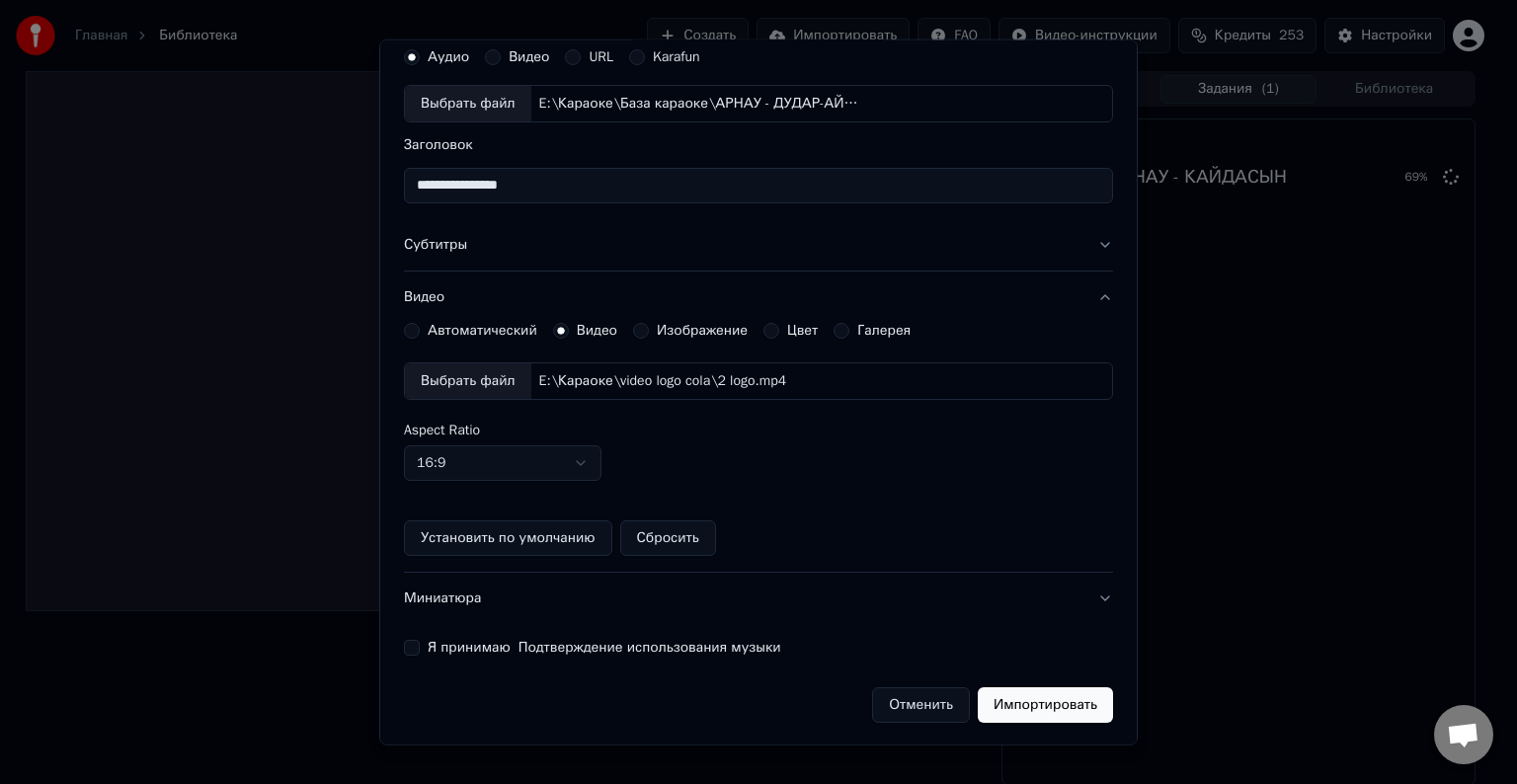 click on "Я принимаю   Подтверждение использования музыки" at bounding box center [412, 648] 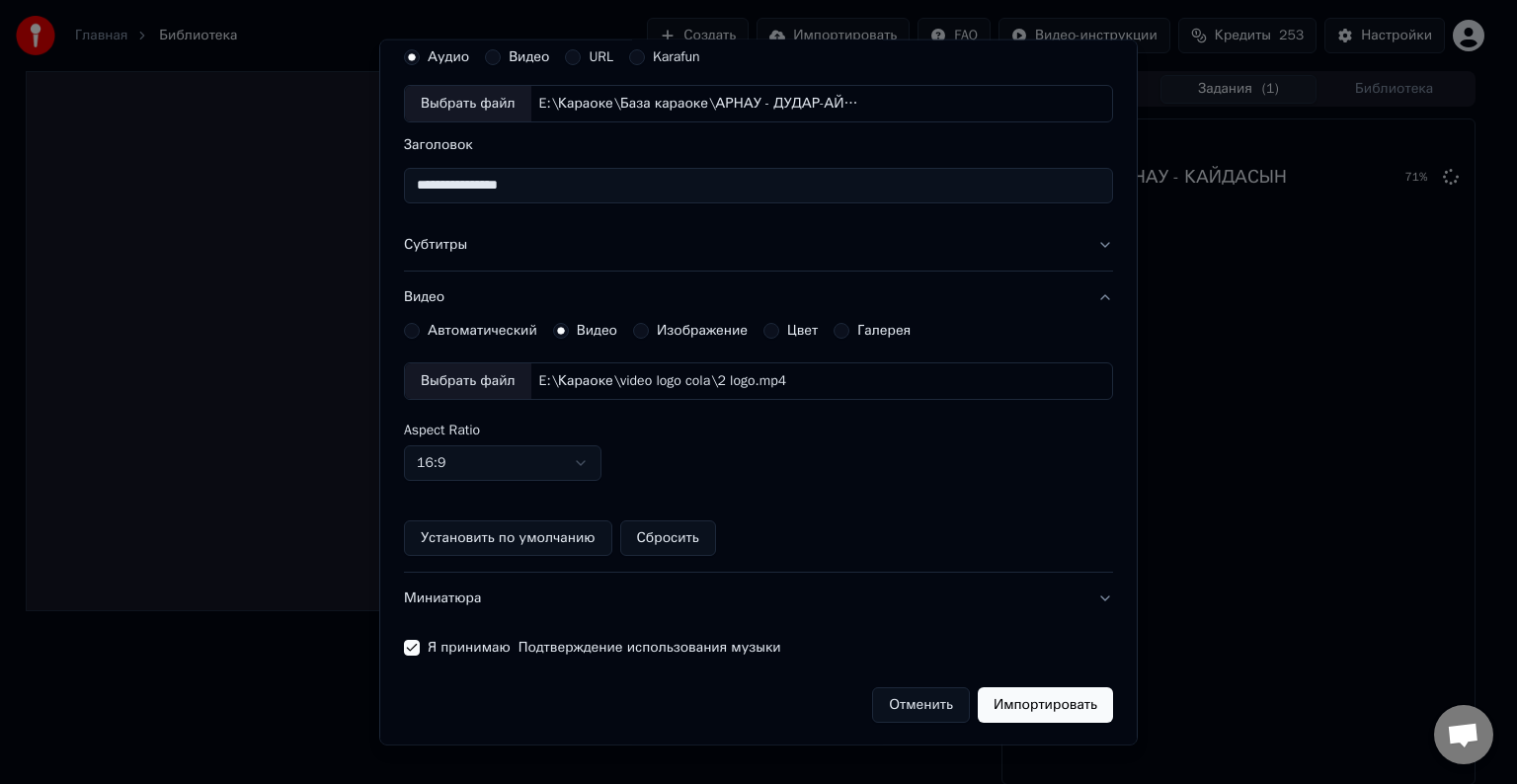 click on "Импортировать" at bounding box center (1045, 705) 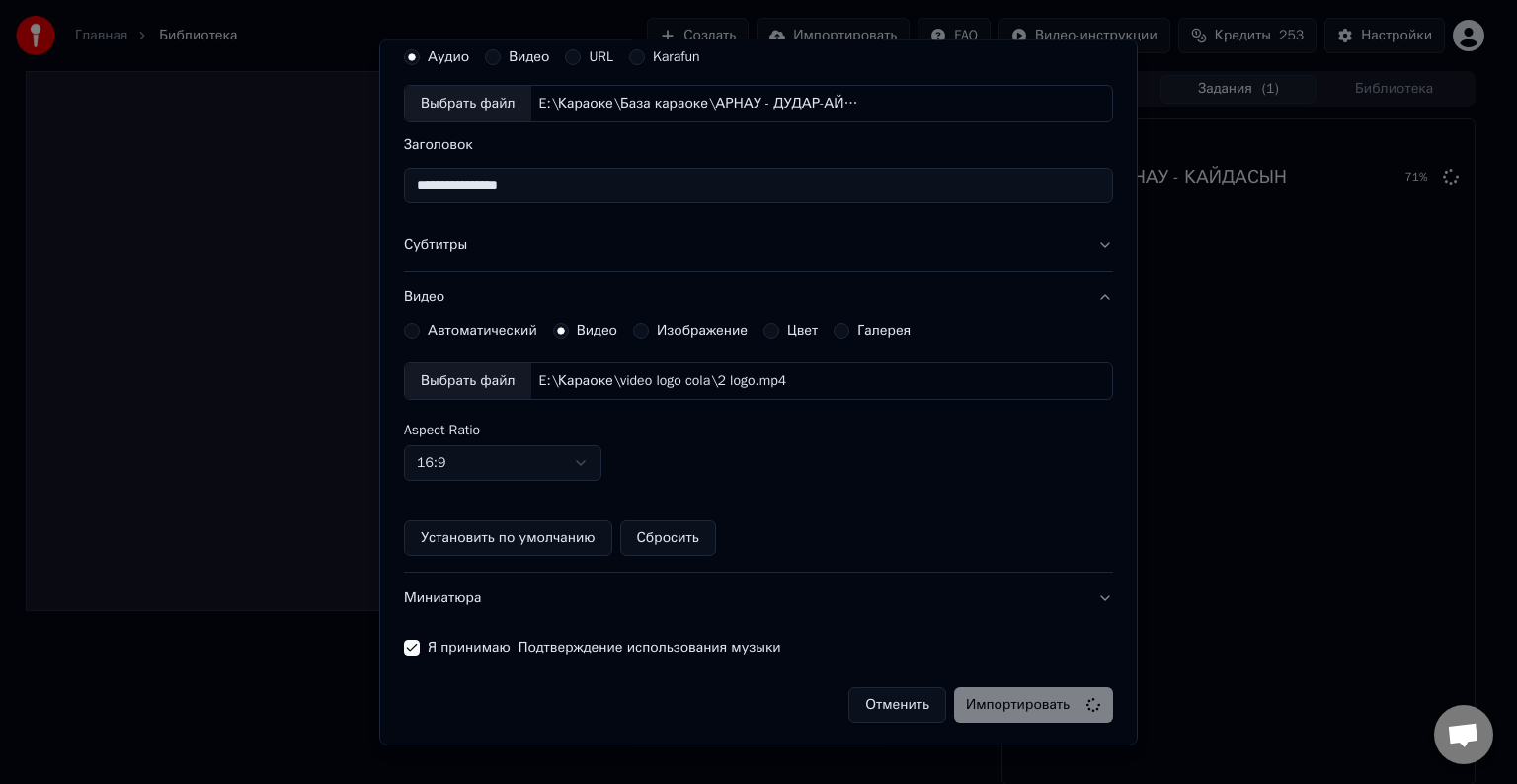 type 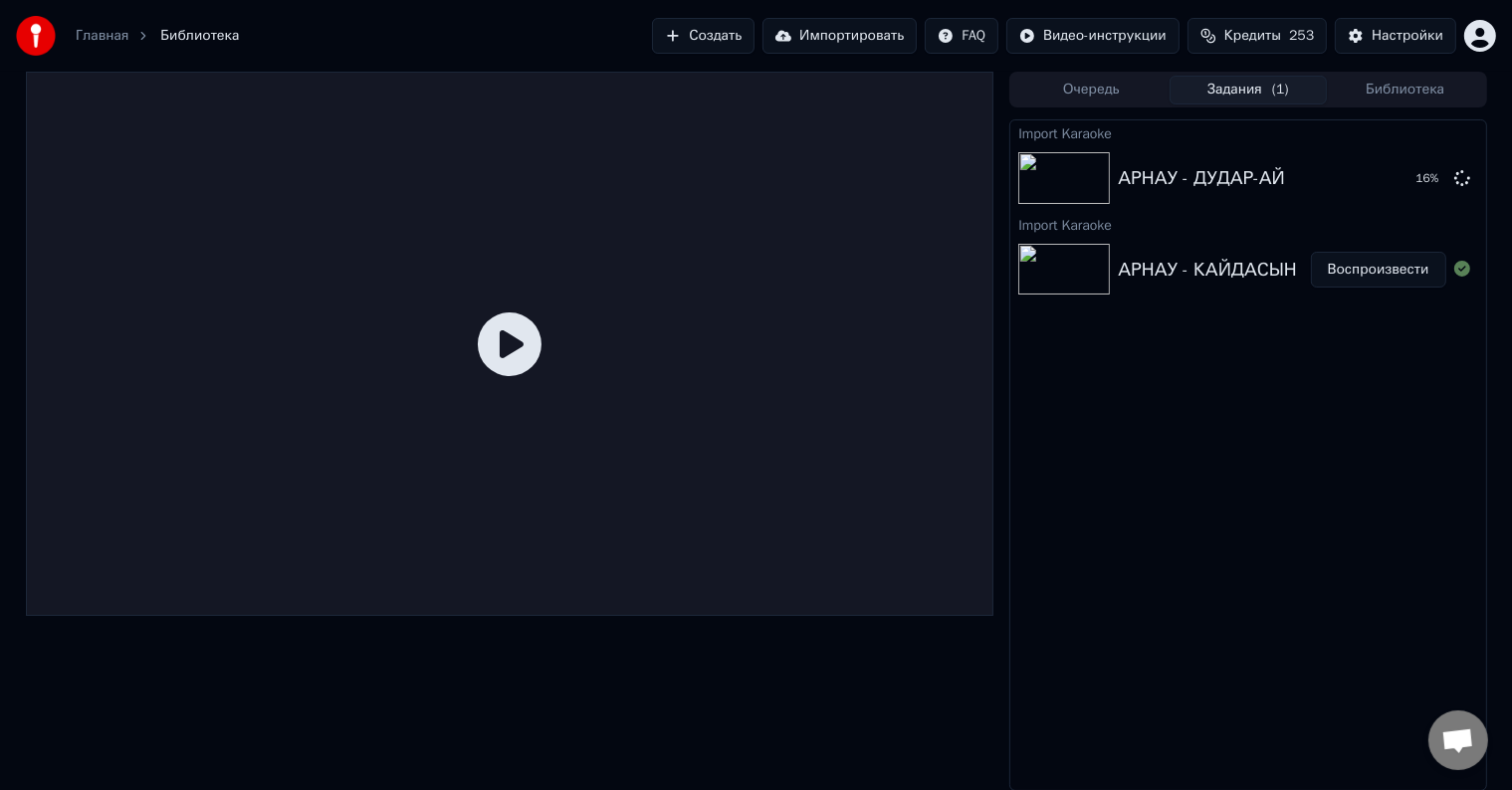 click on "Воспроизвести" at bounding box center [1379, 270] 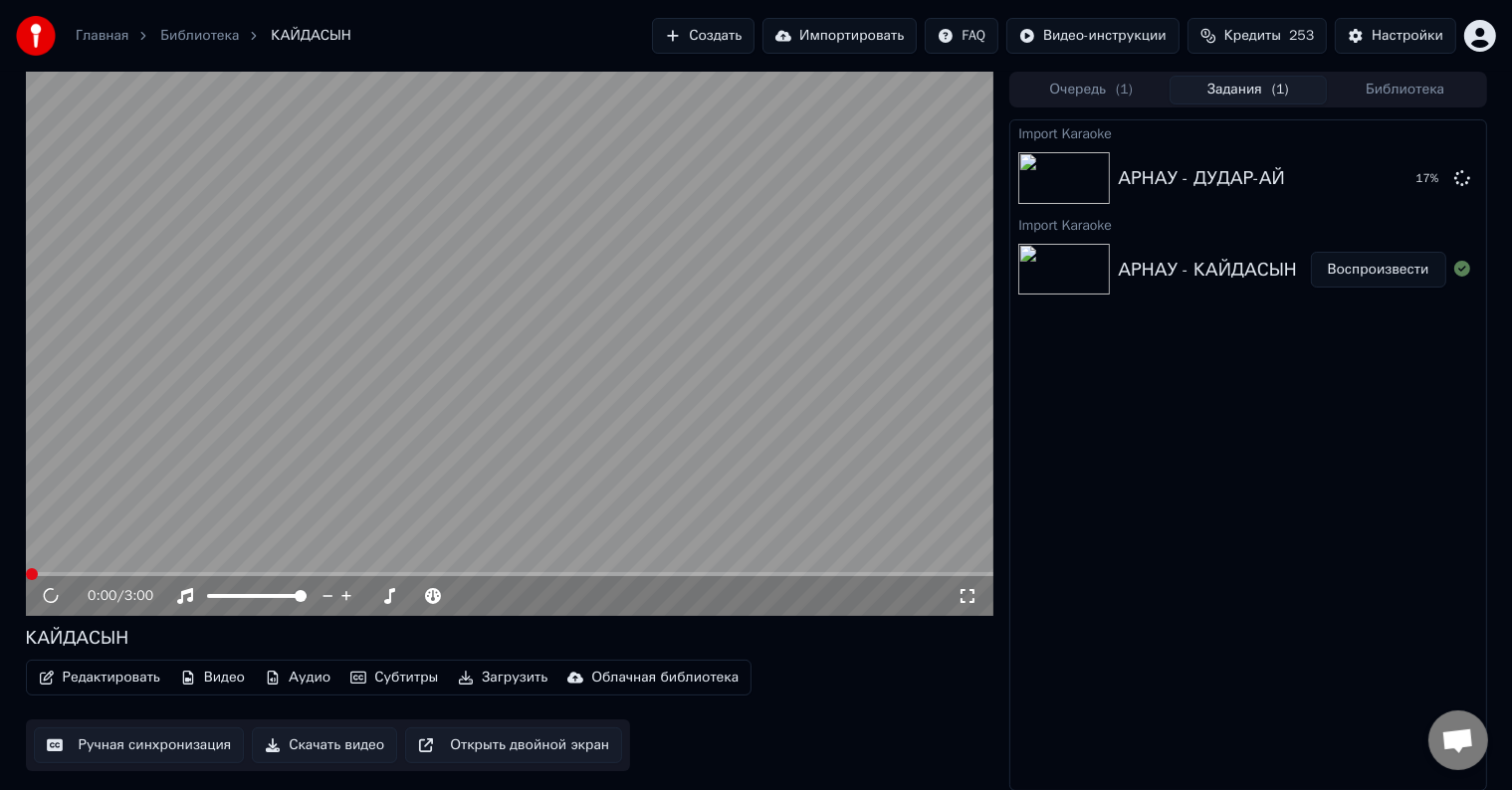 click on "Редактировать" at bounding box center (100, 678) 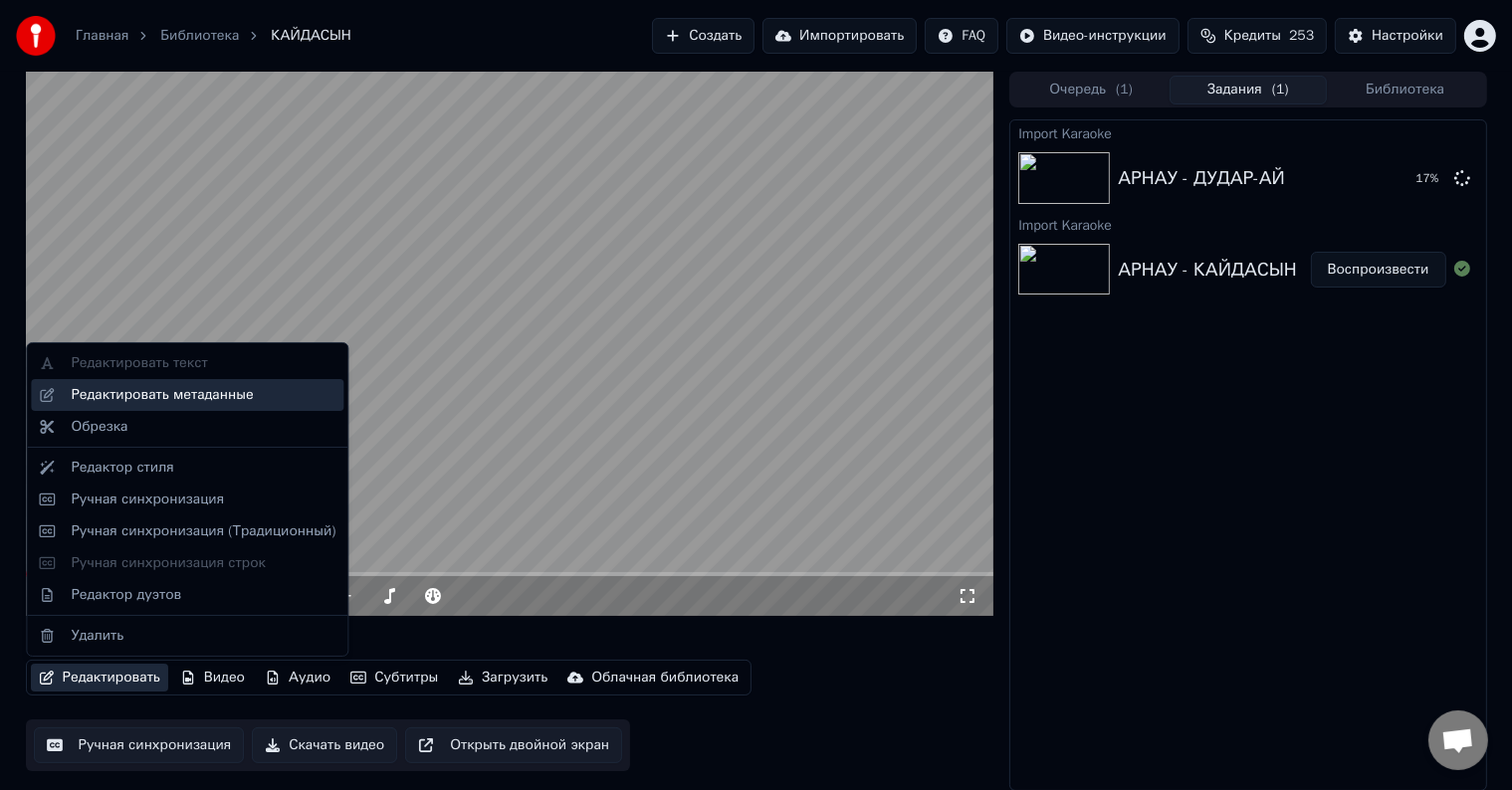 click on "Редактировать метаданные" at bounding box center (187, 395) 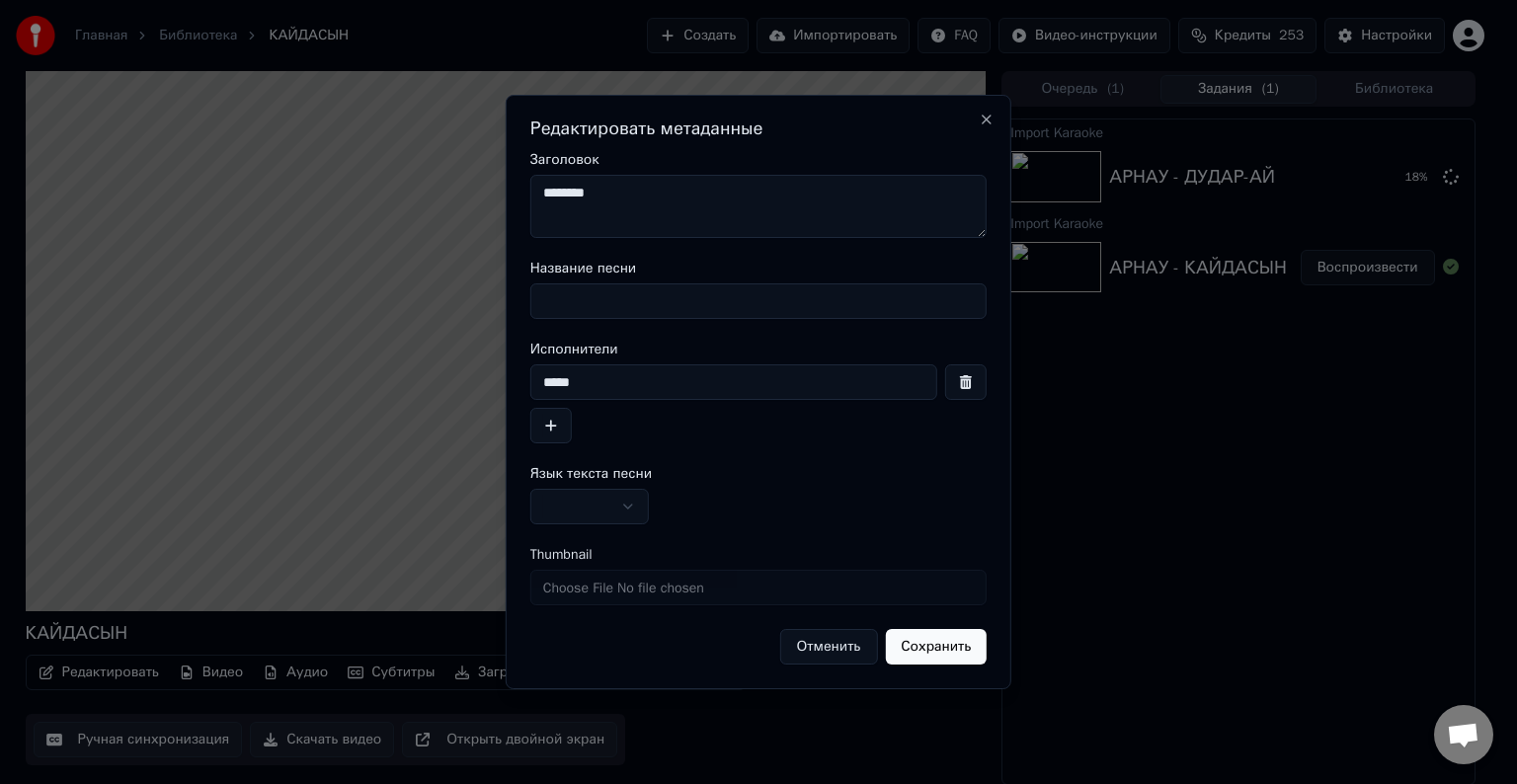 click on "Название песни" at bounding box center [758, 301] 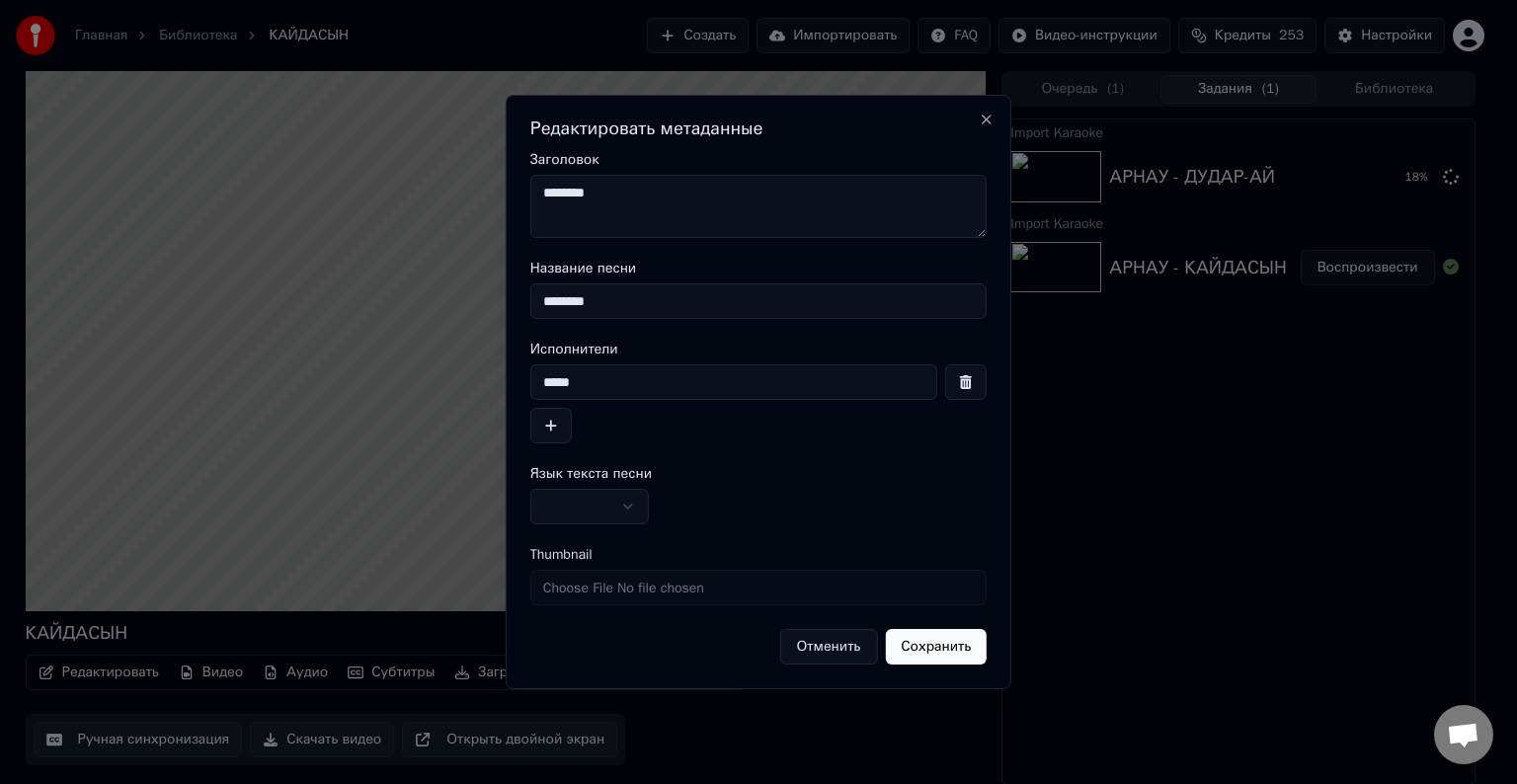 type on "********" 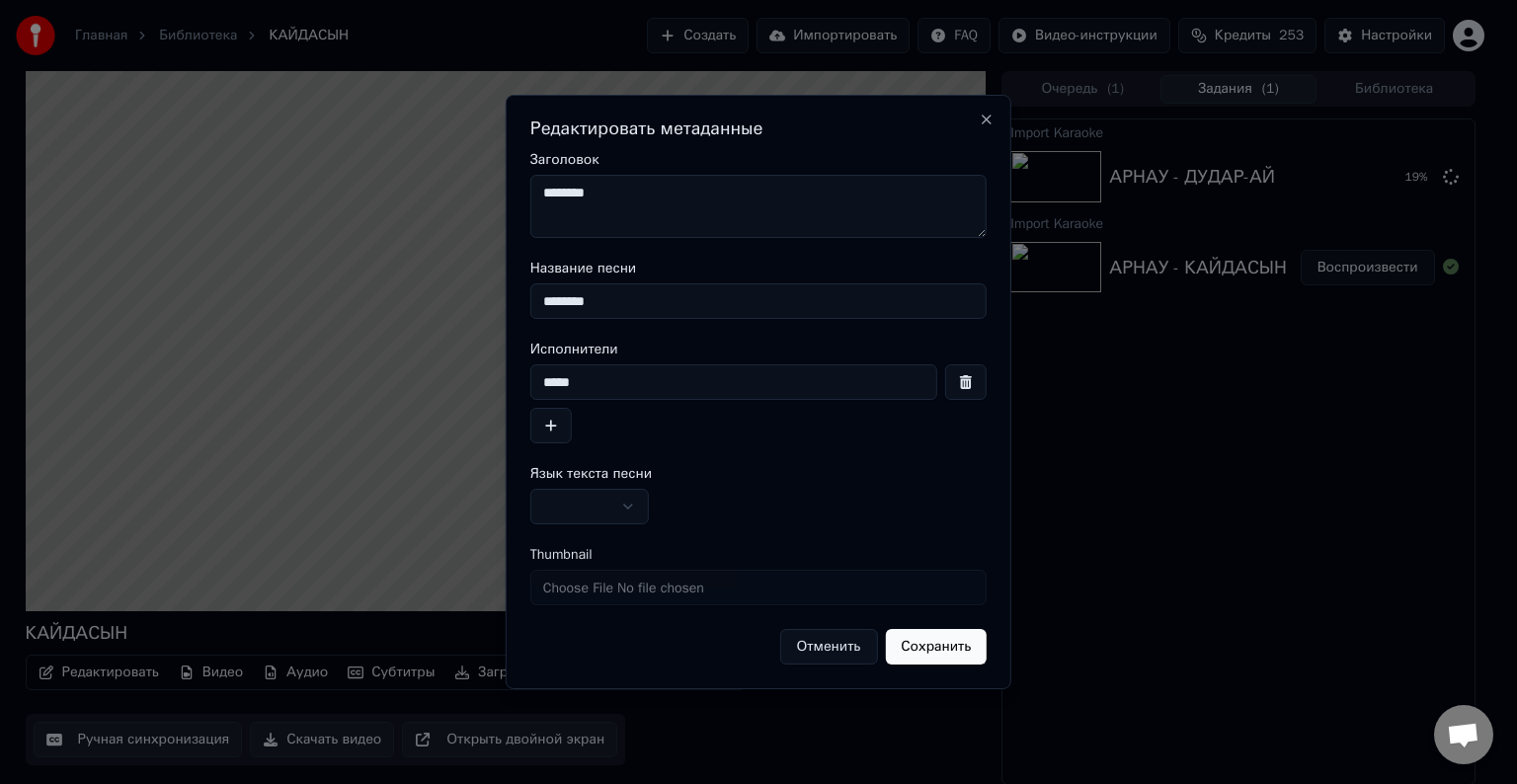 click on "********" at bounding box center [758, 206] 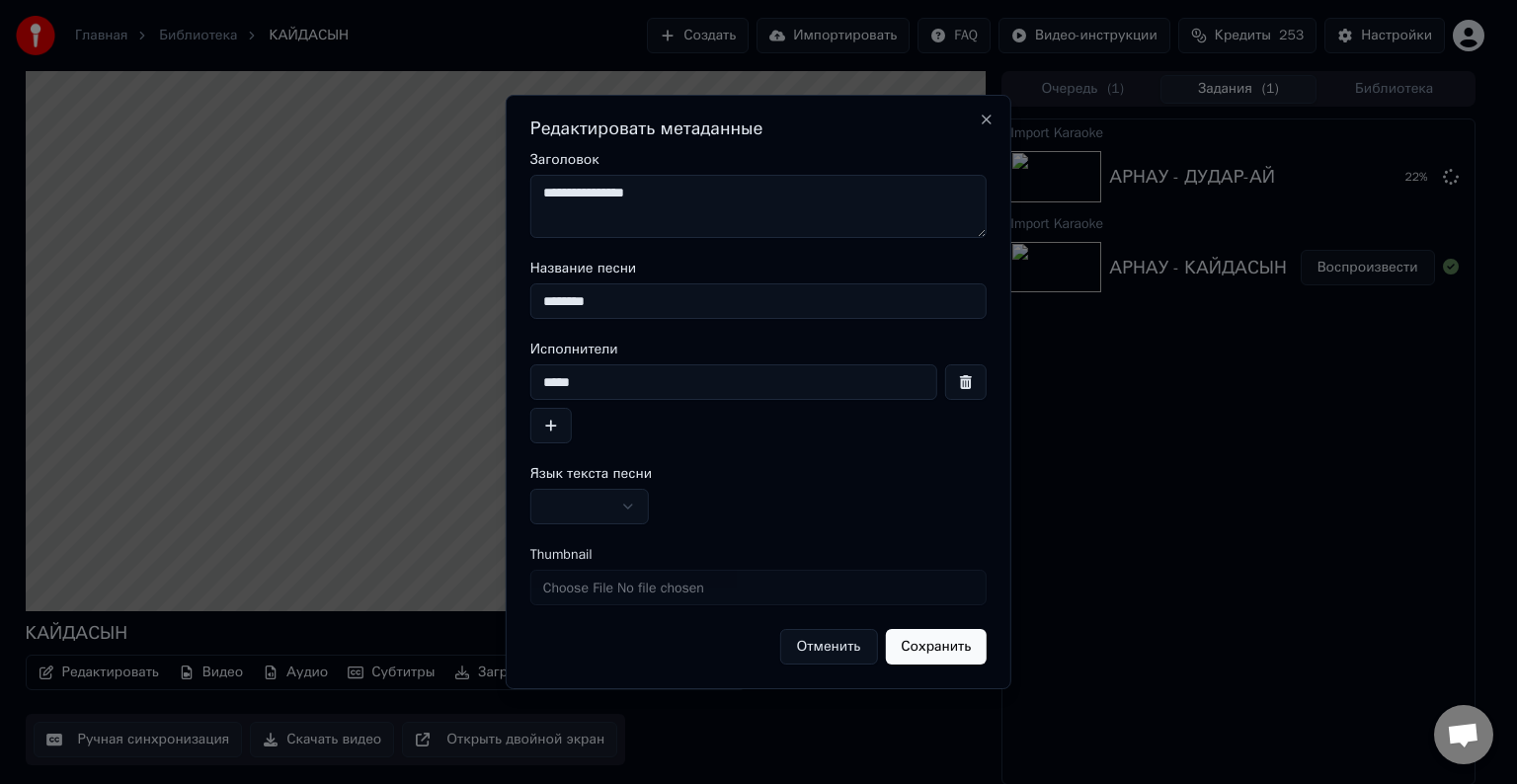 type on "**********" 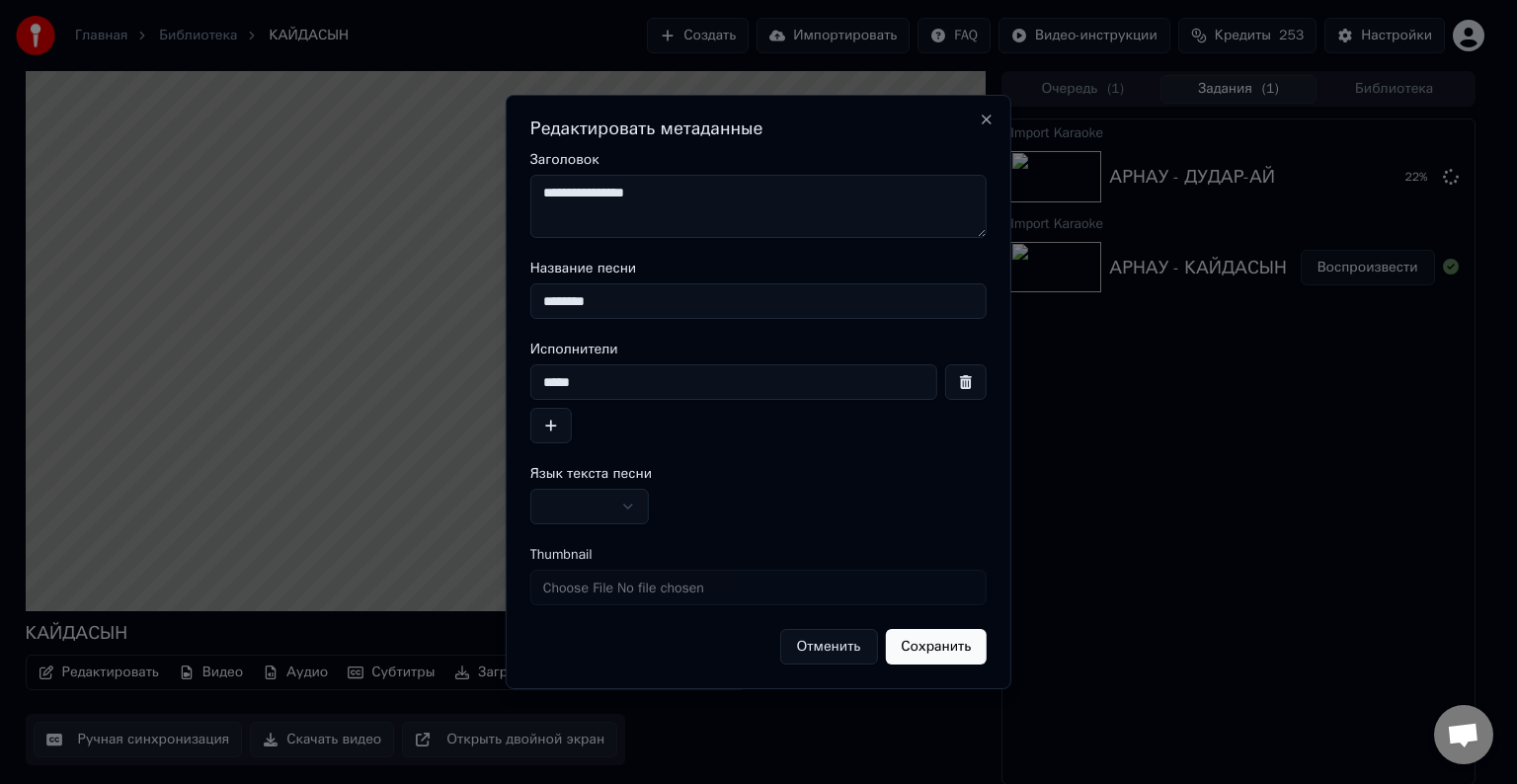 click at bounding box center (590, 507) 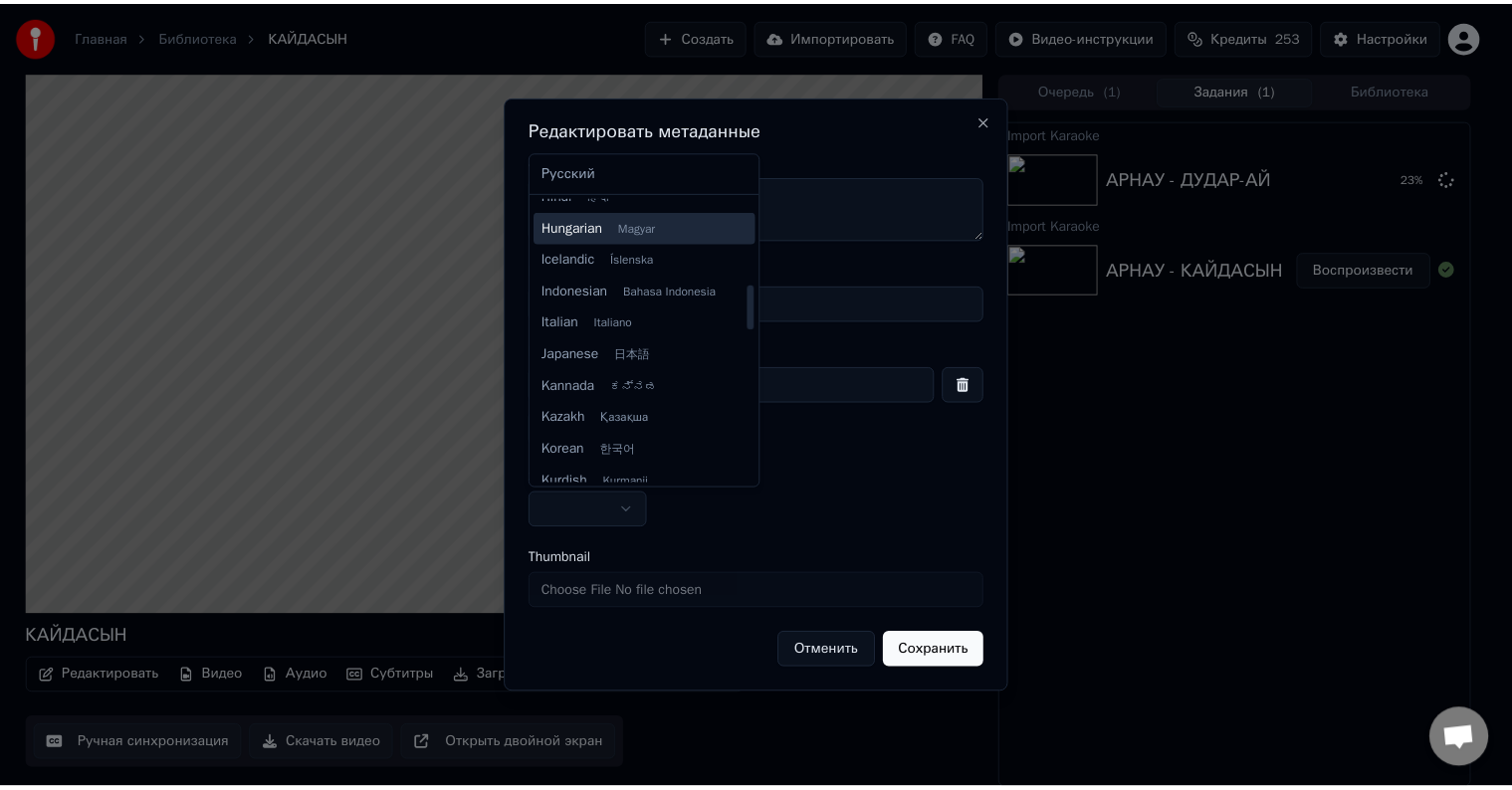 scroll, scrollTop: 796, scrollLeft: 0, axis: vertical 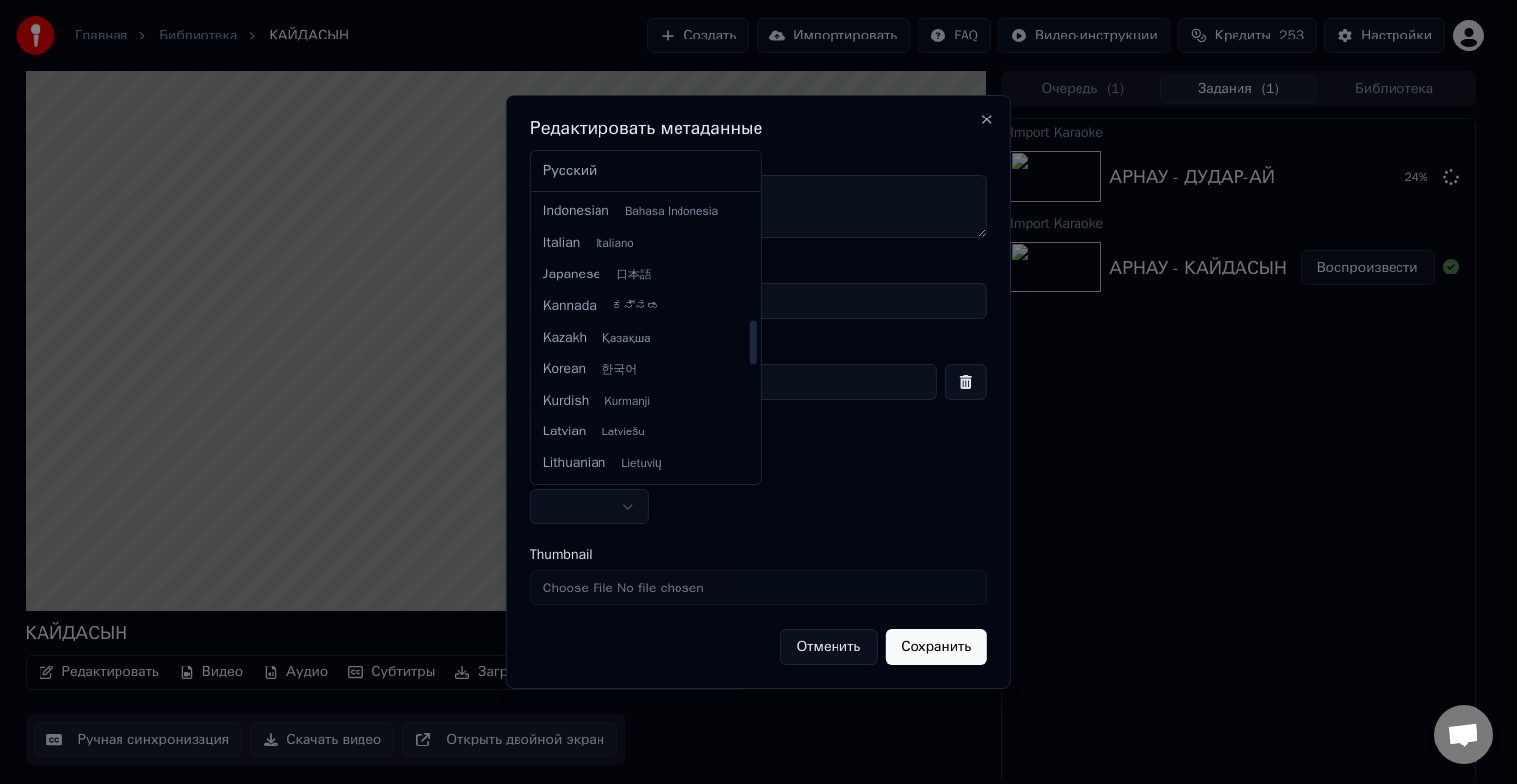 select on "**" 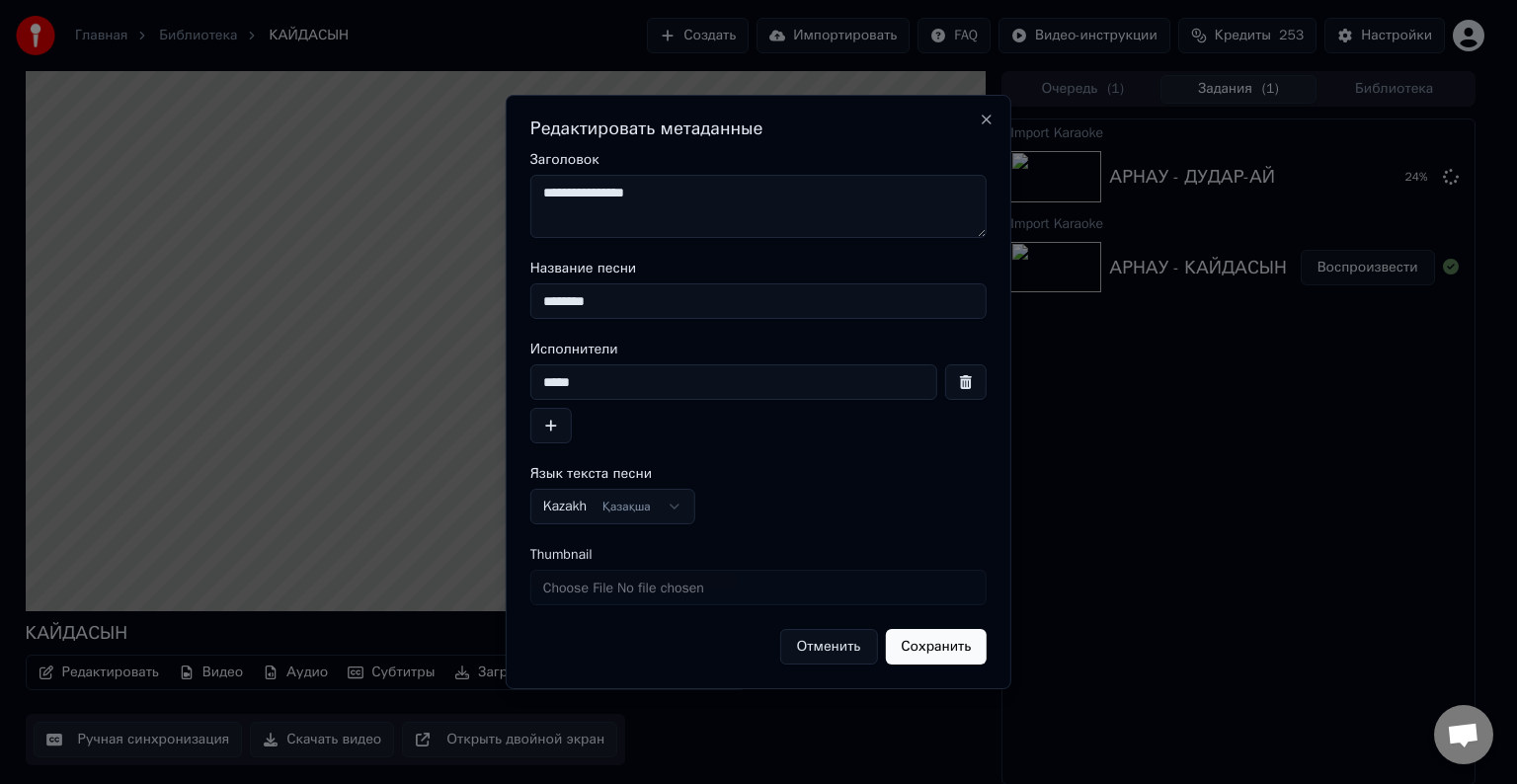 click on "Сохранить" at bounding box center (935, 647) 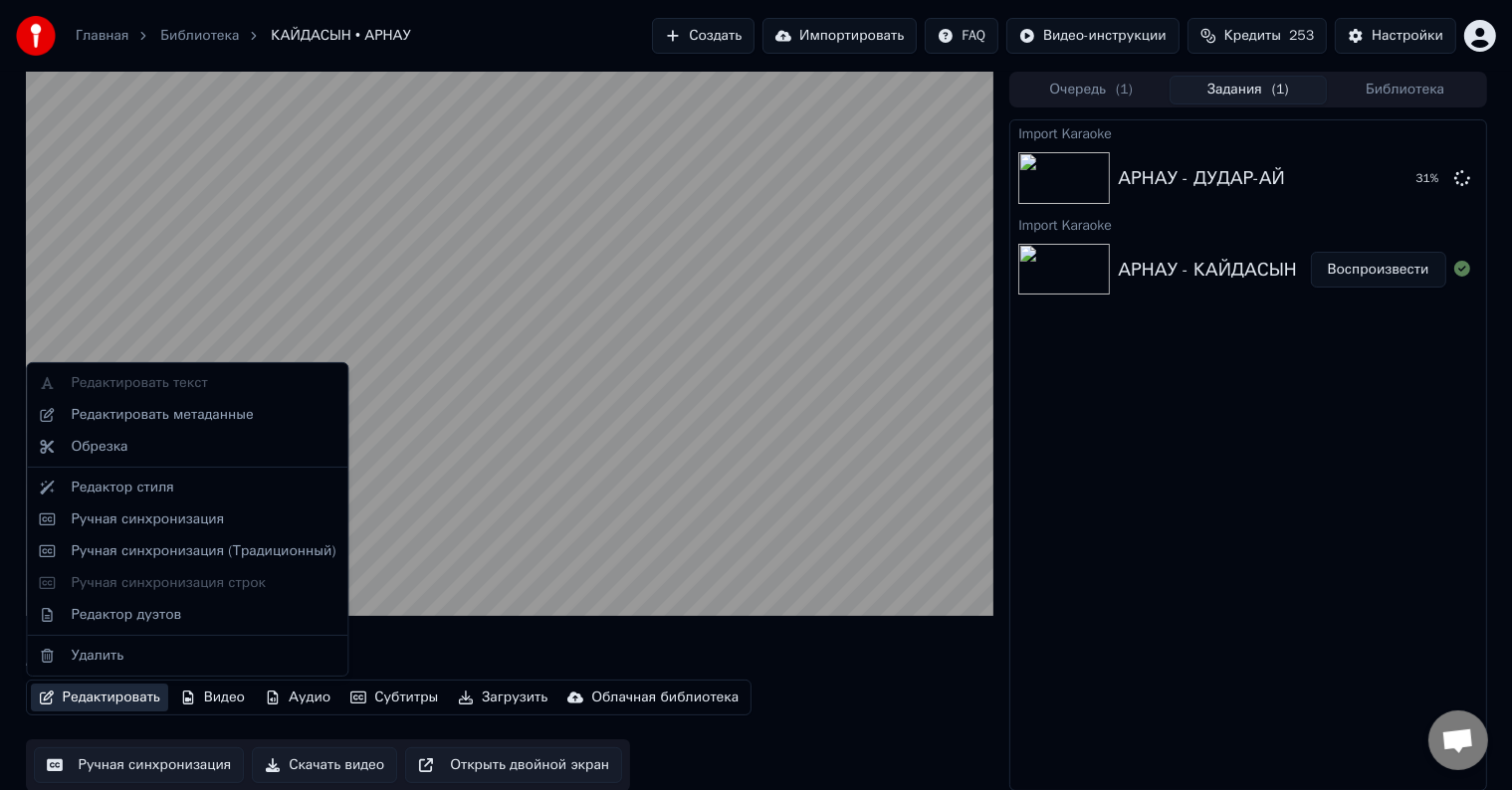 click on "Редактировать" at bounding box center [100, 697] 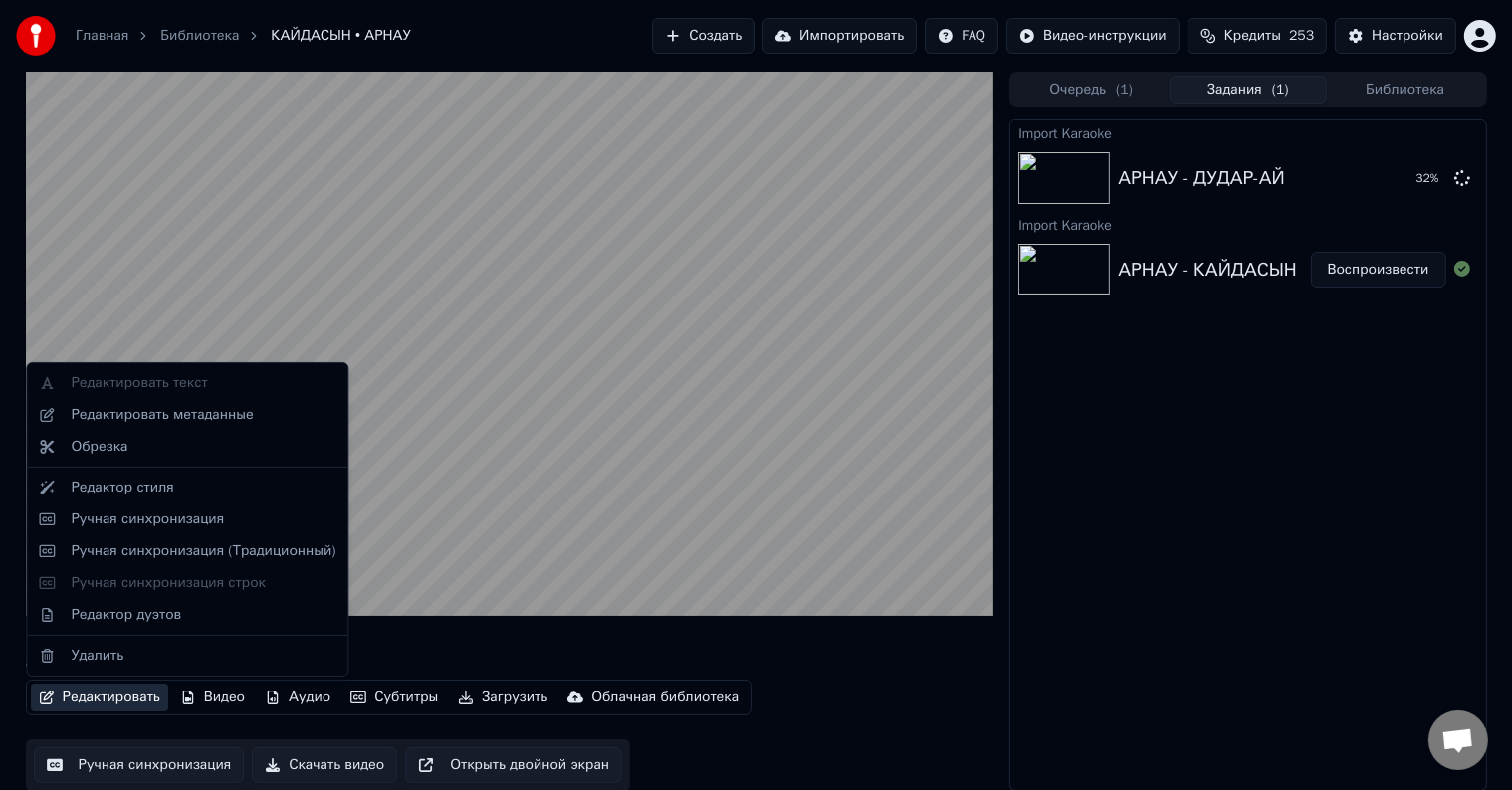click on "Ручная синхронизация" at bounding box center [139, 765] 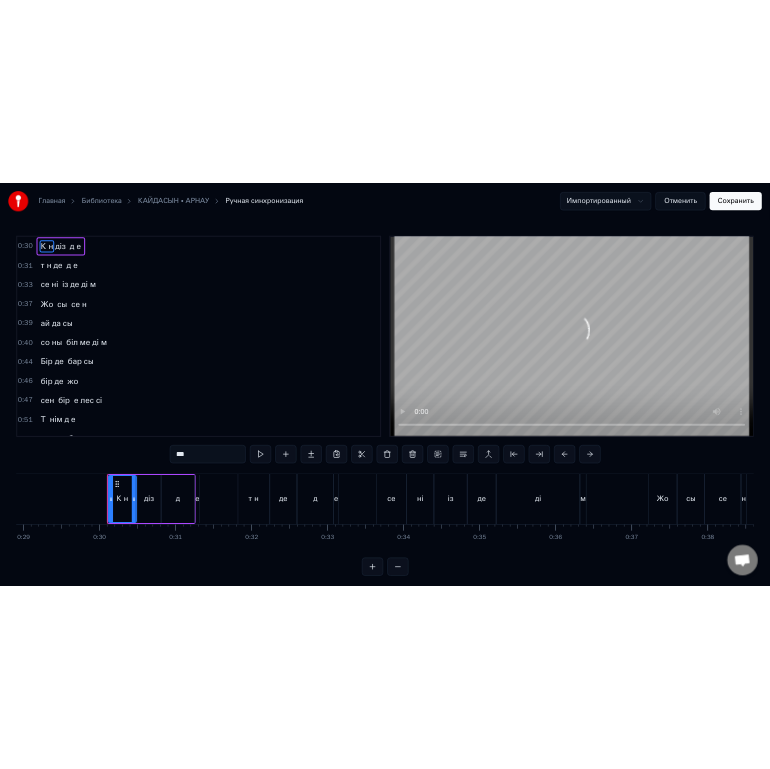 scroll, scrollTop: 0, scrollLeft: 4414, axis: horizontal 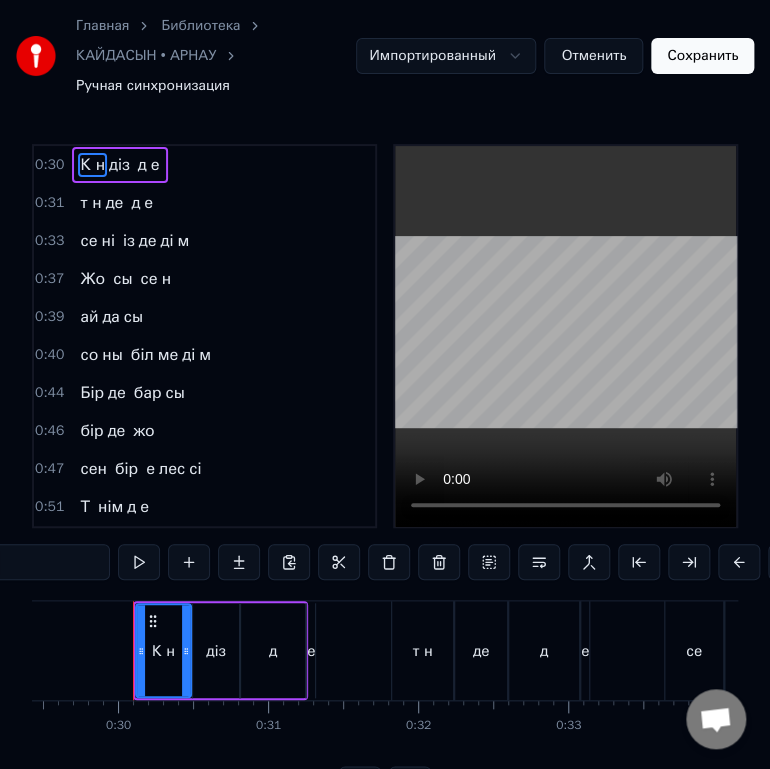 click on "К н" at bounding box center (163, 651) 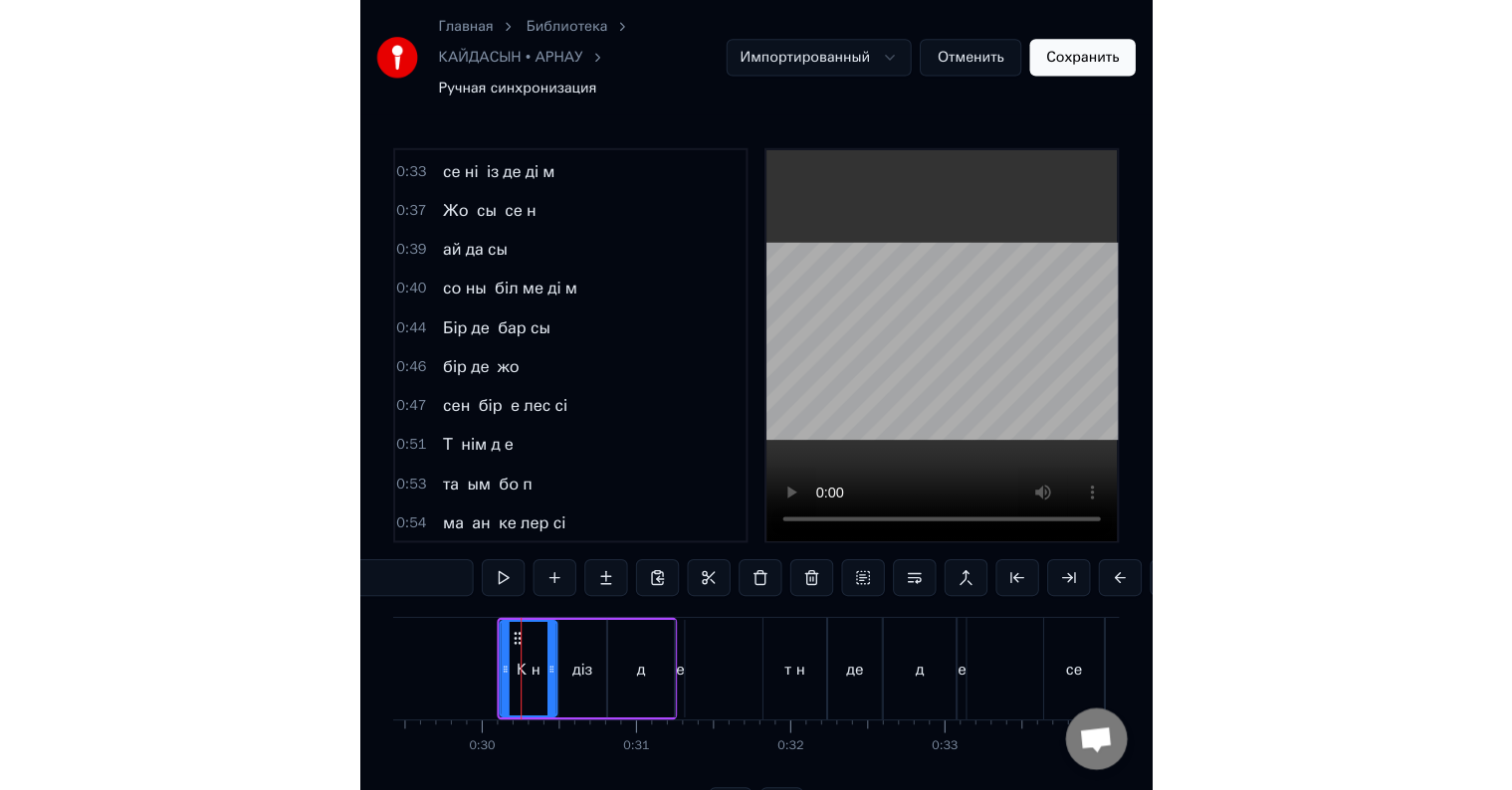 scroll, scrollTop: 99, scrollLeft: 0, axis: vertical 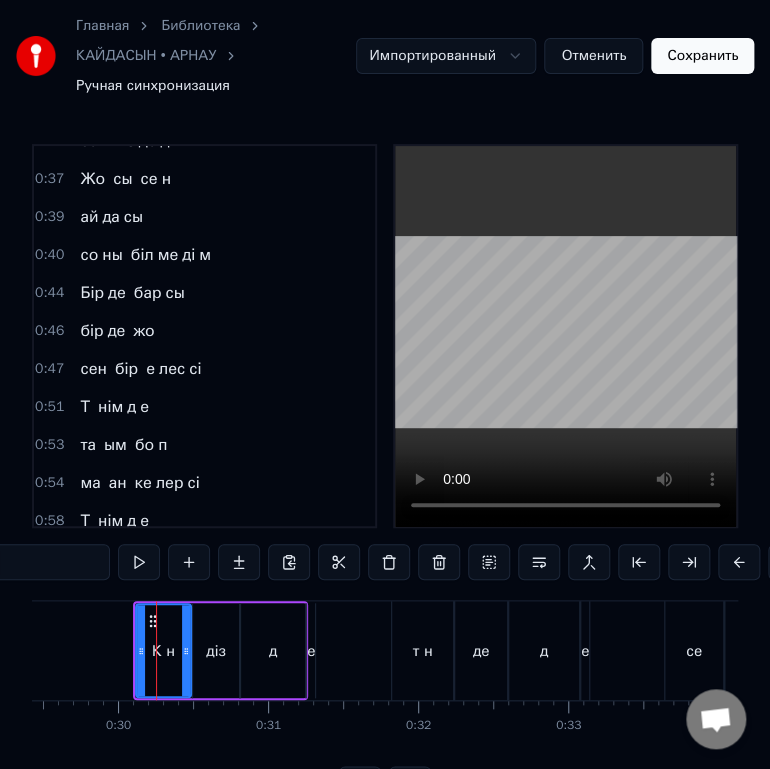click on "***" at bounding box center [35, 562] 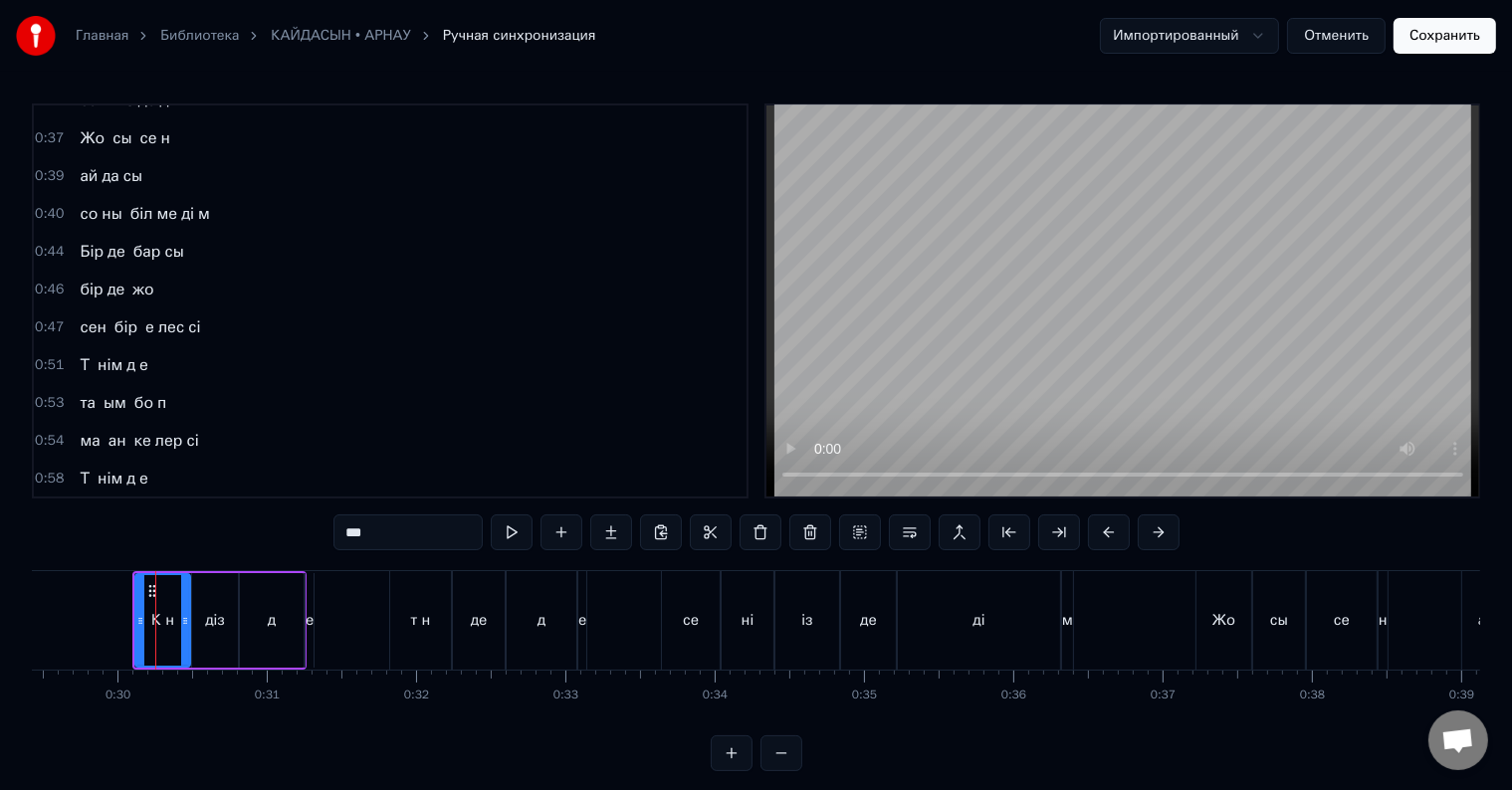 click on "***" at bounding box center [408, 532] 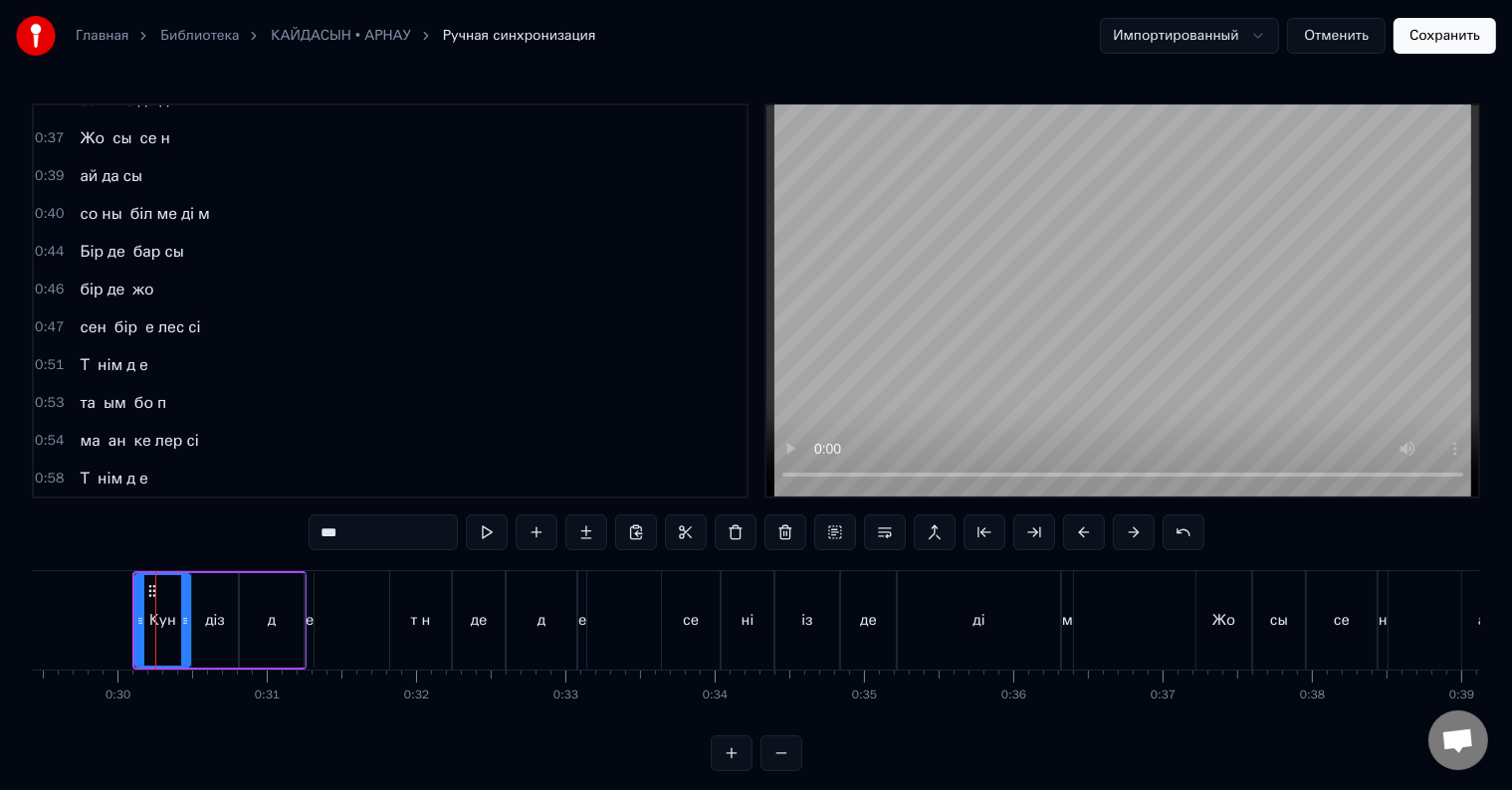 scroll, scrollTop: 0, scrollLeft: 0, axis: both 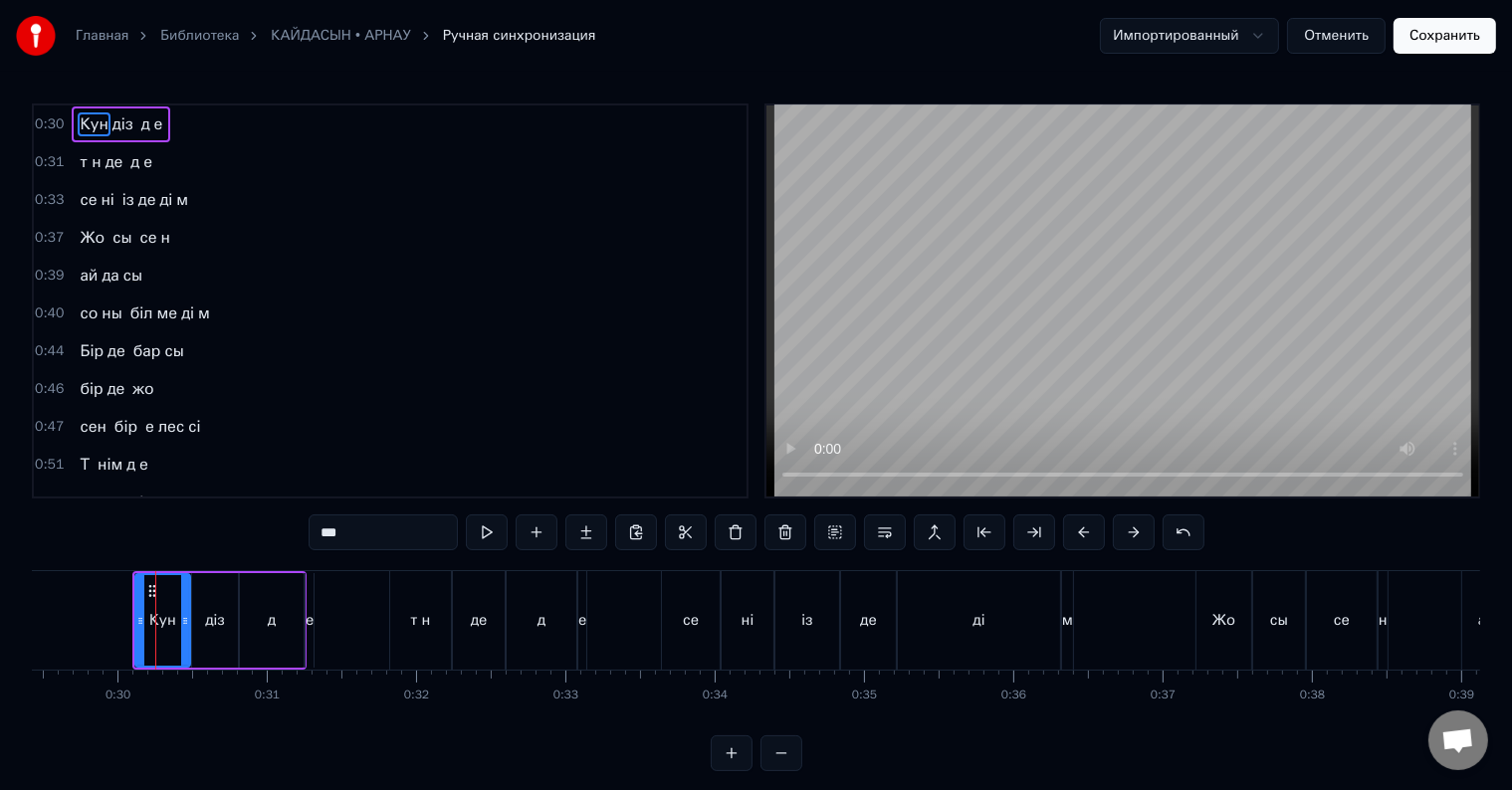 click on "т н" at bounding box center [90, 162] 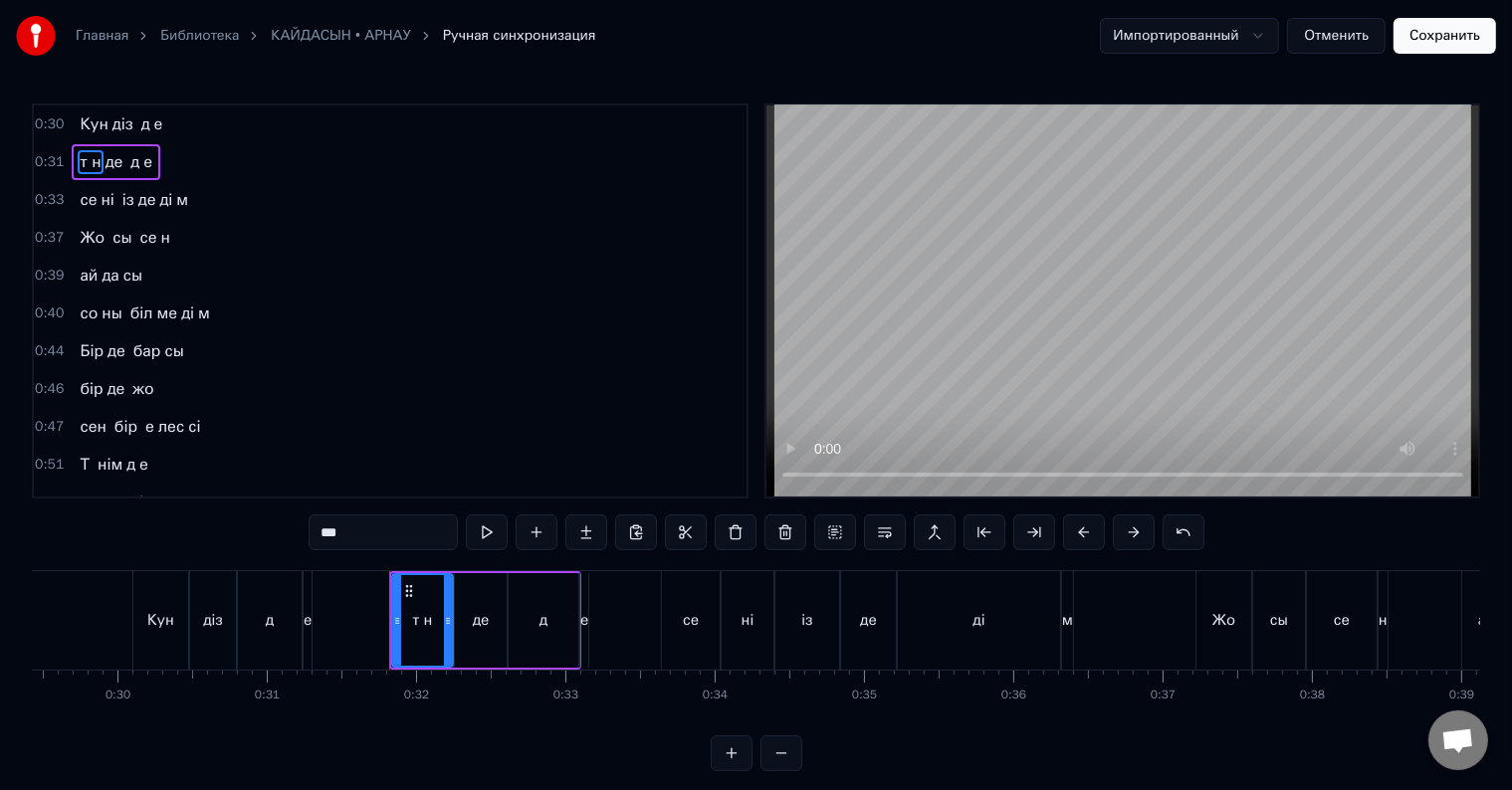 click on "***" at bounding box center [383, 532] 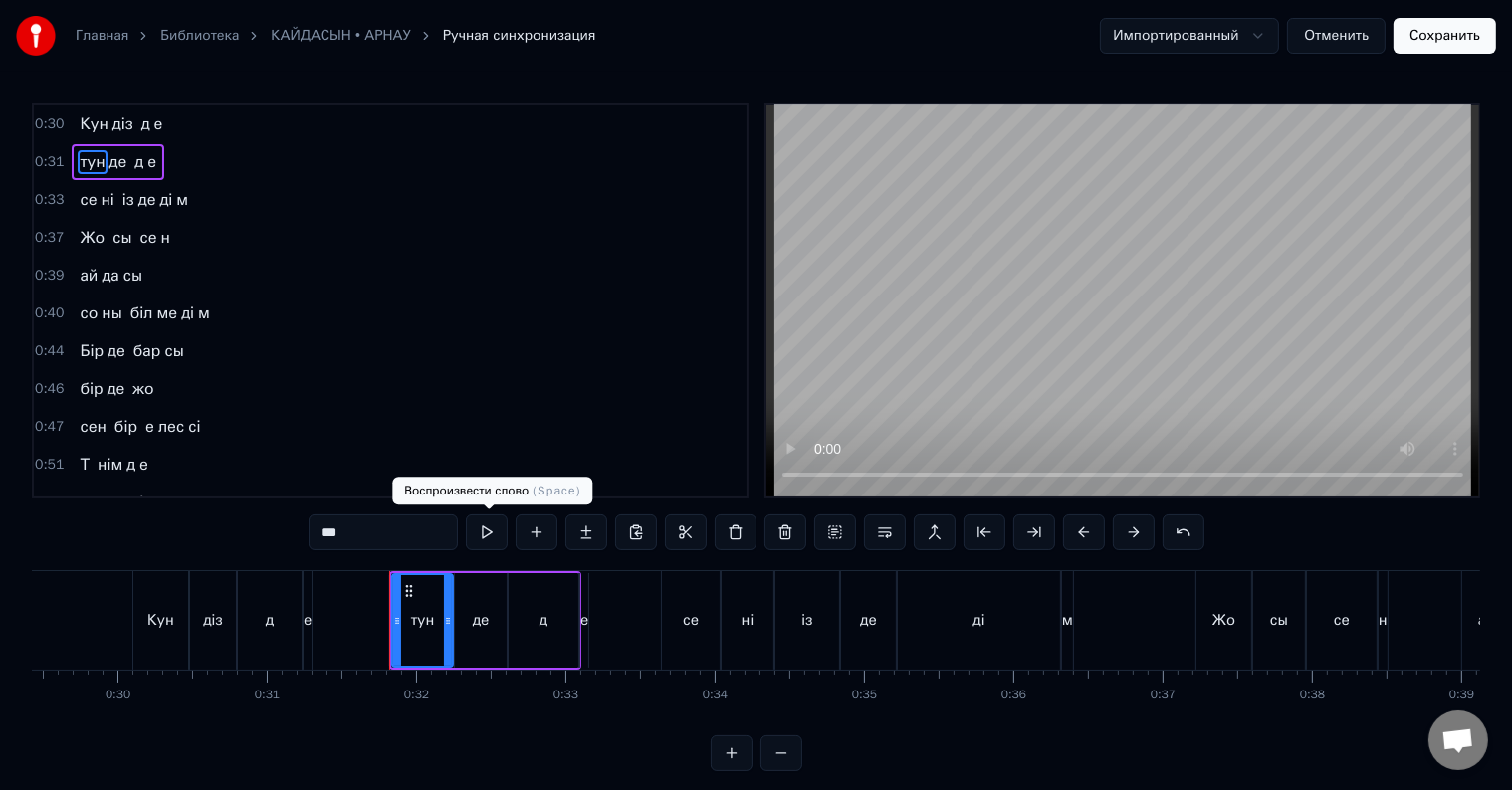 click at bounding box center [487, 532] 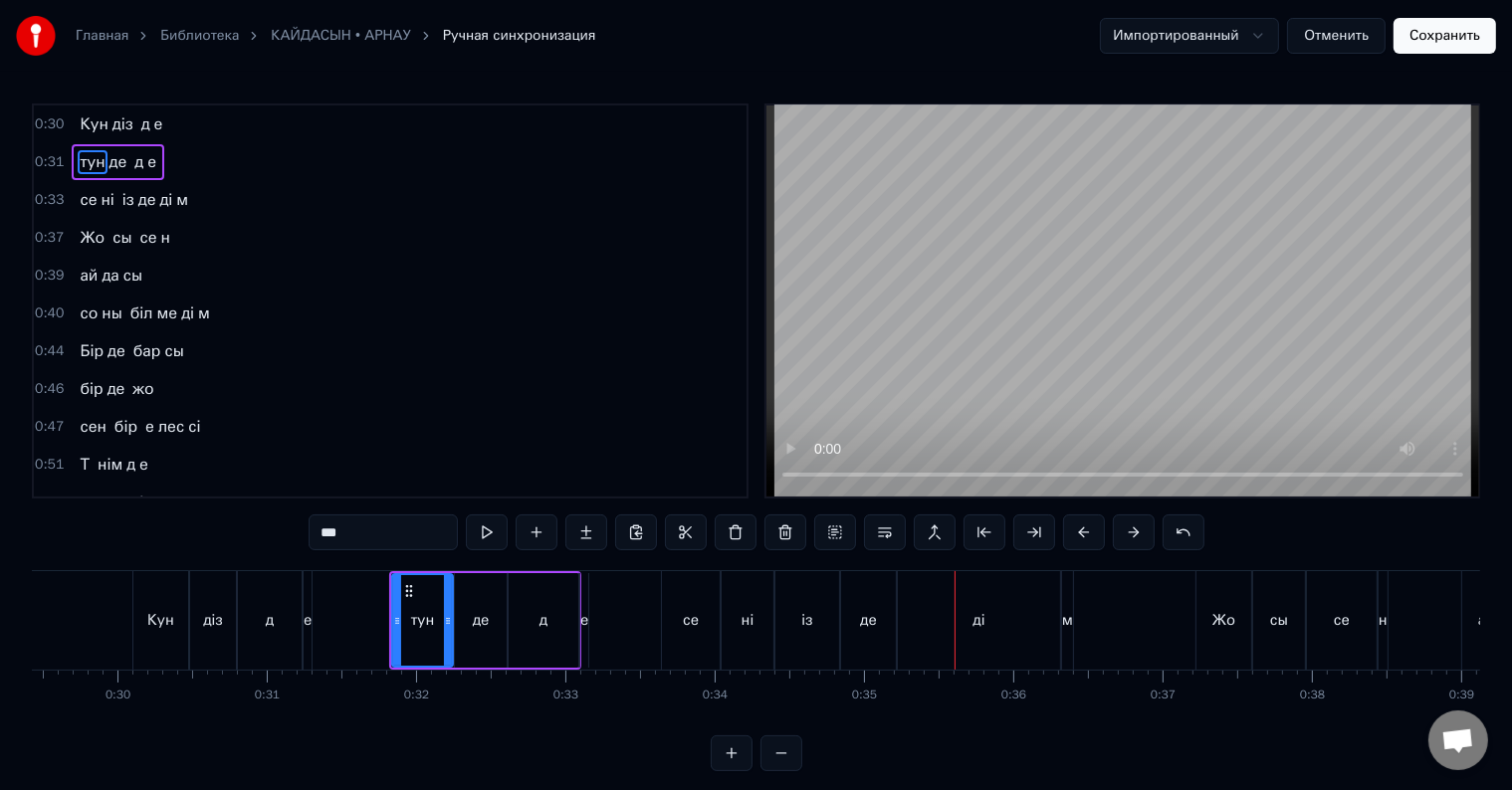 click on "сы" at bounding box center (121, 238) 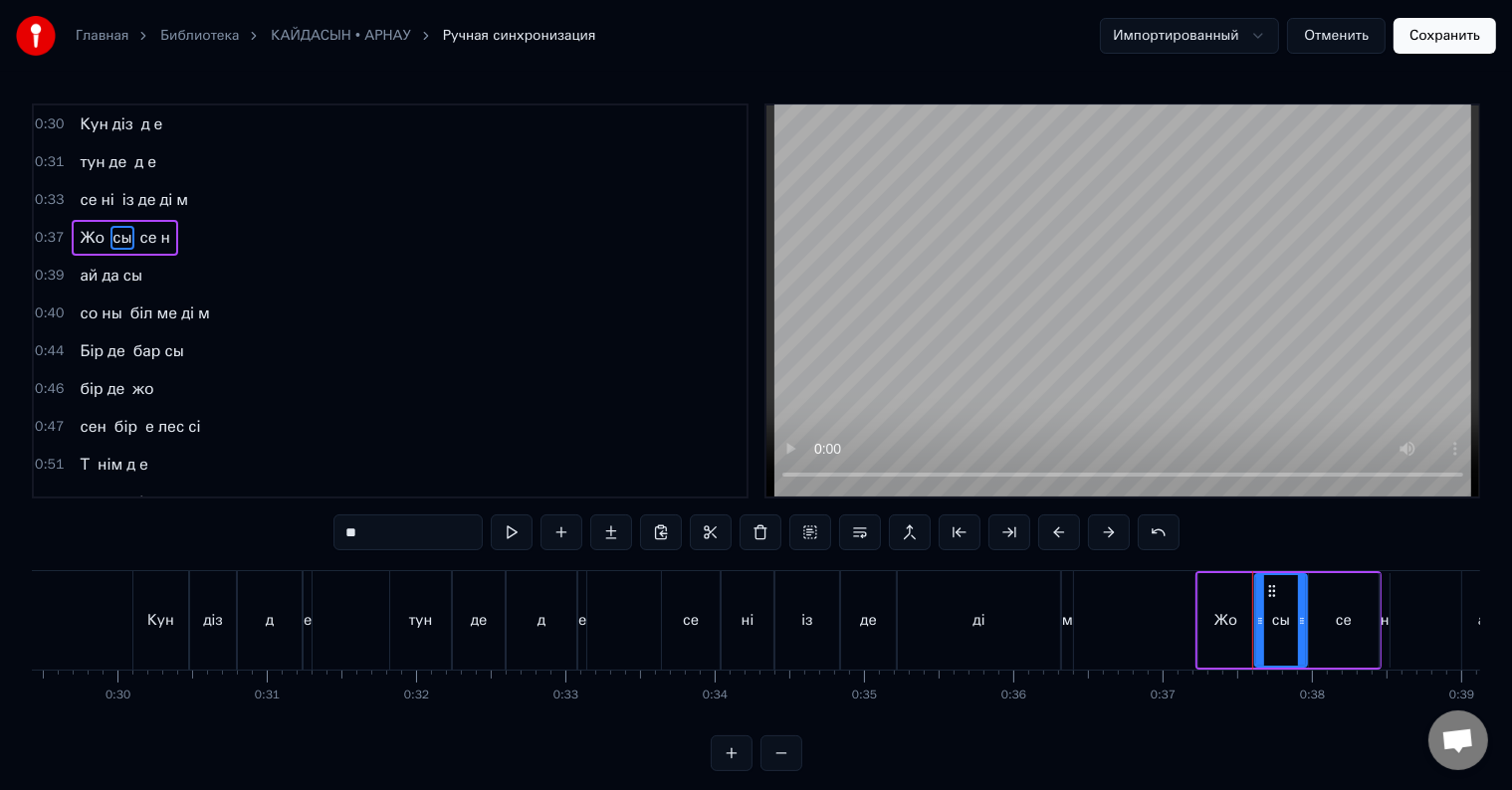 click on "Жо" at bounding box center [92, 238] 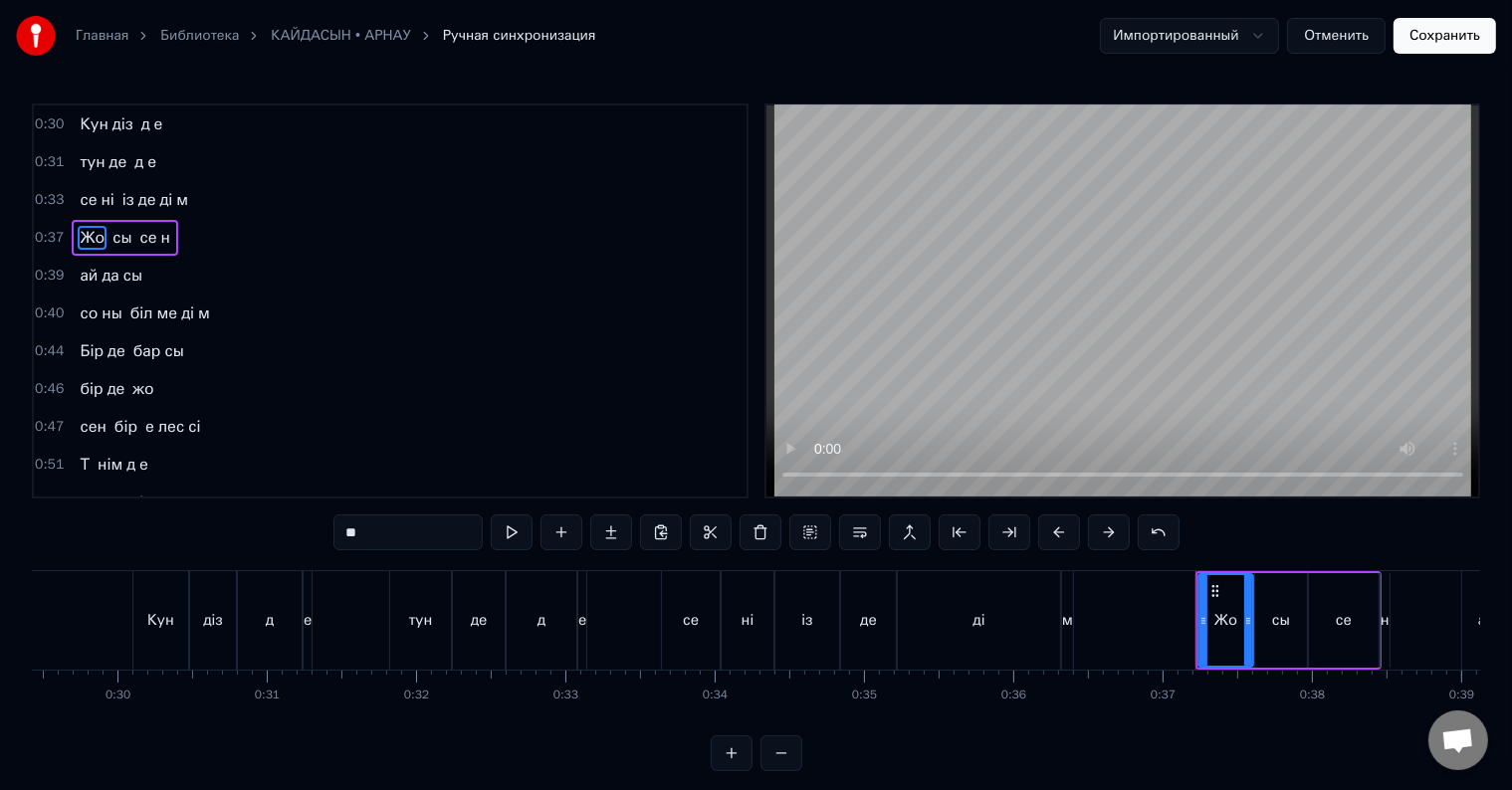 click on "**" at bounding box center (408, 532) 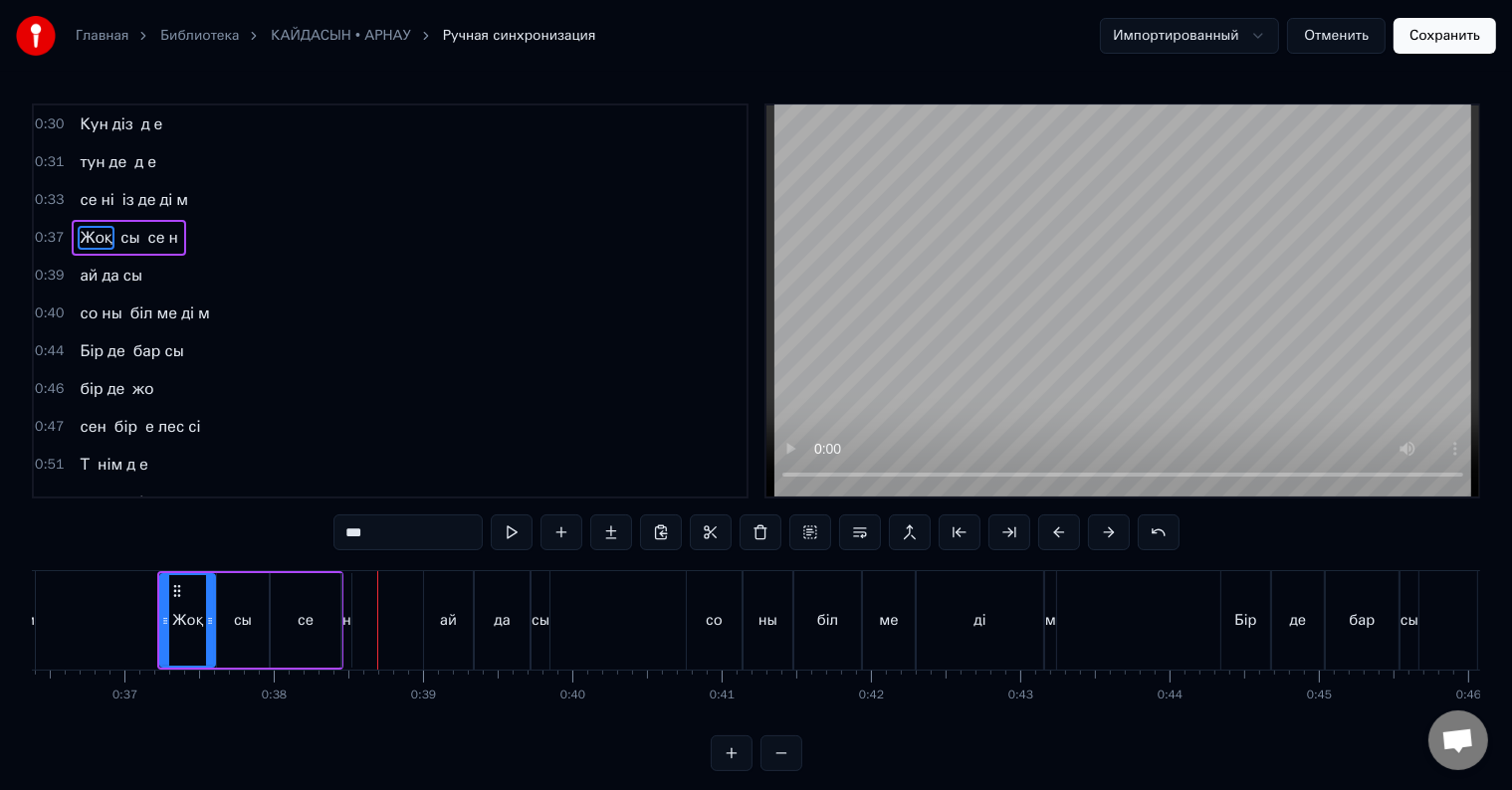 scroll, scrollTop: 0, scrollLeft: 5677, axis: horizontal 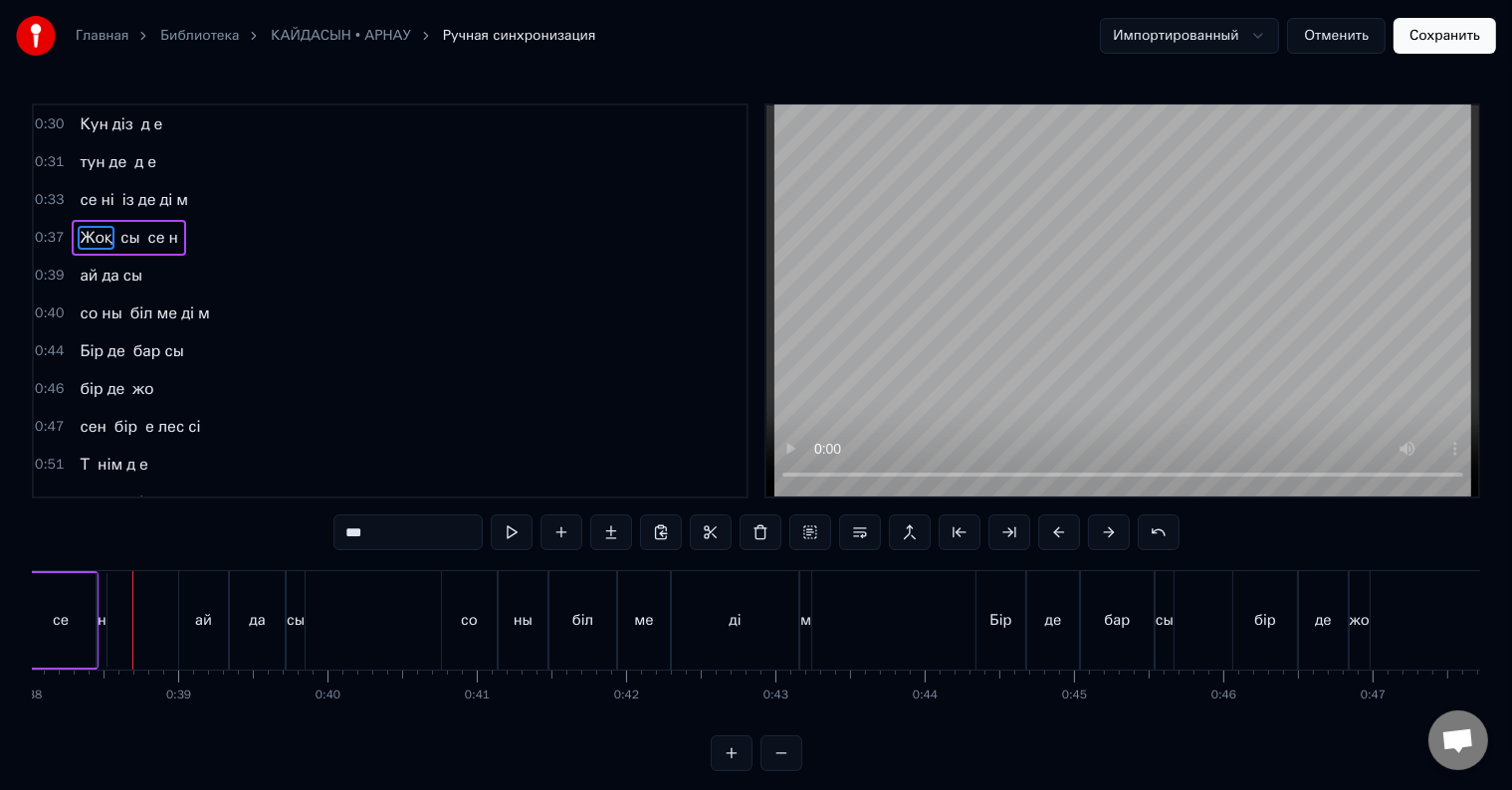 click on "Жоқ" at bounding box center [96, 238] 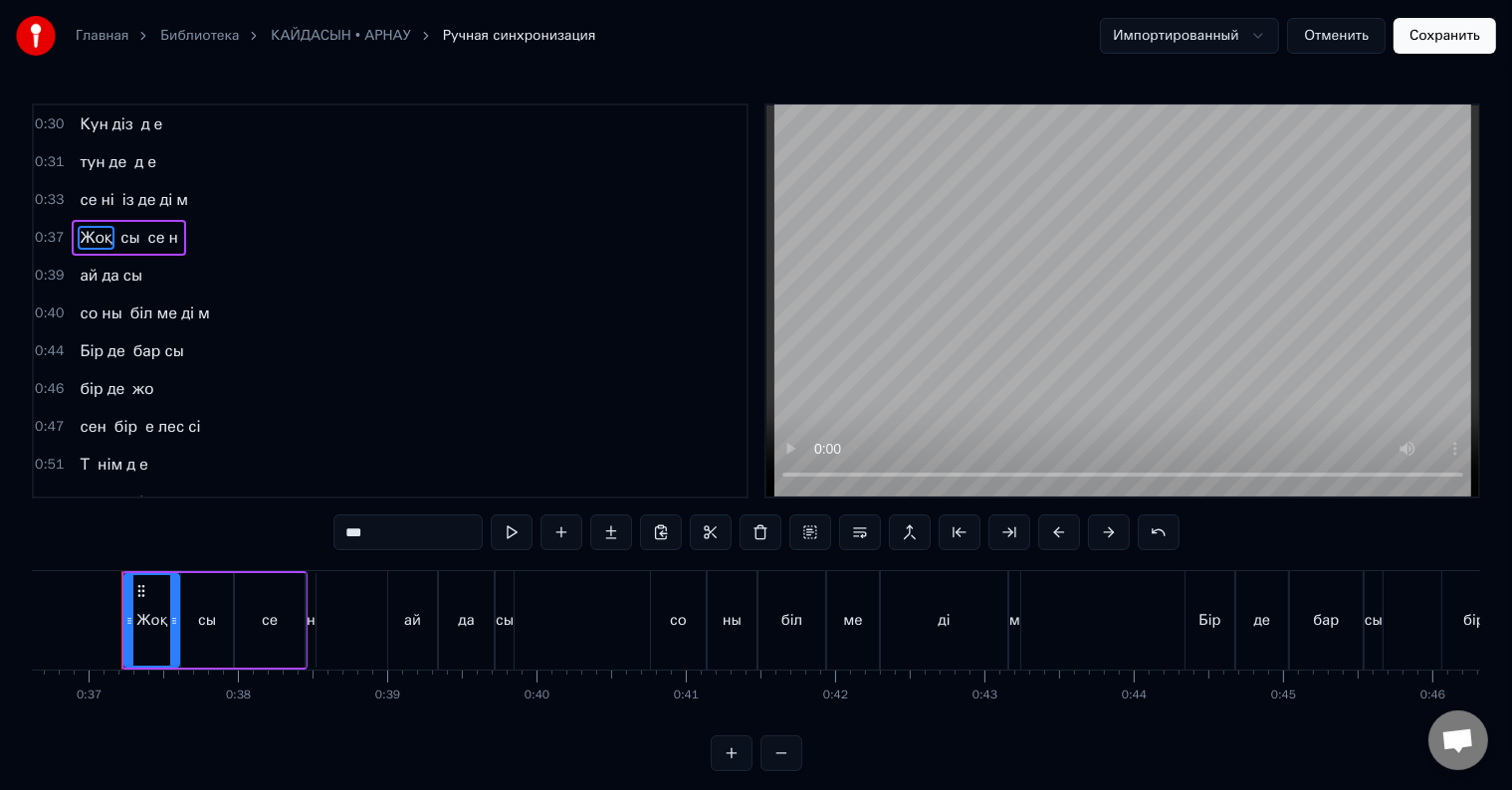 scroll, scrollTop: 0, scrollLeft: 5457, axis: horizontal 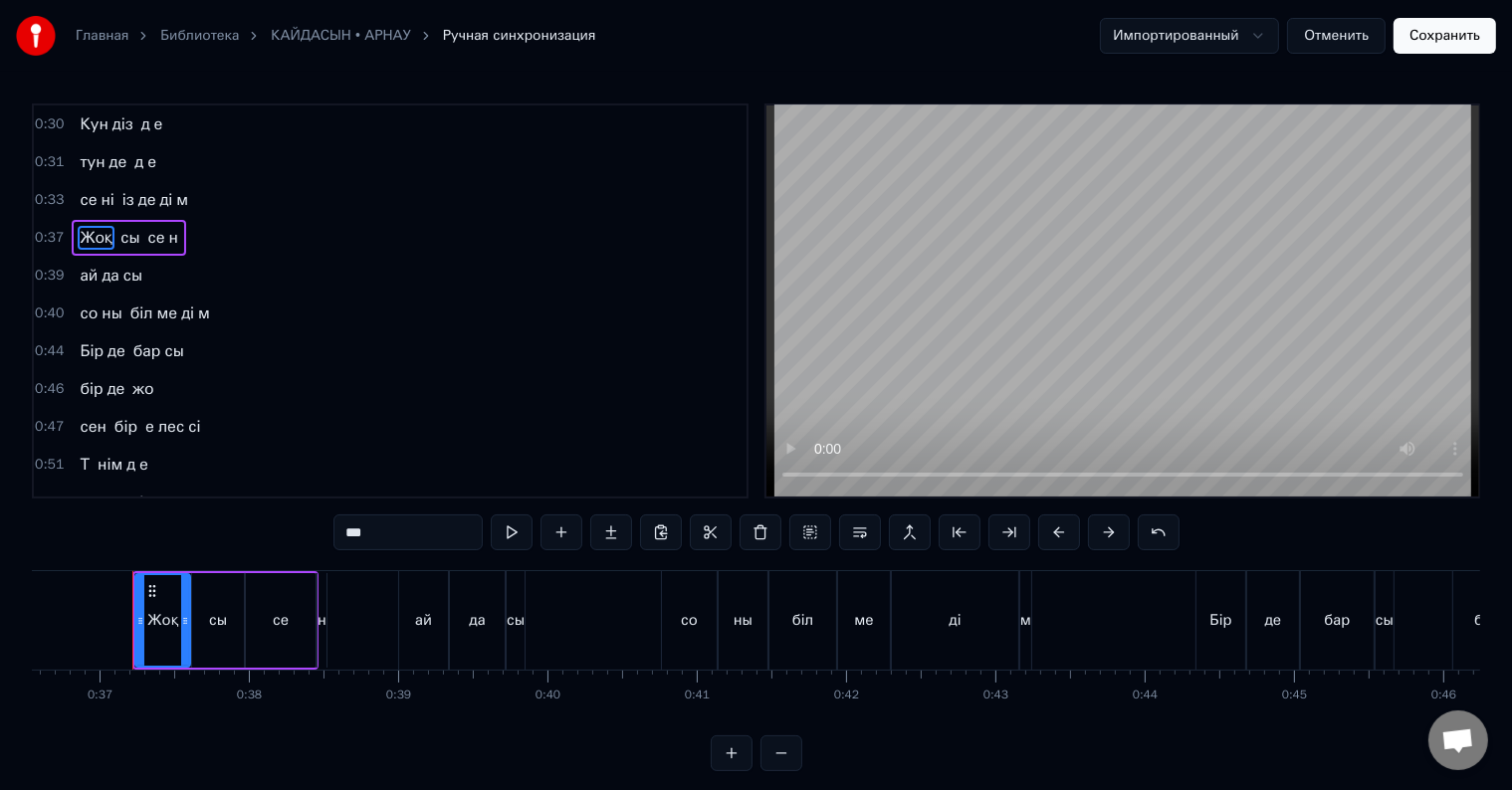 click on "Жоқ" at bounding box center [162, 620] 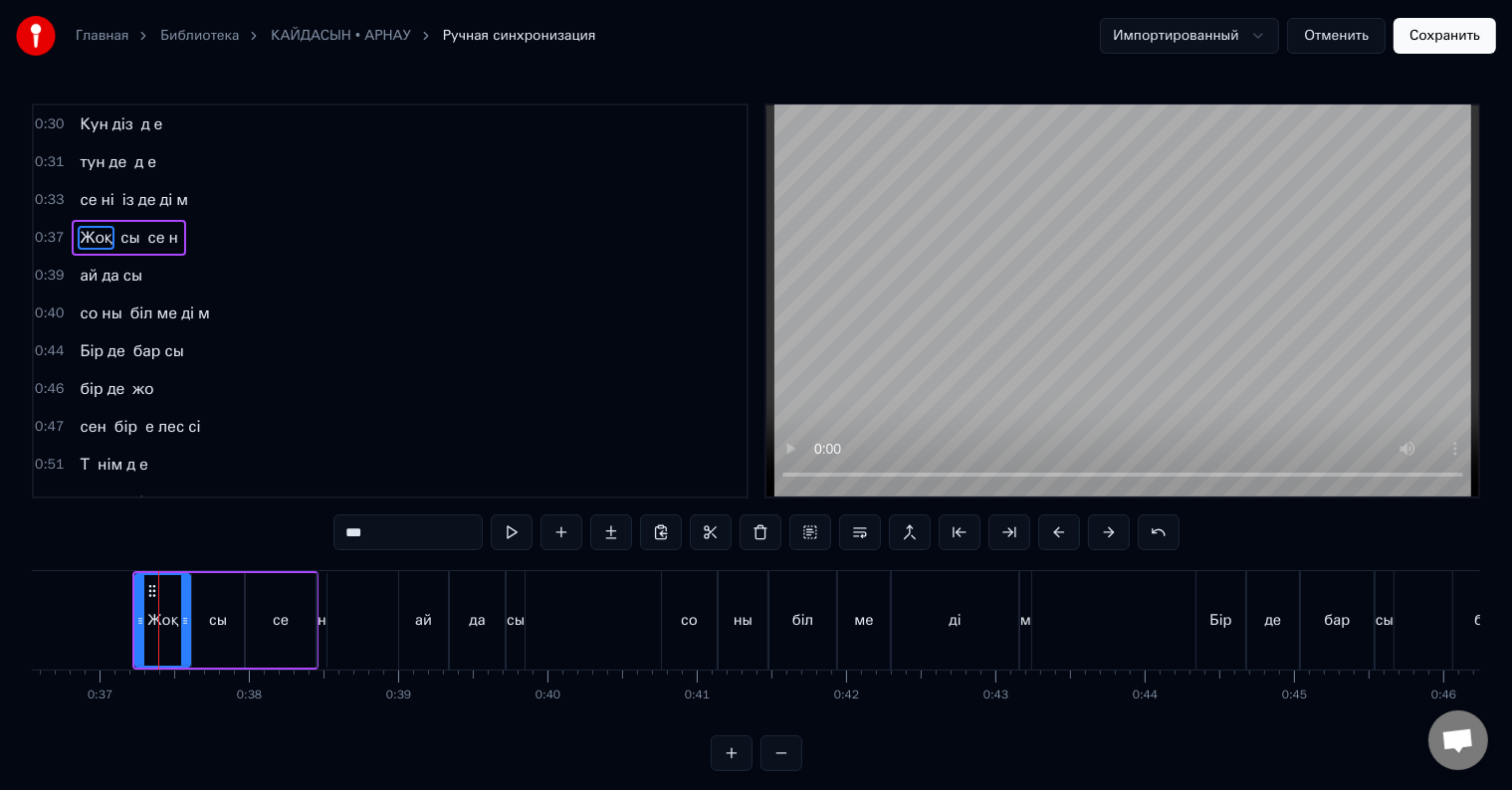 drag, startPoint x: 406, startPoint y: 527, endPoint x: 350, endPoint y: 534, distance: 56.435804 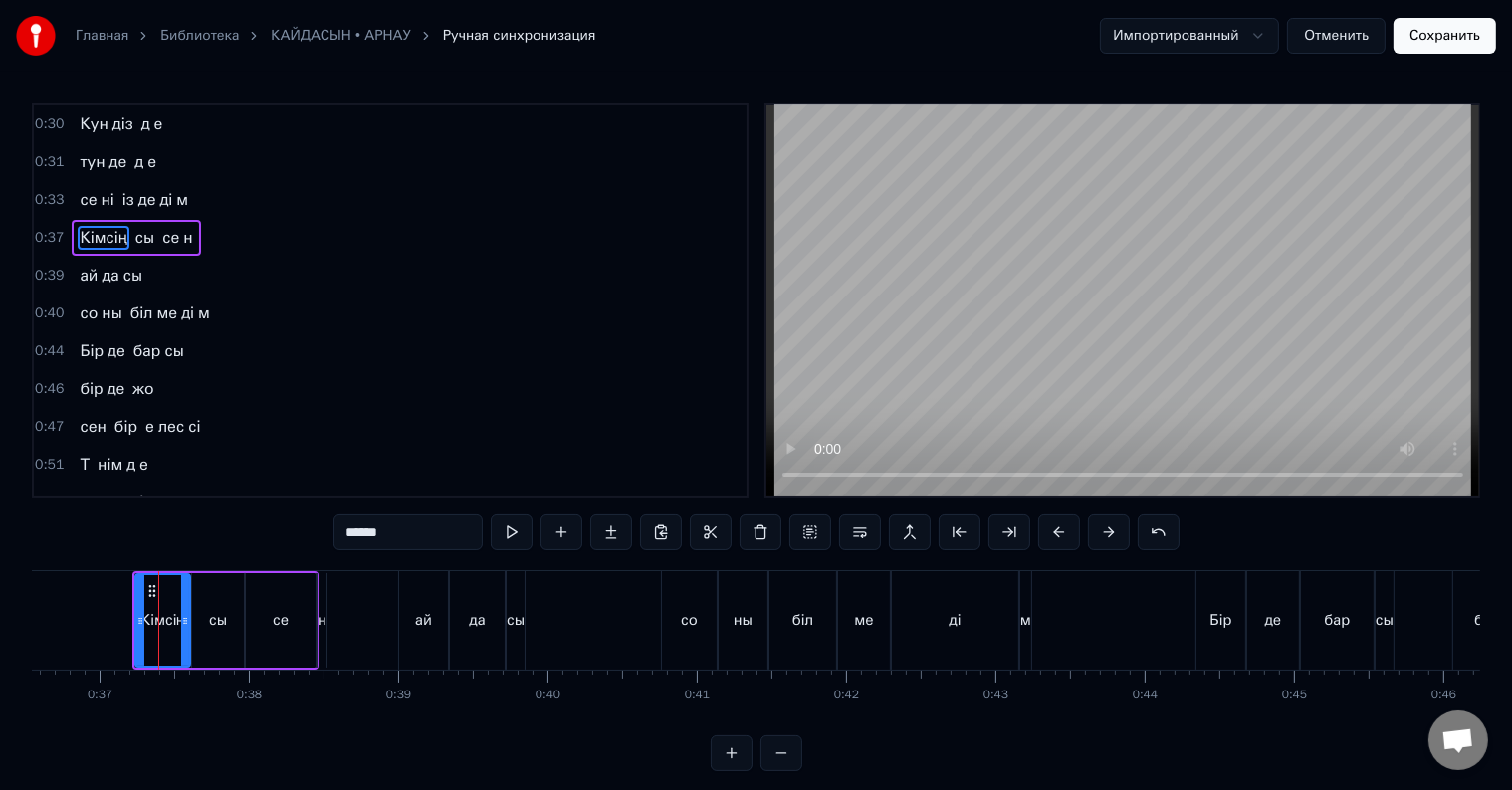 drag, startPoint x: 416, startPoint y: 536, endPoint x: 371, endPoint y: 537, distance: 45.01111 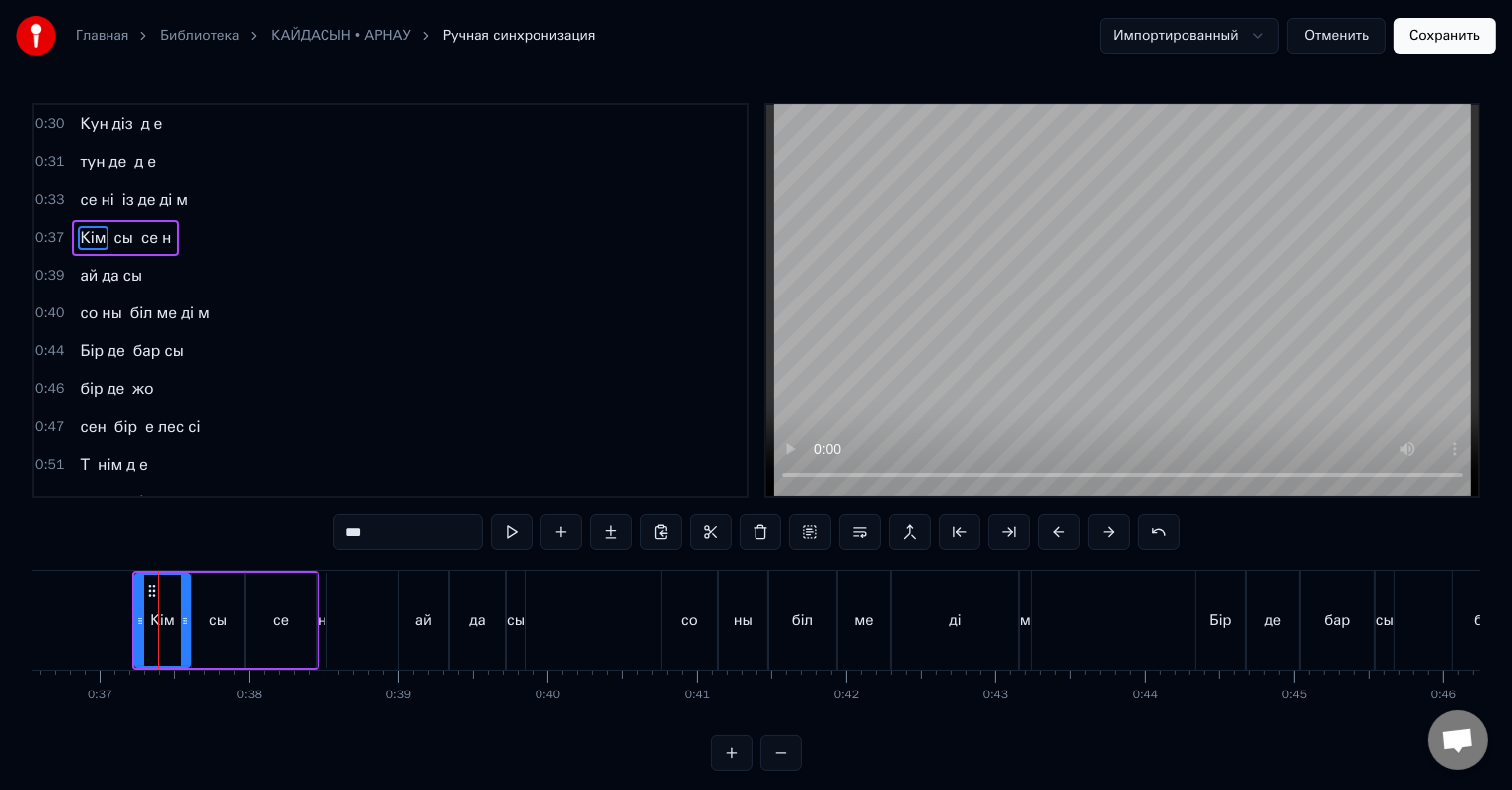 click on "сы" at bounding box center [218, 620] 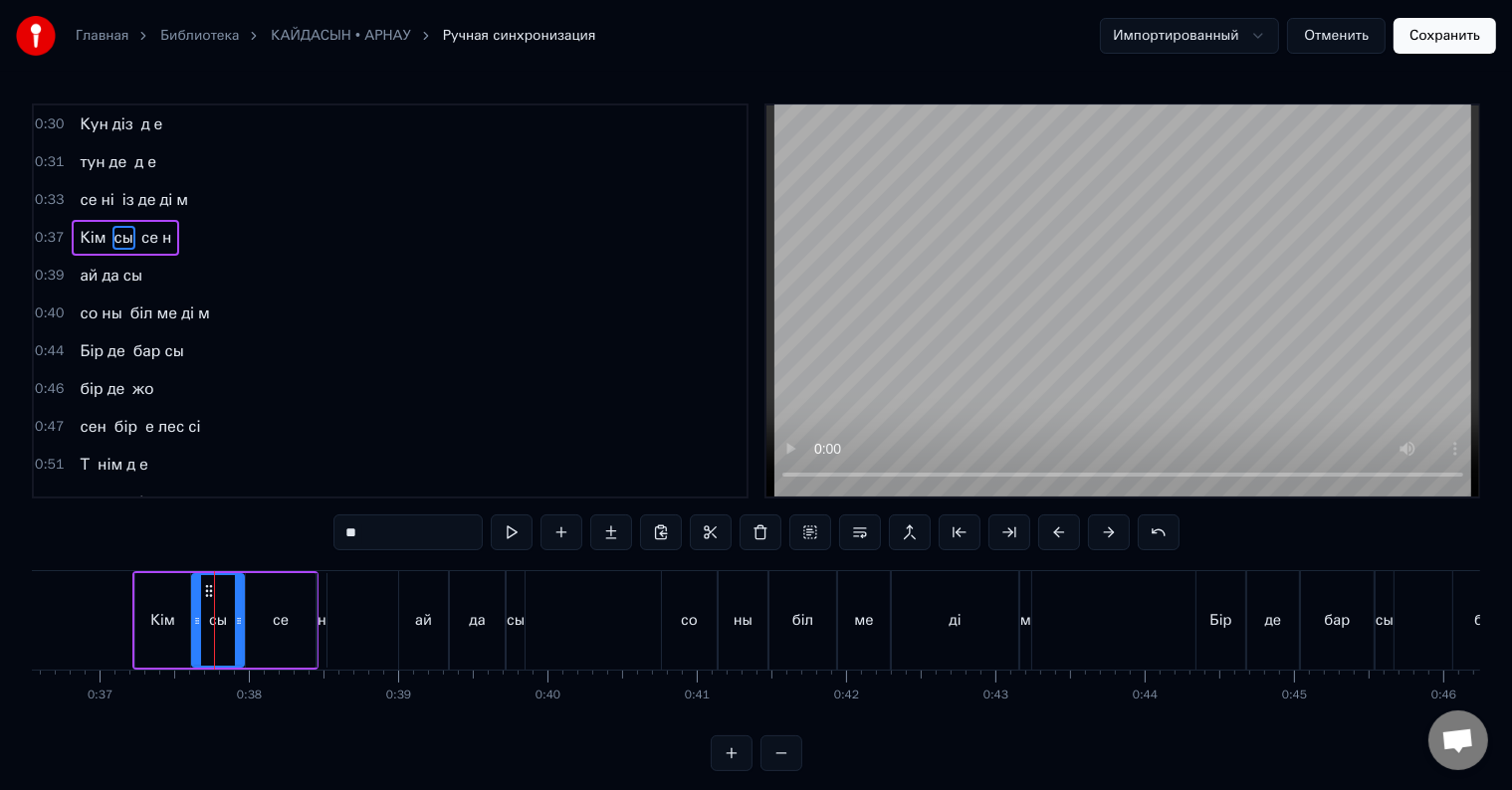 drag, startPoint x: 392, startPoint y: 533, endPoint x: 335, endPoint y: 533, distance: 57 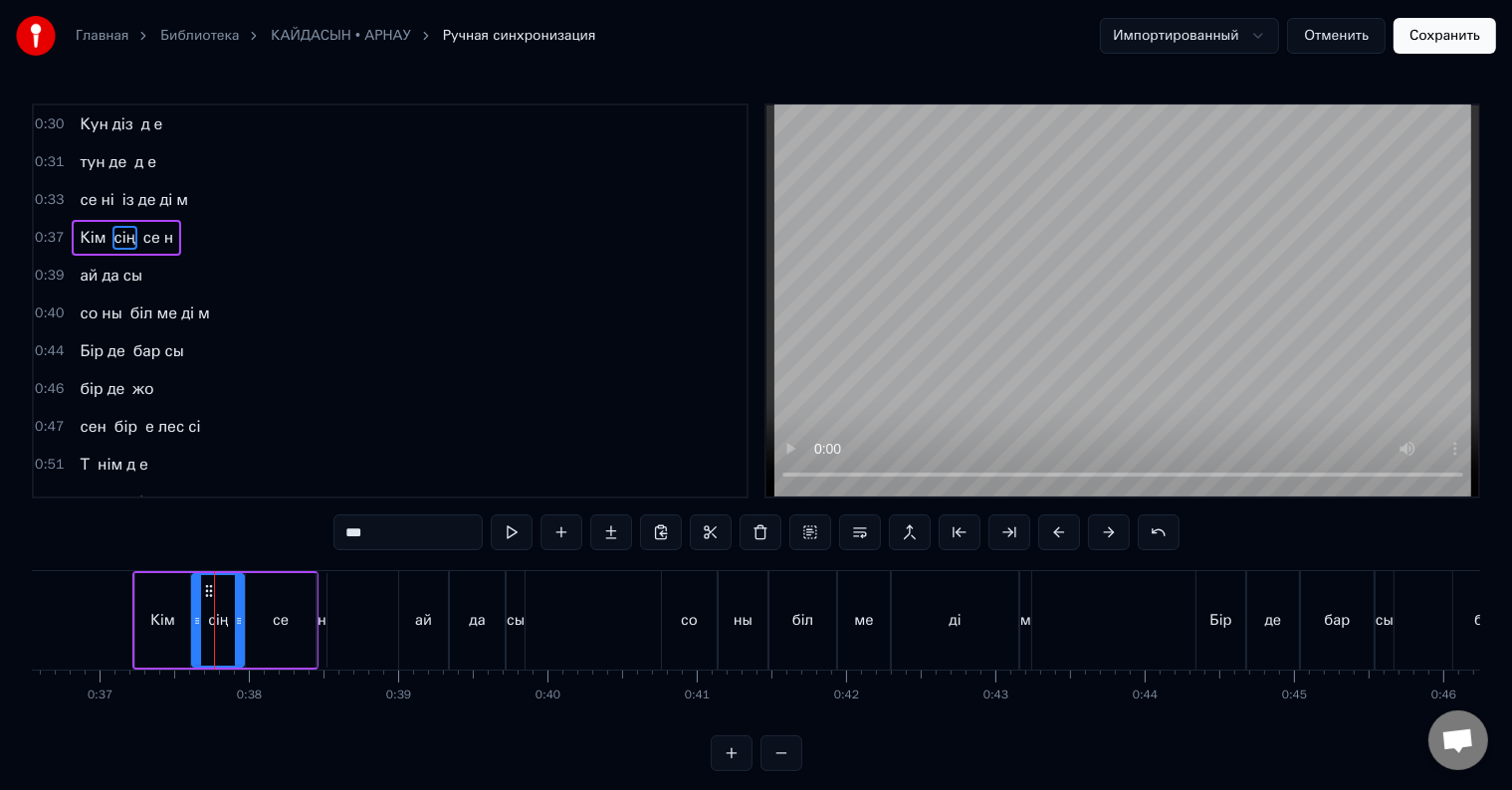 click on "се" at bounding box center [281, 620] 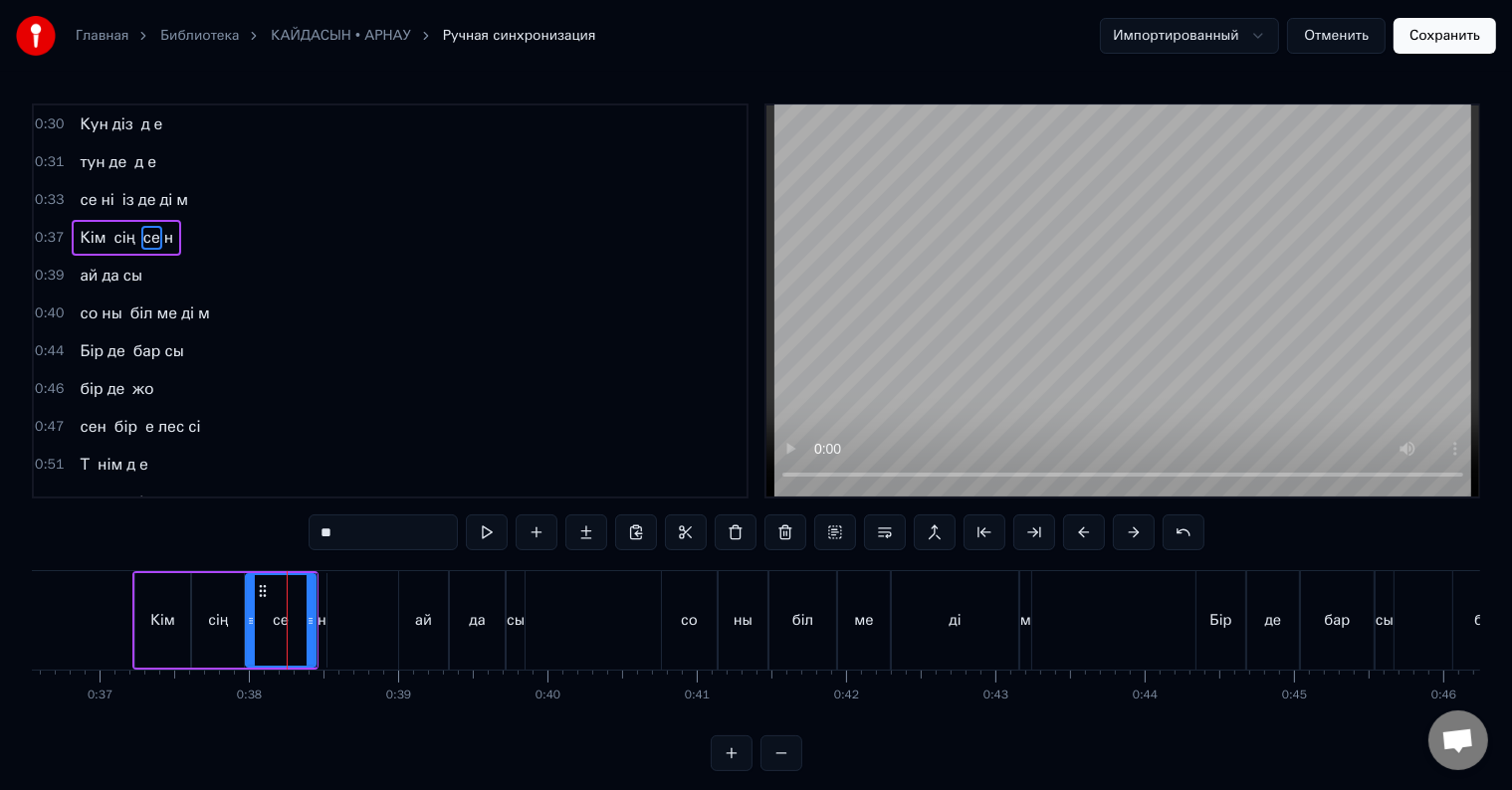 click on "0:47 сен бір е лес сі" at bounding box center [390, 427] 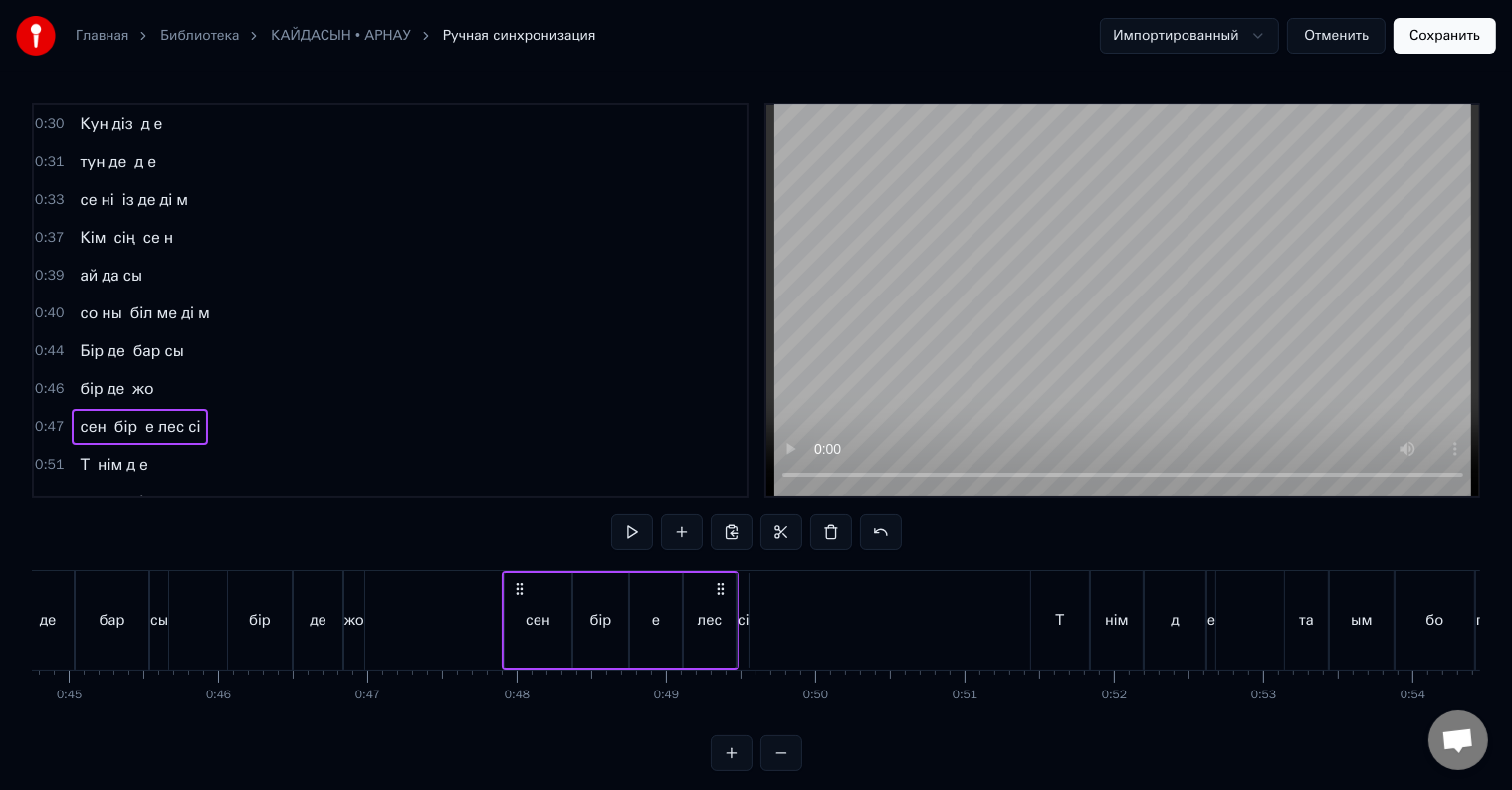 scroll, scrollTop: 0, scrollLeft: 7051, axis: horizontal 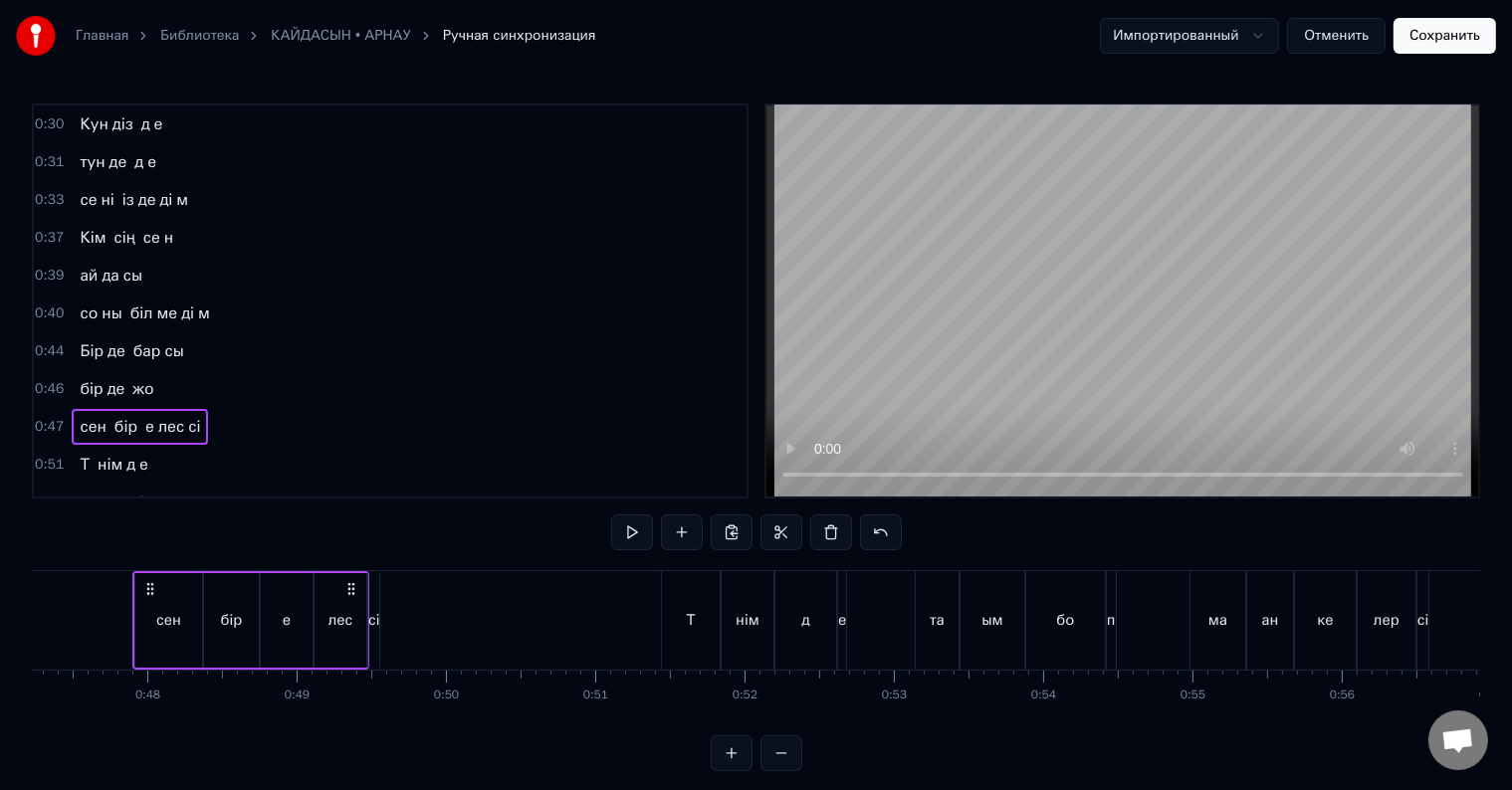 click on "се" at bounding box center (151, 238) 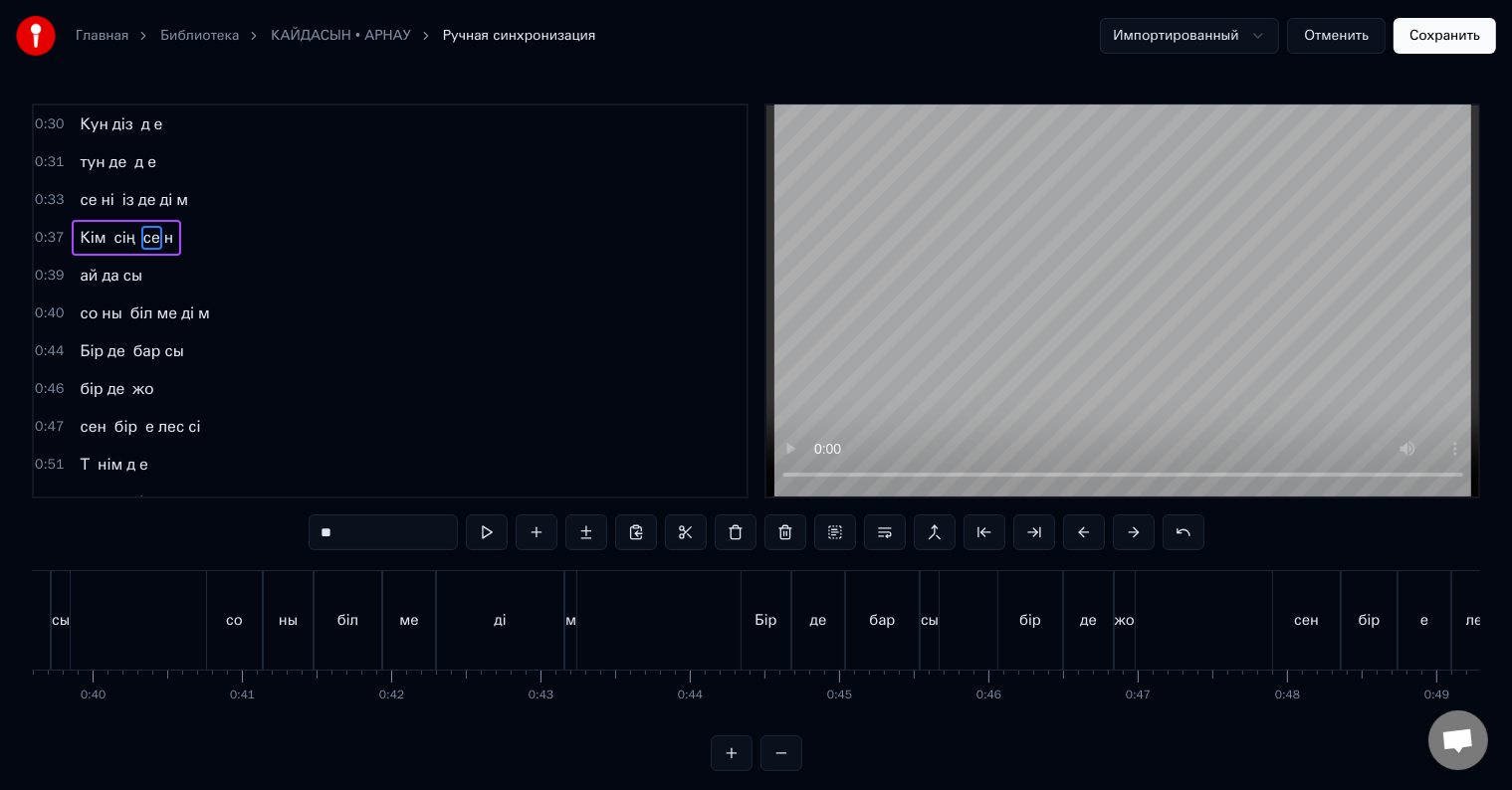 scroll, scrollTop: 0, scrollLeft: 5567, axis: horizontal 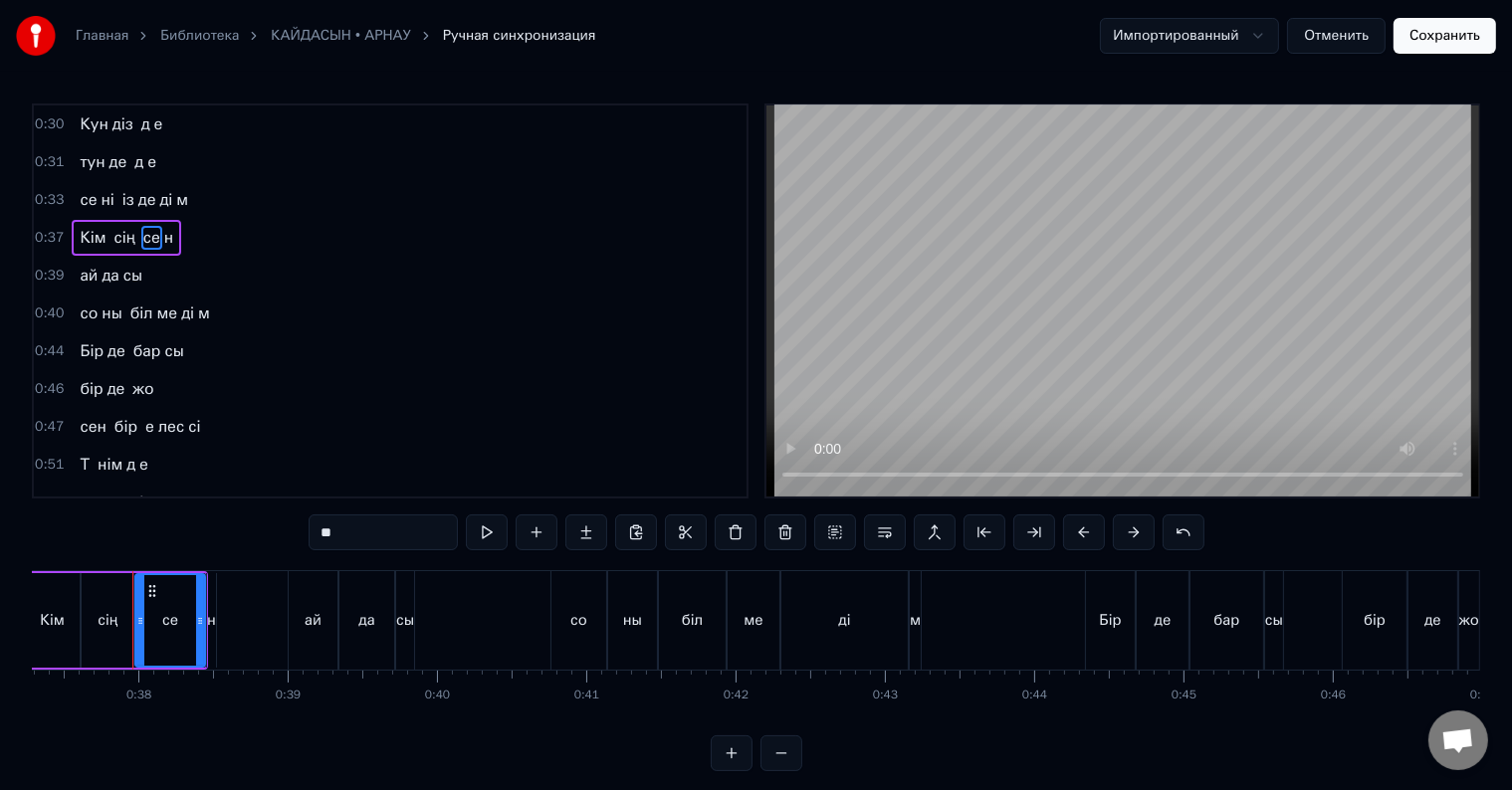 click on "**" at bounding box center [383, 532] 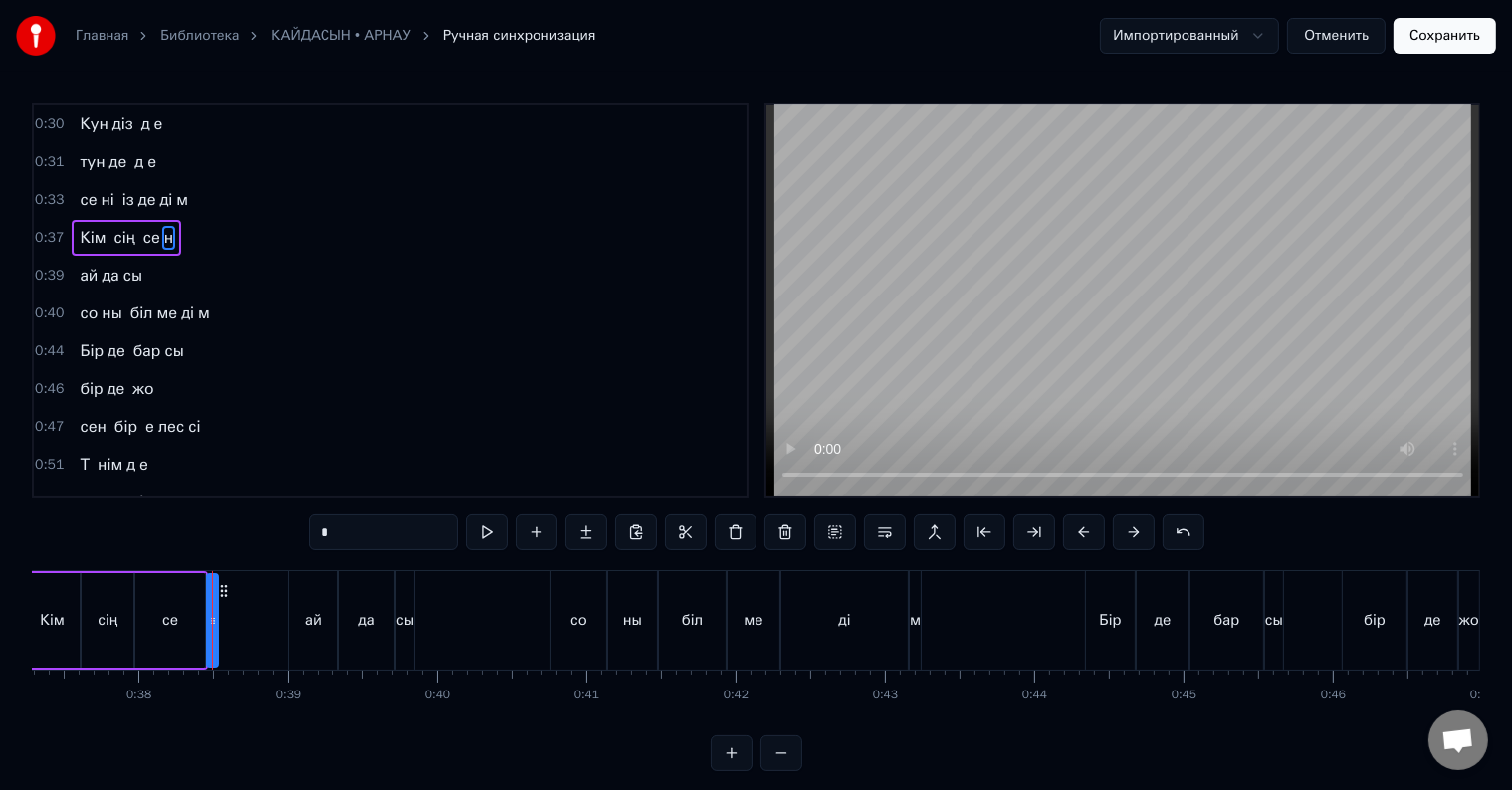 click on "*" at bounding box center [383, 532] 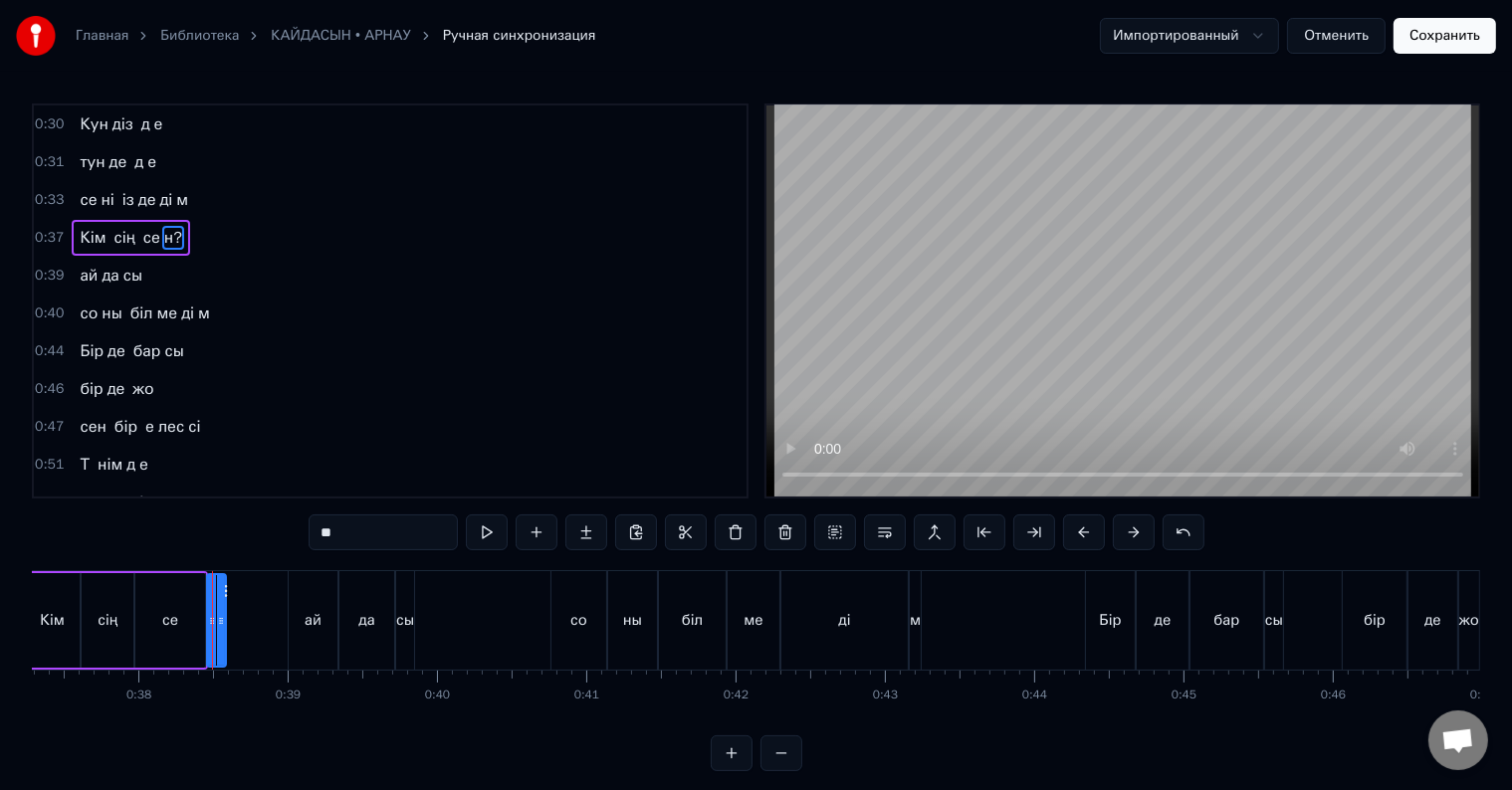 click on "ай" at bounding box center [313, 620] 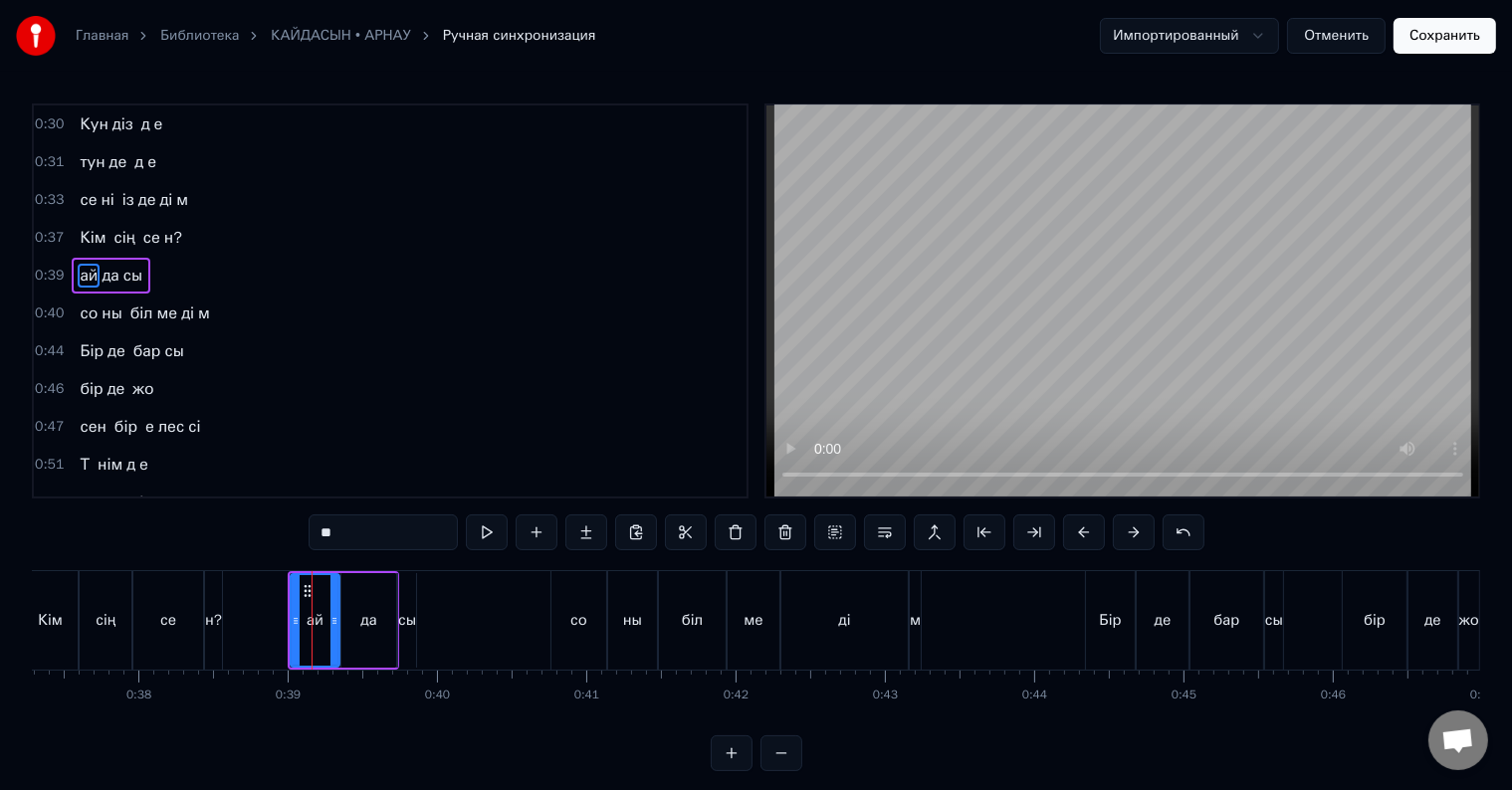 click on "**" at bounding box center [383, 532] 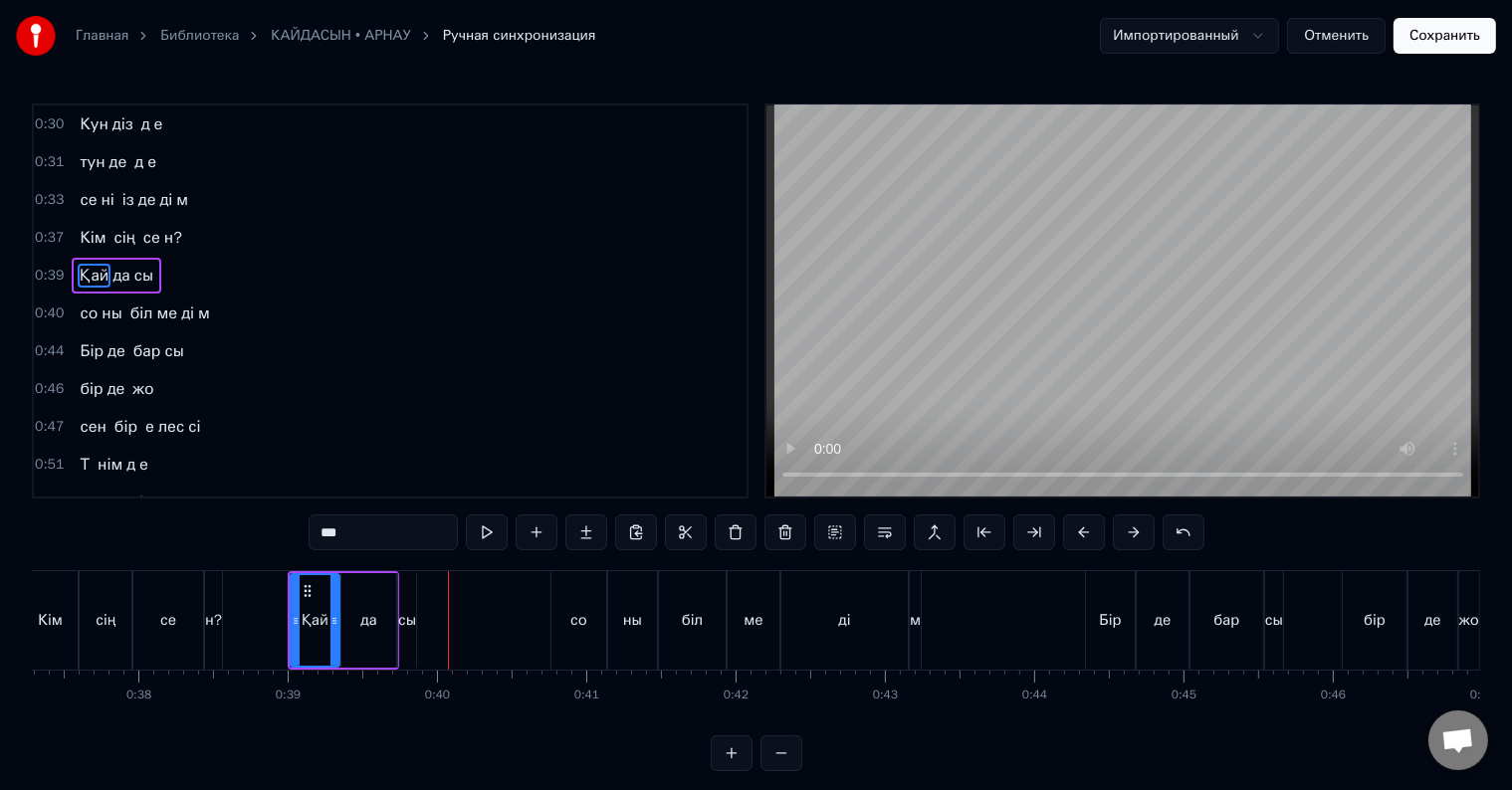 click on "сы" at bounding box center [143, 276] 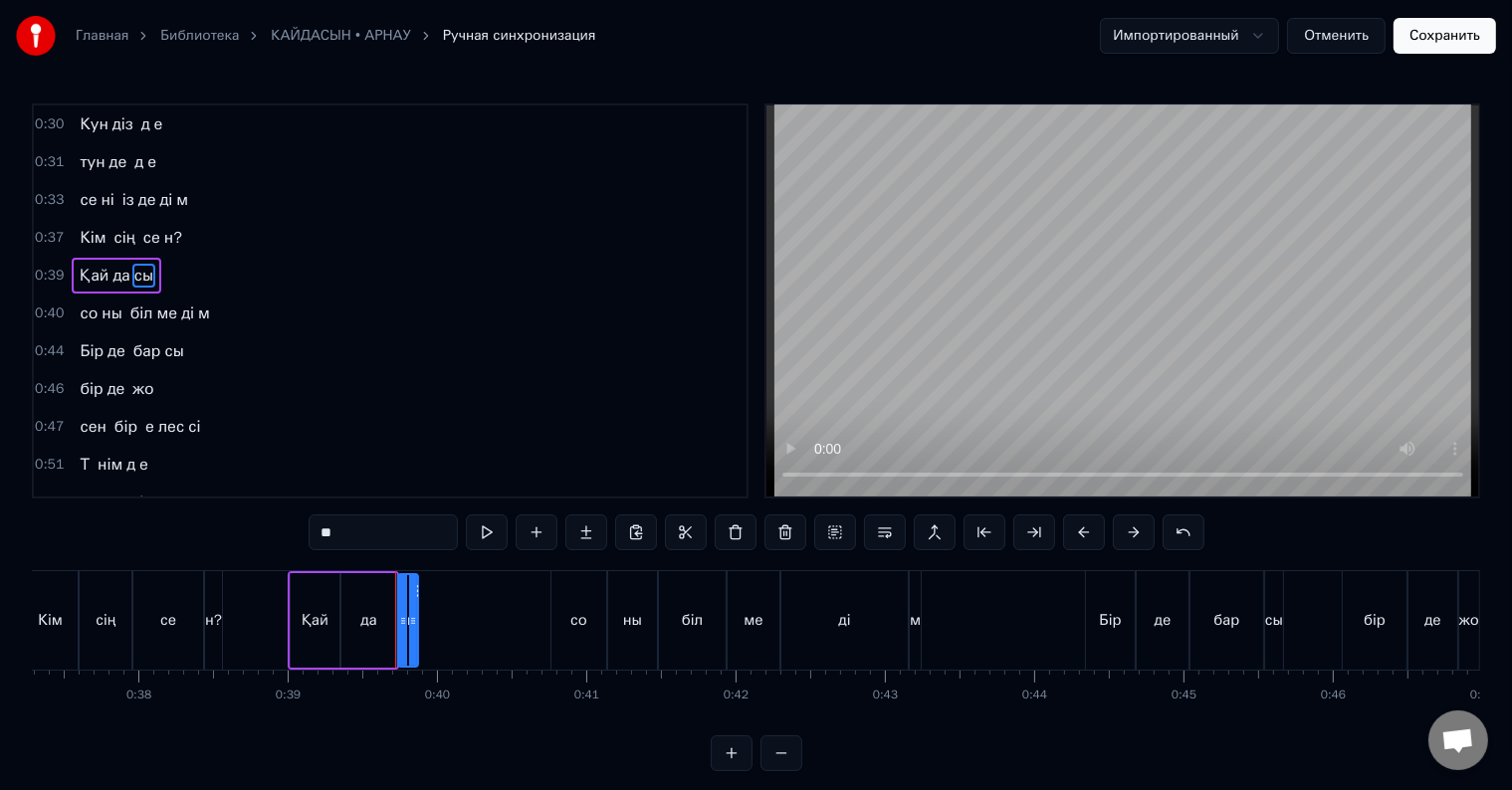 click on "да" at bounding box center [368, 620] 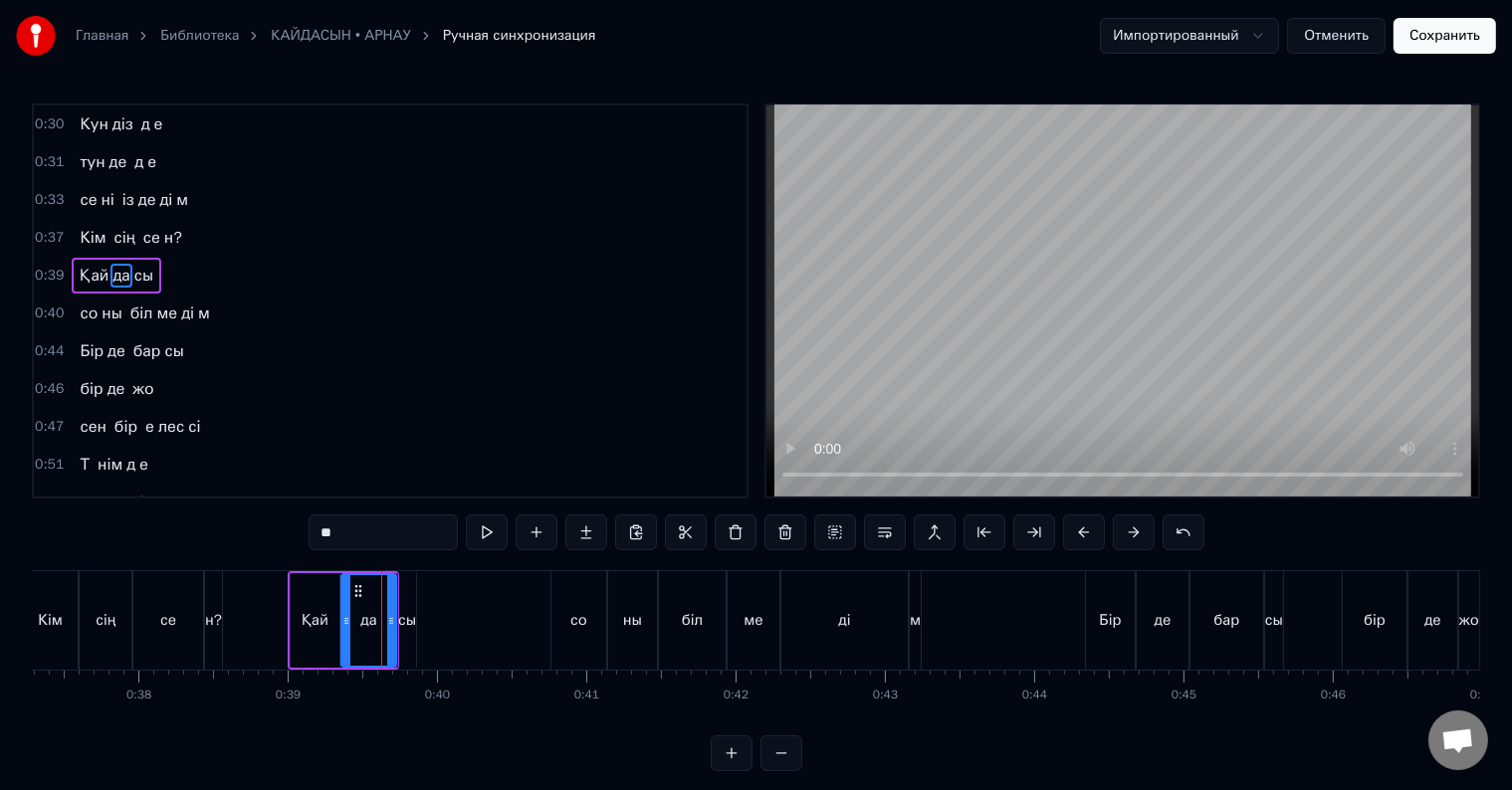 click at bounding box center [7927, 620] 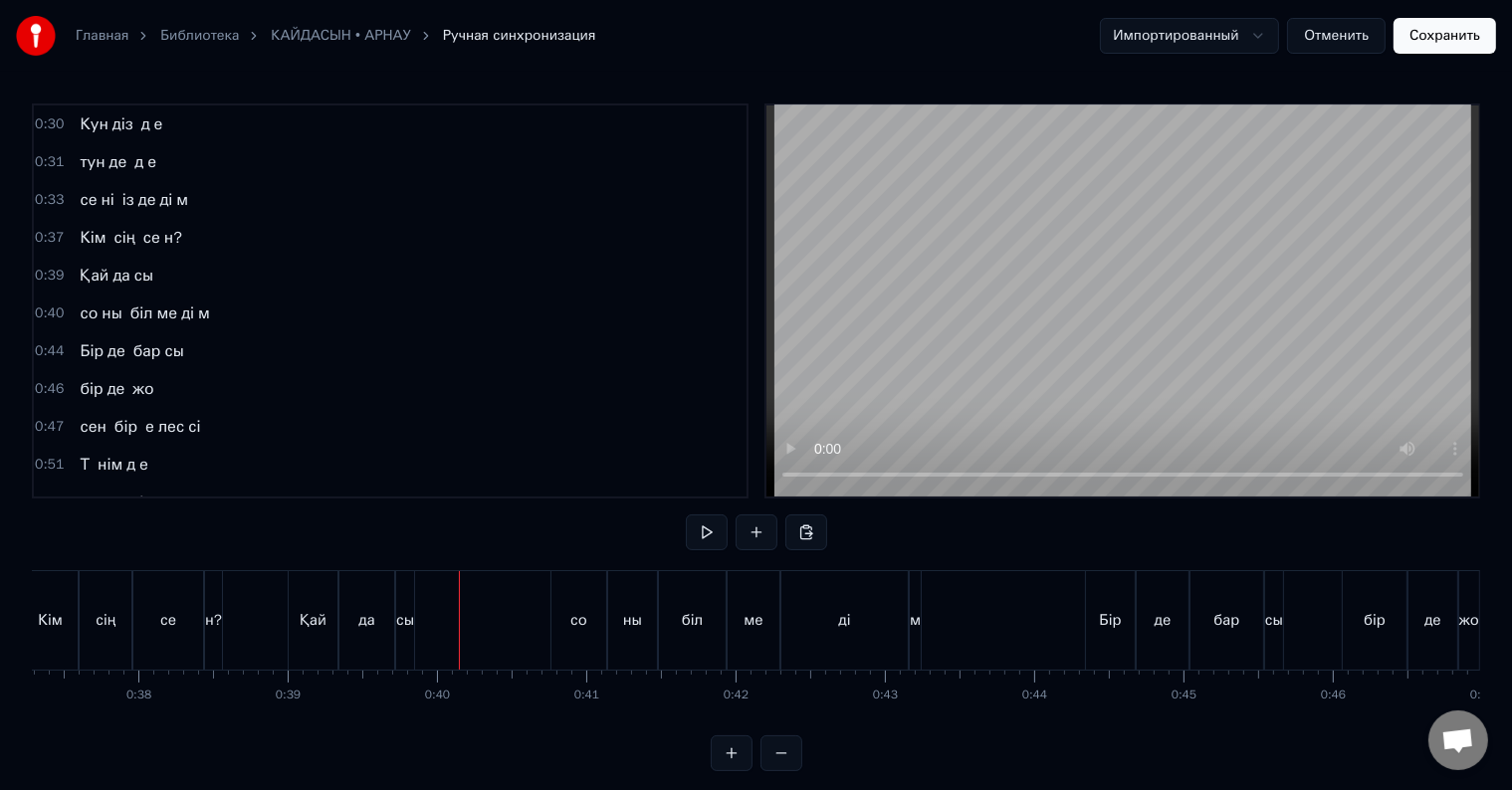 click on "сы" at bounding box center (405, 620) 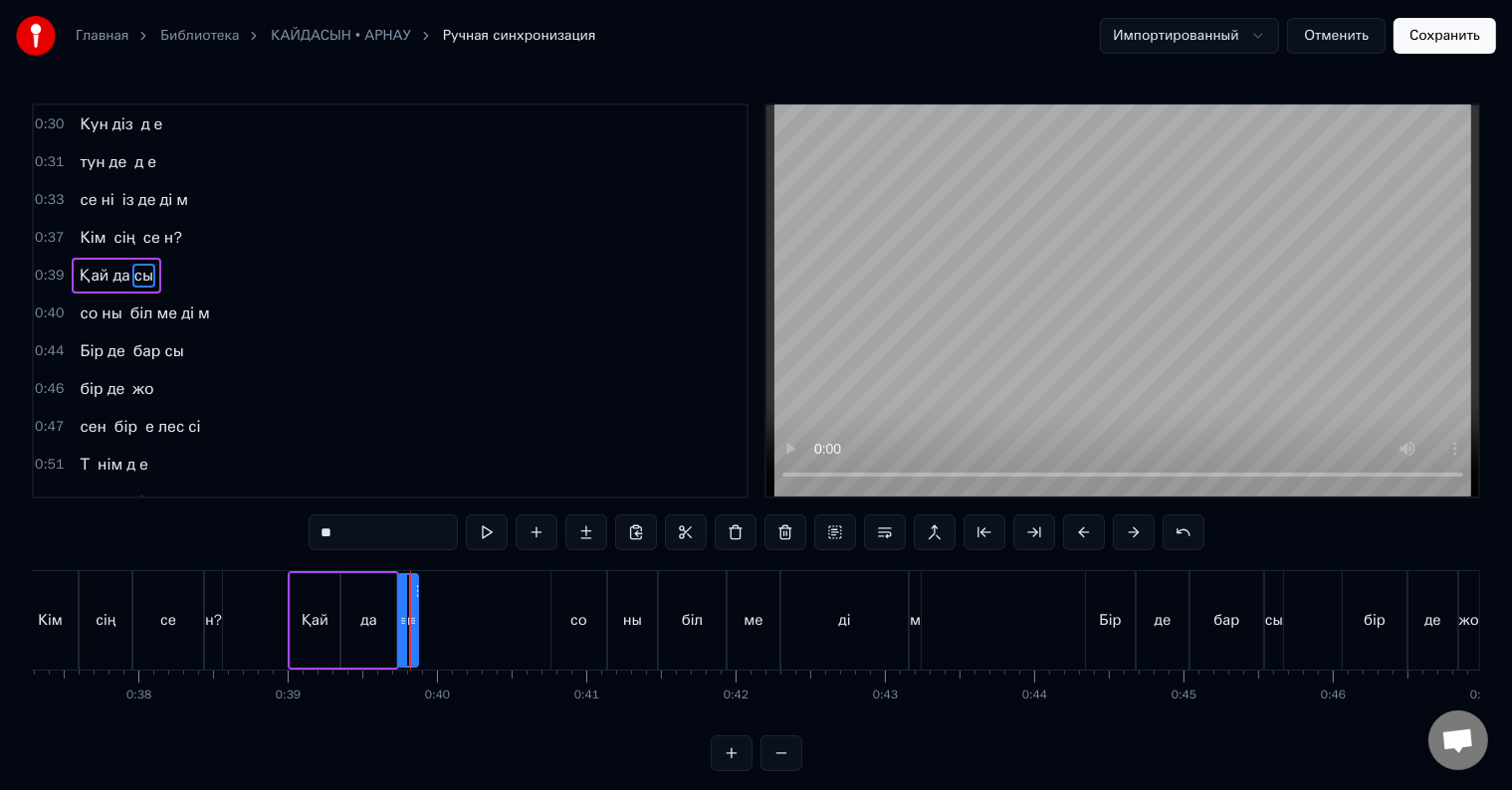 click on "**" at bounding box center (383, 532) 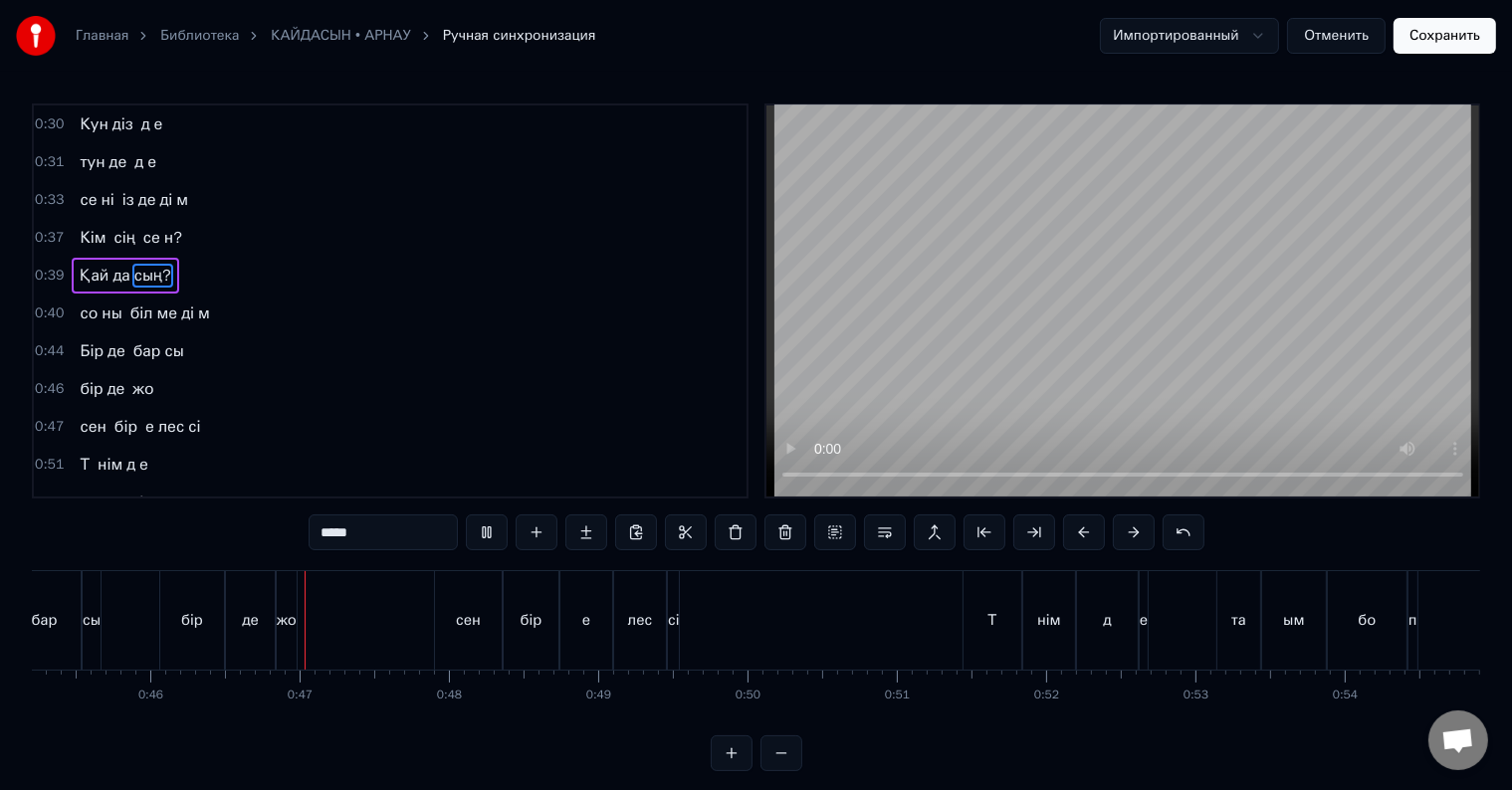 scroll, scrollTop: 0, scrollLeft: 6822, axis: horizontal 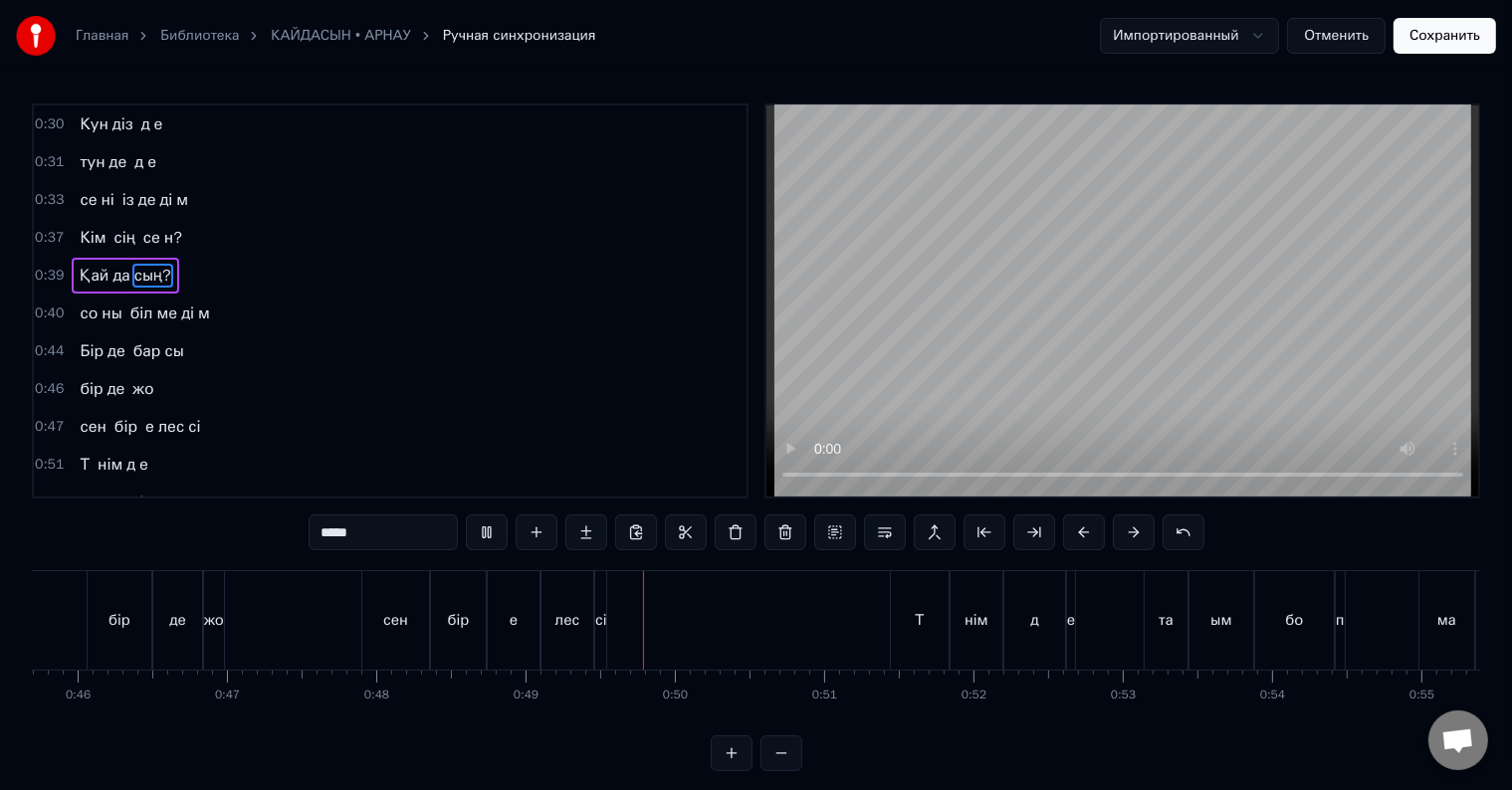 click on "де" at bounding box center (116, 351) 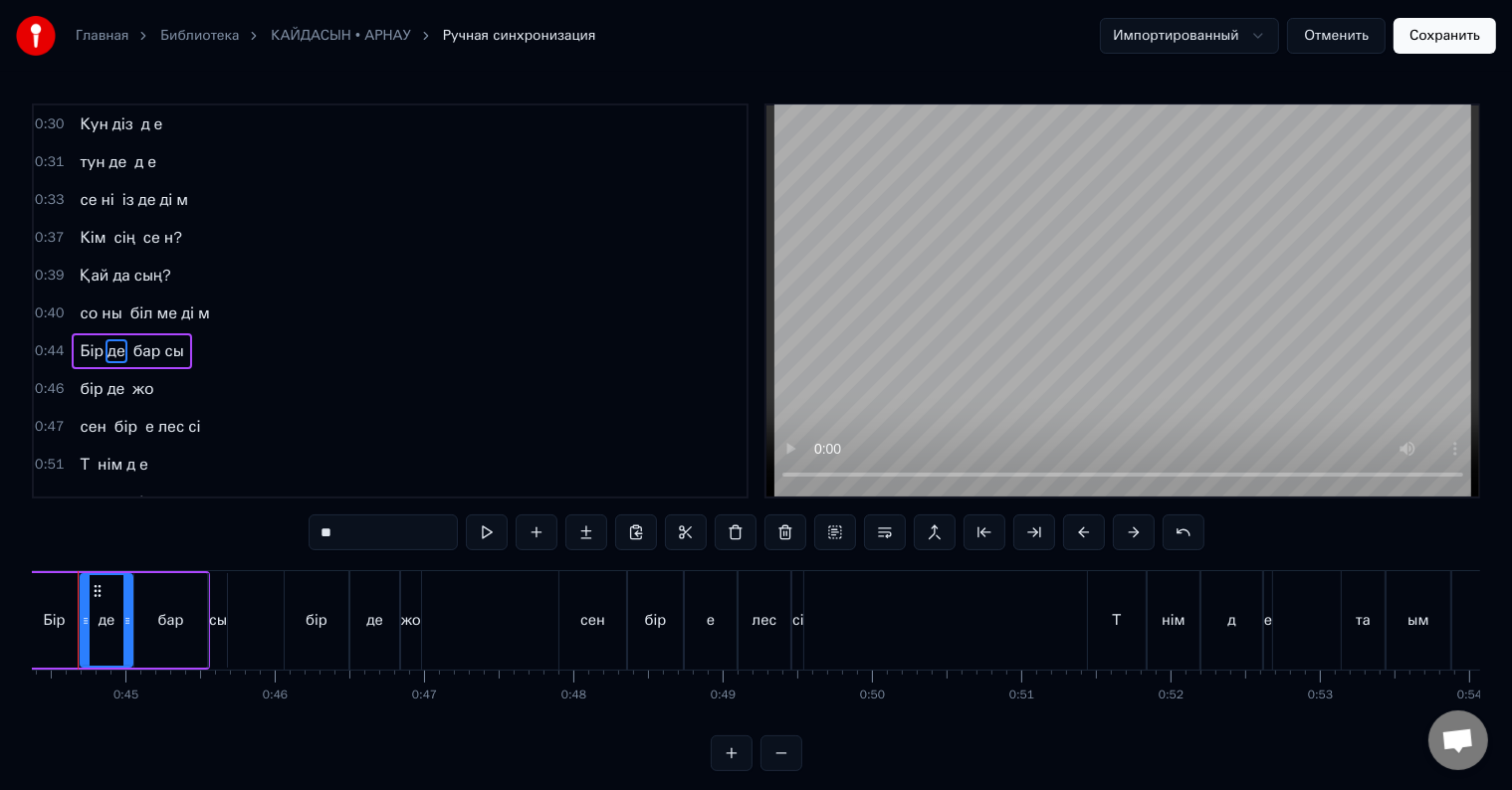 scroll, scrollTop: 0, scrollLeft: 6571, axis: horizontal 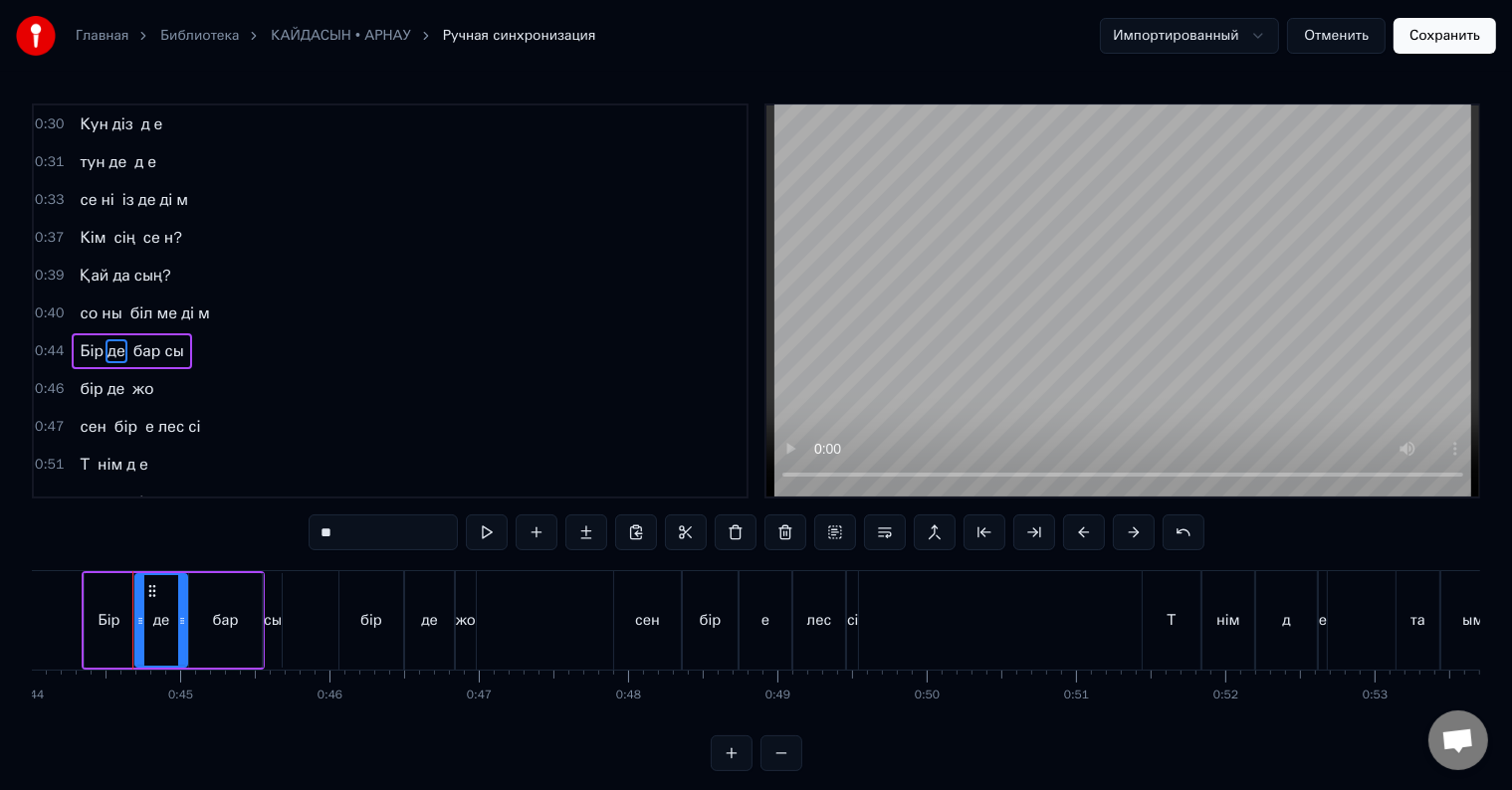 click on "сы" at bounding box center [173, 351] 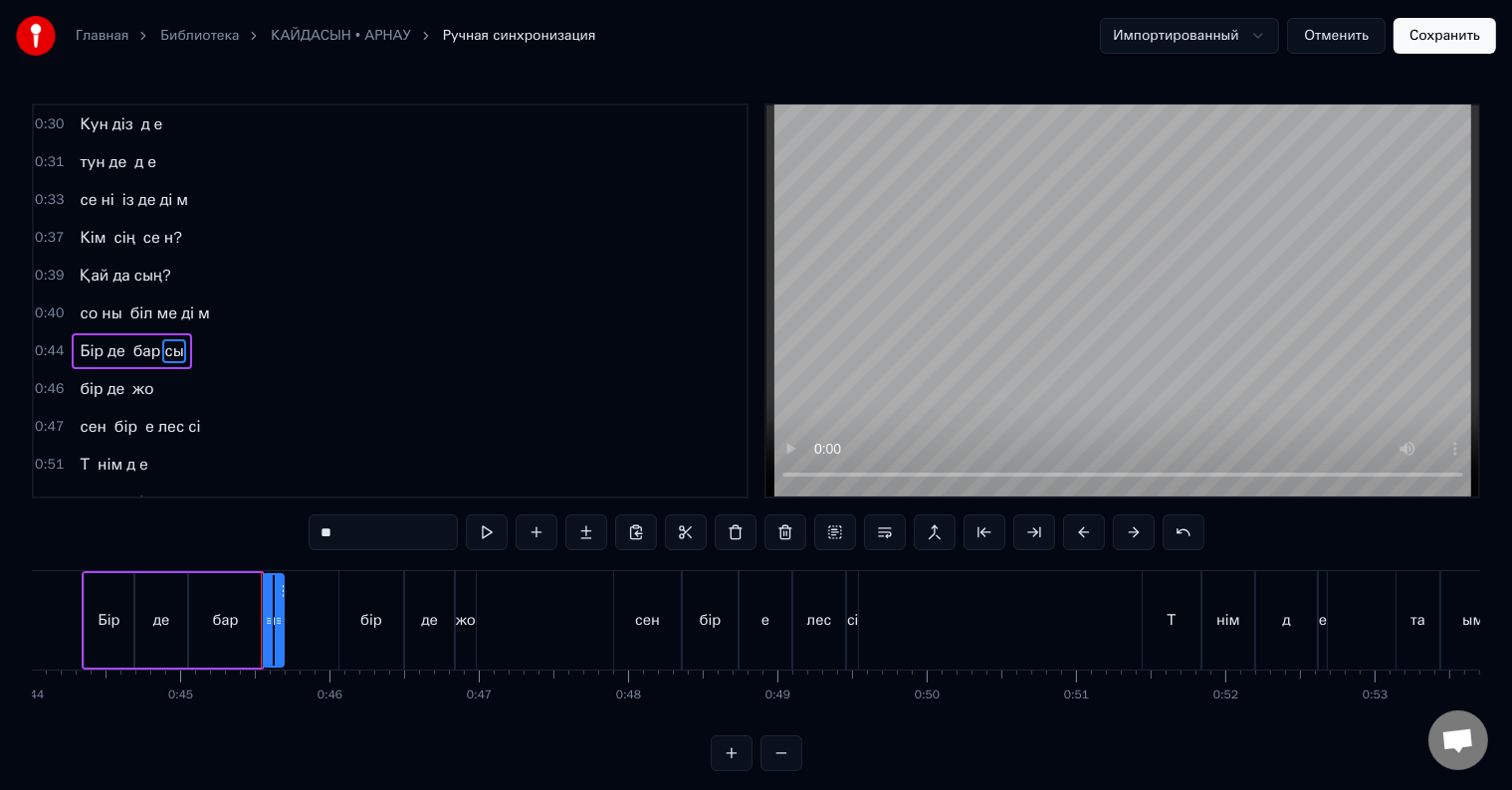 scroll, scrollTop: 42, scrollLeft: 0, axis: vertical 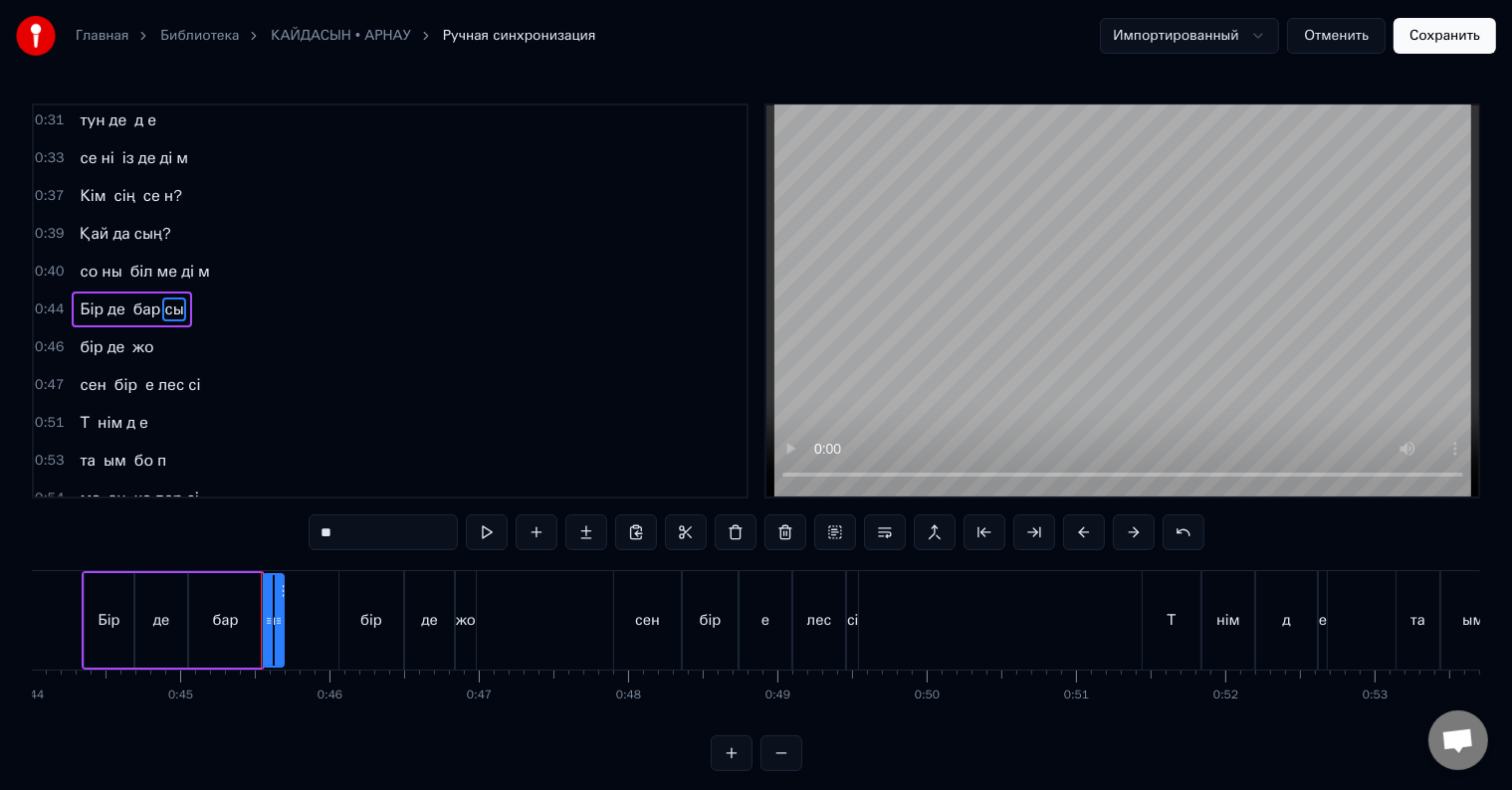 click on "**" at bounding box center [383, 532] 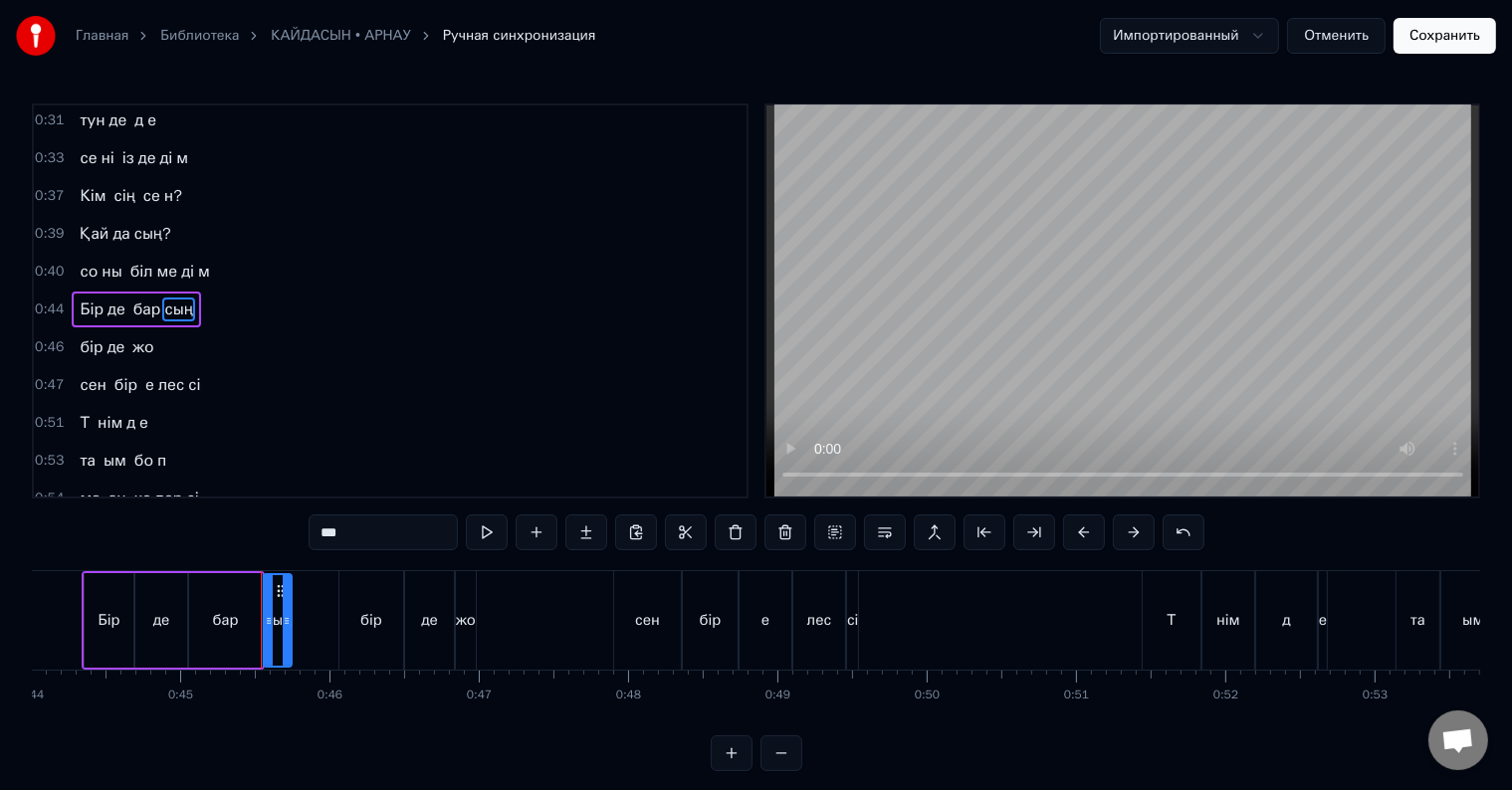 click on "жо" at bounding box center [142, 347] 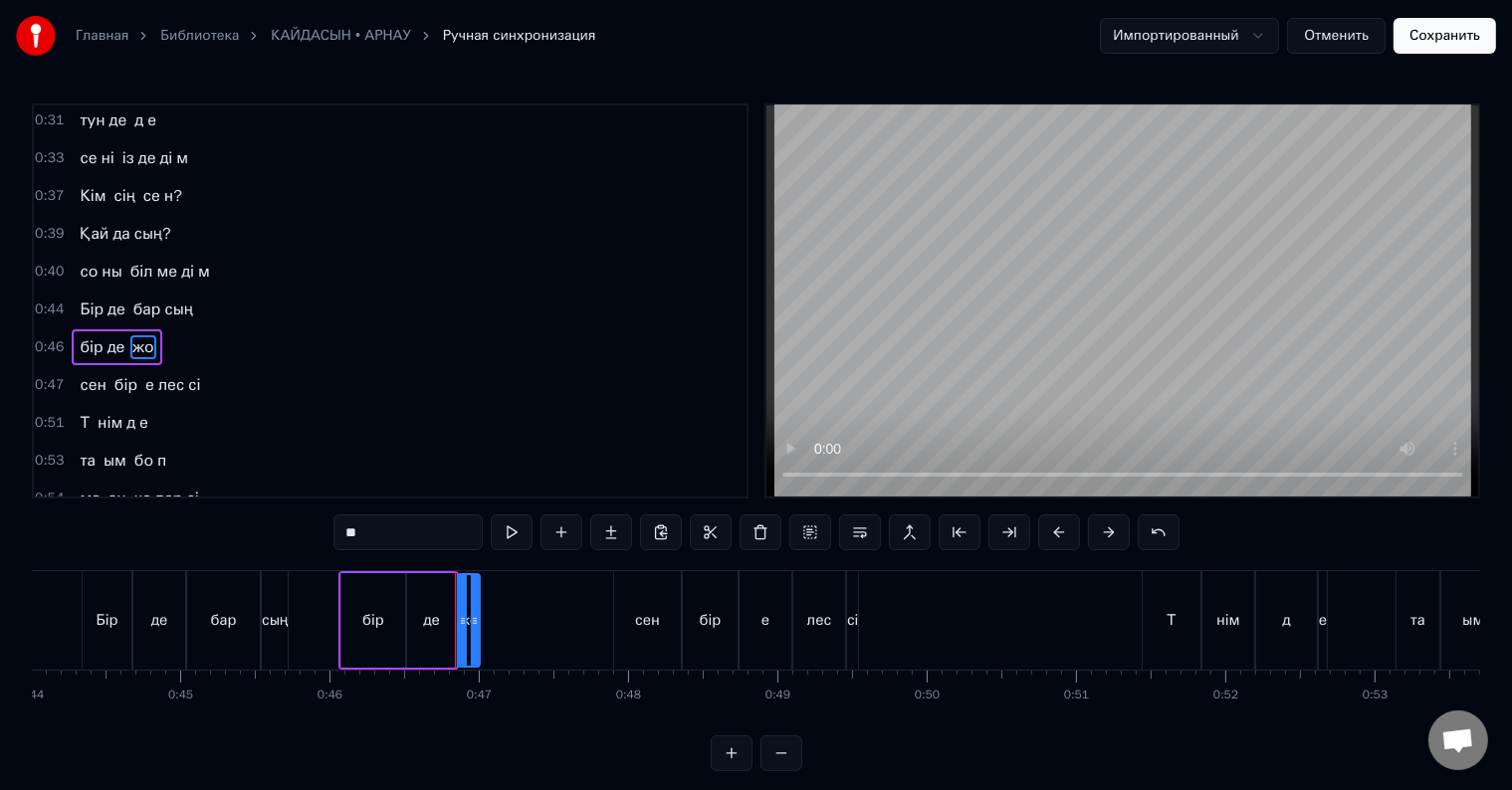 scroll, scrollTop: 79, scrollLeft: 0, axis: vertical 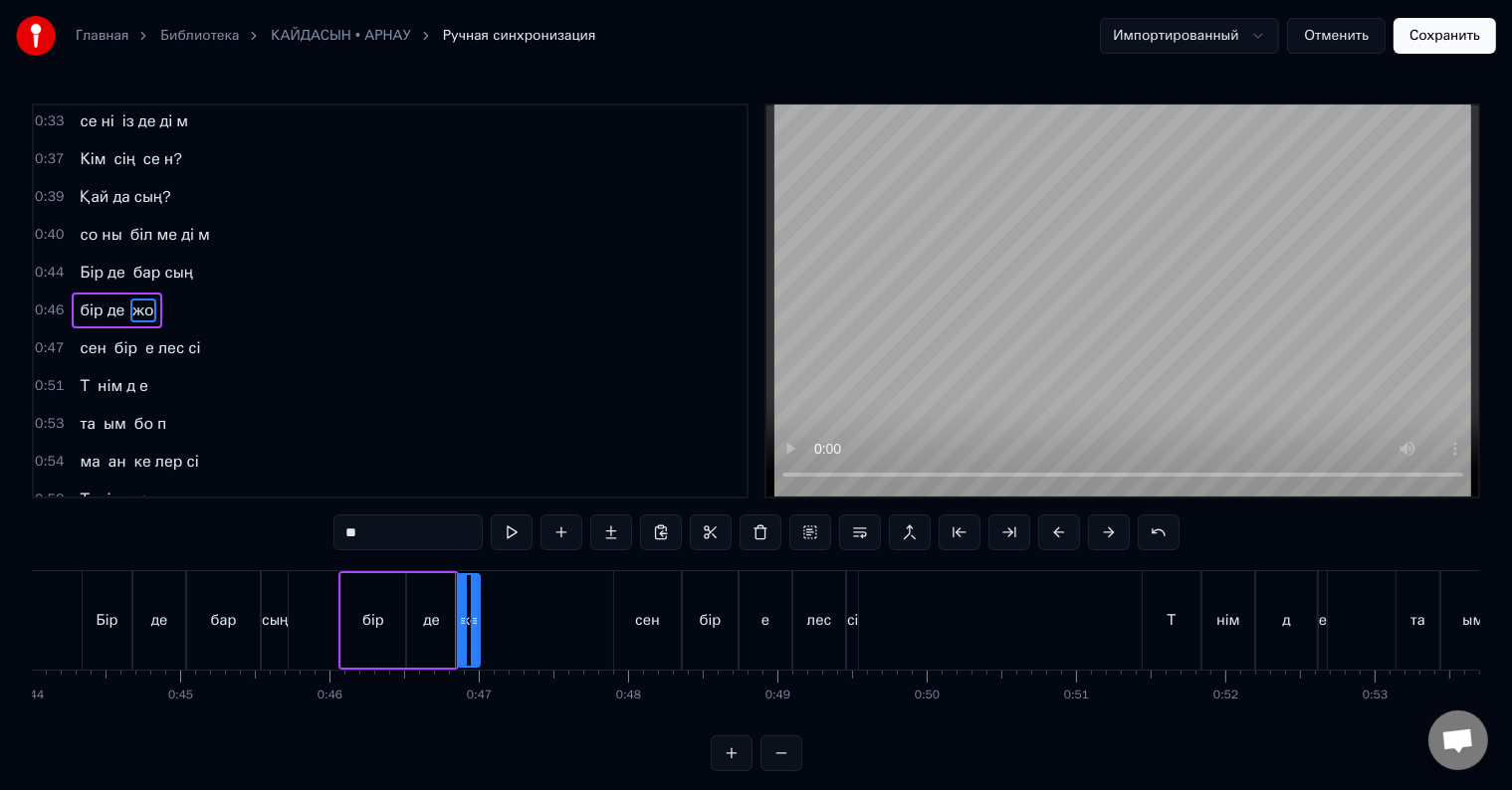 click on "**" at bounding box center (408, 532) 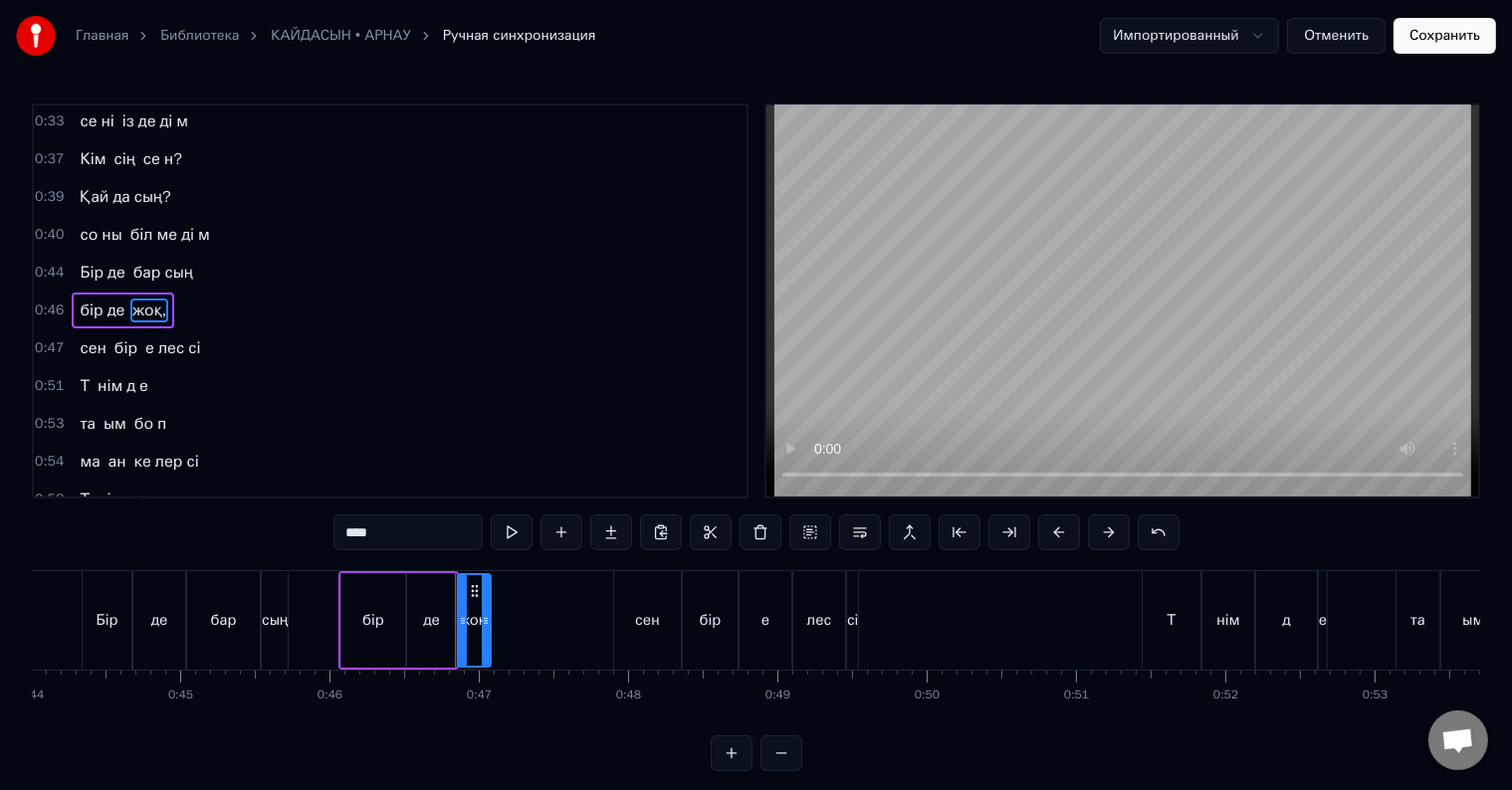 click on "сі" at bounding box center (194, 348) 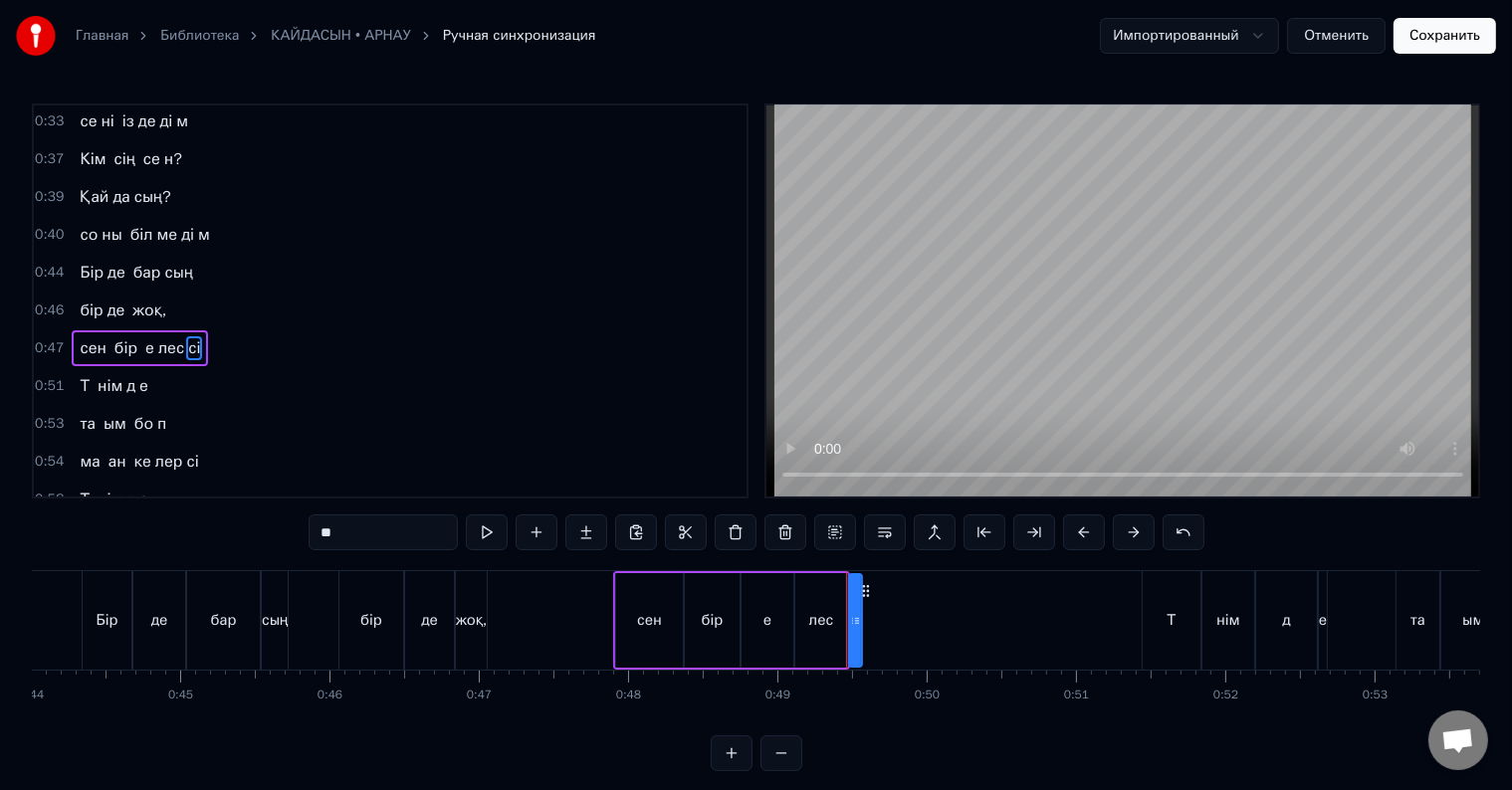 scroll, scrollTop: 115, scrollLeft: 0, axis: vertical 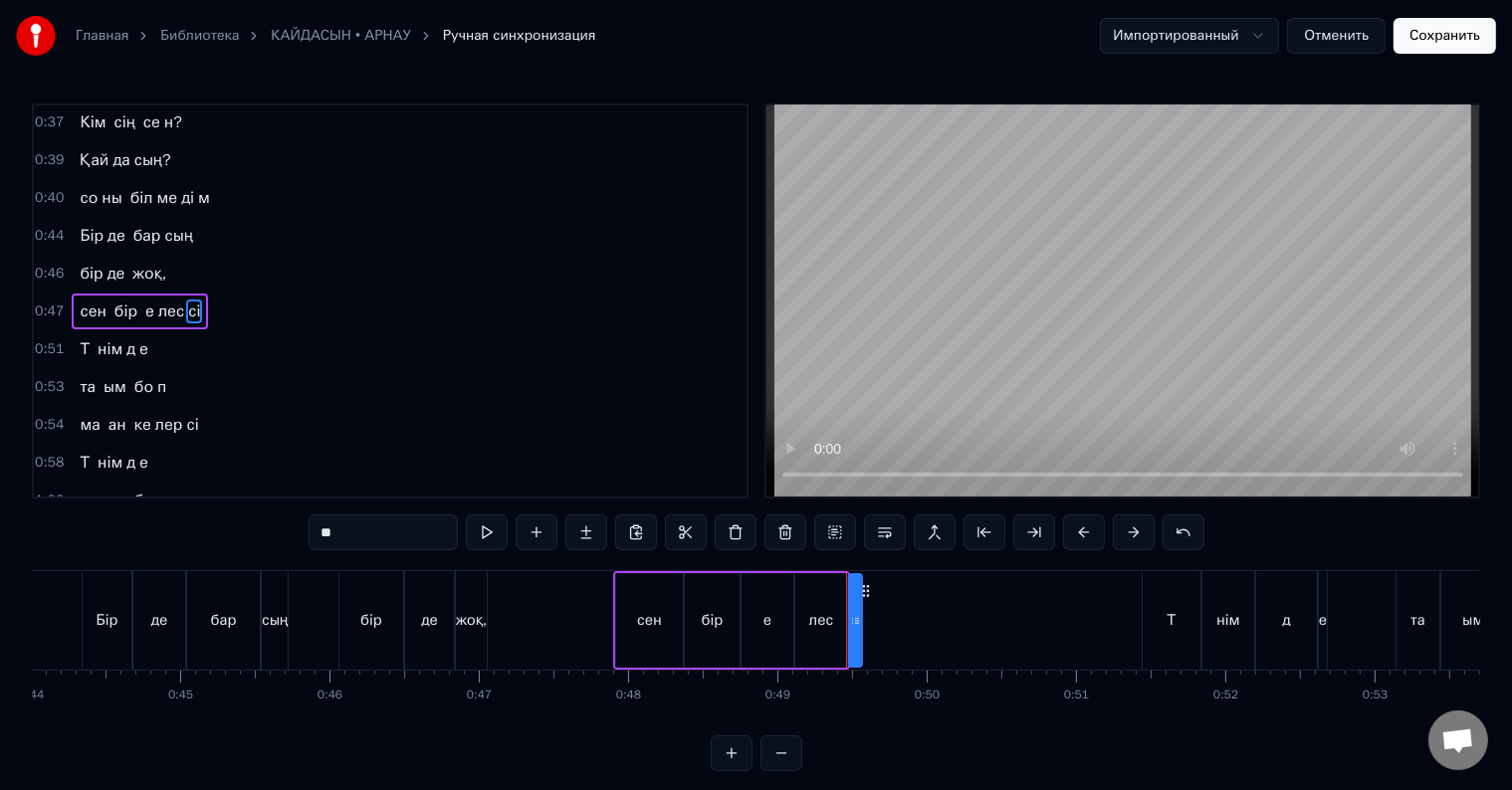 click on "**" at bounding box center [383, 532] 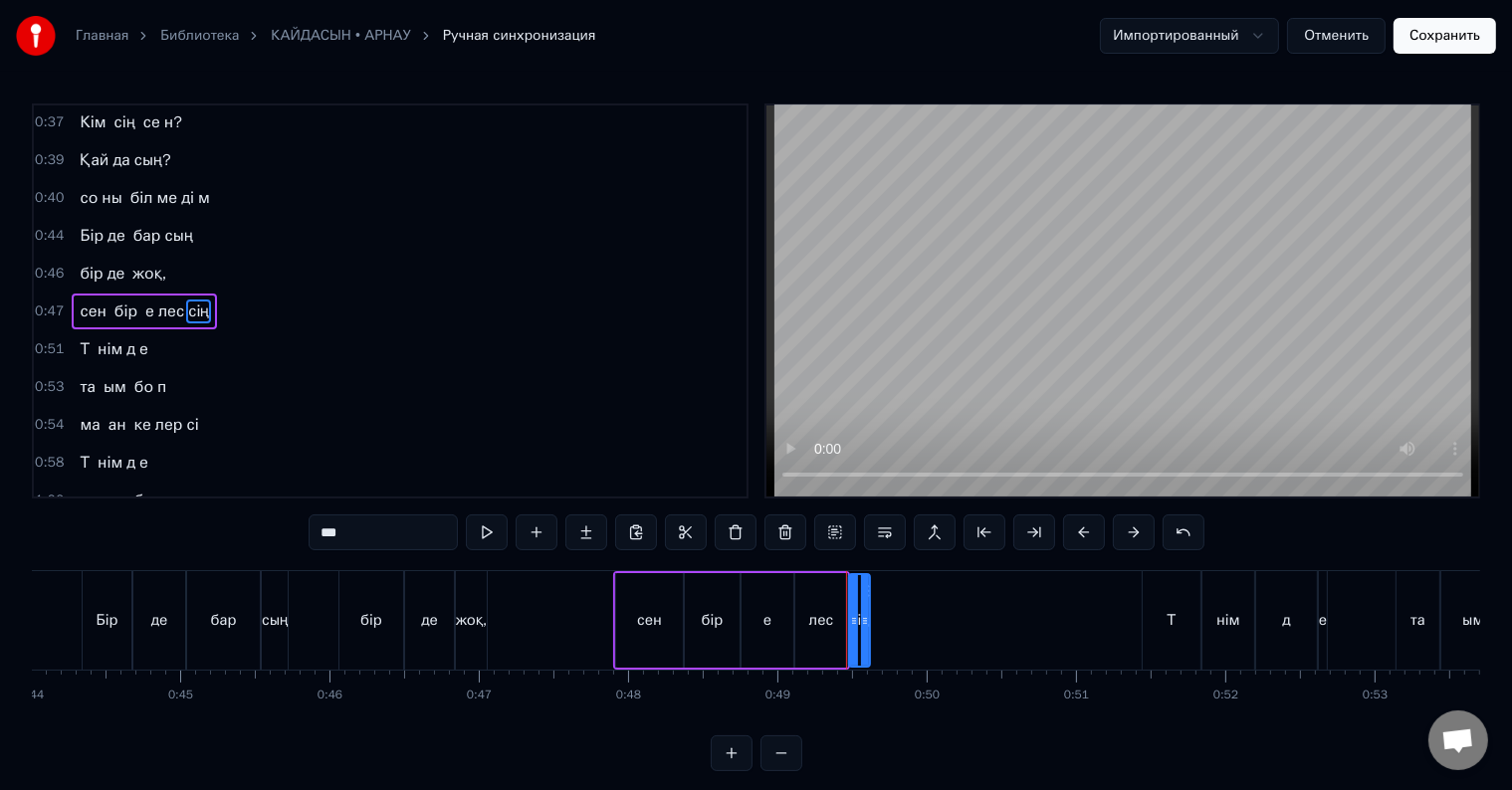 click on "Т" at bounding box center [85, 349] 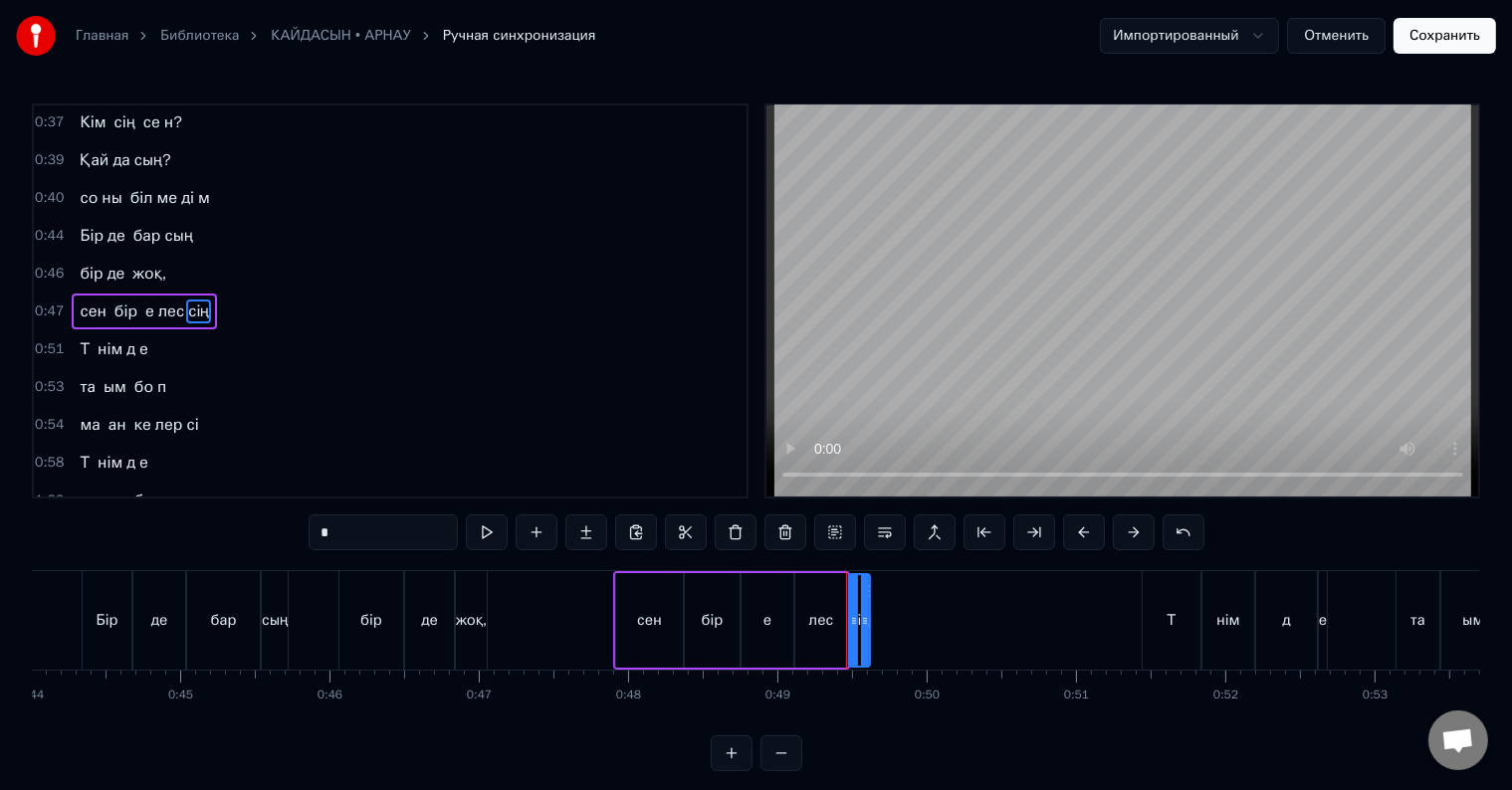 scroll, scrollTop: 151, scrollLeft: 0, axis: vertical 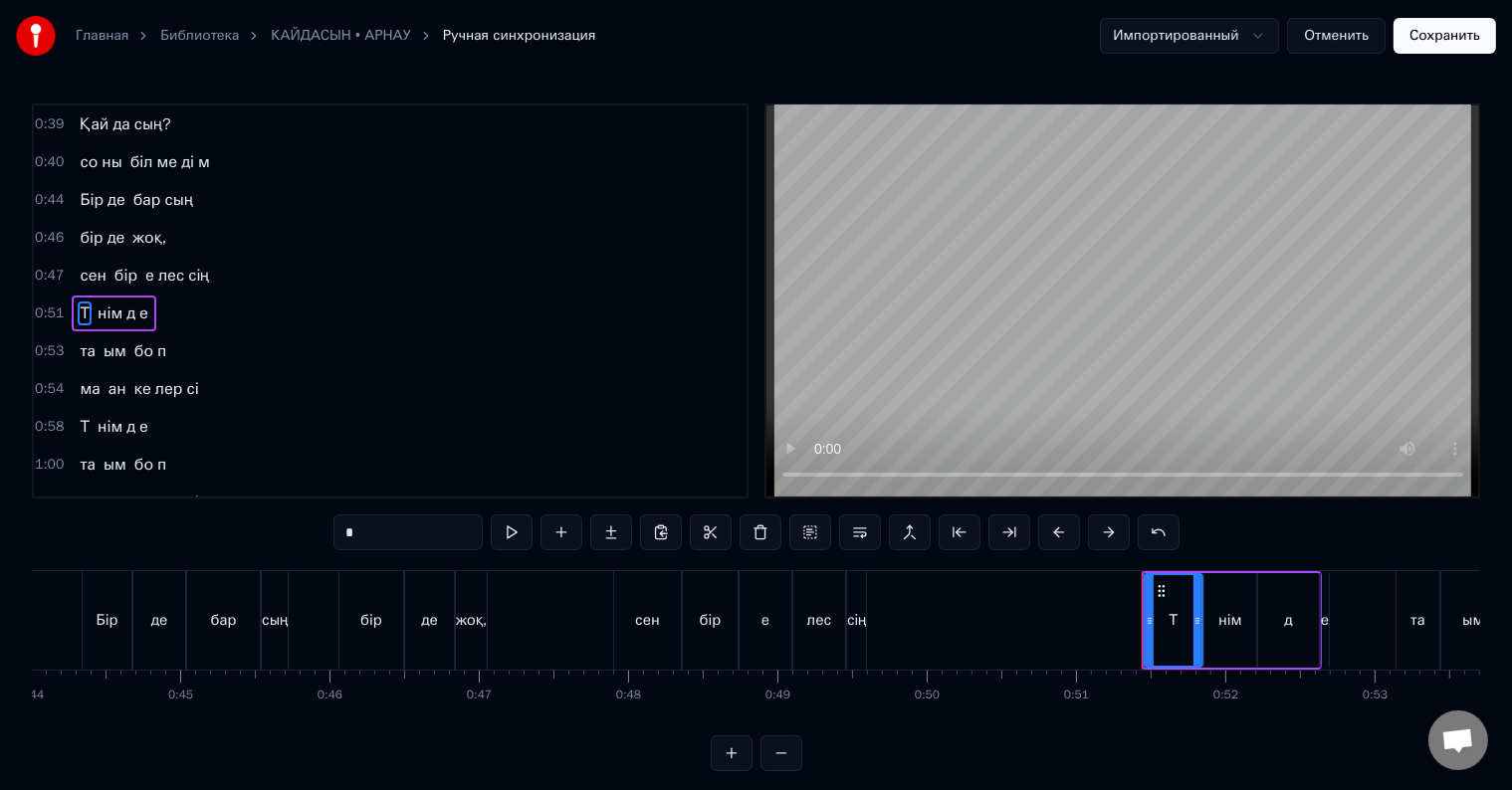 click on "*" at bounding box center (408, 532) 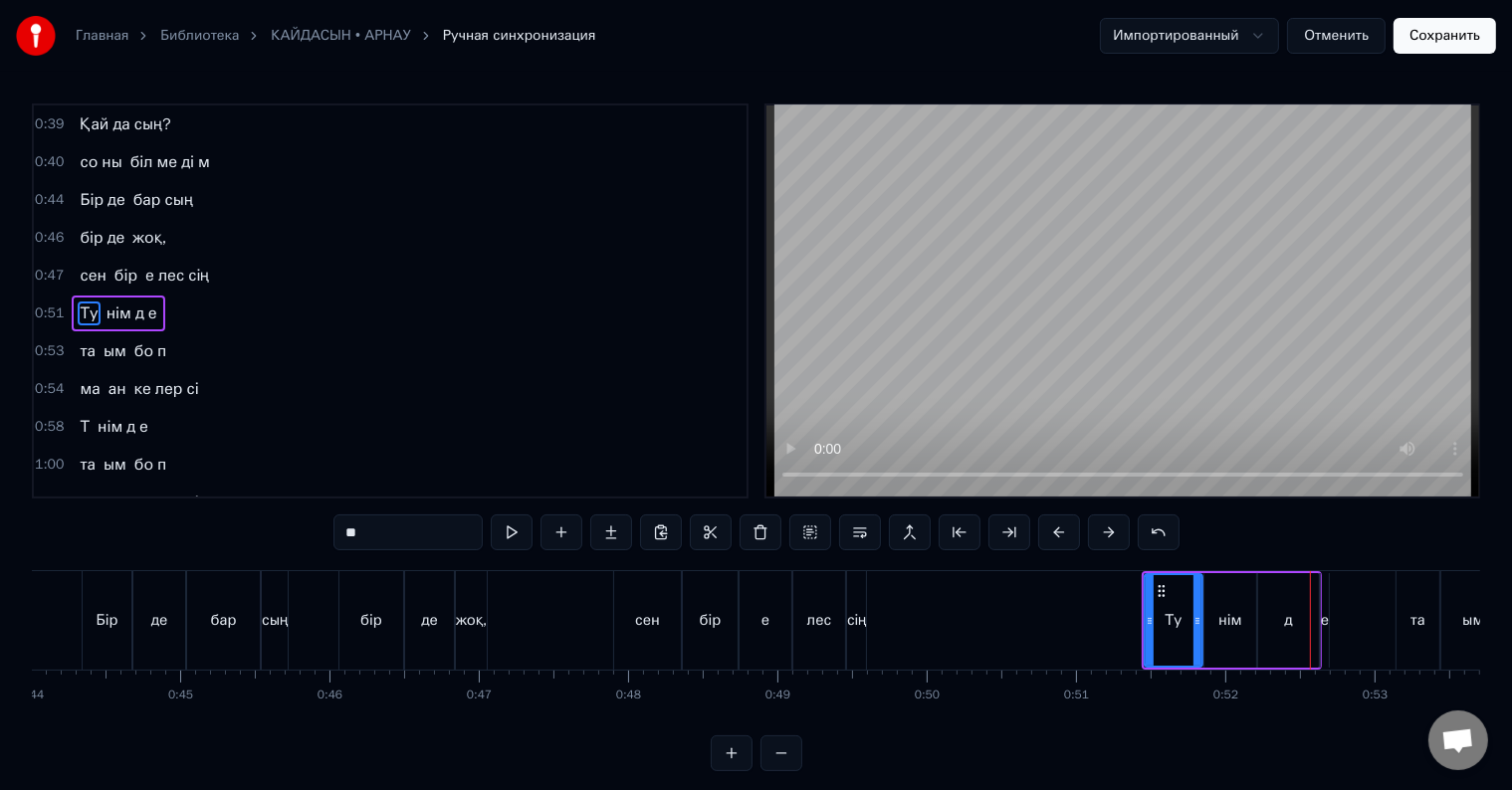 click on "**" at bounding box center (408, 532) 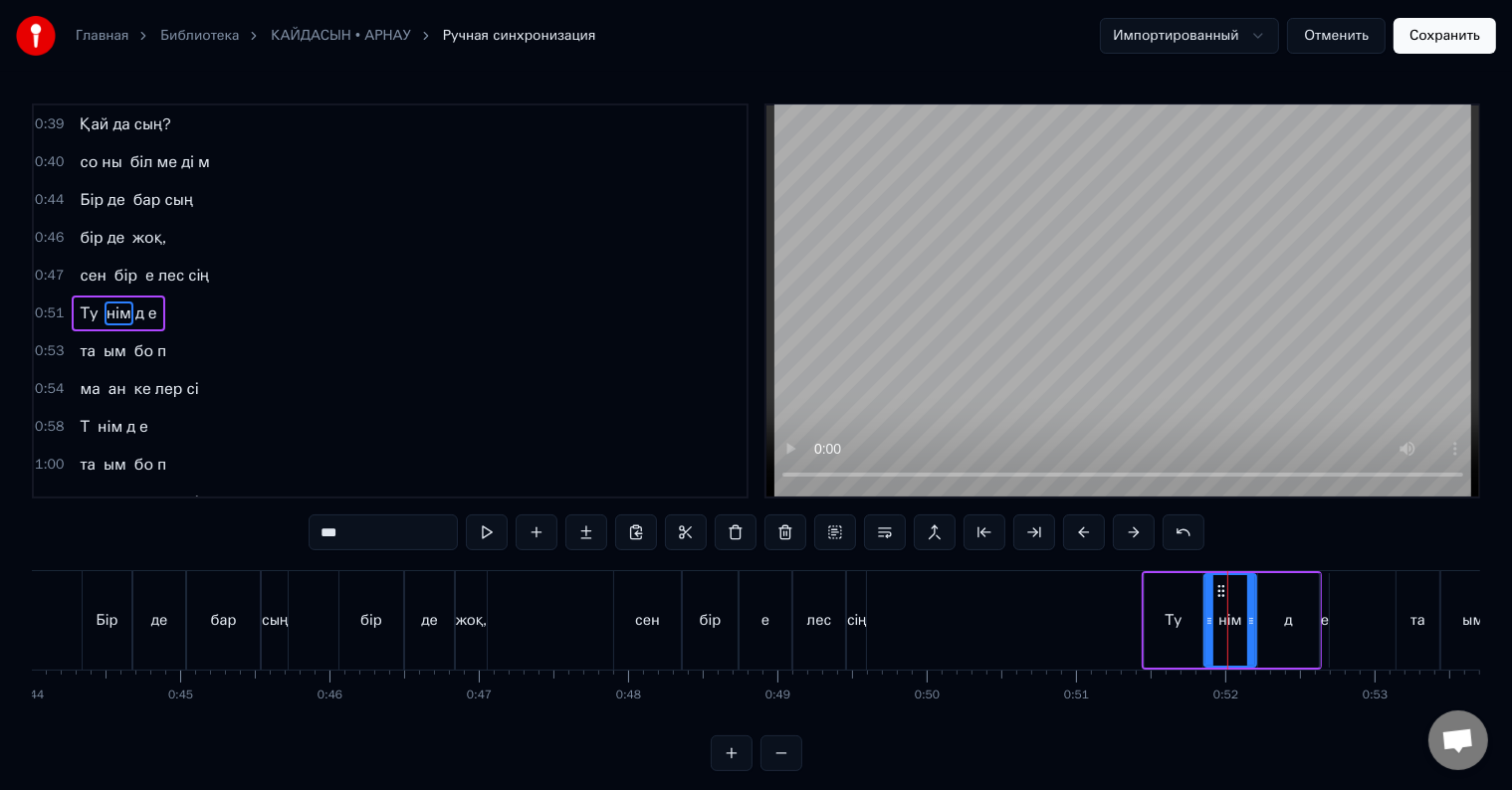 click on "***" at bounding box center (383, 532) 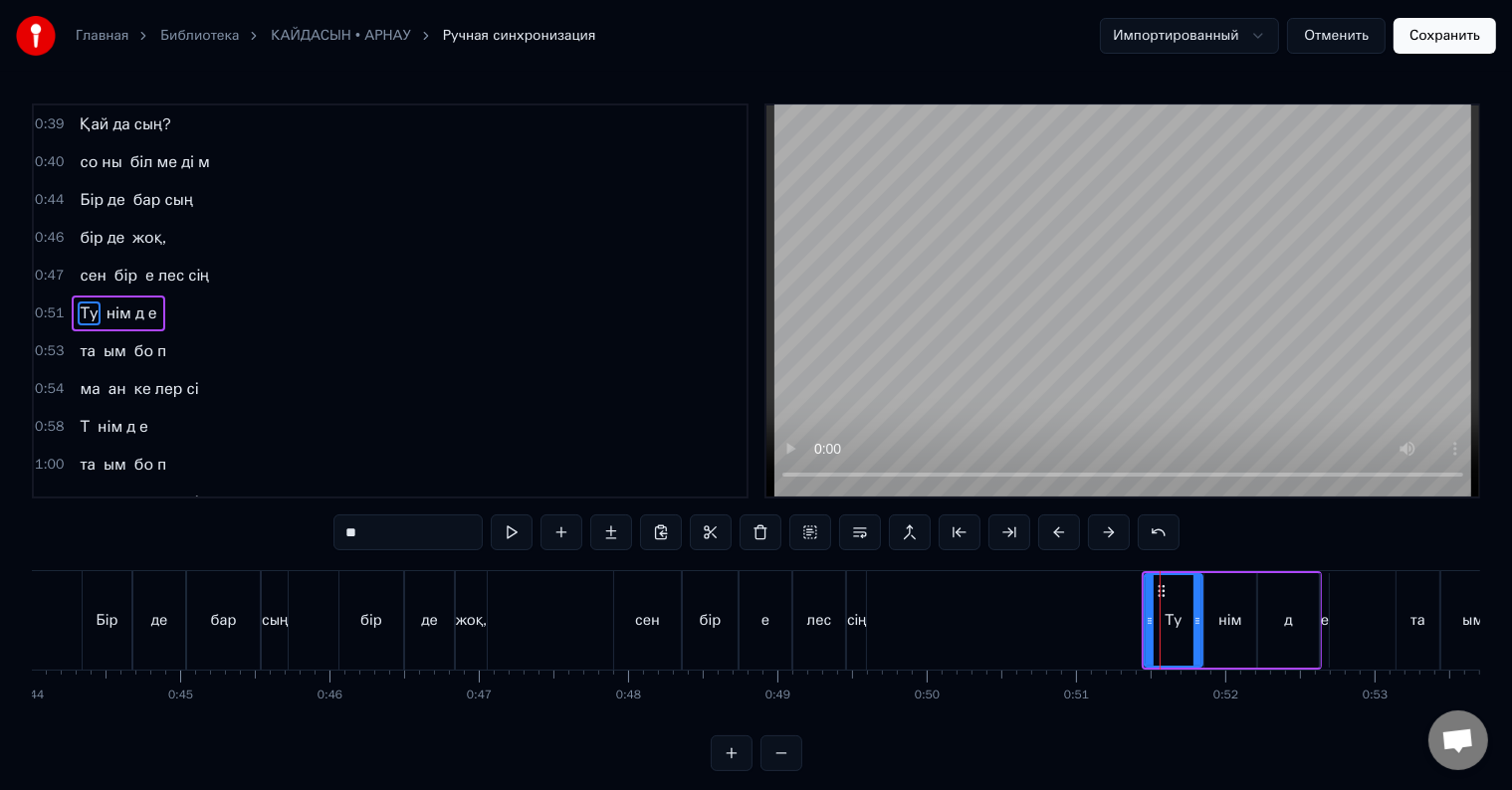 click 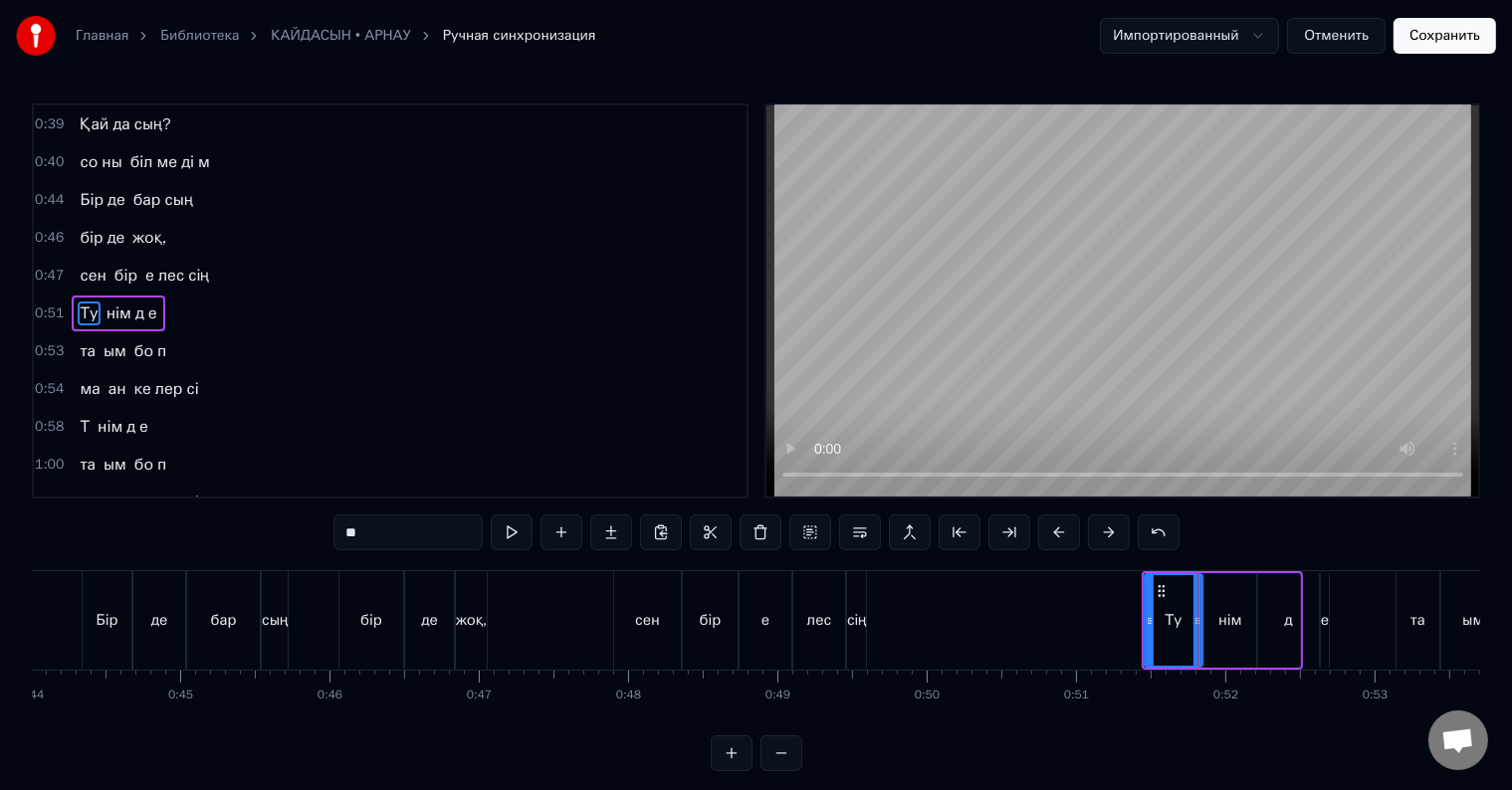 click on "нім" at bounding box center [1230, 620] 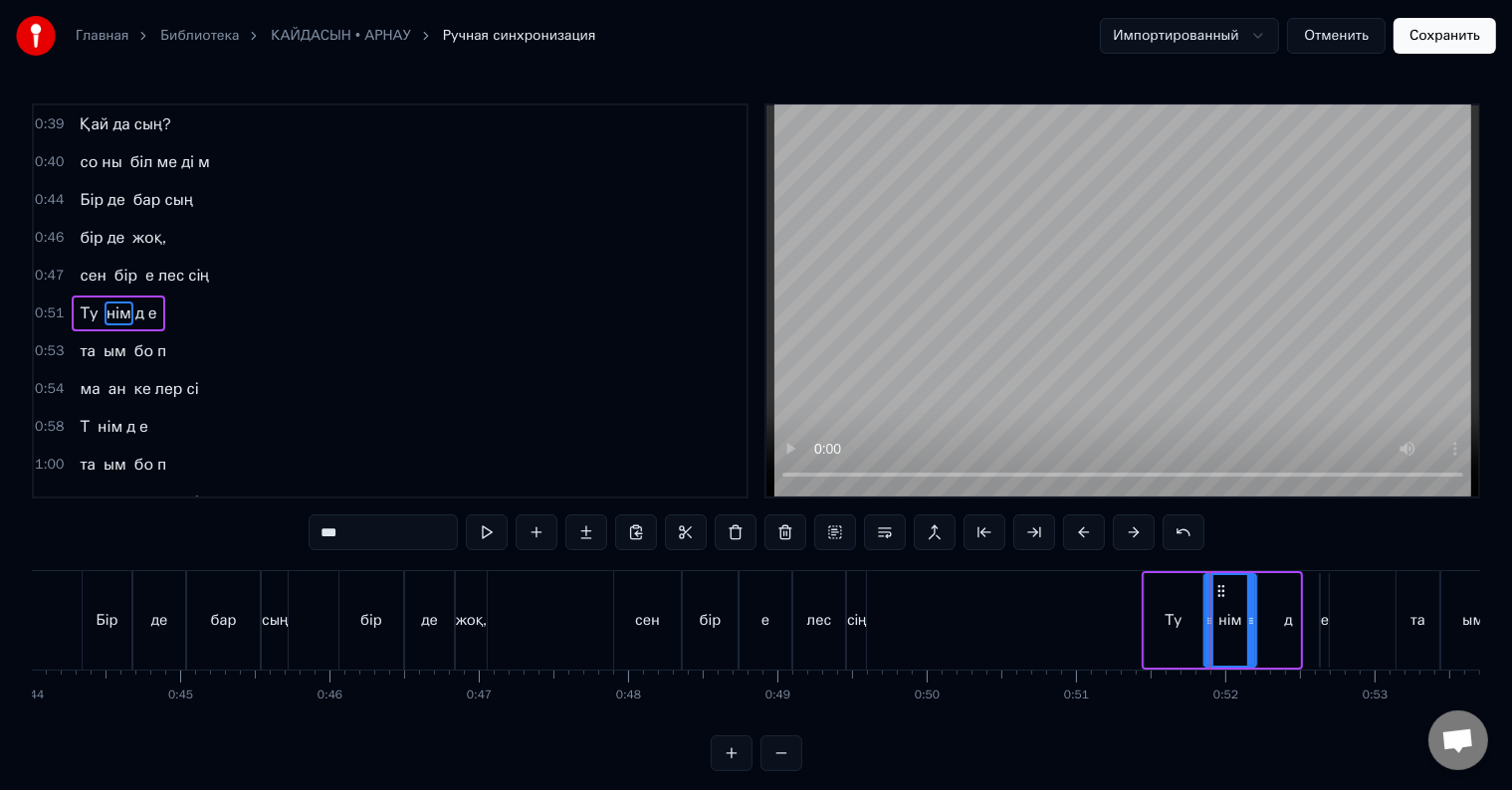 drag, startPoint x: 368, startPoint y: 534, endPoint x: 208, endPoint y: 524, distance: 160.3122 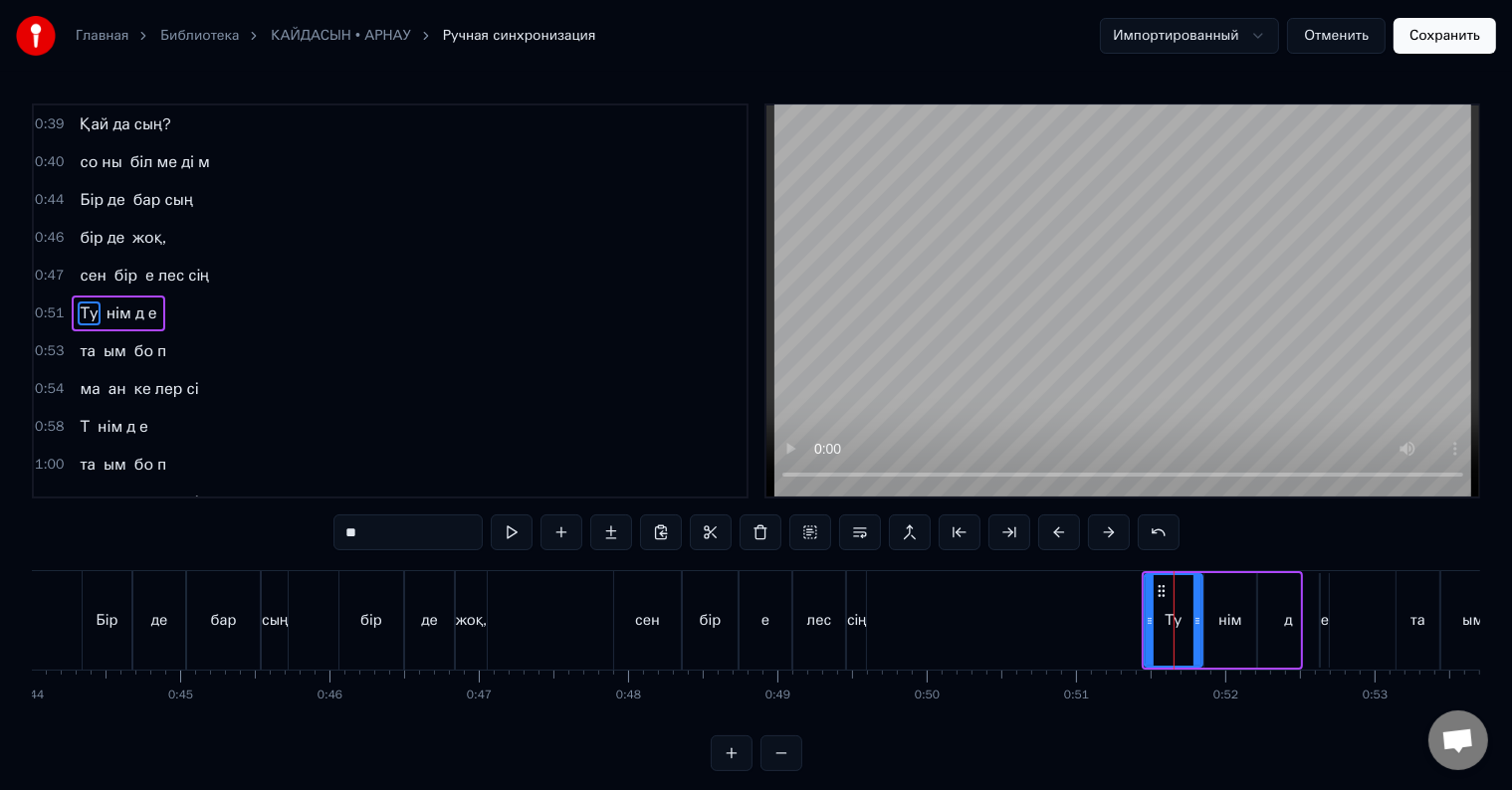 drag, startPoint x: 370, startPoint y: 541, endPoint x: 330, endPoint y: 533, distance: 40.792156 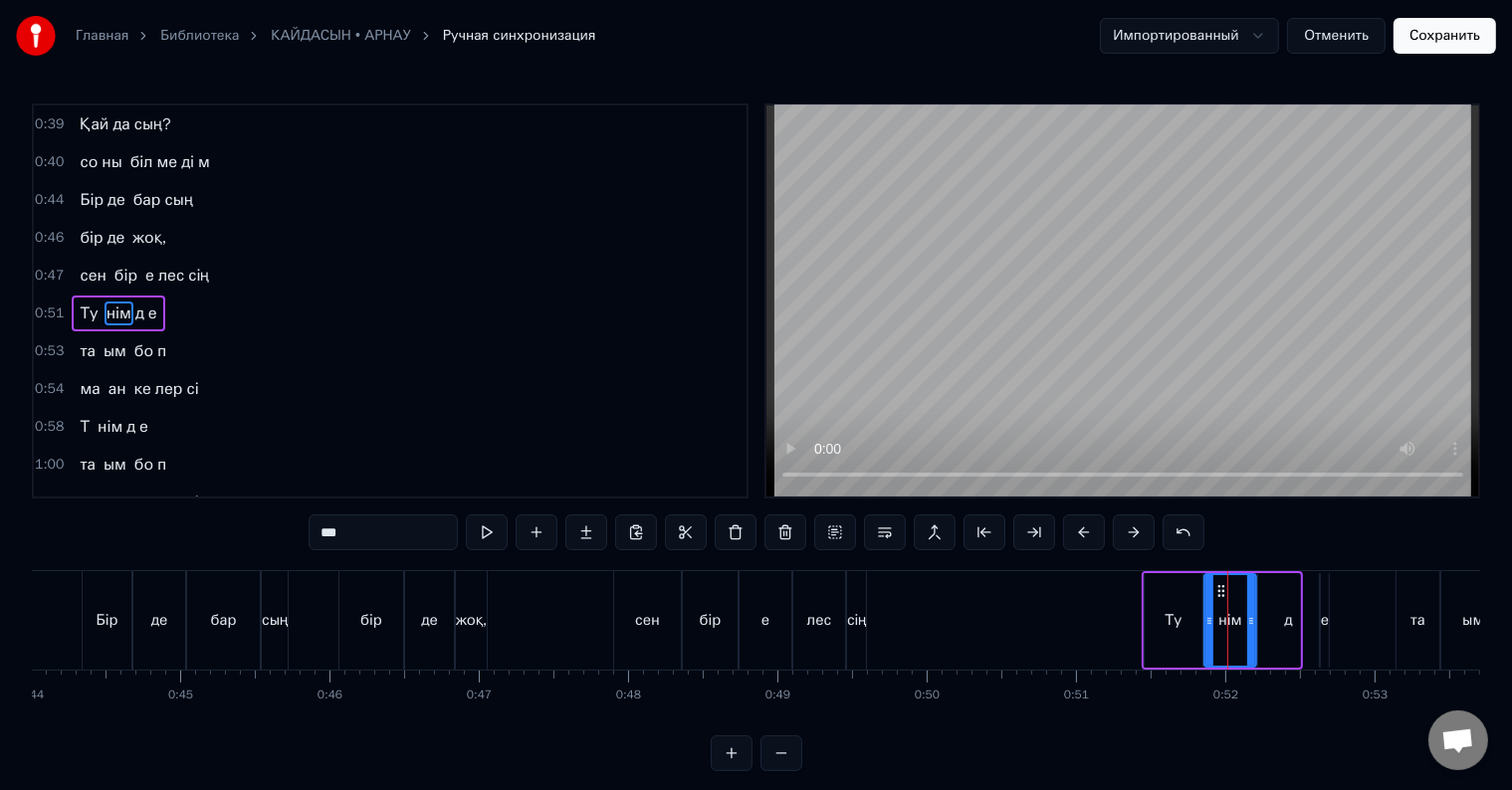 click on "***" at bounding box center [383, 532] 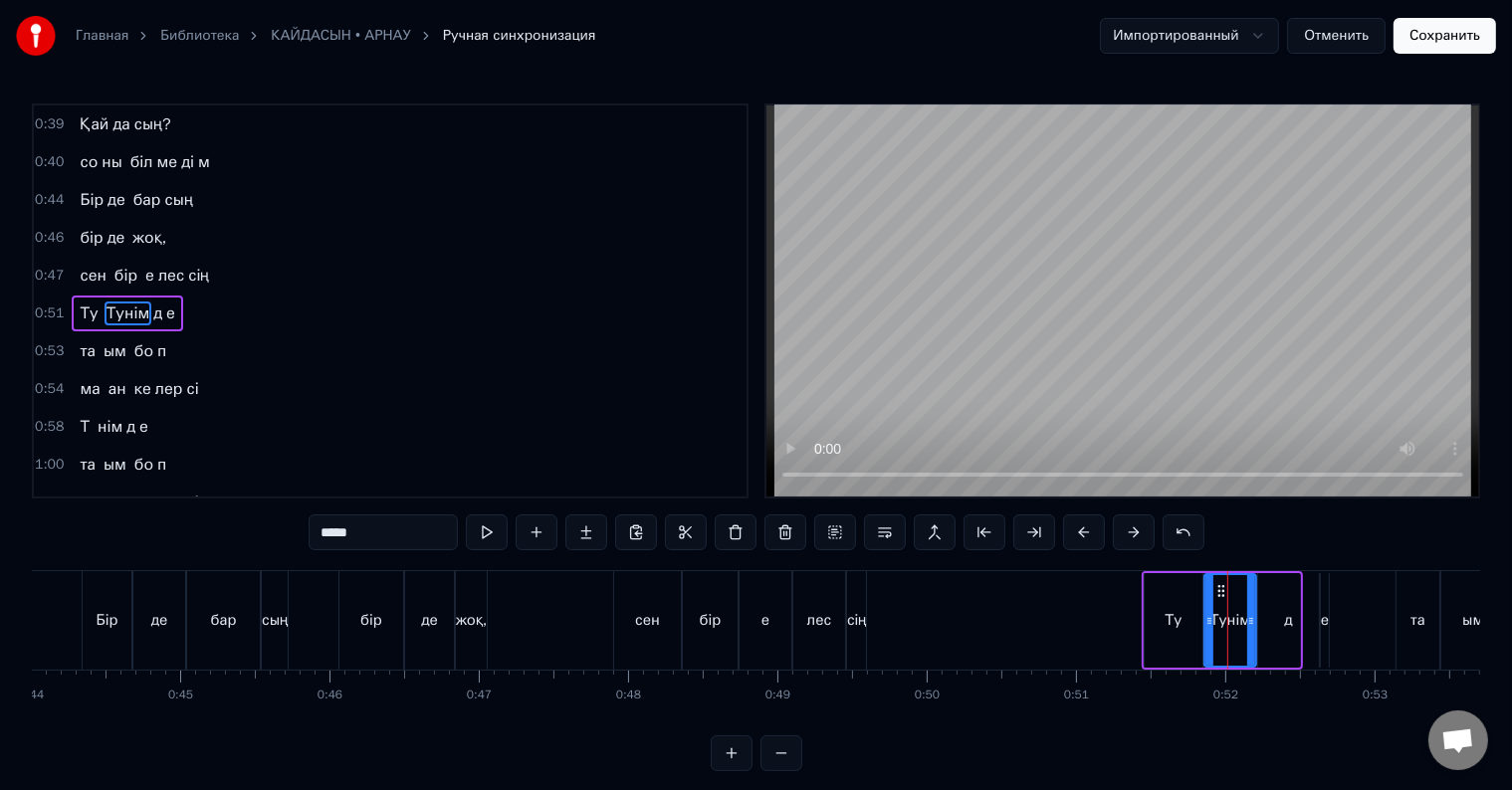 click on "Ту" at bounding box center (1174, 620) 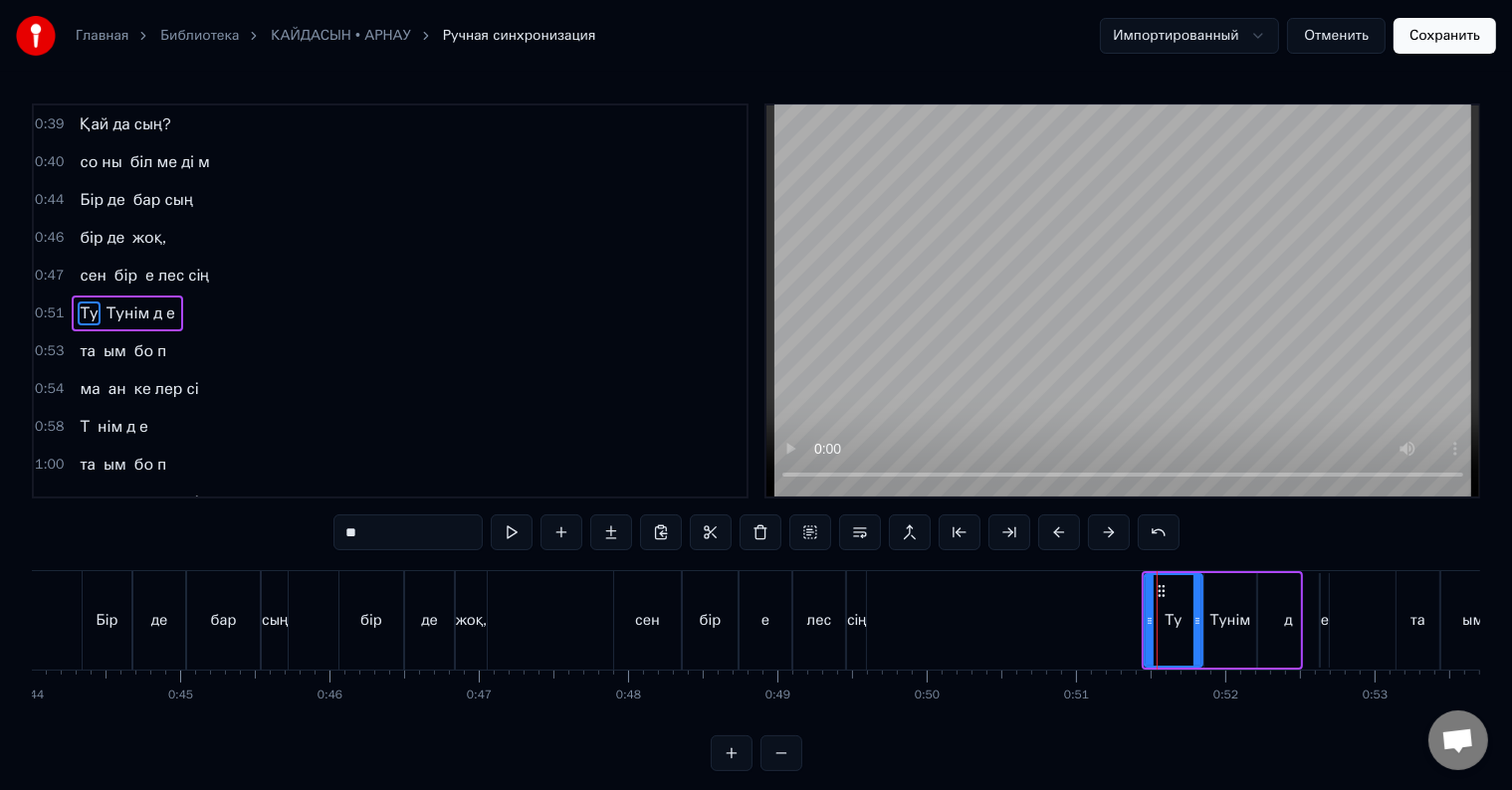 click on "Тунім" at bounding box center [1230, 620] 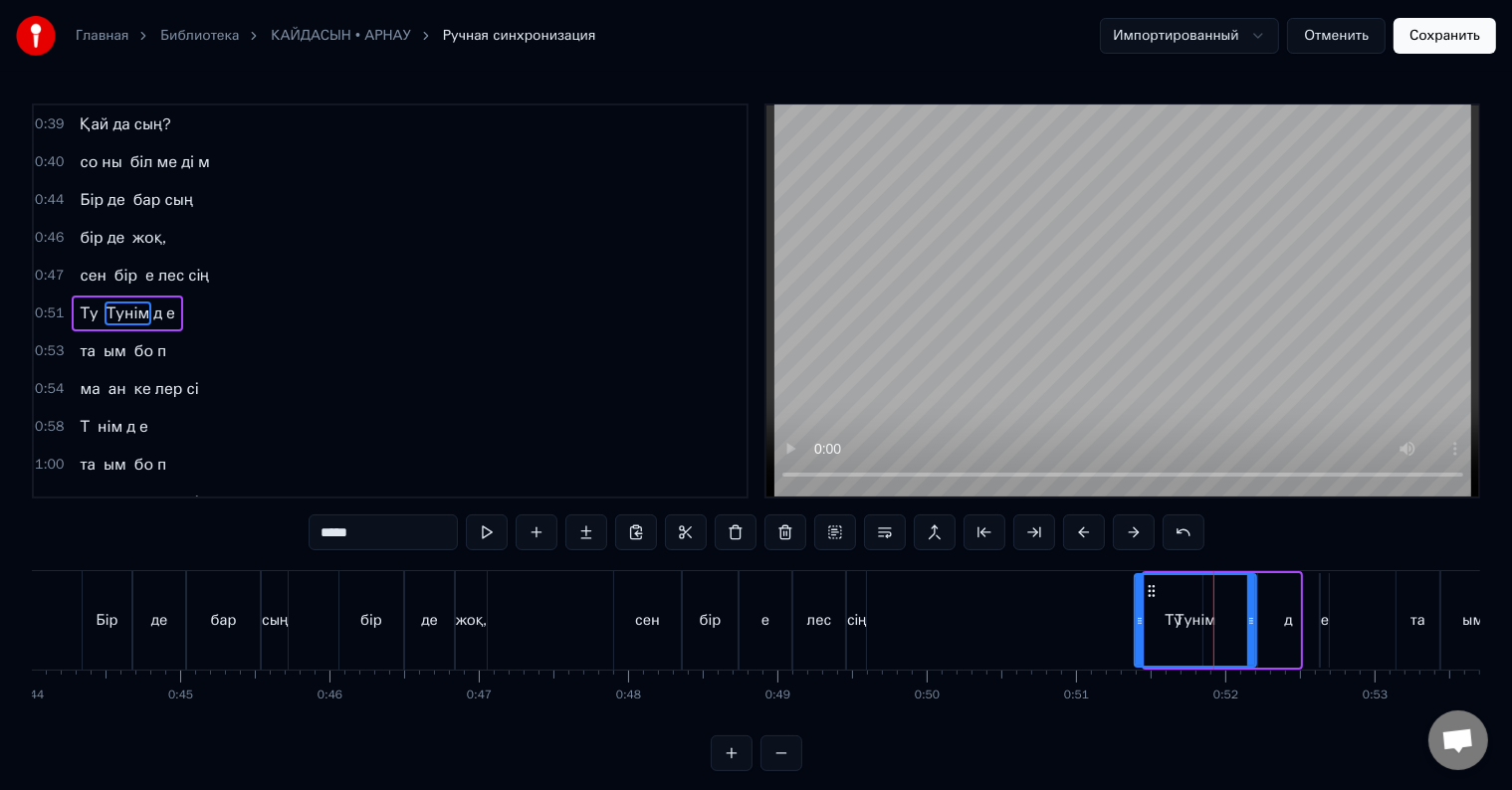 drag, startPoint x: 1204, startPoint y: 616, endPoint x: 1135, endPoint y: 616, distance: 69 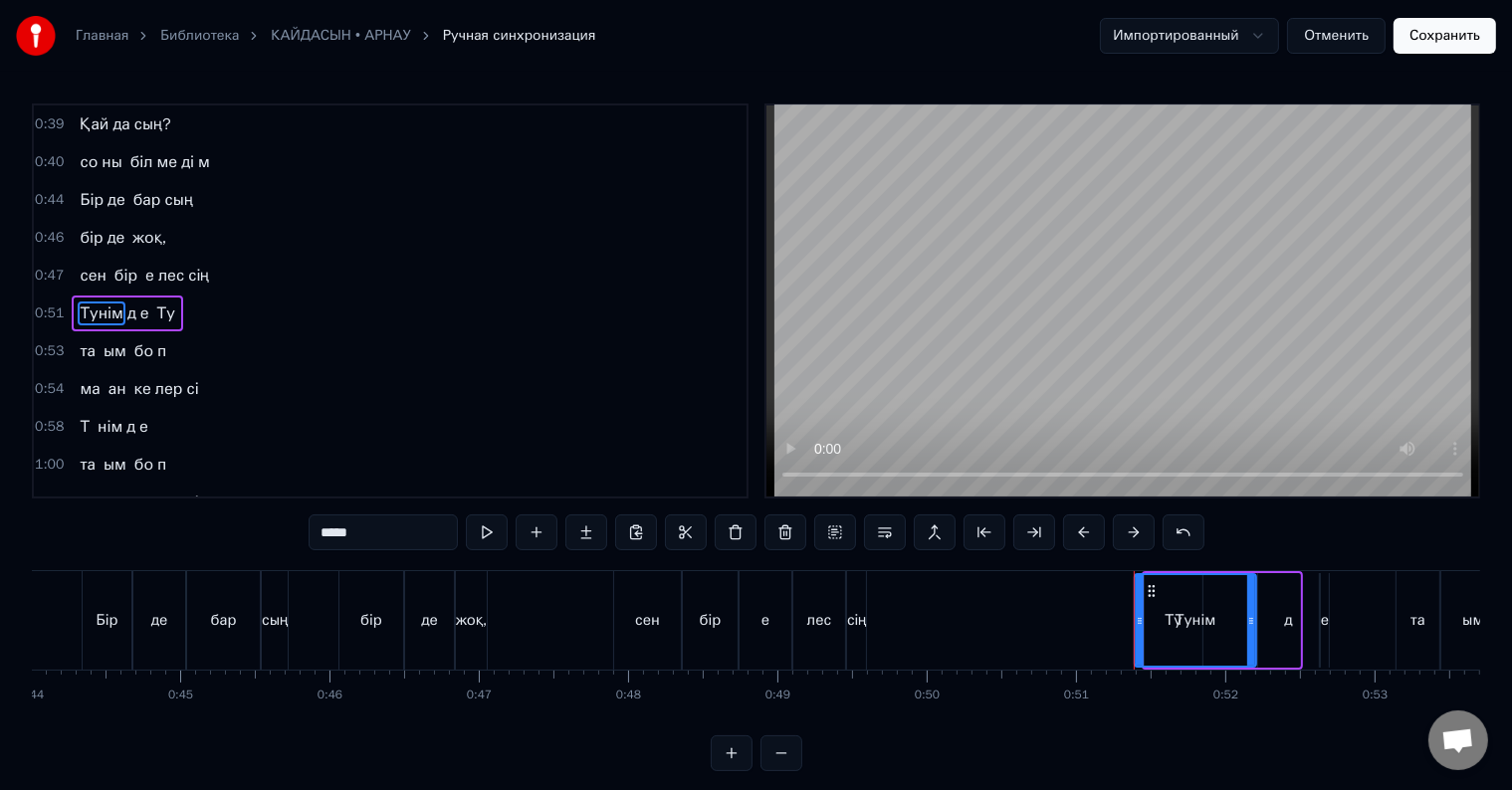 click on "Тунім" at bounding box center [1195, 620] 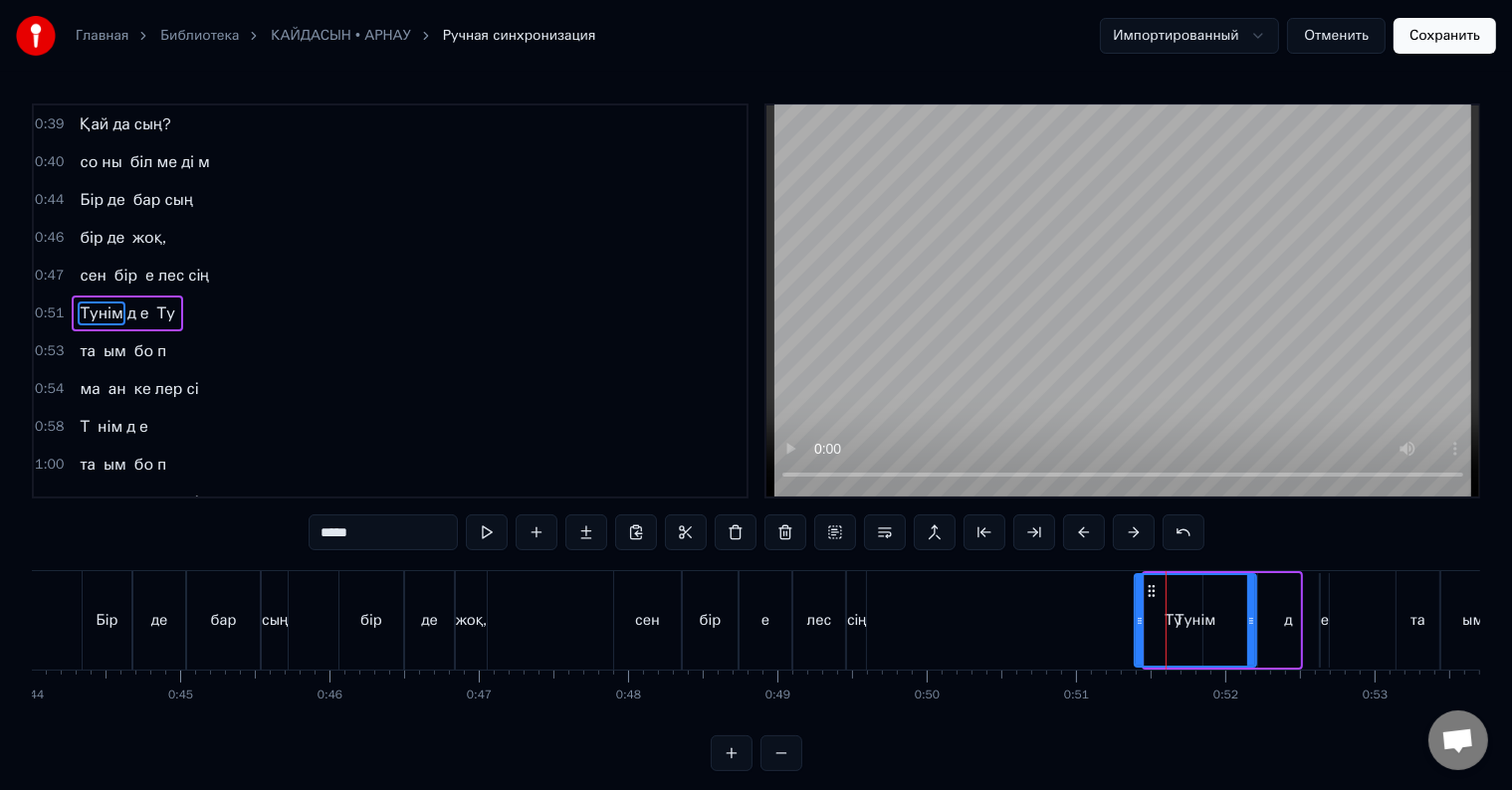 click on "Тунім д е Ту" at bounding box center [127, 313] 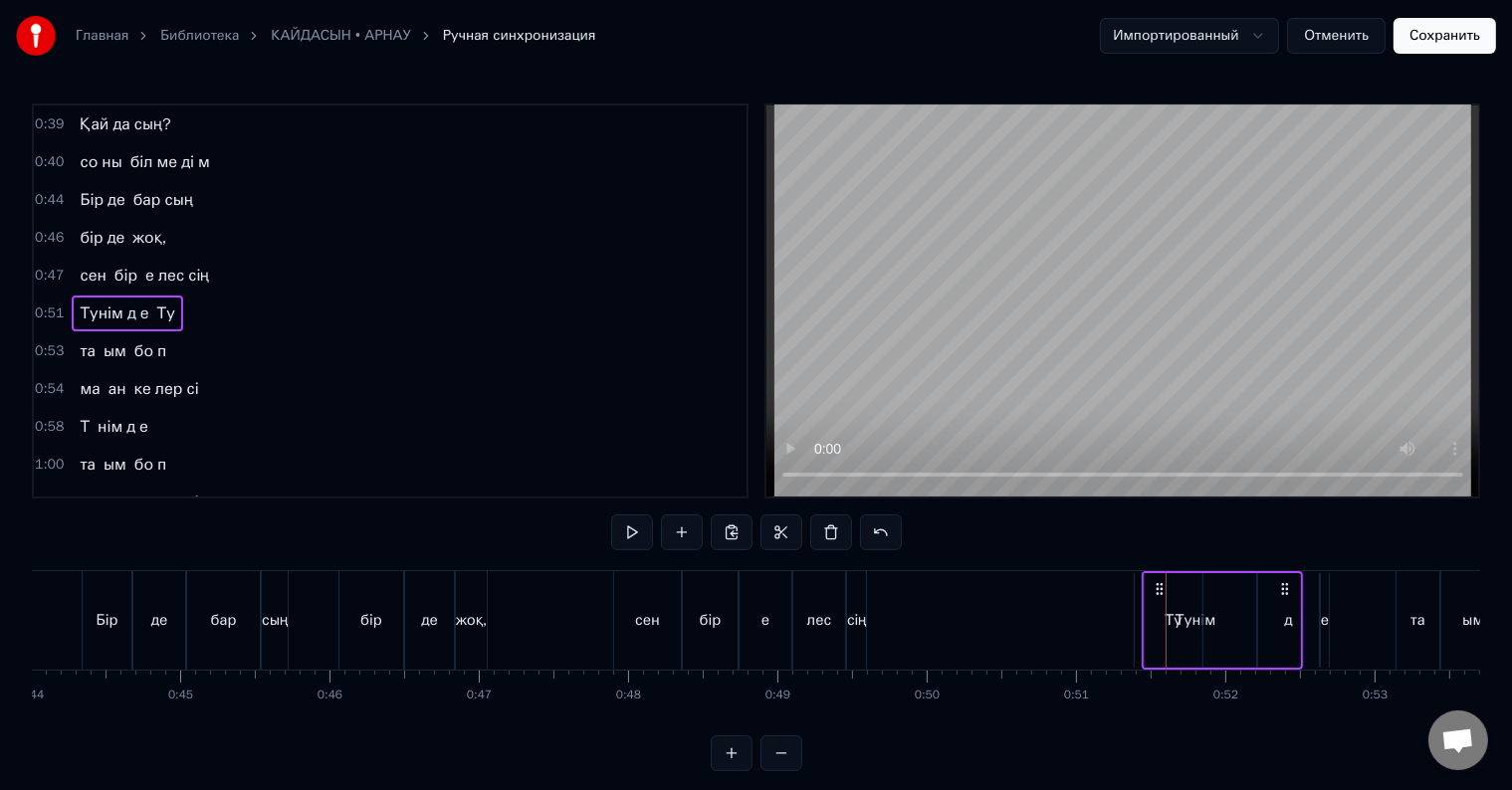 click on "Ту" at bounding box center [166, 313] 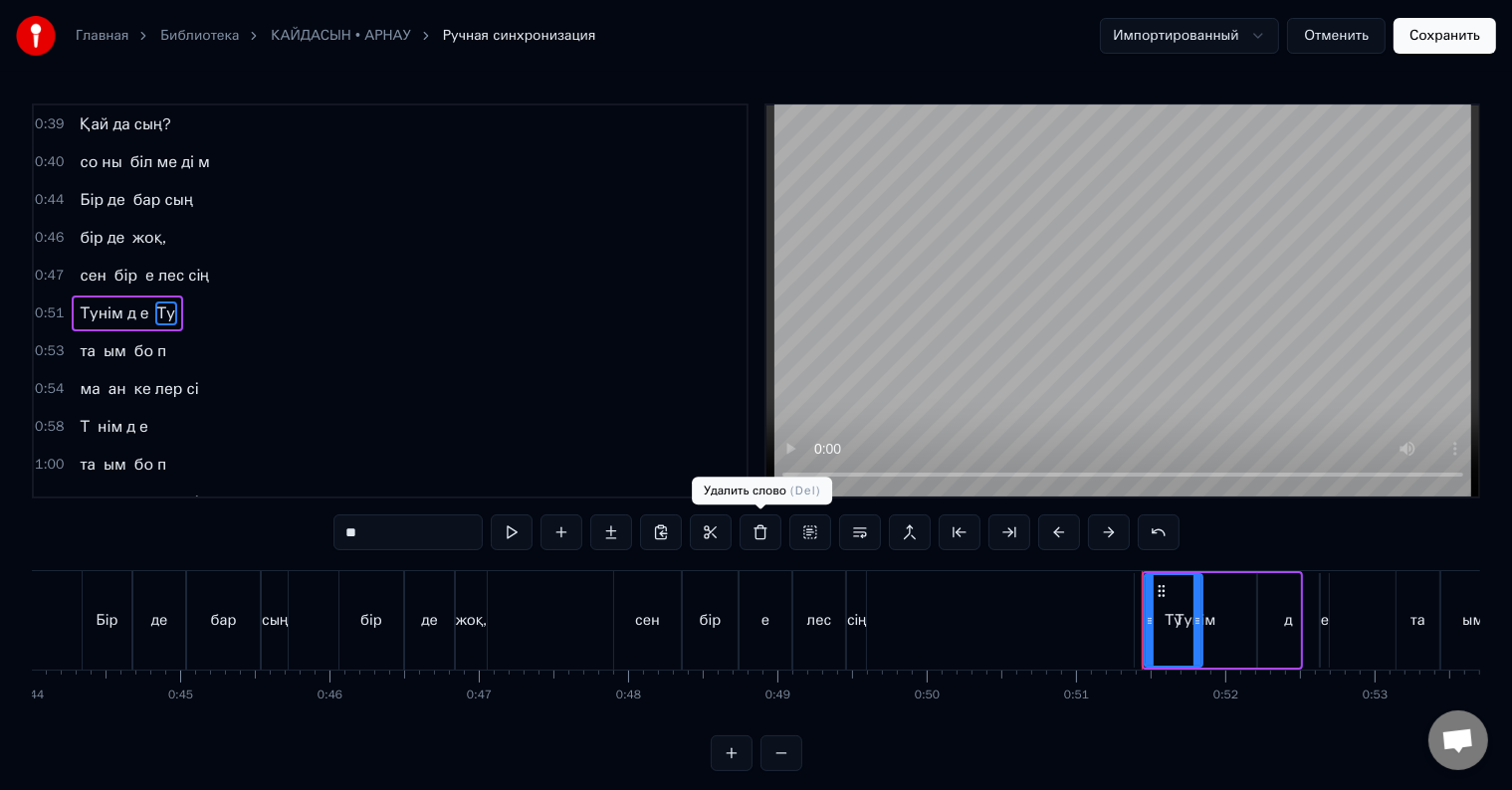 click at bounding box center (760, 532) 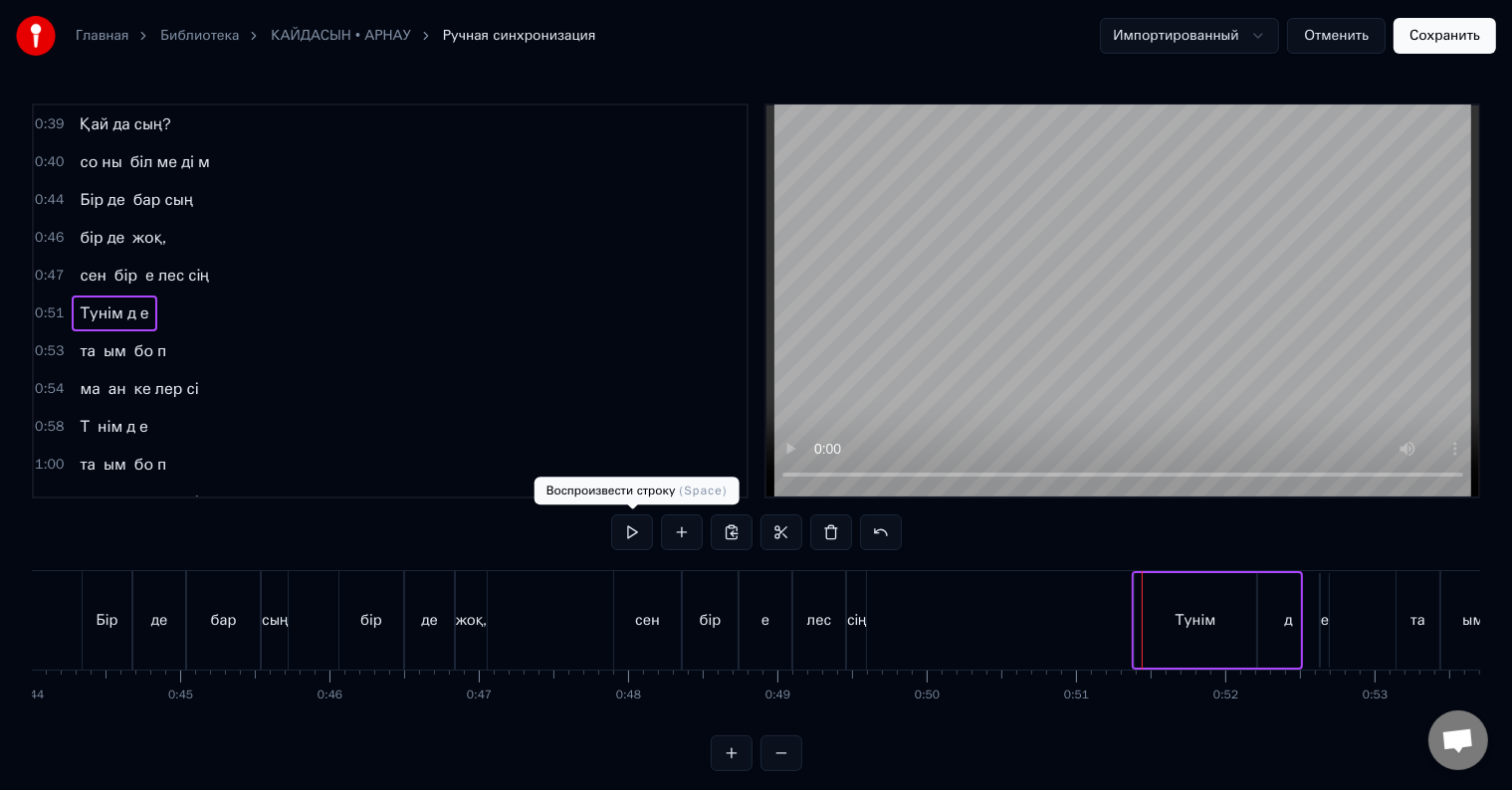 click at bounding box center (632, 532) 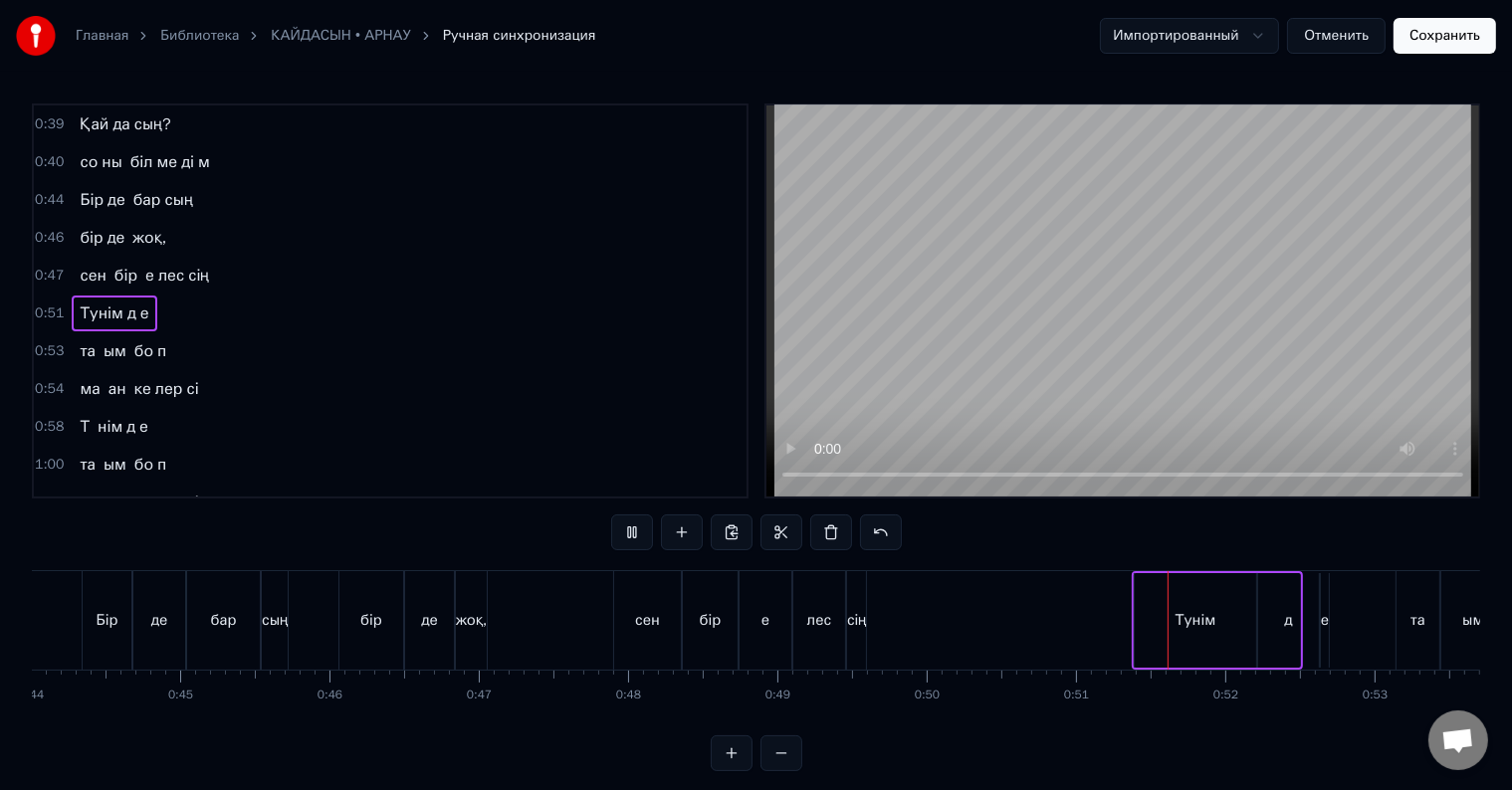 click at bounding box center [632, 532] 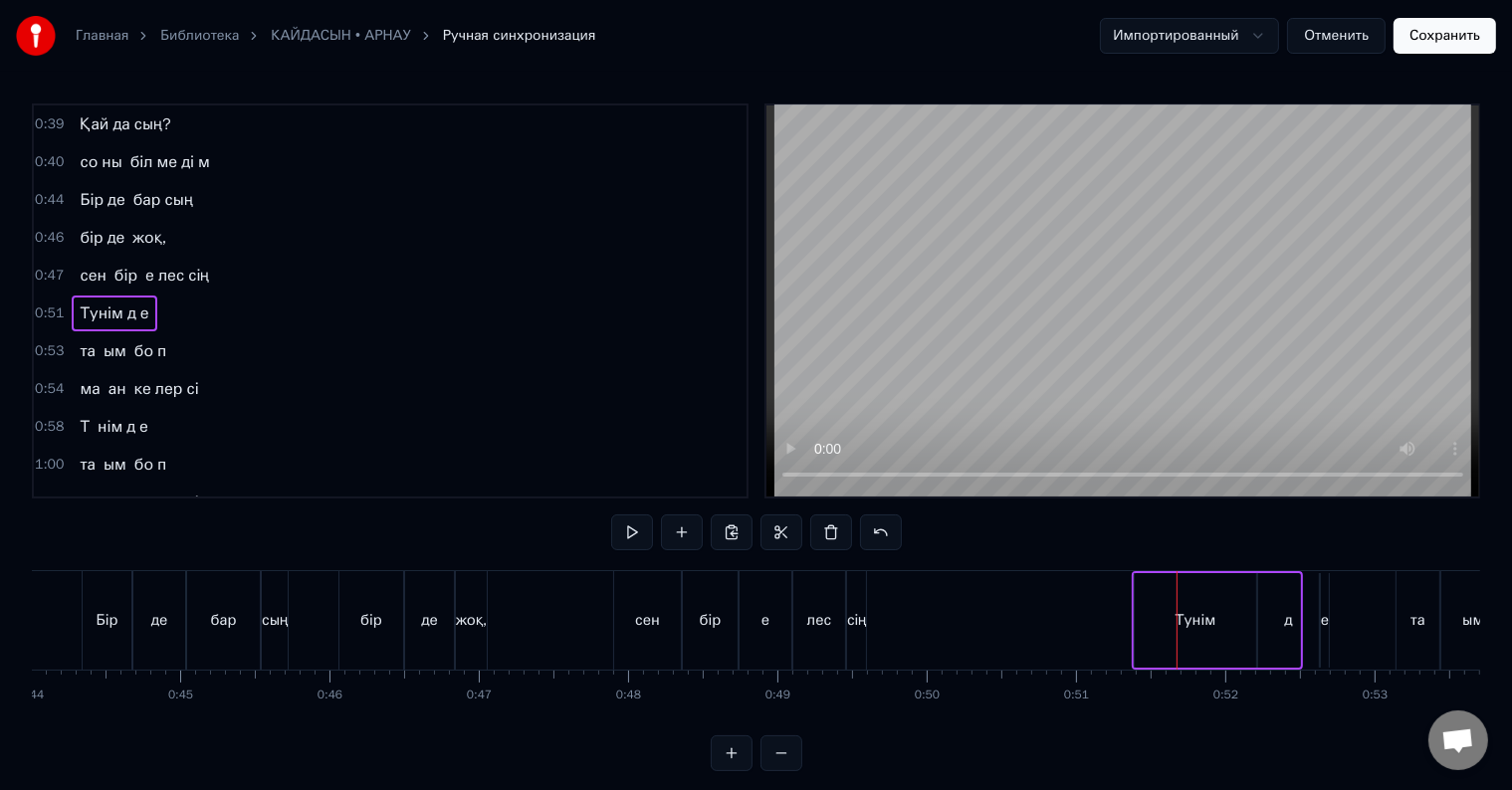 click on "0:53 та ым бо п" at bounding box center [390, 351] 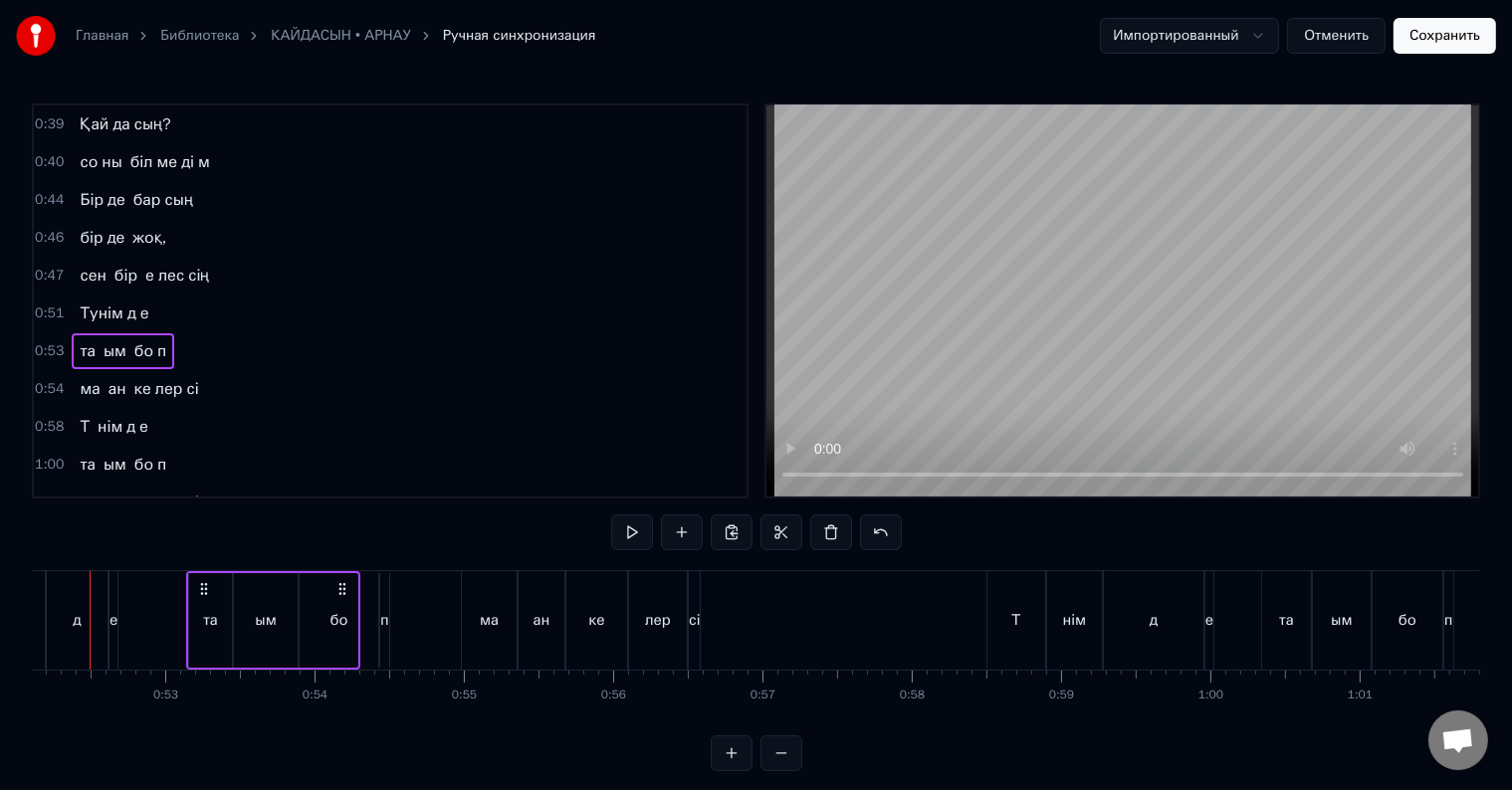 scroll, scrollTop: 0, scrollLeft: 7834, axis: horizontal 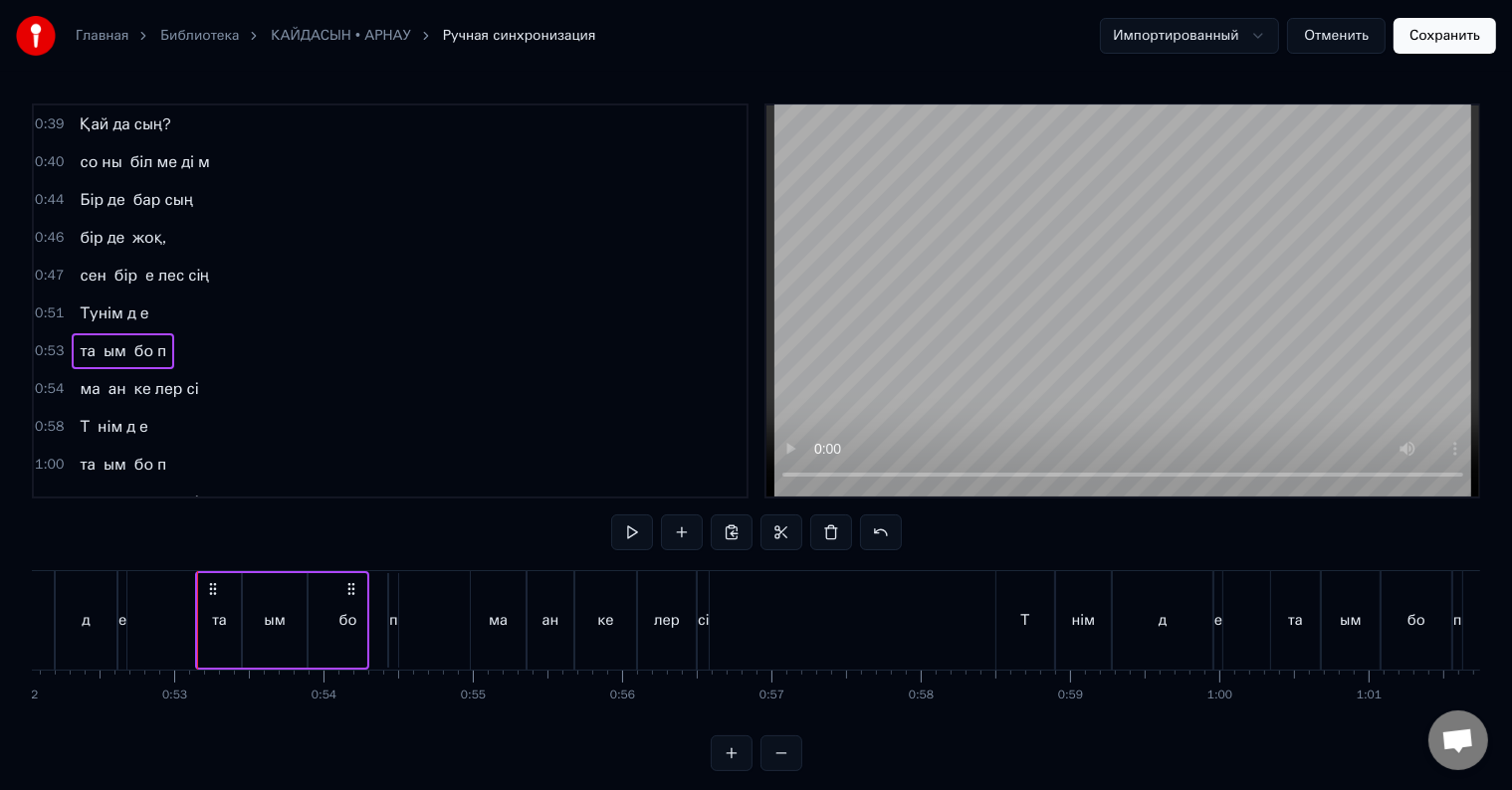 click on "та" at bounding box center [219, 620] 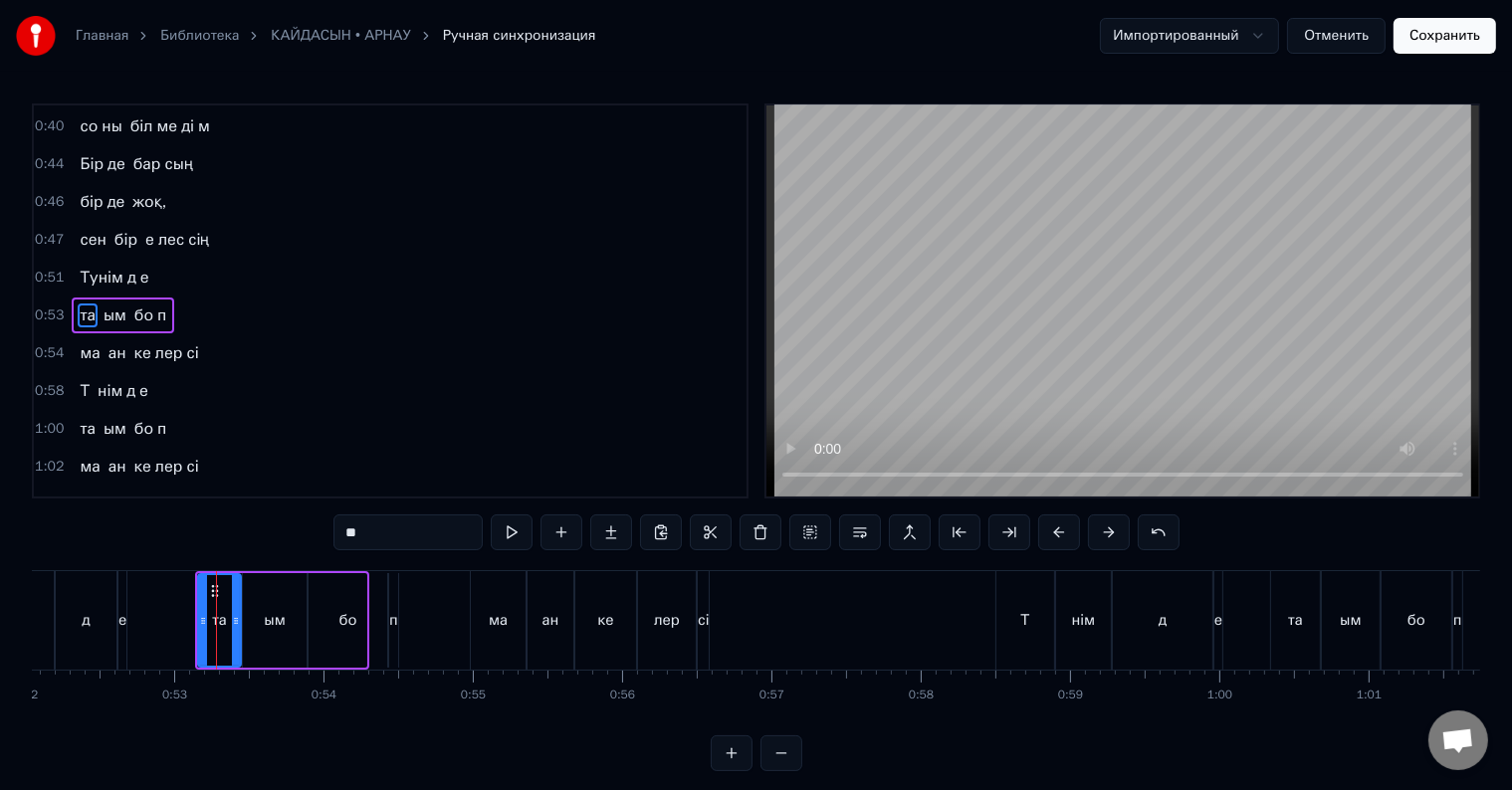 scroll, scrollTop: 188, scrollLeft: 0, axis: vertical 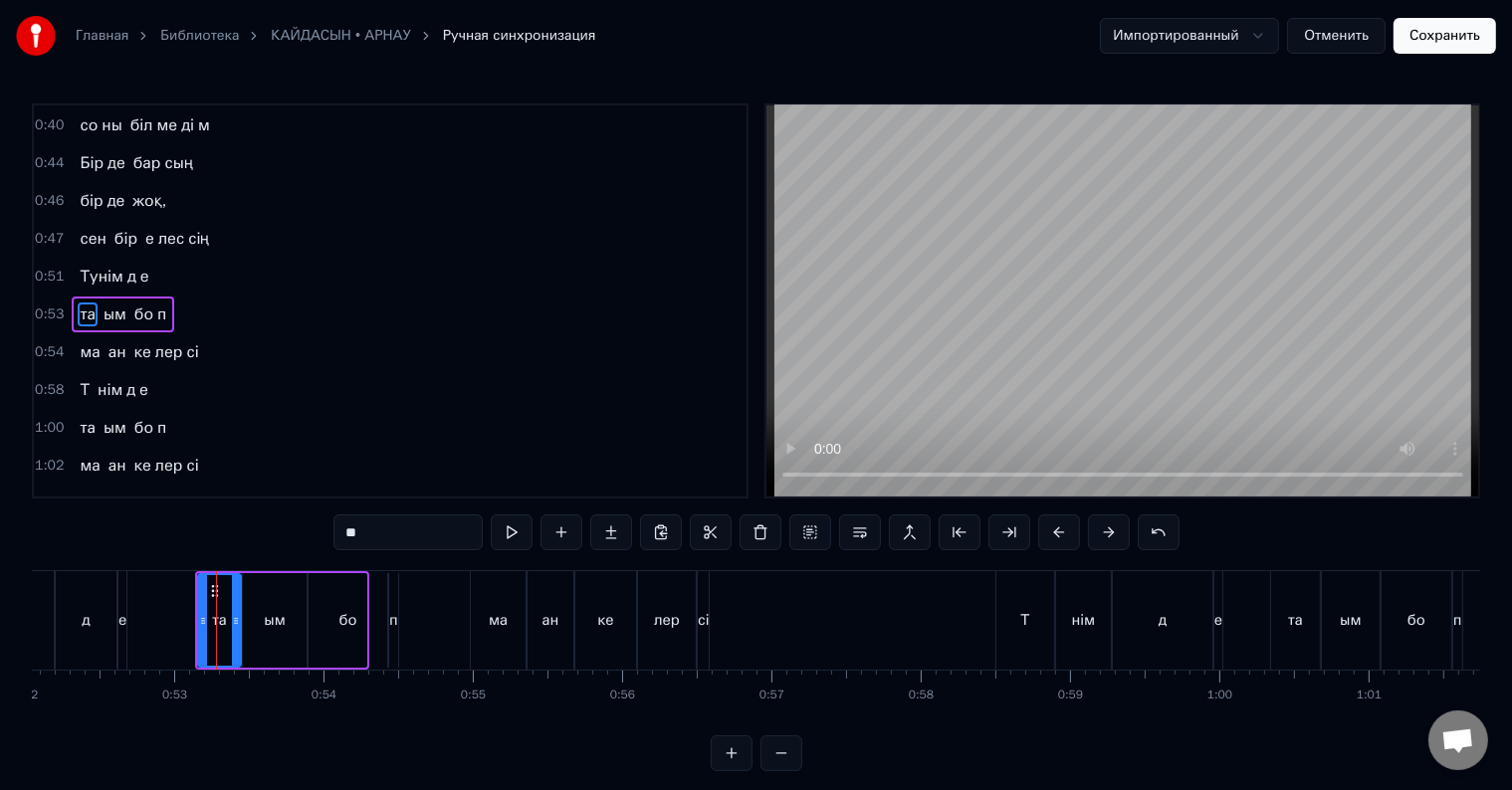click on "**" at bounding box center [408, 532] 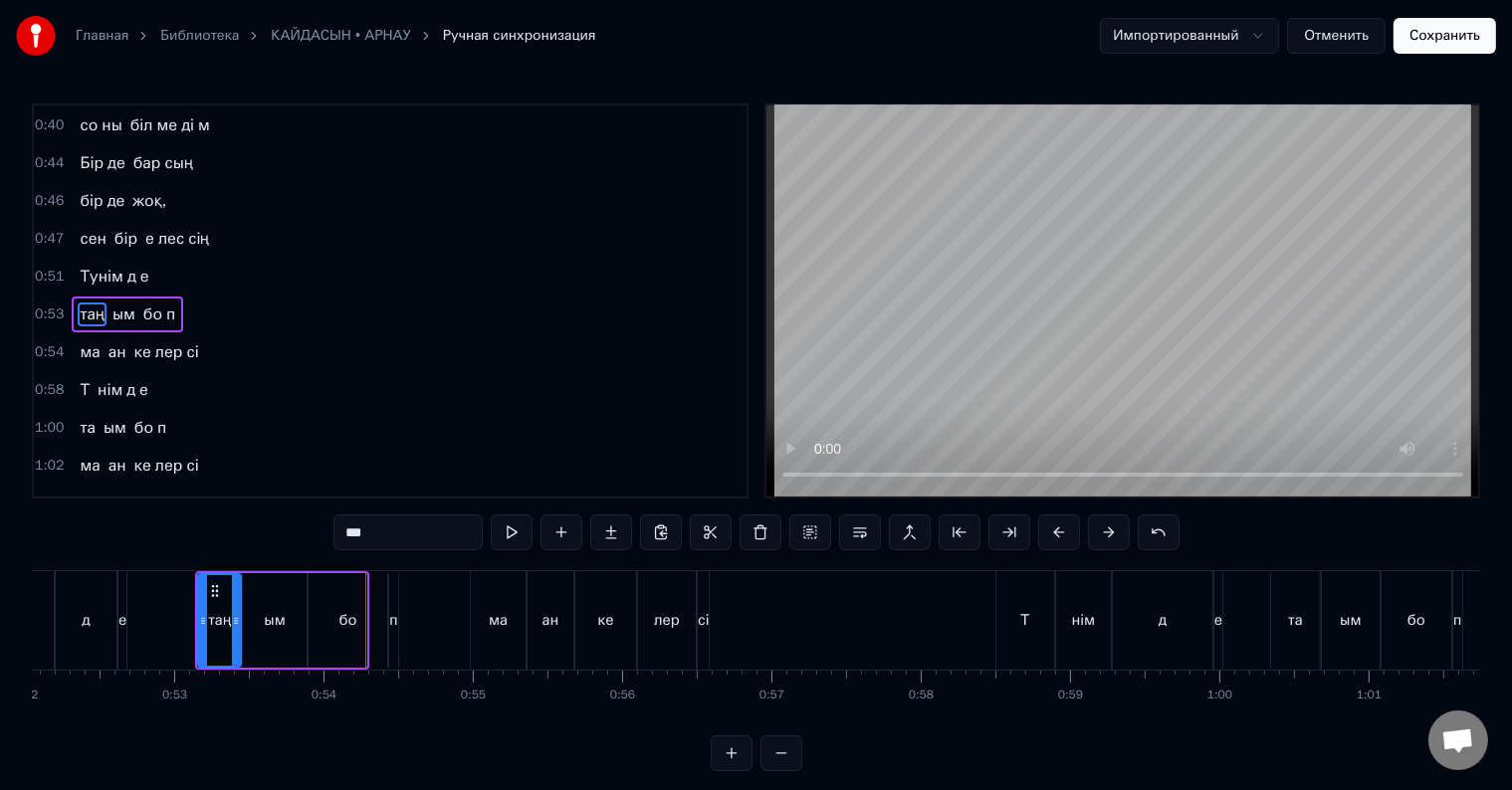 click on "бо" at bounding box center (152, 314) 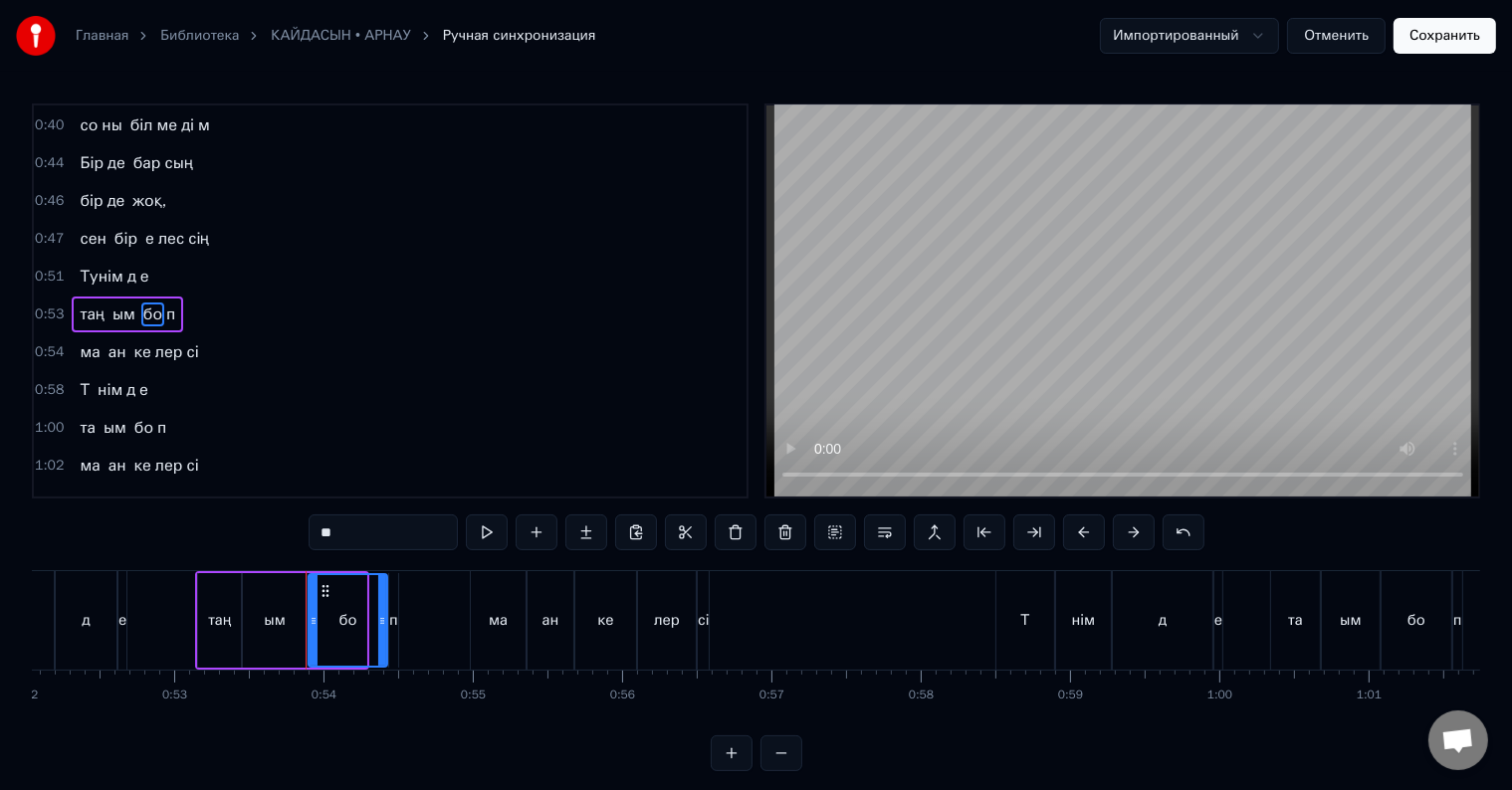 drag, startPoint x: 358, startPoint y: 524, endPoint x: 326, endPoint y: 524, distance: 32 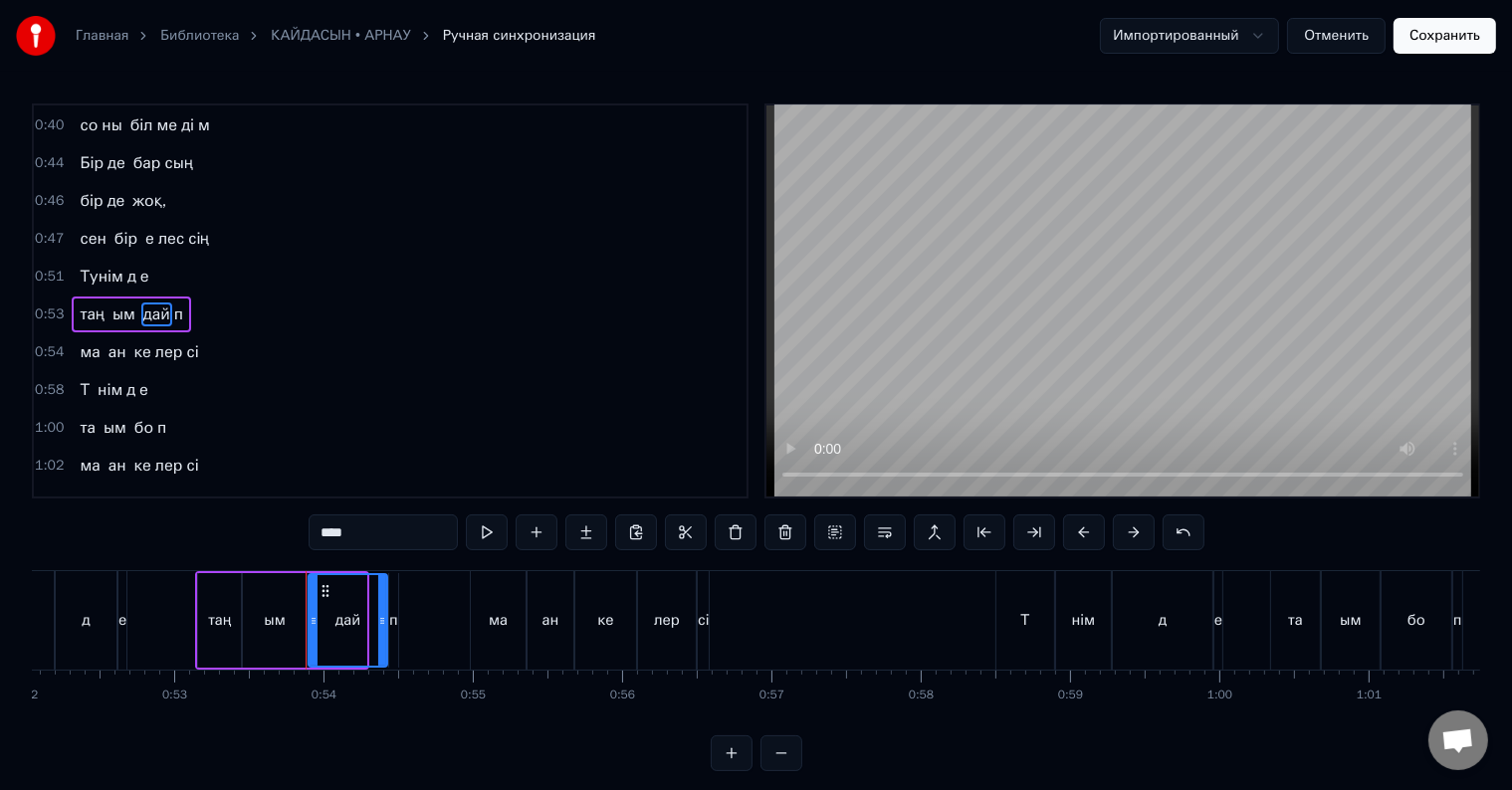 type on "***" 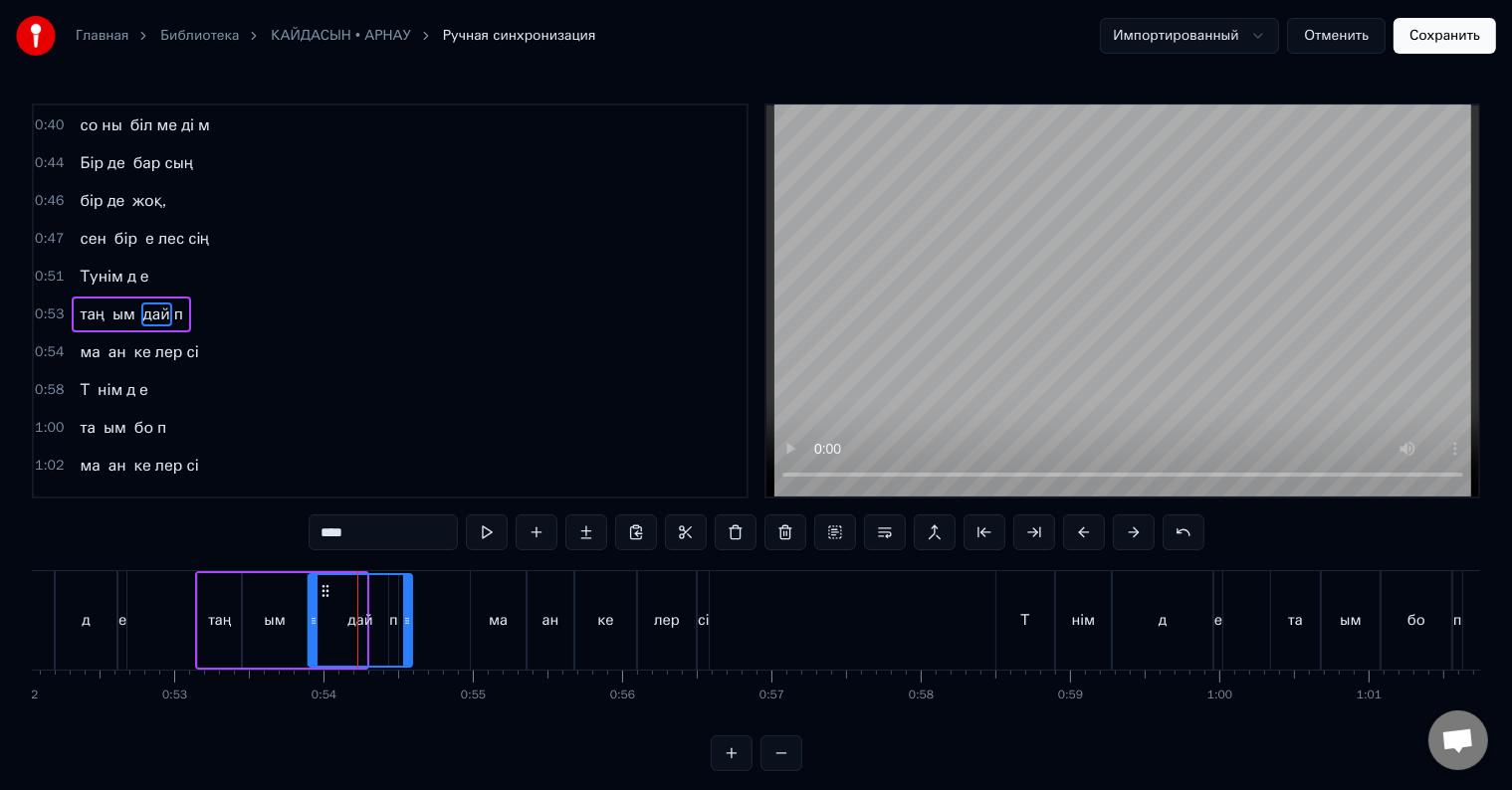 drag, startPoint x: 382, startPoint y: 613, endPoint x: 407, endPoint y: 613, distance: 25 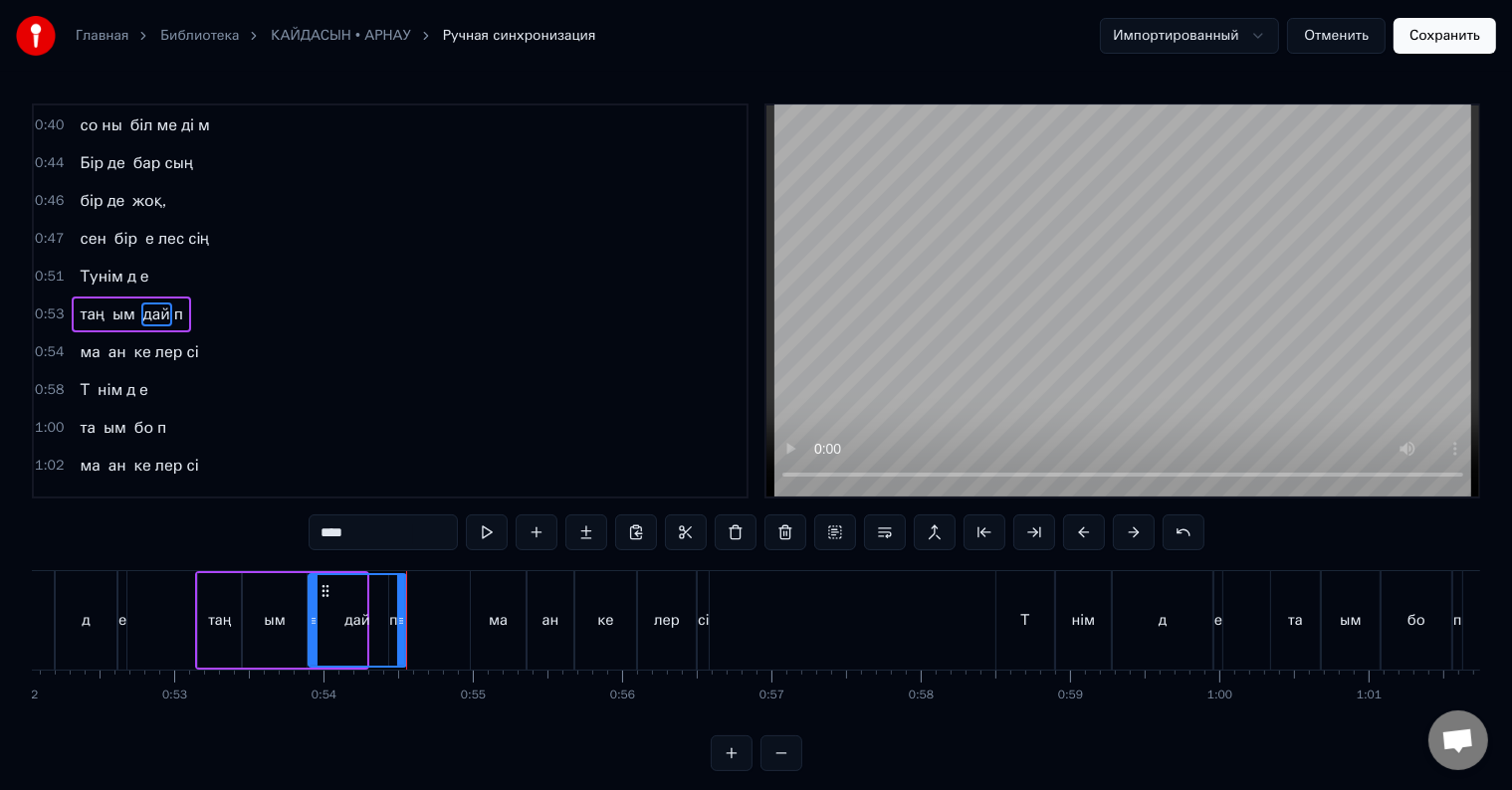 click 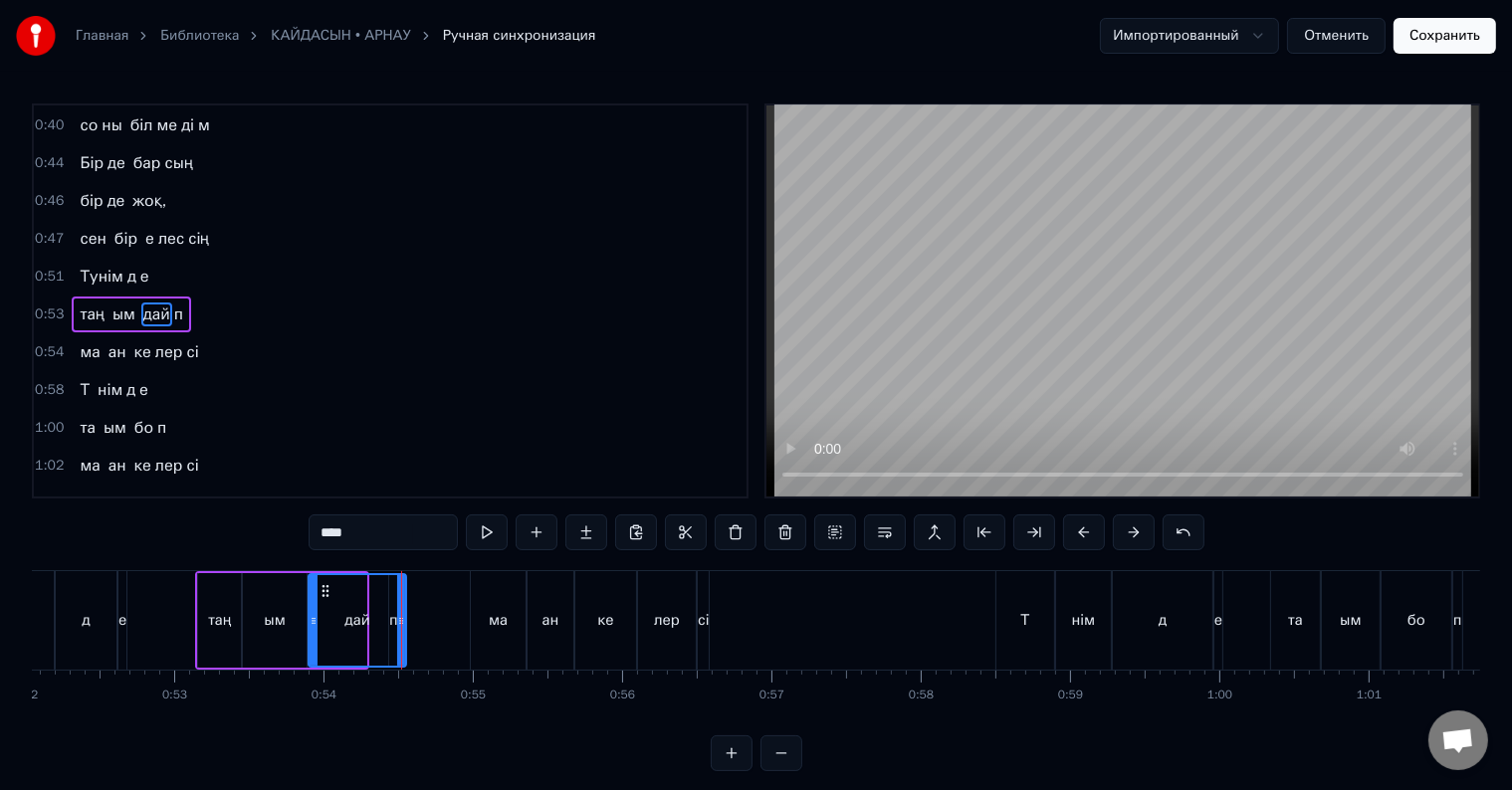 click on "таң ым дай  п" at bounding box center (131, 314) 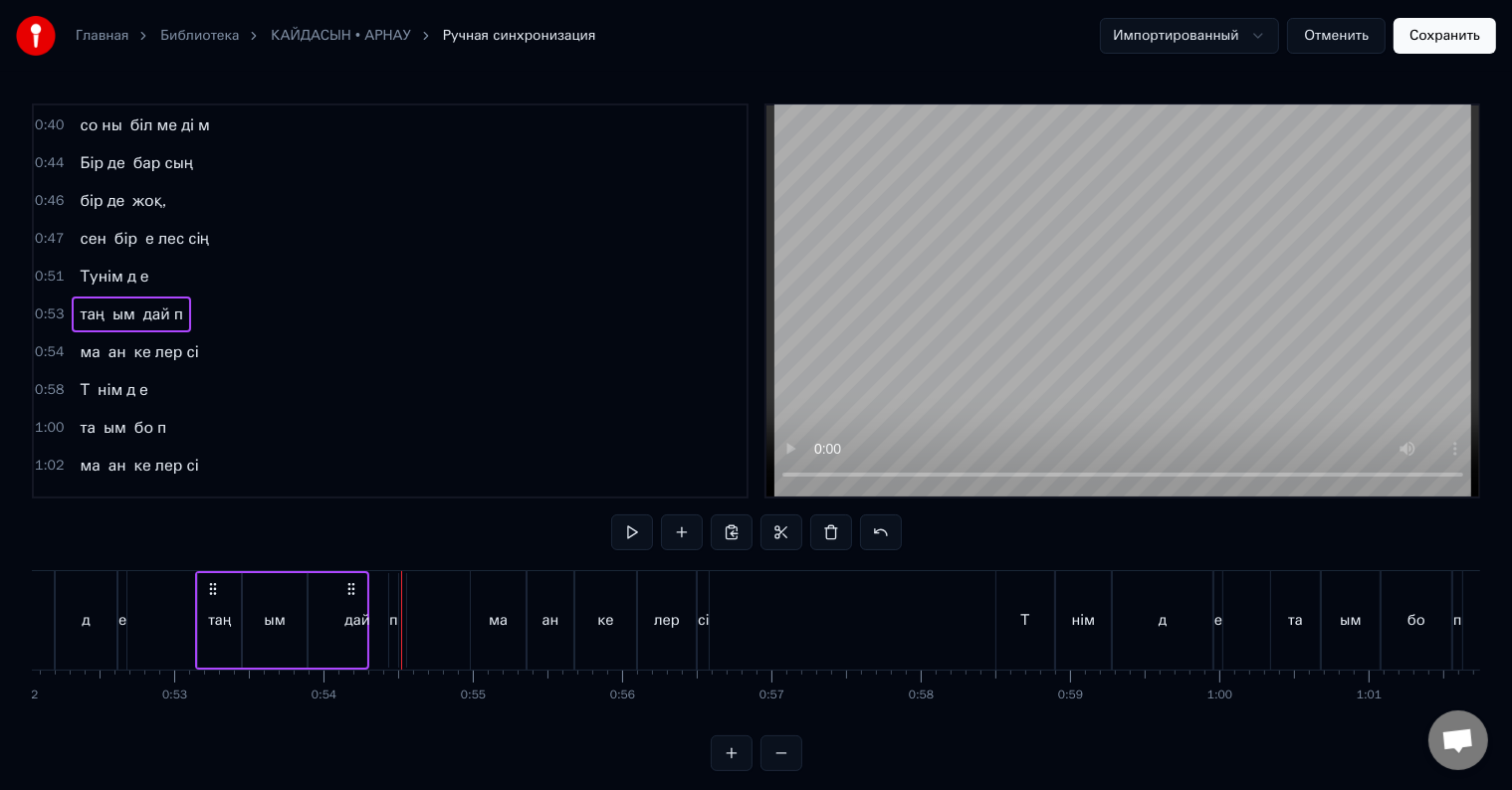 click on "п" at bounding box center [178, 314] 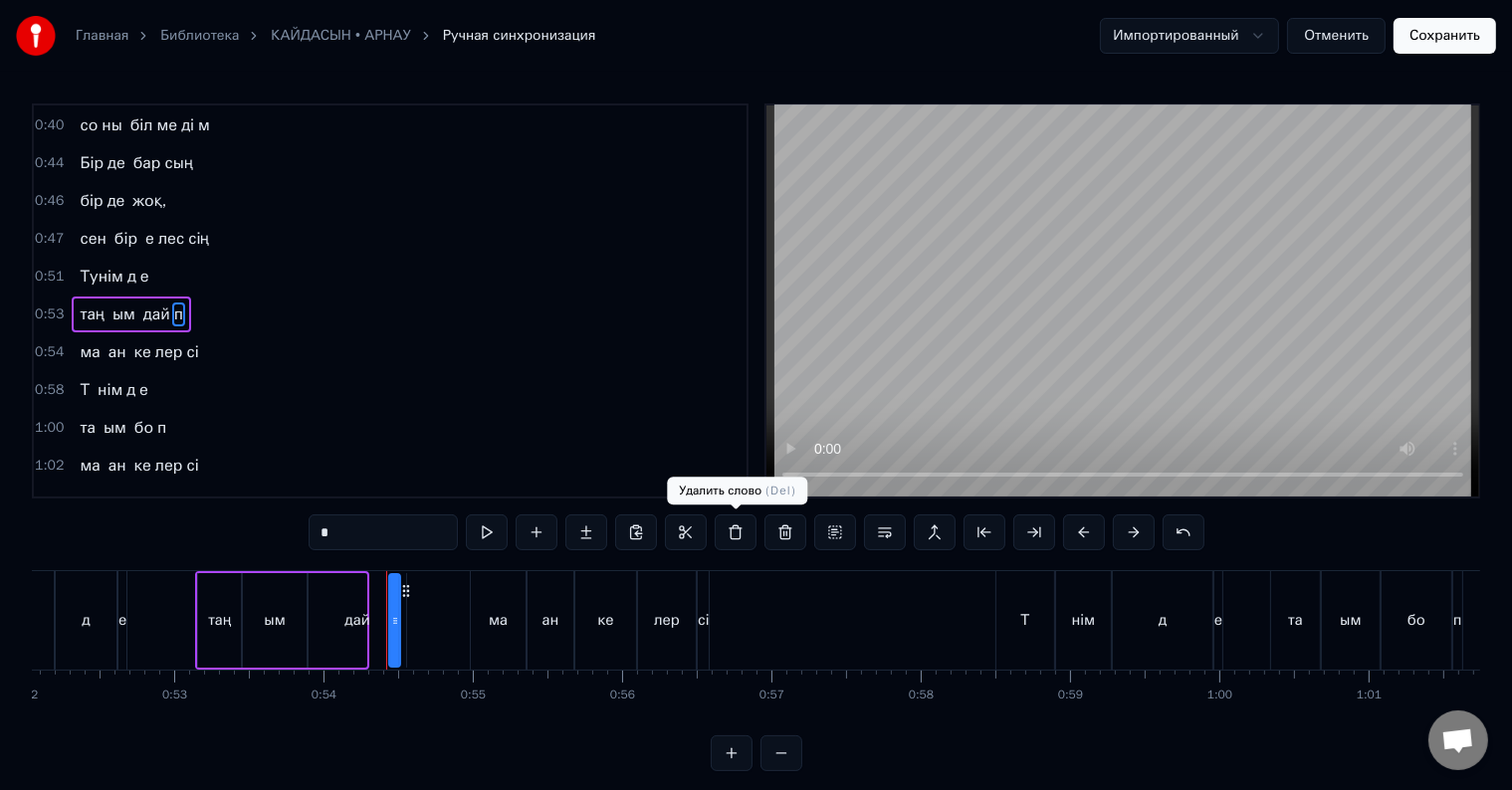 click at bounding box center [736, 532] 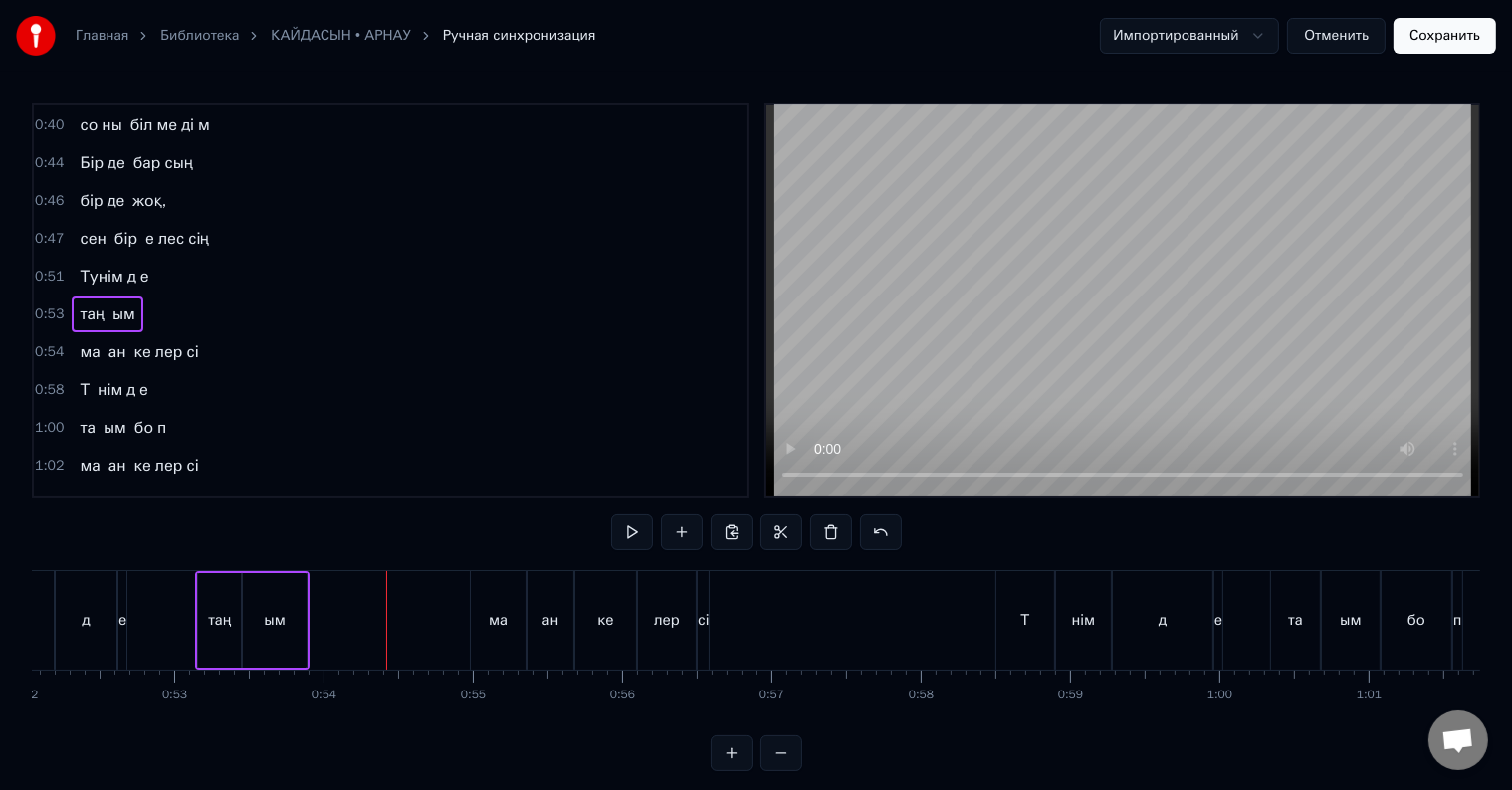 click on "ым" at bounding box center [275, 620] 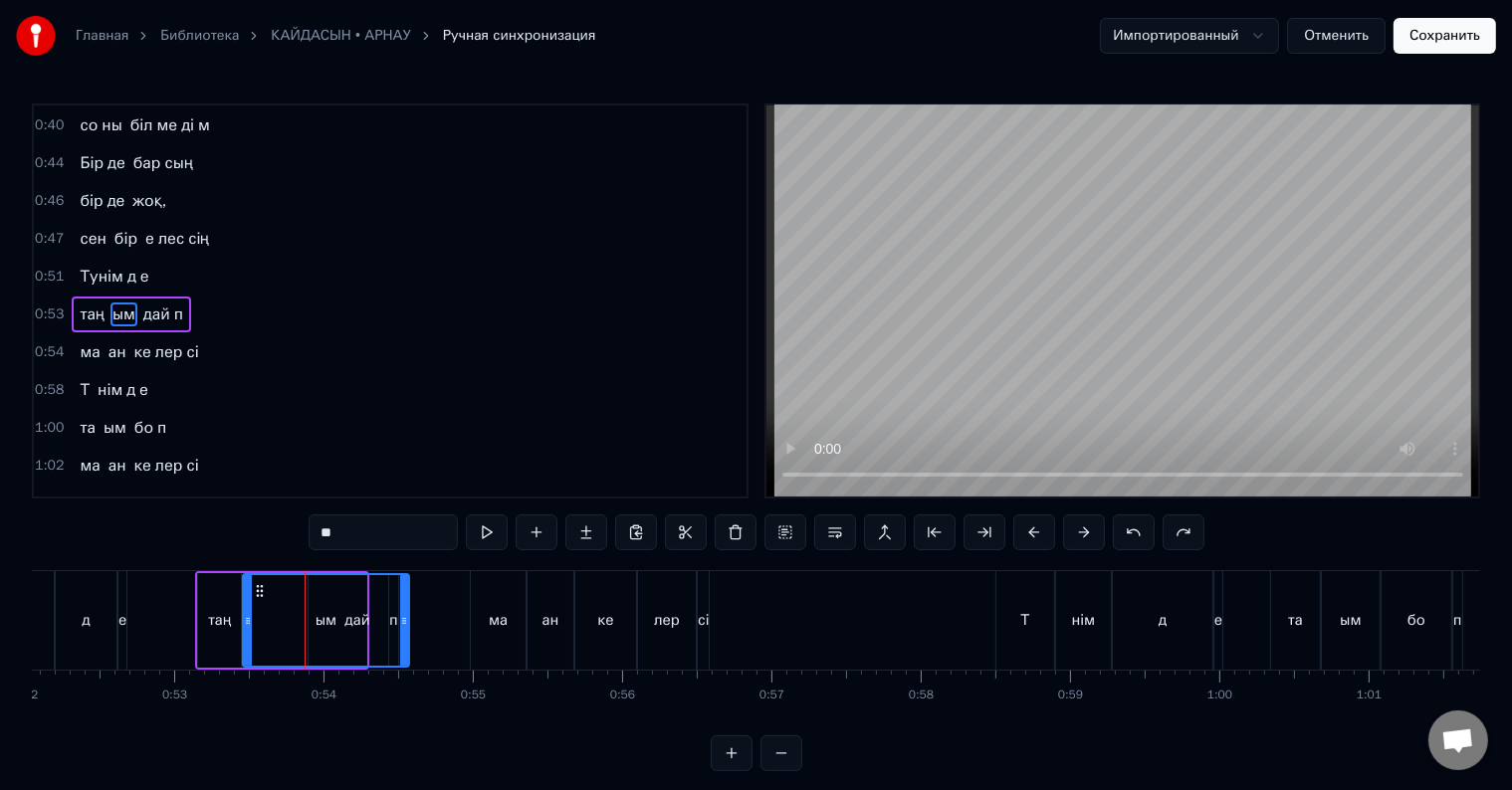 drag, startPoint x: 303, startPoint y: 623, endPoint x: 405, endPoint y: 622, distance: 102.0049 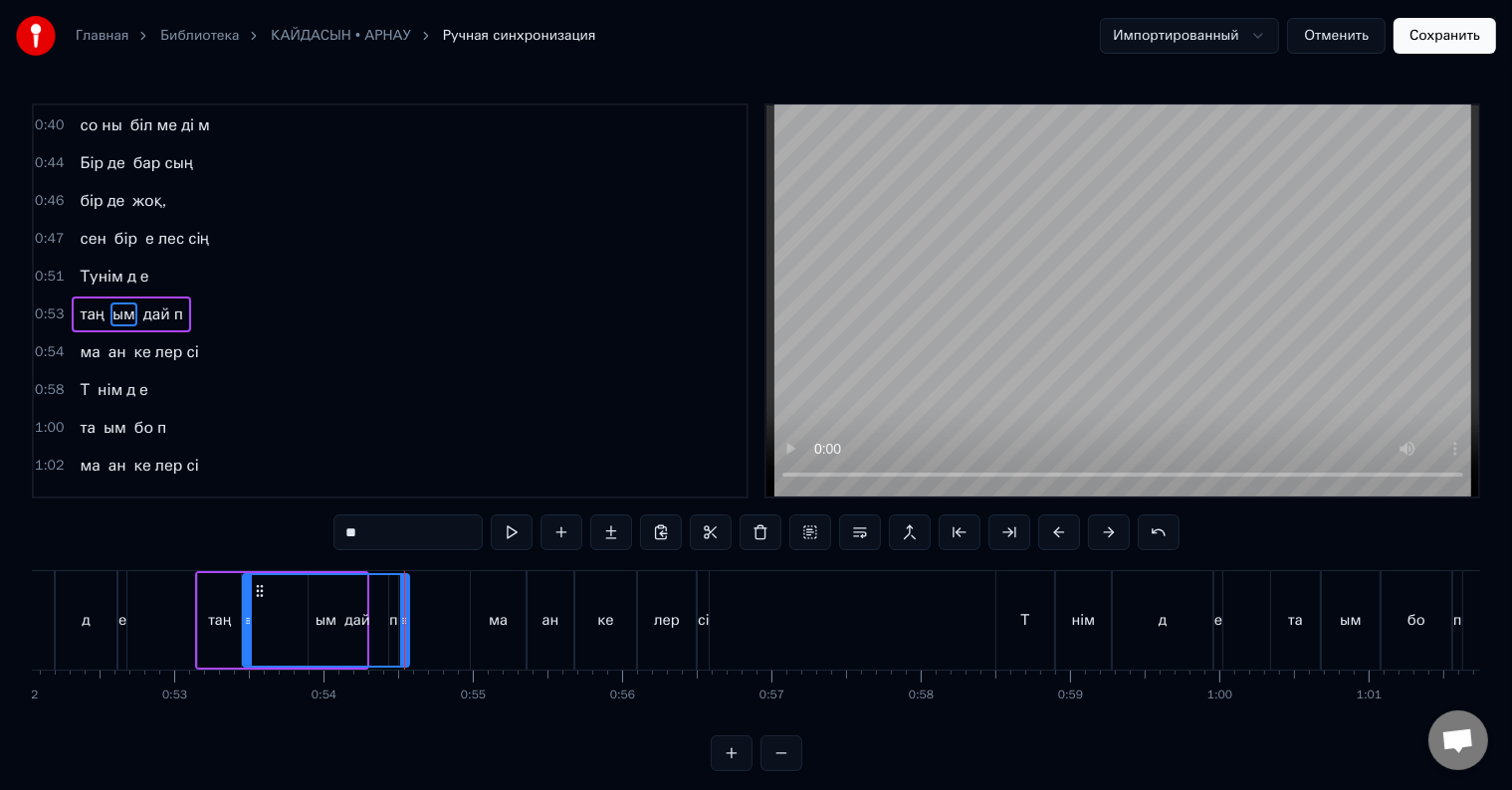 click on "дай" at bounding box center (156, 314) 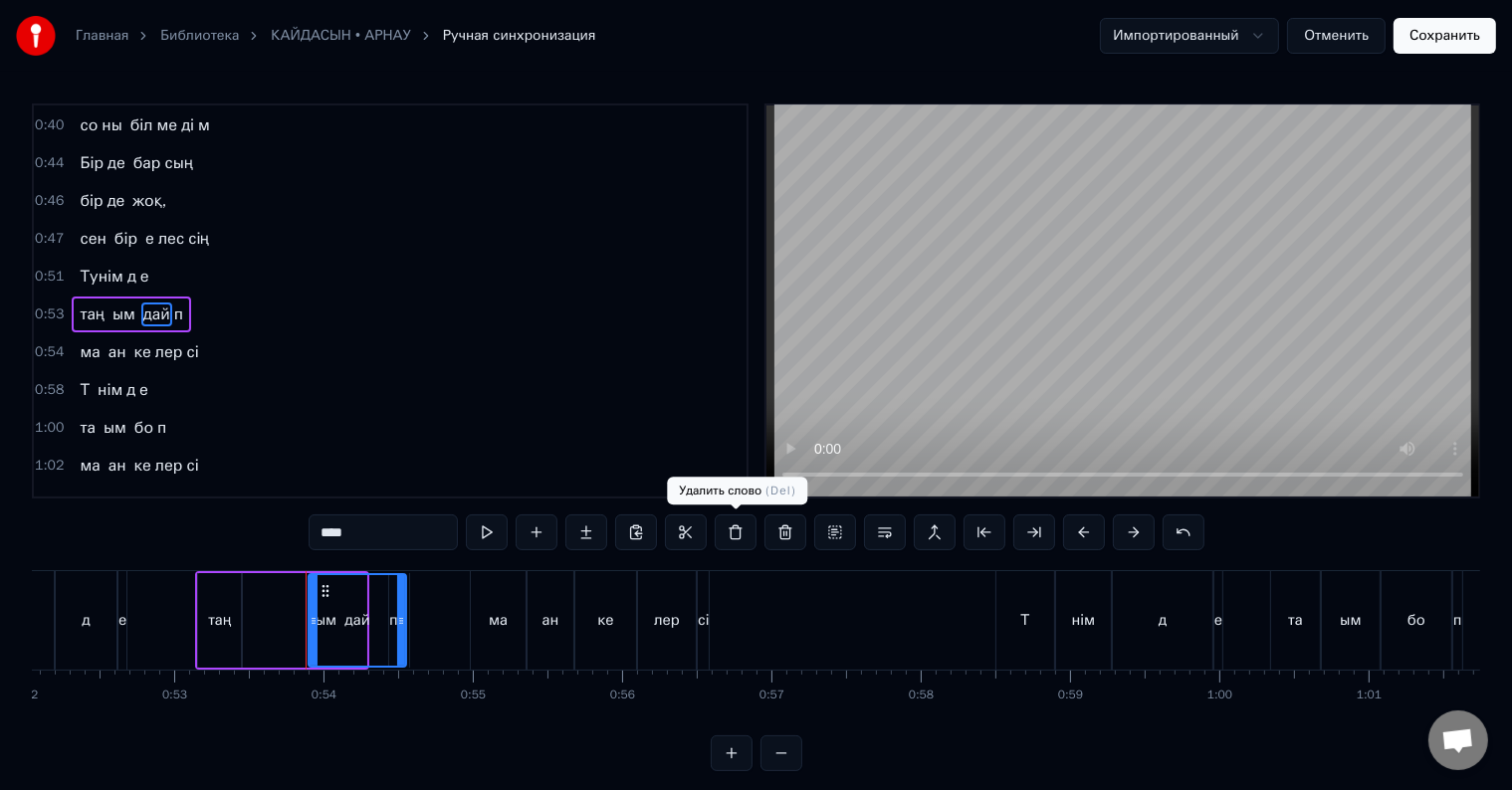 click at bounding box center (736, 532) 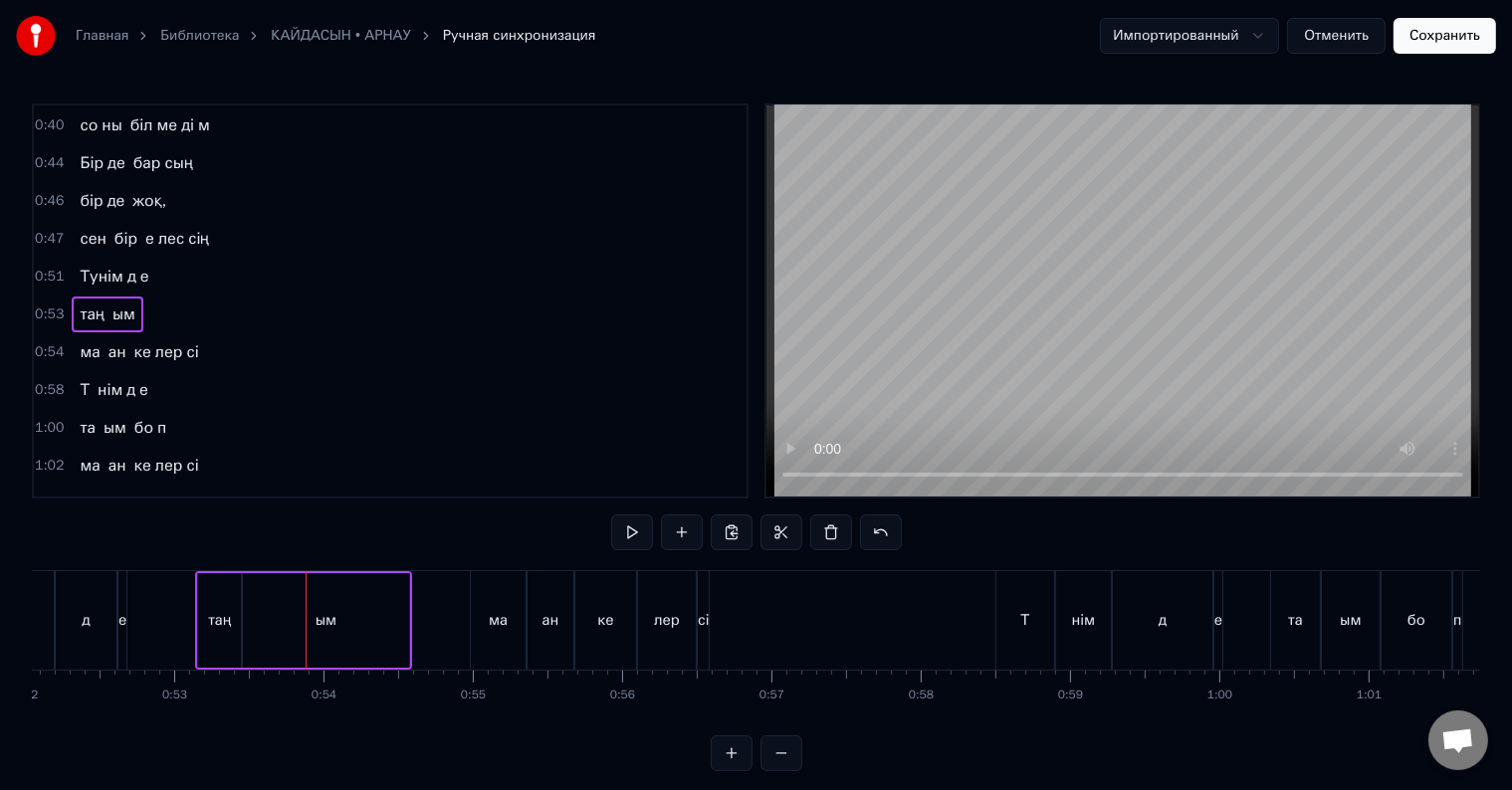click on "таң" at bounding box center (219, 620) 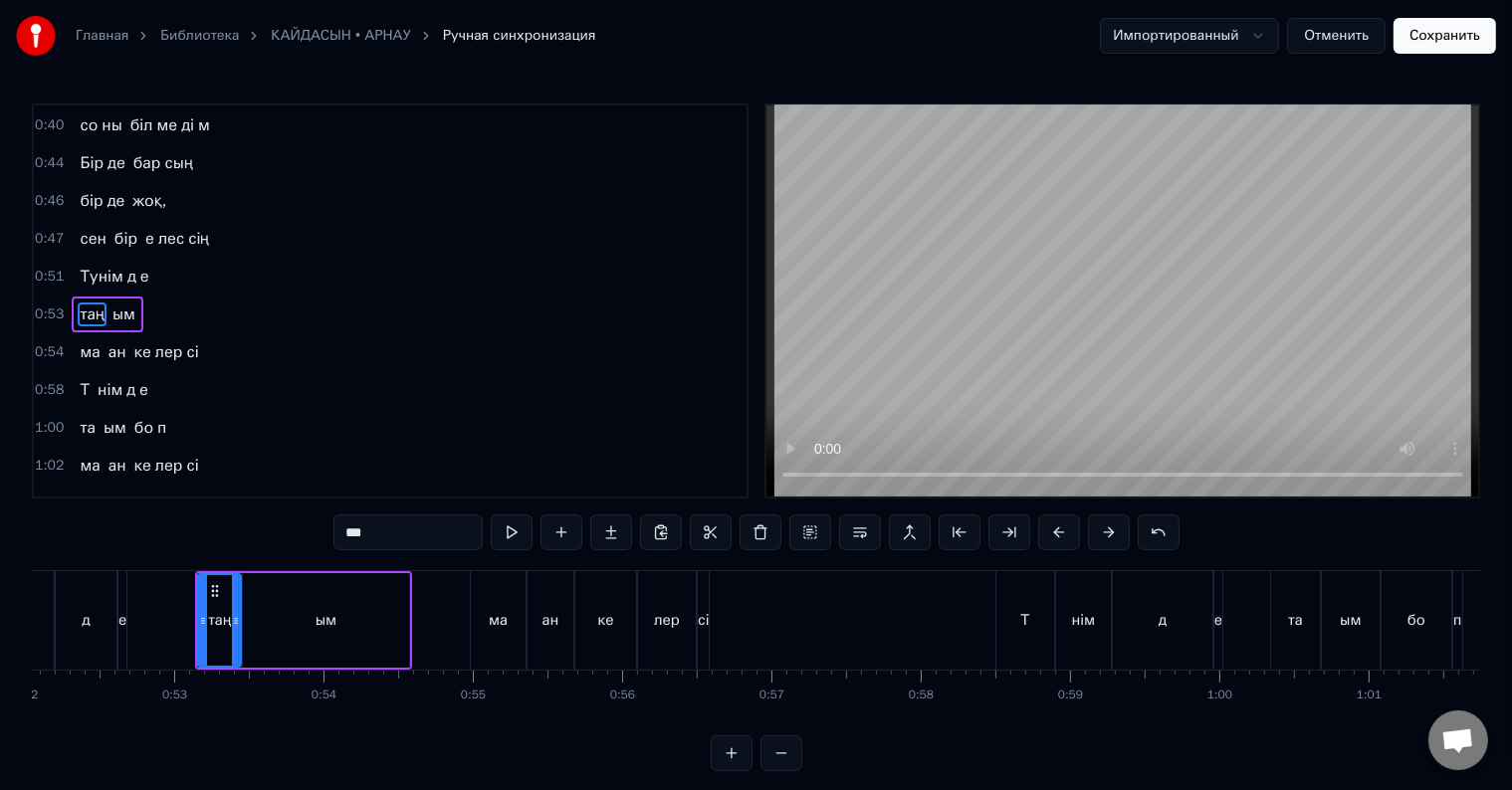 drag, startPoint x: 394, startPoint y: 527, endPoint x: 338, endPoint y: 514, distance: 57.48913 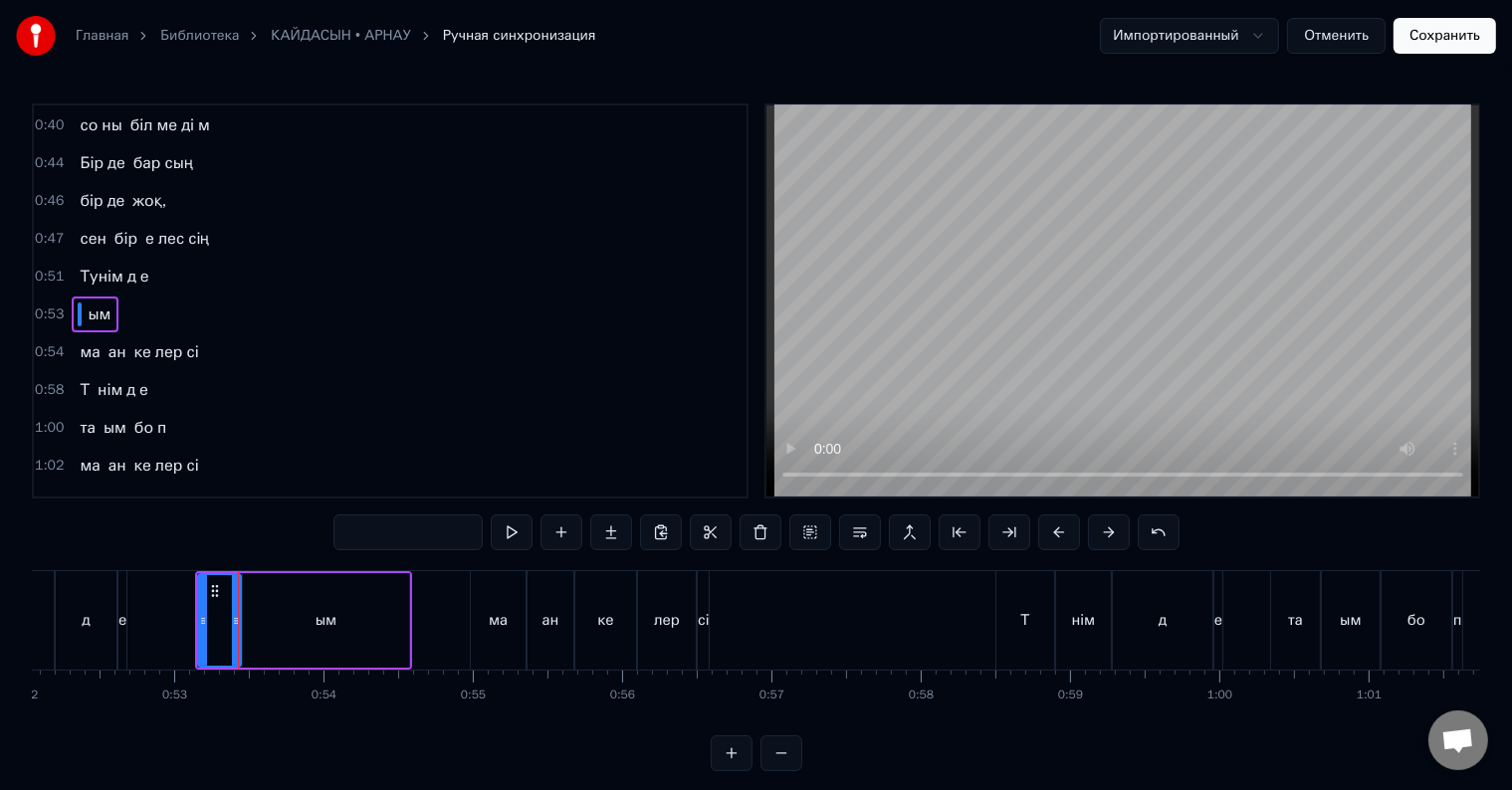 click on "ым" at bounding box center [325, 620] 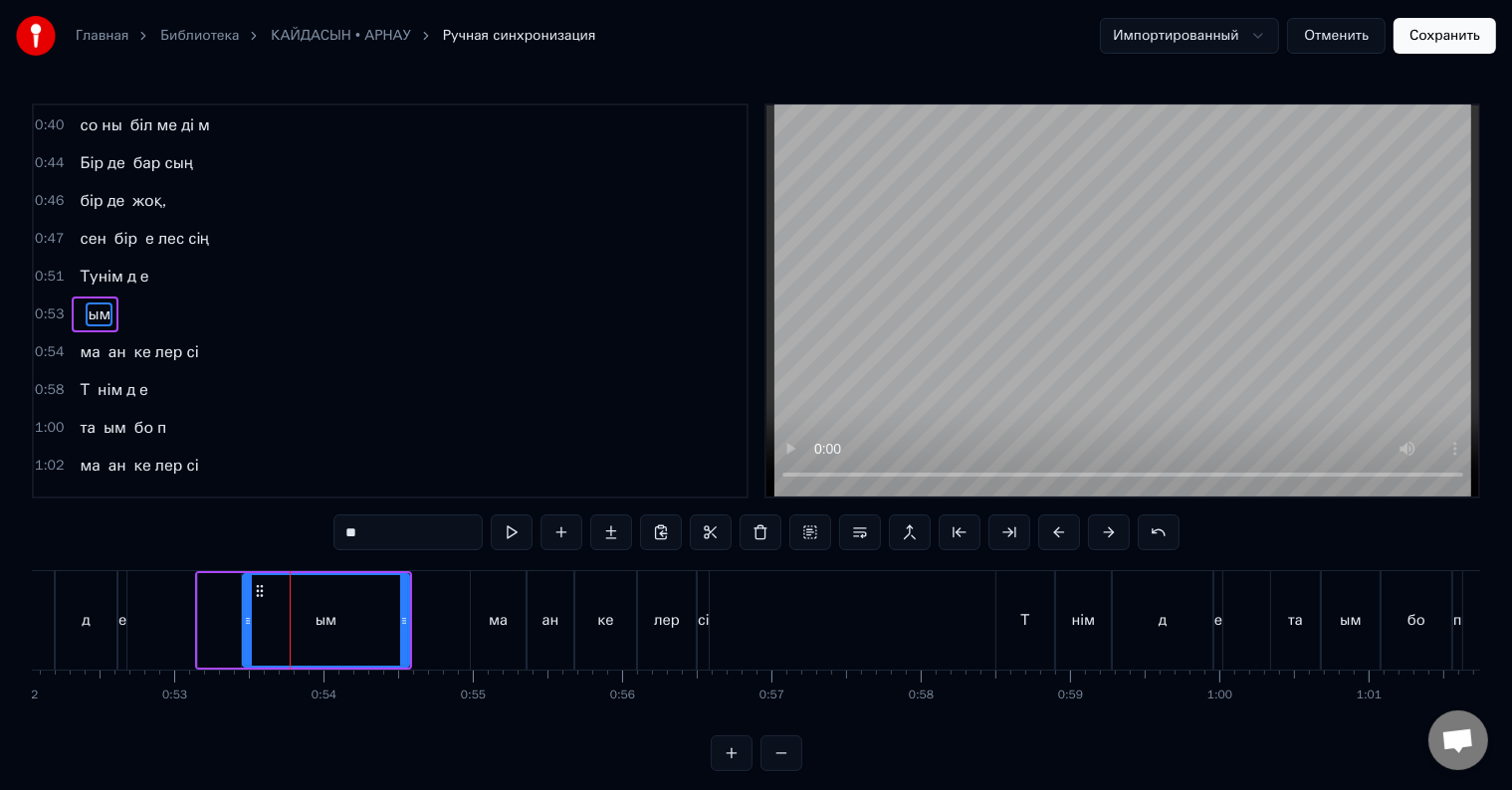 click on "**" at bounding box center (408, 532) 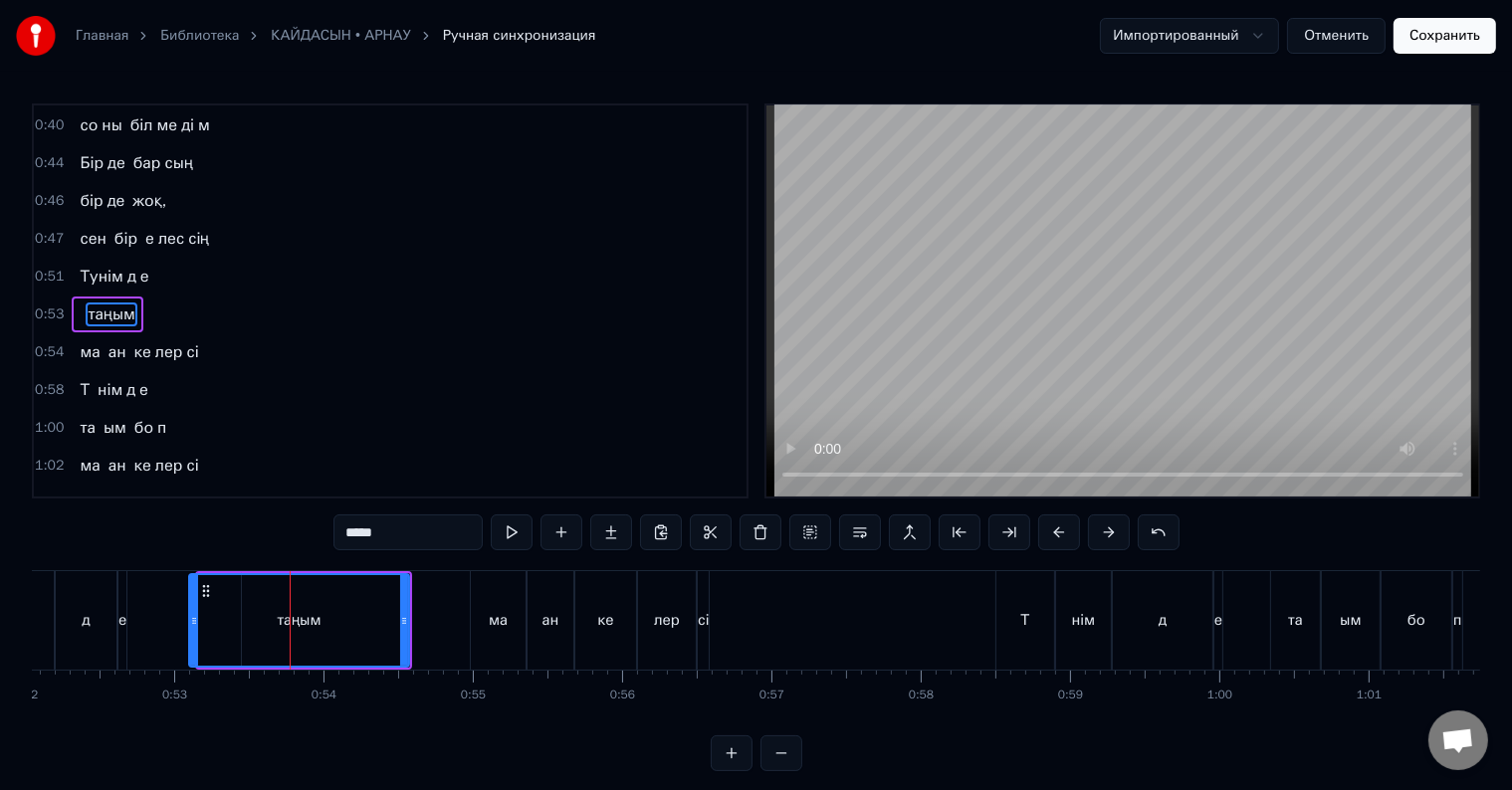 drag, startPoint x: 245, startPoint y: 601, endPoint x: 191, endPoint y: 609, distance: 54.589376 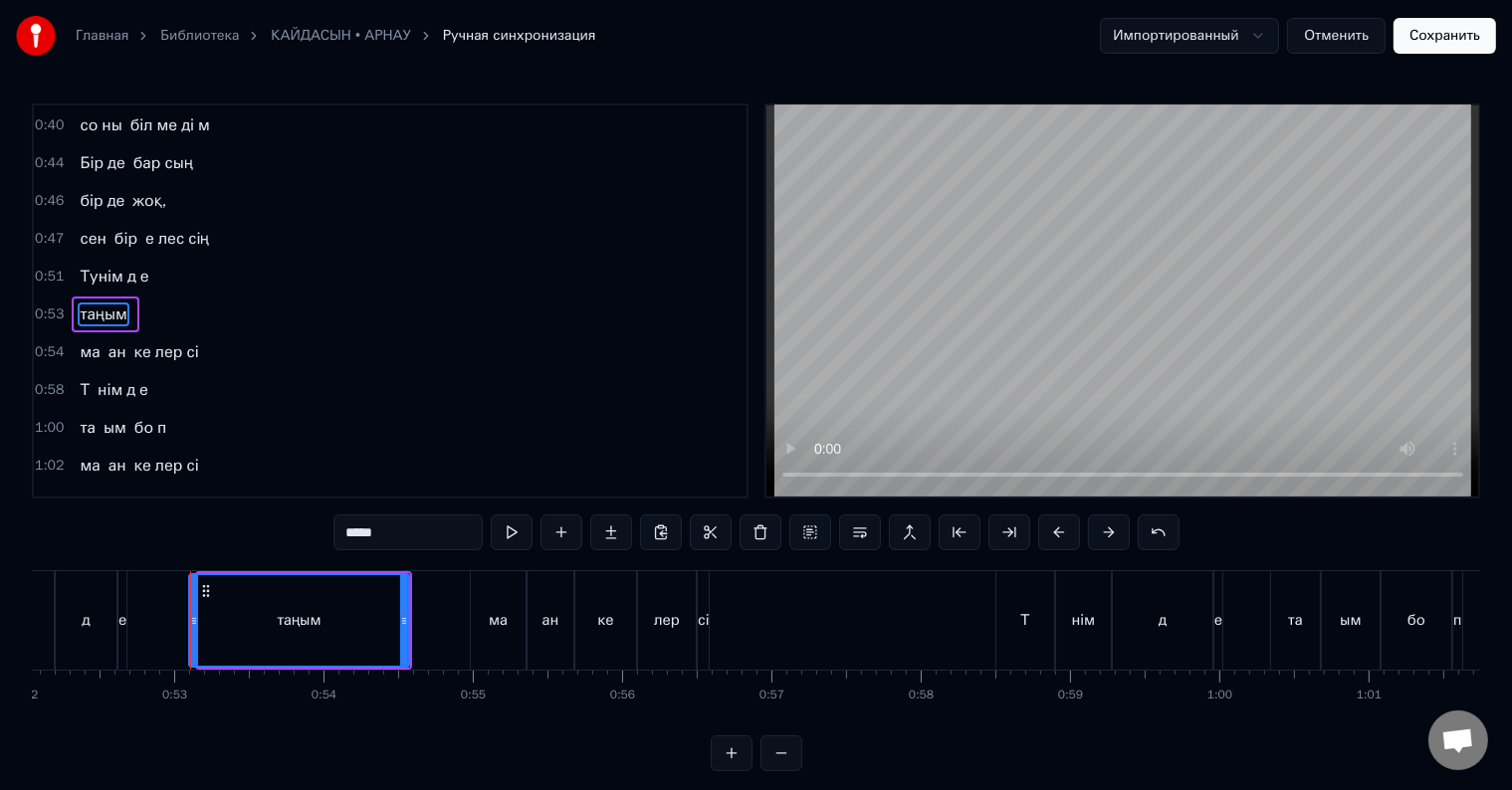 click on "*****" at bounding box center (408, 532) 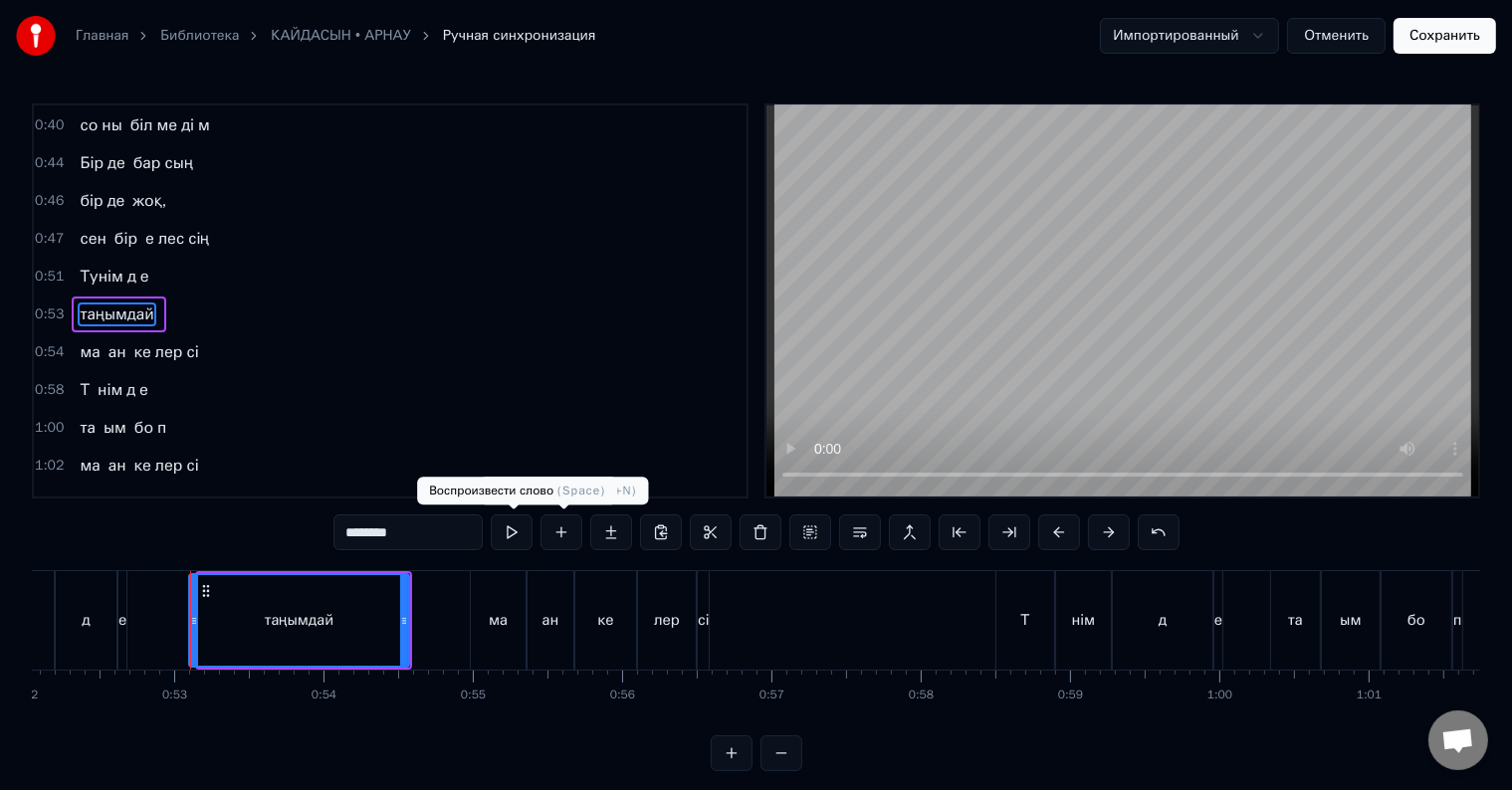 click at bounding box center (512, 532) 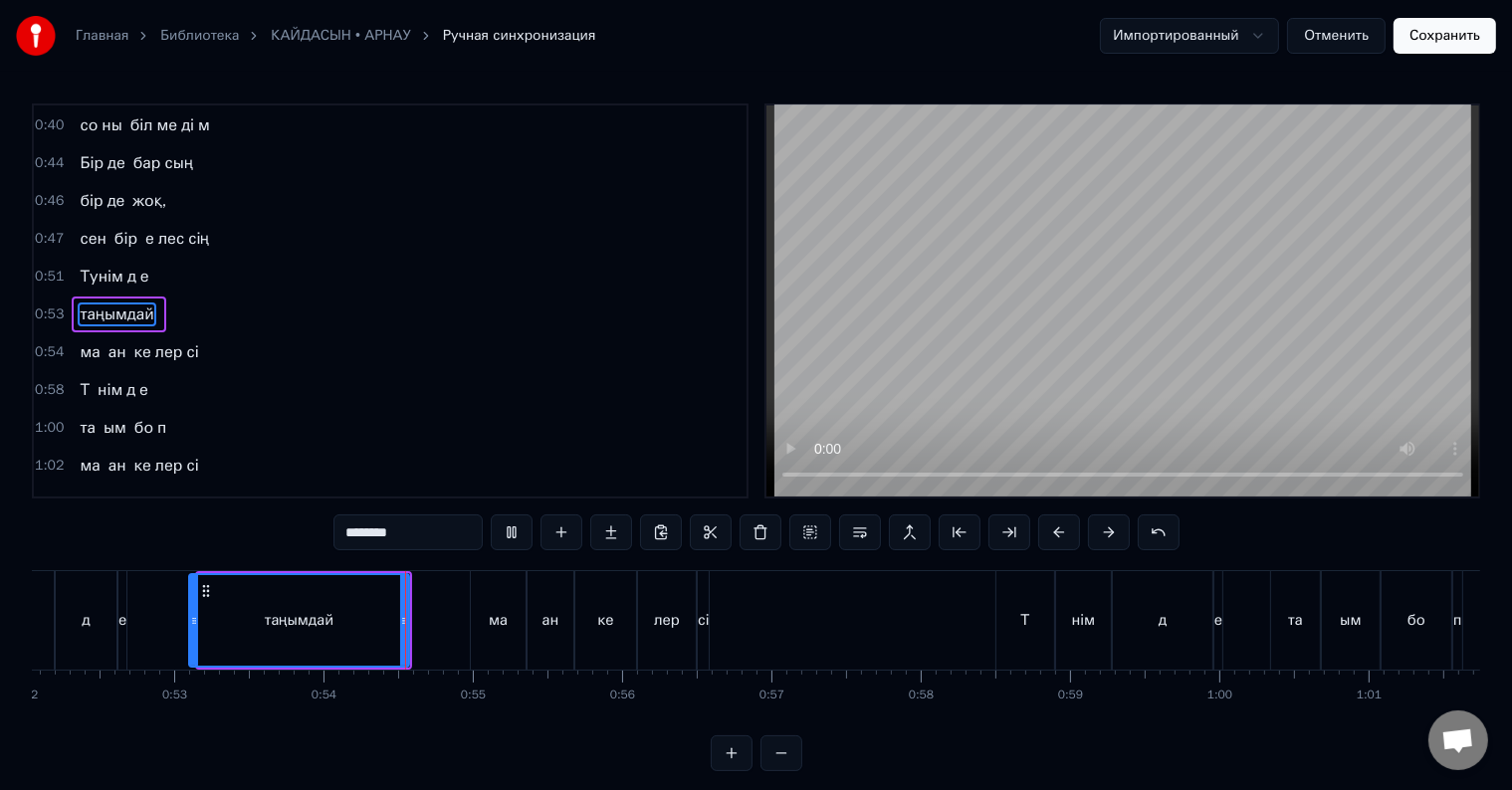 click at bounding box center (512, 532) 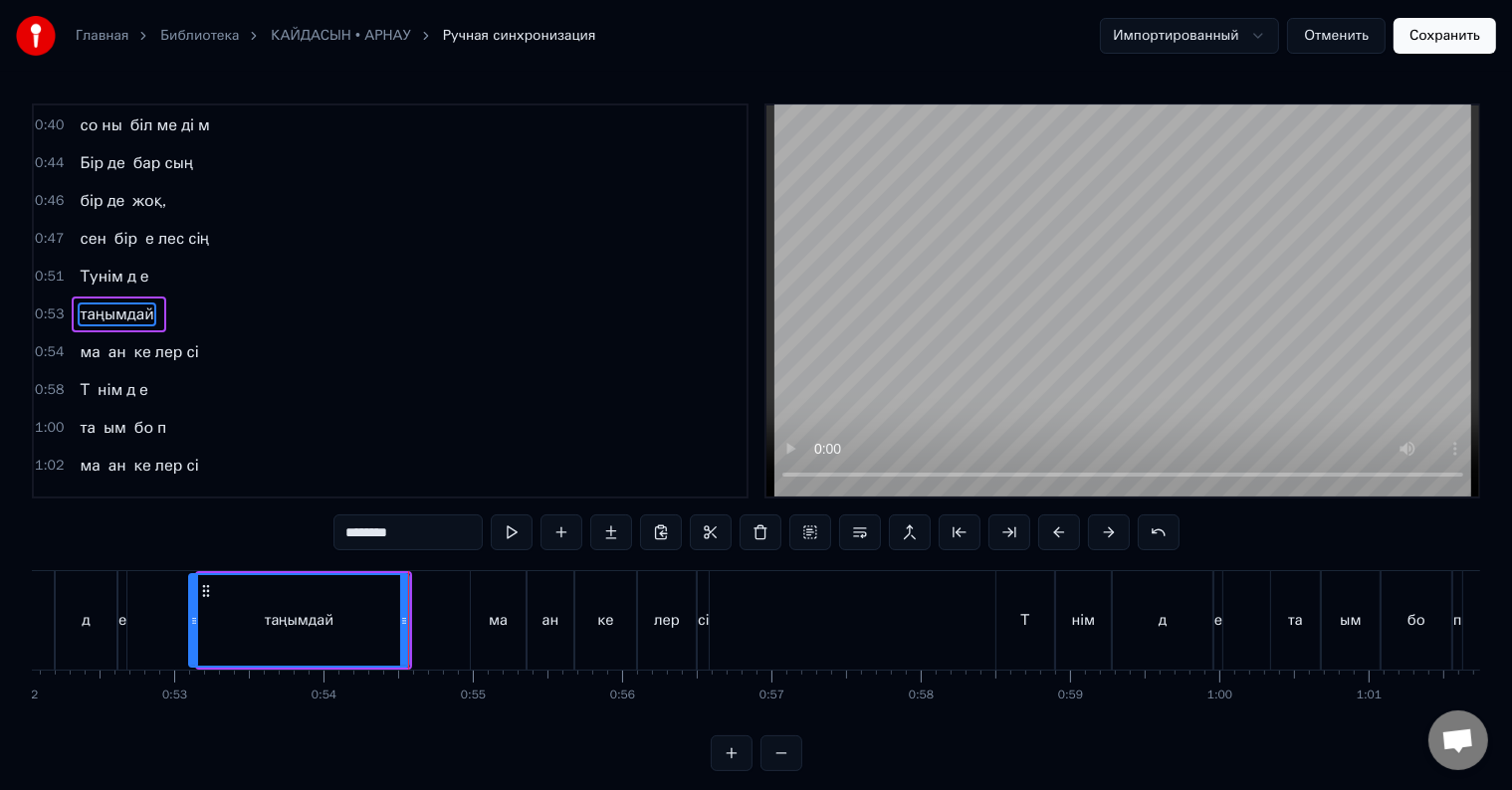 drag, startPoint x: 510, startPoint y: 610, endPoint x: 489, endPoint y: 604, distance: 21.84033 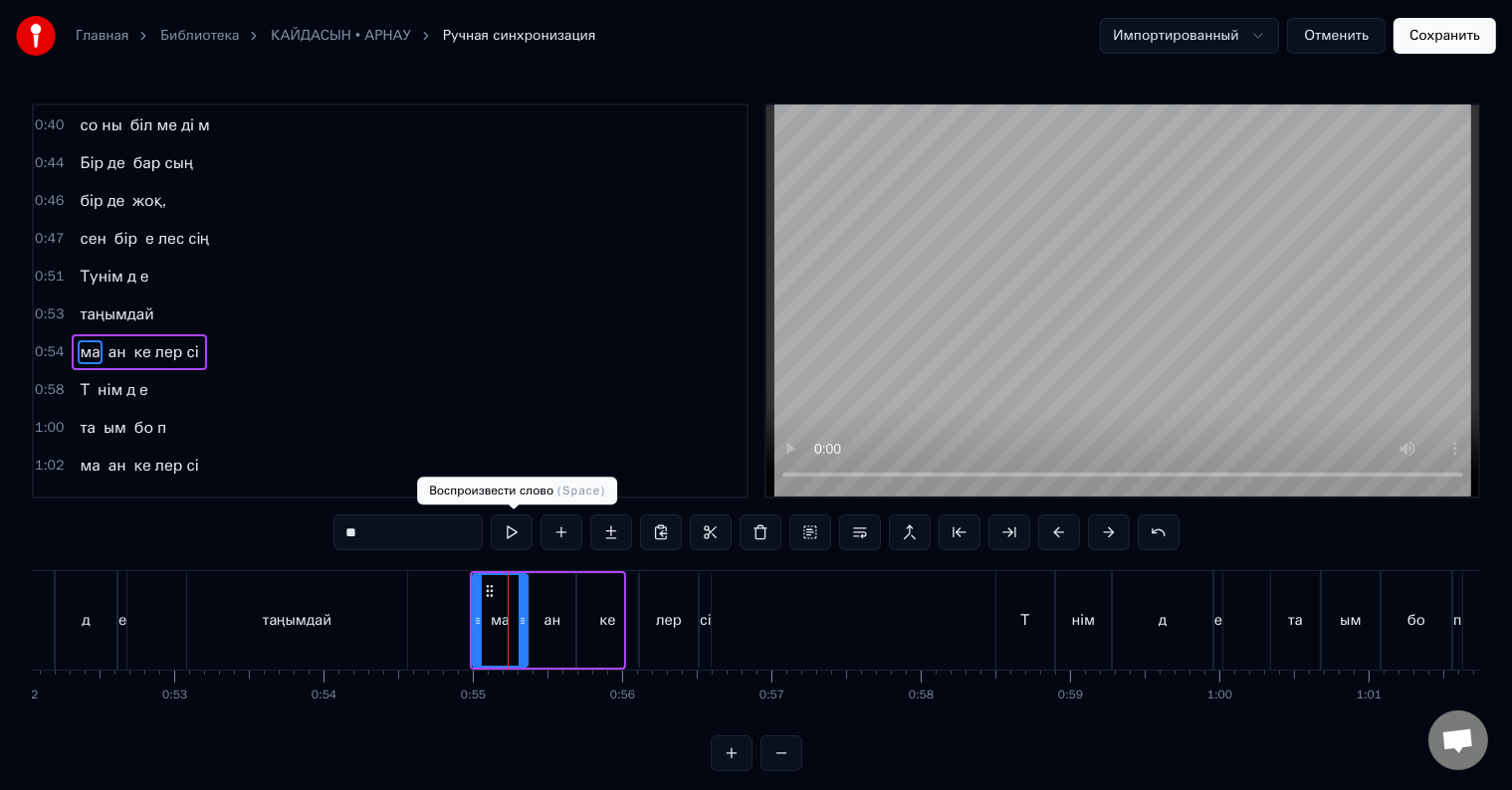 scroll, scrollTop: 225, scrollLeft: 0, axis: vertical 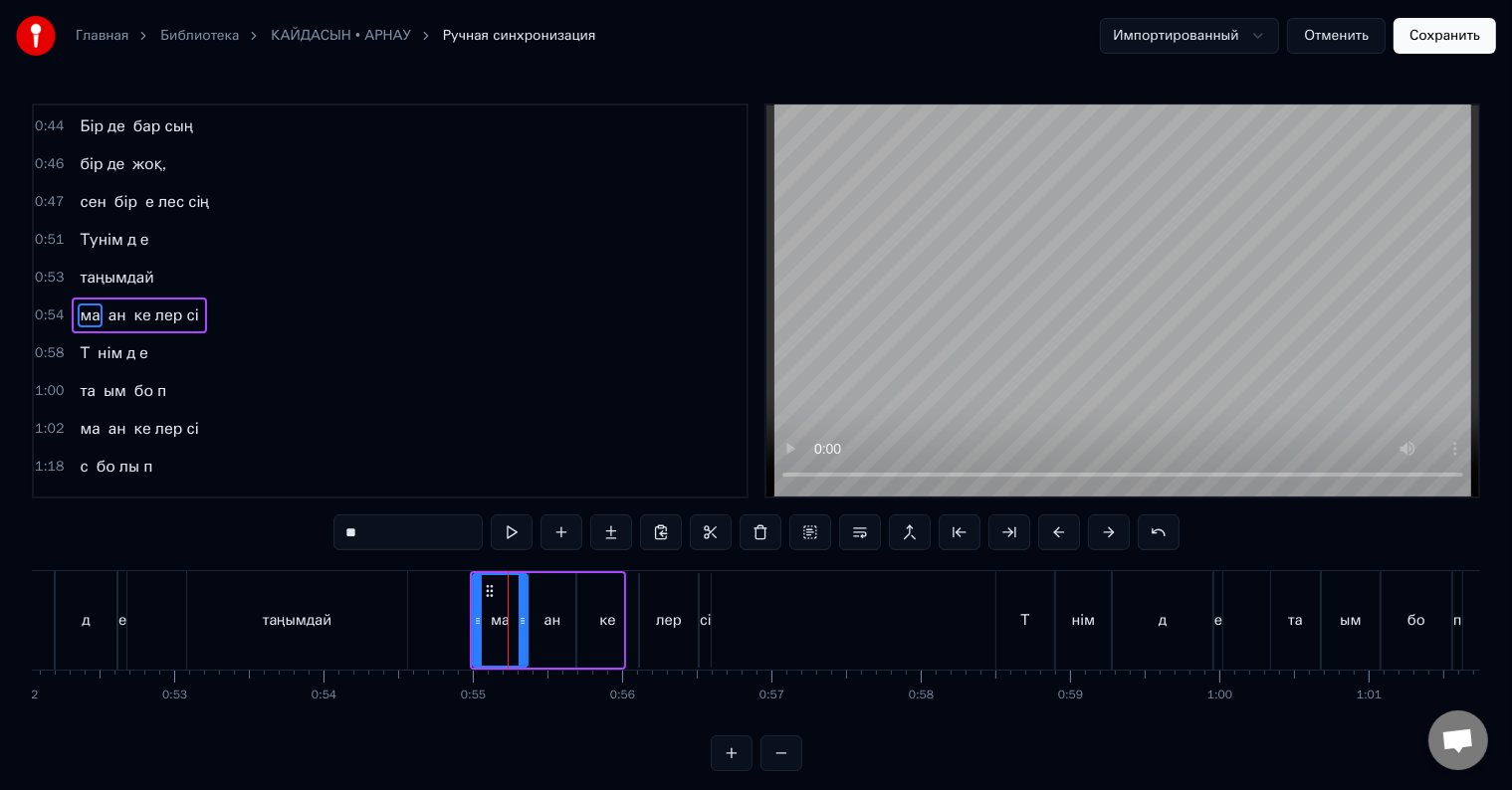 click on "**" at bounding box center (408, 532) 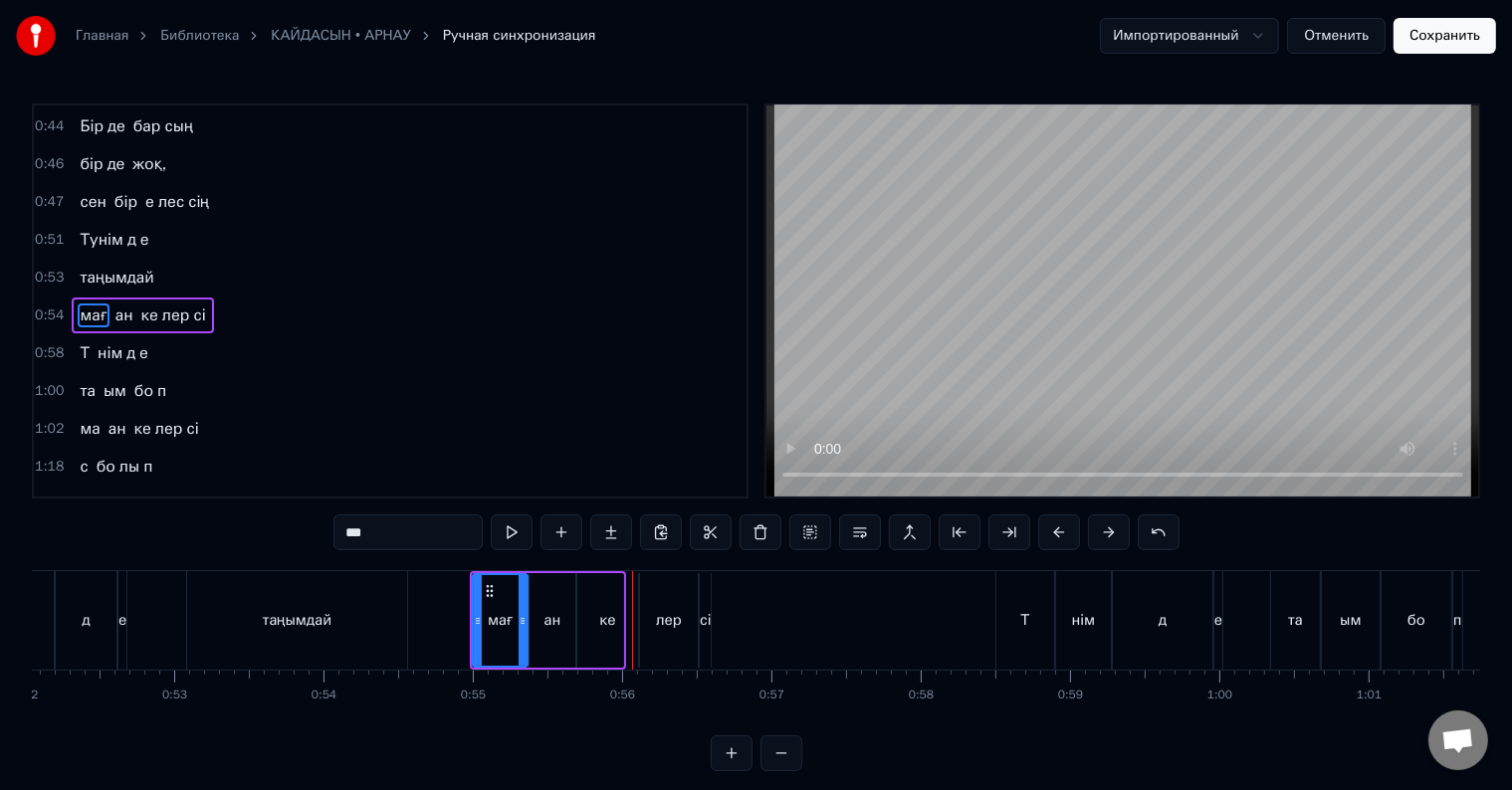 click on "ан" at bounding box center [552, 620] 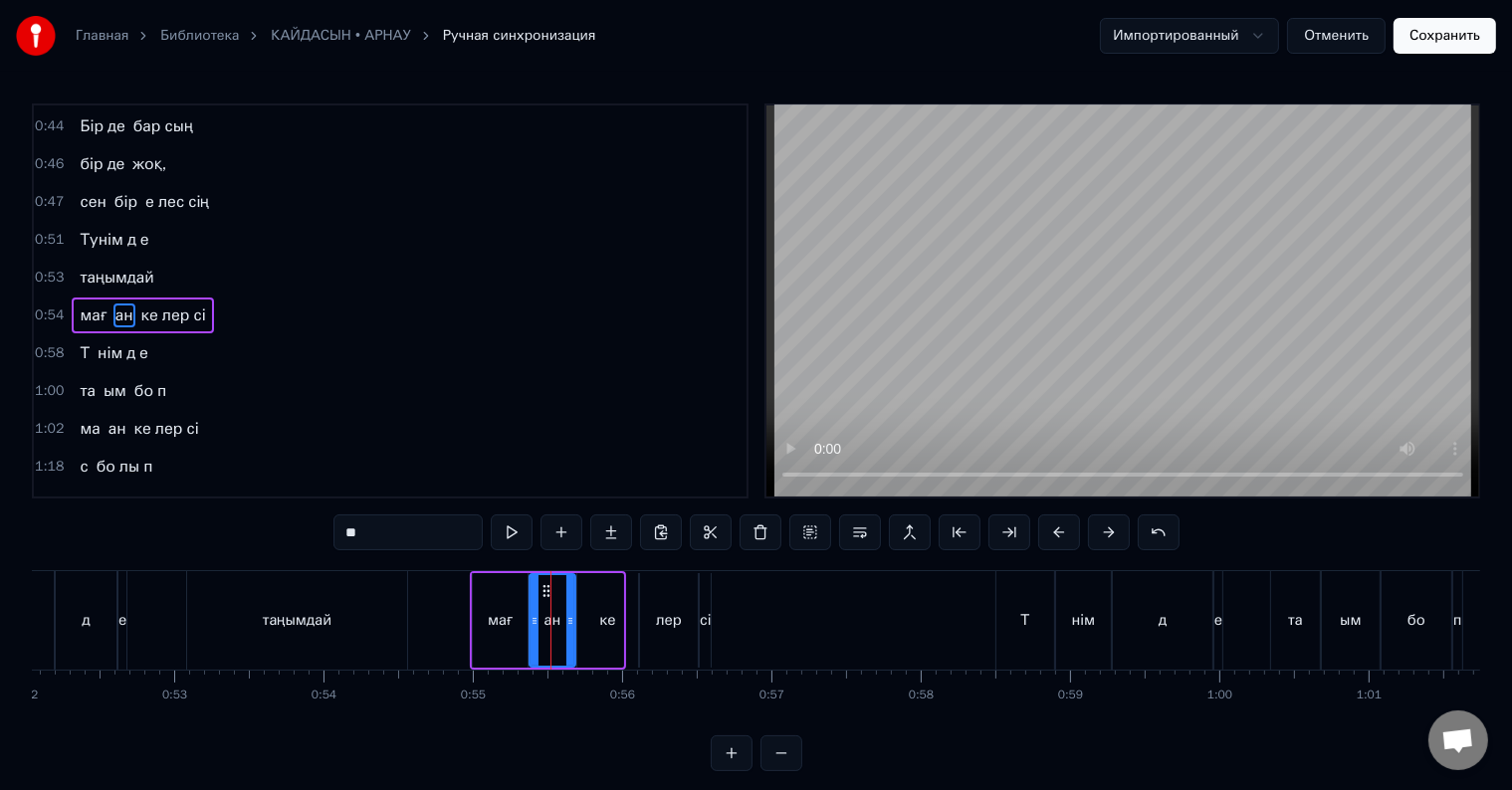 drag, startPoint x: 408, startPoint y: 534, endPoint x: 334, endPoint y: 534, distance: 74 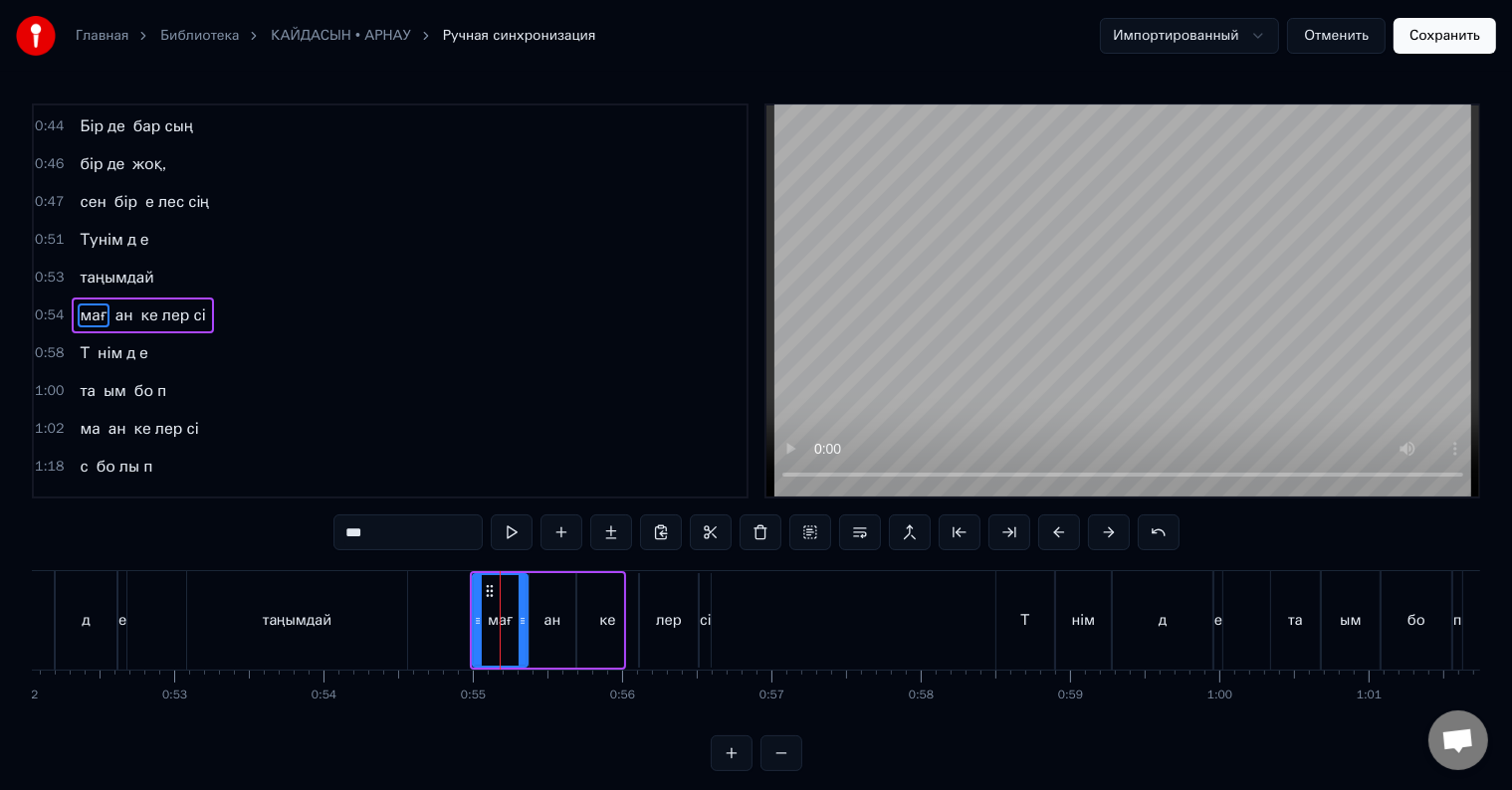 click on "***" at bounding box center [408, 532] 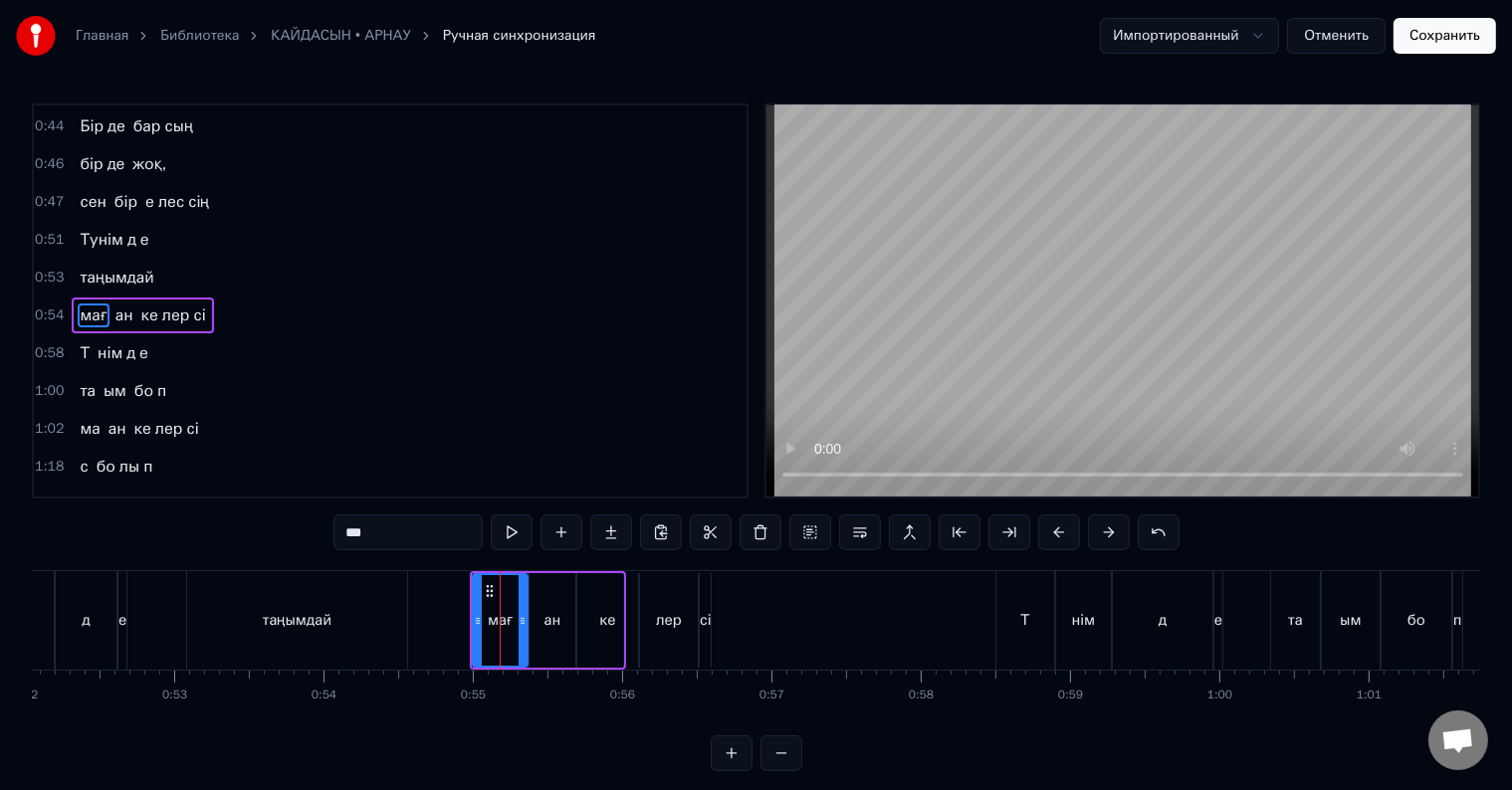 click on "ан" at bounding box center (552, 620) 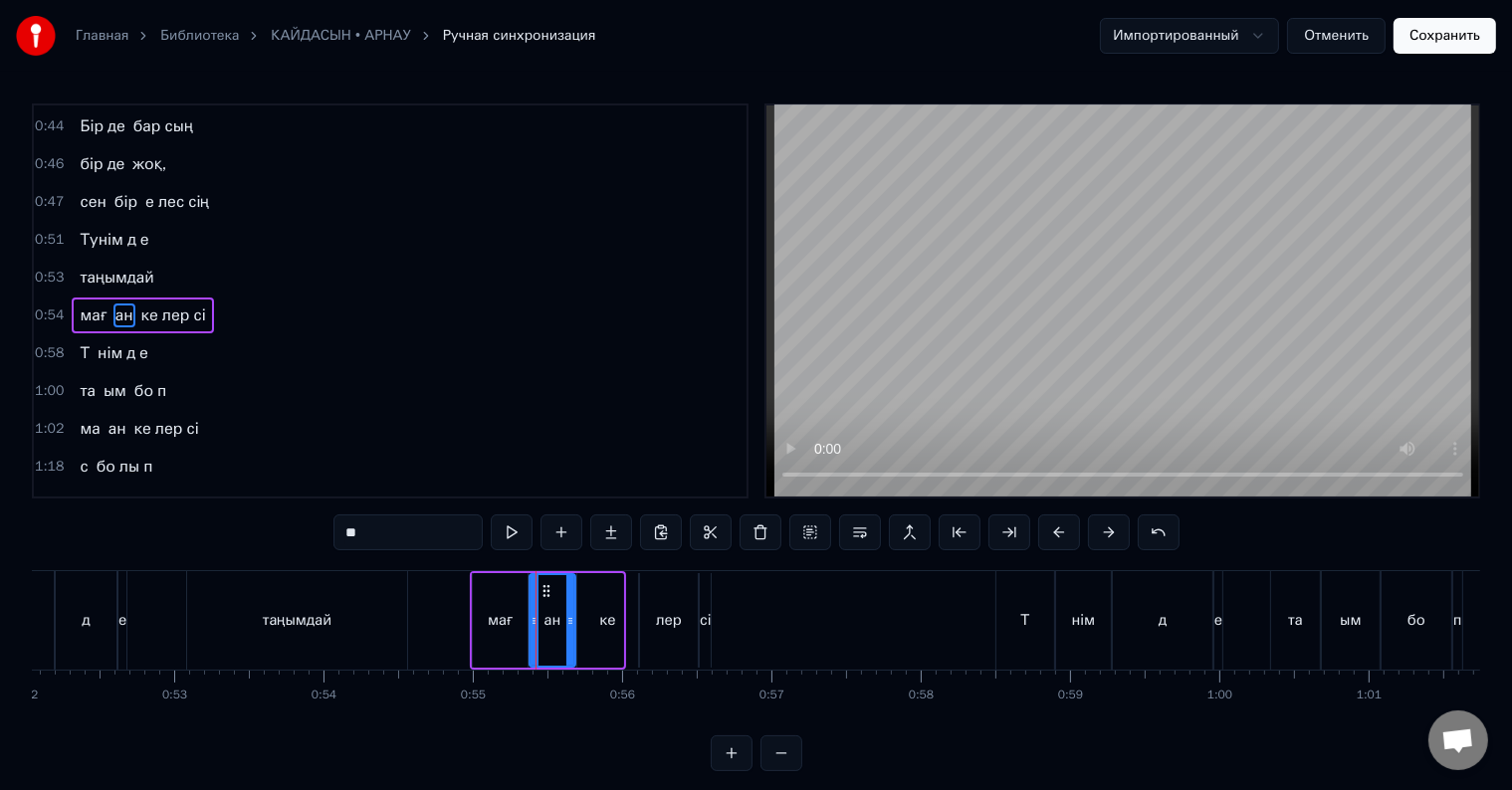 click on "**" at bounding box center [408, 532] 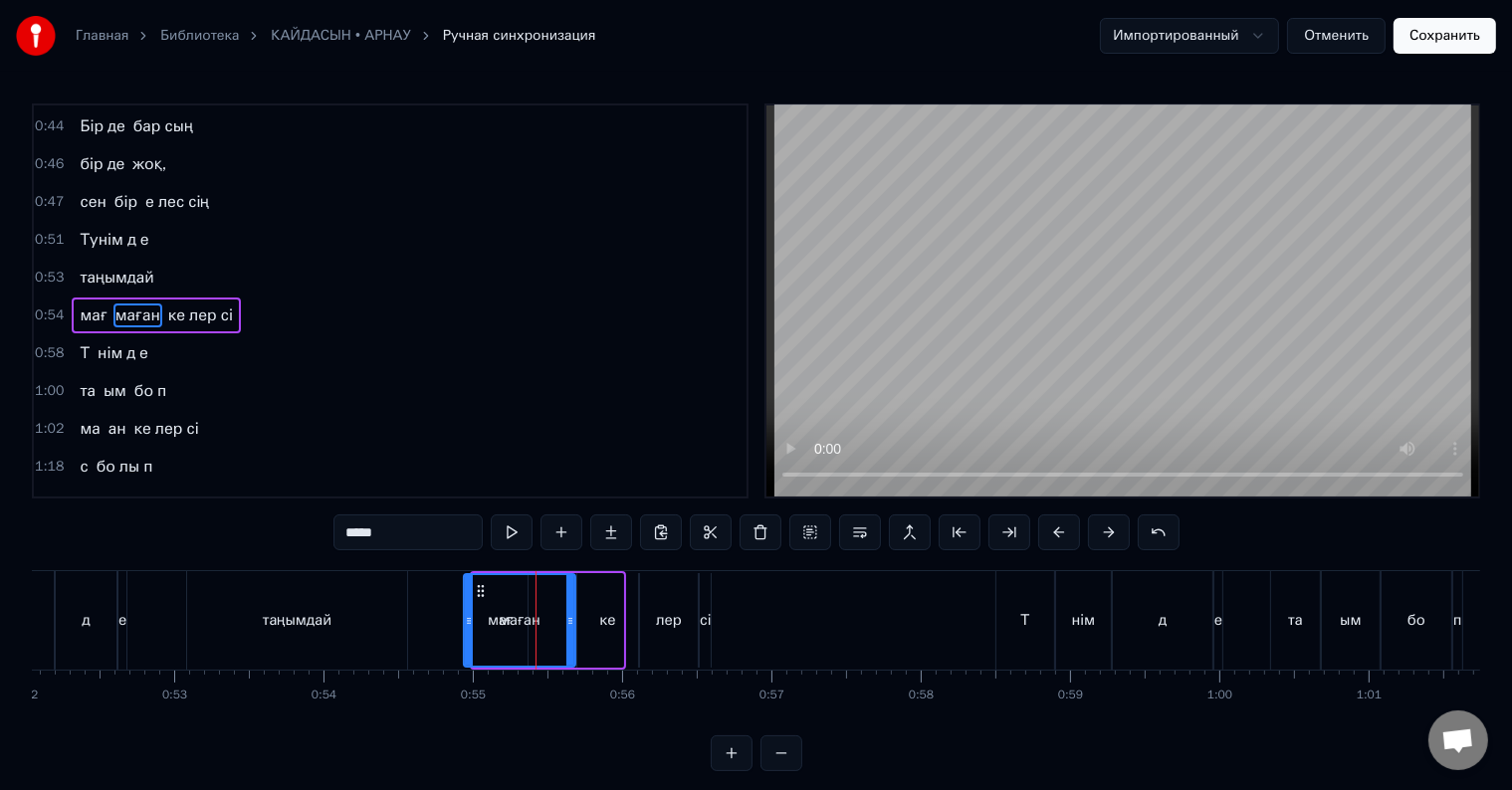 drag, startPoint x: 533, startPoint y: 617, endPoint x: 467, endPoint y: 614, distance: 66.068147 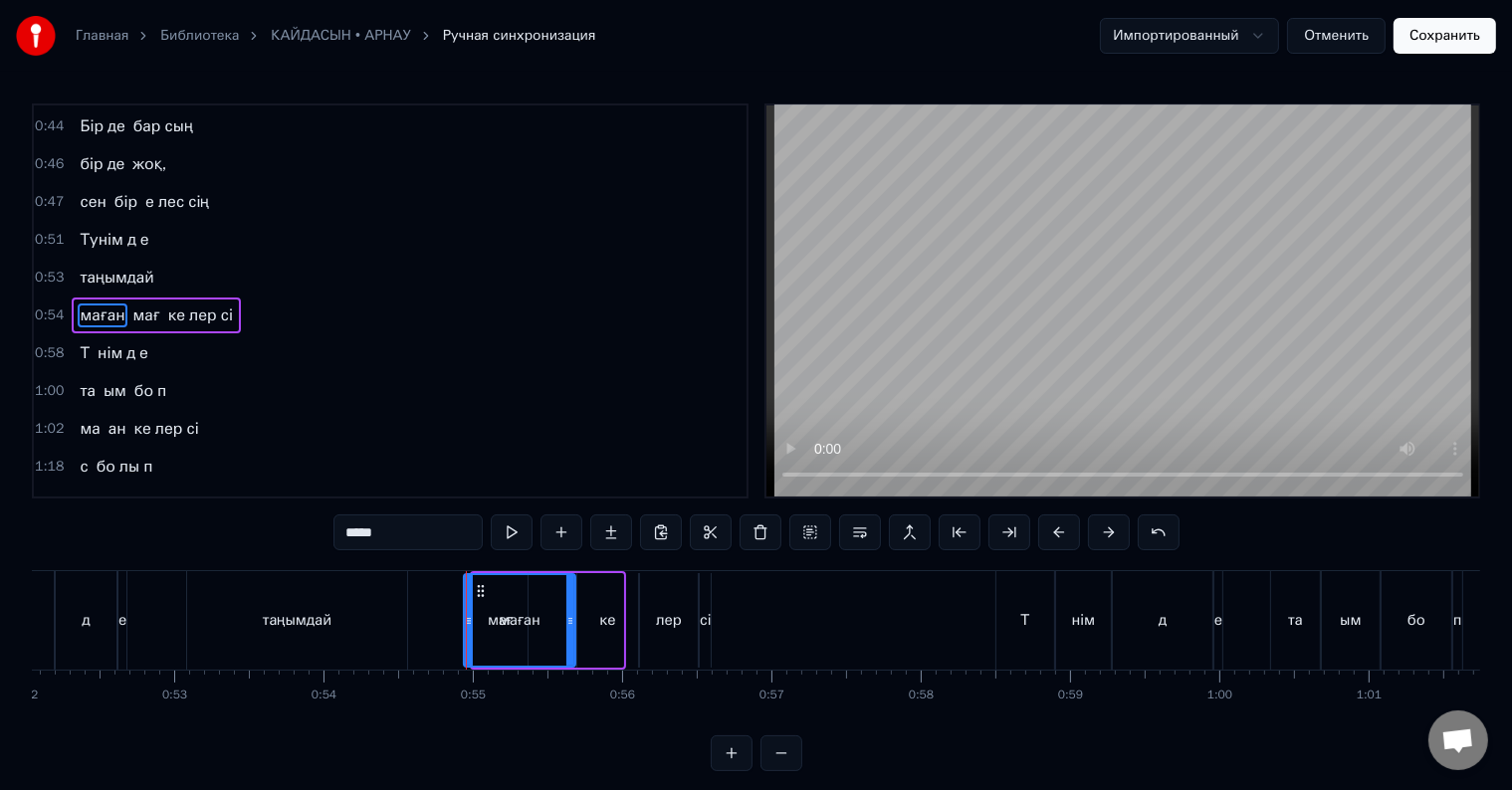 click on "мағ" at bounding box center [146, 315] 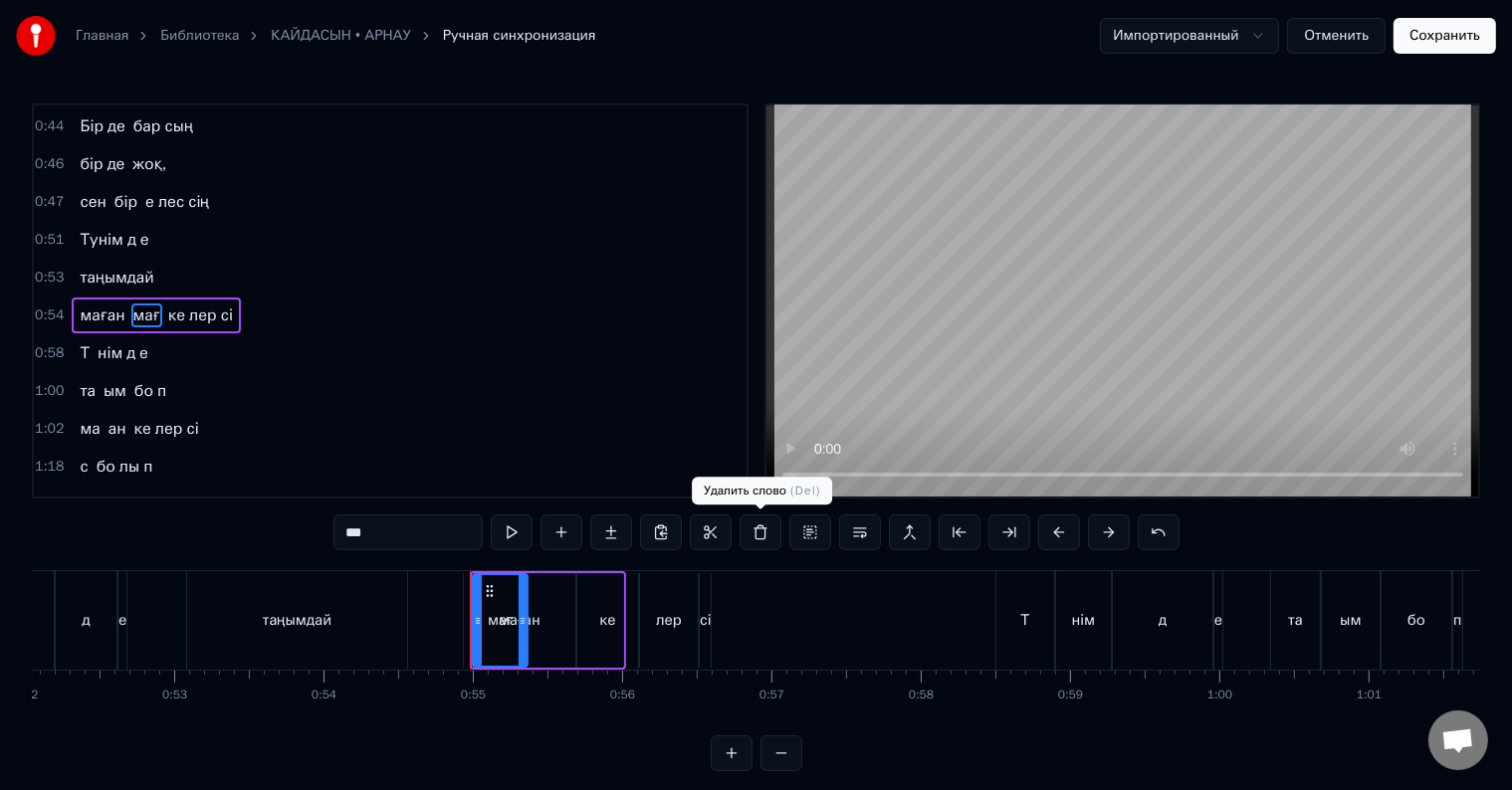 click at bounding box center [760, 532] 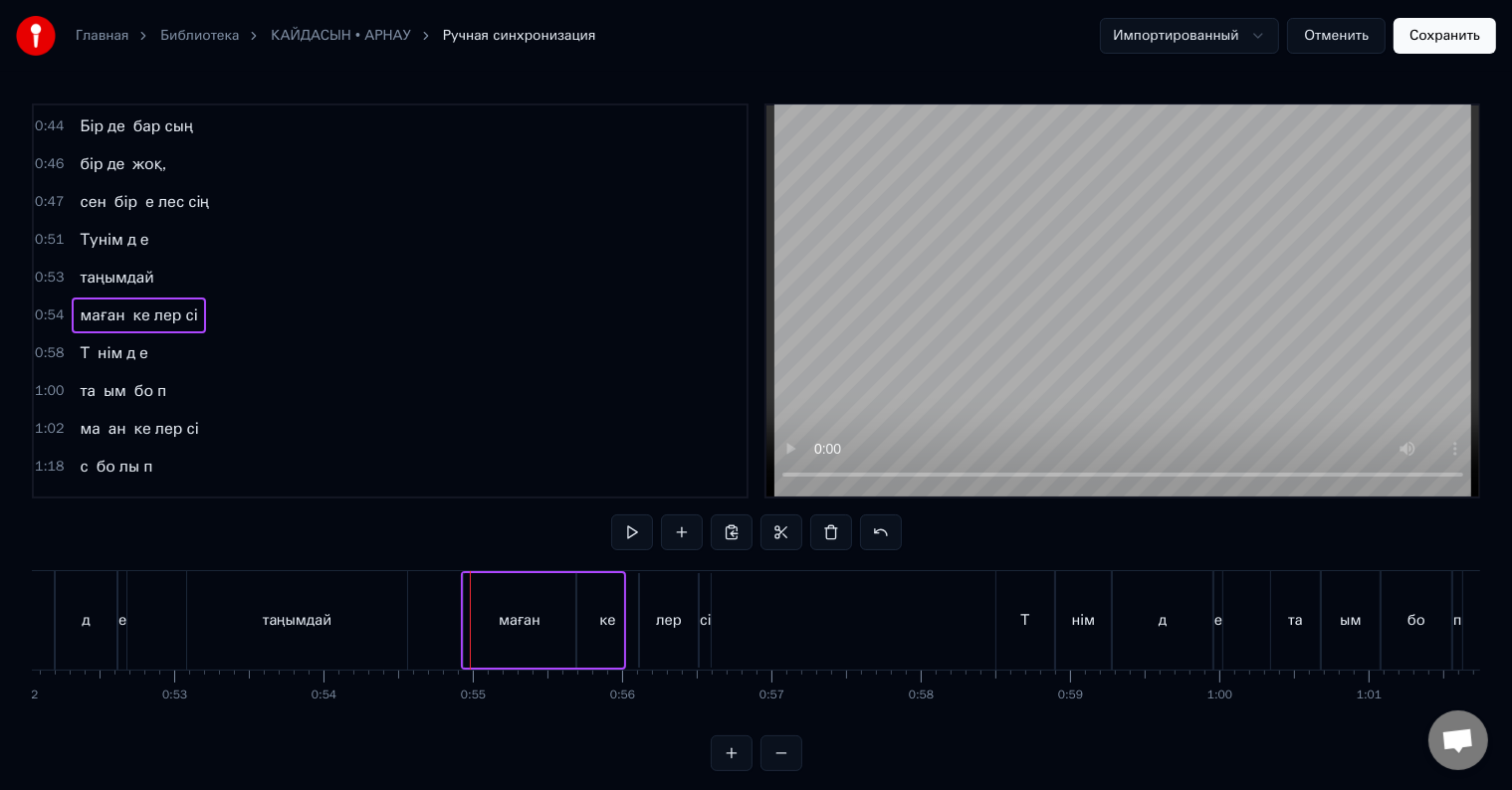 click at bounding box center [632, 532] 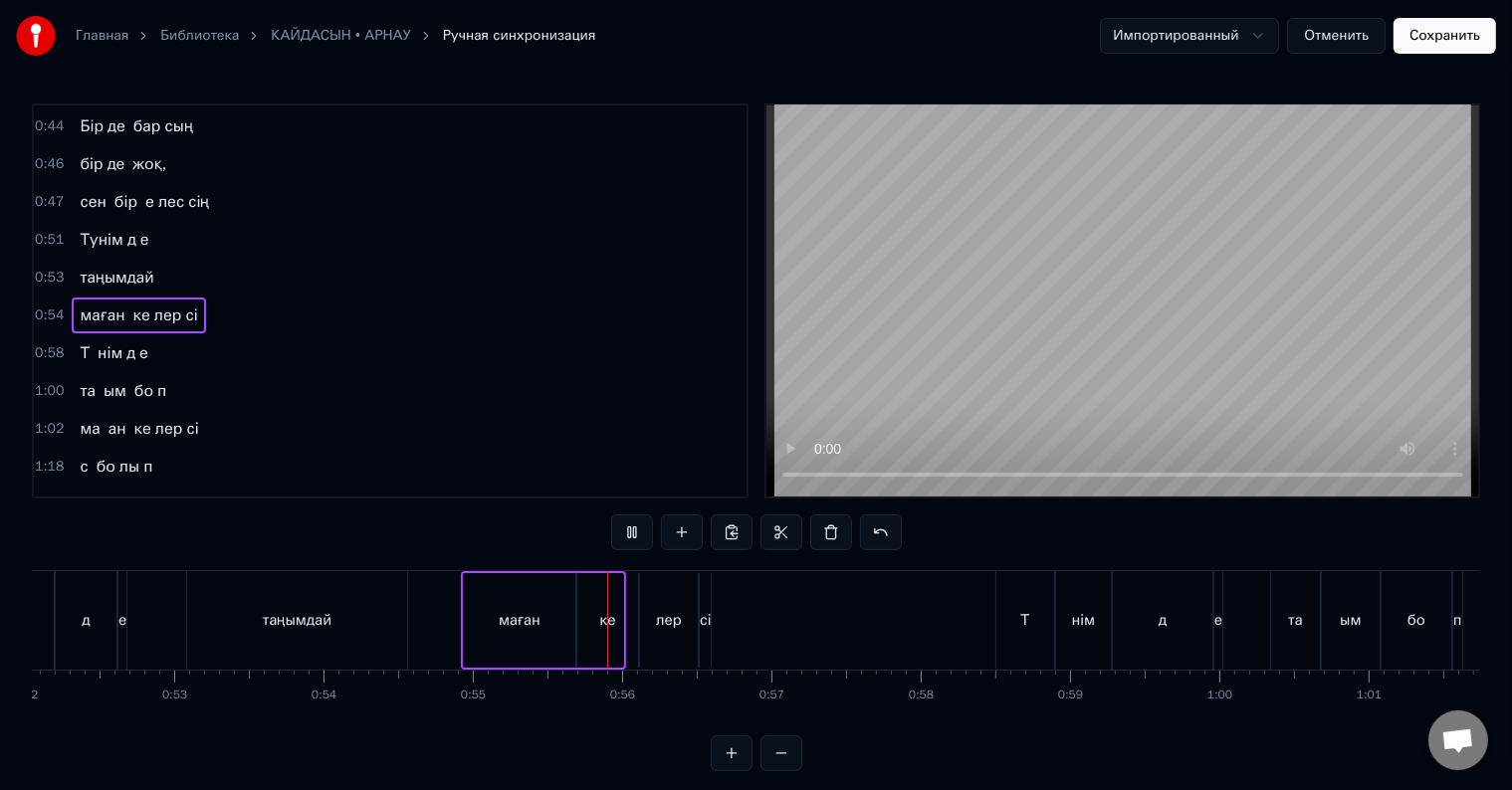 click at bounding box center (632, 532) 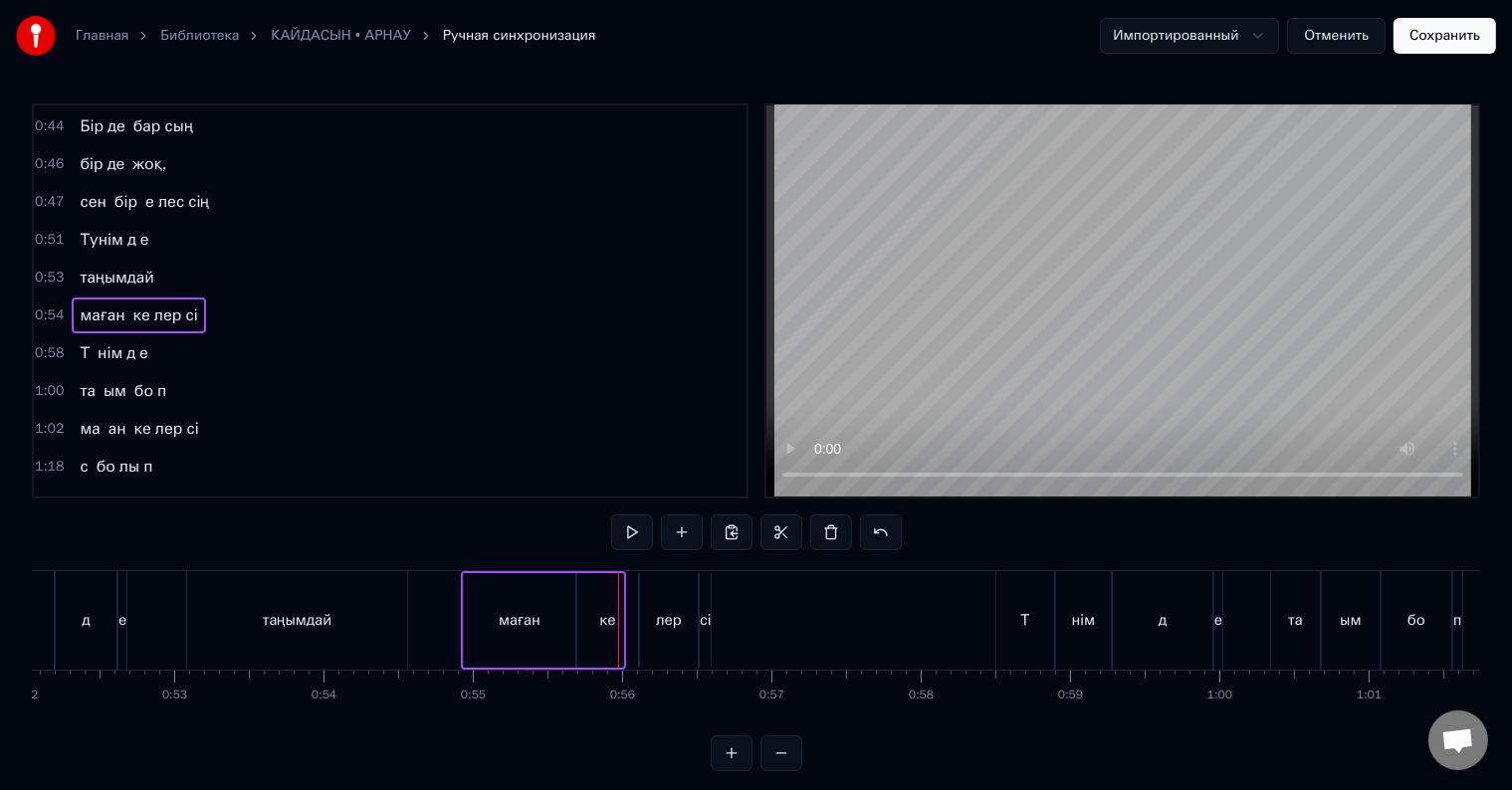 click on "сі" at bounding box center [191, 315] 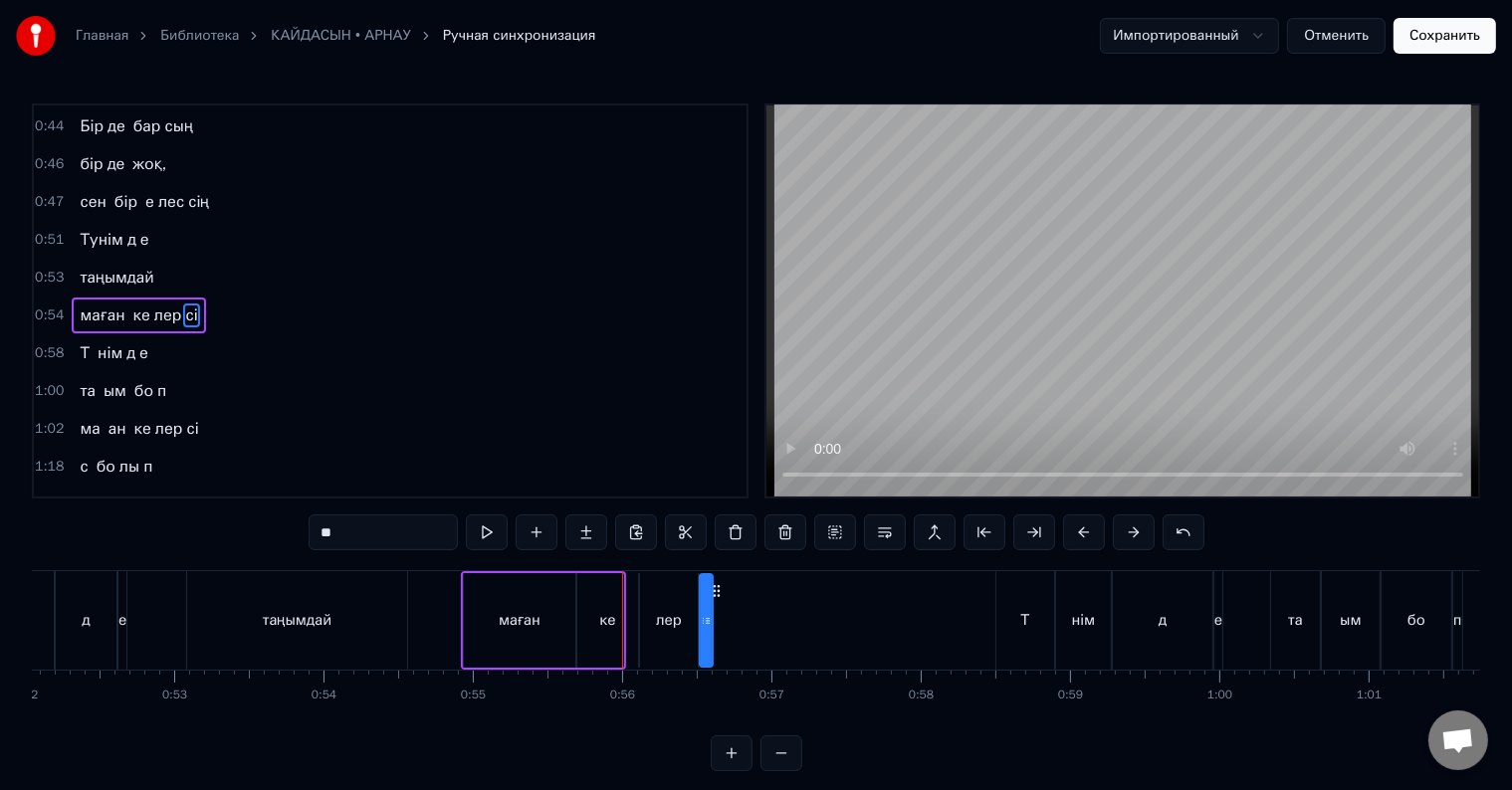 click on "лер" at bounding box center [168, 315] 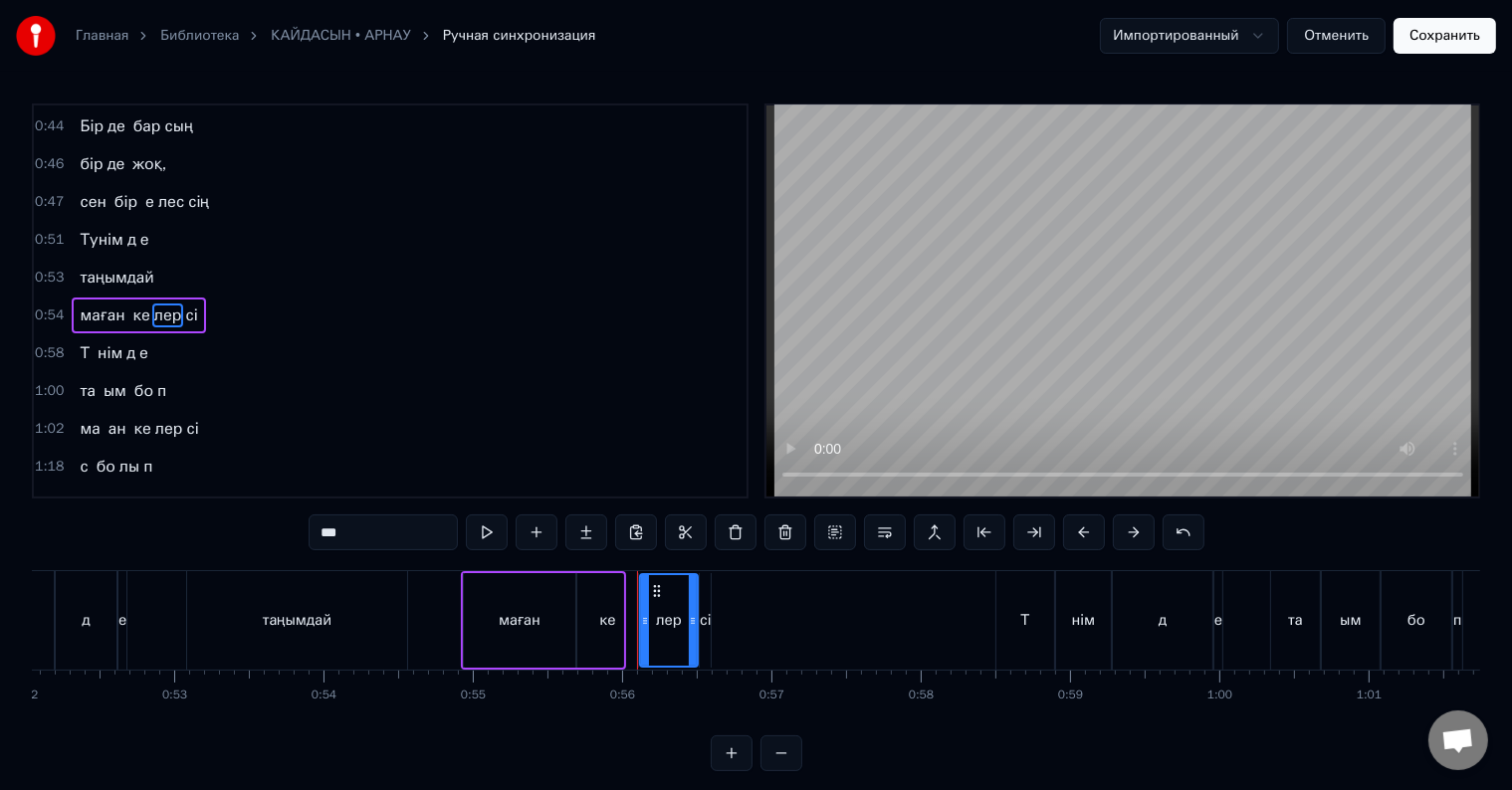click on "***" at bounding box center (383, 532) 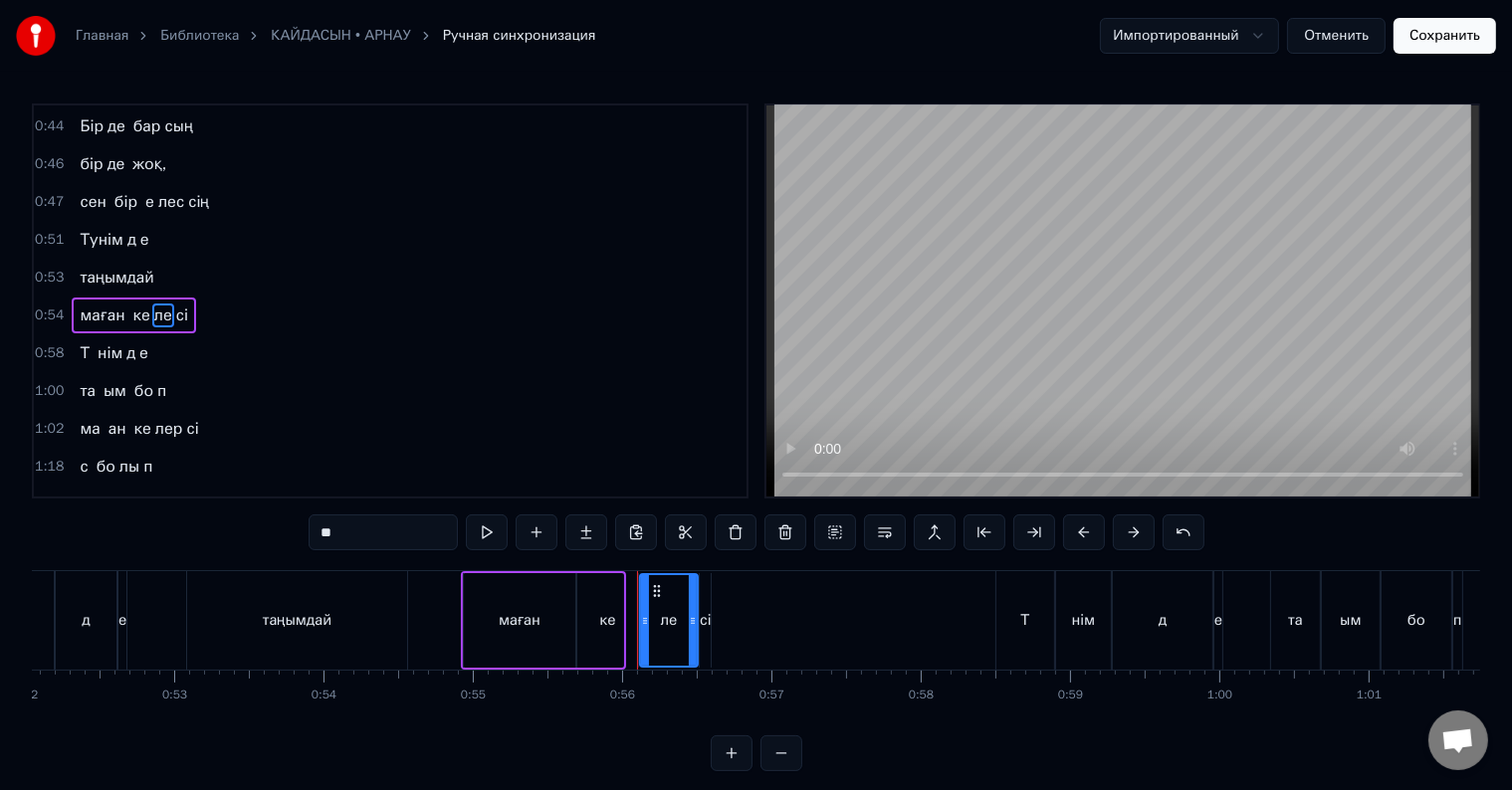 click on "сі" at bounding box center (182, 315) 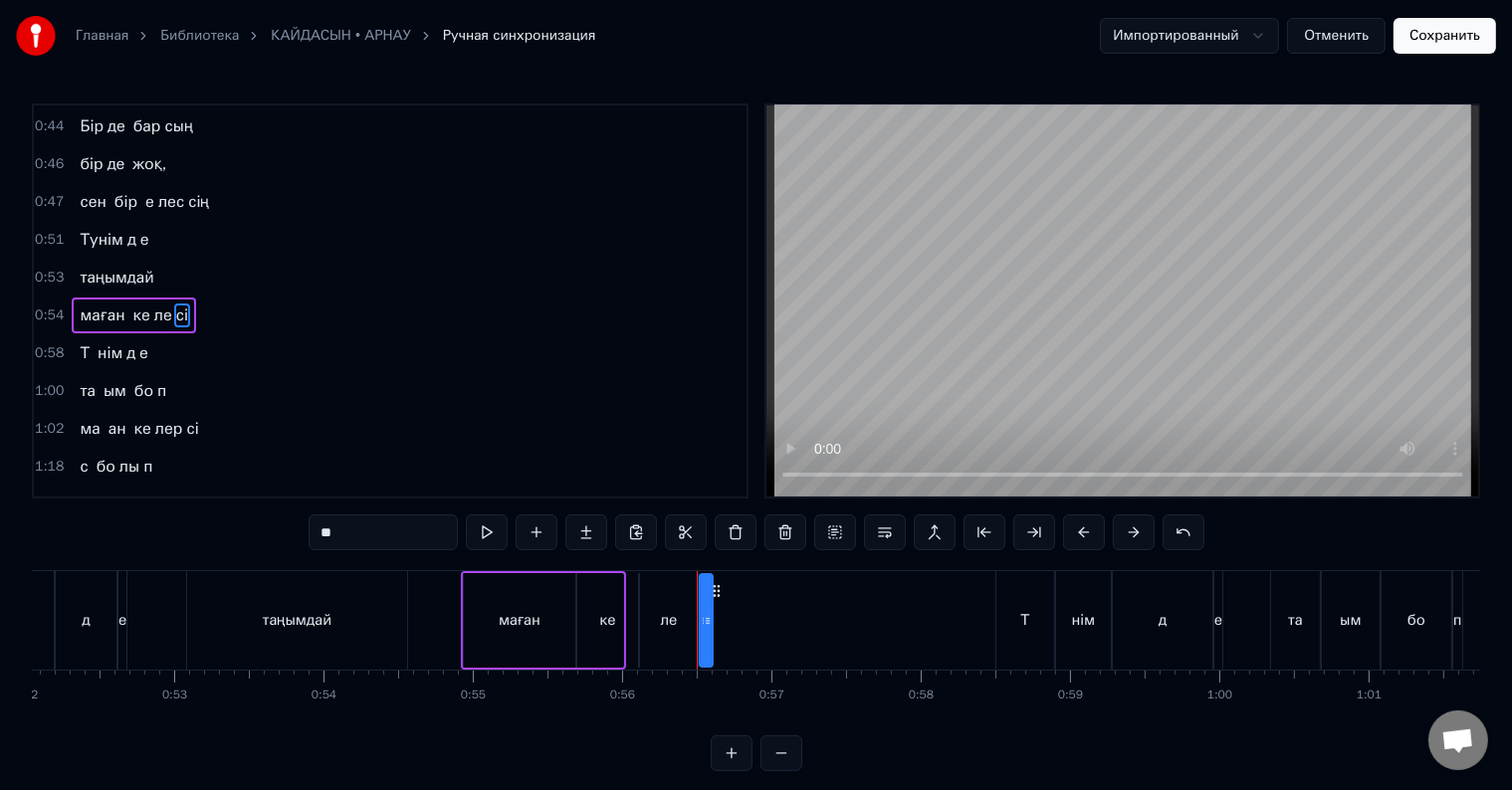 drag, startPoint x: 338, startPoint y: 534, endPoint x: 322, endPoint y: 529, distance: 16.763055 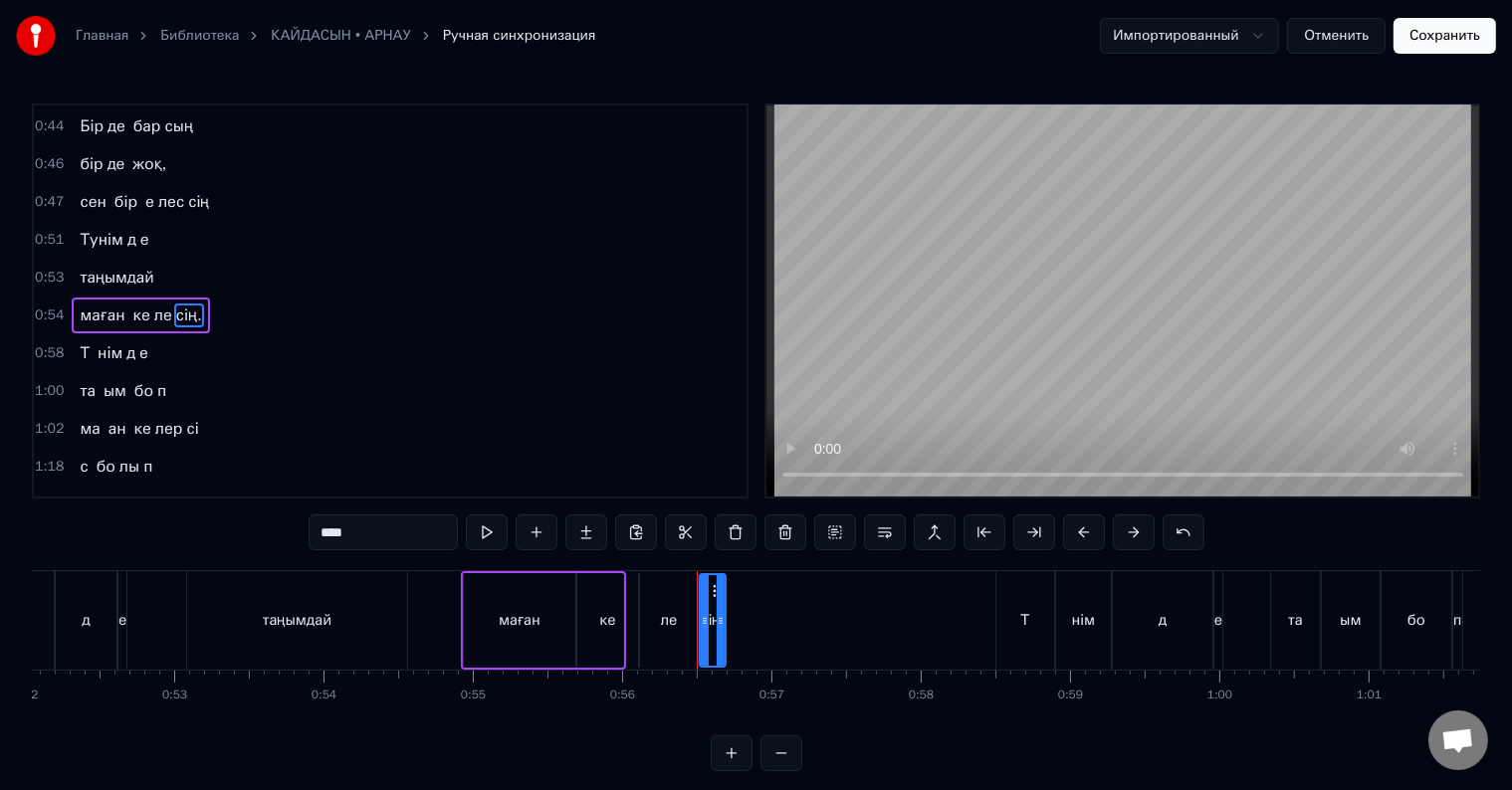 click on "Бір" at bounding box center [92, 126] 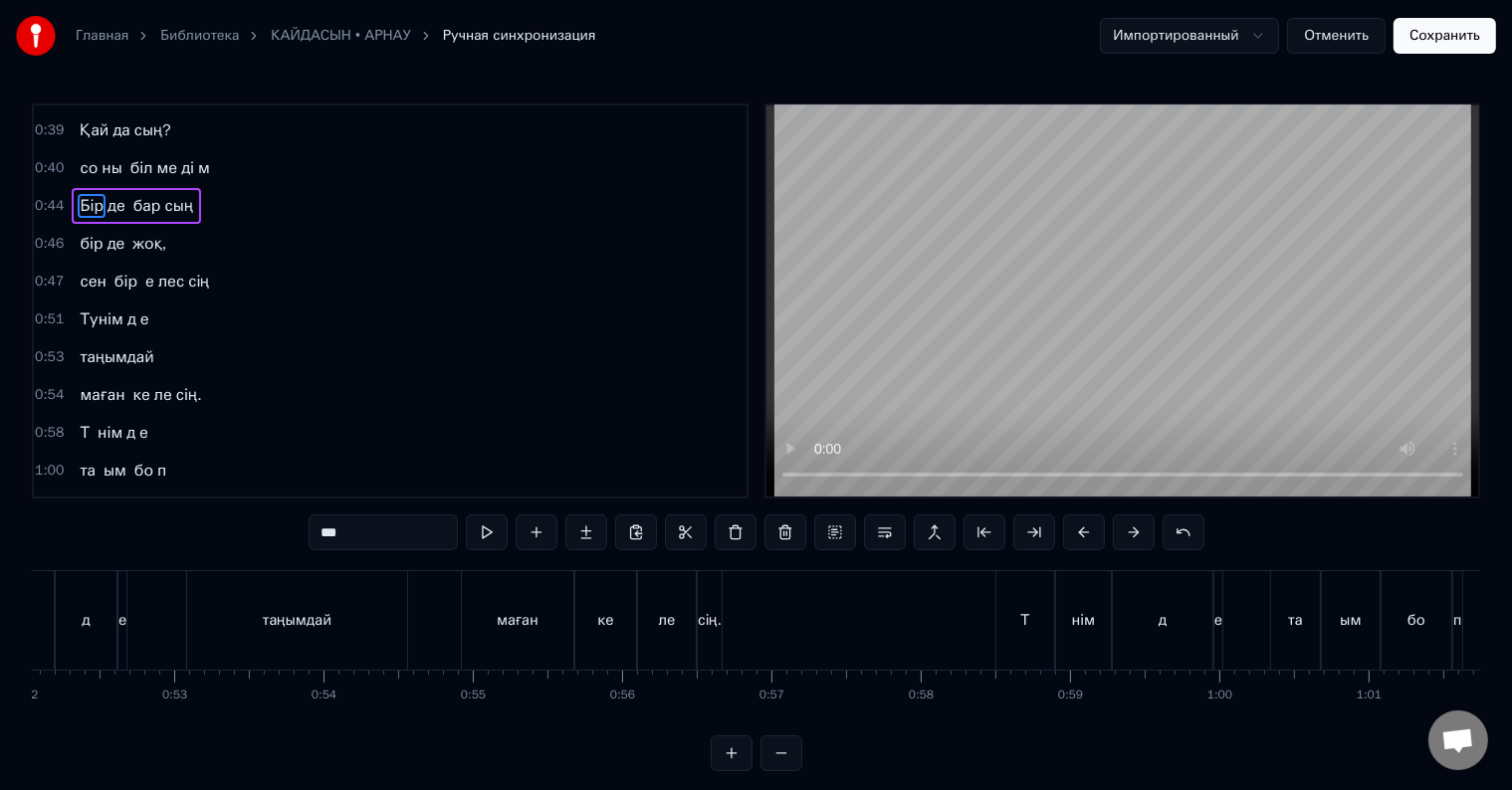 scroll, scrollTop: 42, scrollLeft: 0, axis: vertical 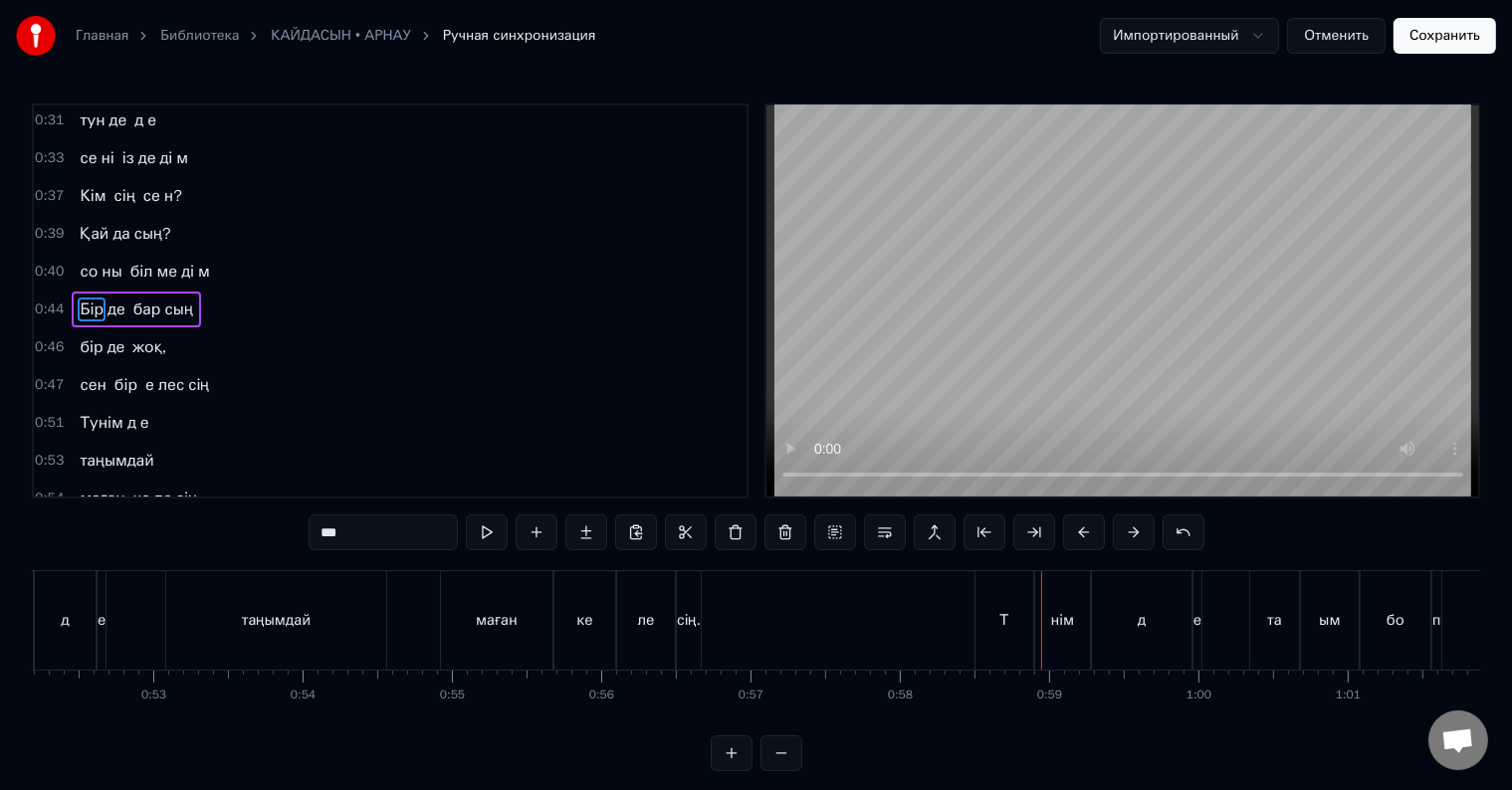 click on "Т" at bounding box center (1003, 620) 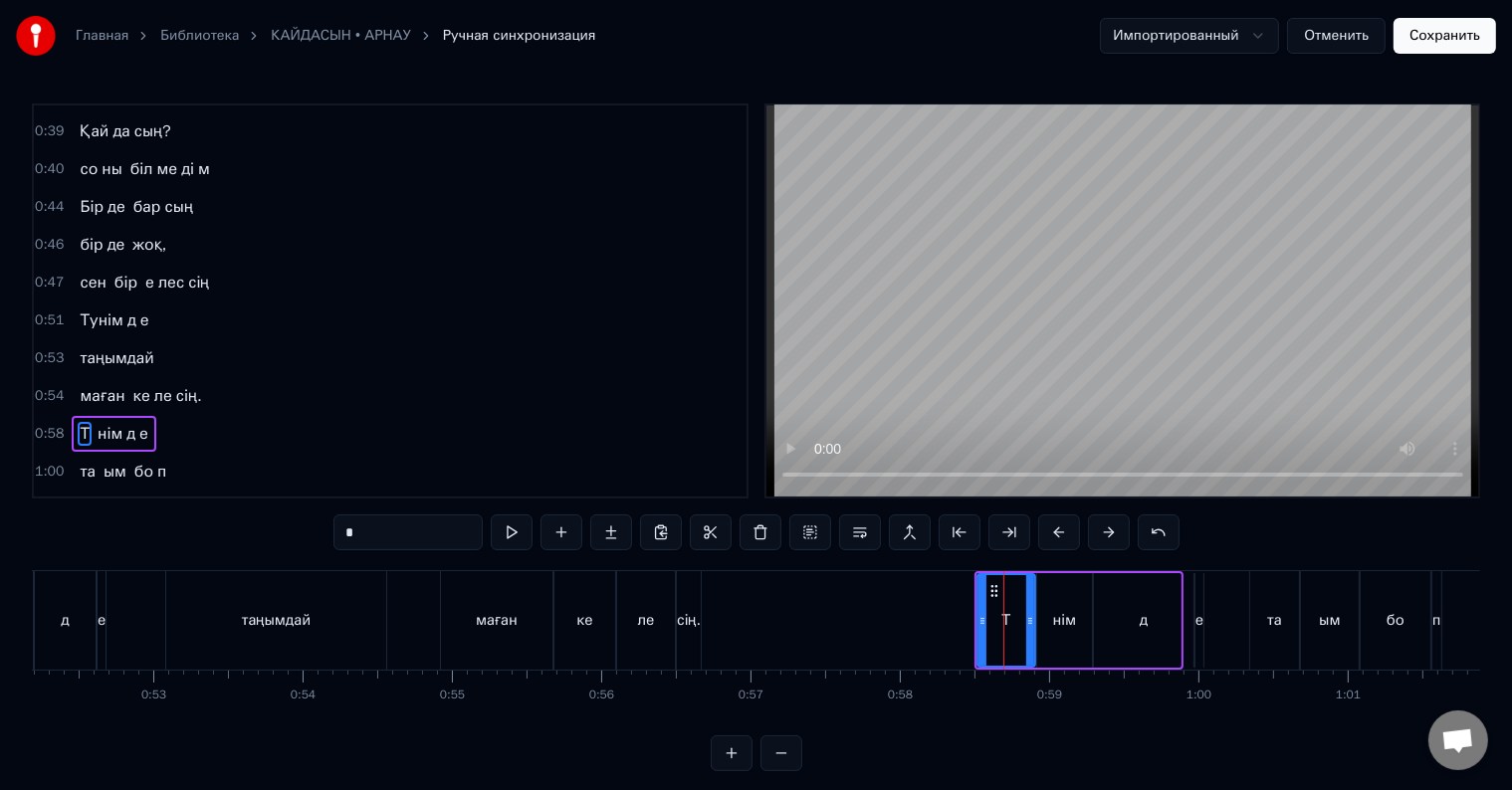 scroll, scrollTop: 262, scrollLeft: 0, axis: vertical 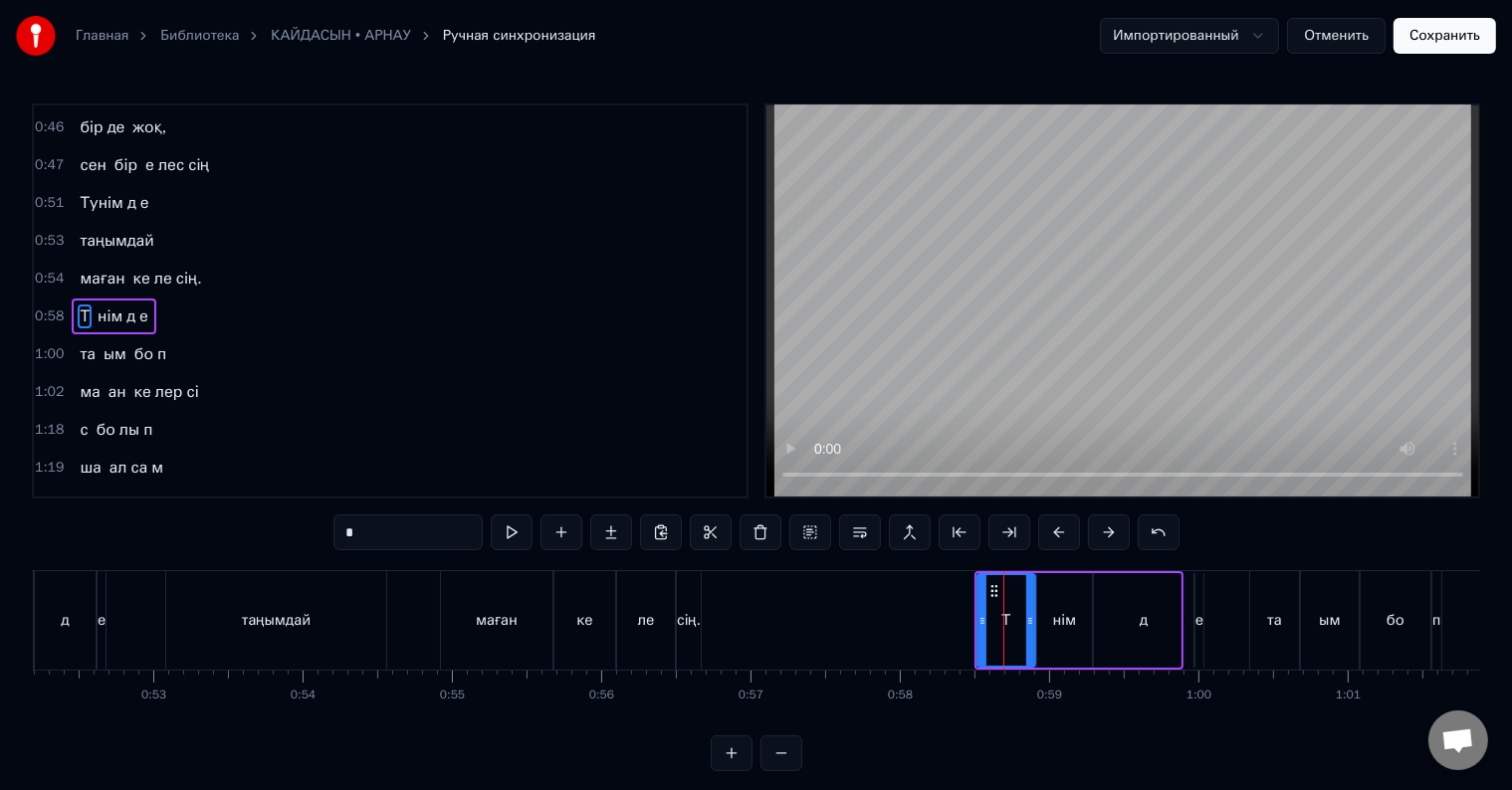 click on "*" at bounding box center (408, 532) 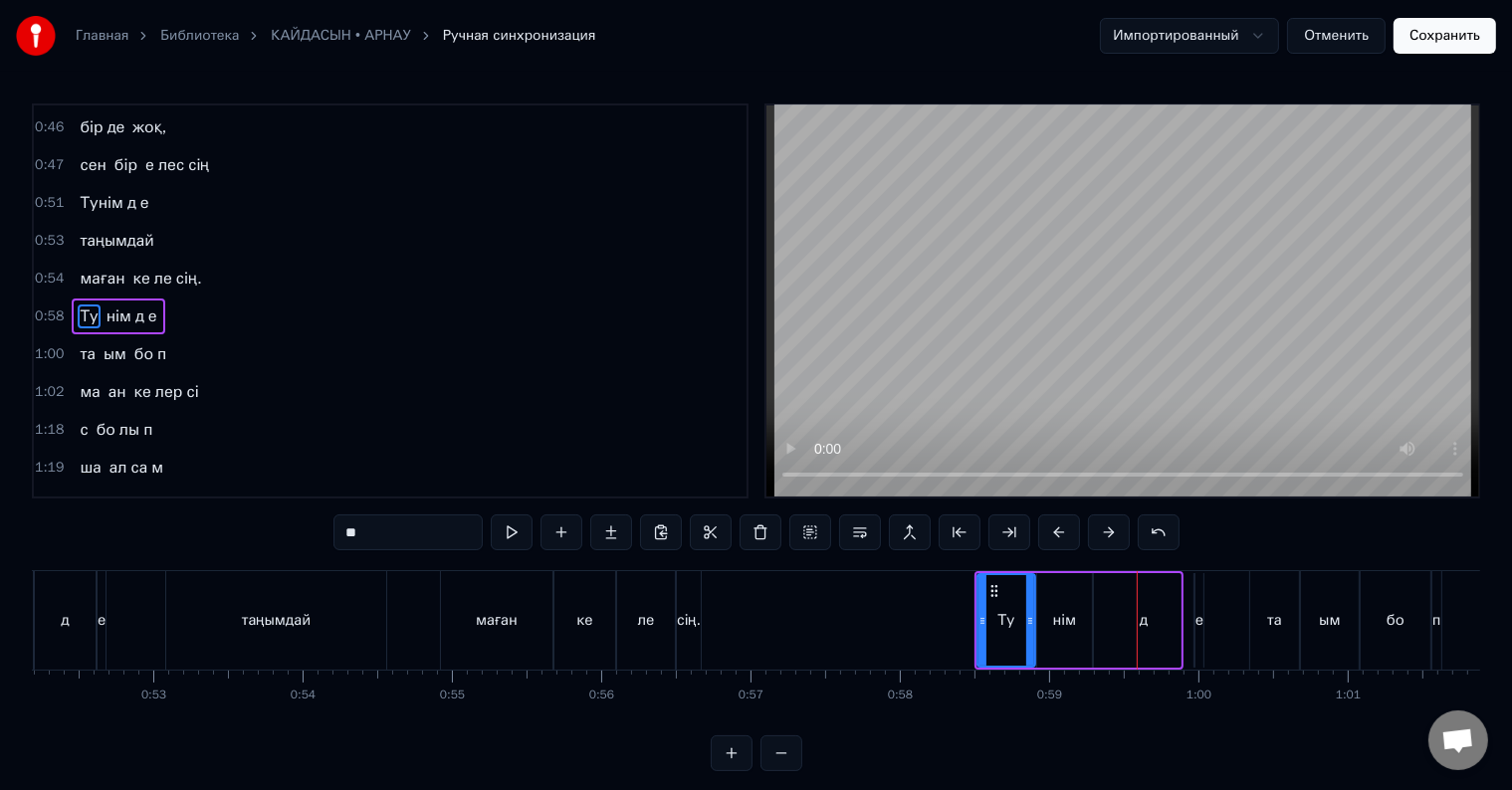 drag, startPoint x: 346, startPoint y: 517, endPoint x: 306, endPoint y: 526, distance: 41 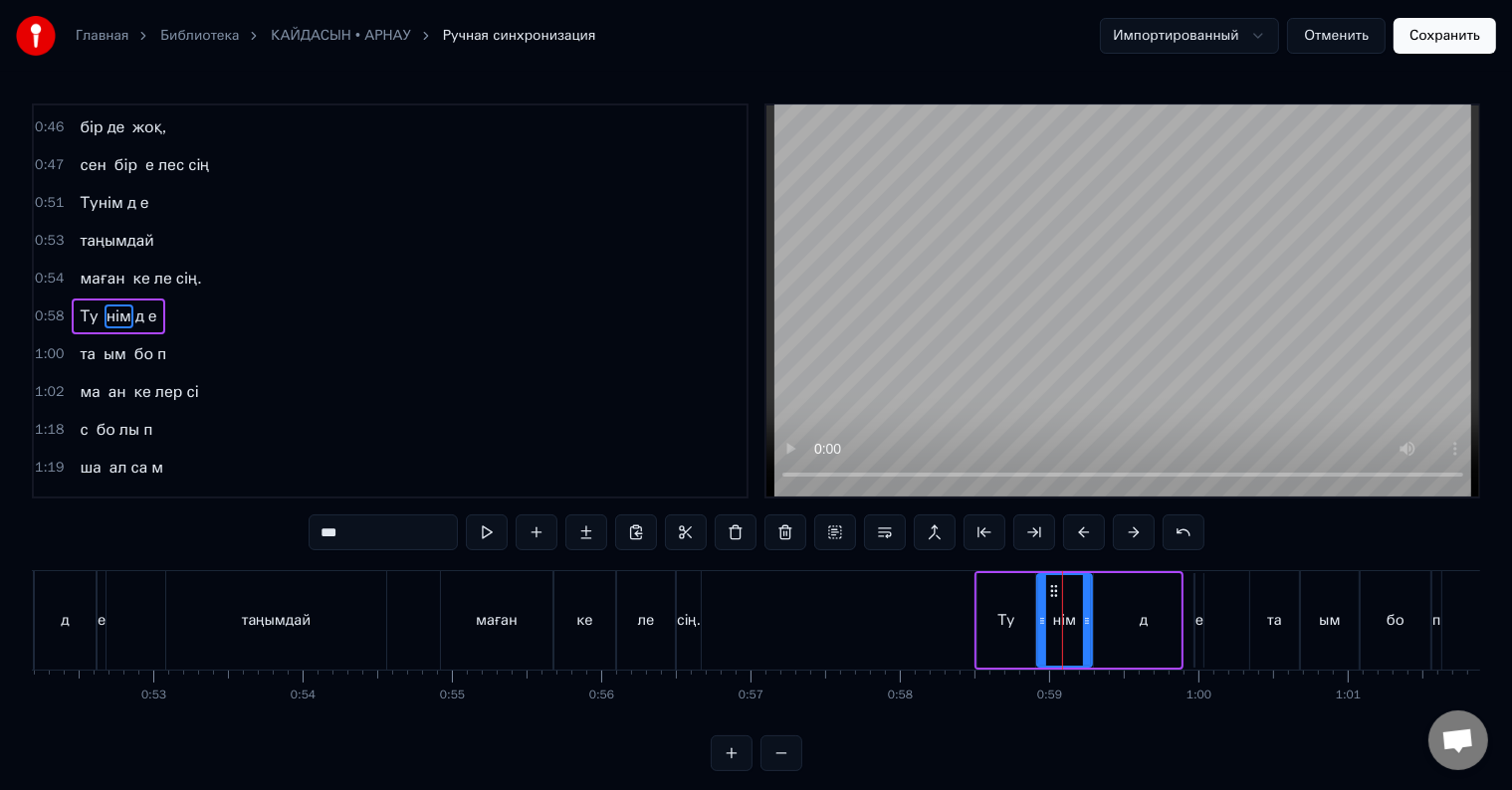 click on "***" at bounding box center [383, 532] 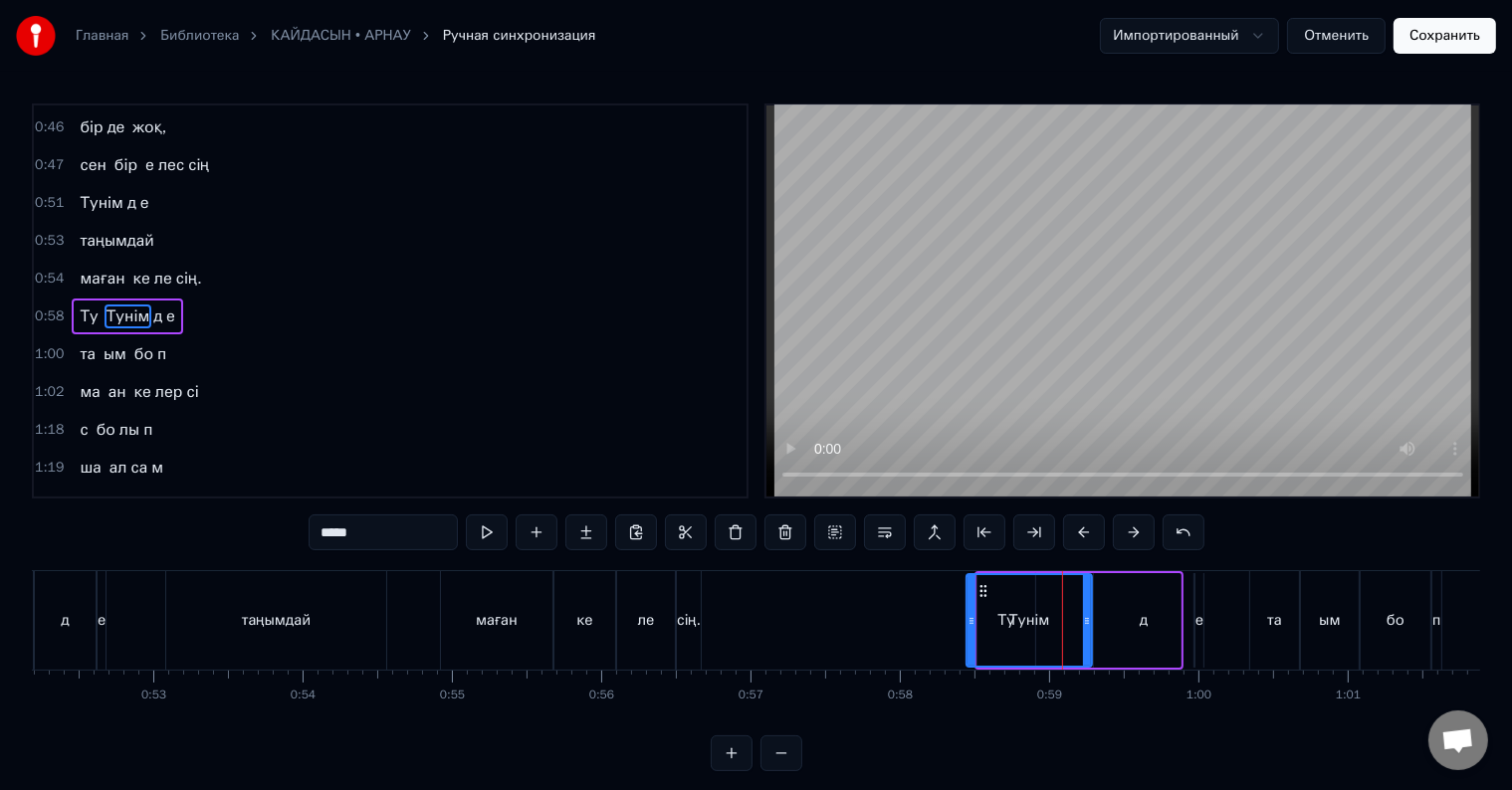 drag, startPoint x: 1040, startPoint y: 617, endPoint x: 970, endPoint y: 625, distance: 70.45566 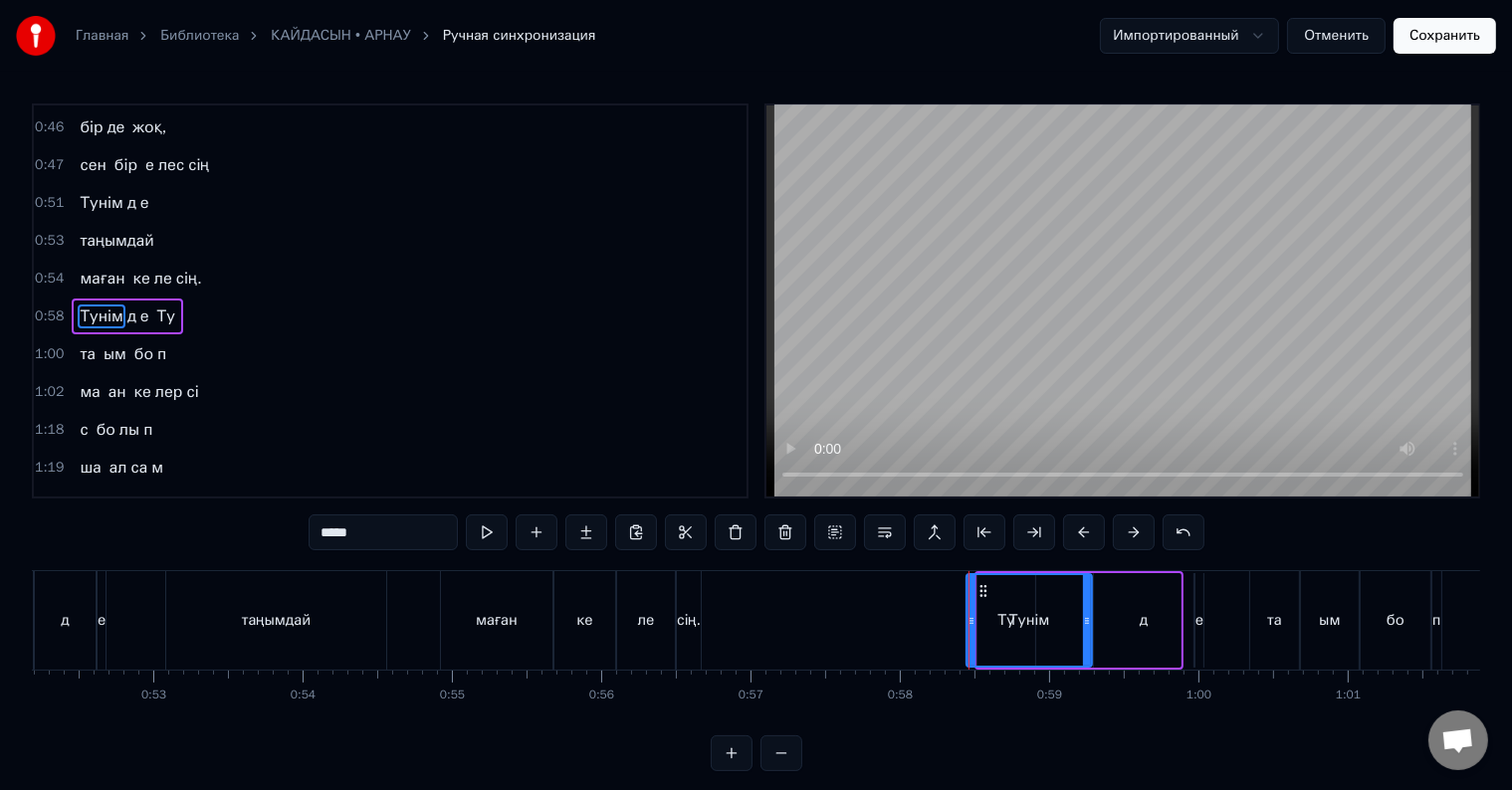 click on "Ту" at bounding box center (166, 316) 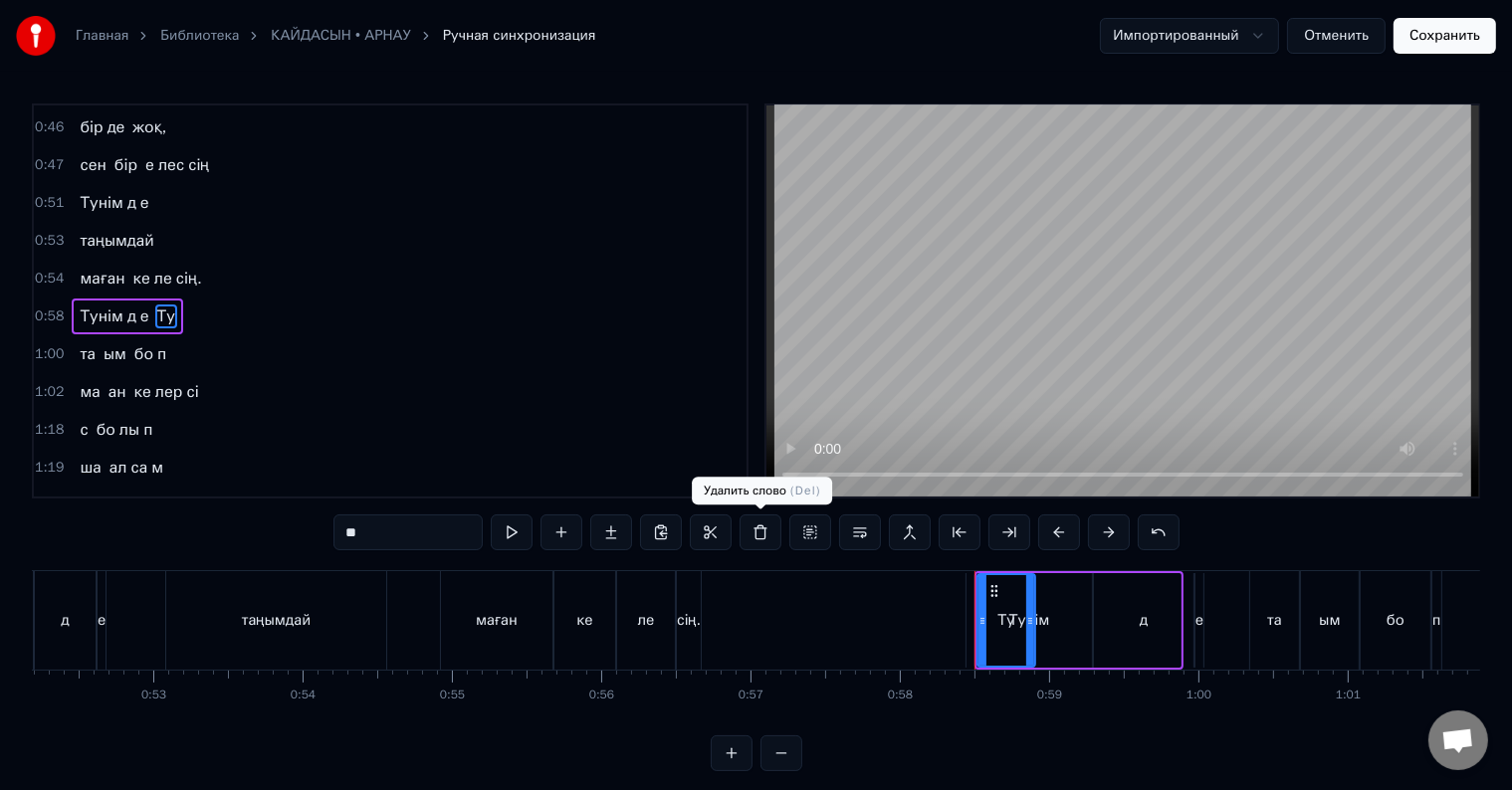 click at bounding box center (760, 532) 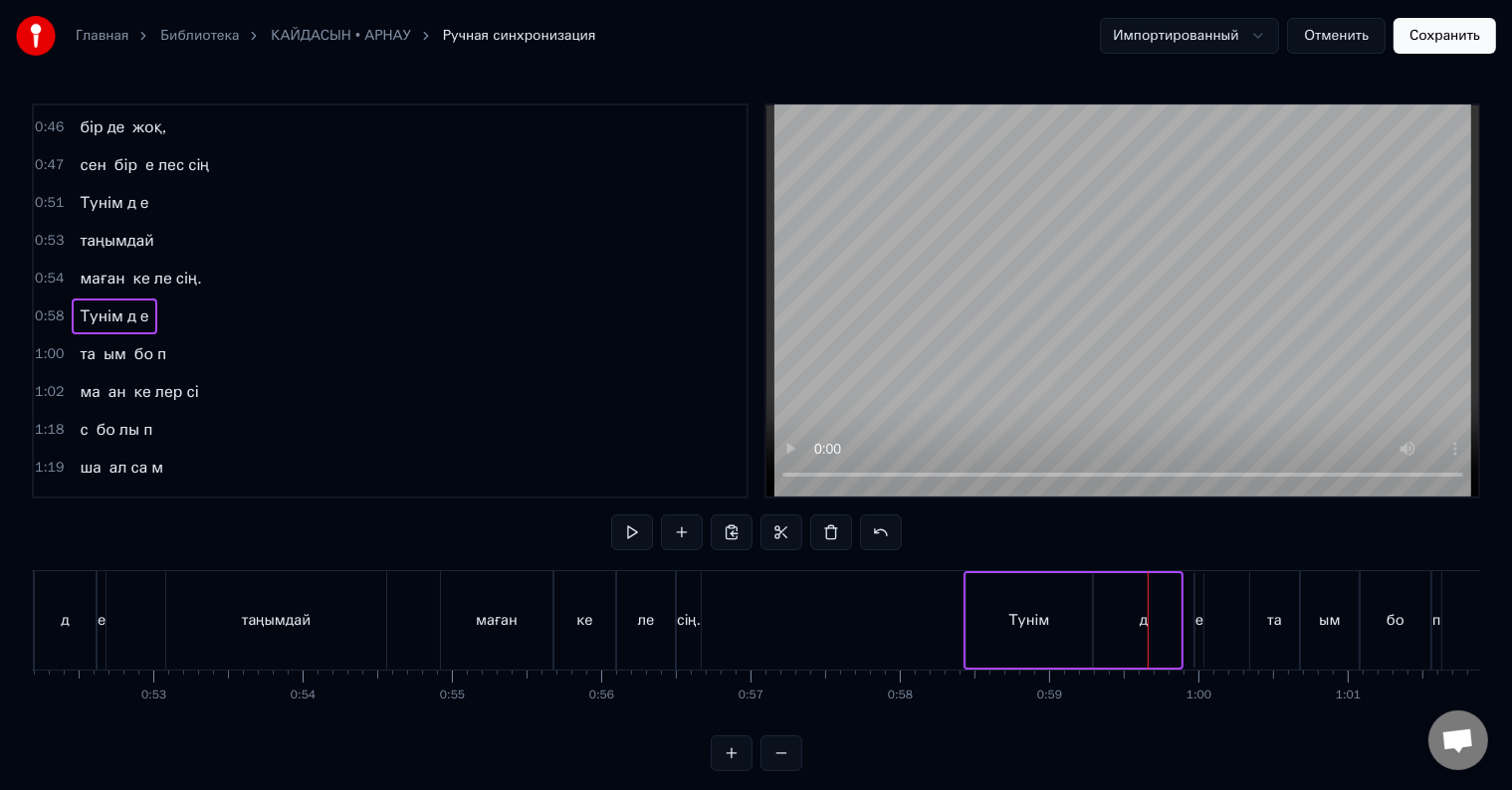 click on "та" at bounding box center [88, 354] 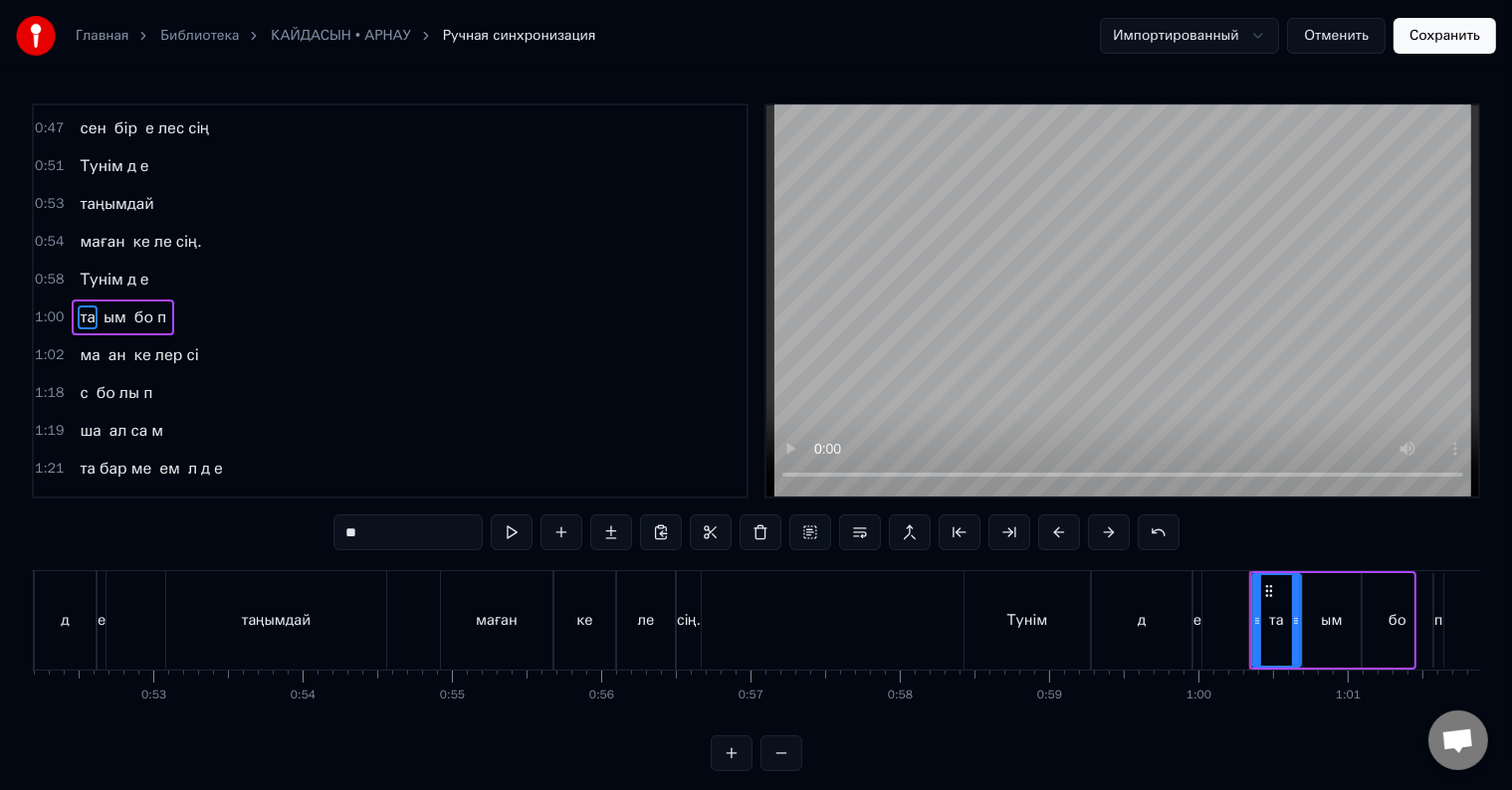 drag, startPoint x: 358, startPoint y: 523, endPoint x: 295, endPoint y: 519, distance: 63.12686 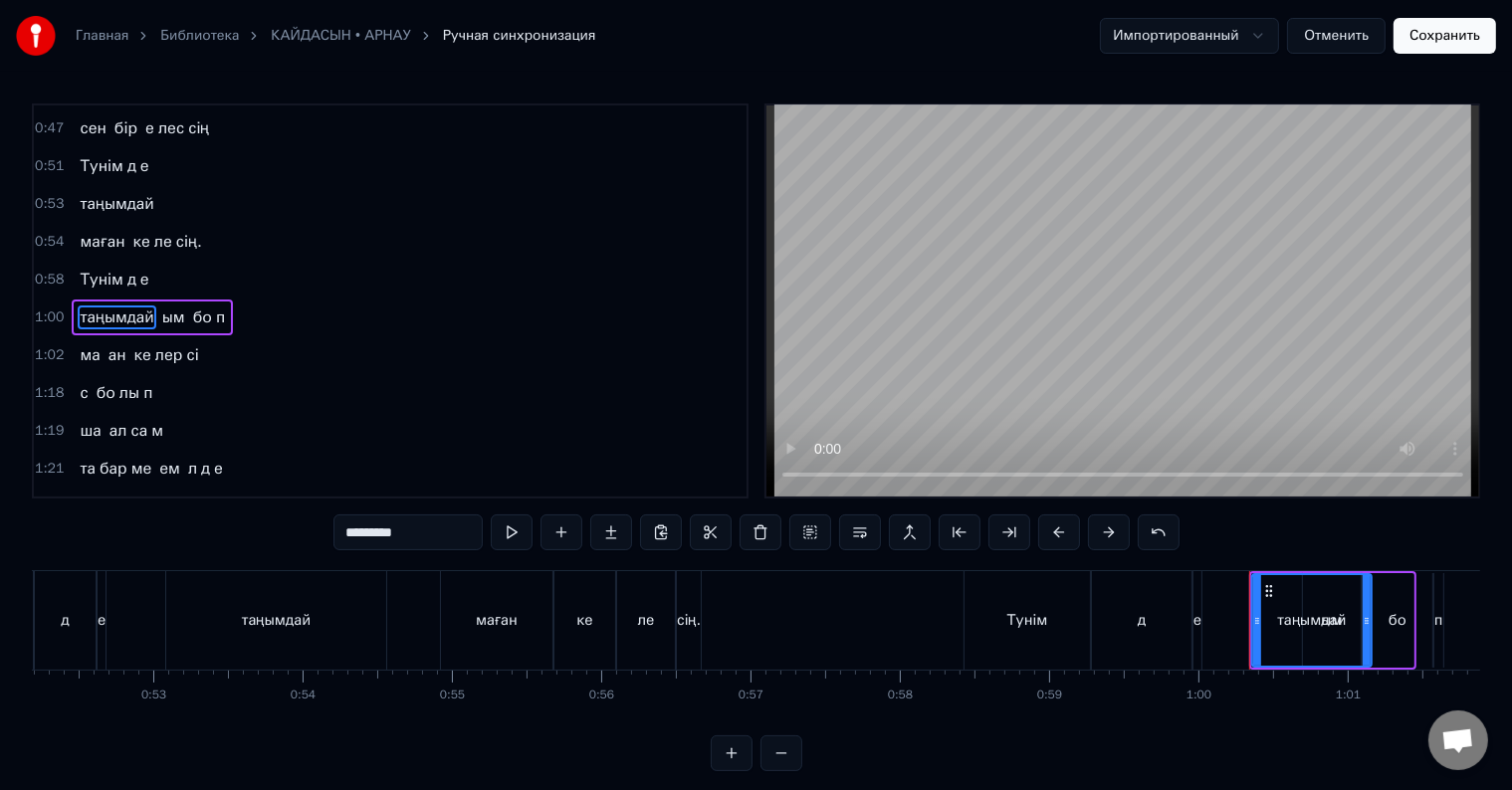 drag, startPoint x: 1291, startPoint y: 608, endPoint x: 1362, endPoint y: 633, distance: 75.272837 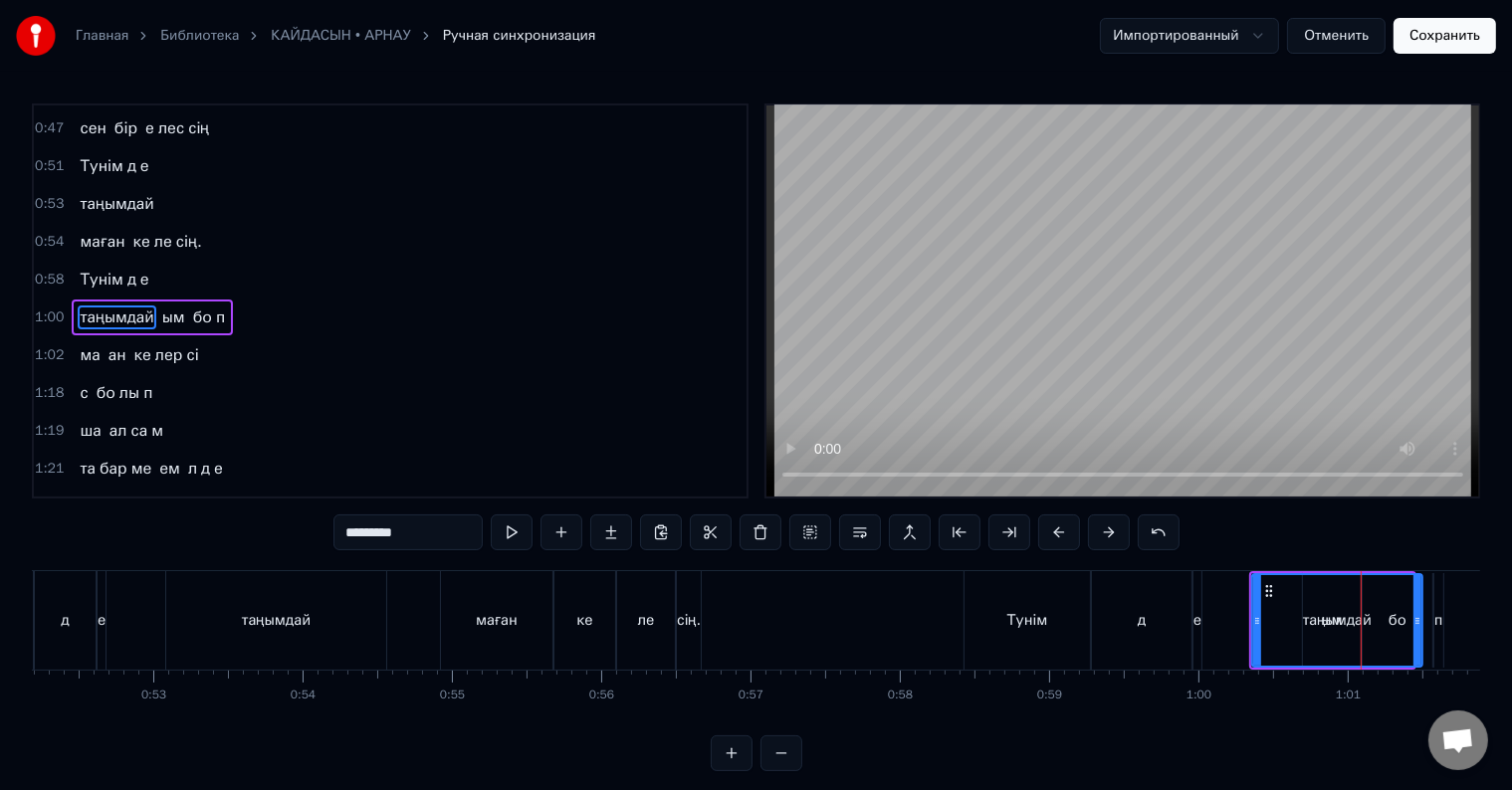drag, startPoint x: 1367, startPoint y: 625, endPoint x: 1417, endPoint y: 629, distance: 50.159745 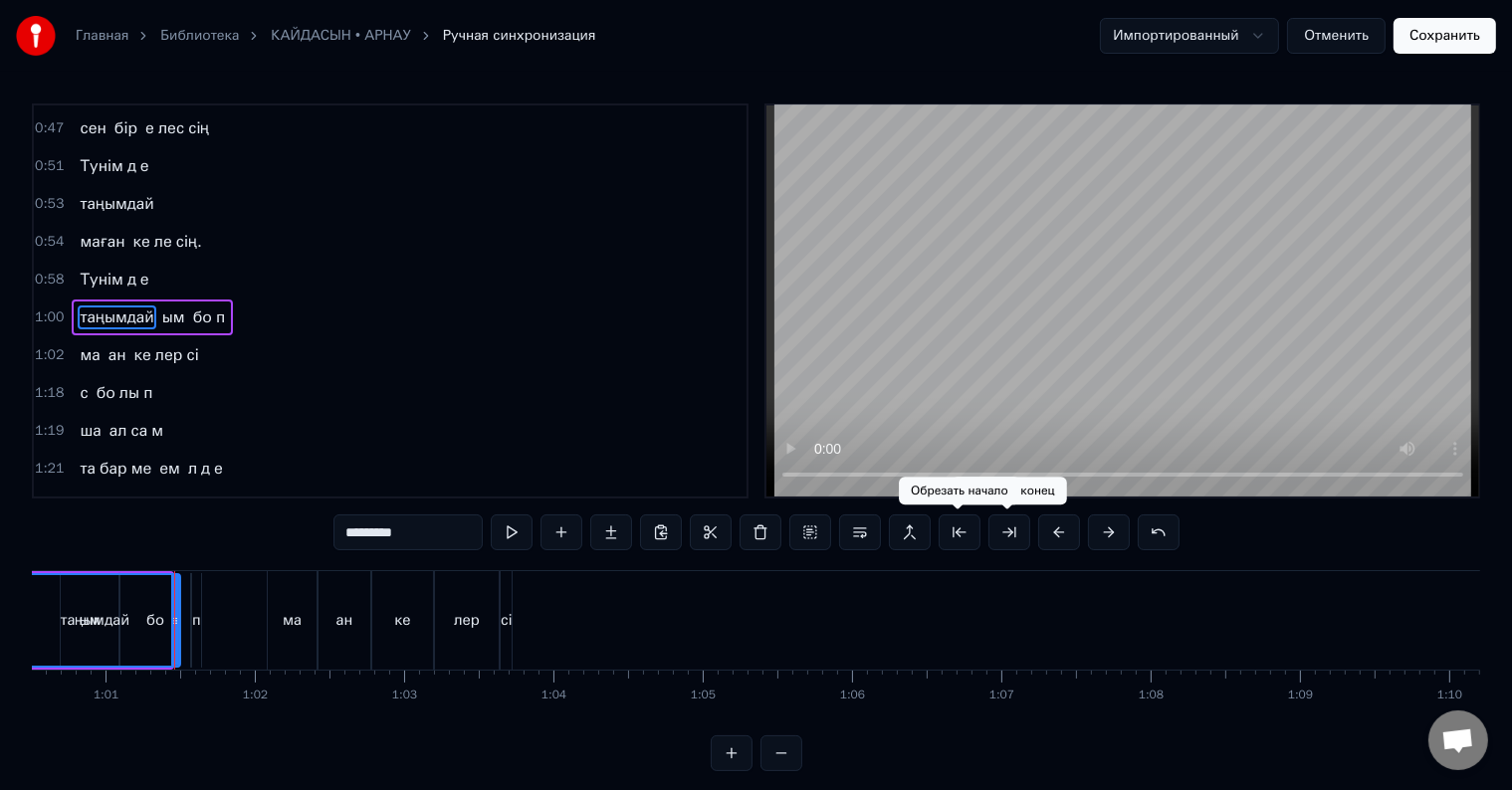 scroll, scrollTop: 0, scrollLeft: 9077, axis: horizontal 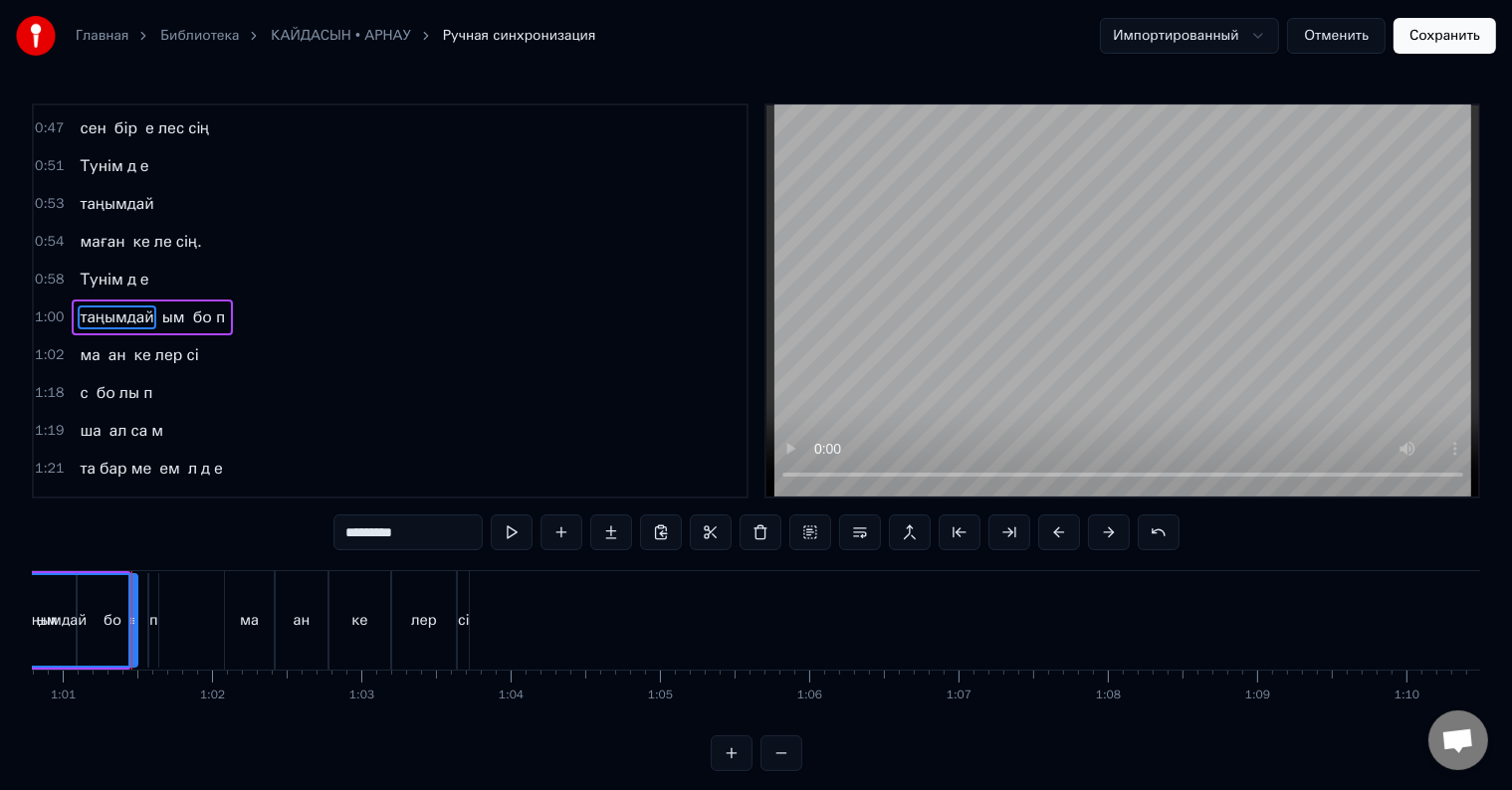 click on "ым" at bounding box center [173, 317] 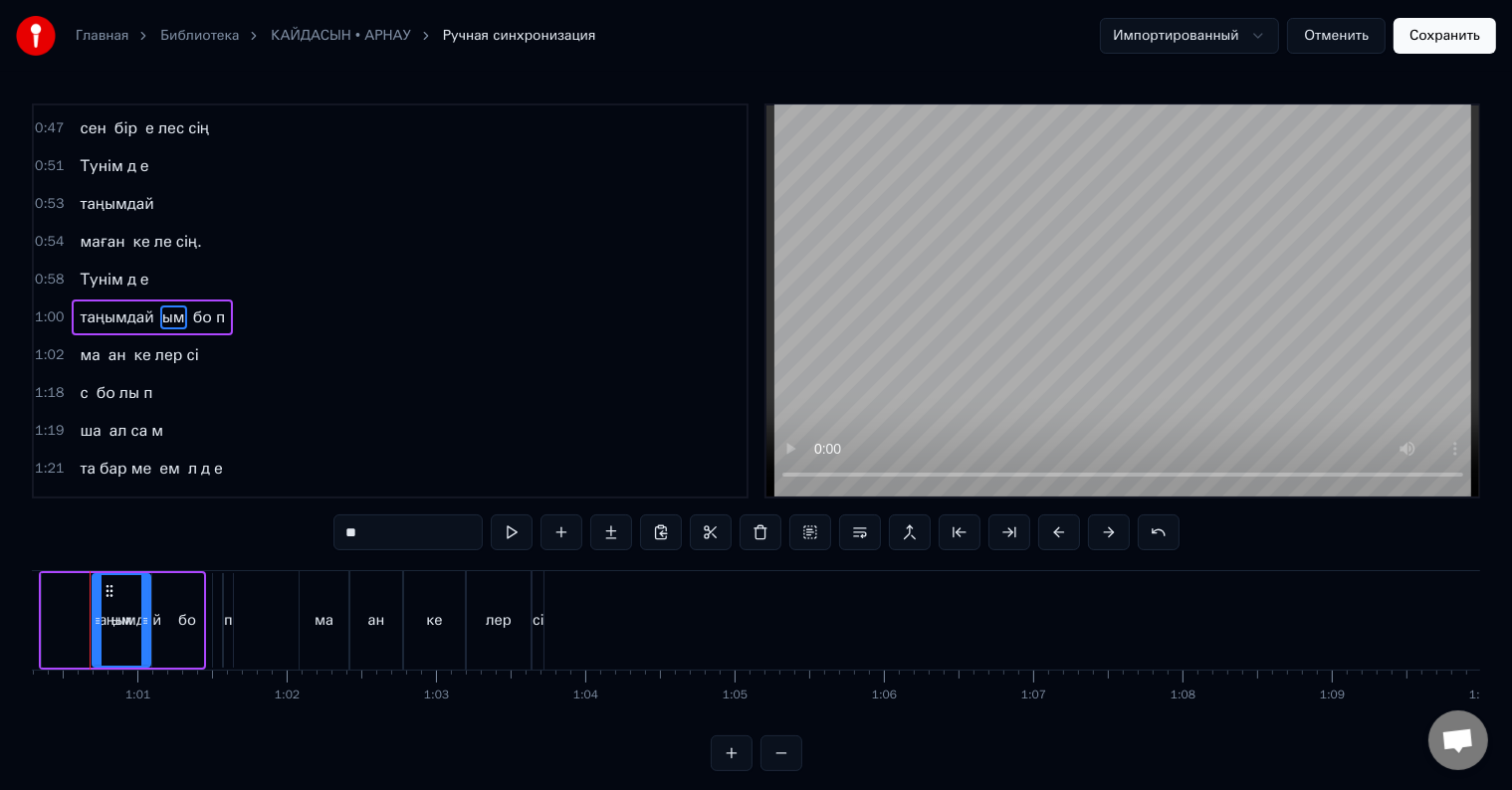 scroll, scrollTop: 0, scrollLeft: 8960, axis: horizontal 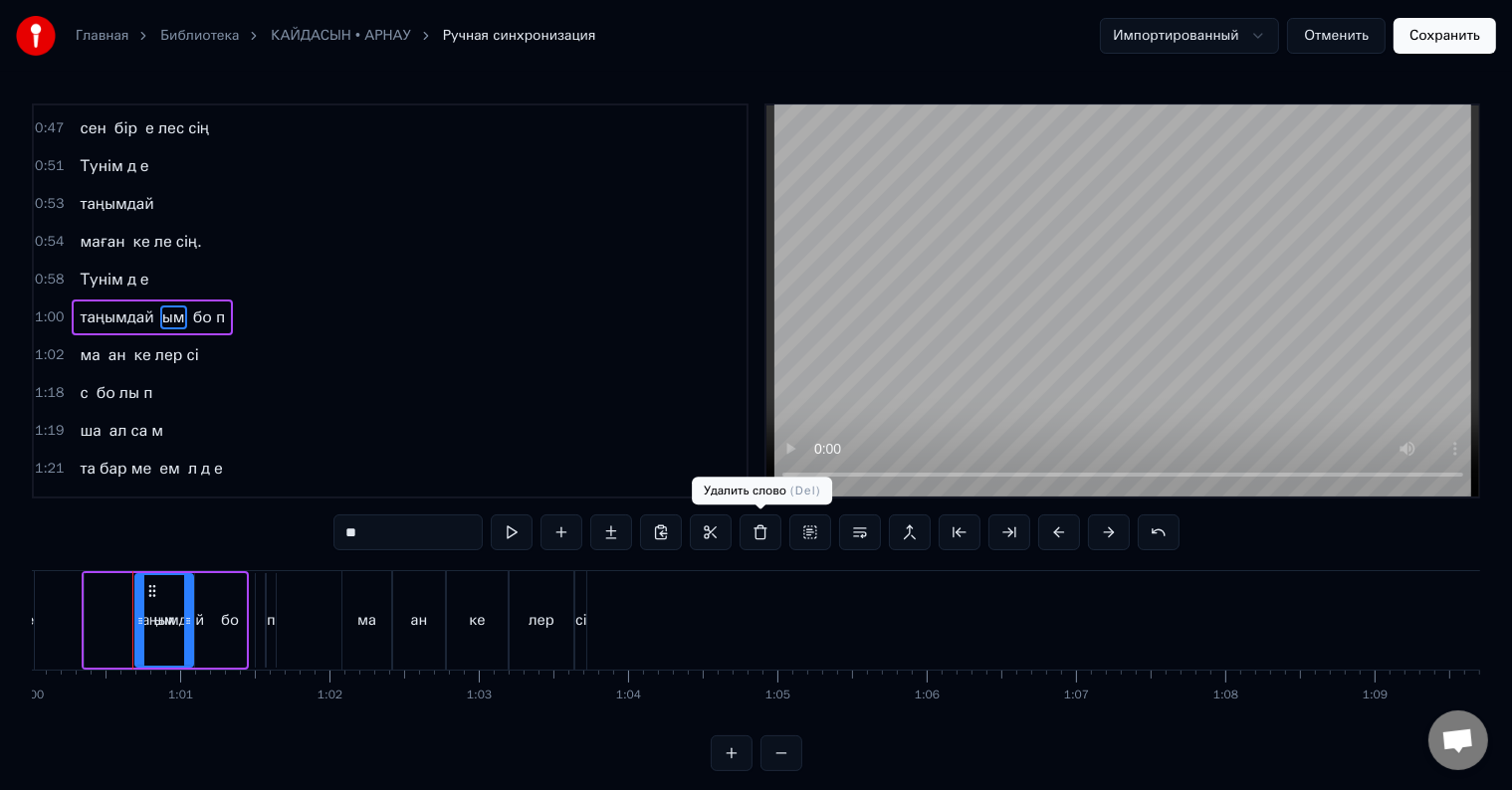click at bounding box center (760, 532) 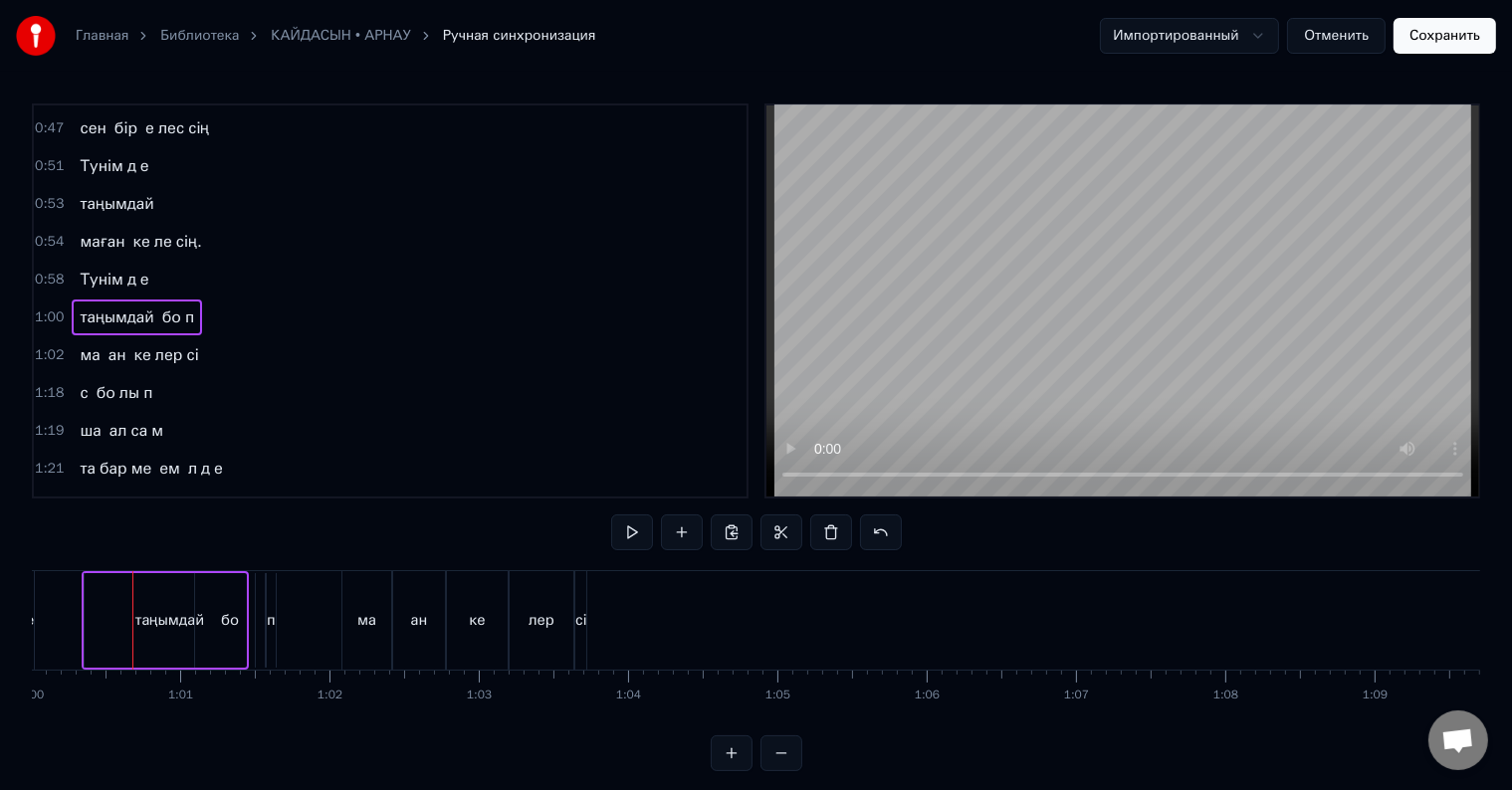 click on "бо" at bounding box center (171, 317) 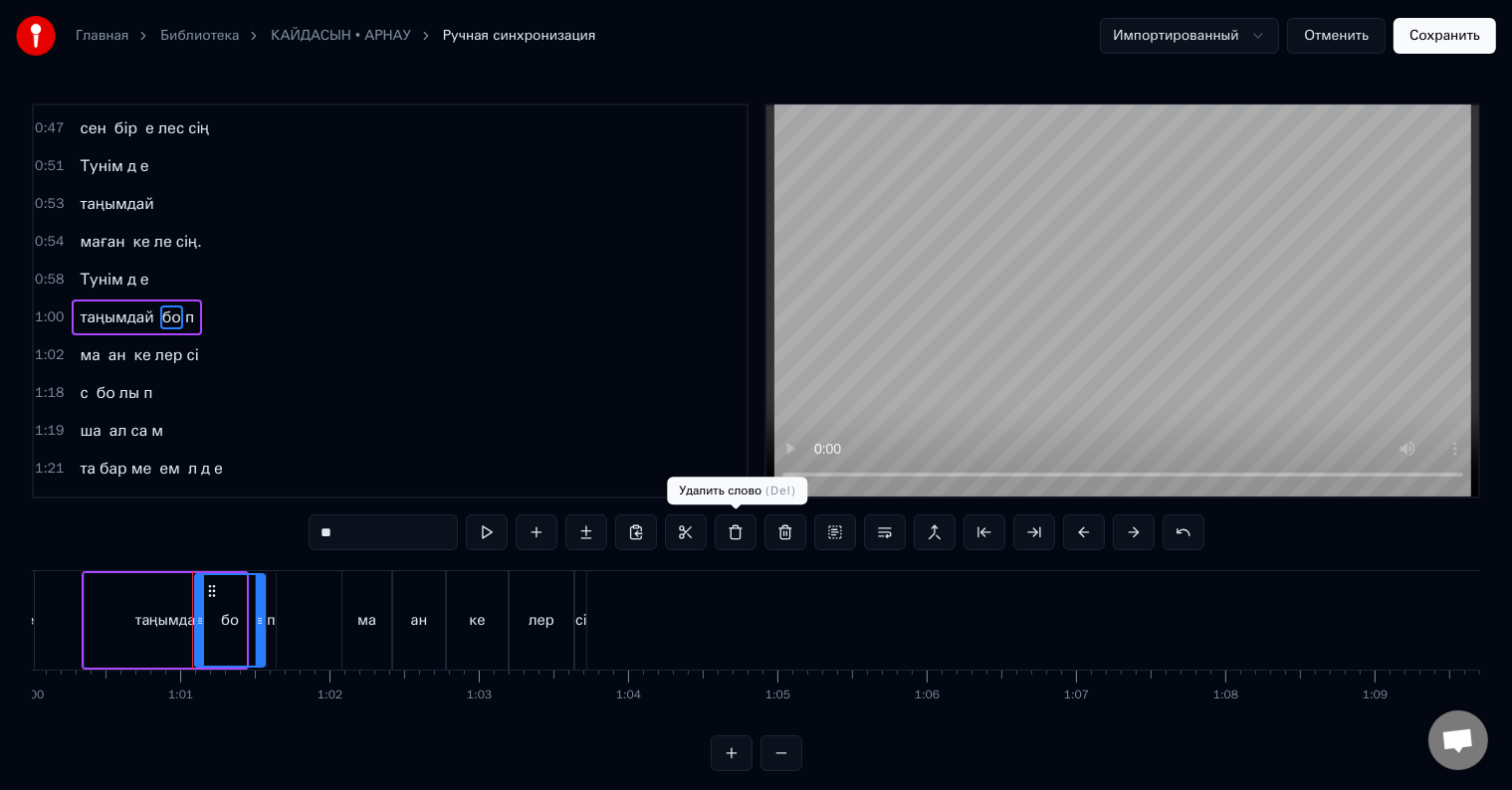 click at bounding box center (736, 532) 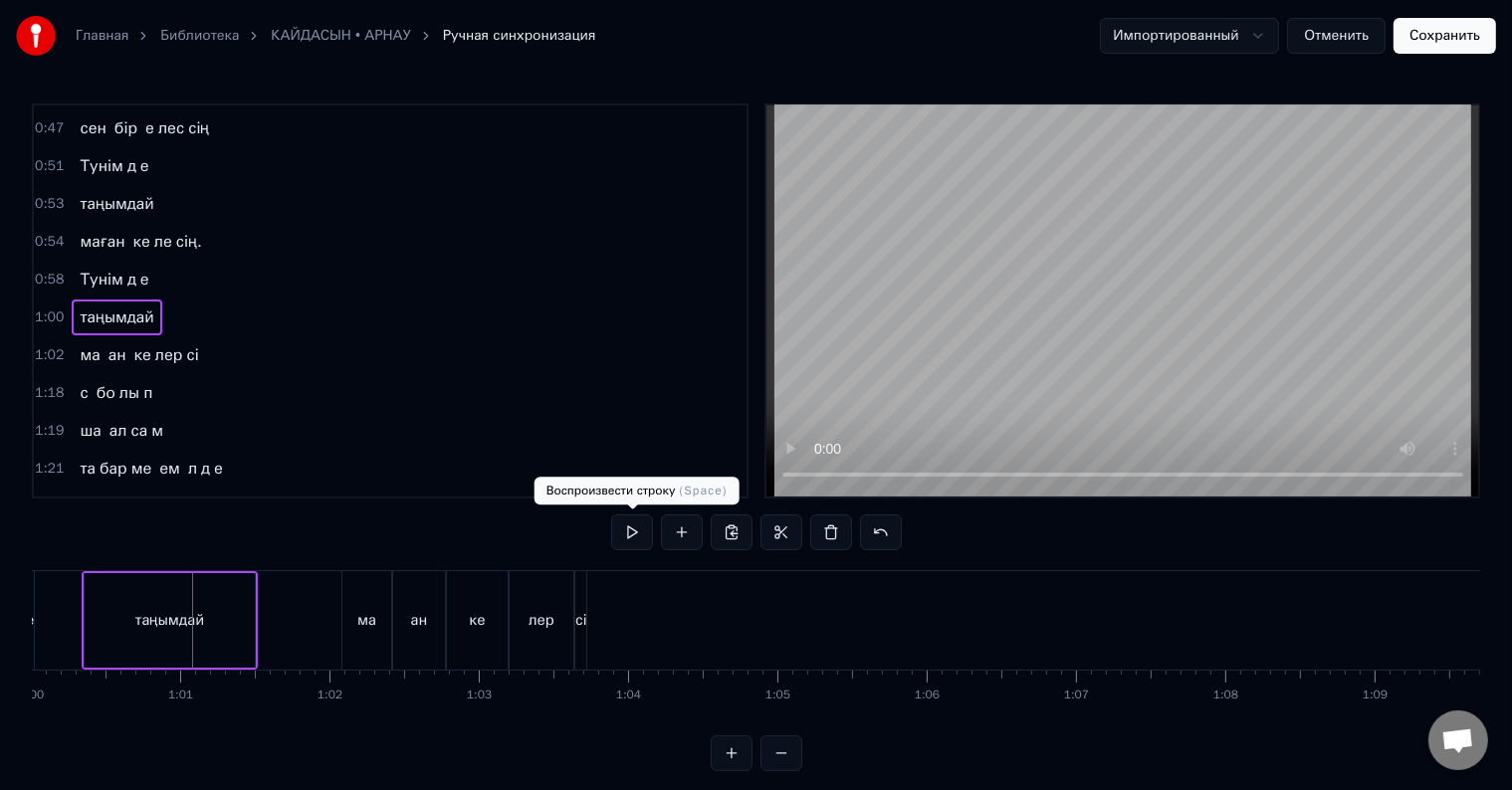 click at bounding box center [632, 532] 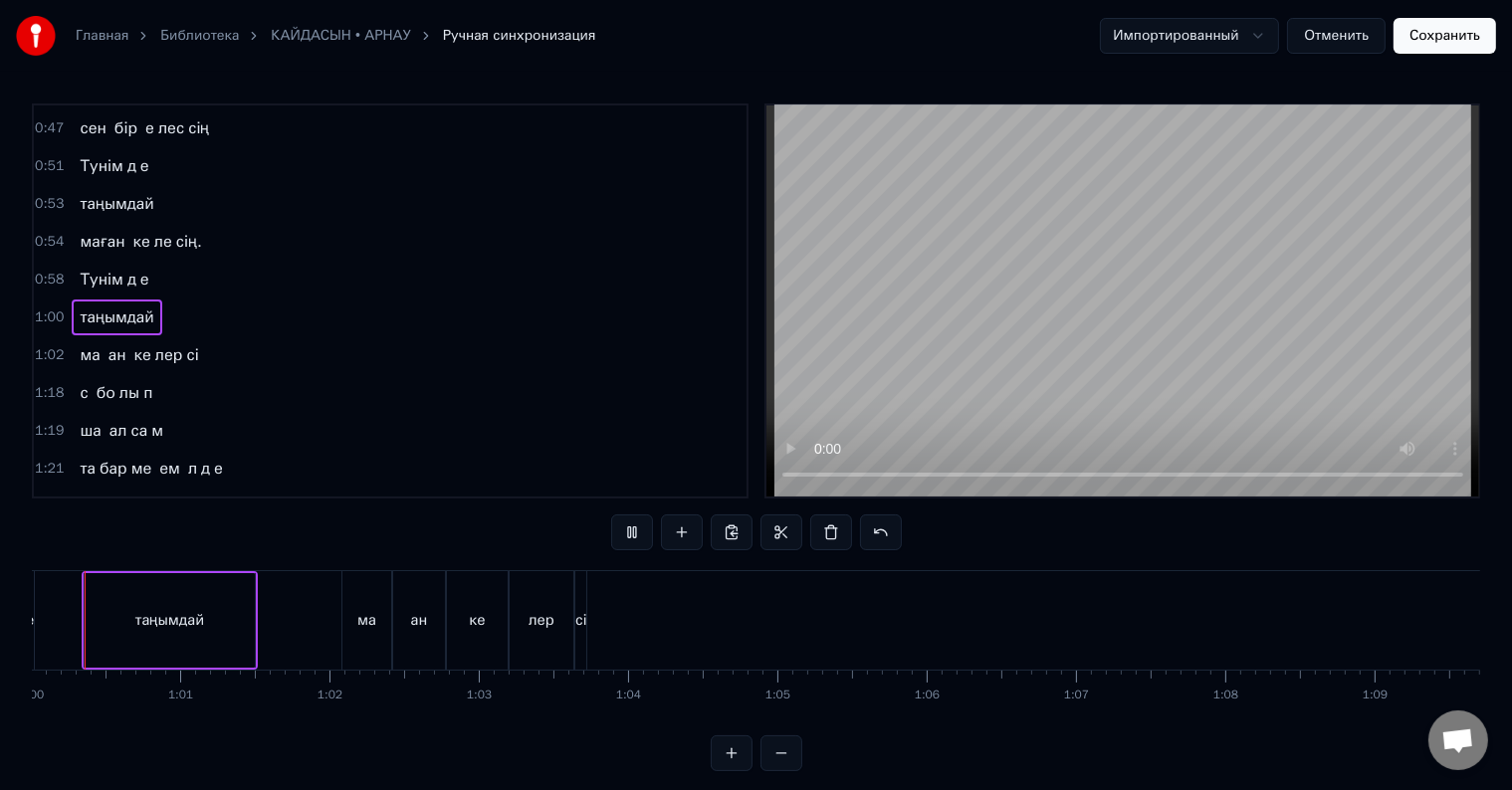 scroll, scrollTop: 0, scrollLeft: 8909, axis: horizontal 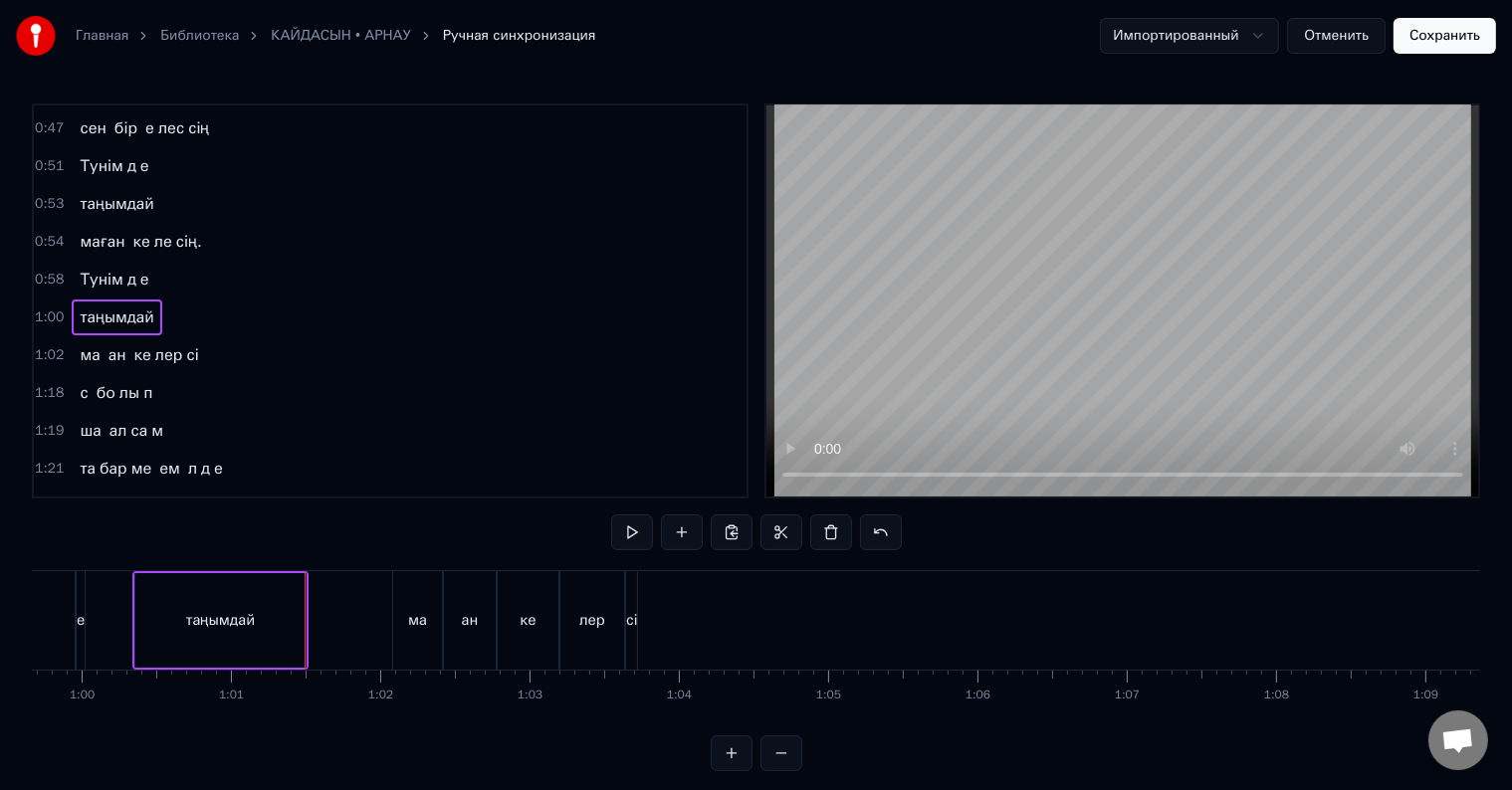 click on "ма" at bounding box center (417, 620) 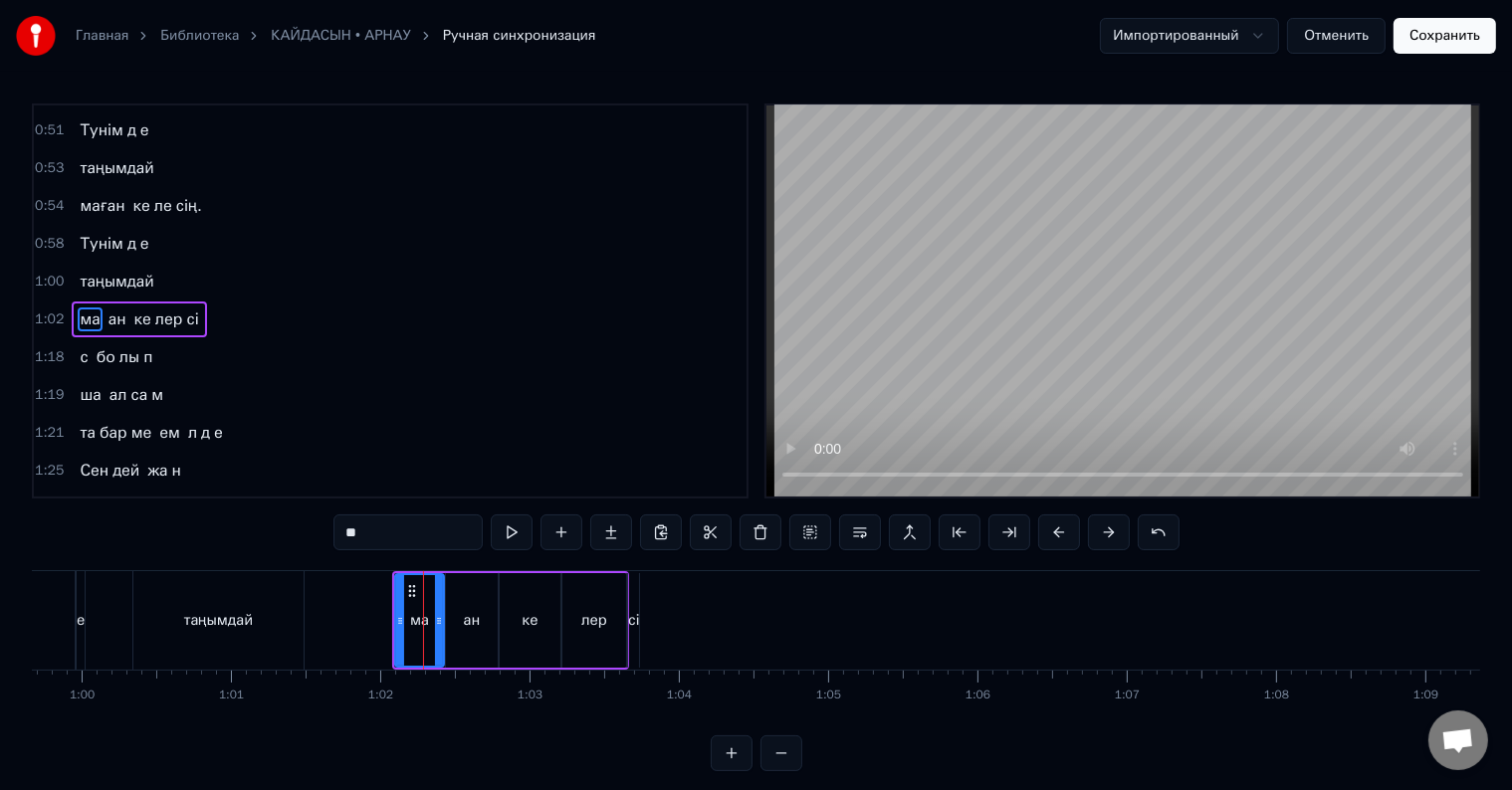 click on "**" at bounding box center [408, 532] 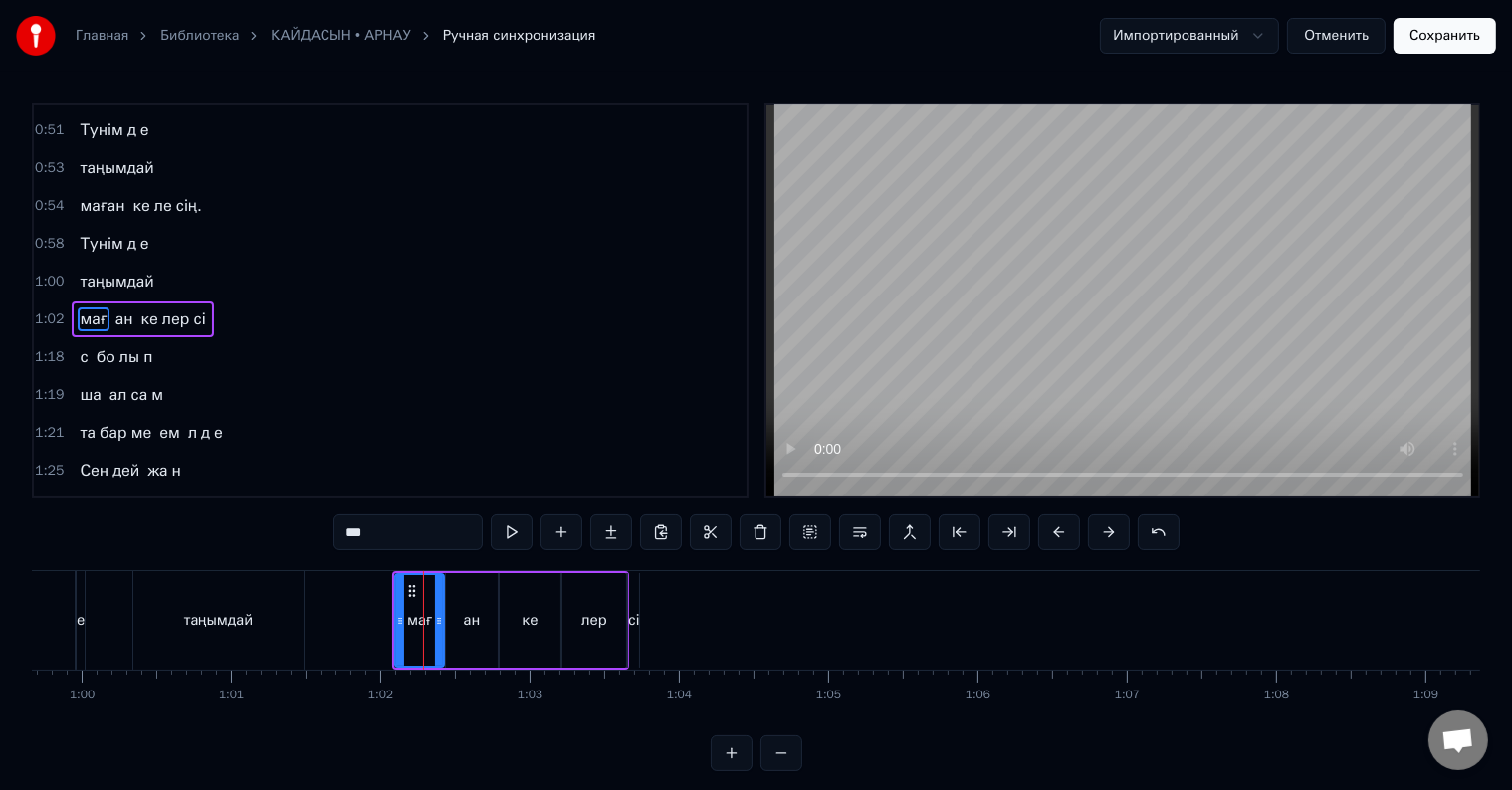drag, startPoint x: 387, startPoint y: 525, endPoint x: 343, endPoint y: 533, distance: 44.72136 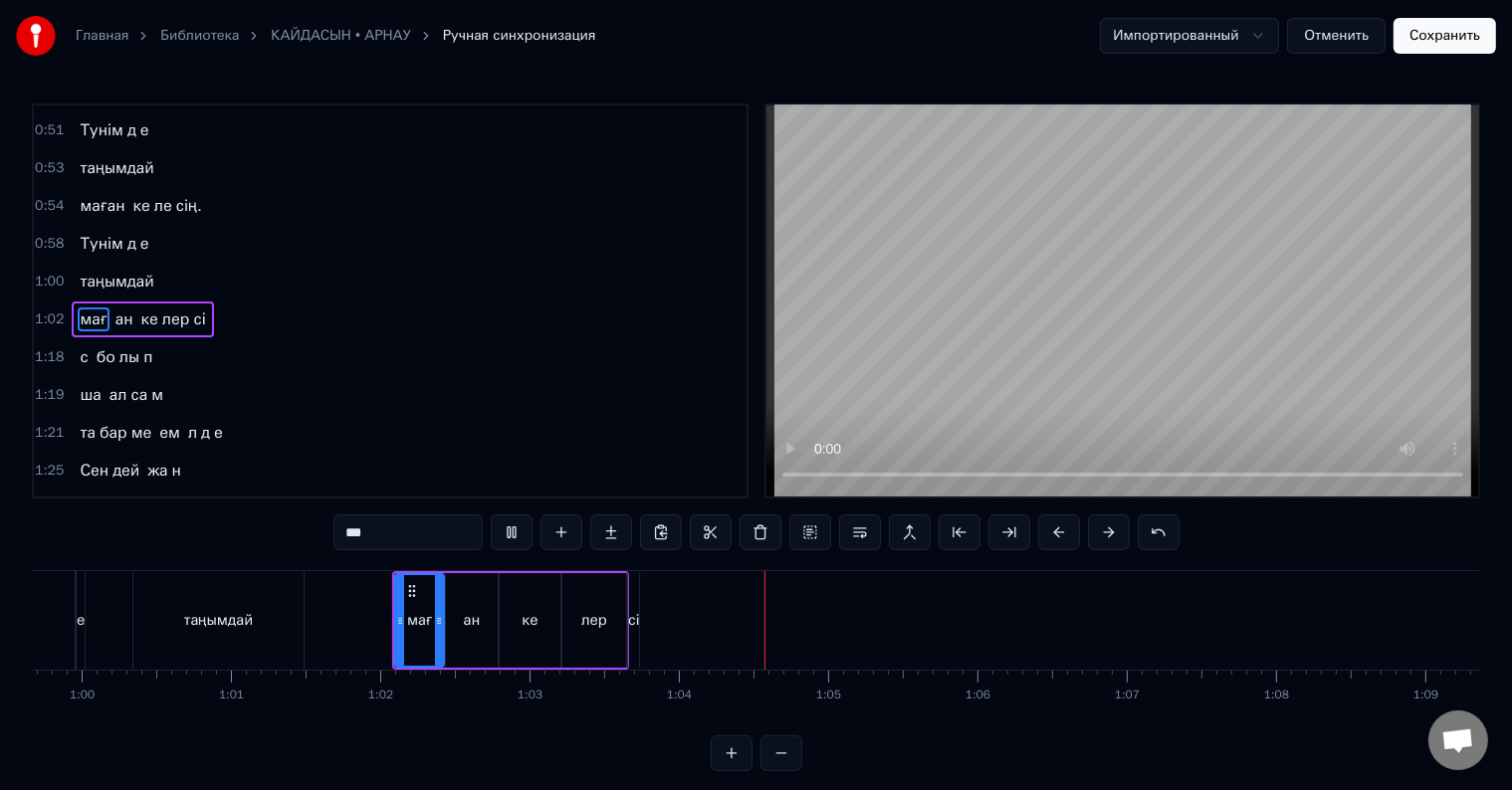 click at bounding box center [4586, 620] 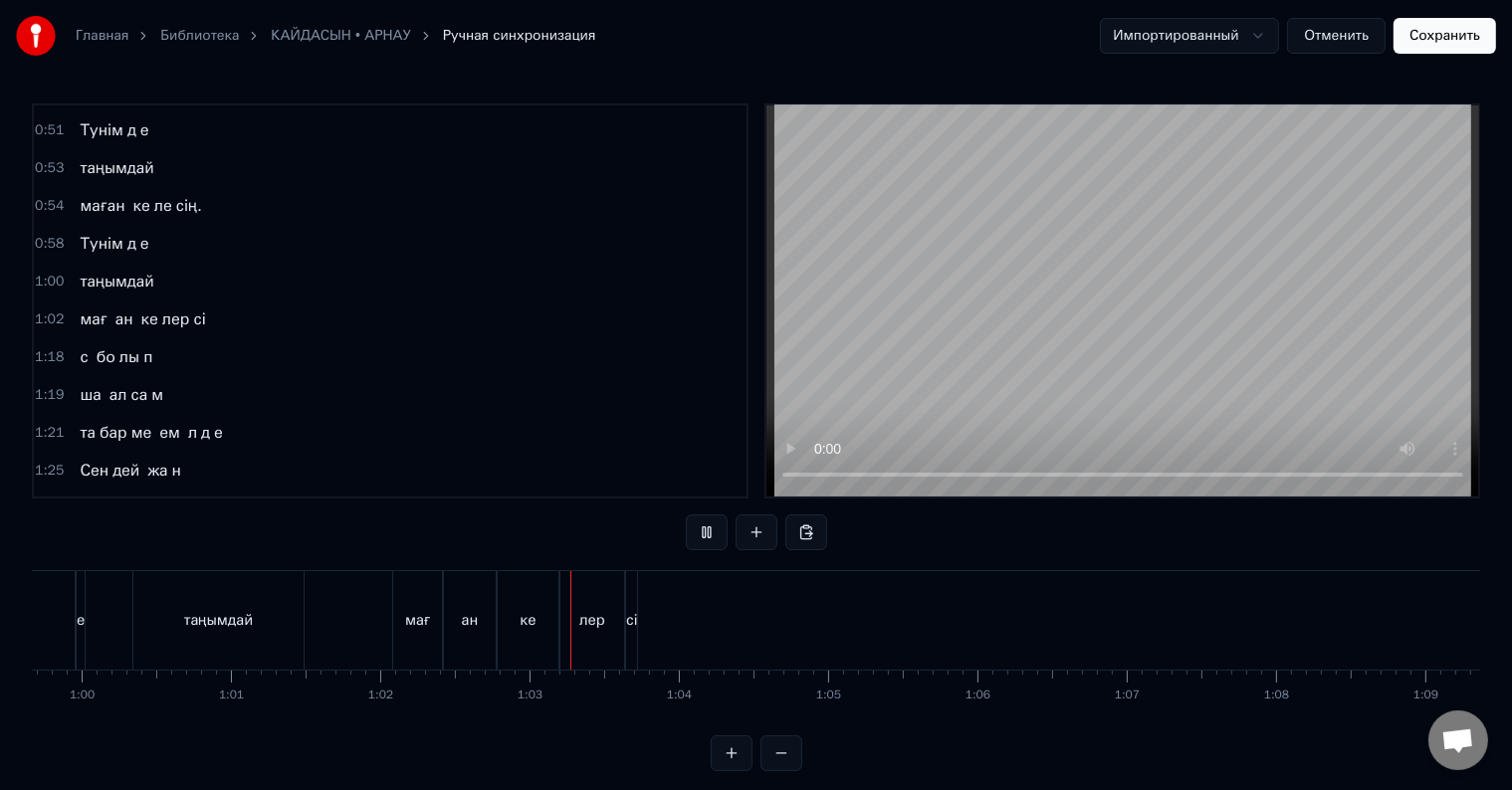 click at bounding box center (4586, 620) 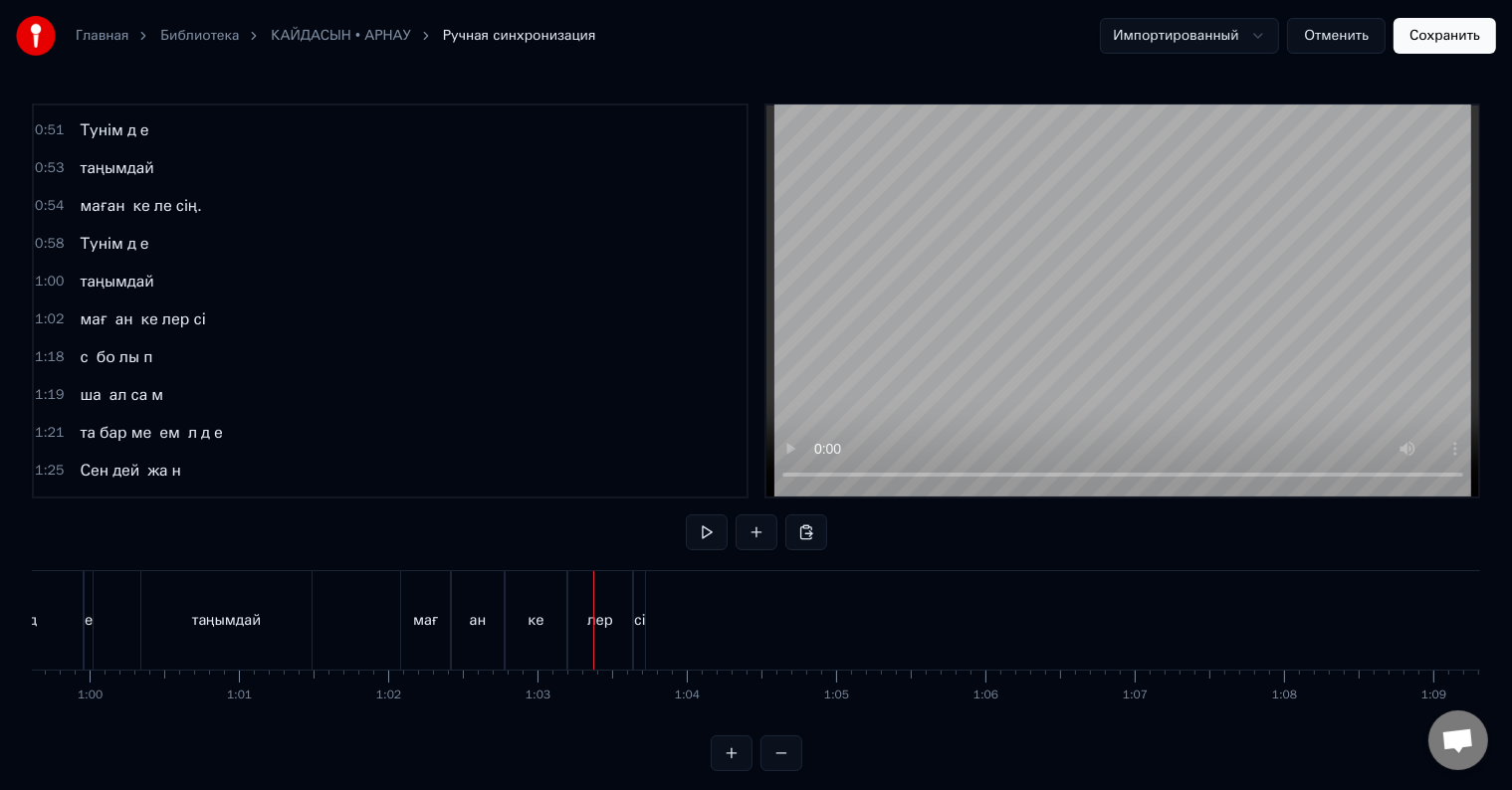 click at bounding box center [4594, 620] 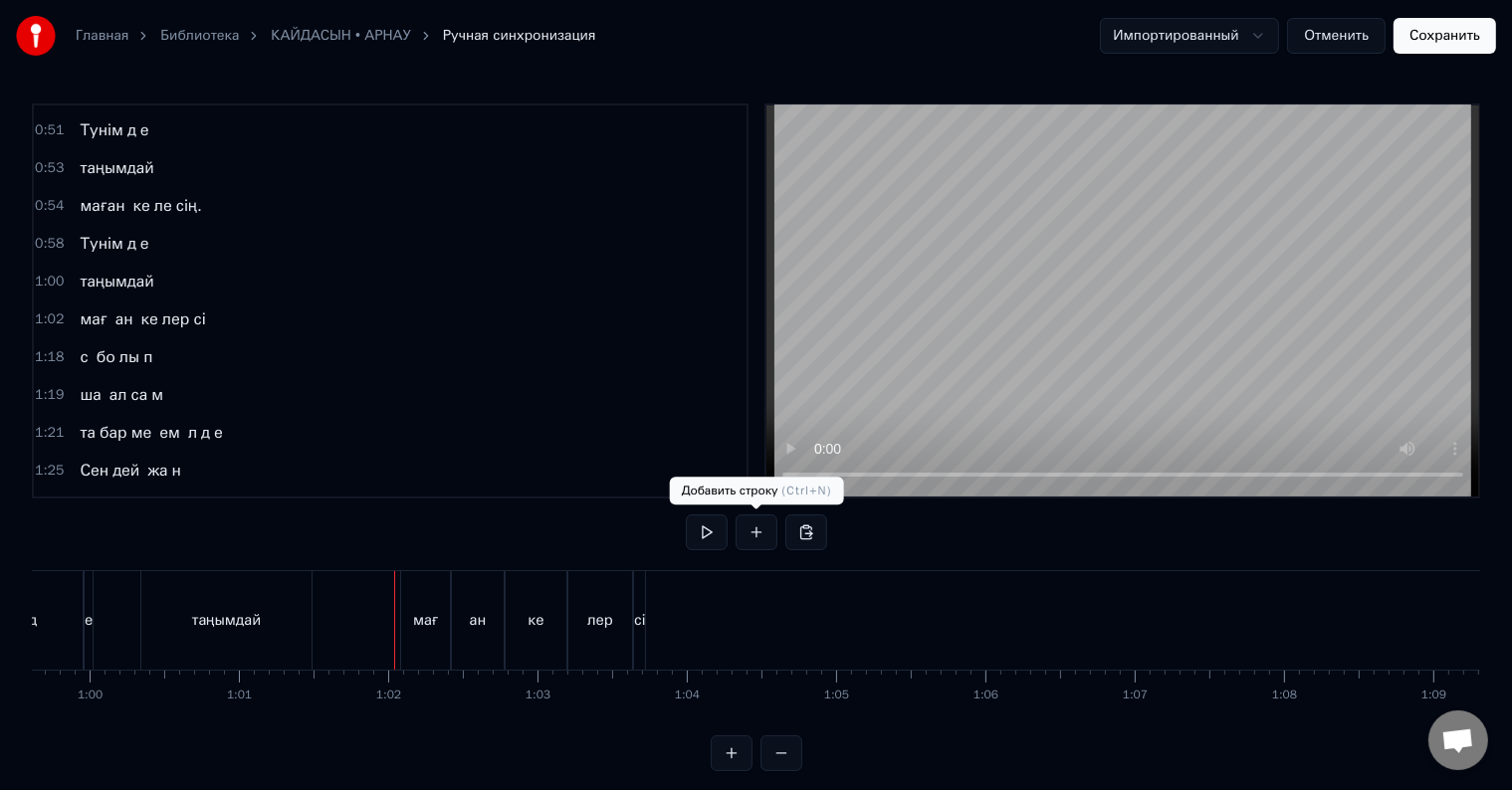 click at bounding box center [756, 532] 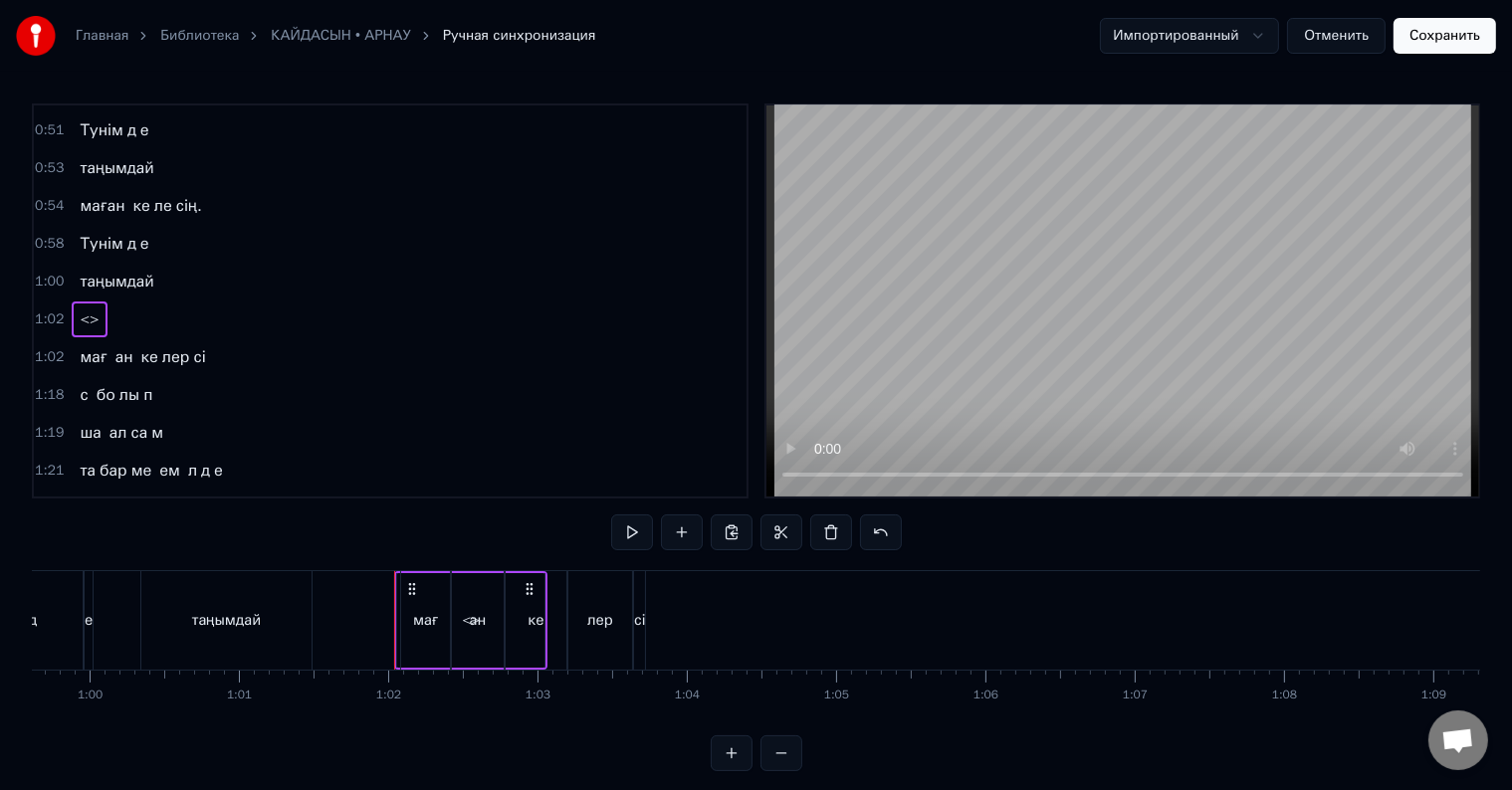 click on "<>" at bounding box center [89, 319] 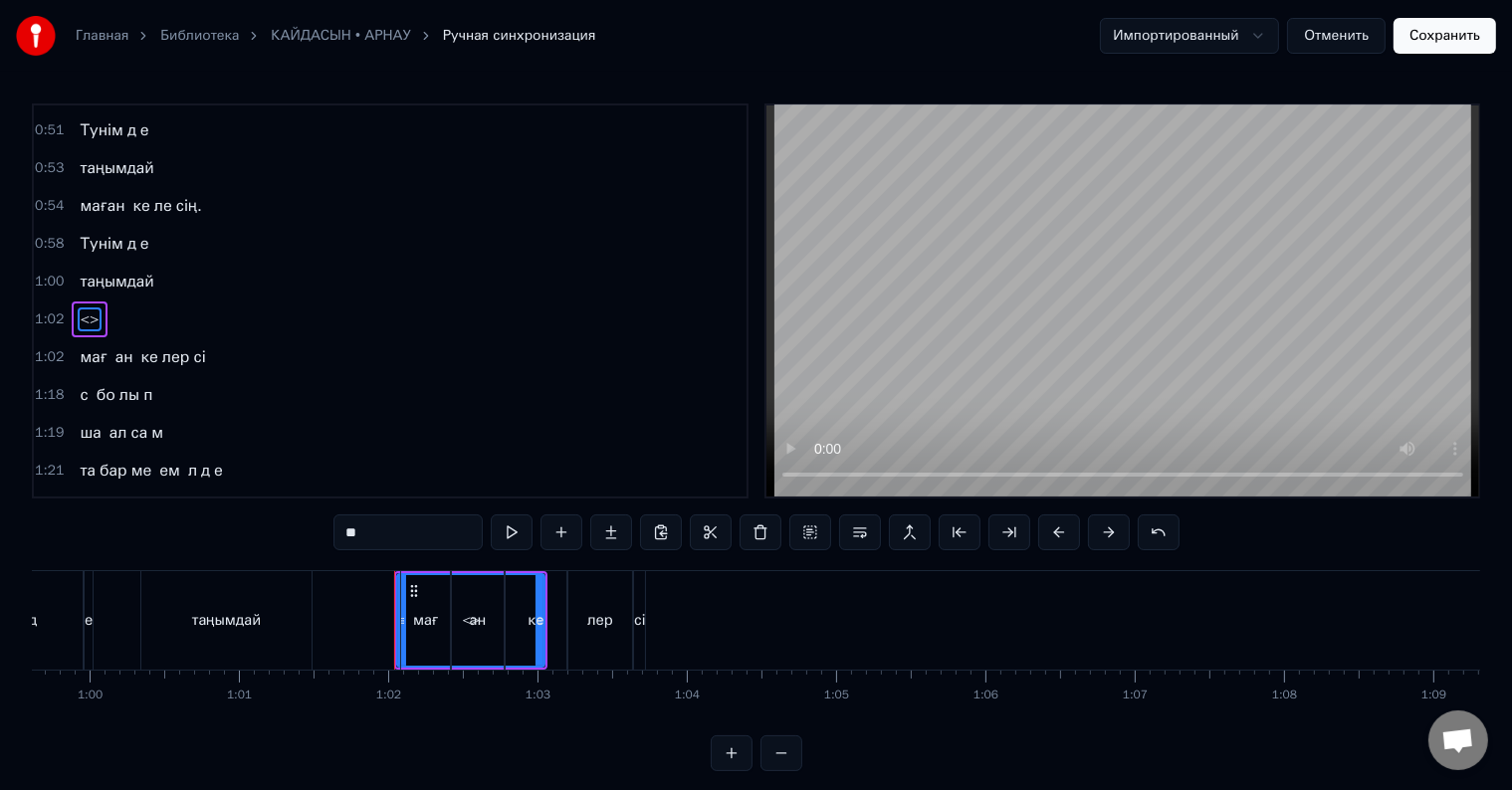 click on "**" at bounding box center (408, 532) 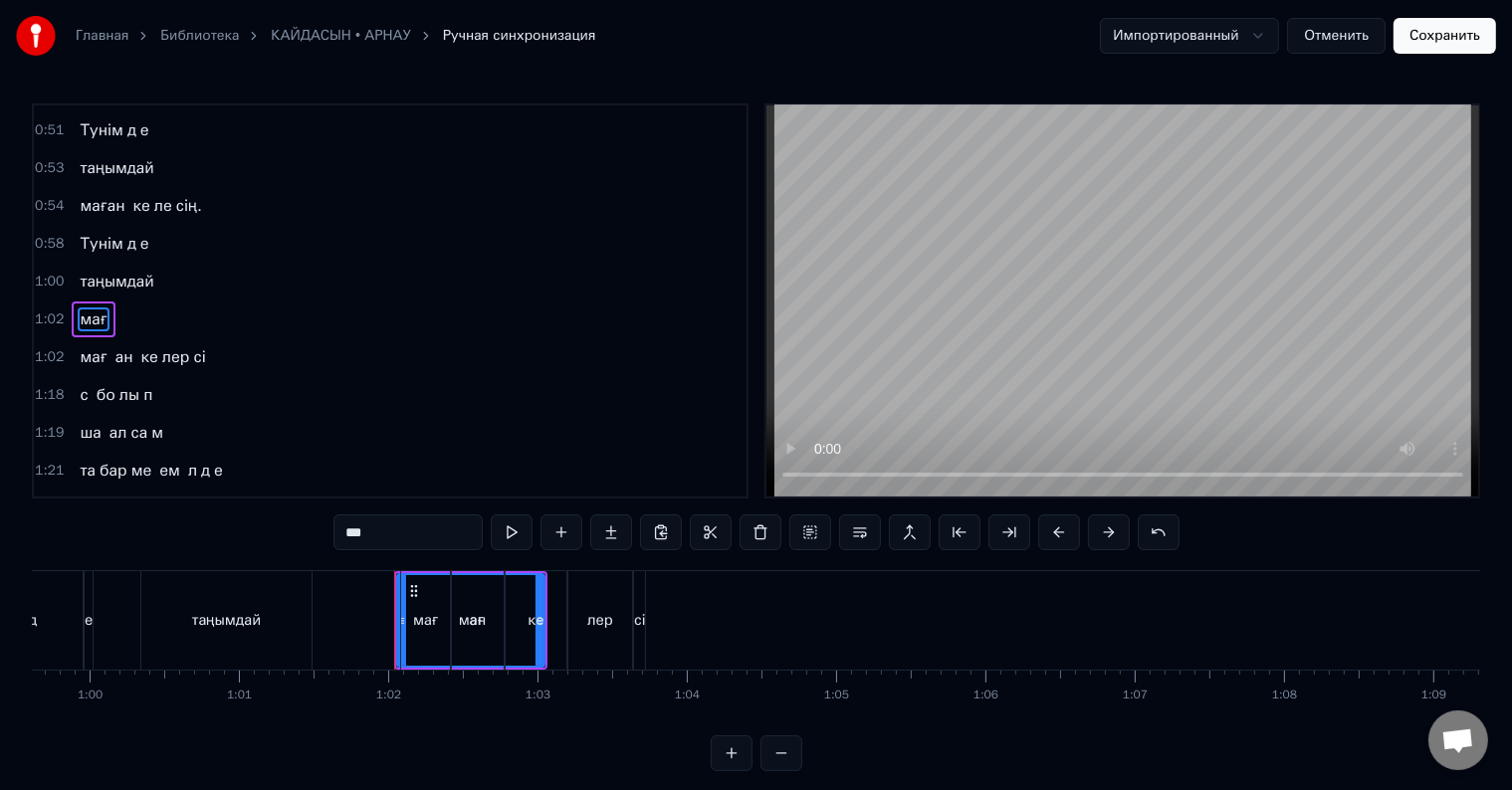 type on "***" 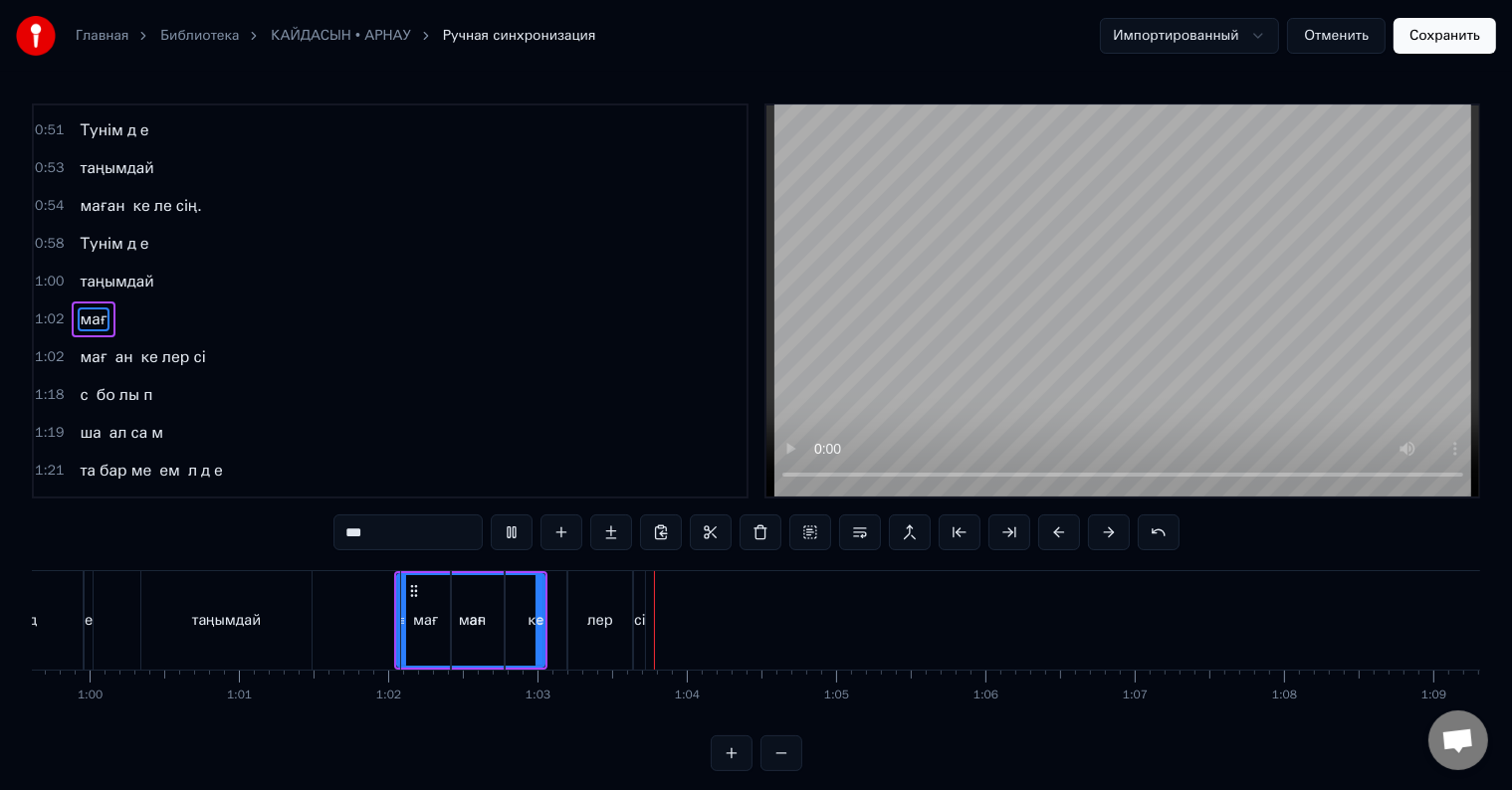 click at bounding box center [4594, 620] 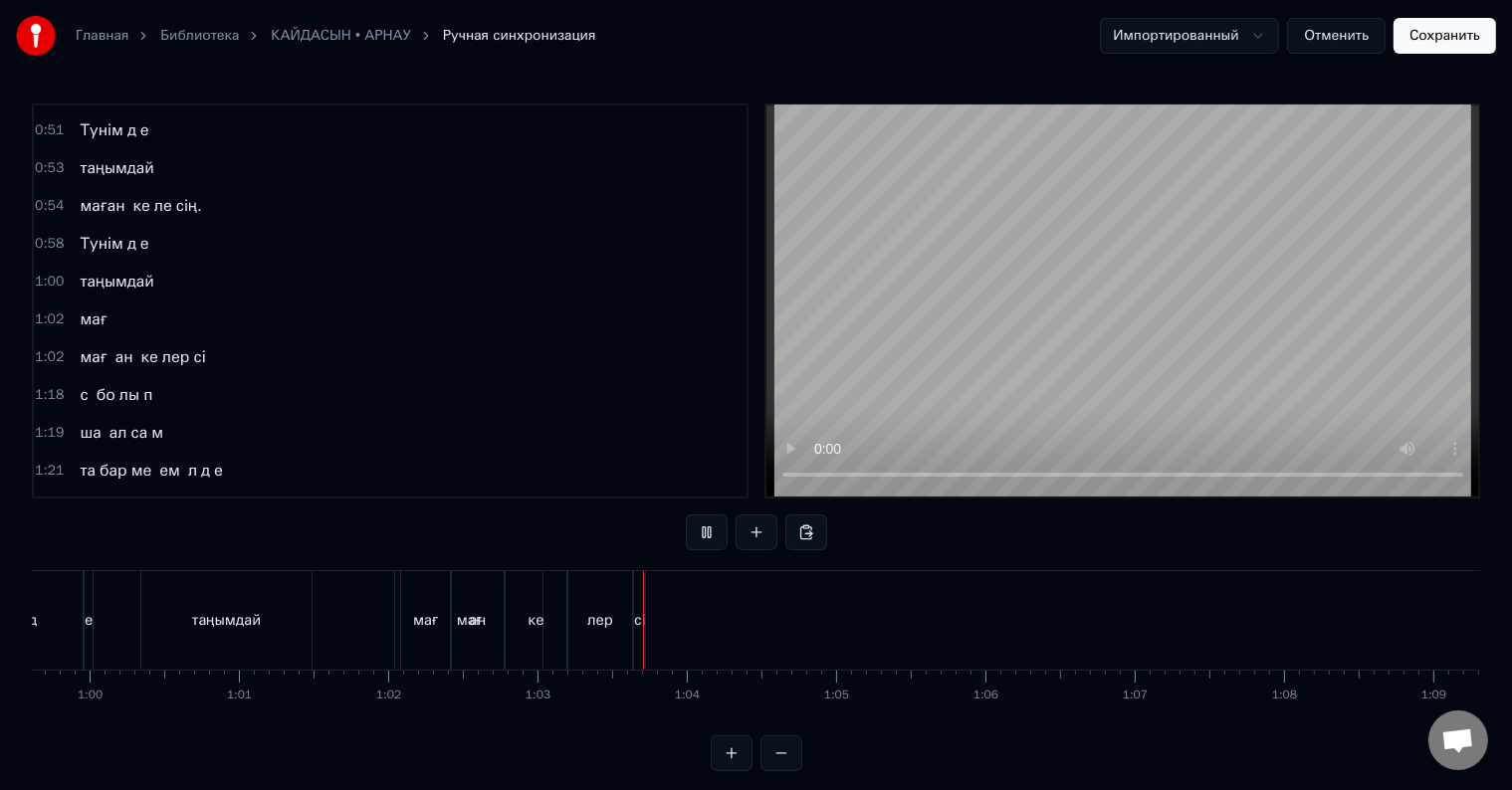 click on "таңымдай" at bounding box center (226, 620) 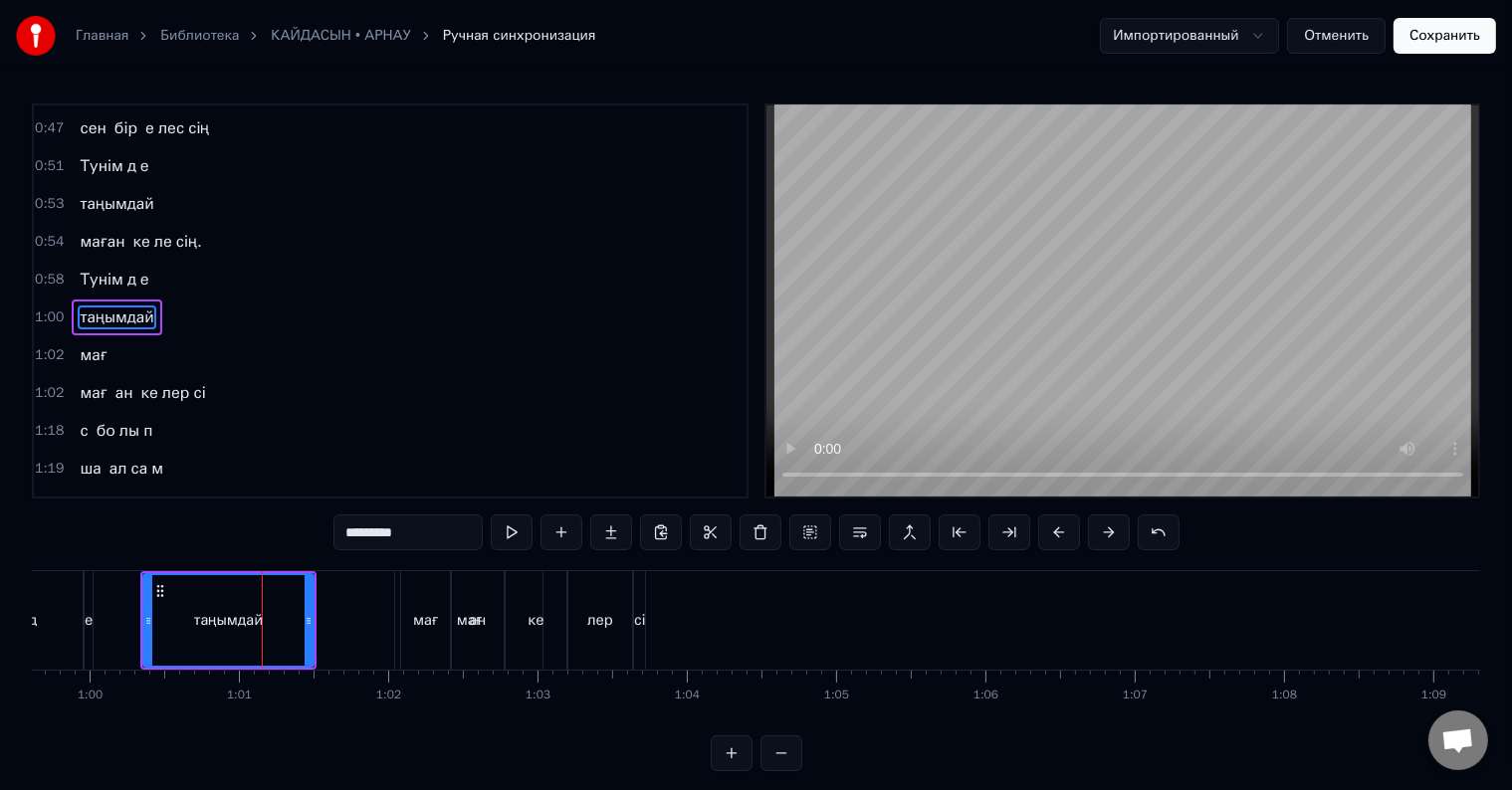 click on "мағ" at bounding box center (469, 620) 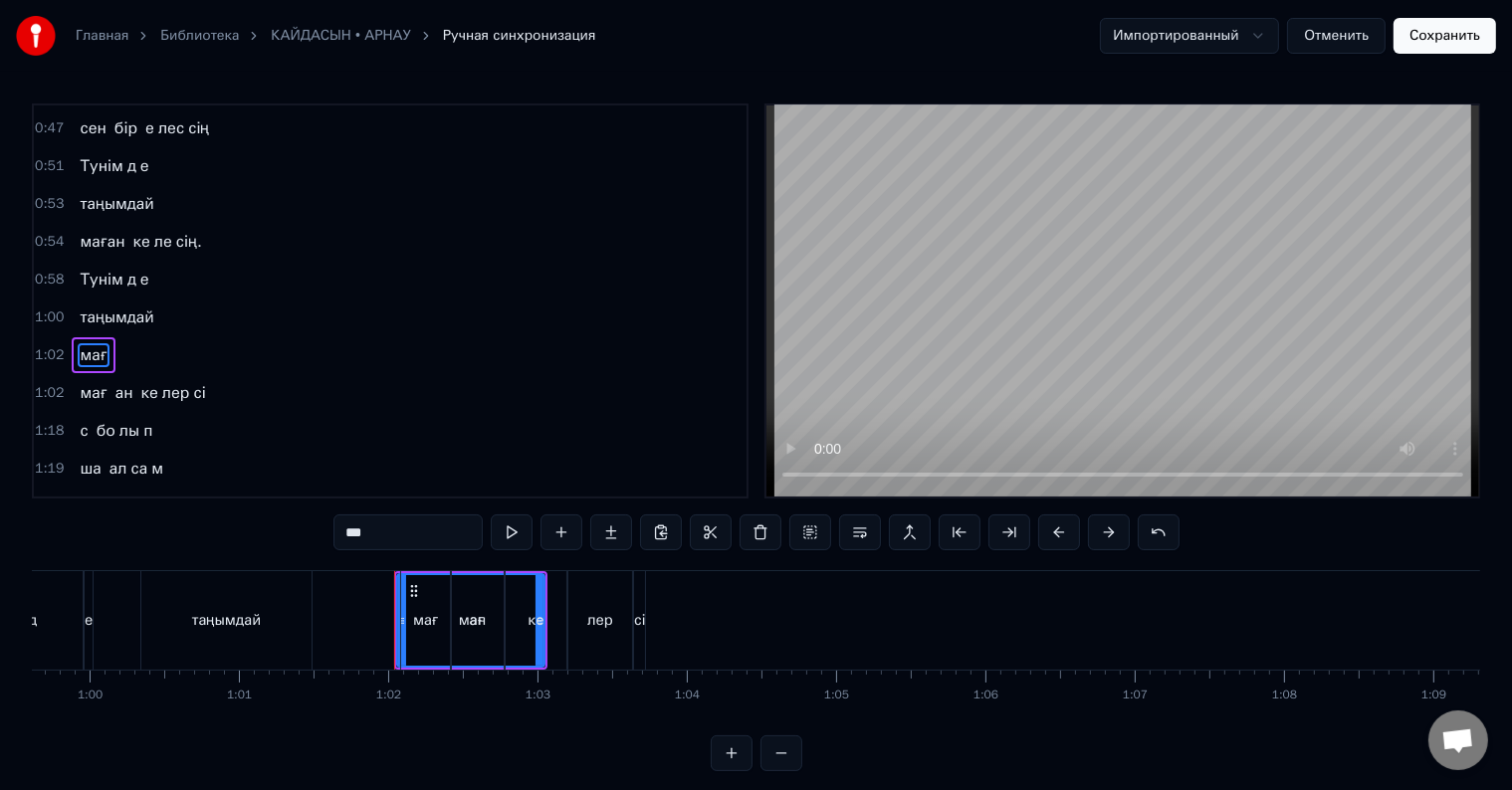 scroll, scrollTop: 334, scrollLeft: 0, axis: vertical 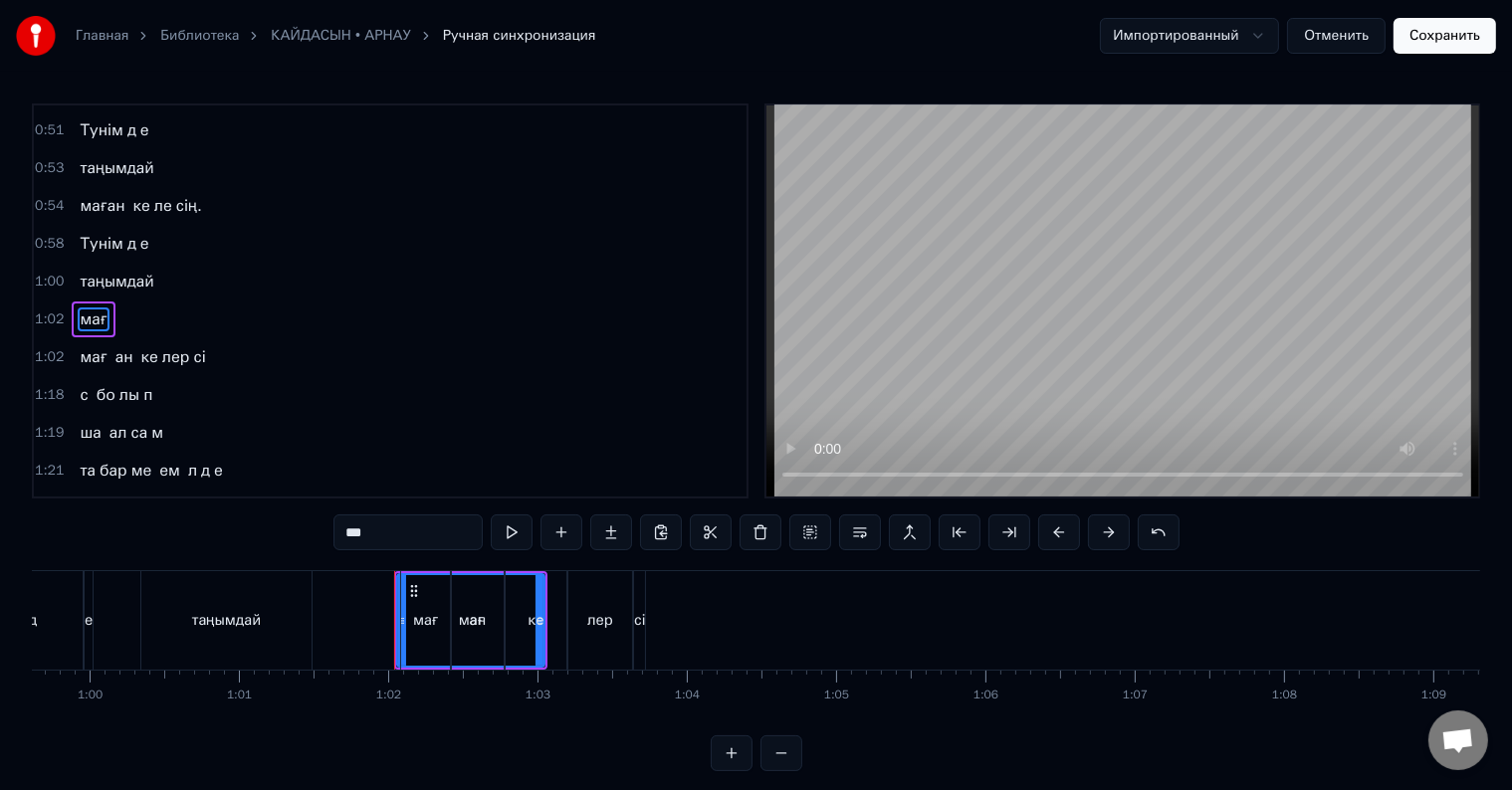 type on "**" 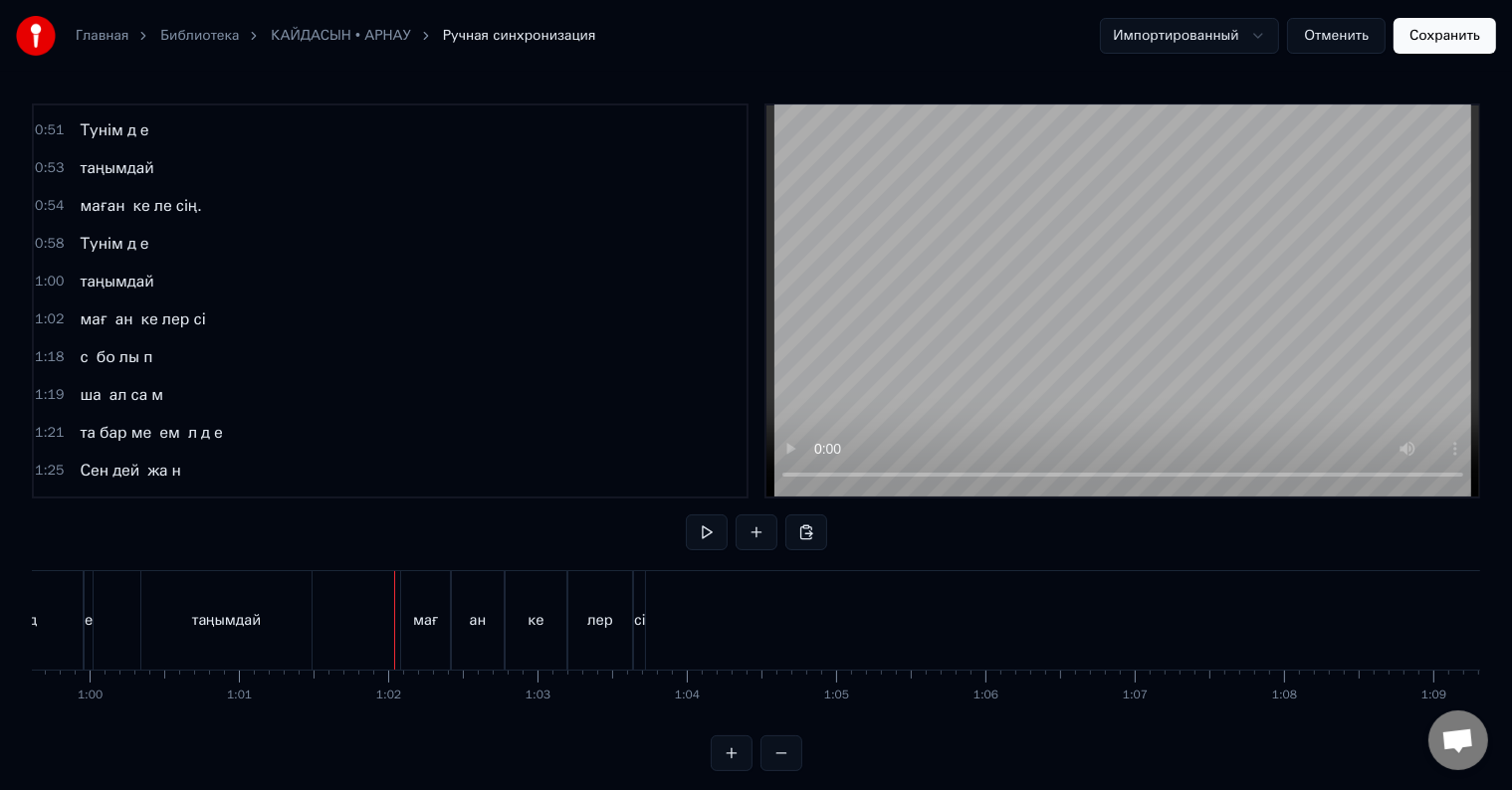 click on "мағ" at bounding box center [425, 620] 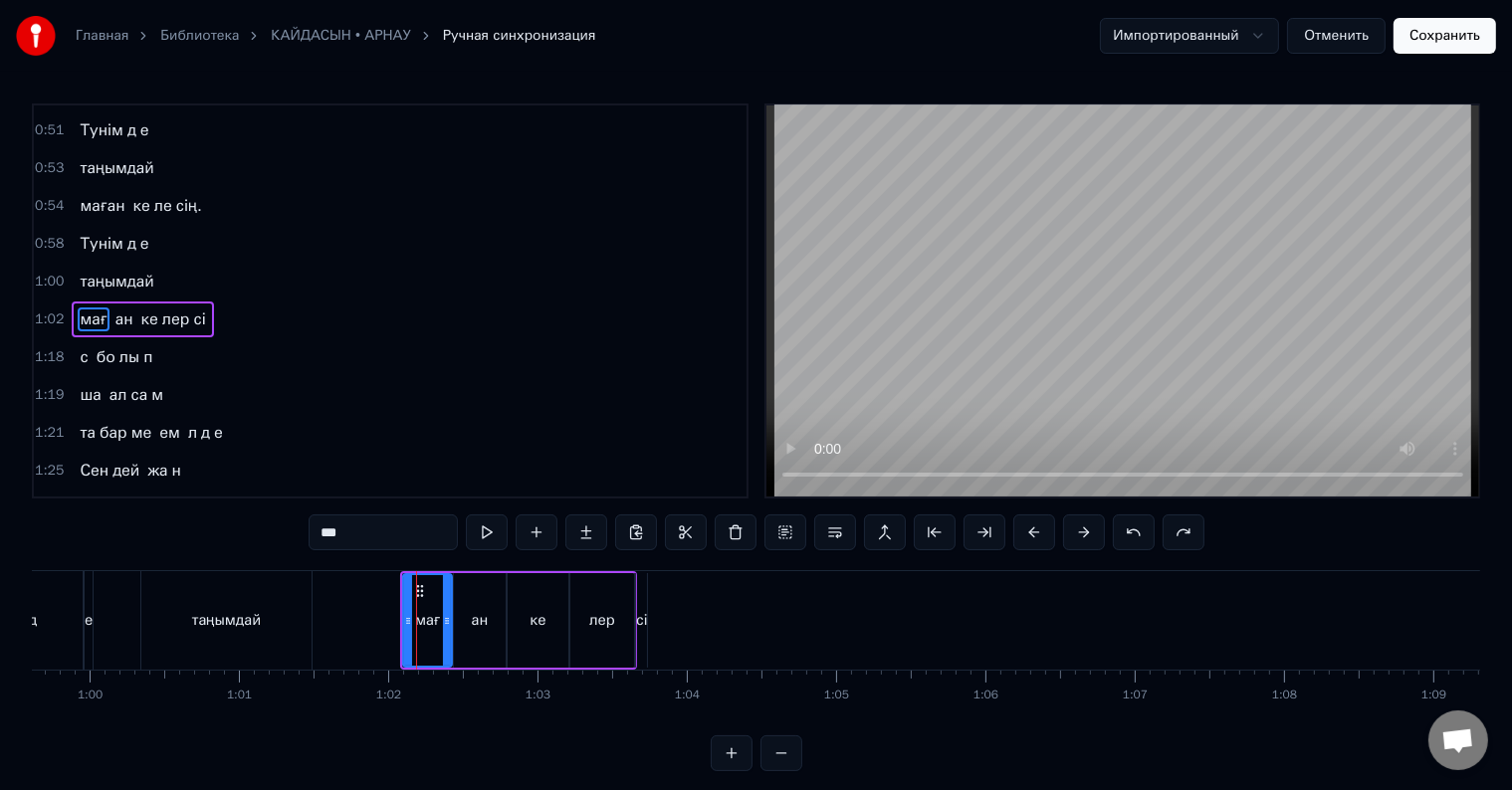 click at bounding box center [4594, 620] 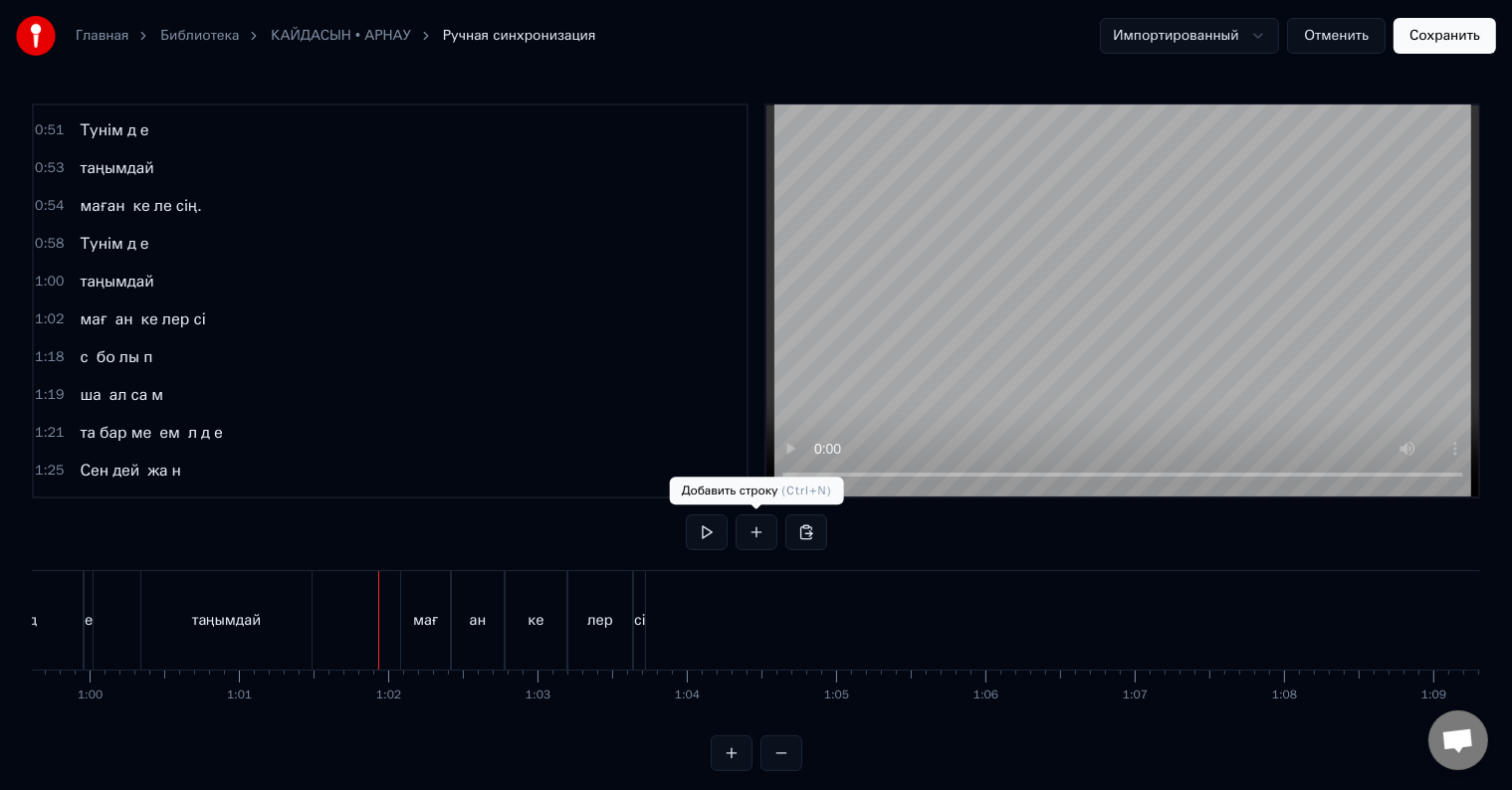 click at bounding box center (756, 532) 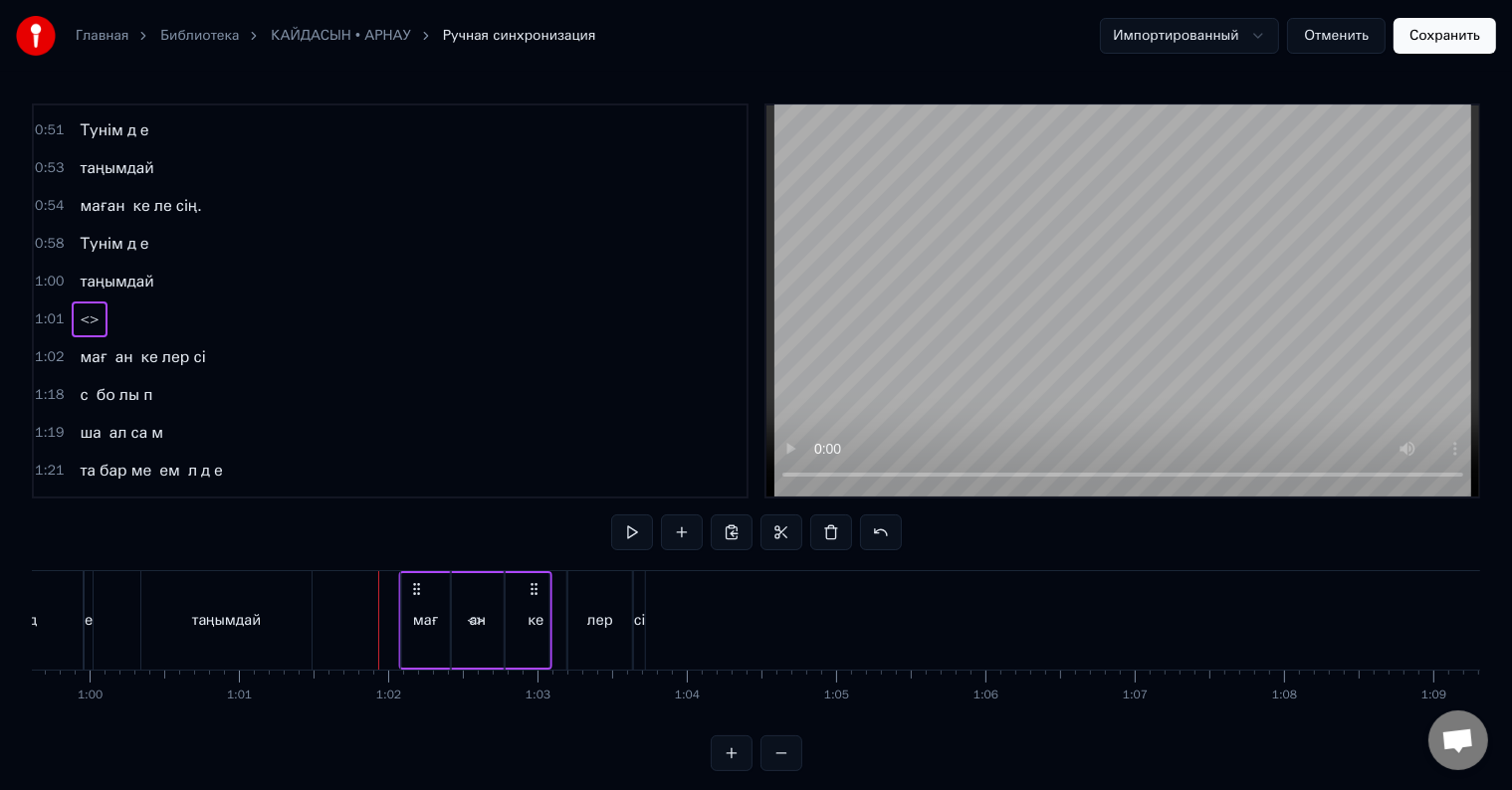 drag, startPoint x: 394, startPoint y: 587, endPoint x: 414, endPoint y: 587, distance: 20 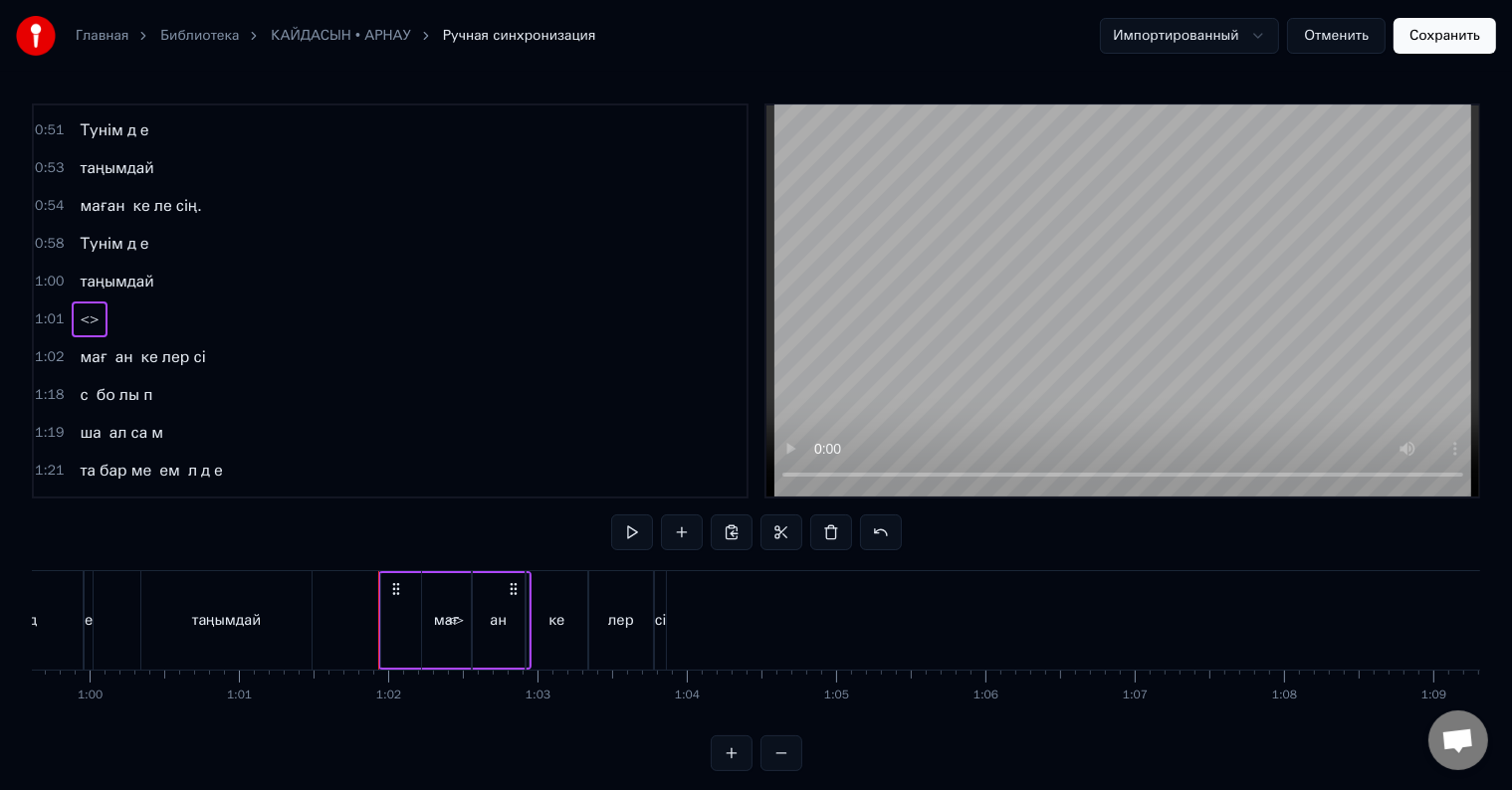 click on "<>" at bounding box center (89, 319) 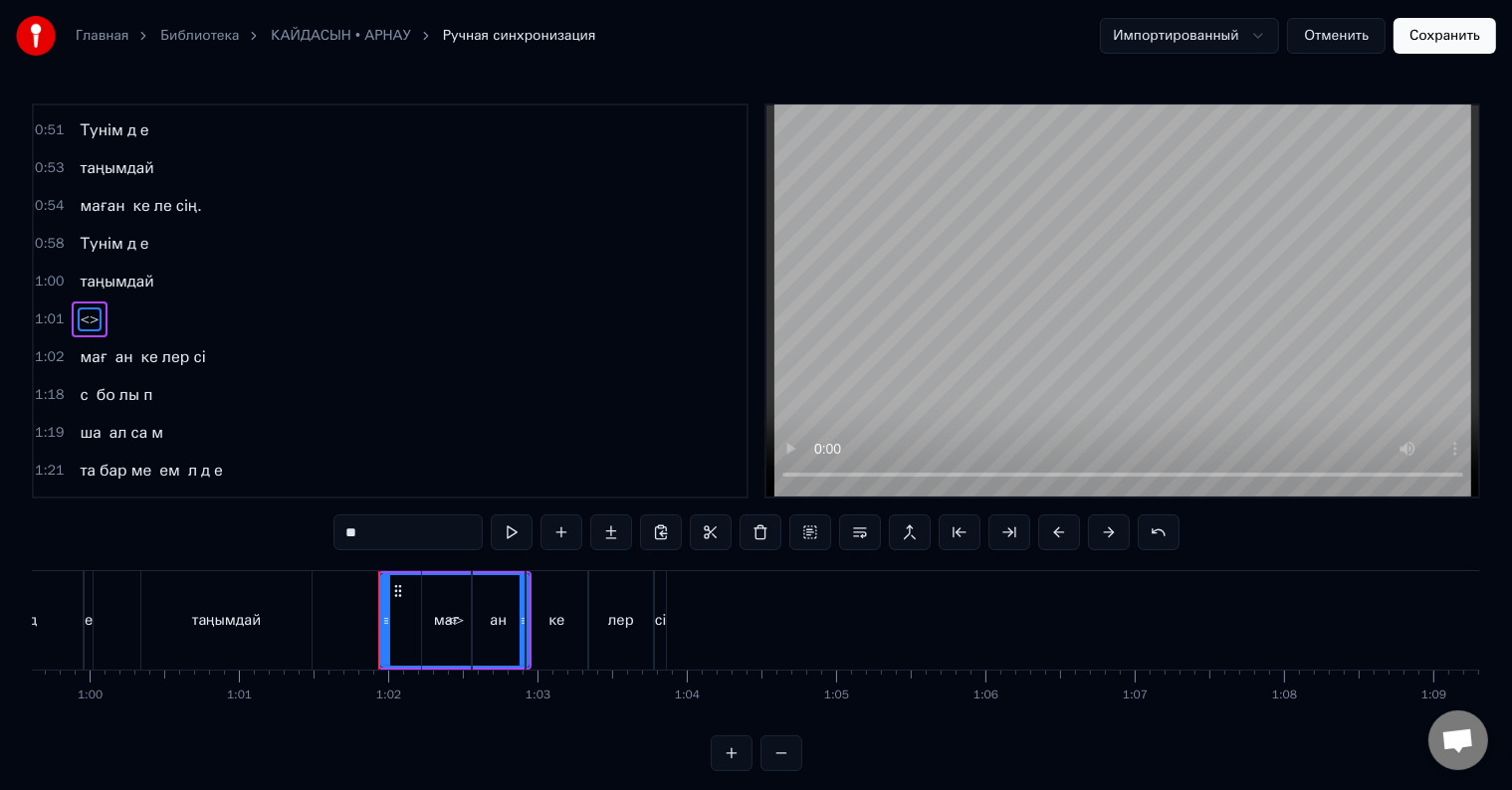click on "**" at bounding box center (408, 532) 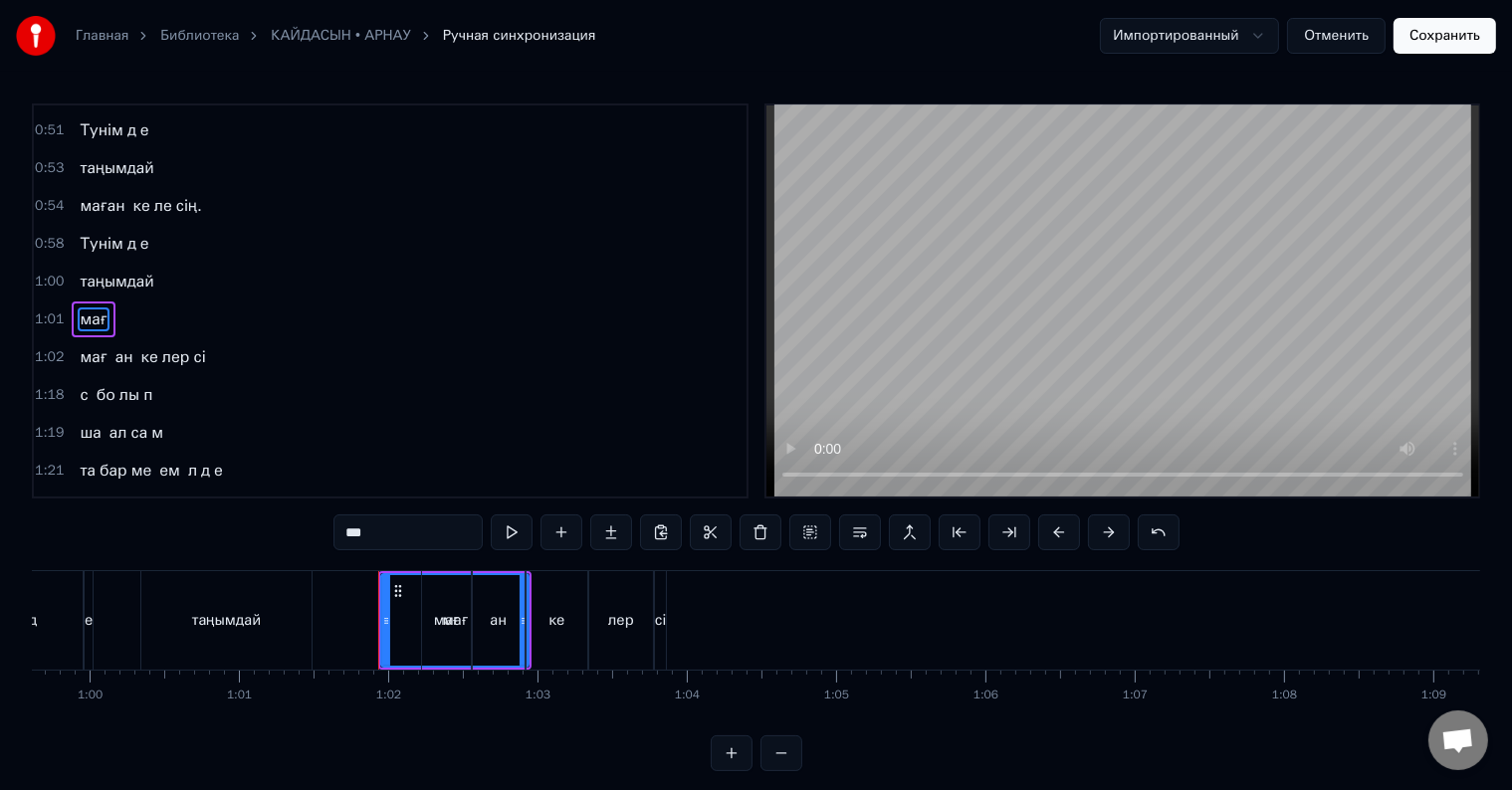 click on "ке" at bounding box center [556, 620] 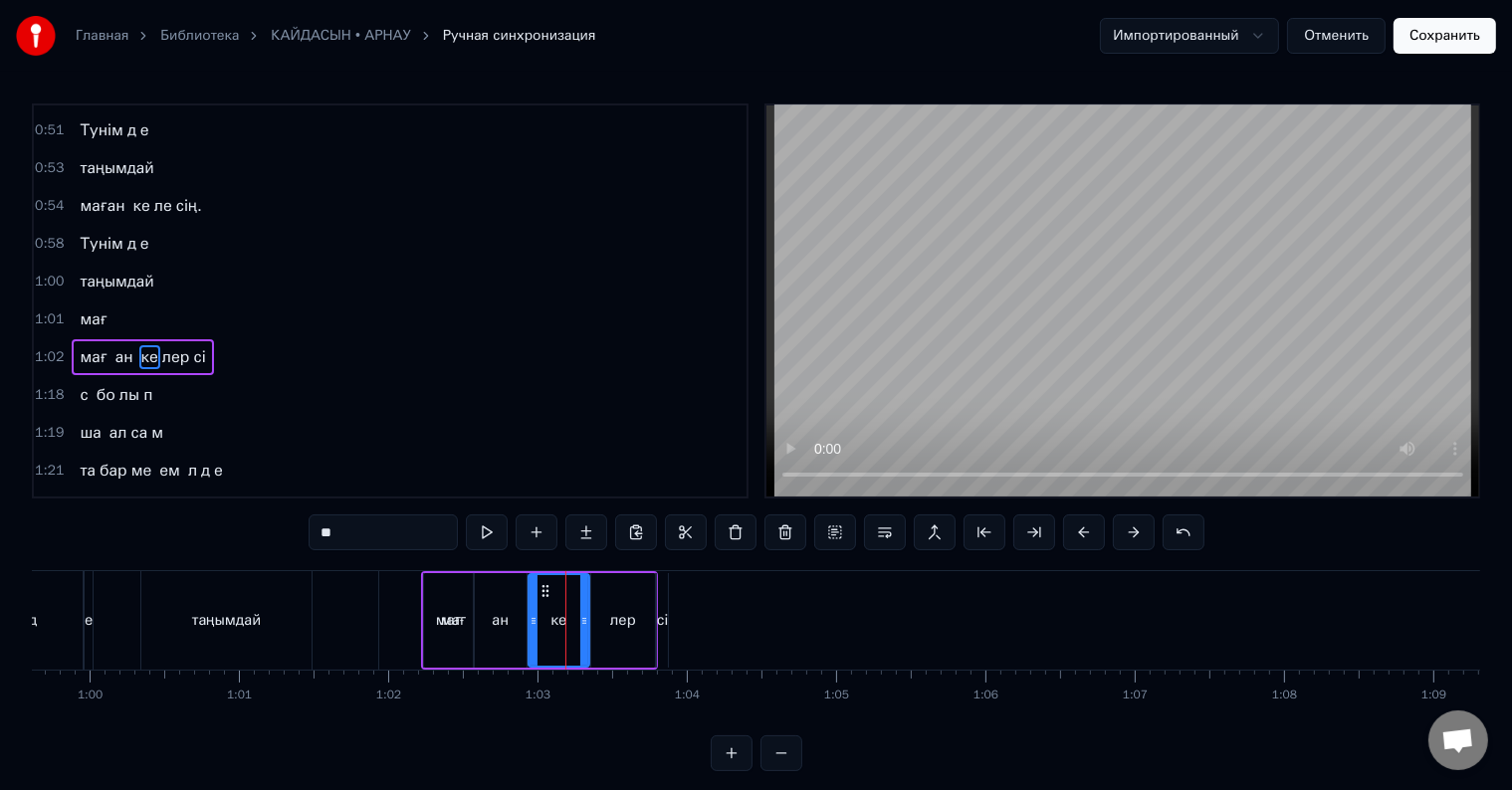 scroll, scrollTop: 371, scrollLeft: 0, axis: vertical 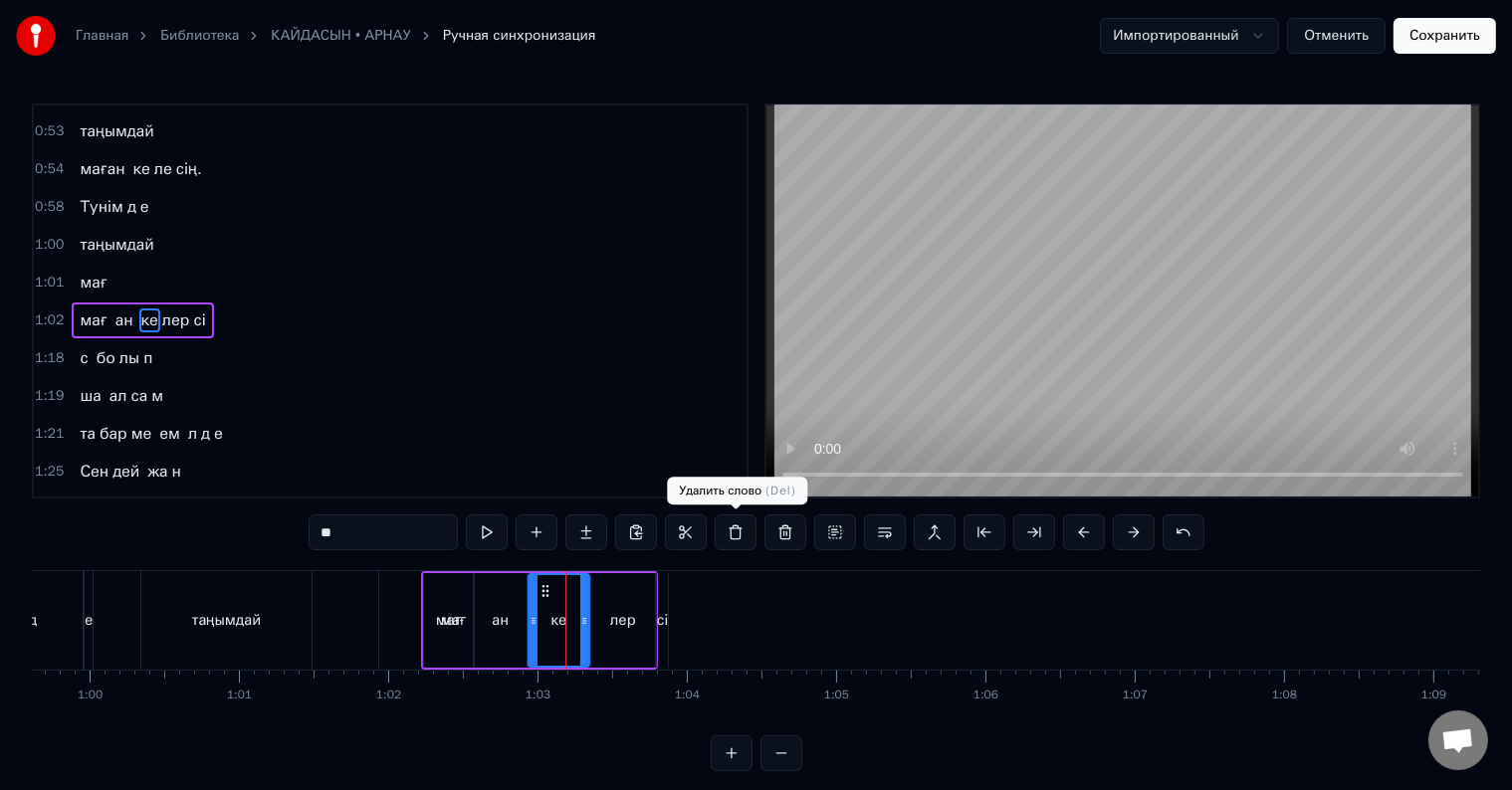 click at bounding box center [736, 532] 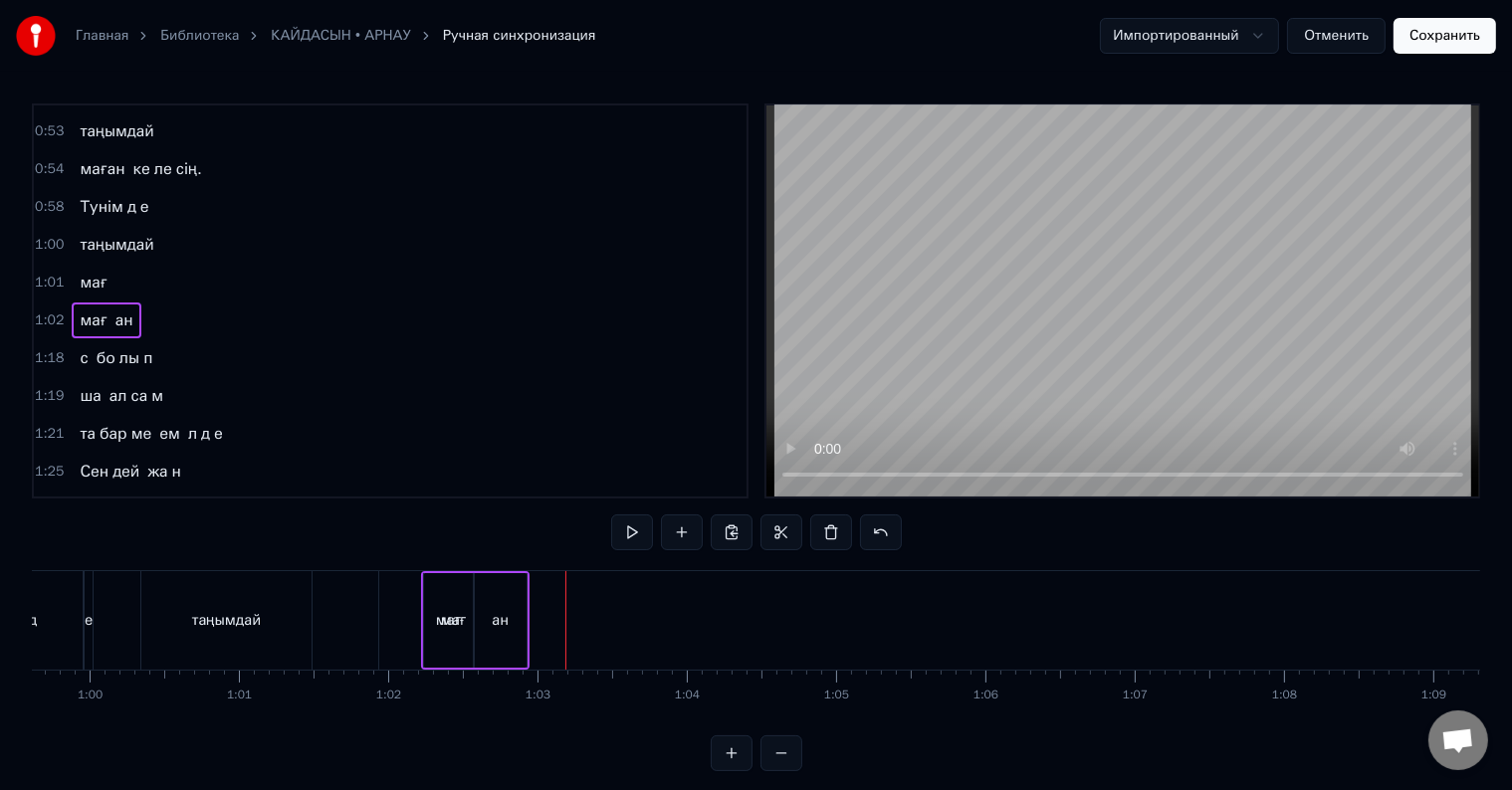 click on "мағ" at bounding box center (448, 620) 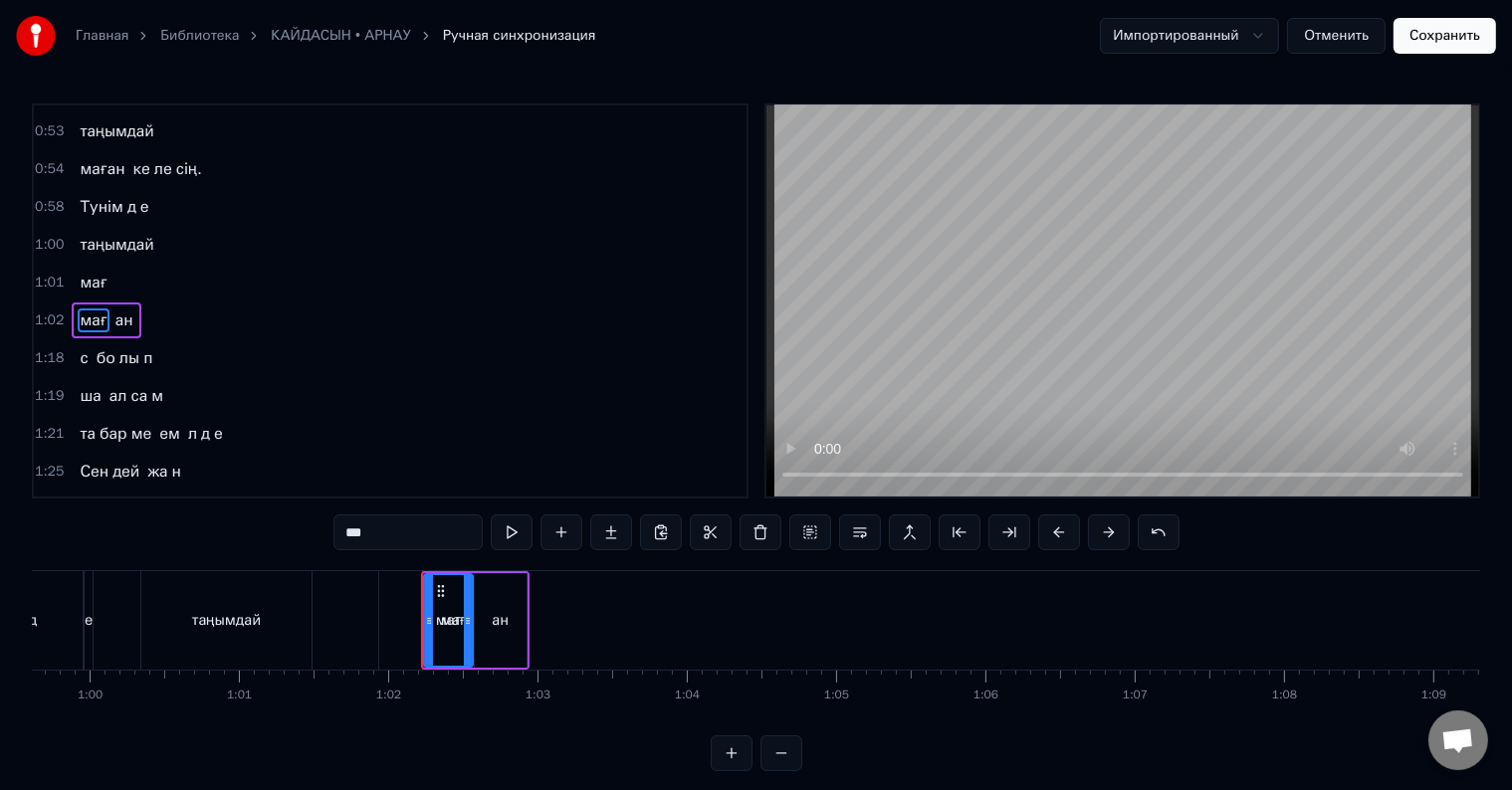 click on "ан" at bounding box center [500, 620] 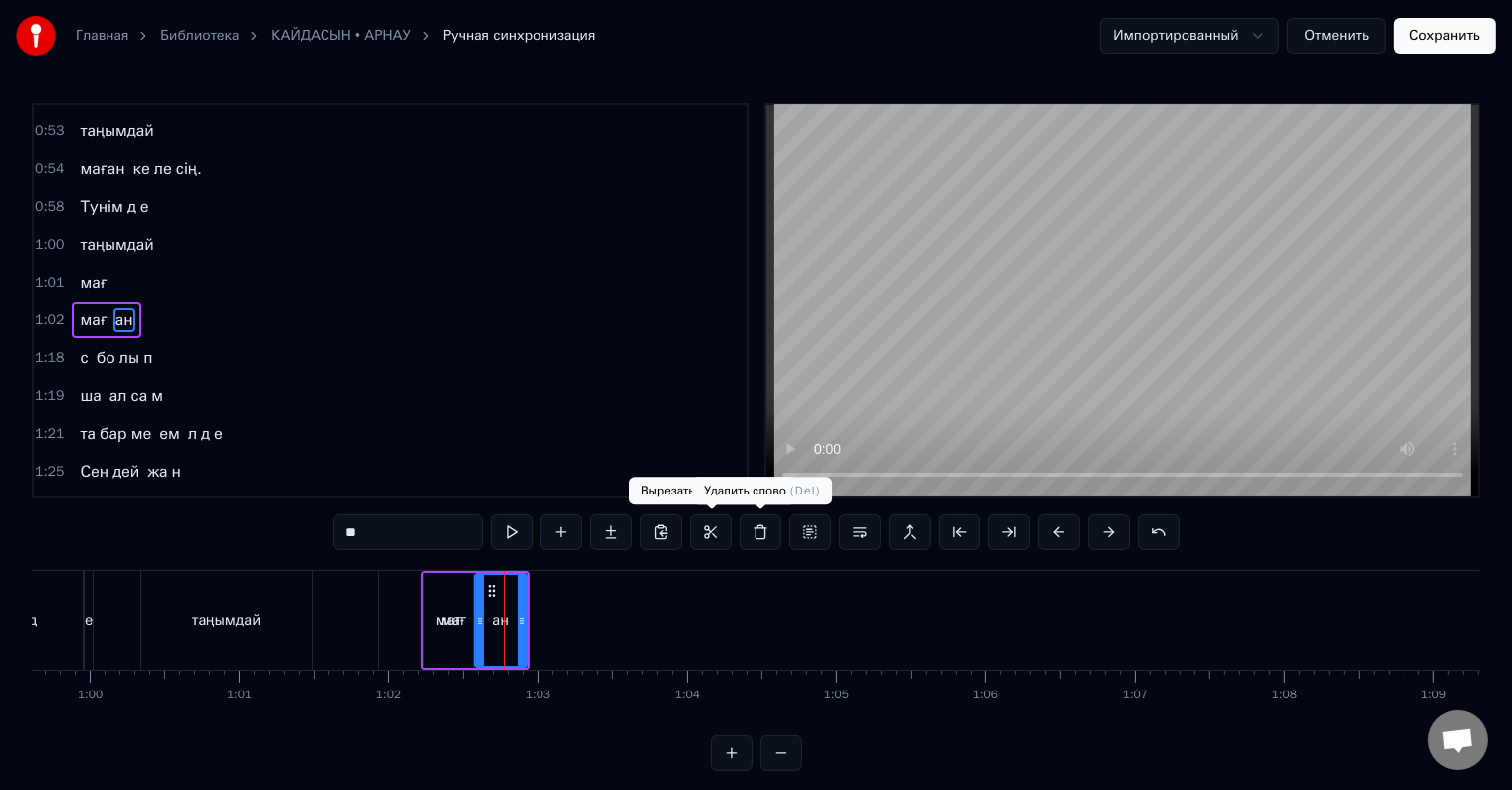 click at bounding box center (760, 532) 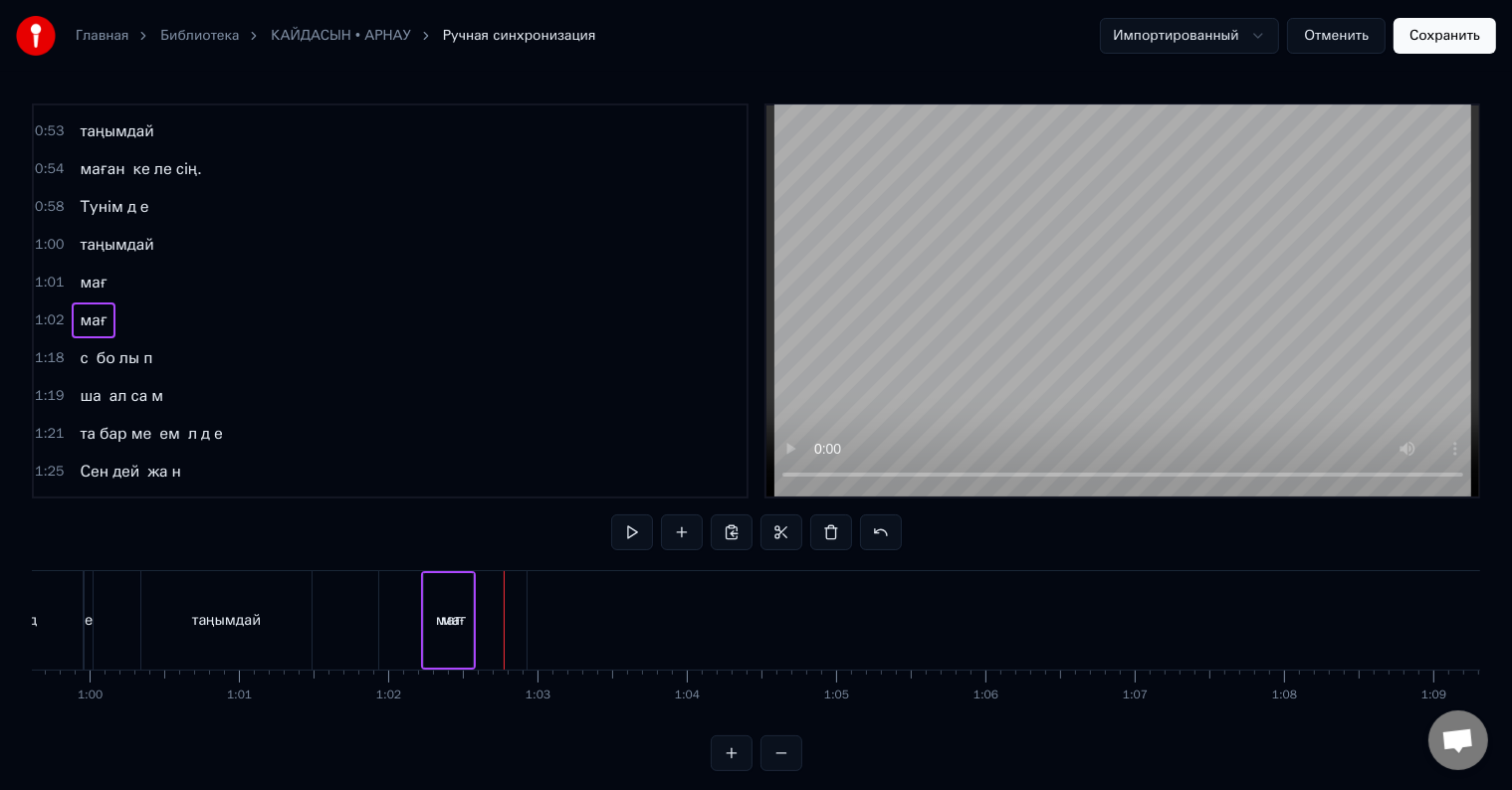click on "мағ" at bounding box center [448, 620] 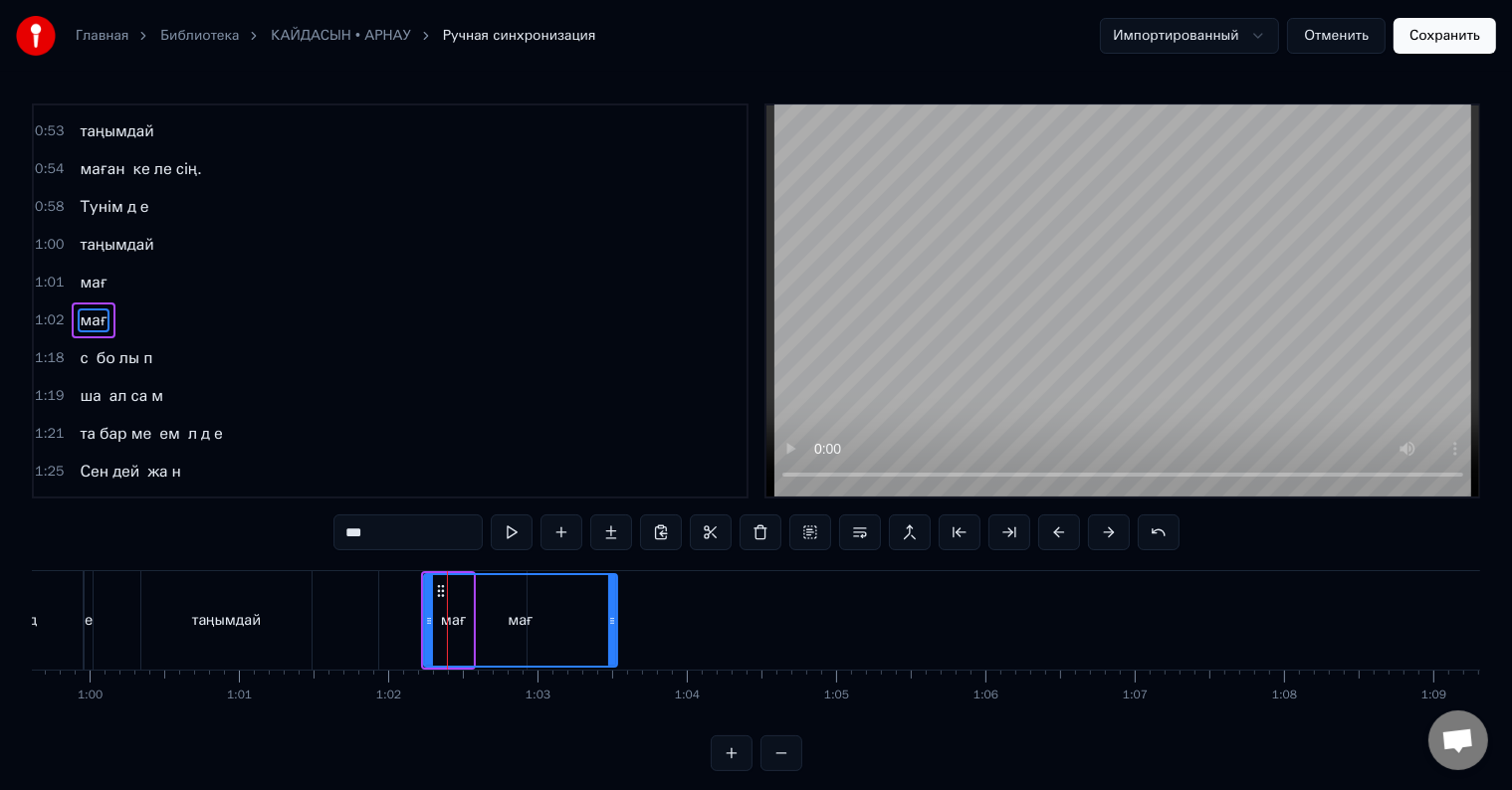 drag, startPoint x: 471, startPoint y: 616, endPoint x: 614, endPoint y: 621, distance: 143.08739 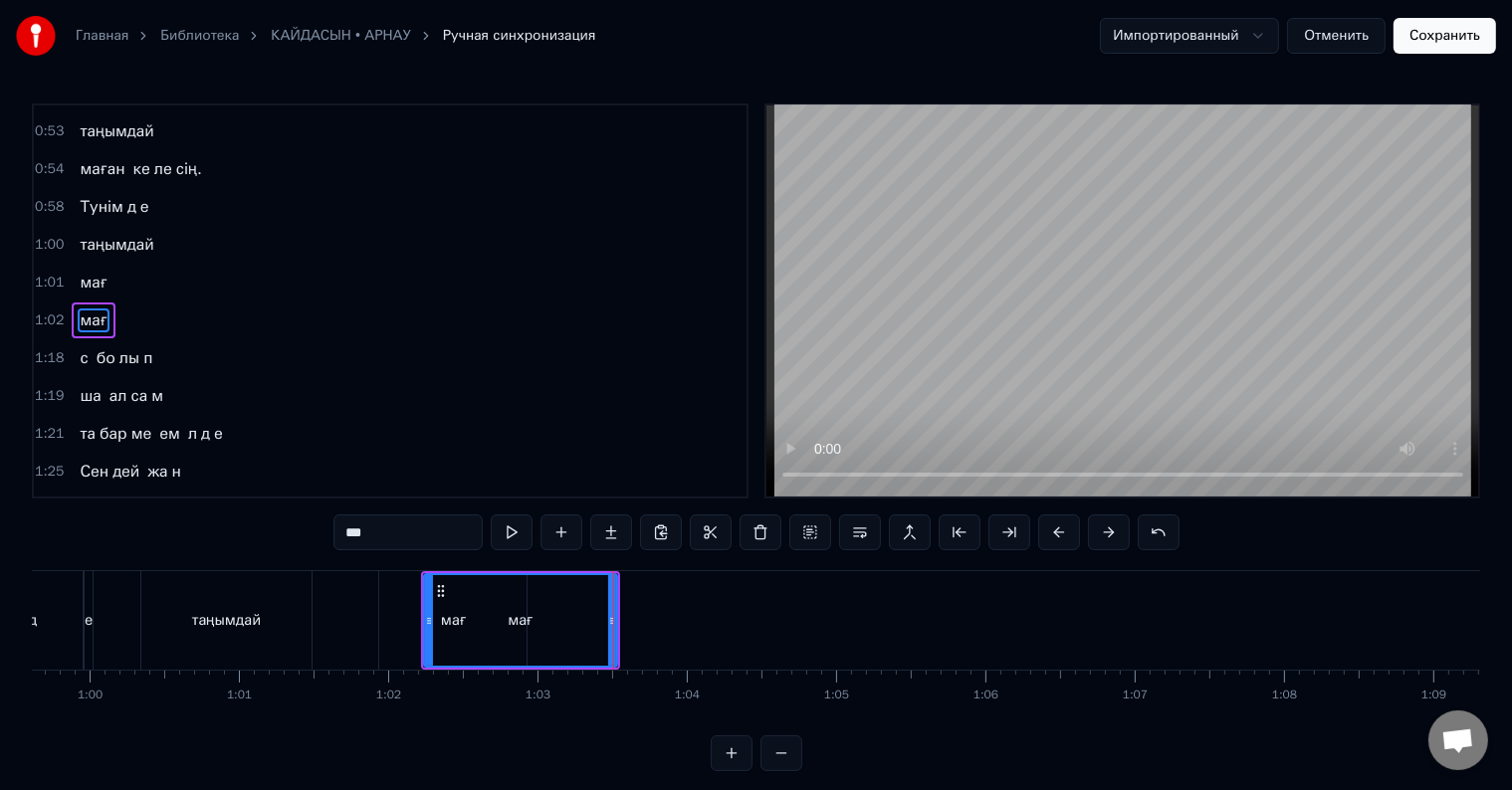 click on "мағ" at bounding box center (520, 620) 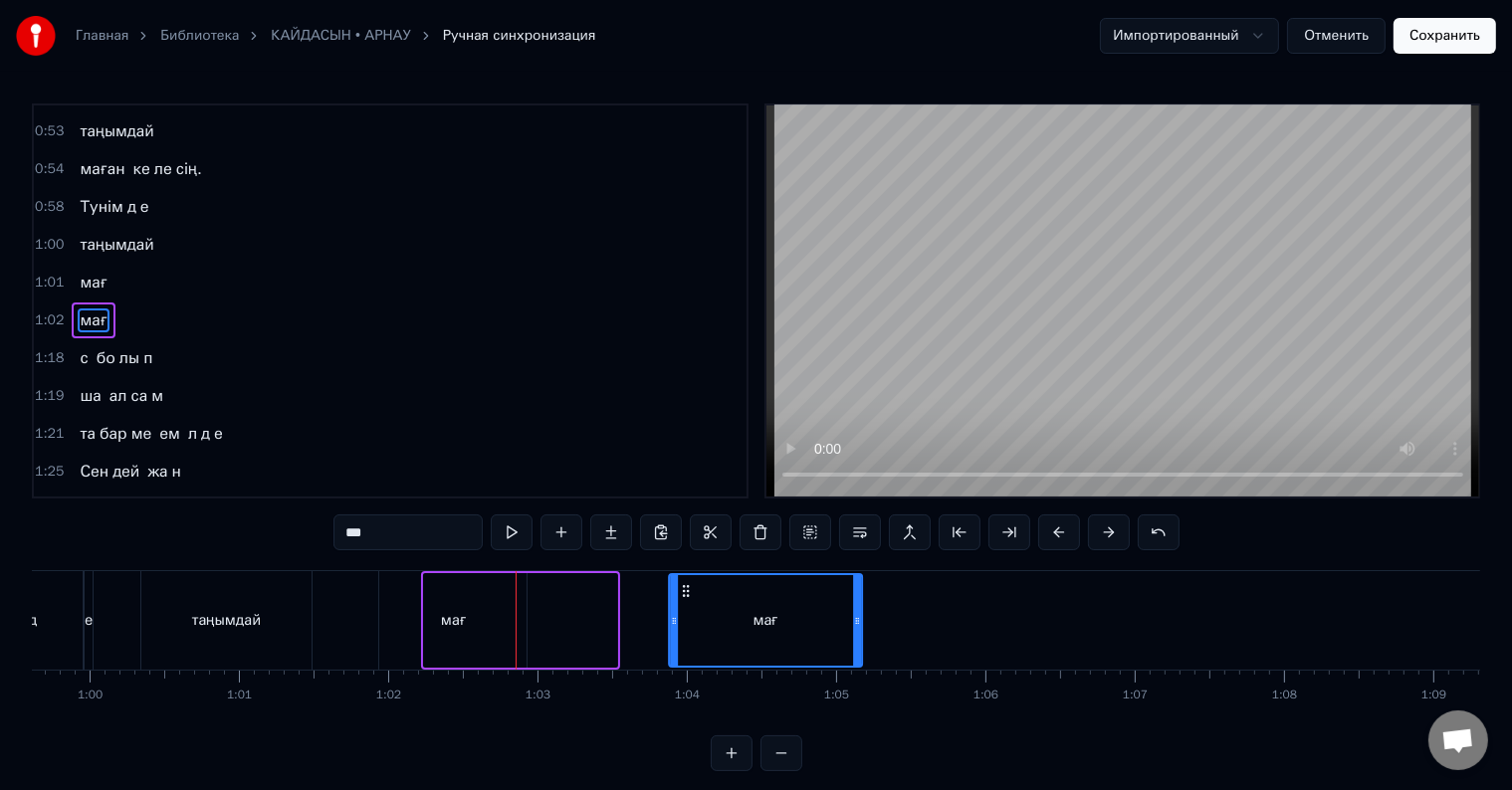 drag, startPoint x: 440, startPoint y: 589, endPoint x: 685, endPoint y: 608, distance: 245.73563 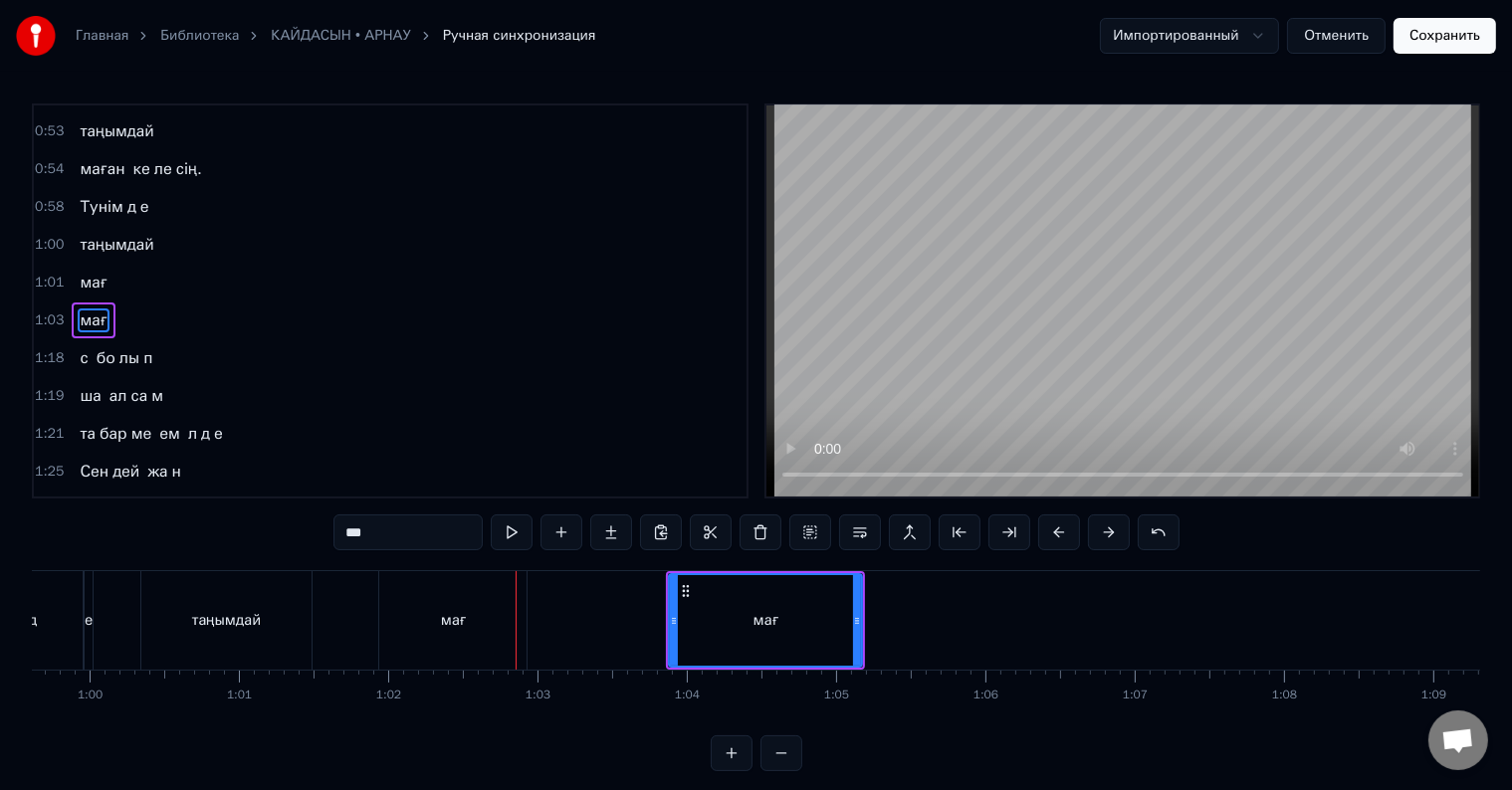 click on "мағ" at bounding box center [453, 620] 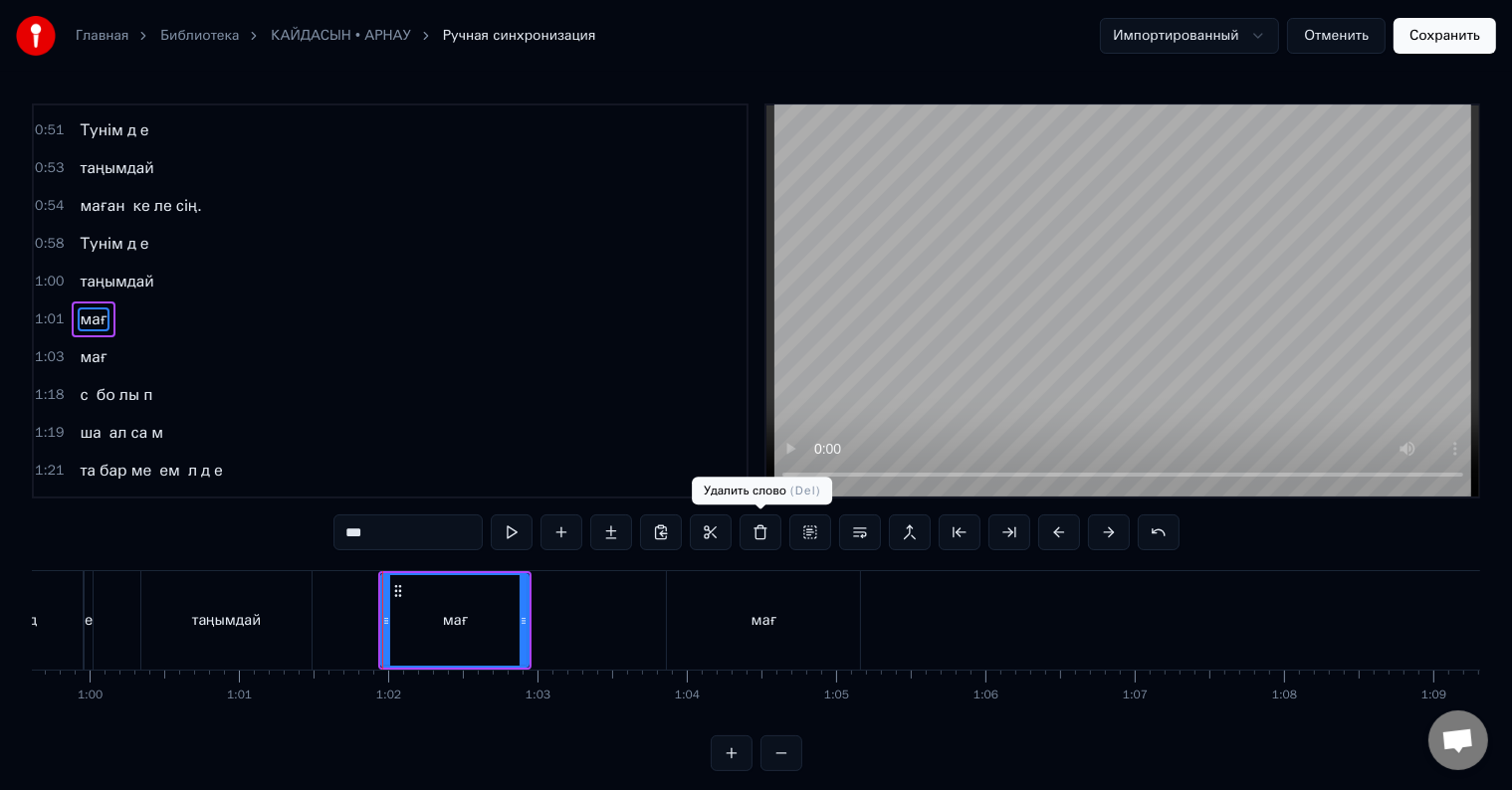 click at bounding box center [760, 532] 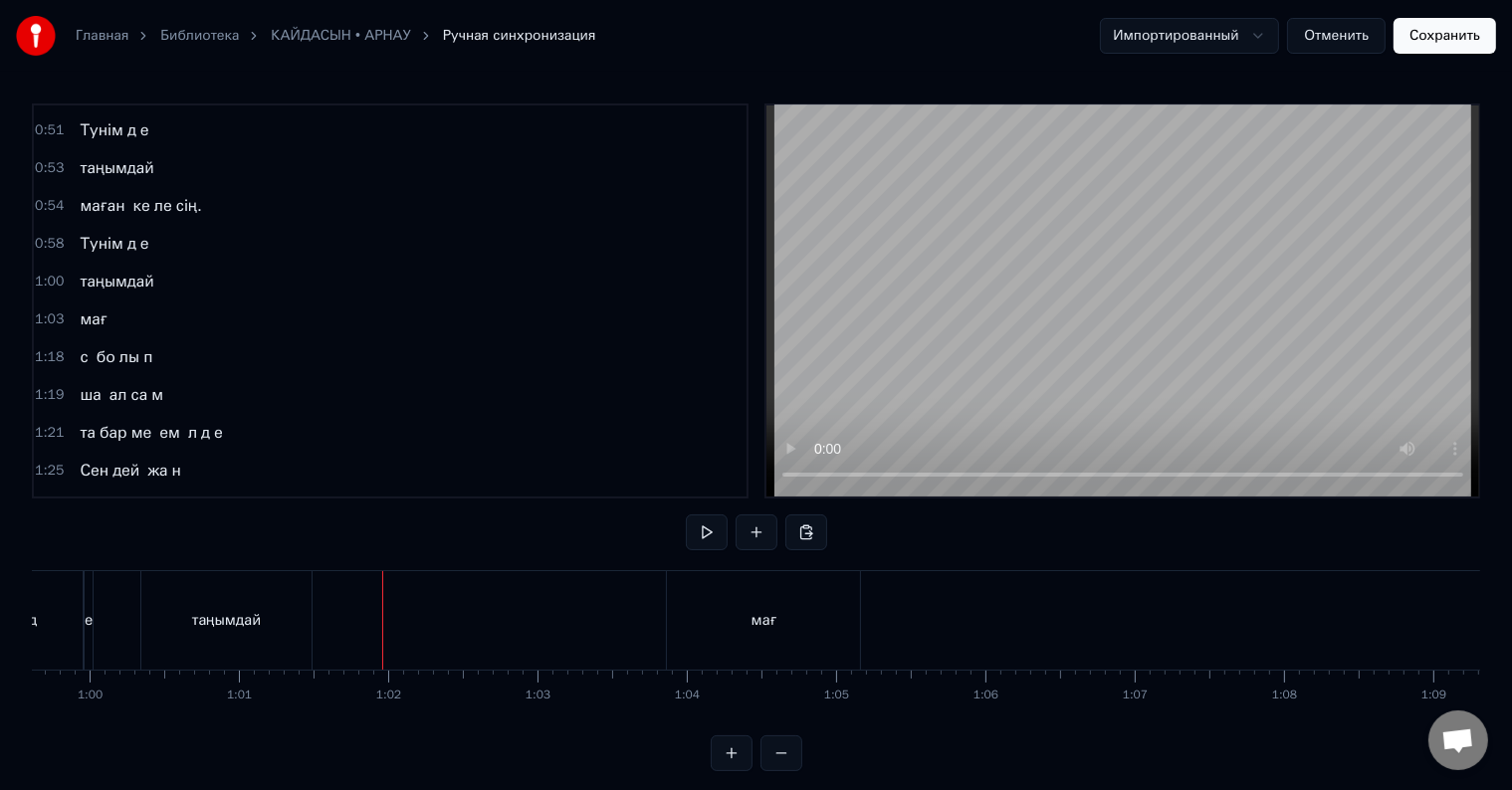 click on "мағ" at bounding box center (763, 620) 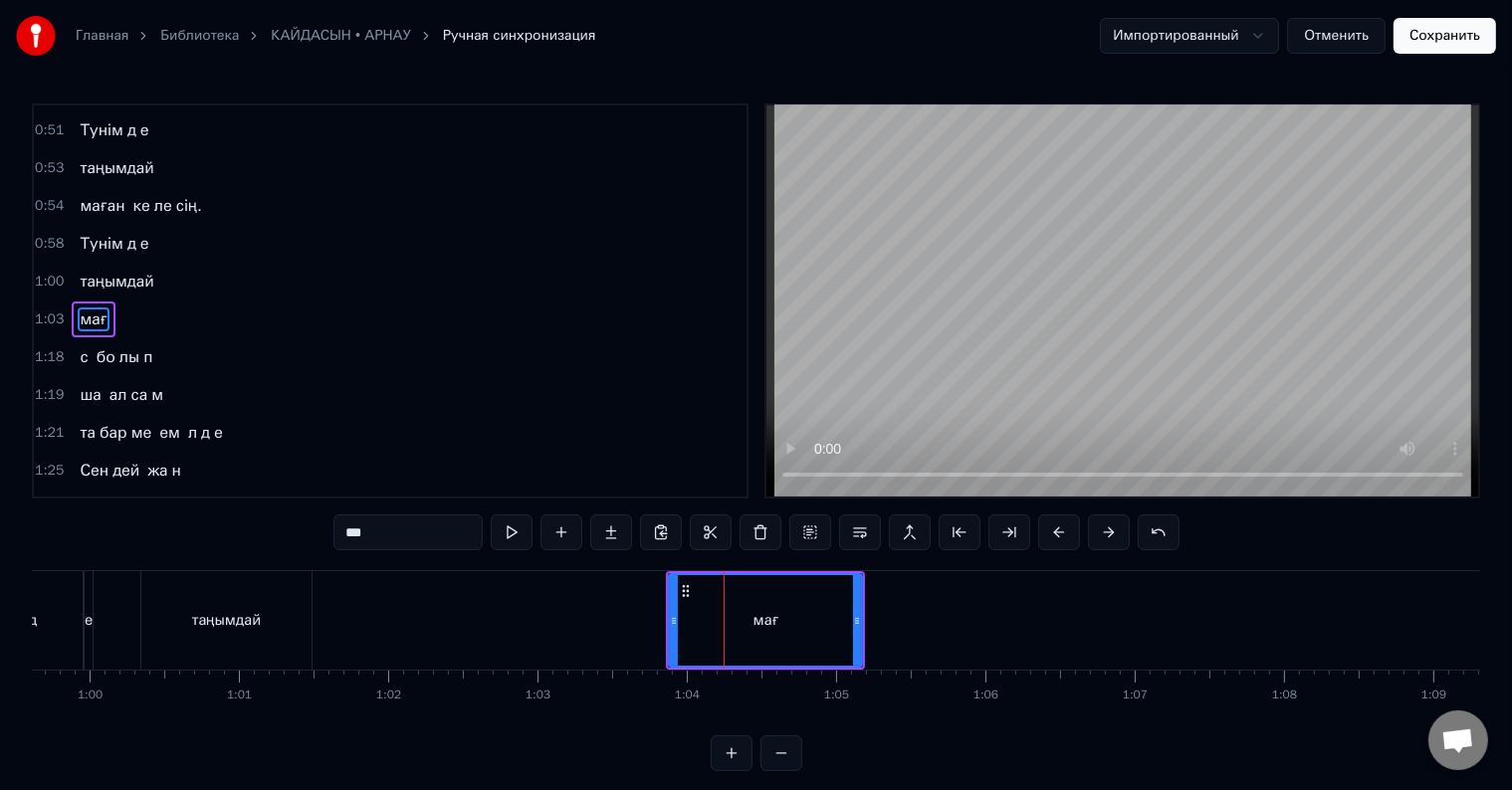 drag, startPoint x: 681, startPoint y: 581, endPoint x: 486, endPoint y: 601, distance: 196.02296 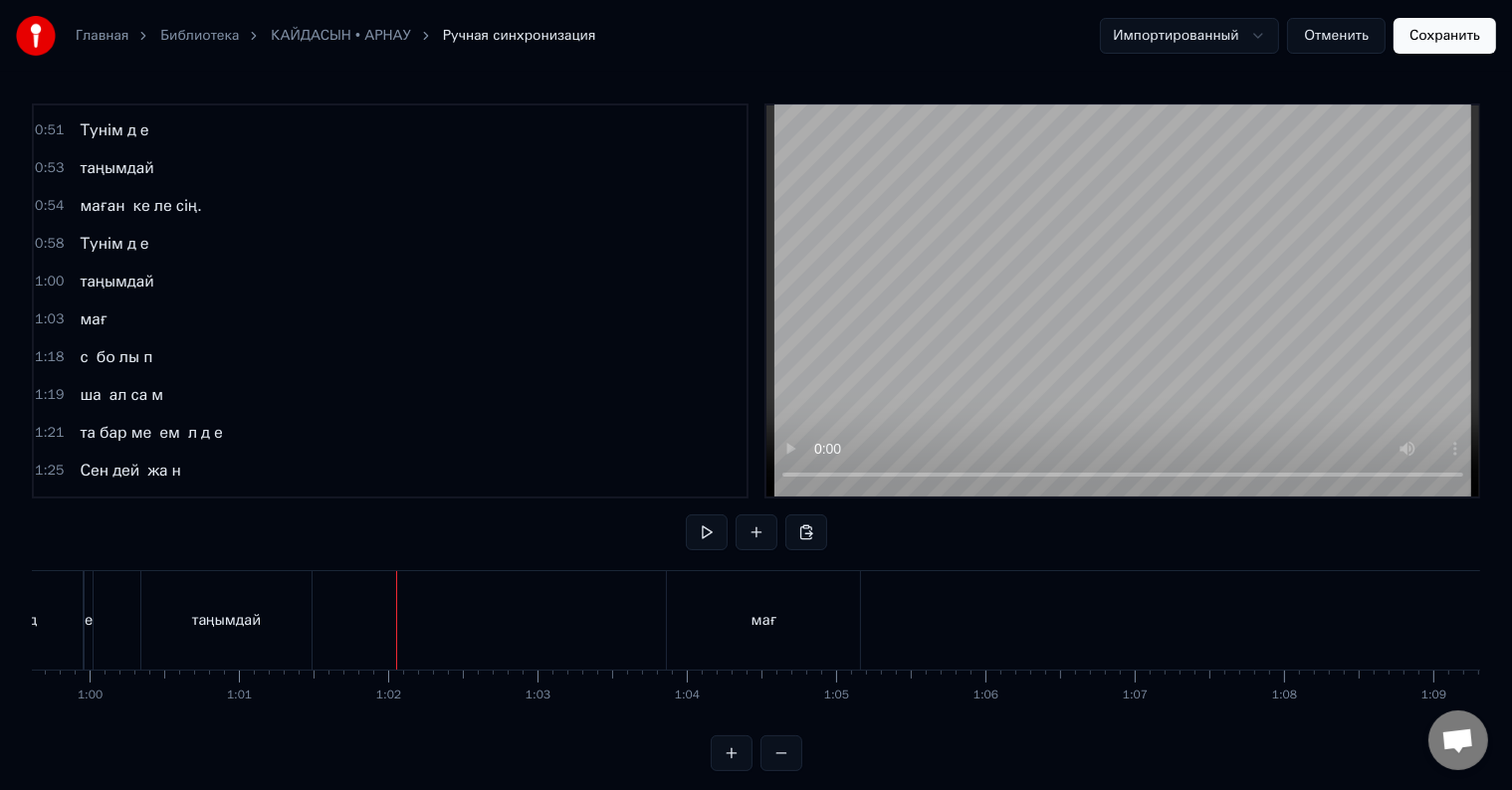 click on "Кун діз д е тун де д е се ні із де ді м Кім сің се н? Қай да сың?  со ны біл ме ді м Бір де бар сың бір де жоқ, сен бір е лес сің Тунім д е таңымдай маған ке ле сің. Тунім д е таңымдай  мағ с бо лы п ша ал са м та бар ме ем л д е Сен дей жа н мен ші н жо бл лем д е Се ні із де дім да ла дан се ні із де дім а ла дан Жо сы се н ай да сы ж р сі сен ай д а Жо сы се н ай да сы ж р сі сен ай д а ай да сы Дн ём и но чь ю я ищ у дав ню ю меч т у Но не зна я где о н а все рав но ищ у Ты при хо ди шь как ми ра ж в пре драс свет ном сн е Но я ве рю мо ё счас ть е у лыб нет ся мн е Но я ве рю мо ё счас ть е у лыб нет" at bounding box center [4594, 620] 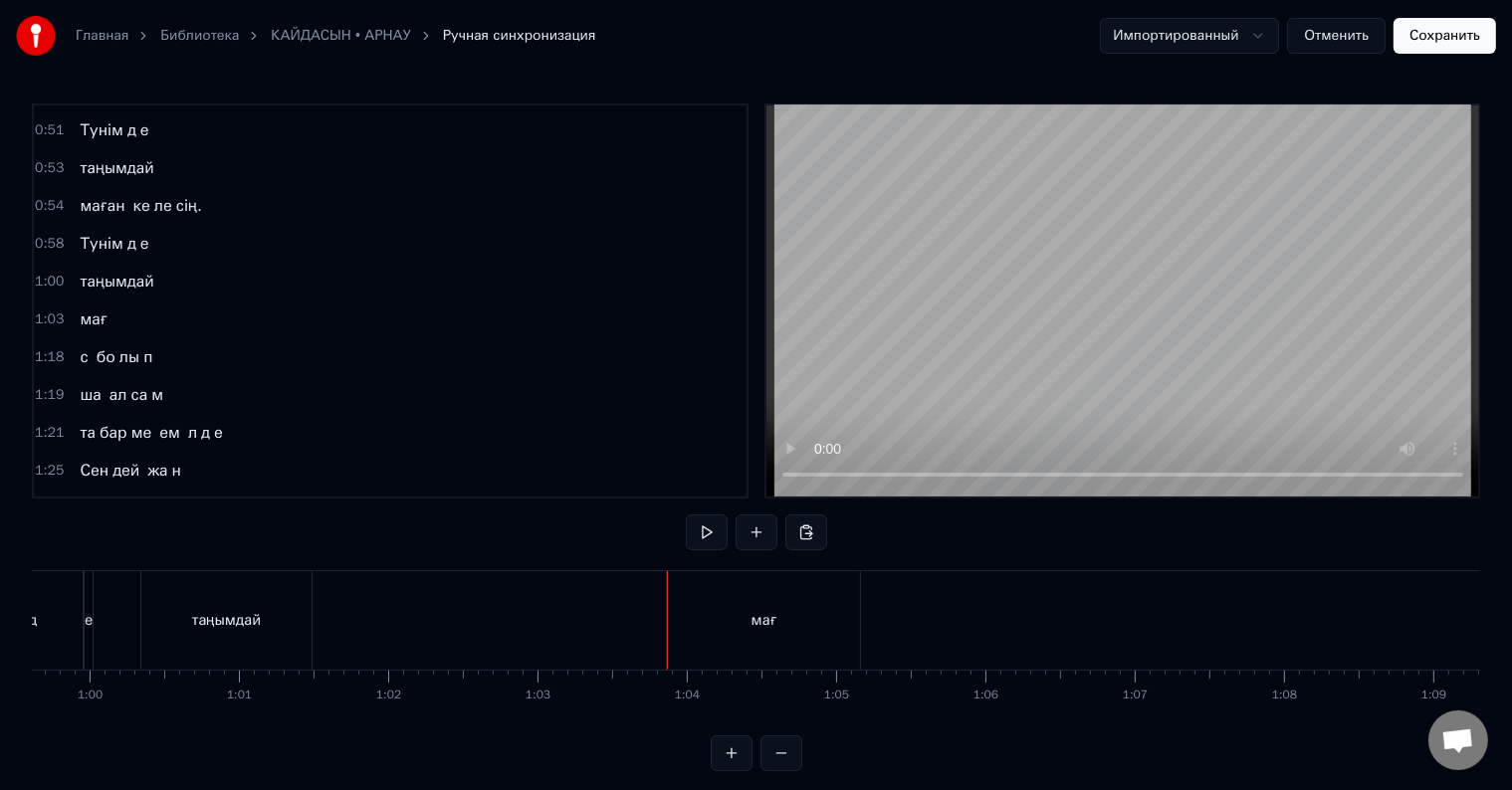click on "мағ" at bounding box center (763, 620) 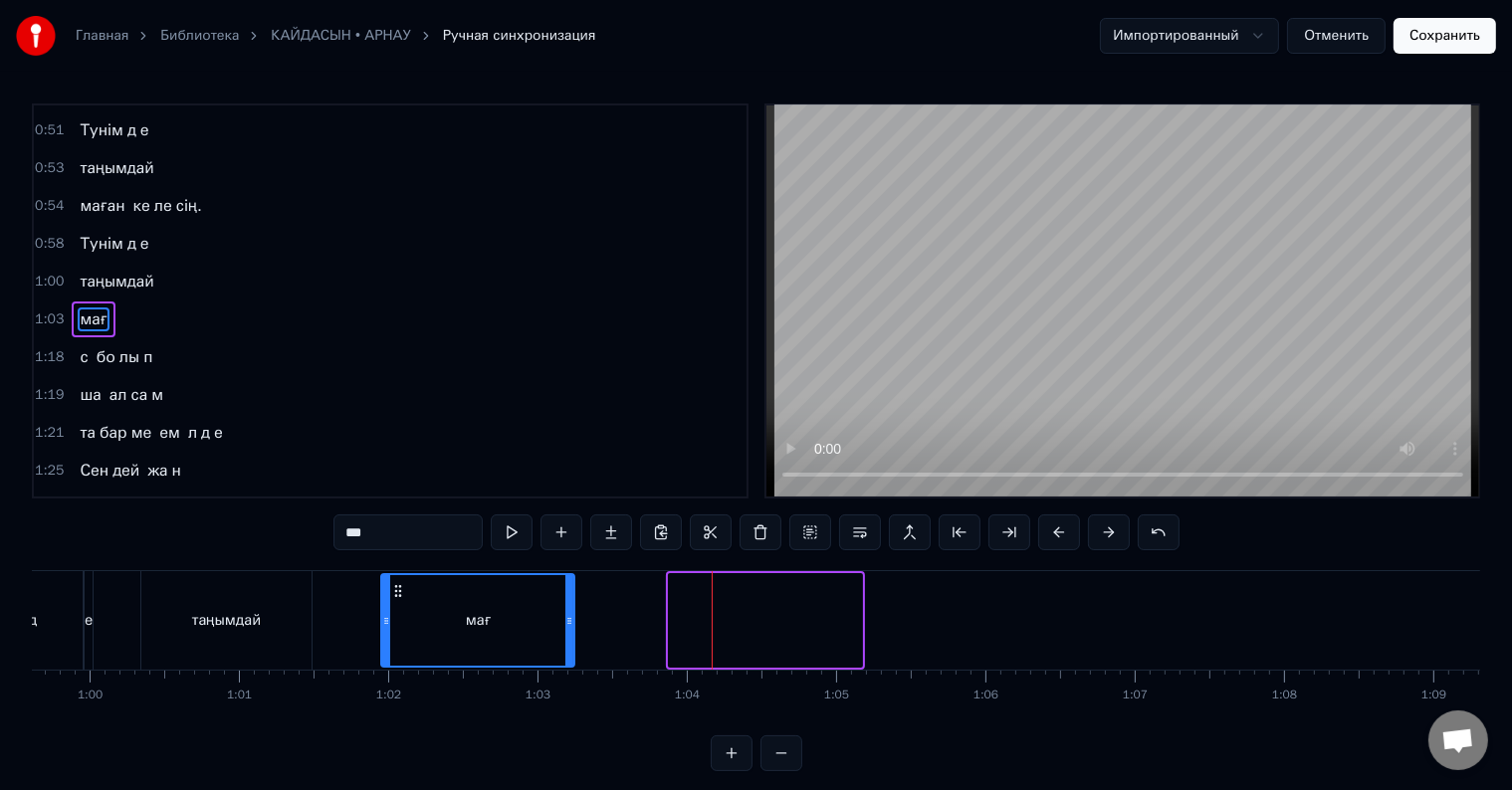 drag, startPoint x: 683, startPoint y: 585, endPoint x: 395, endPoint y: 600, distance: 288.39 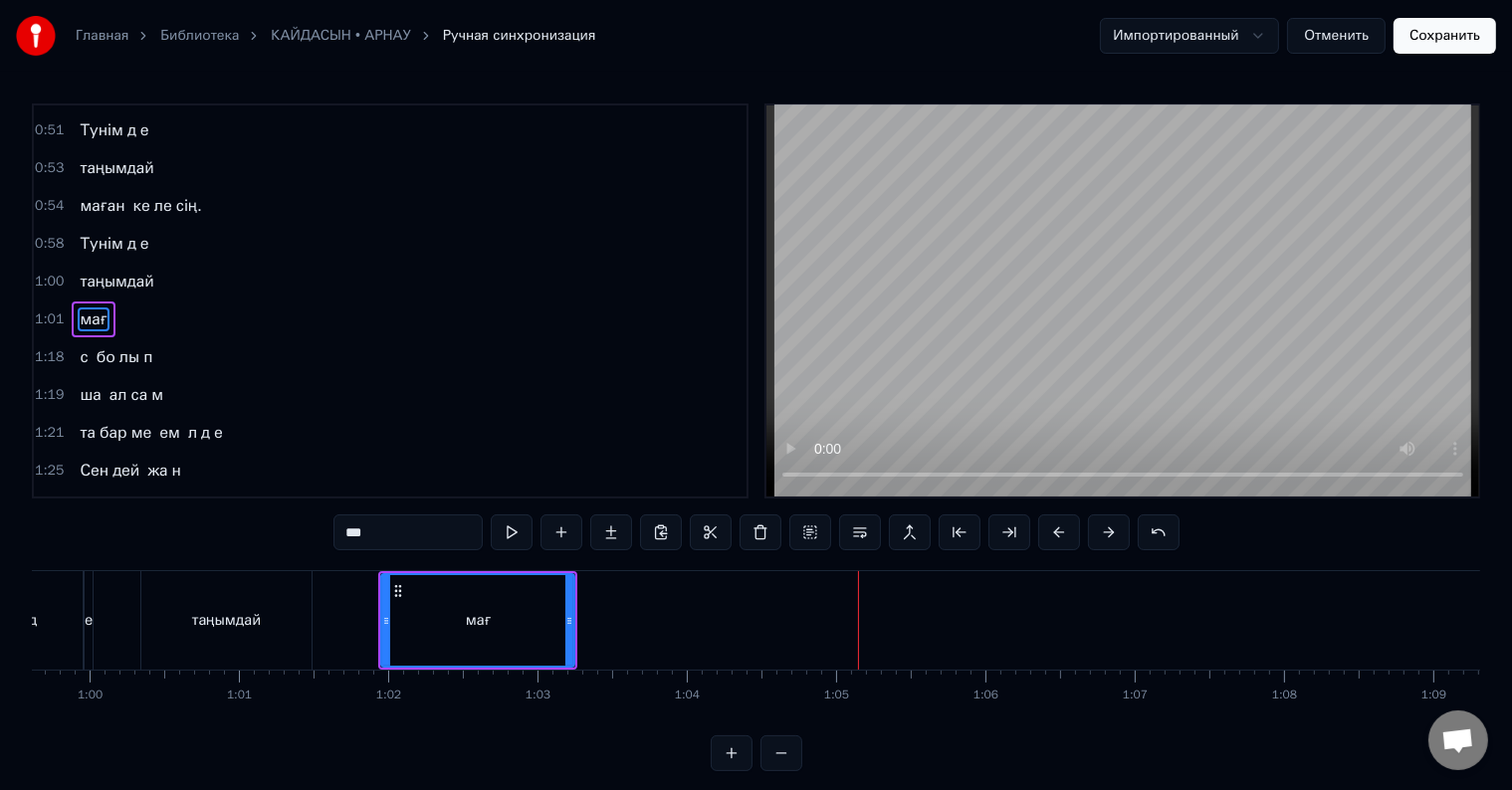 click on "таңымдай" at bounding box center (226, 620) 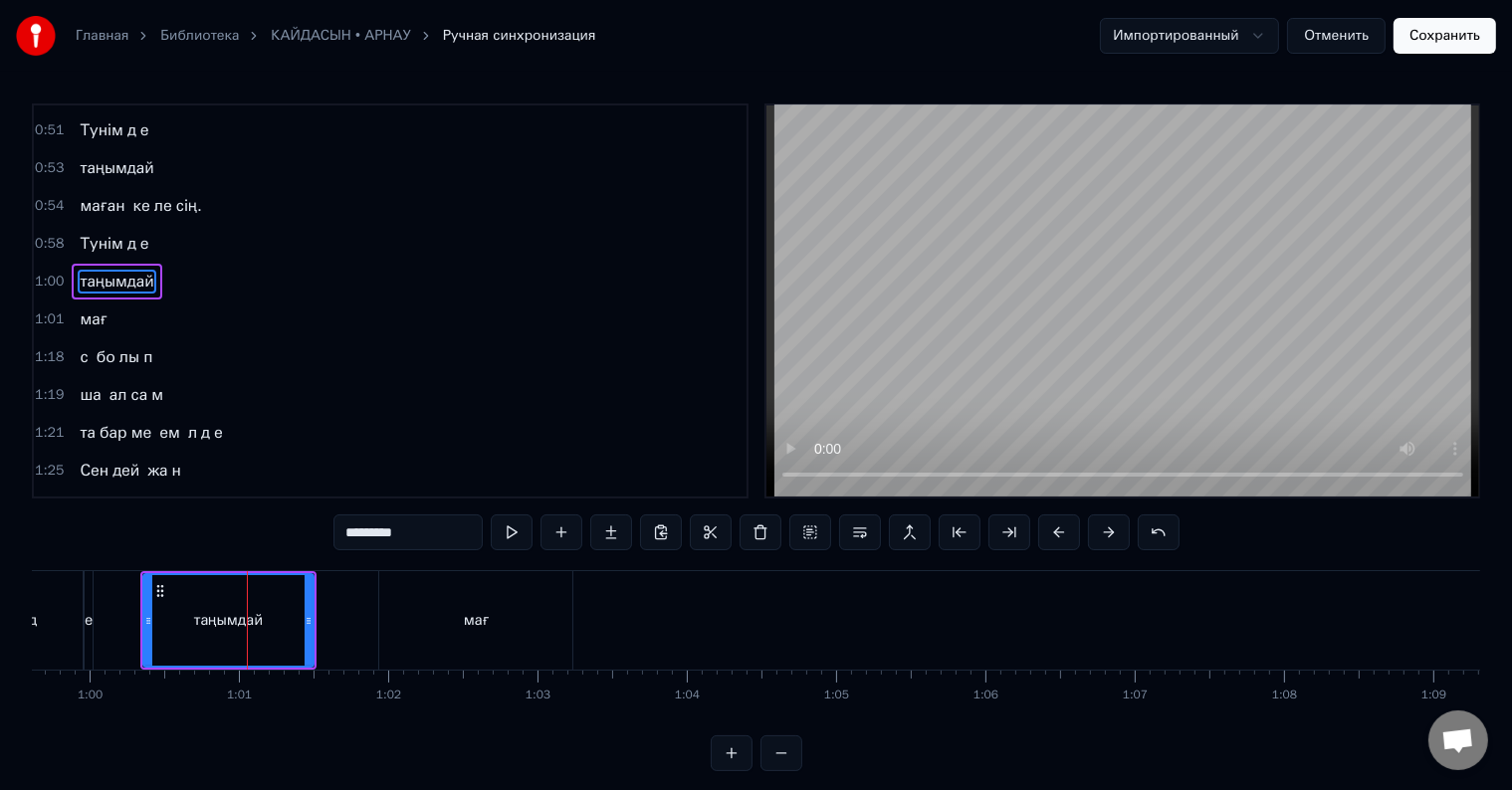 scroll, scrollTop: 298, scrollLeft: 0, axis: vertical 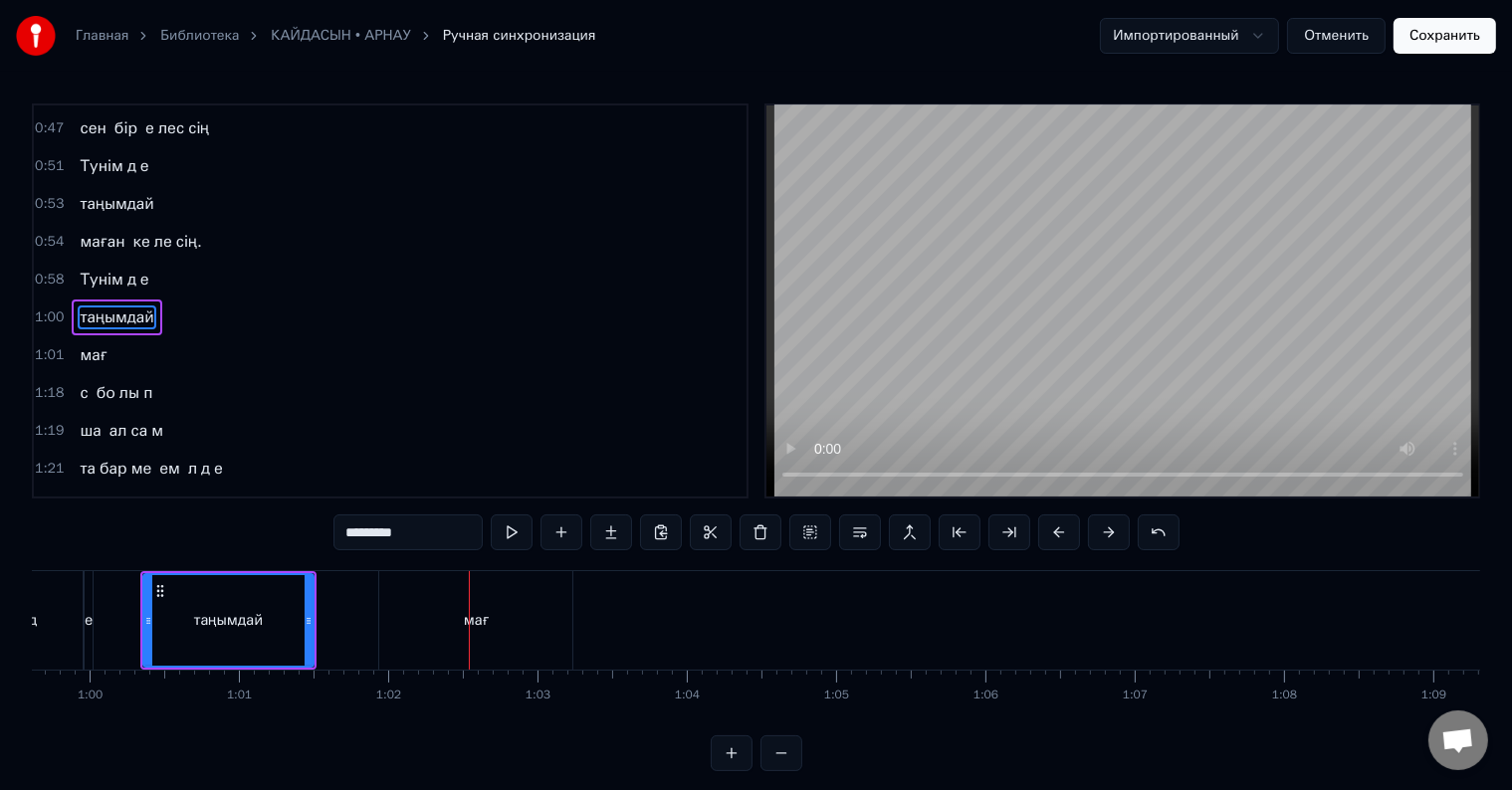 click on "мағ" at bounding box center [476, 620] 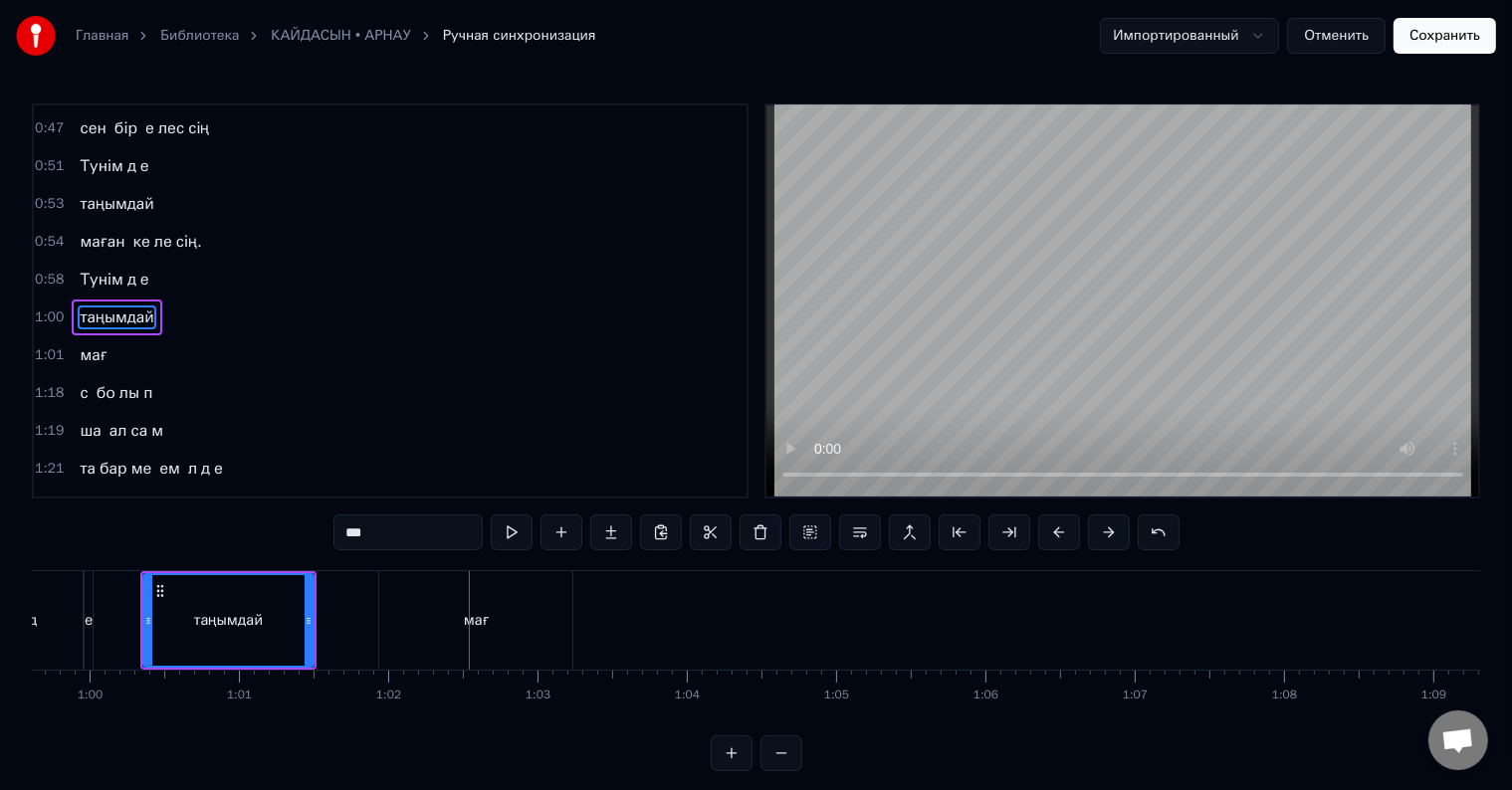 scroll, scrollTop: 334, scrollLeft: 0, axis: vertical 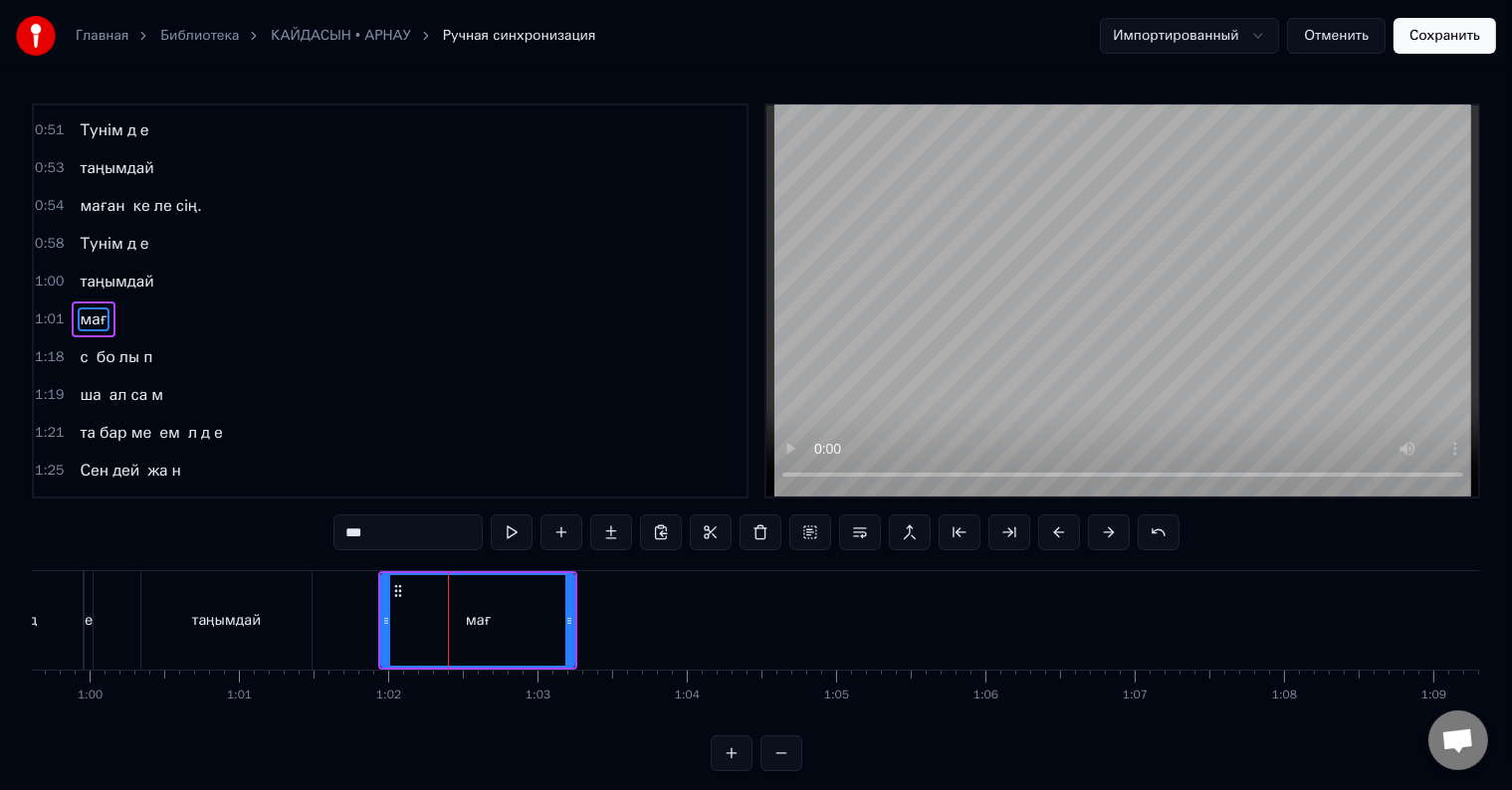 drag, startPoint x: 407, startPoint y: 529, endPoint x: 298, endPoint y: 539, distance: 109.45775 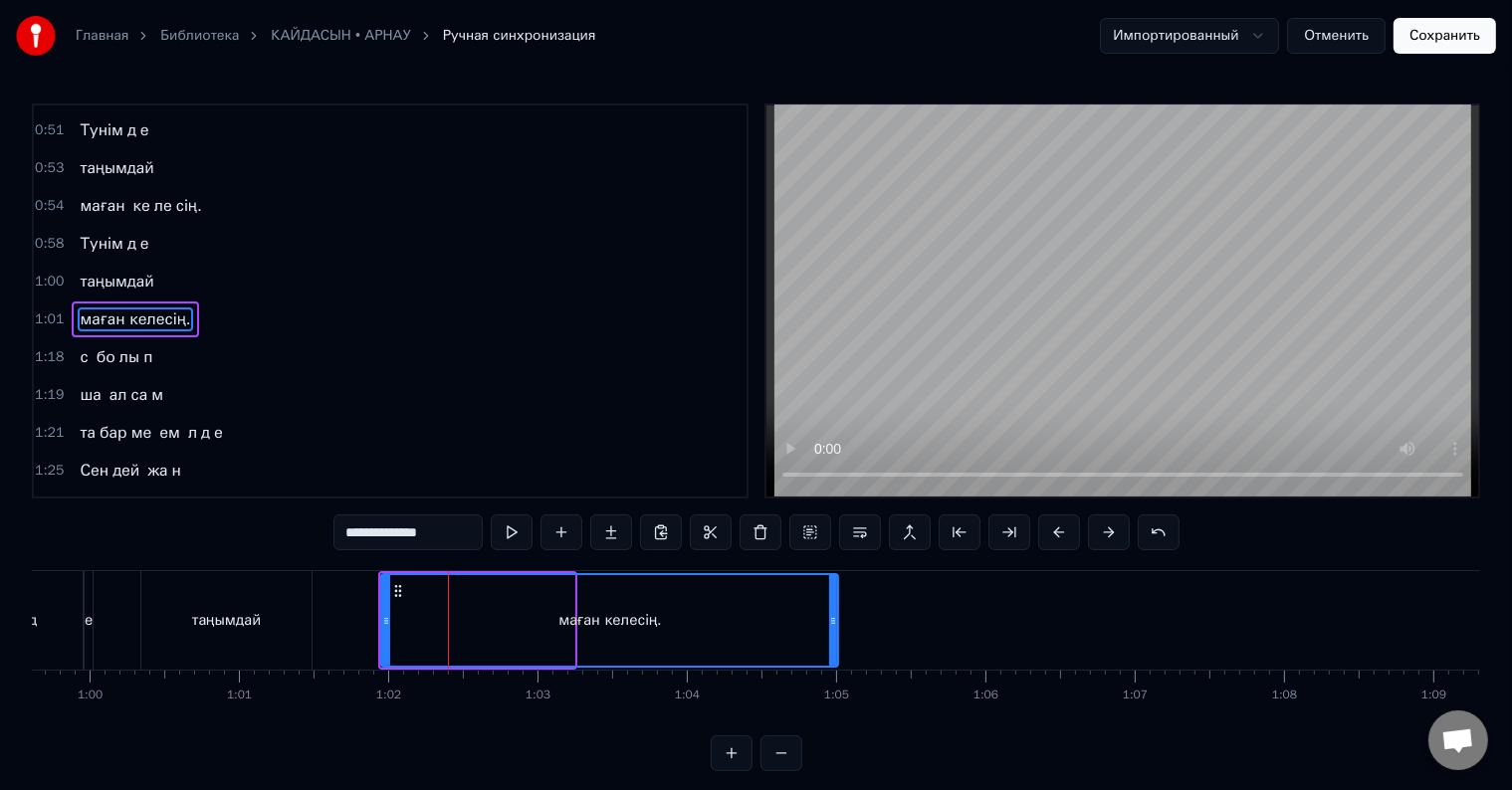 drag, startPoint x: 569, startPoint y: 614, endPoint x: 833, endPoint y: 636, distance: 264.91508 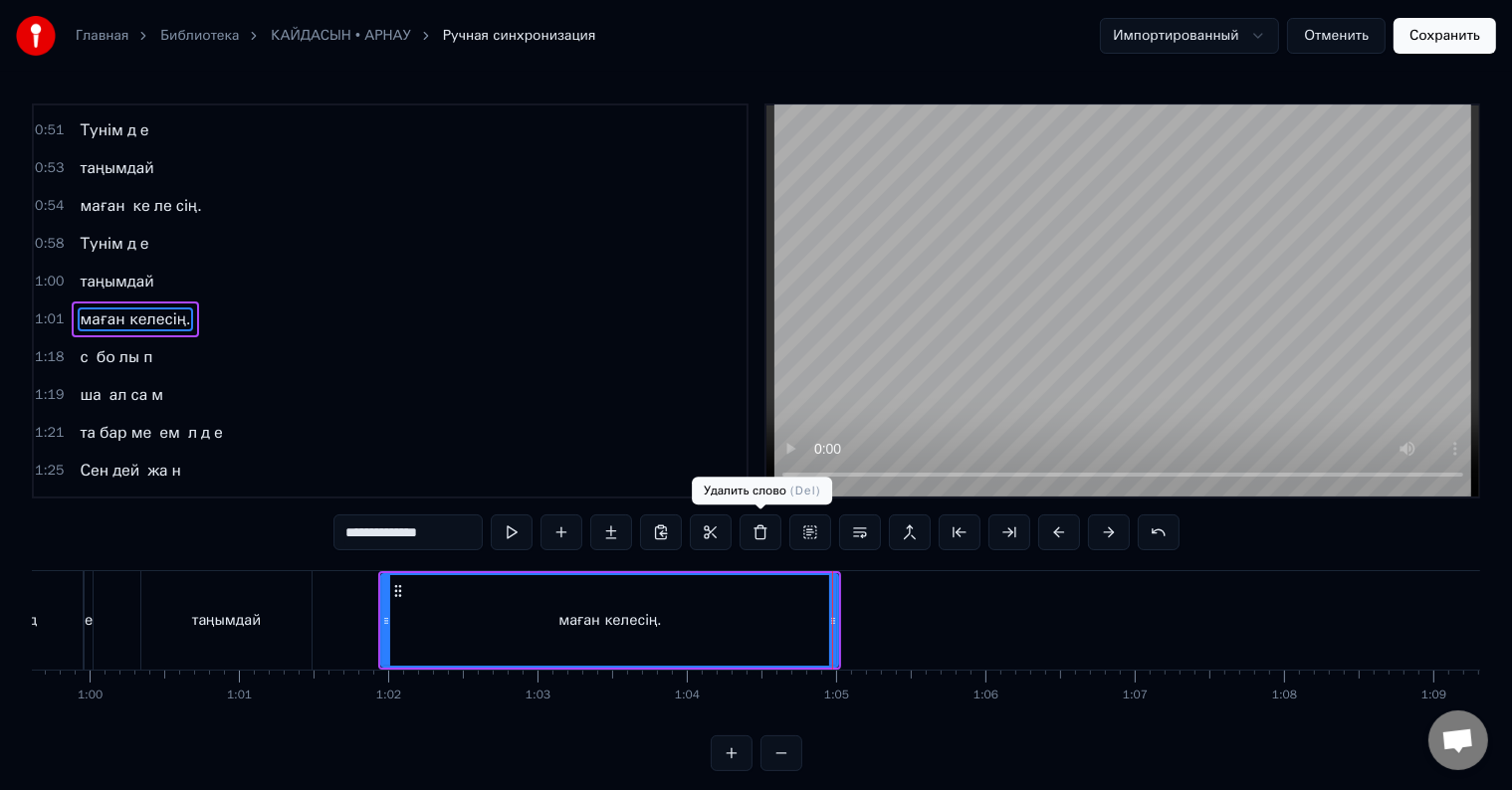 type on "**********" 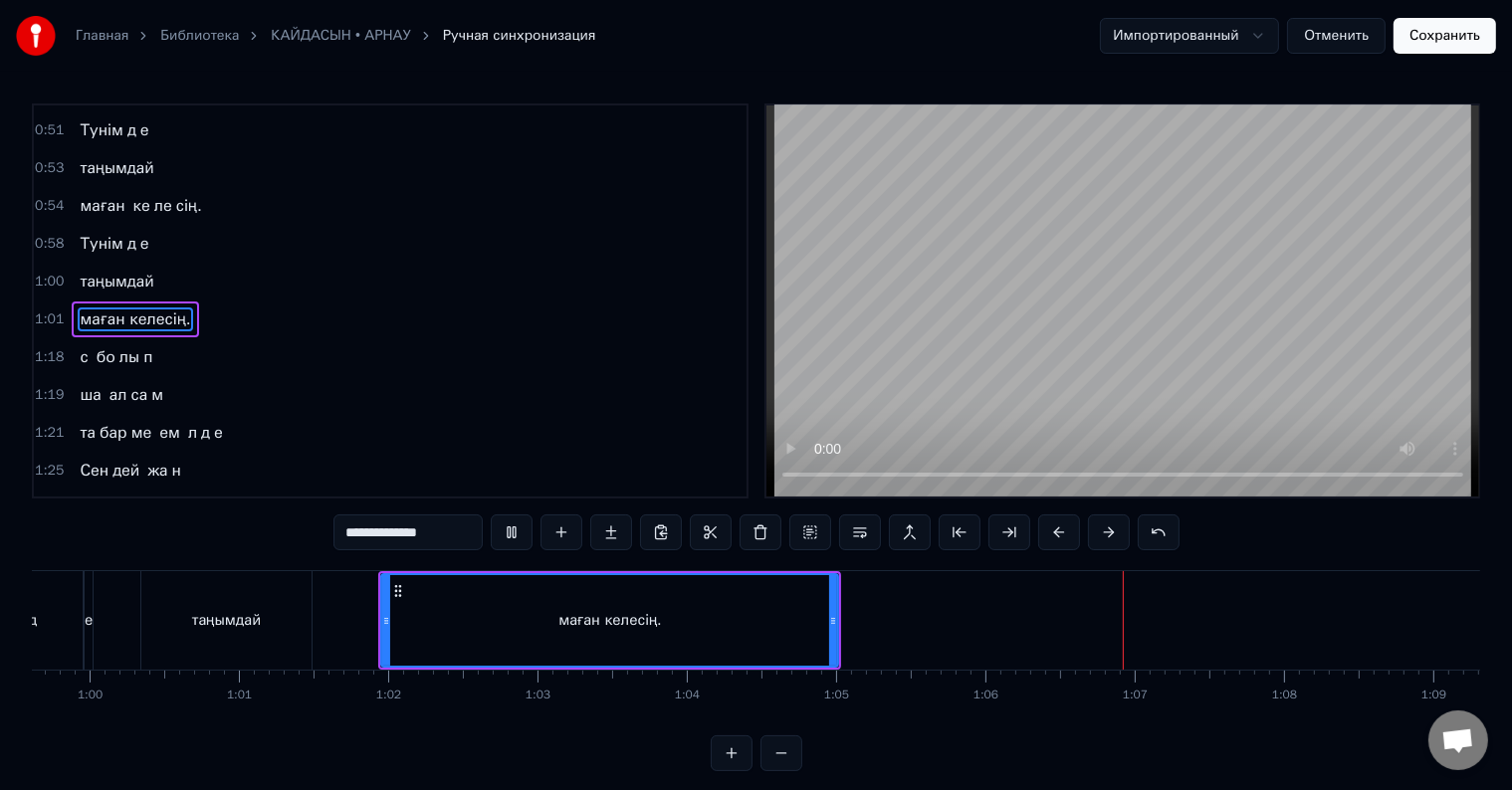 click at bounding box center [4594, 620] 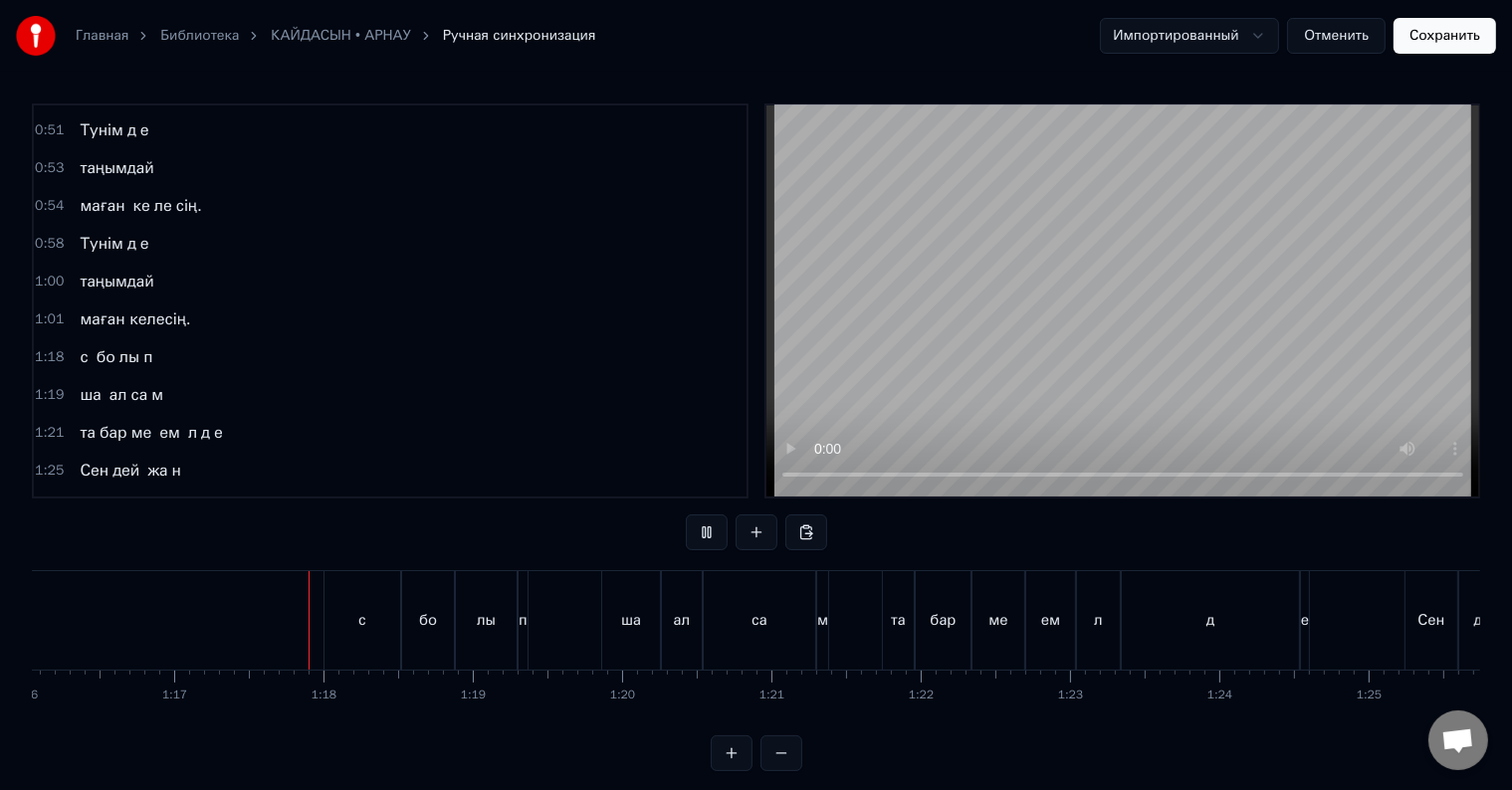scroll, scrollTop: 0, scrollLeft: 11433, axis: horizontal 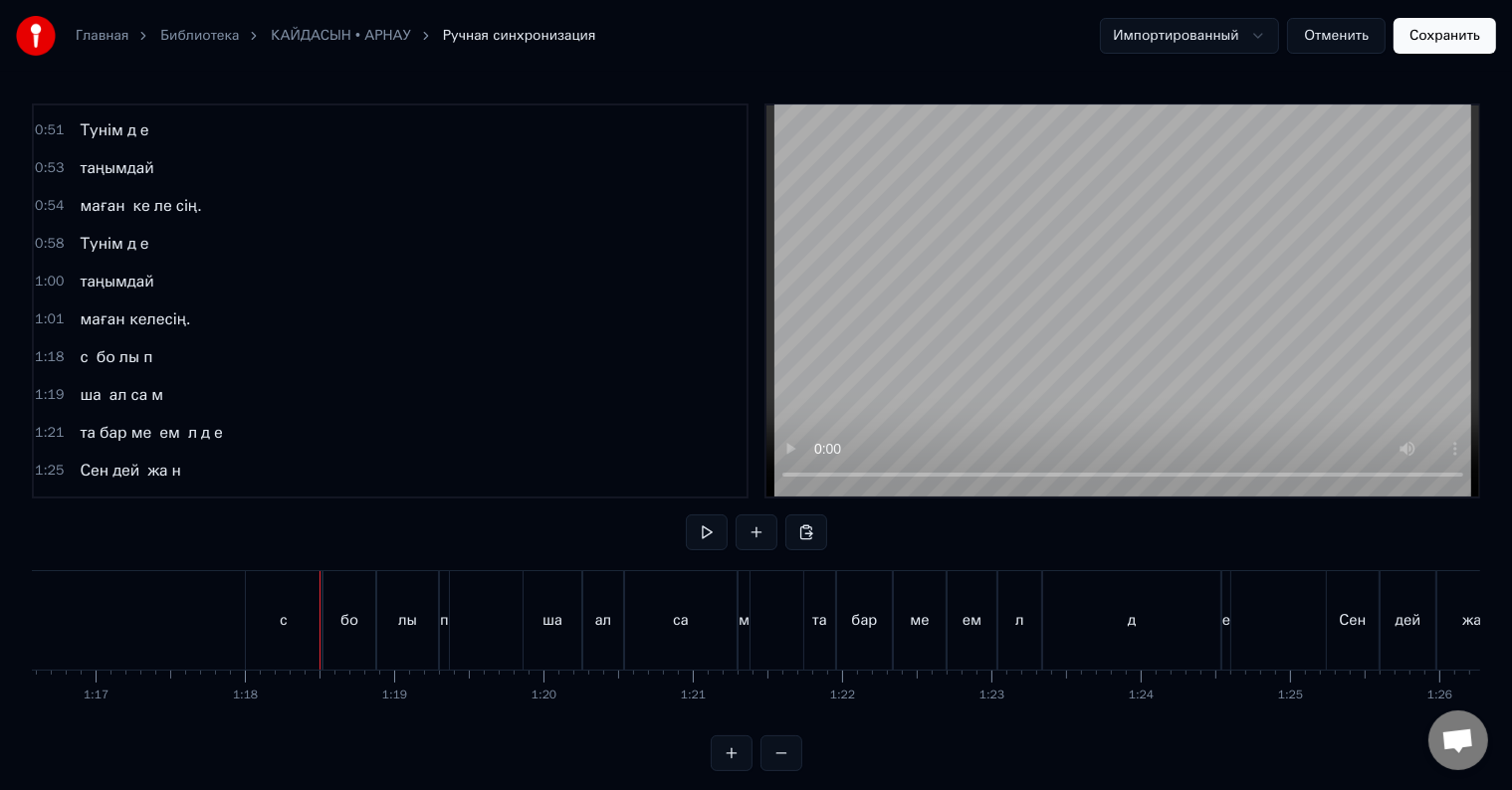 click on "с" at bounding box center [284, 620] 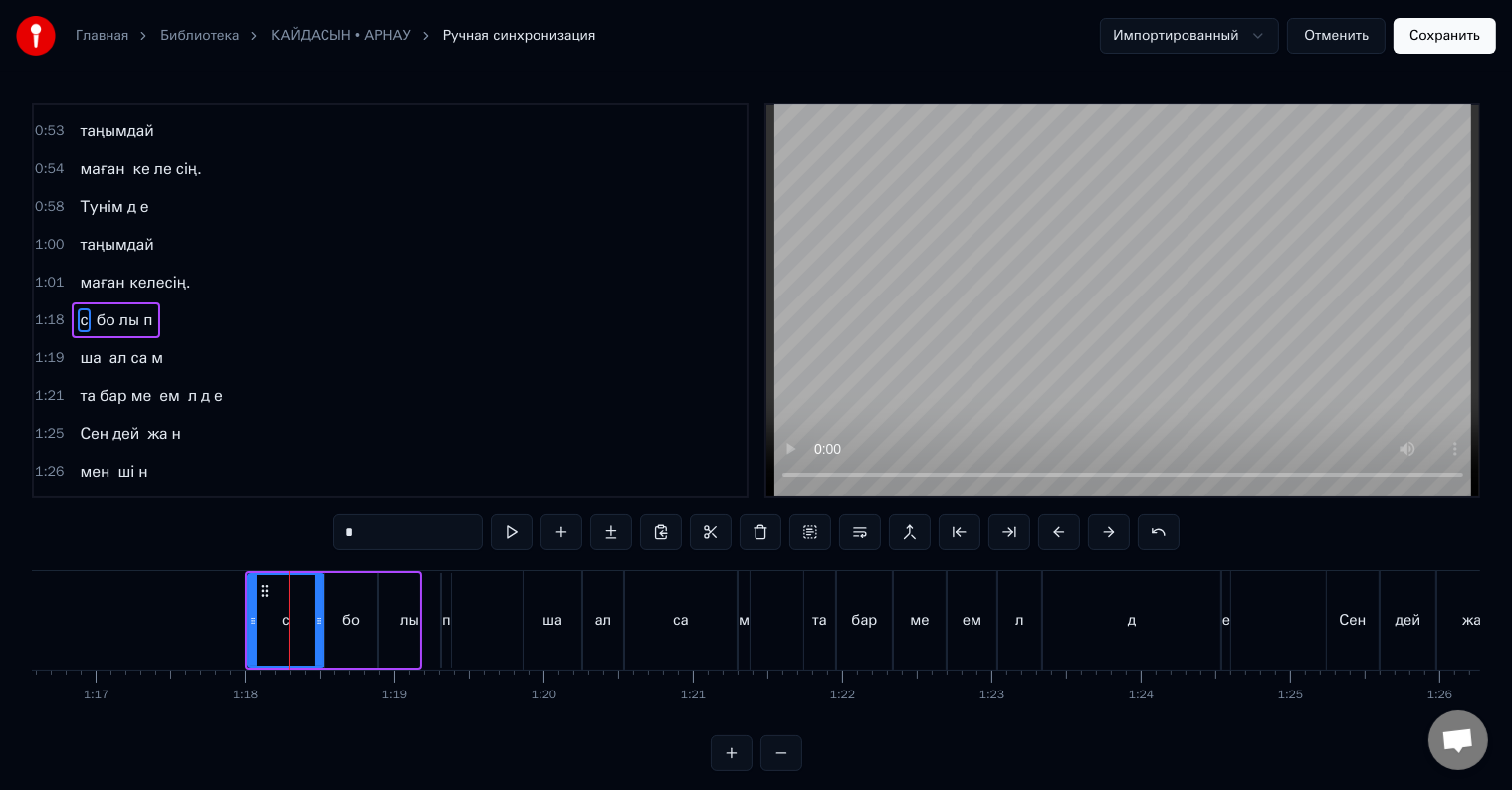 click on "*" at bounding box center [408, 532] 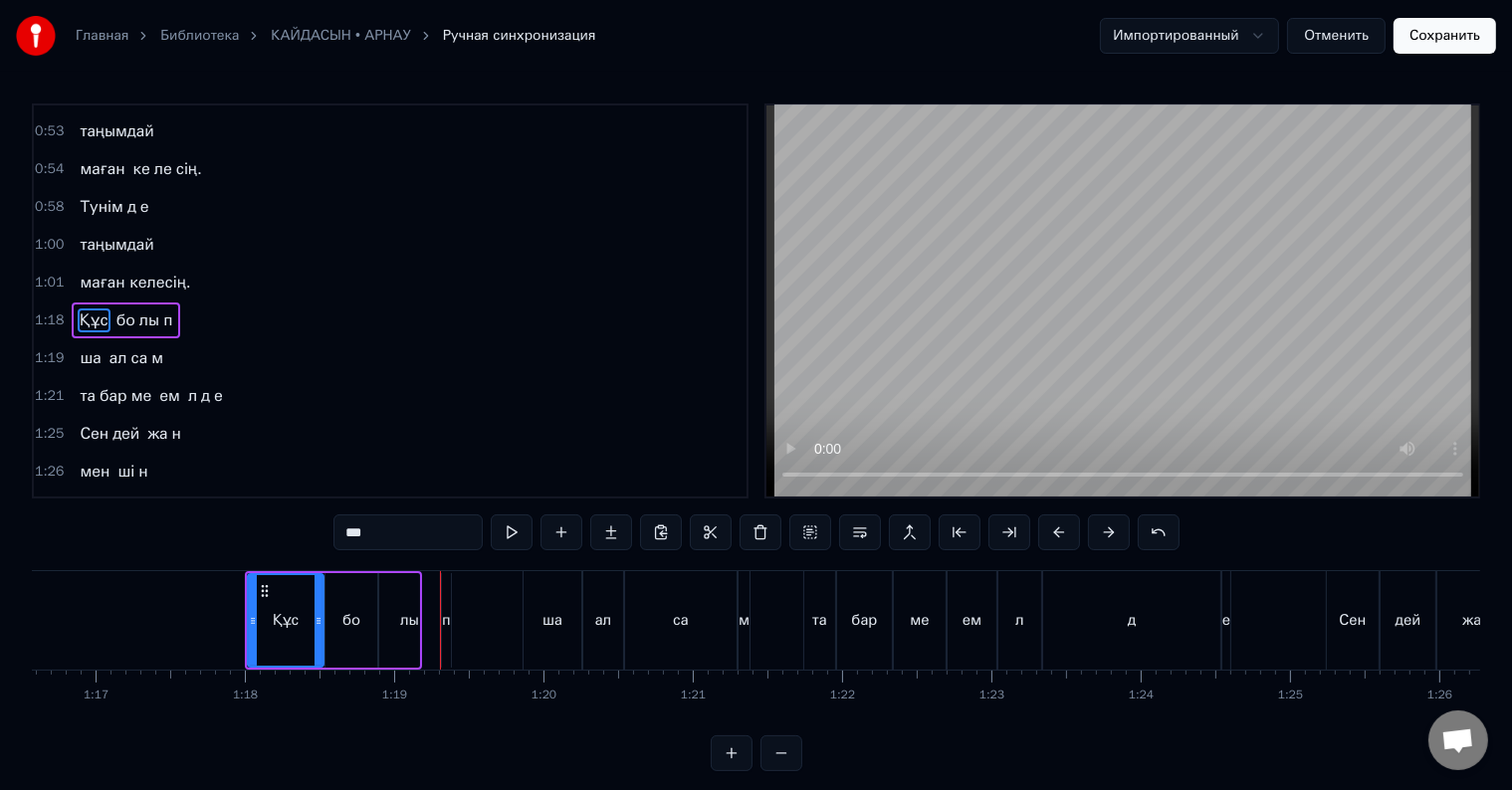 click on "ша" at bounding box center [552, 620] 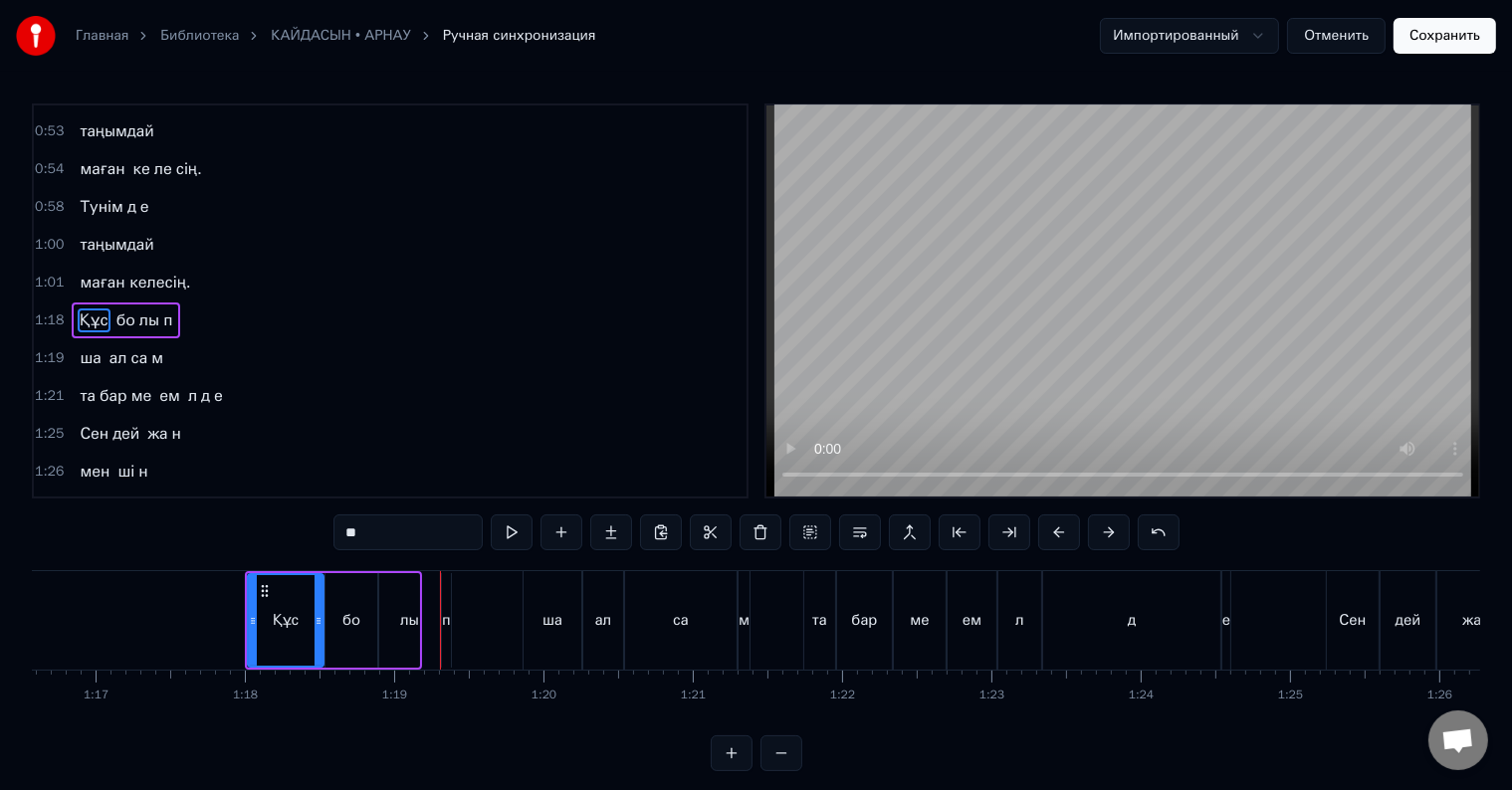 scroll, scrollTop: 408, scrollLeft: 0, axis: vertical 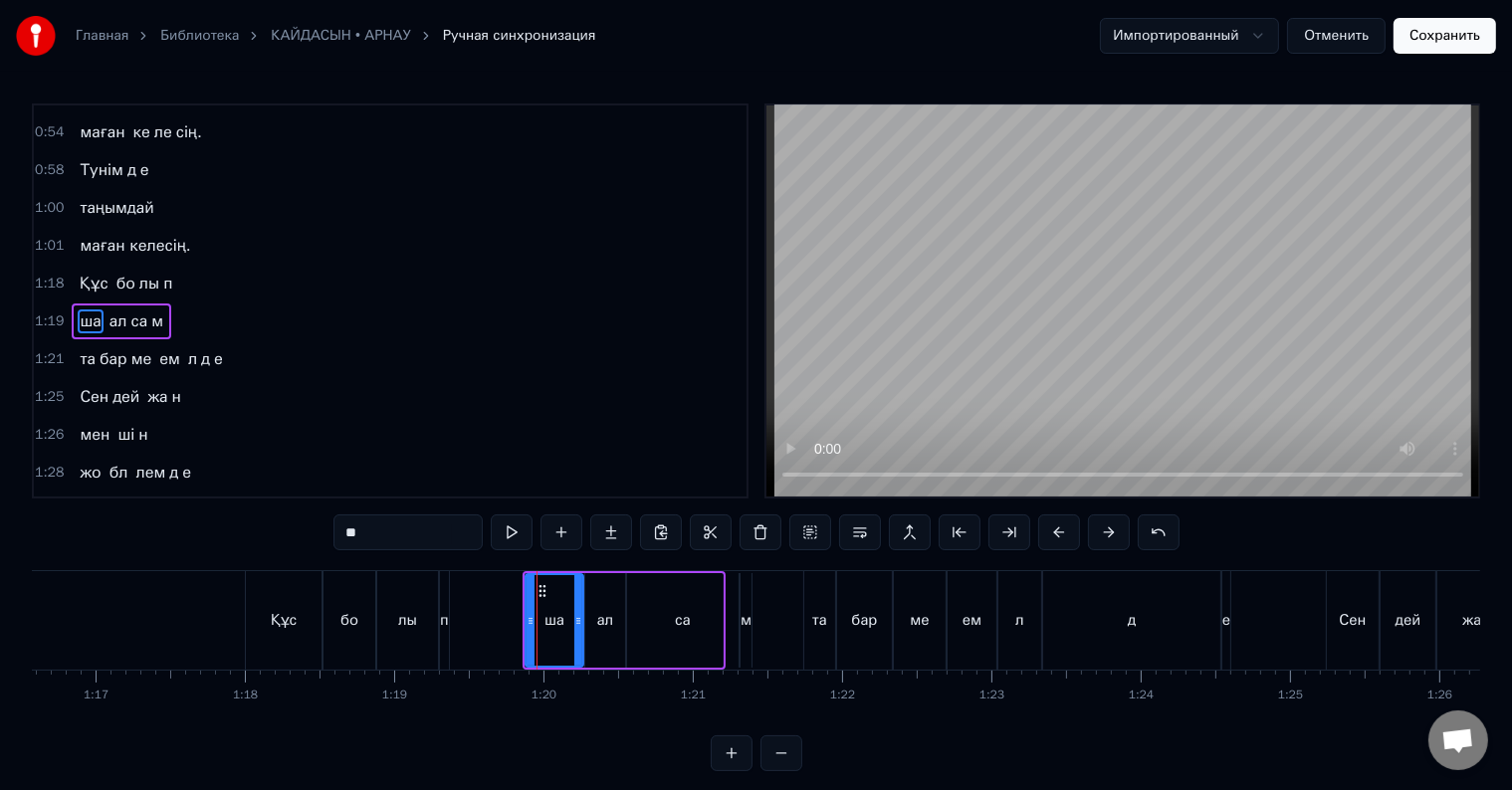 click on "**" at bounding box center (408, 532) 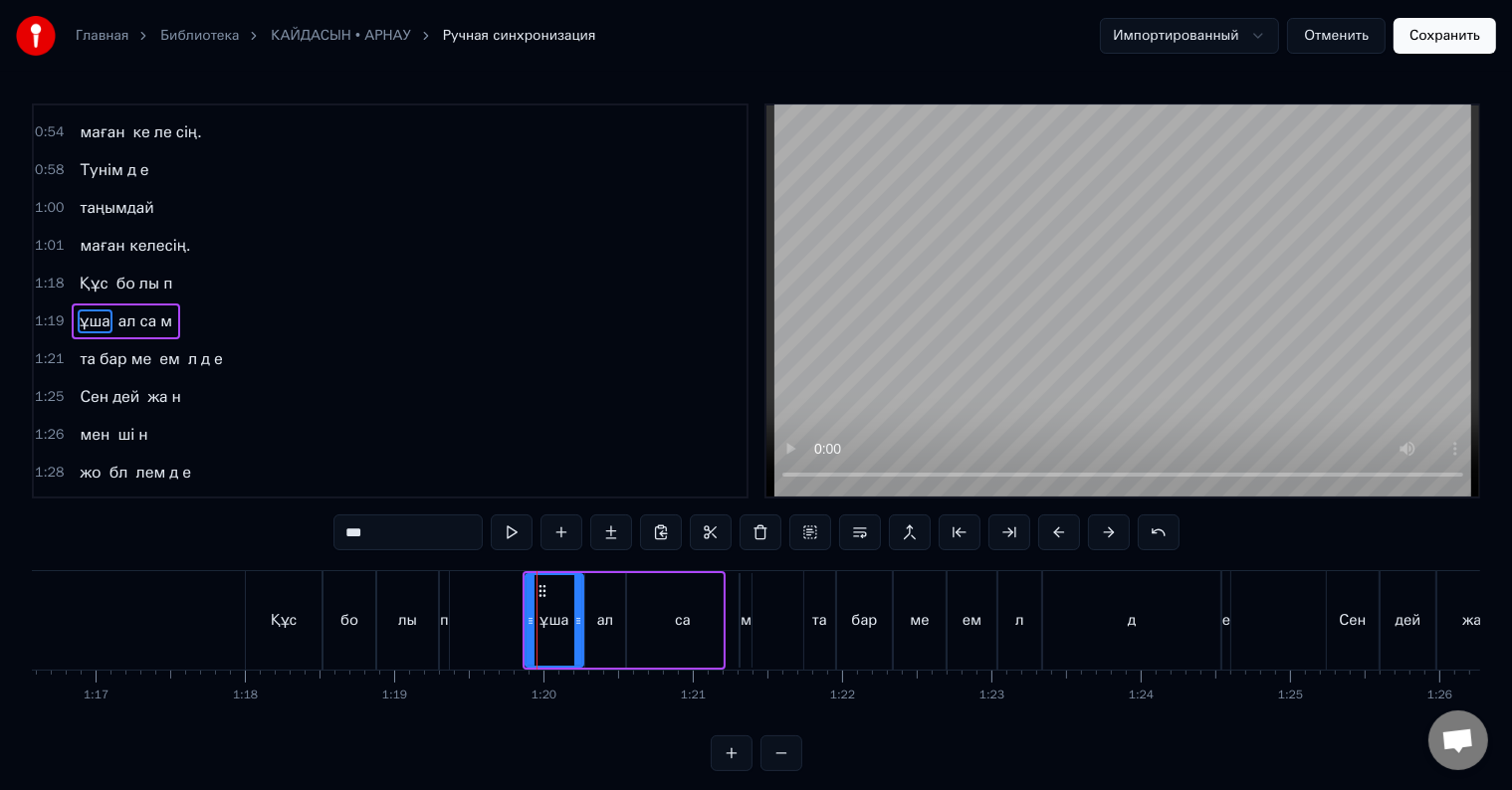type on "***" 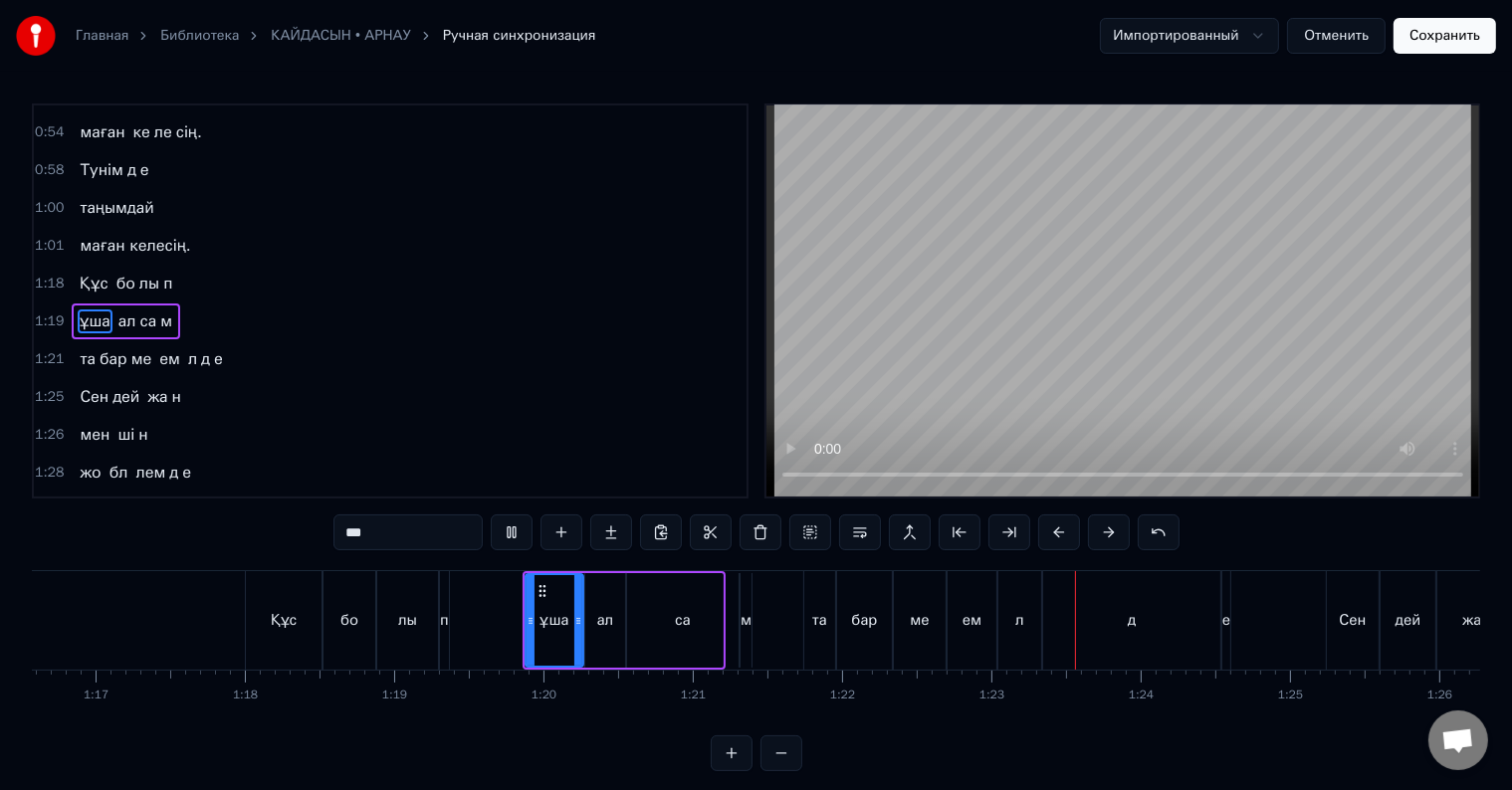 click on "1:28 жо бл лем д е" at bounding box center (390, 473) 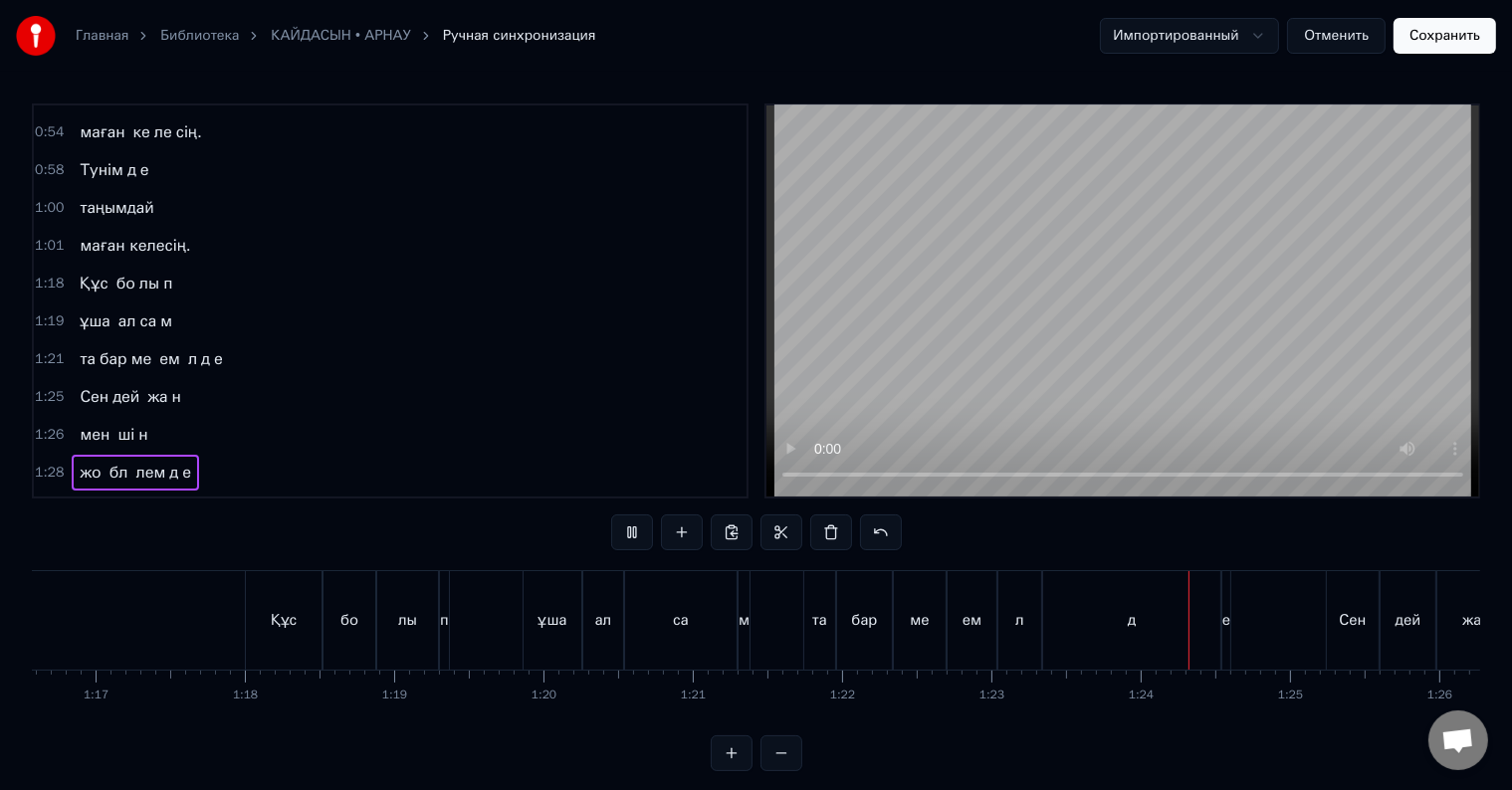 click at bounding box center (1123, 300) 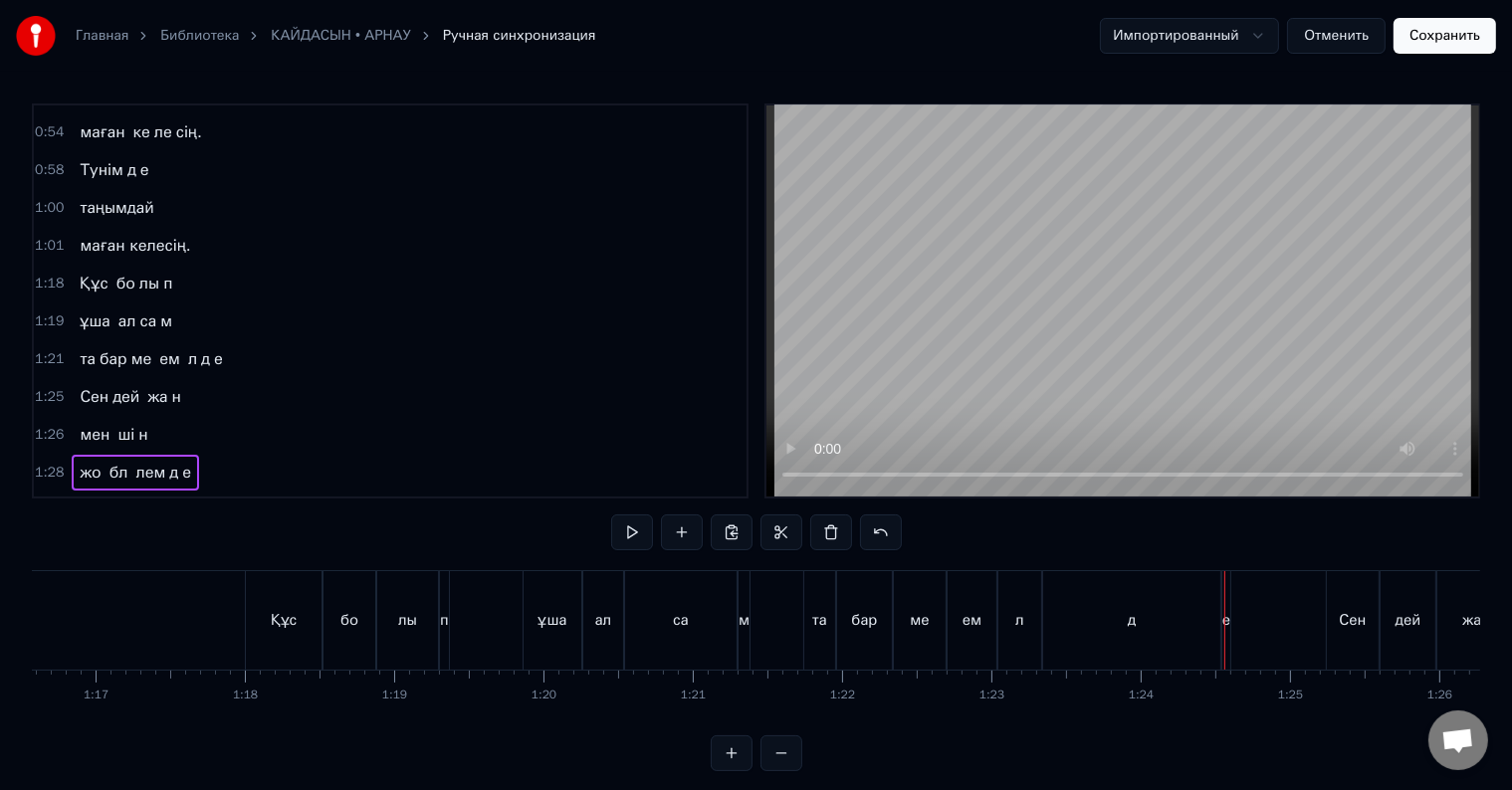 click on "ұша" at bounding box center (552, 620) 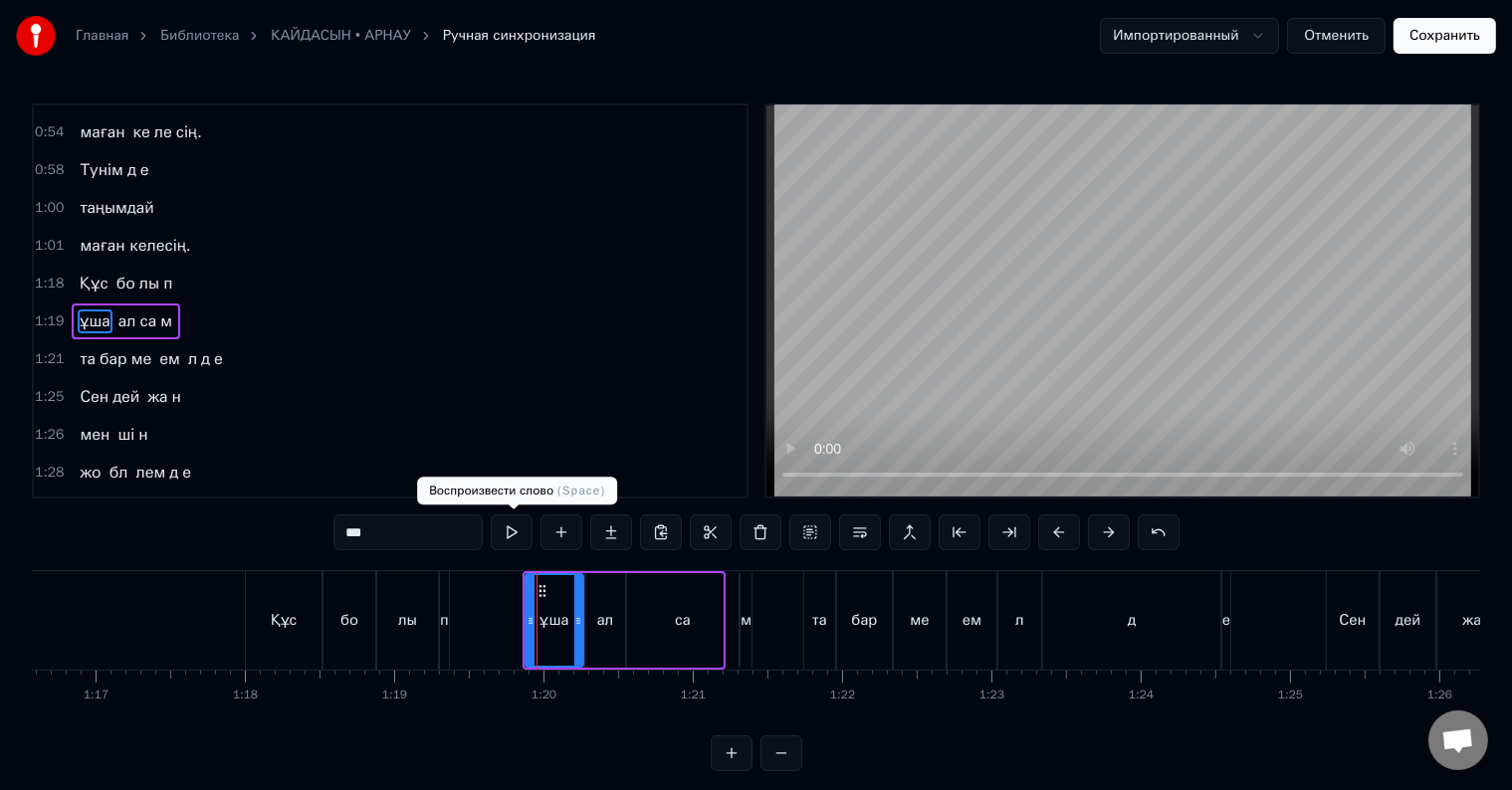 click at bounding box center (512, 532) 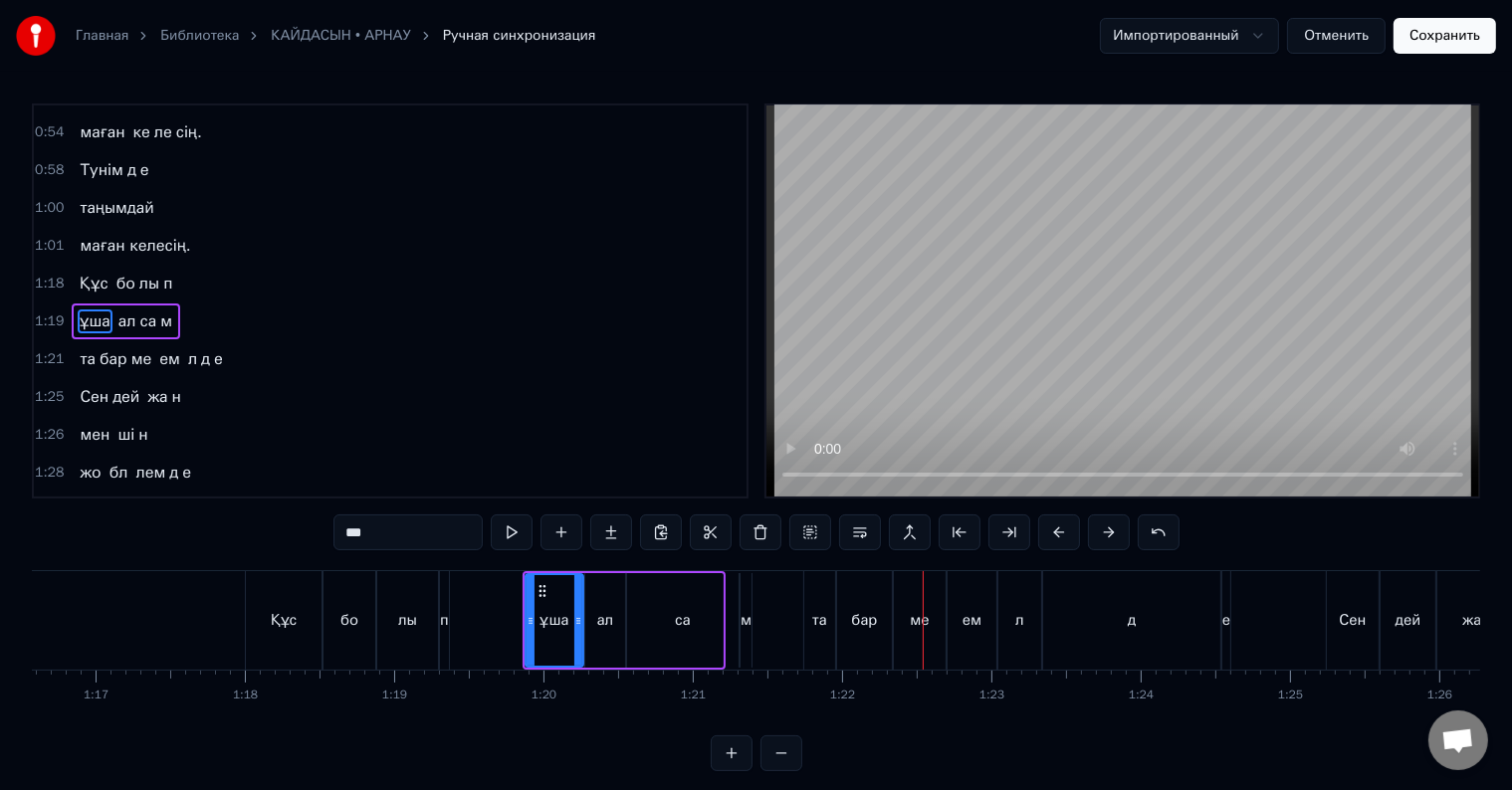 click on "л" at bounding box center (1019, 620) 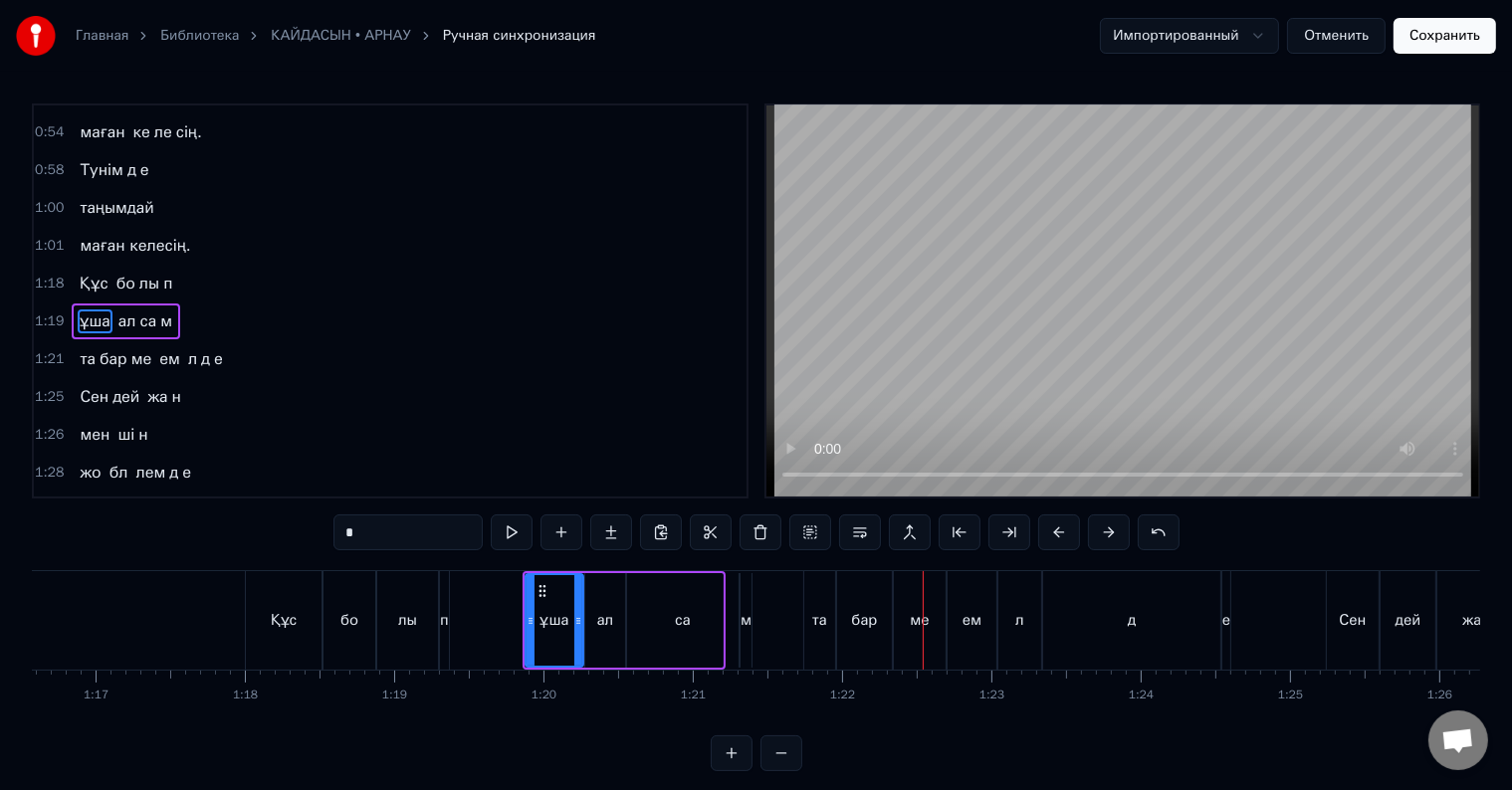 scroll, scrollTop: 445, scrollLeft: 0, axis: vertical 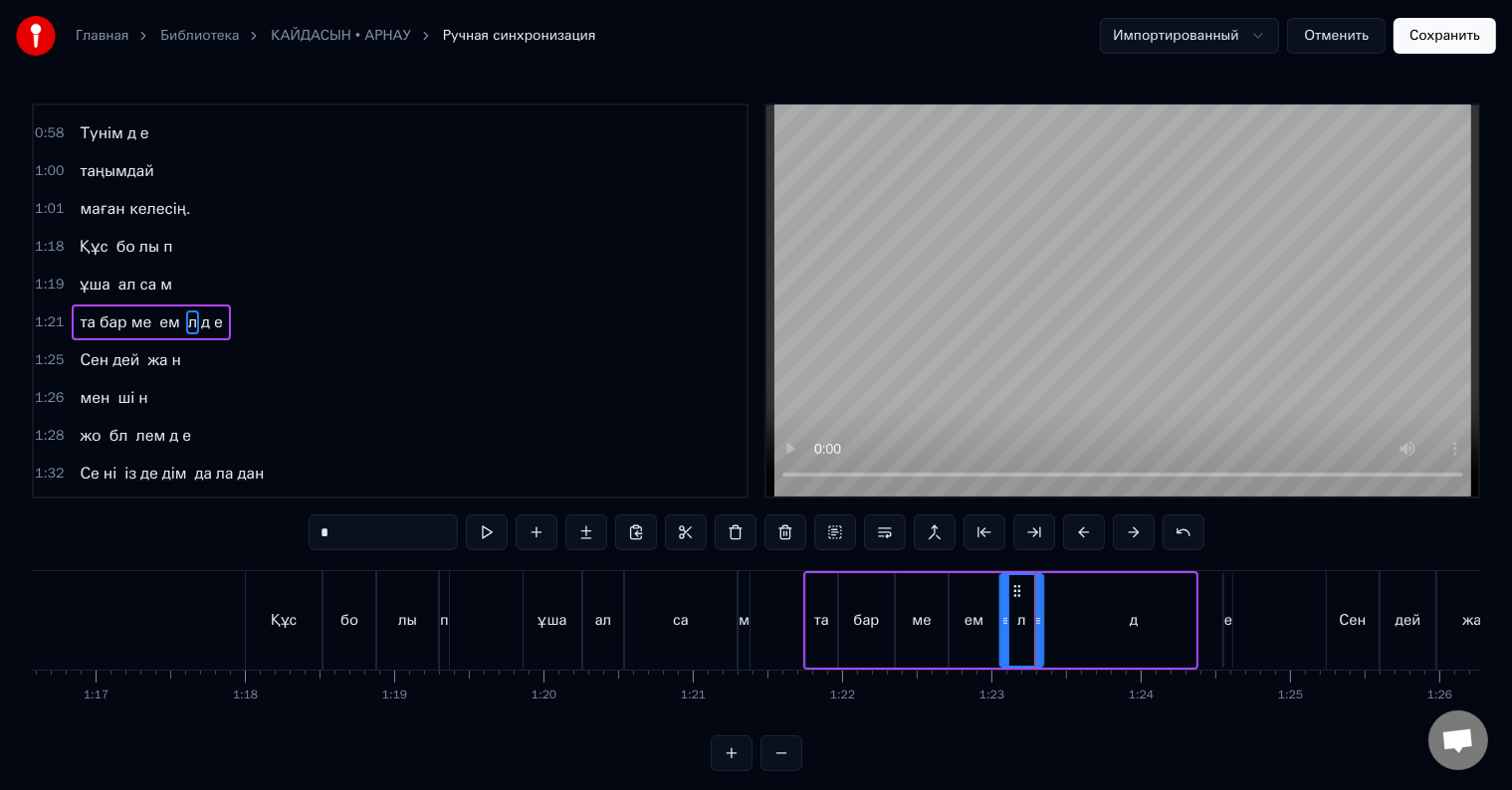 click on "*" at bounding box center (383, 532) 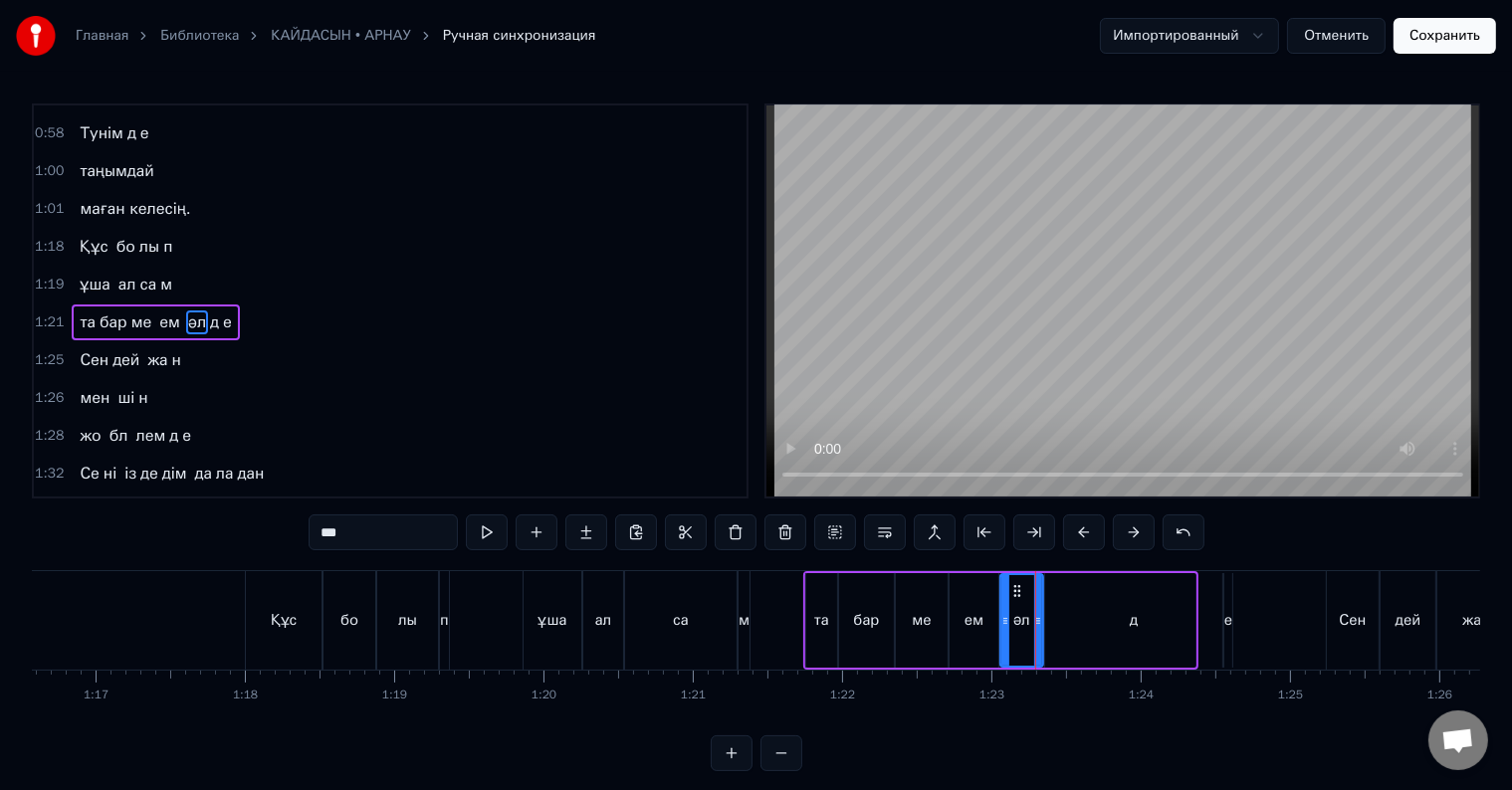 click on "ме" at bounding box center (922, 620) 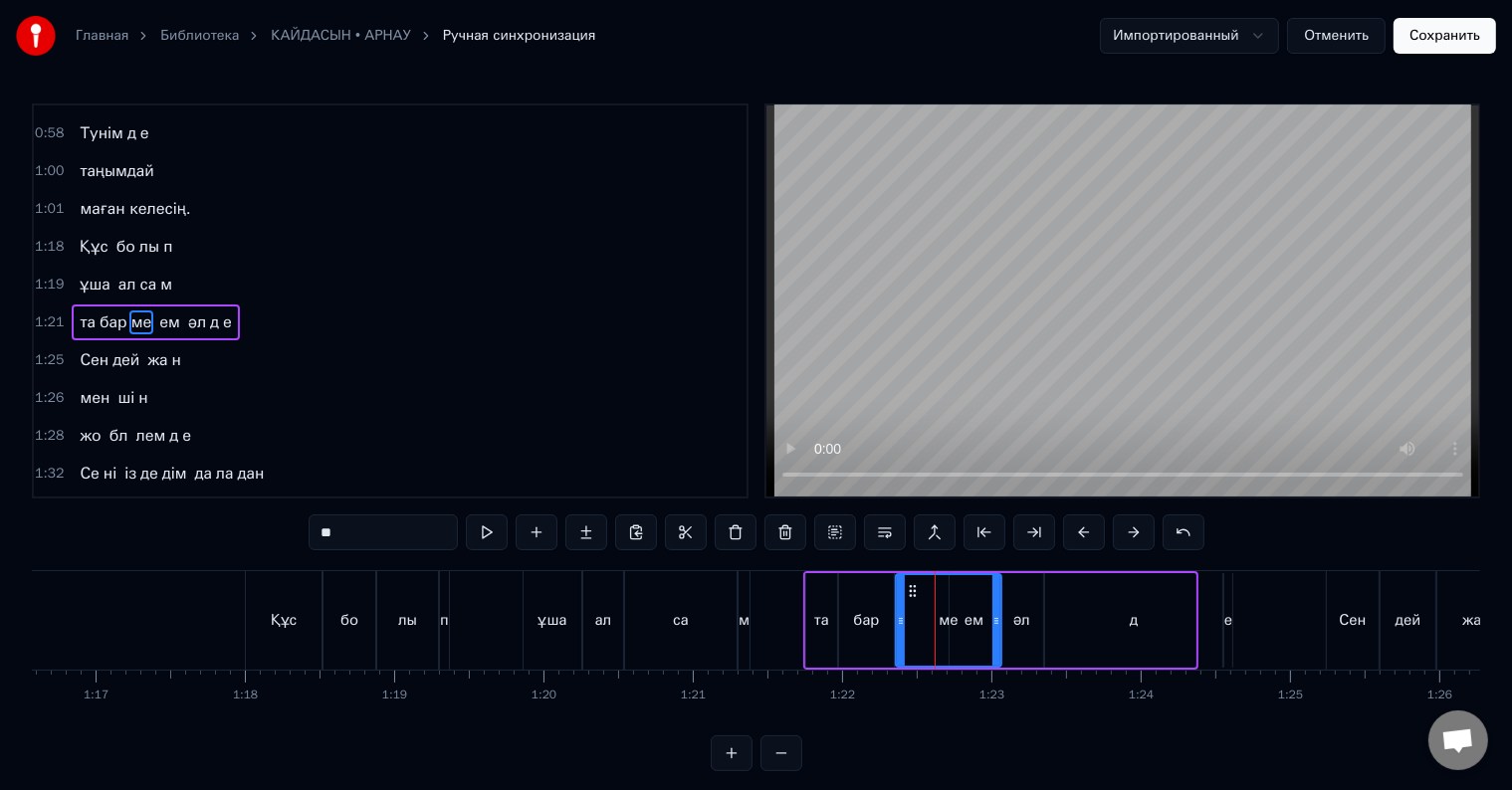 drag, startPoint x: 944, startPoint y: 616, endPoint x: 997, endPoint y: 621, distance: 53.235327 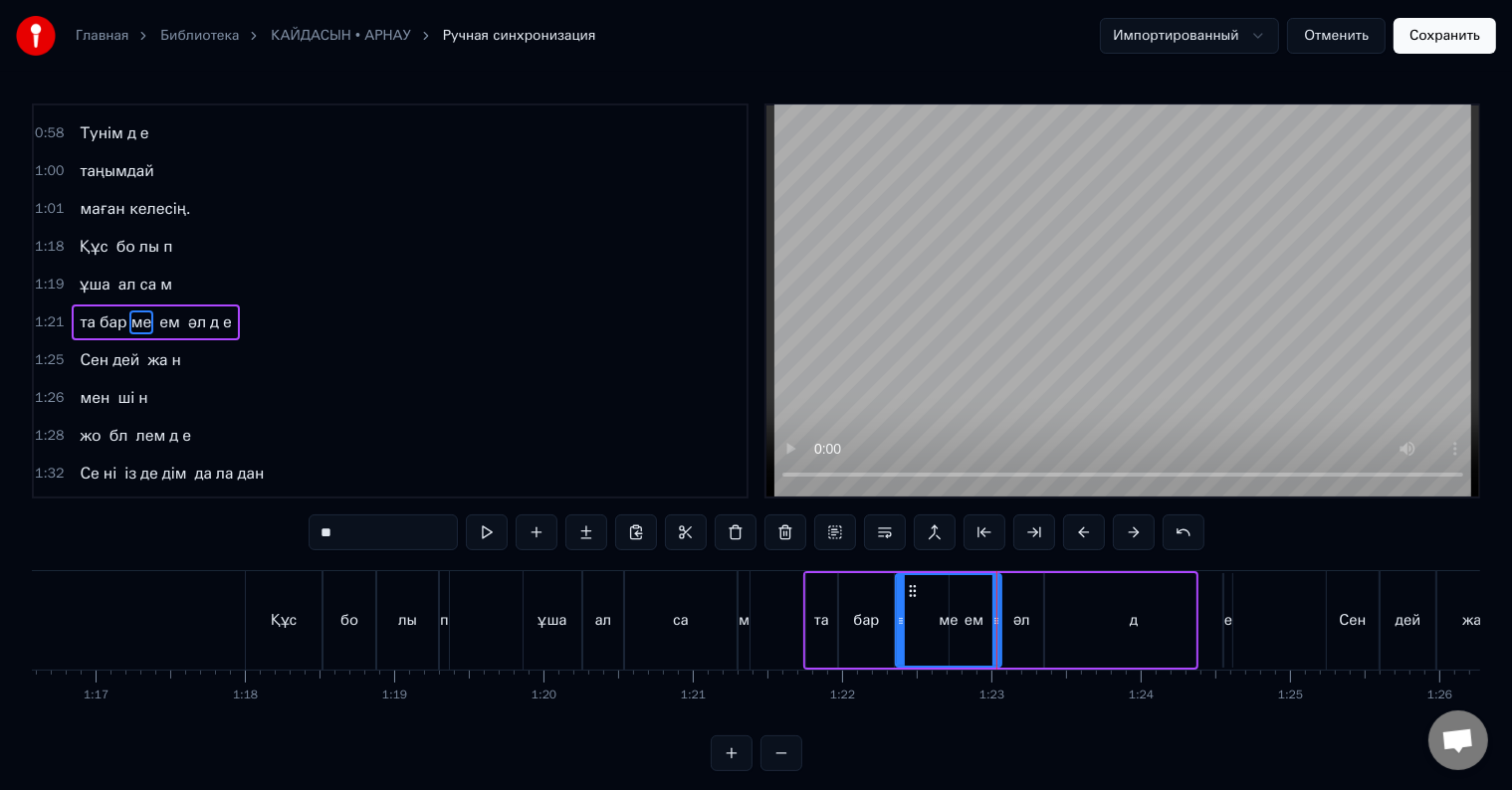click on "ем" at bounding box center (169, 322) 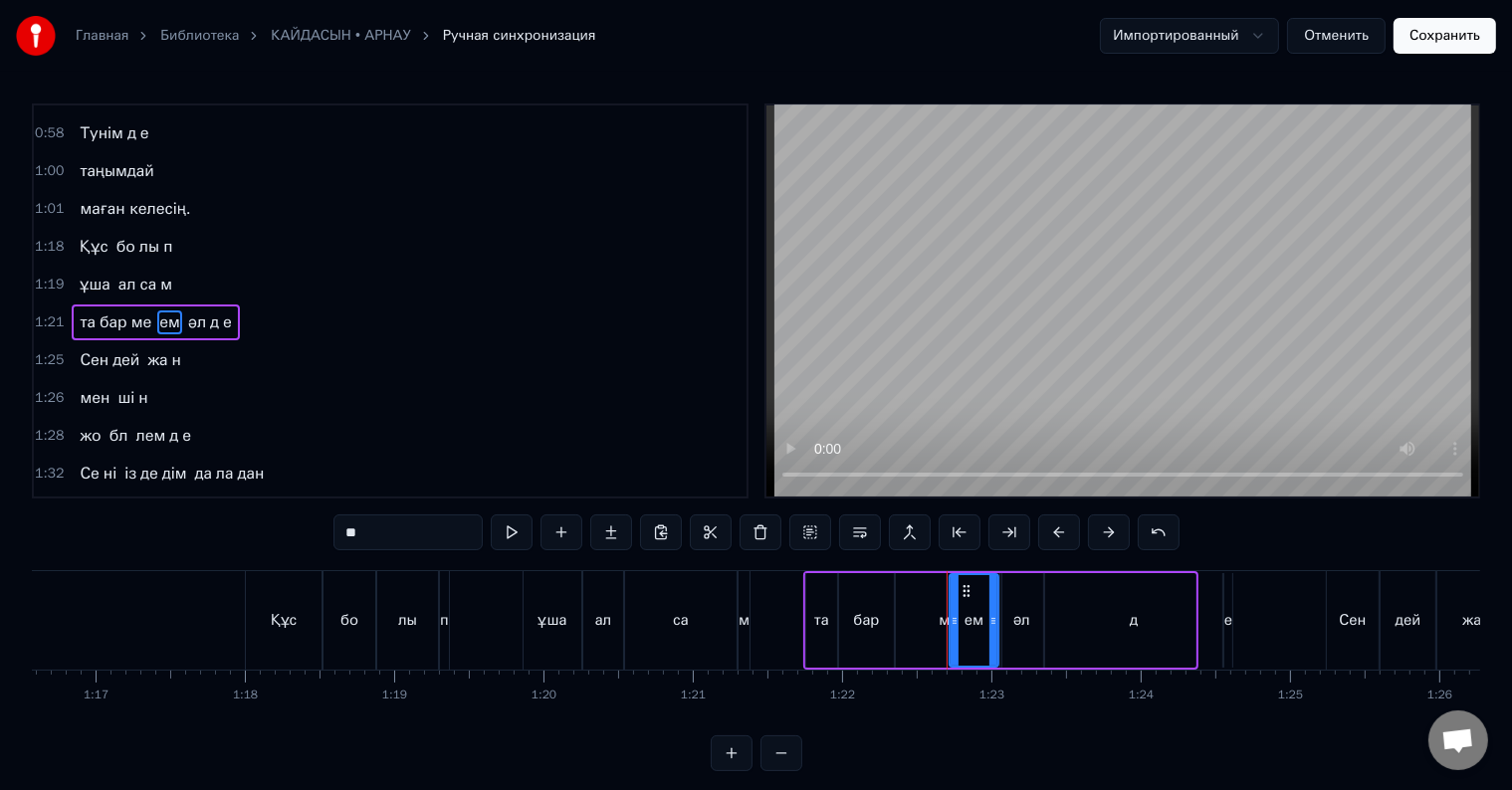 drag, startPoint x: 396, startPoint y: 535, endPoint x: 298, endPoint y: 532, distance: 98.04591 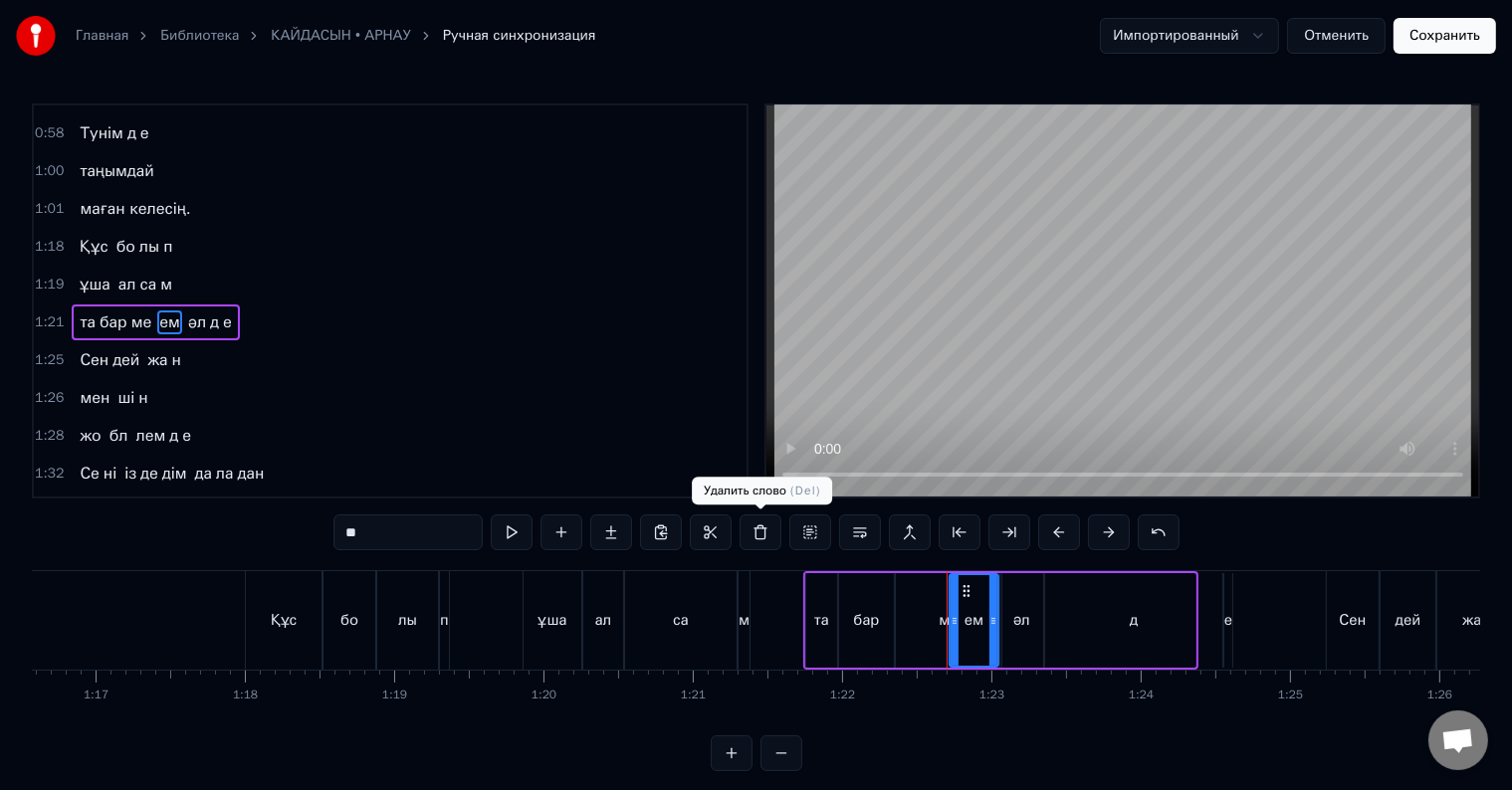 click at bounding box center [760, 532] 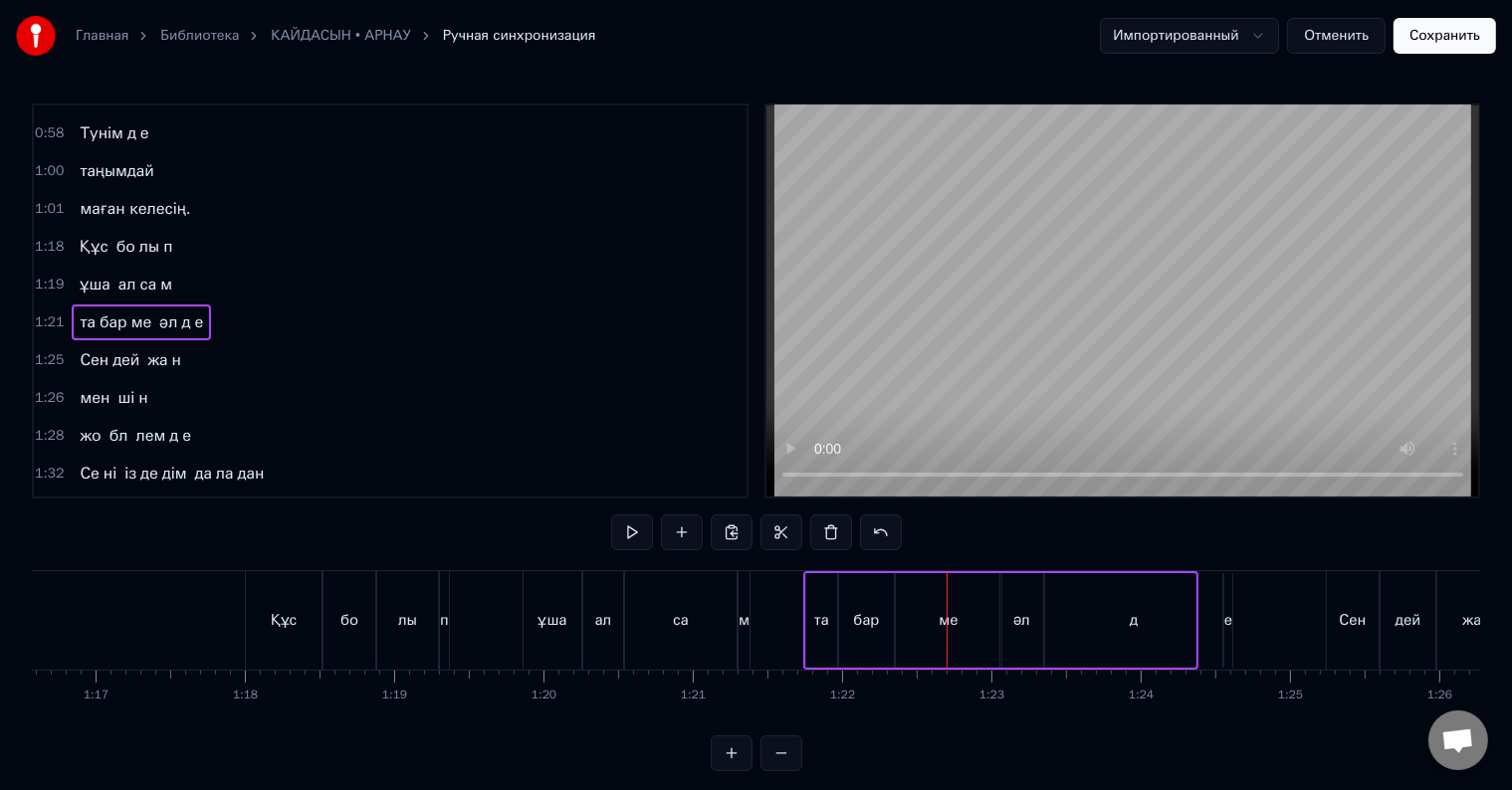 click on "ме" at bounding box center [141, 322] 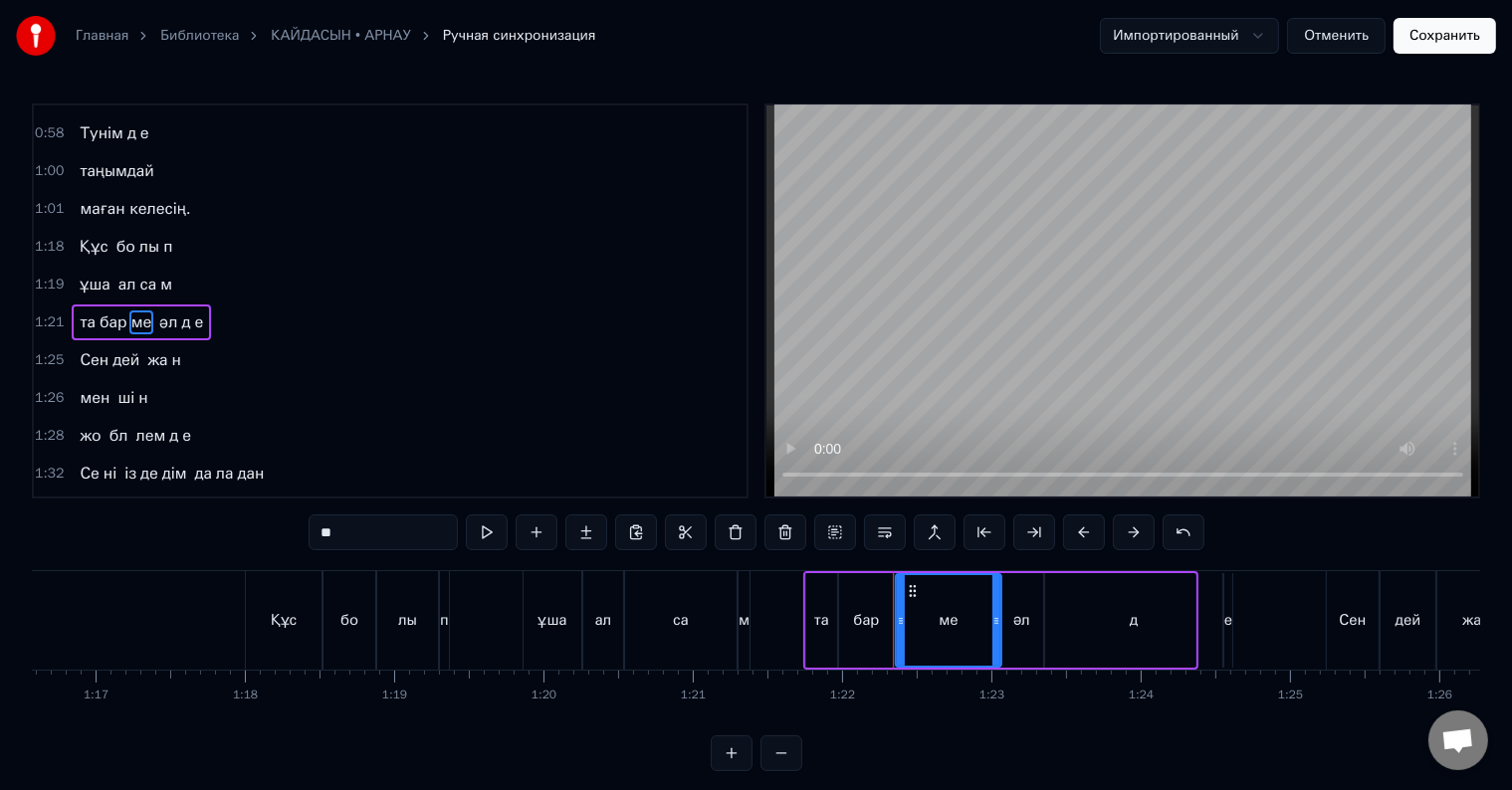 click on "**" at bounding box center [383, 532] 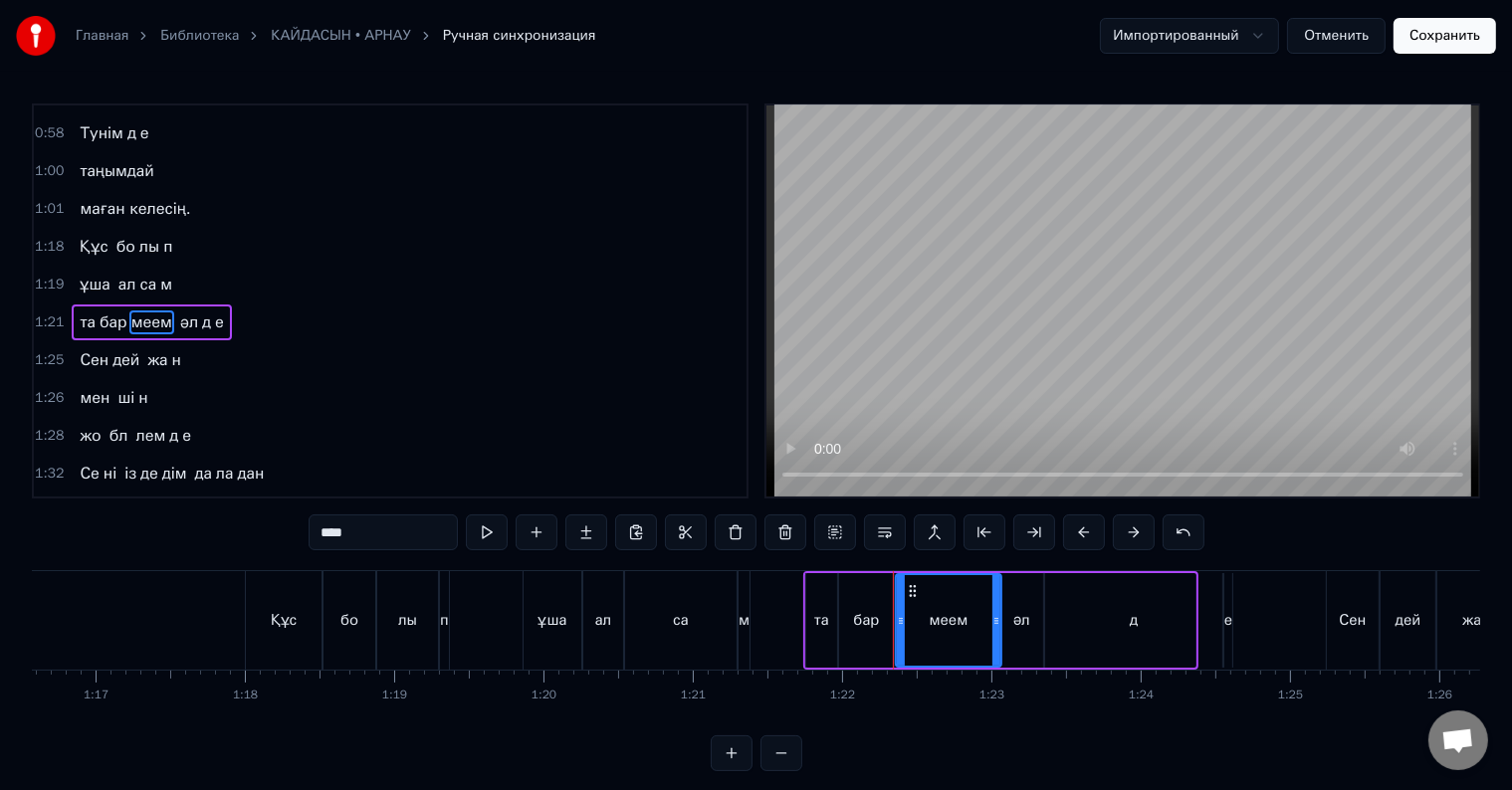 click on "****" at bounding box center [383, 532] 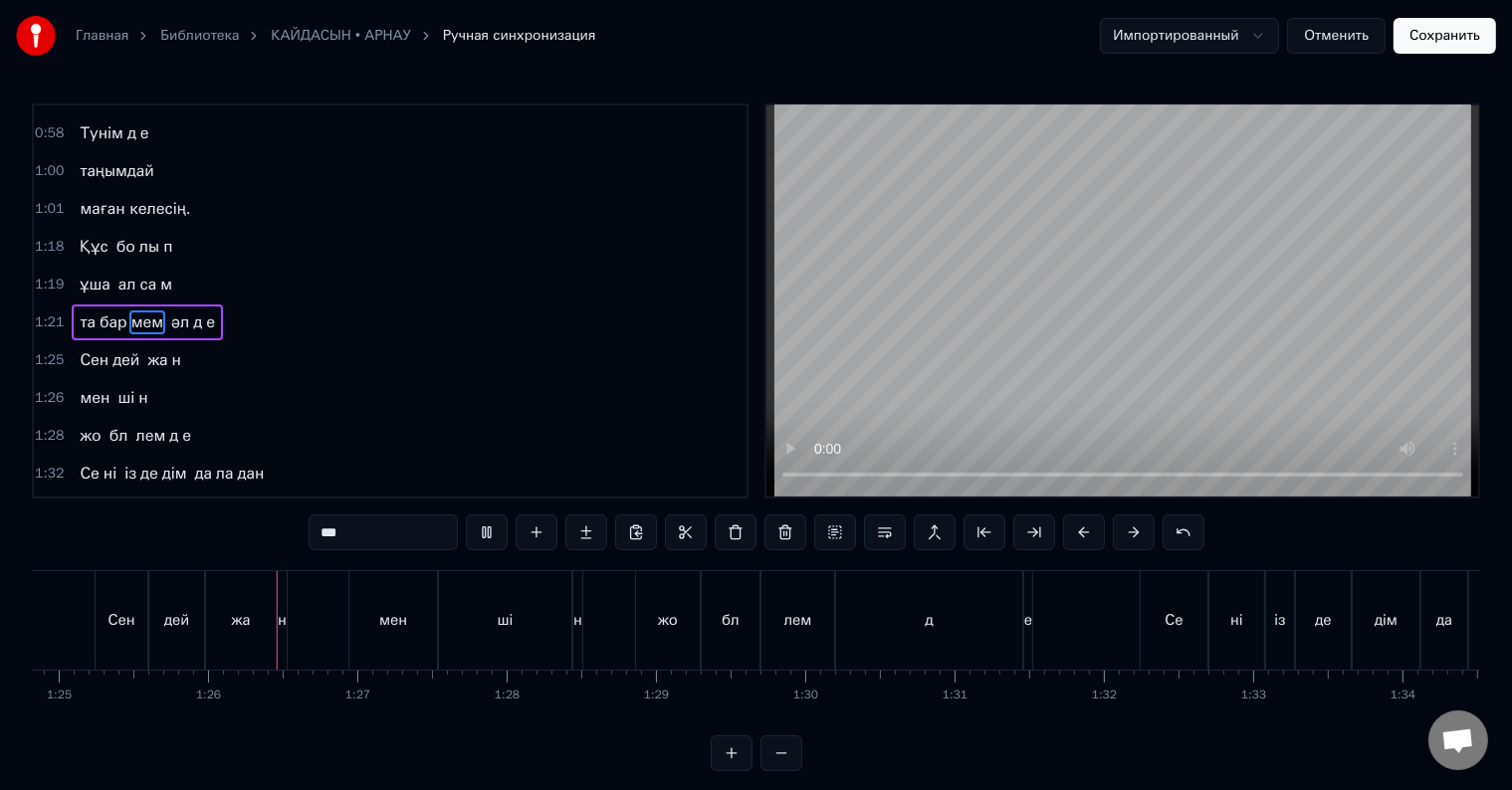 scroll, scrollTop: 0, scrollLeft: 12703, axis: horizontal 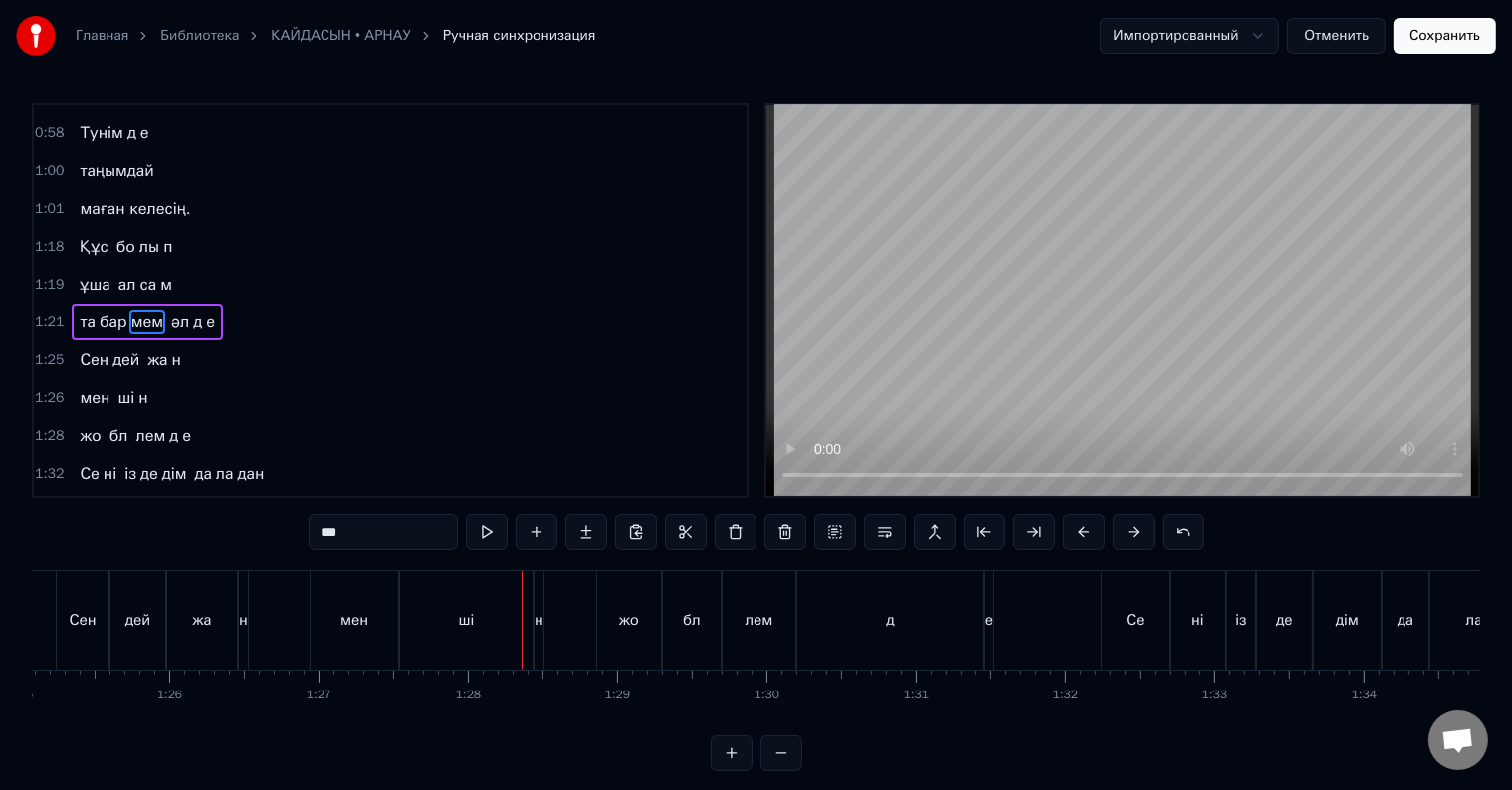 click on "ші" at bounding box center (467, 620) 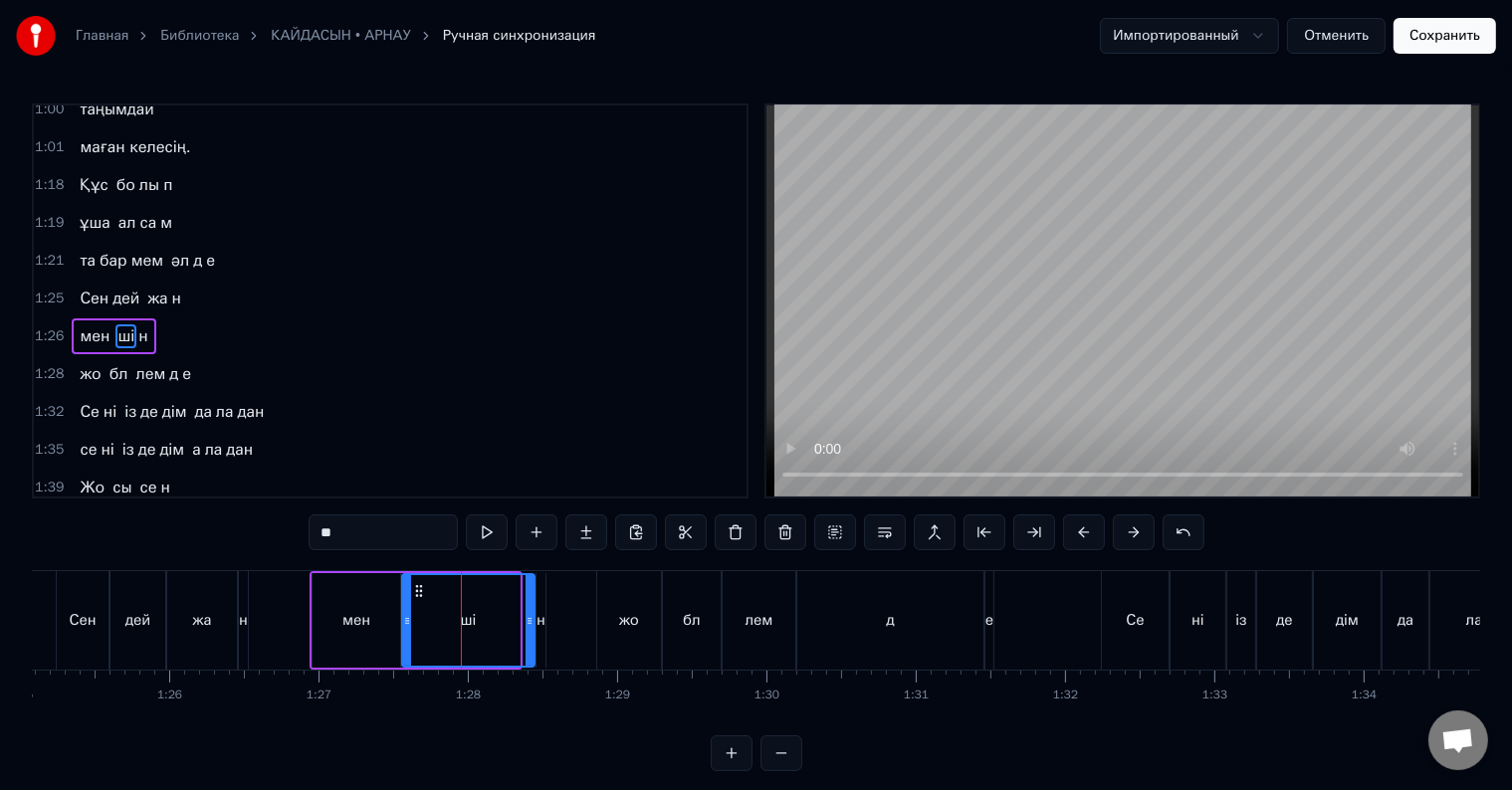 scroll, scrollTop: 517, scrollLeft: 0, axis: vertical 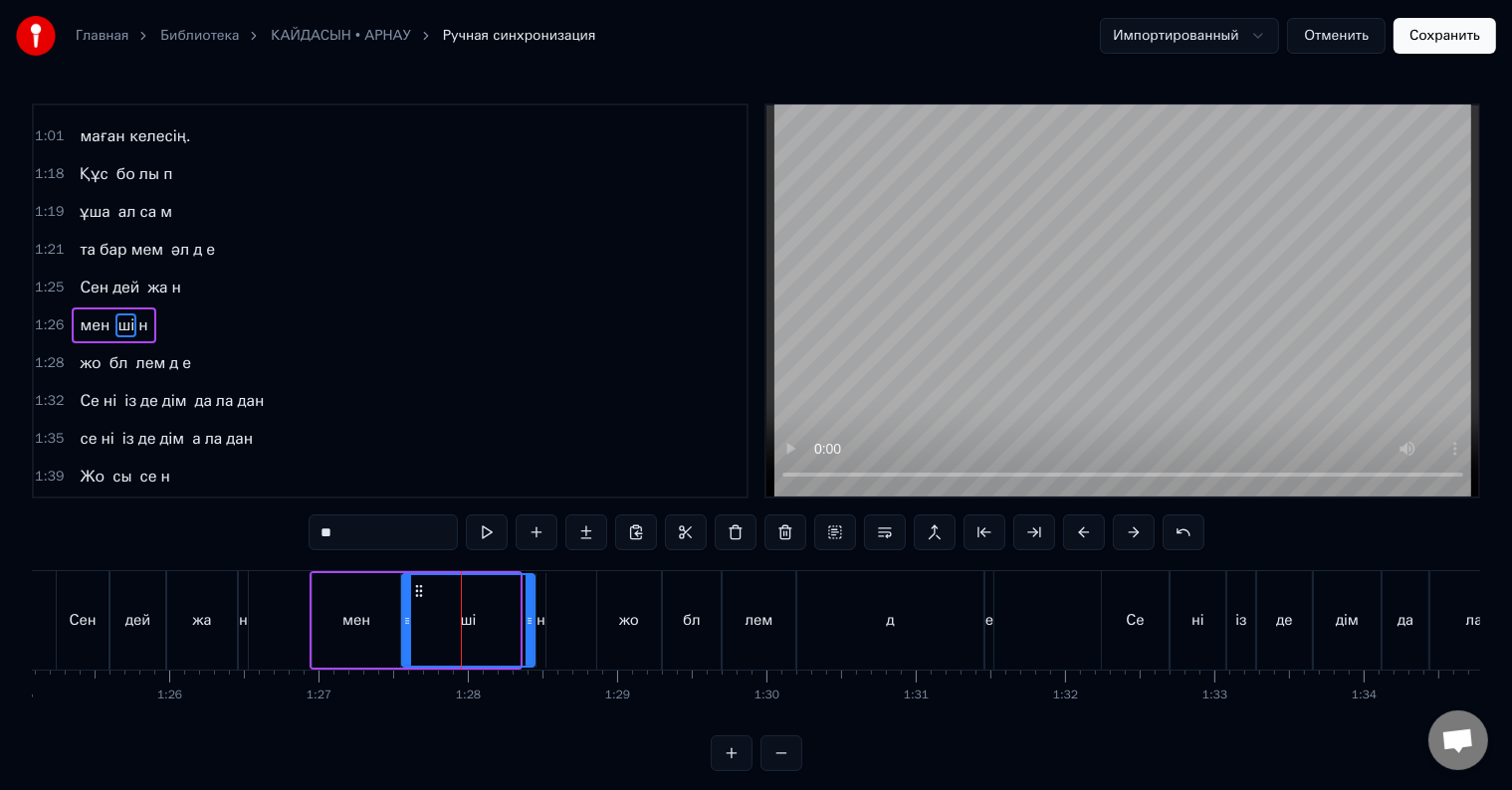 click on "**" at bounding box center (383, 532) 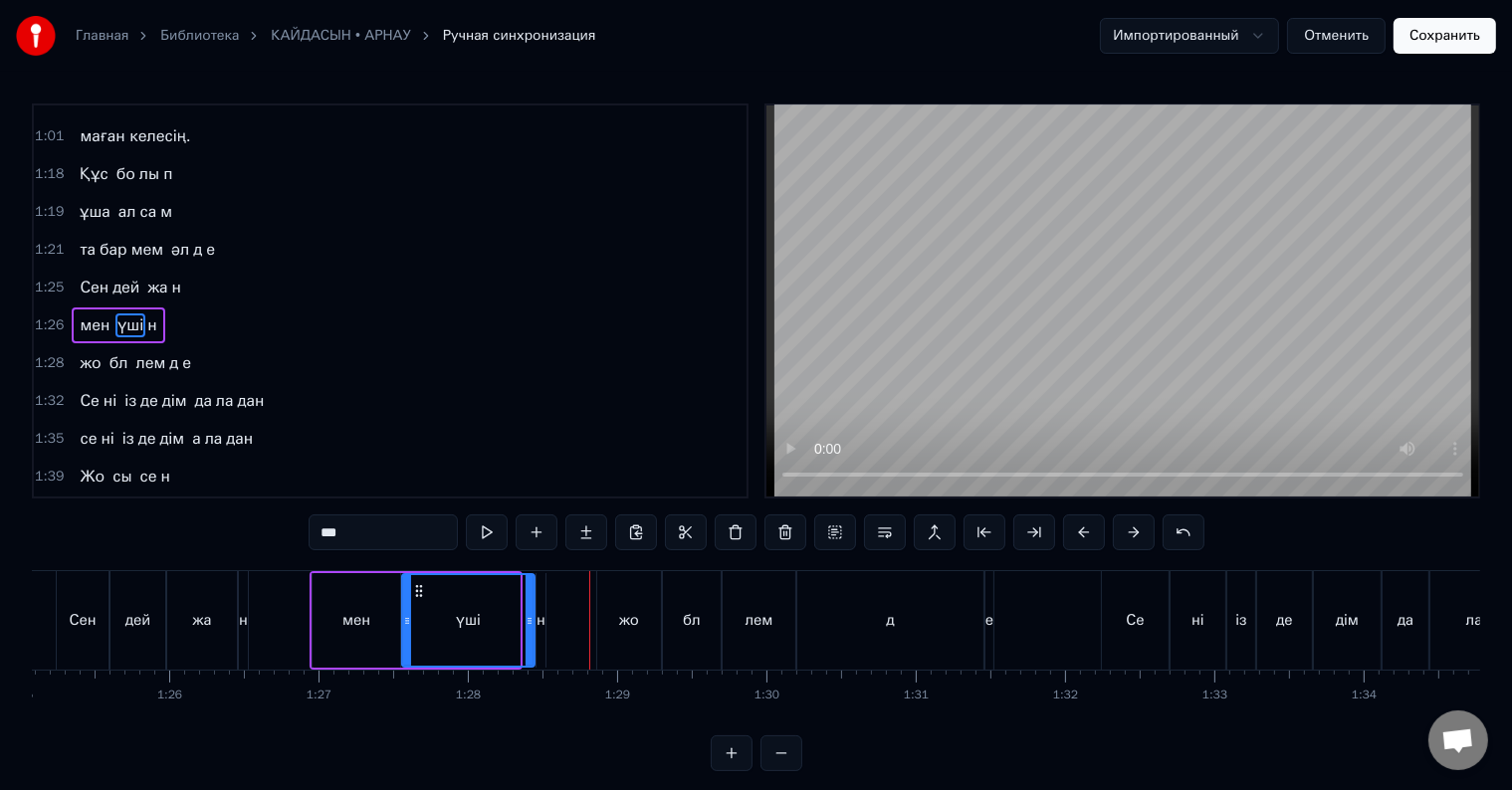 click on "жо" at bounding box center (629, 620) 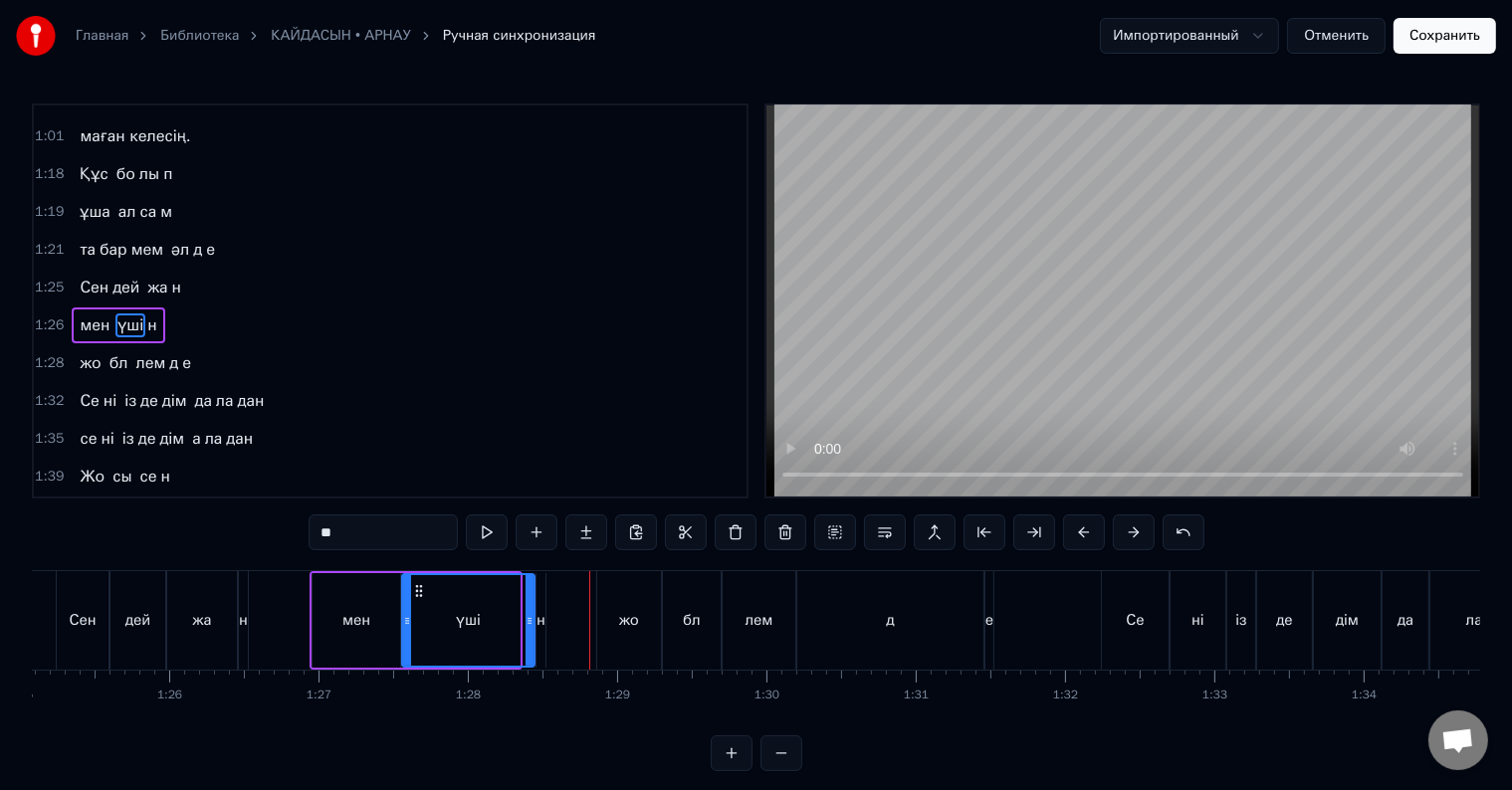 scroll, scrollTop: 554, scrollLeft: 0, axis: vertical 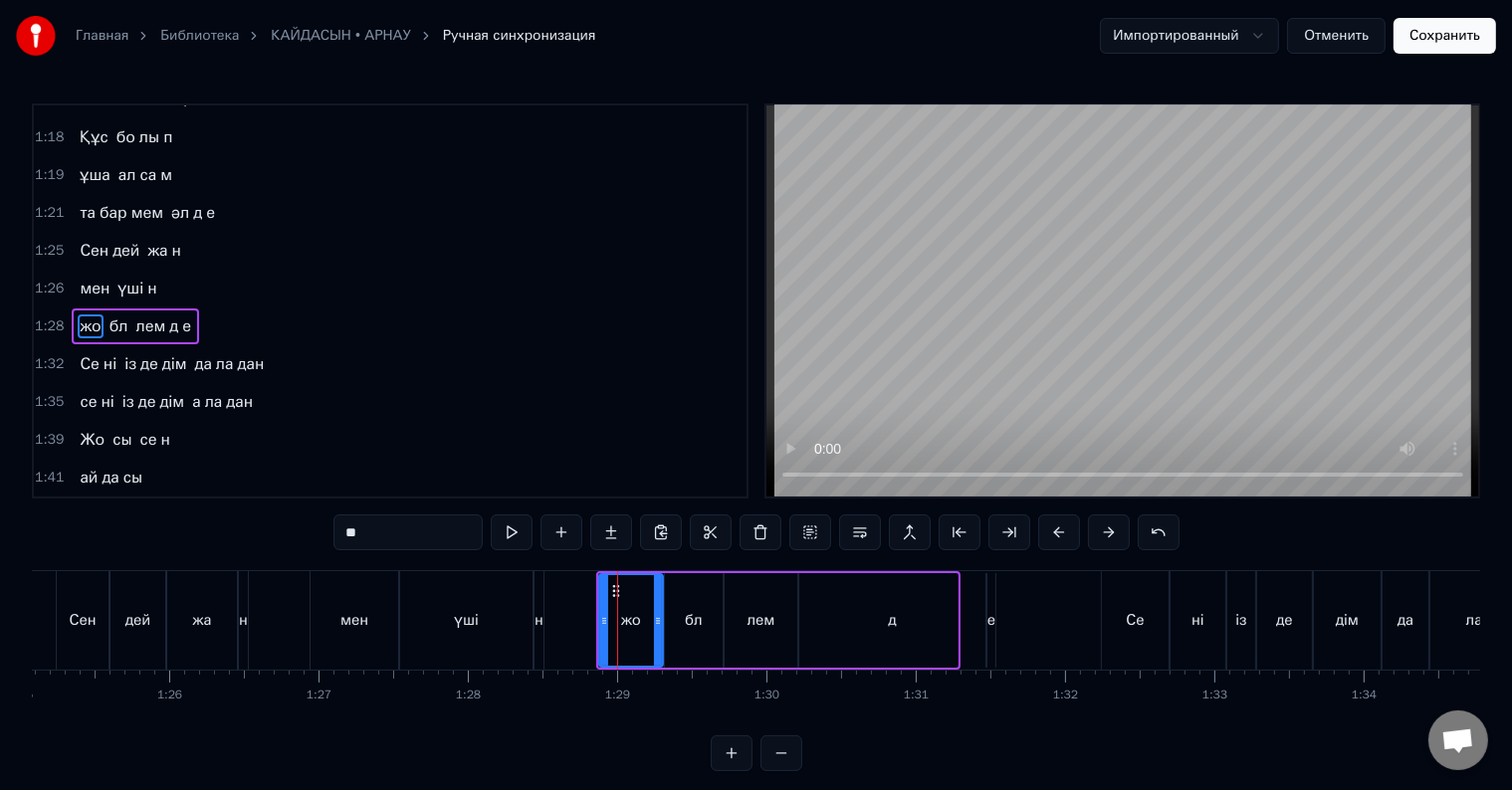 click on "**" at bounding box center [408, 532] 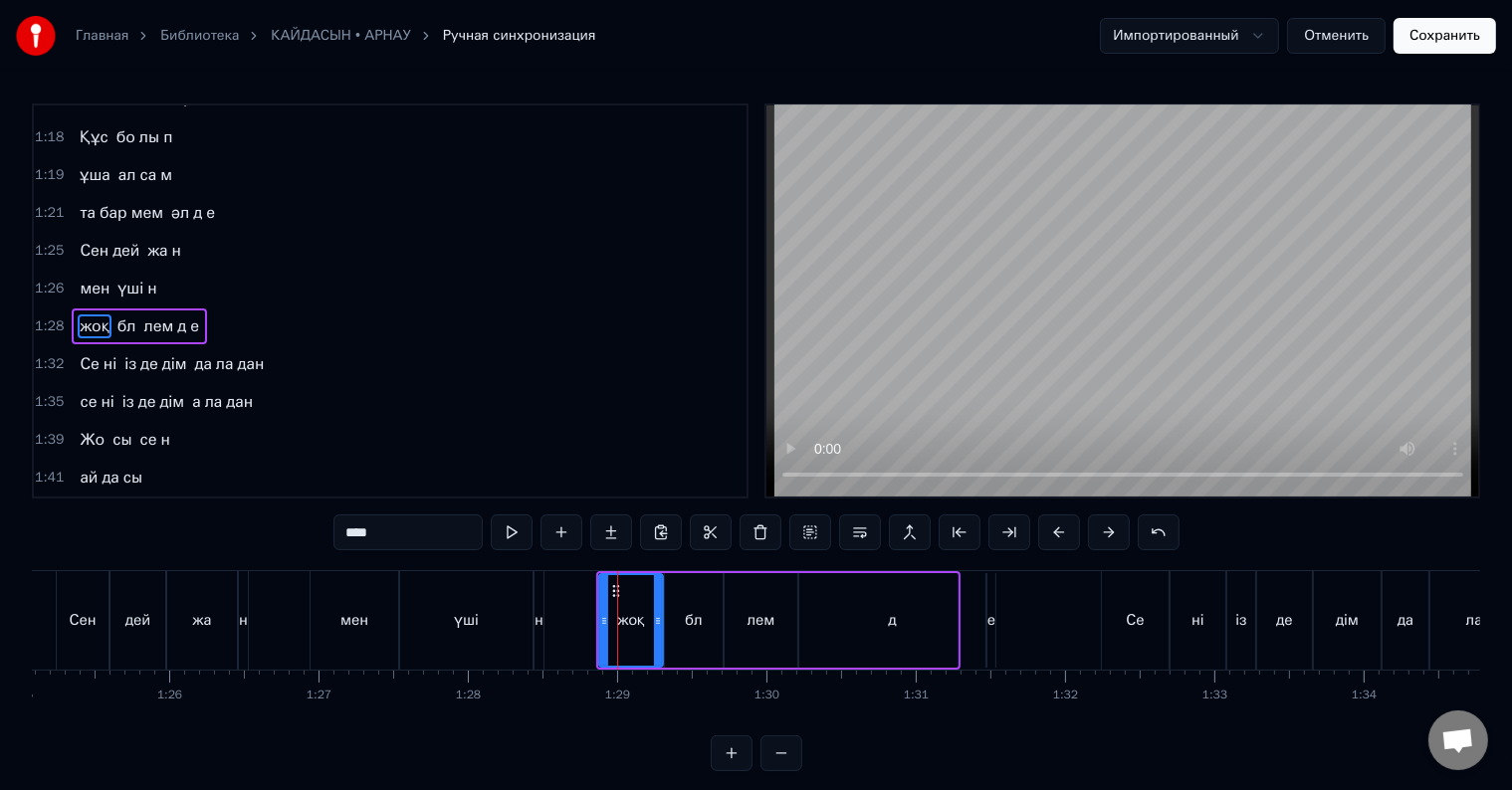 click on "бл" at bounding box center [126, 326] 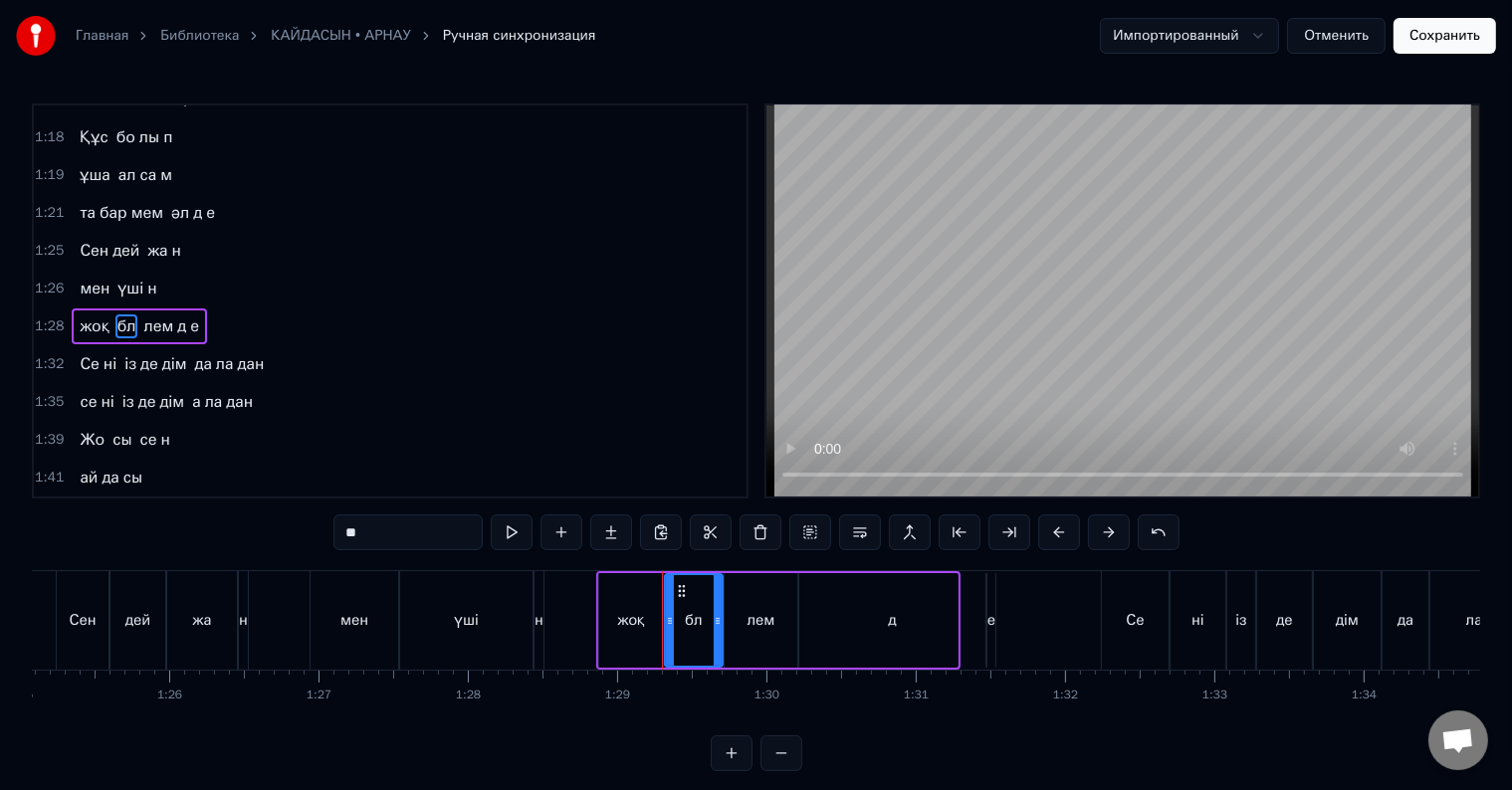 click on "**" at bounding box center [408, 532] 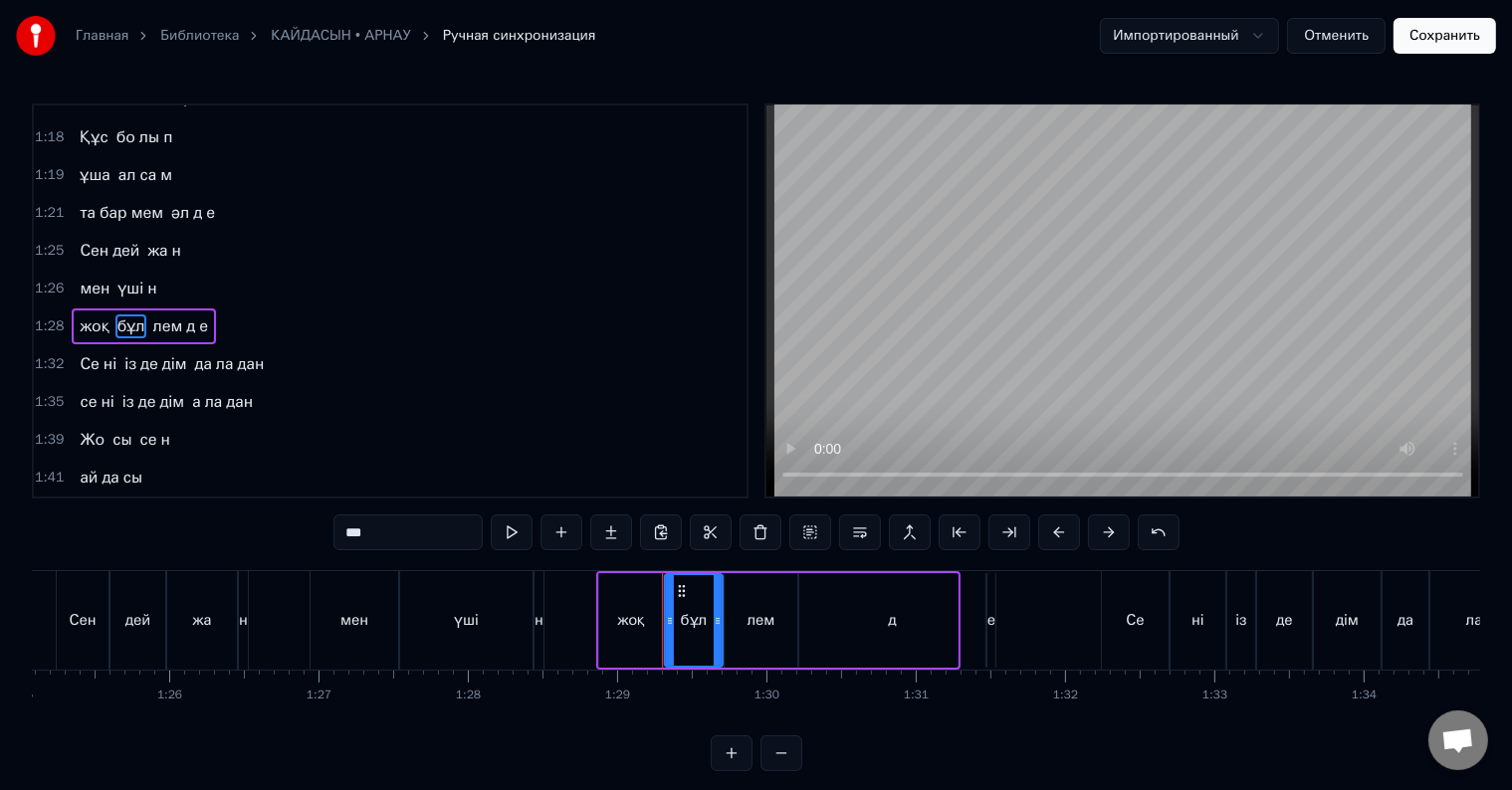 click on "лем" at bounding box center (167, 326) 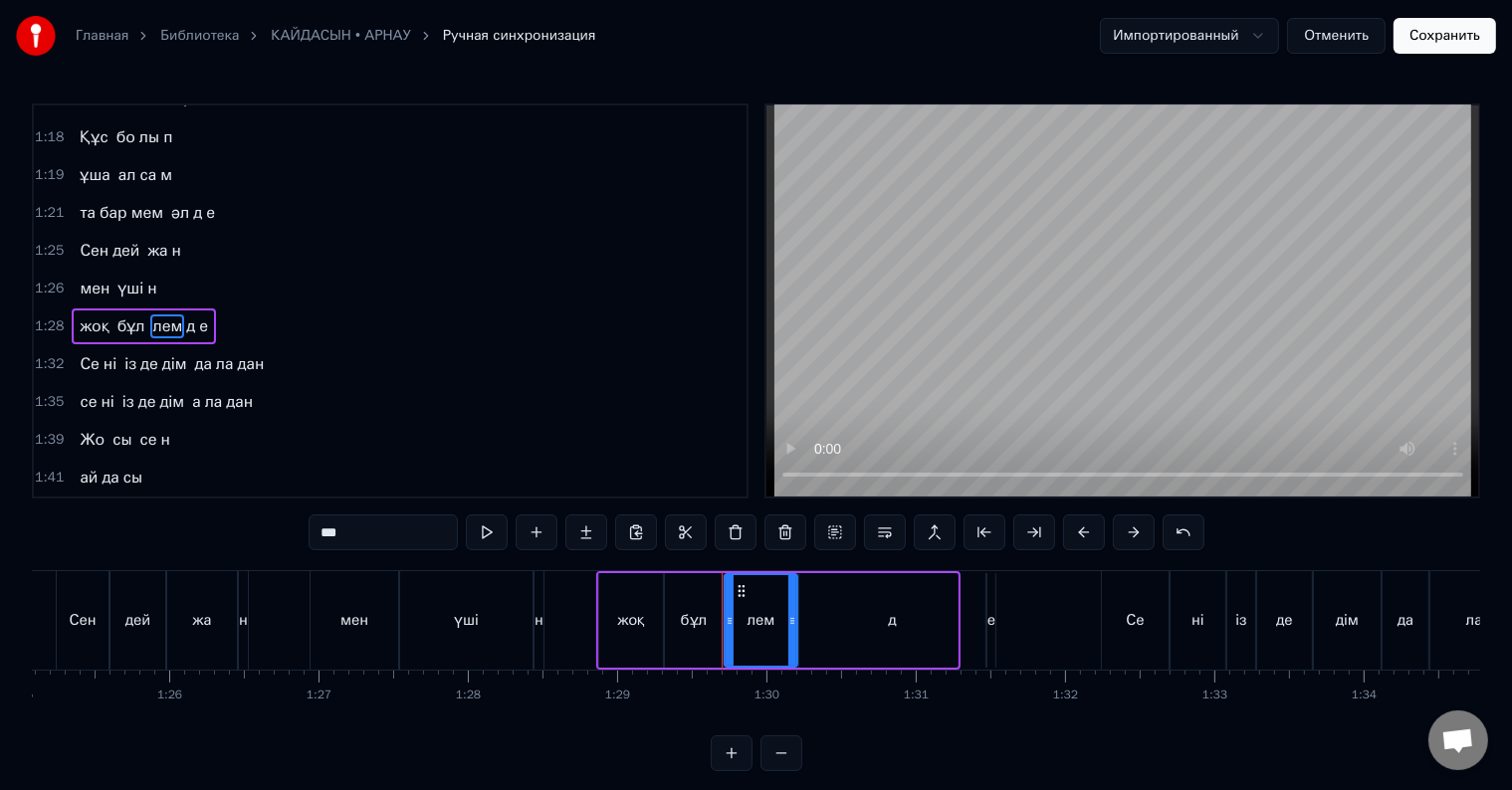 click on "***" at bounding box center [383, 532] 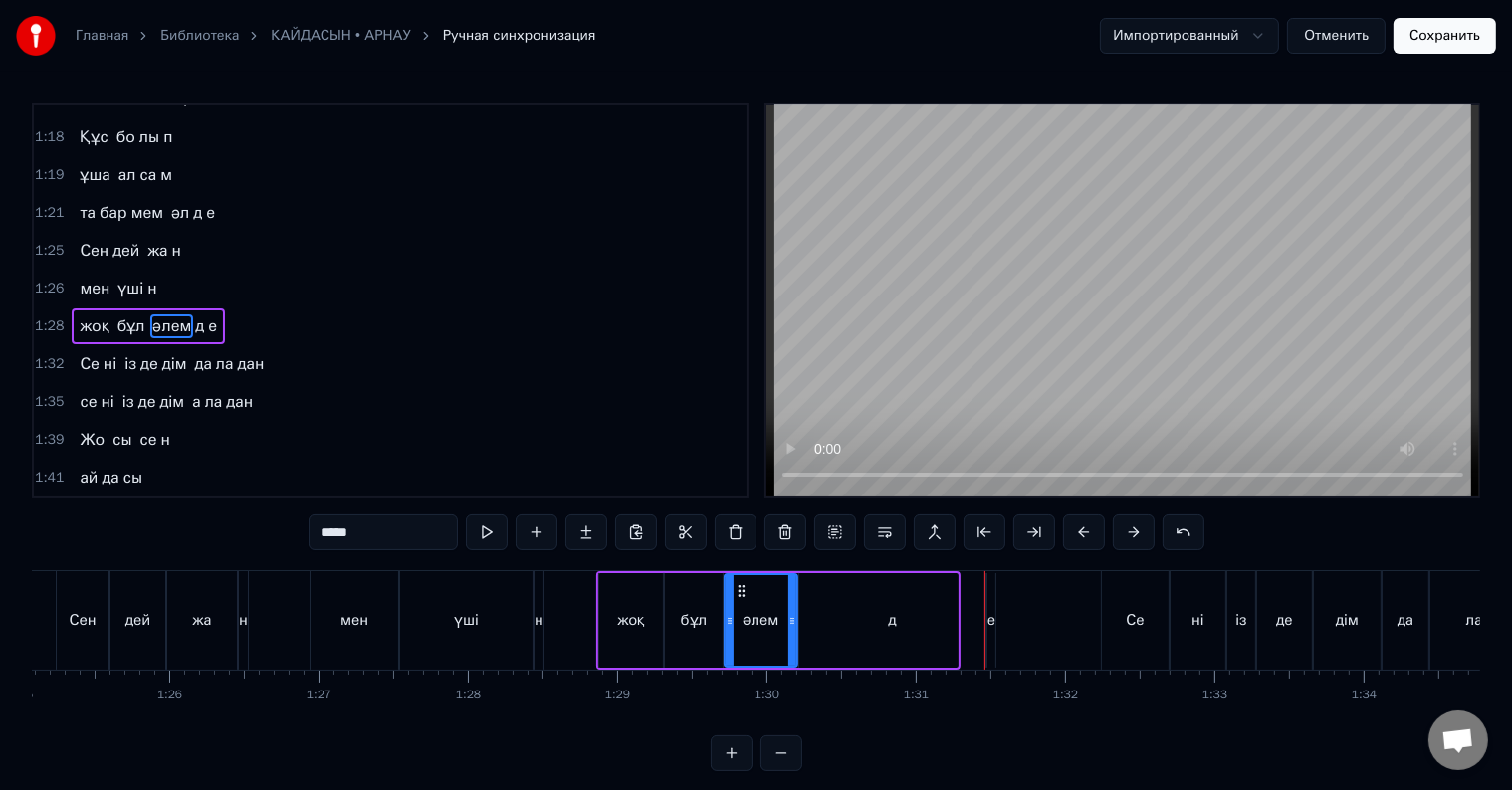 click on "дей" at bounding box center [137, 620] 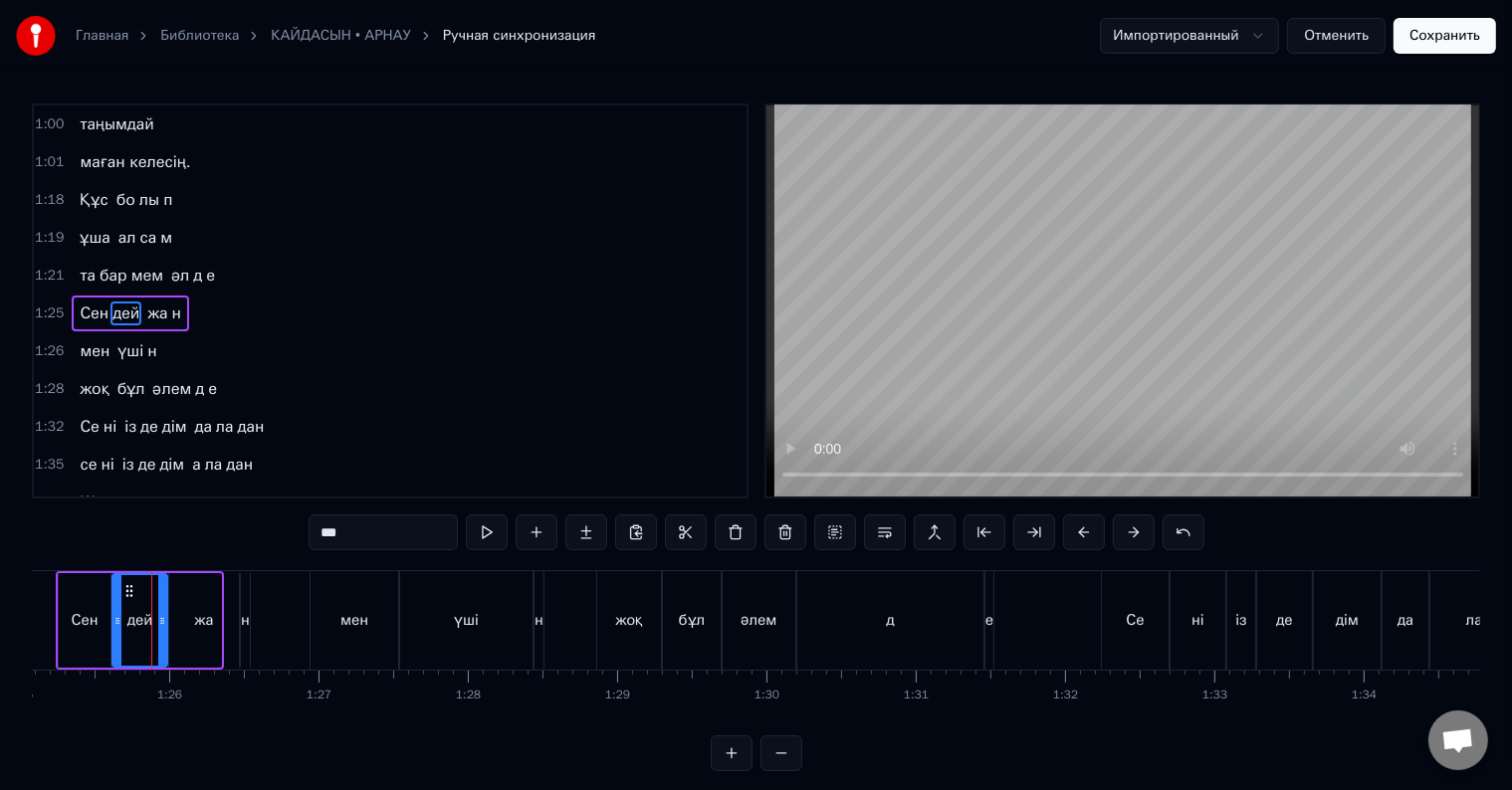 scroll, scrollTop: 482, scrollLeft: 0, axis: vertical 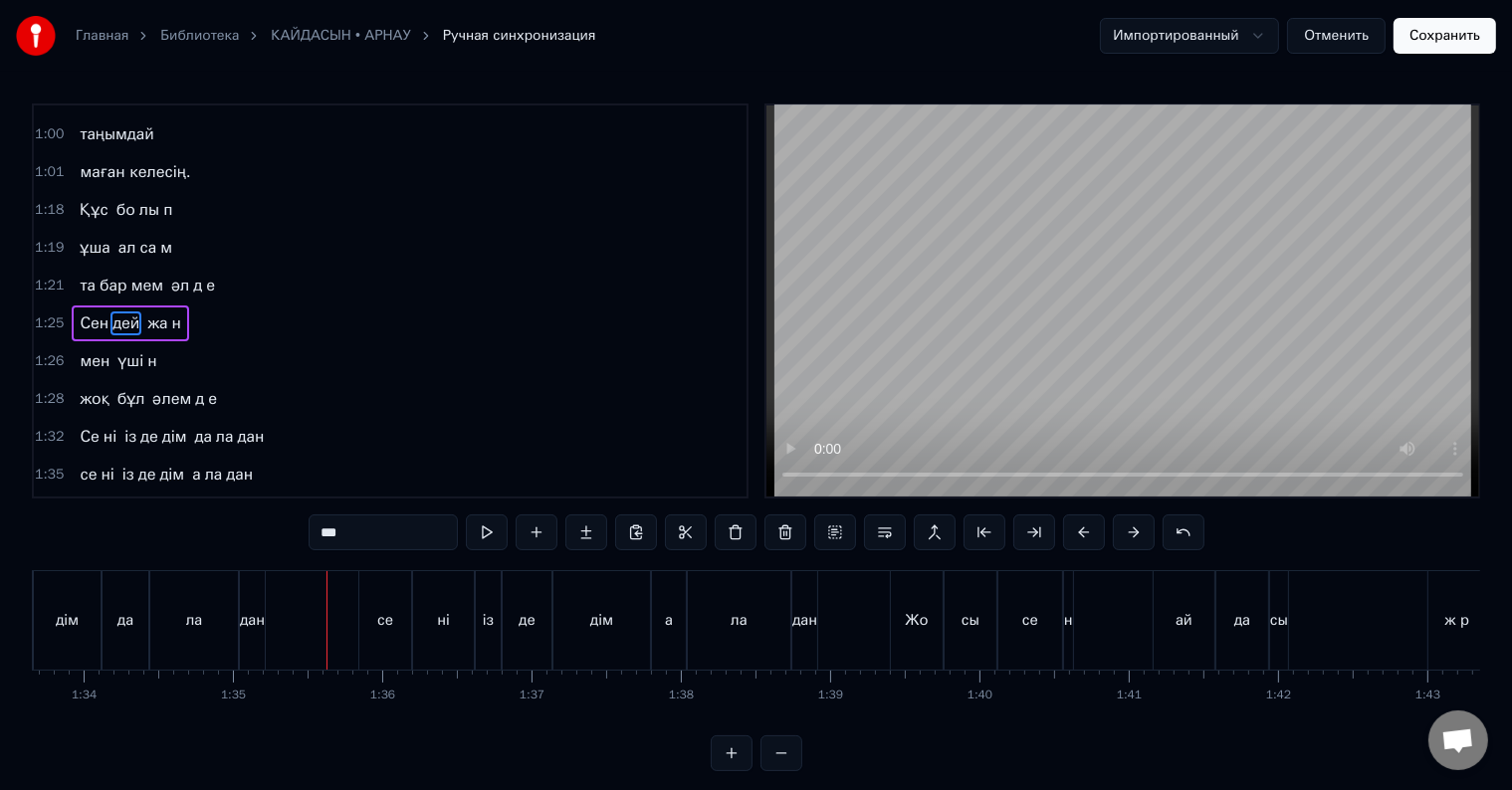 click on "дан" at bounding box center [252, 620] 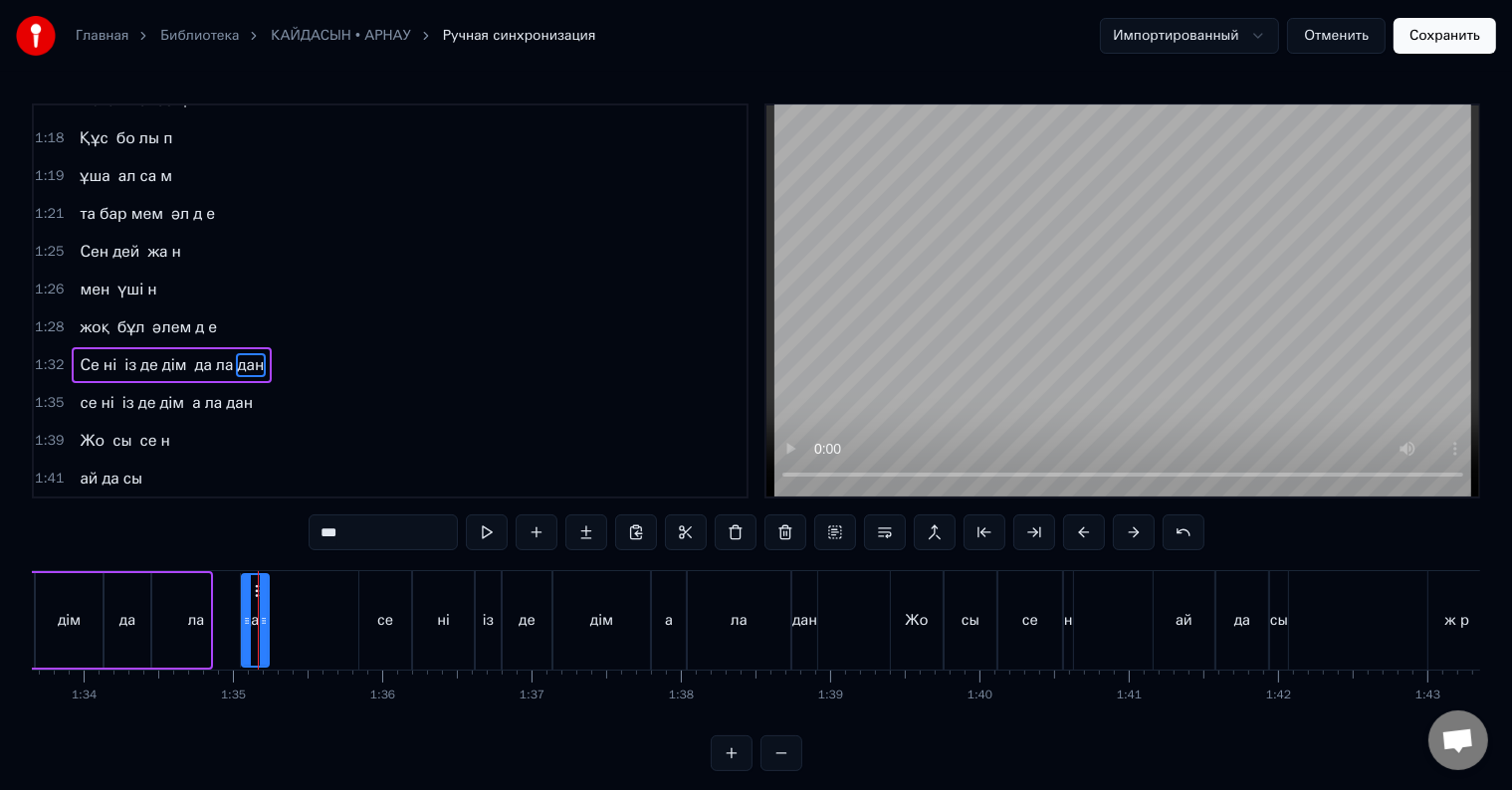 scroll, scrollTop: 591, scrollLeft: 0, axis: vertical 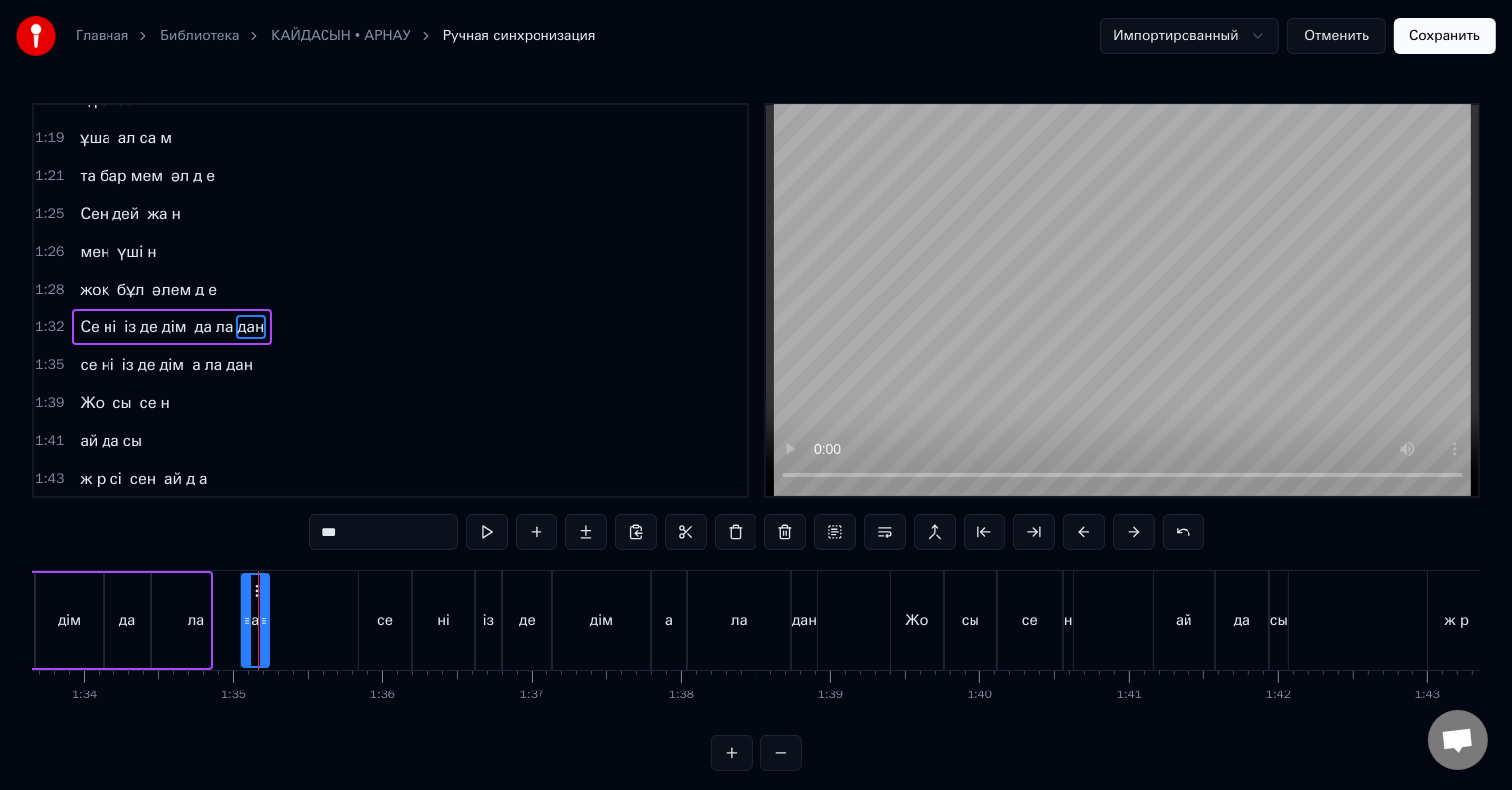 click on "***" at bounding box center (383, 532) 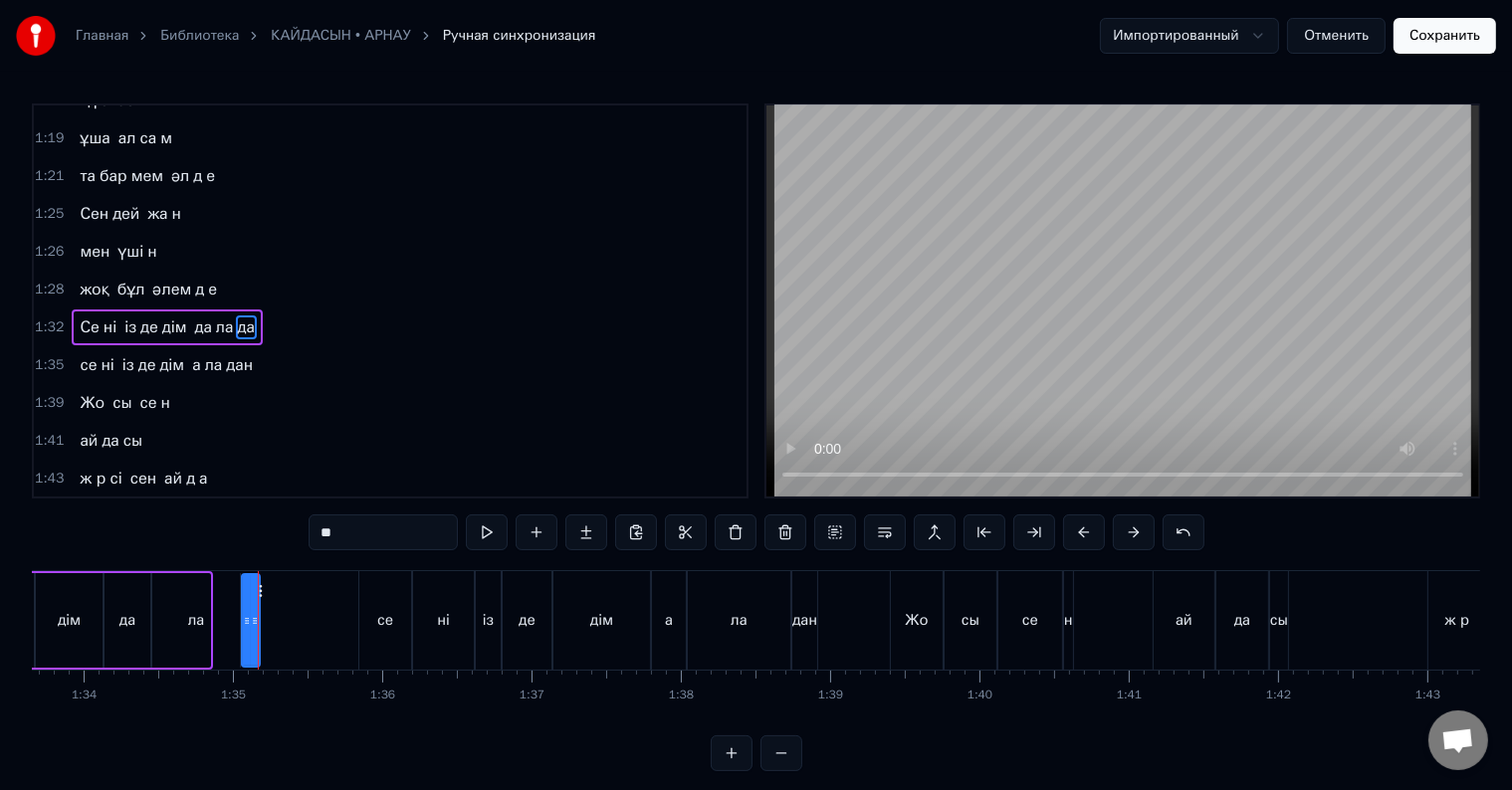 type on "**" 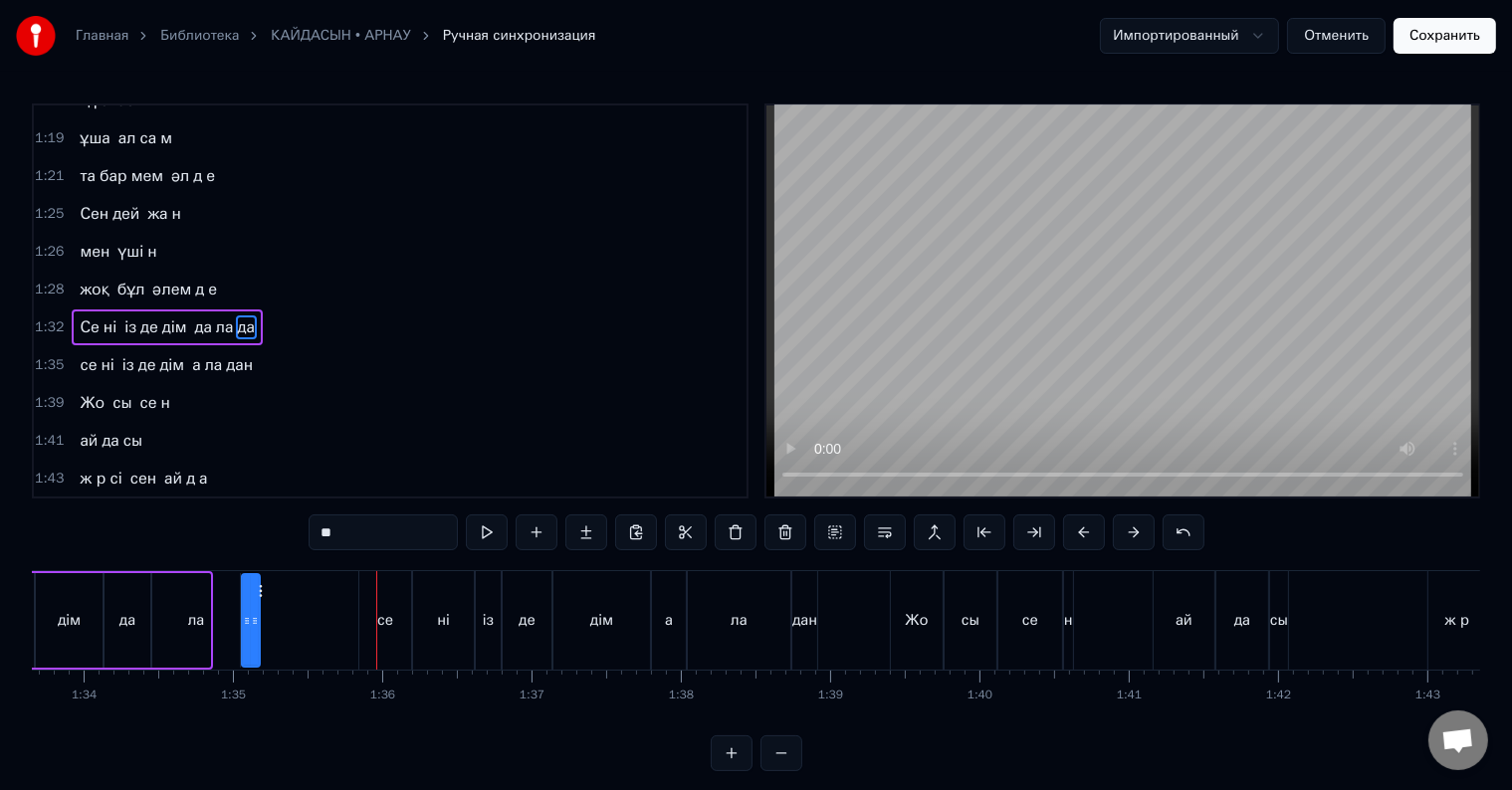 click on "1:41 ай да сы" at bounding box center (390, 441) 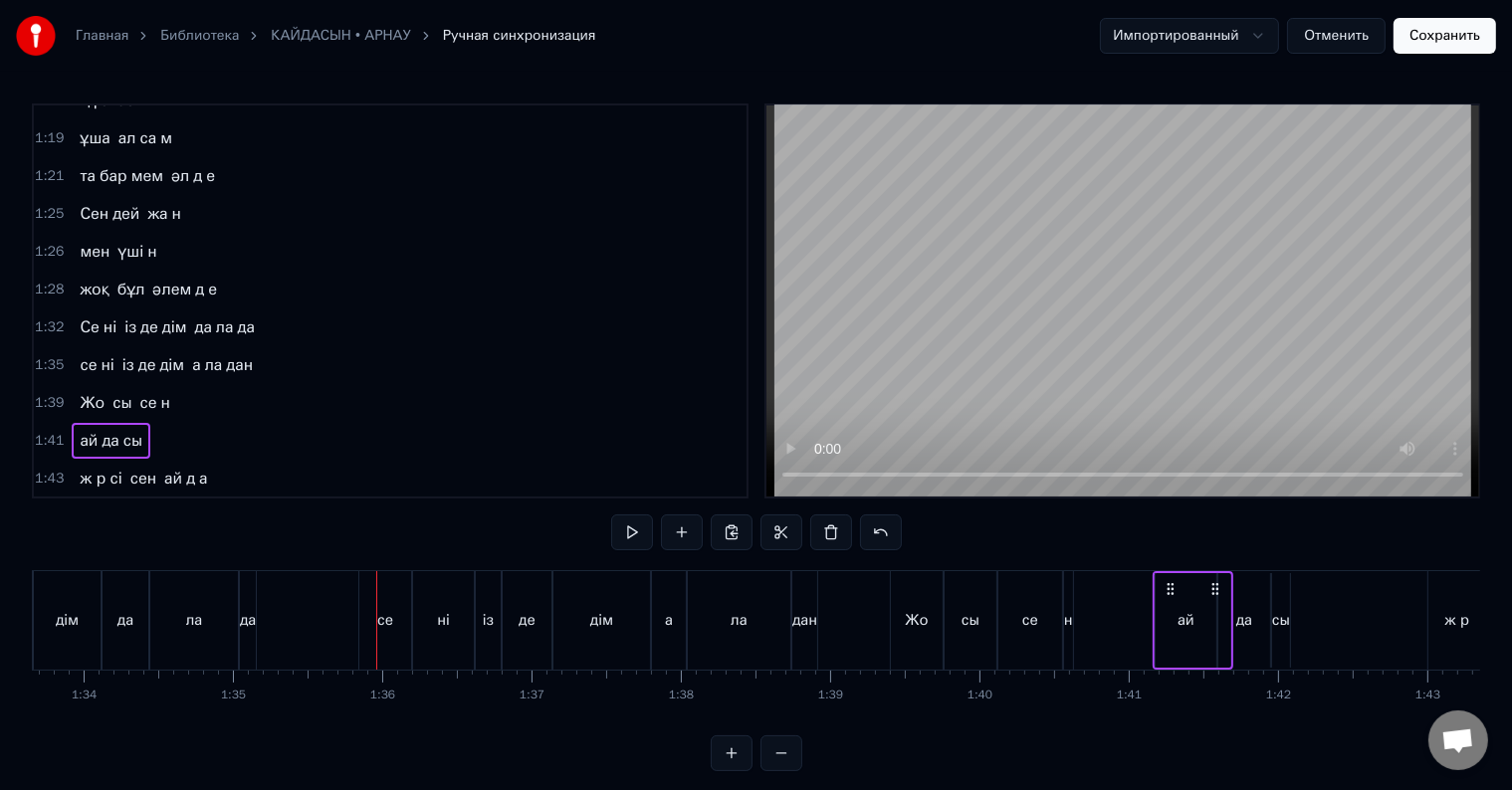 click on "дім" at bounding box center [171, 365] 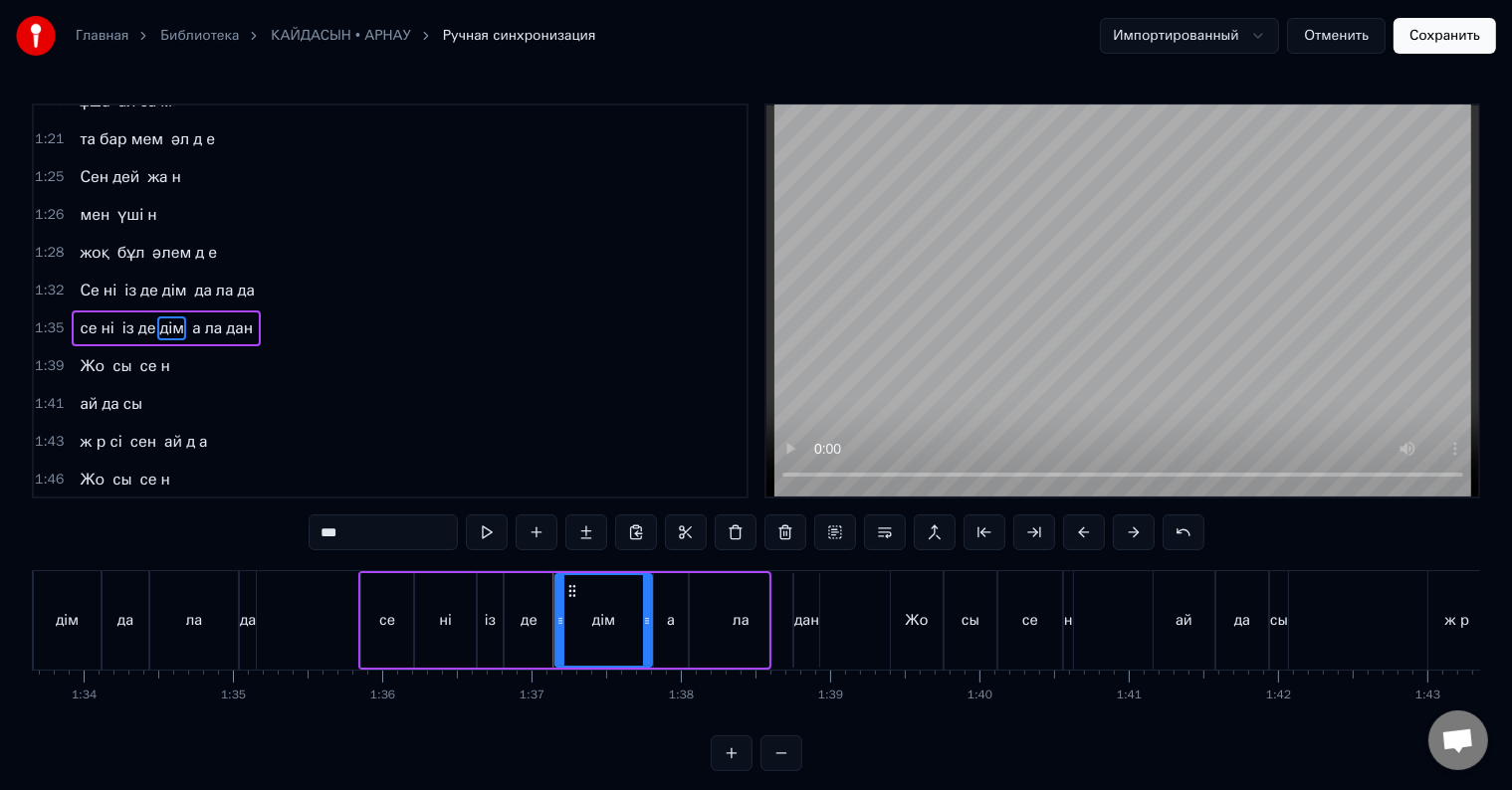 click on "а" at bounding box center [196, 328] 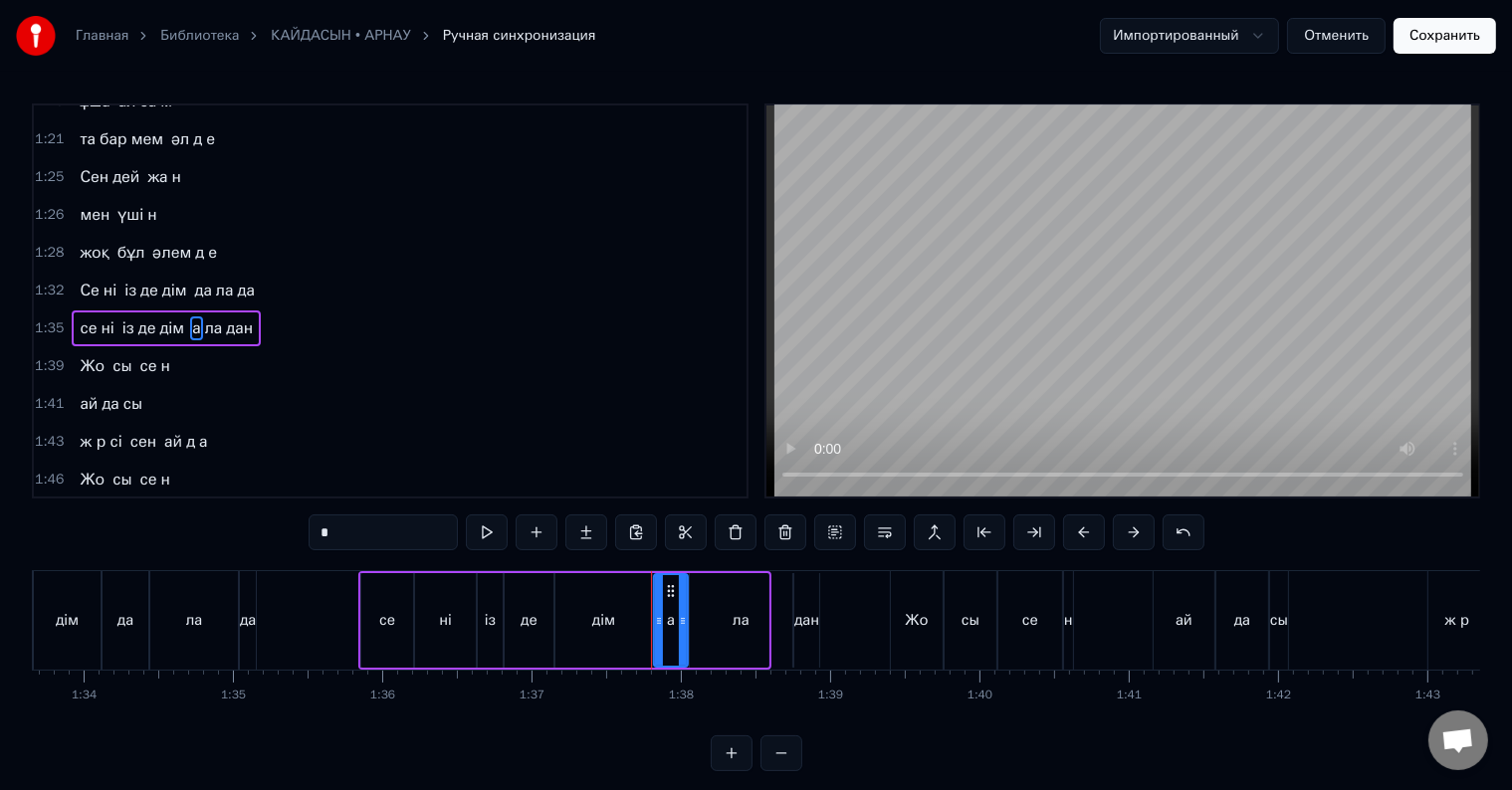 click on "*" at bounding box center (383, 532) 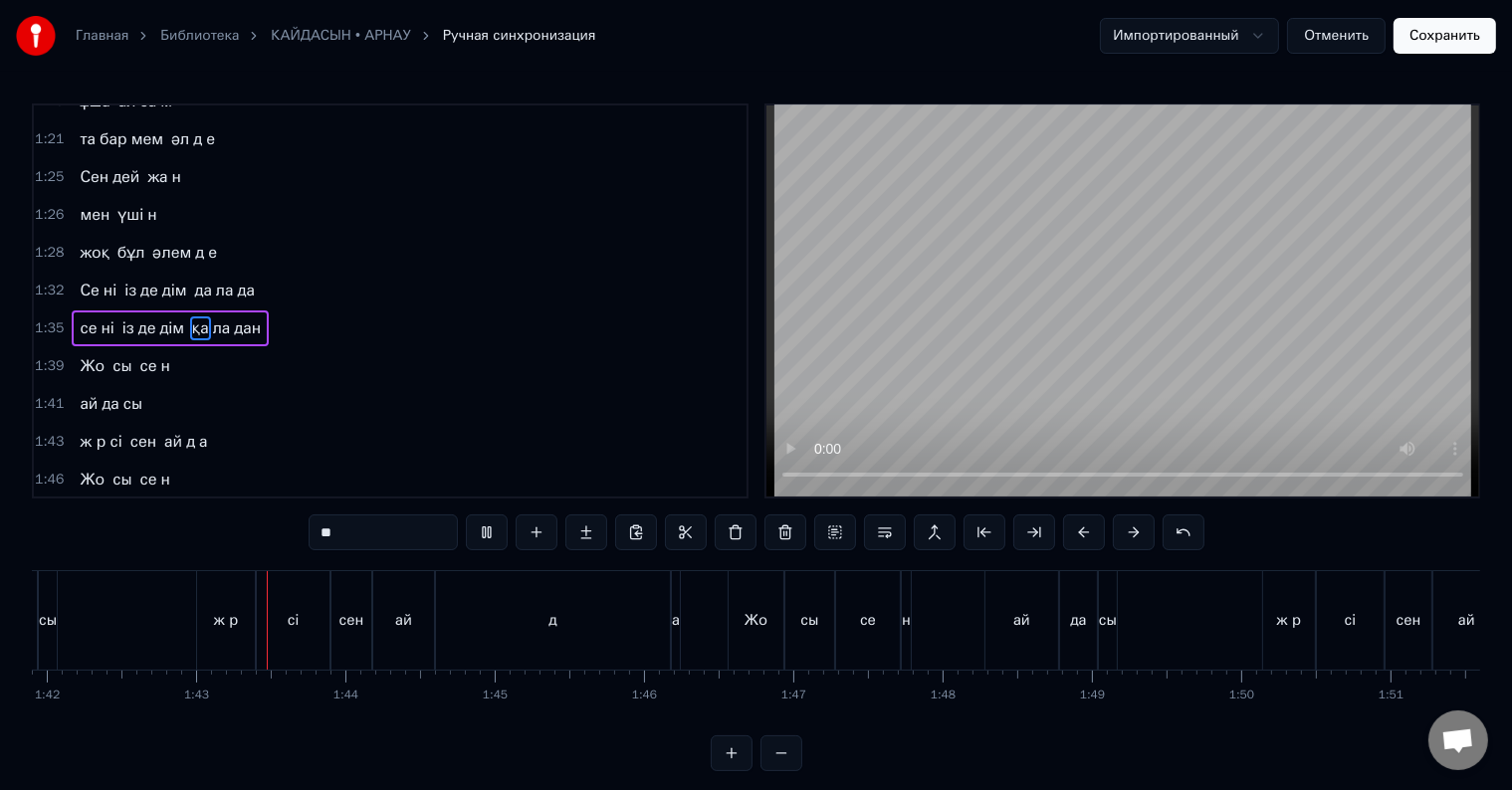 scroll, scrollTop: 0, scrollLeft: 15253, axis: horizontal 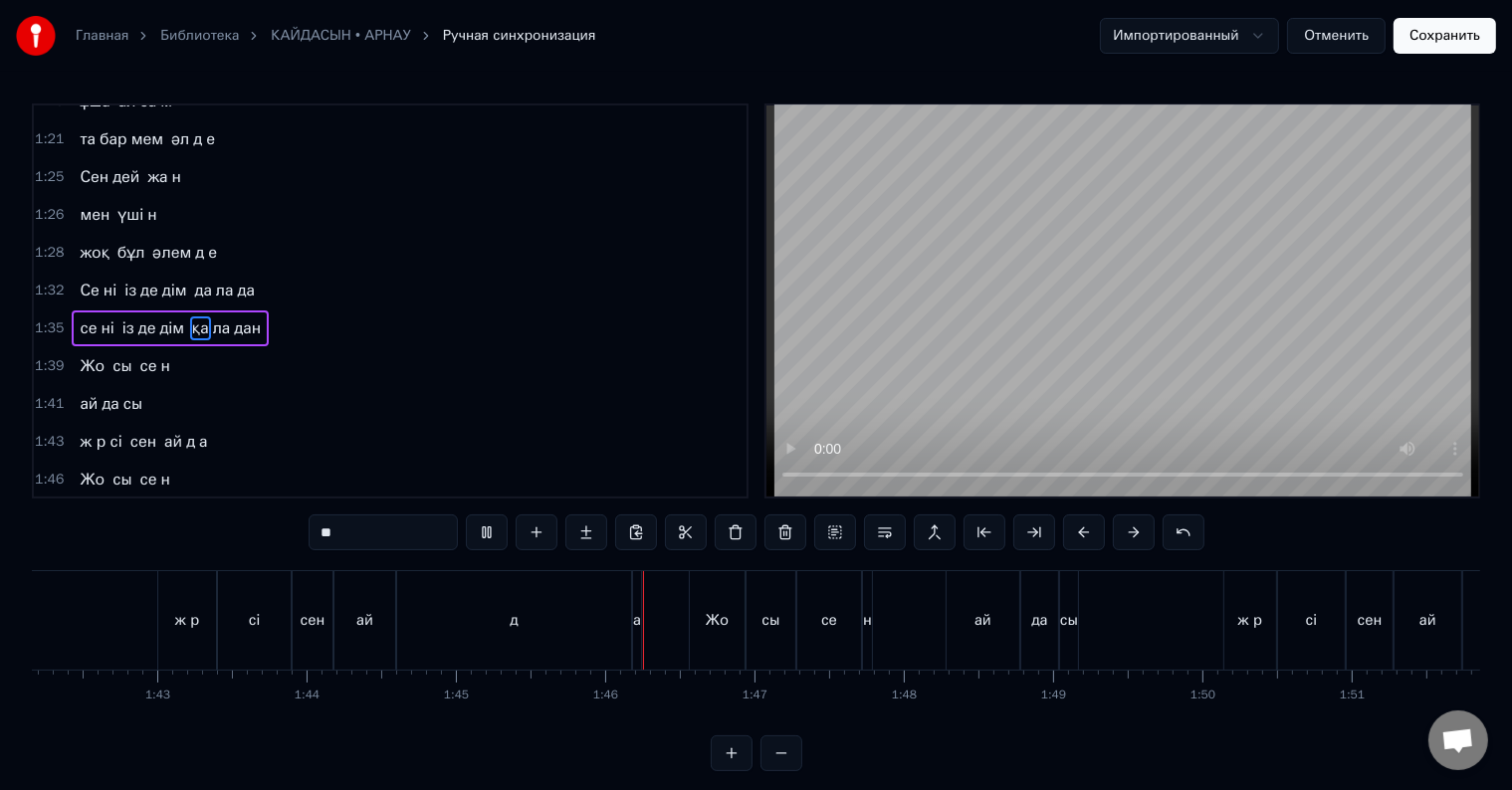 click on "Жо" at bounding box center (92, 366) 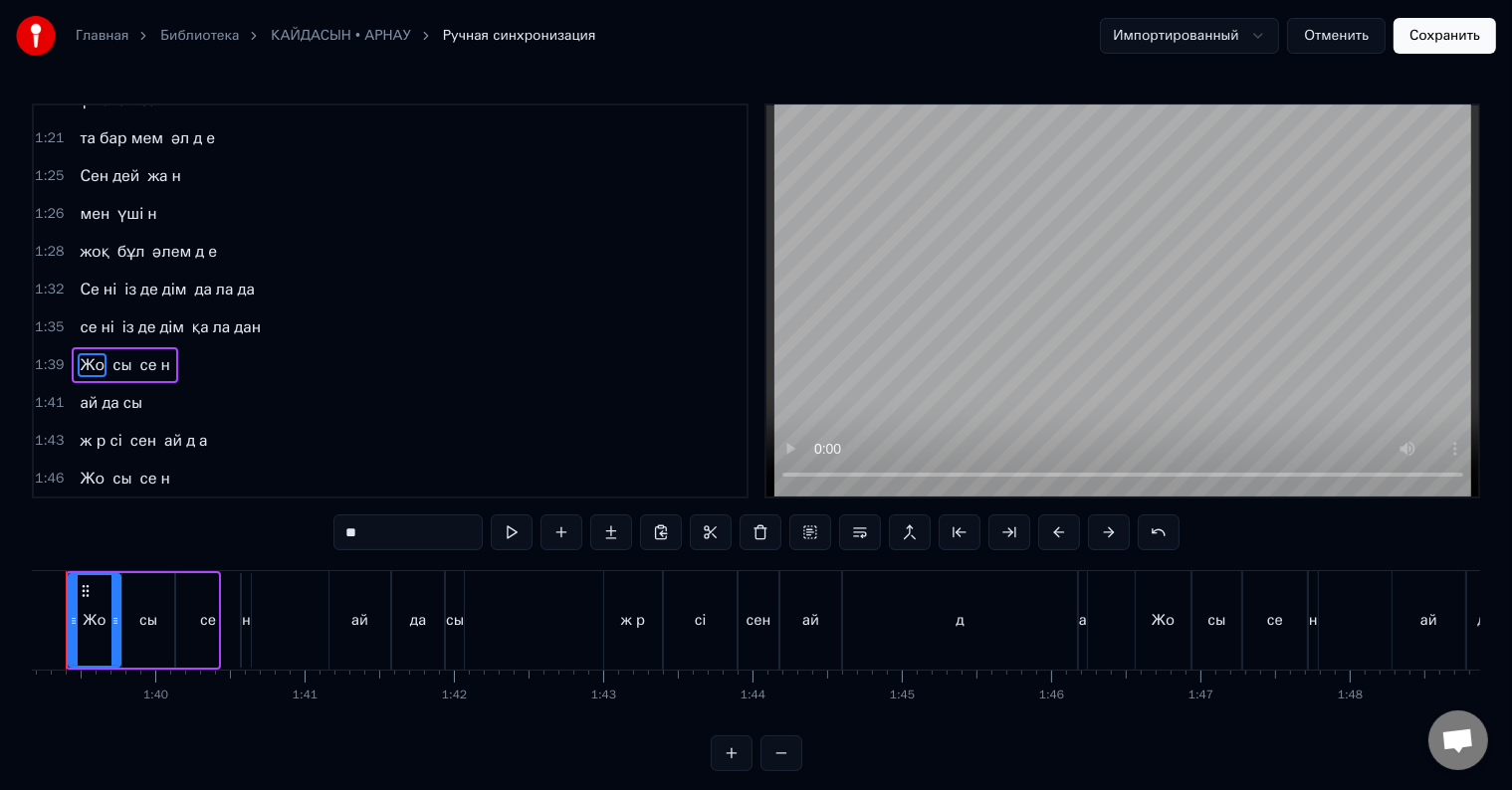 scroll, scrollTop: 0, scrollLeft: 14741, axis: horizontal 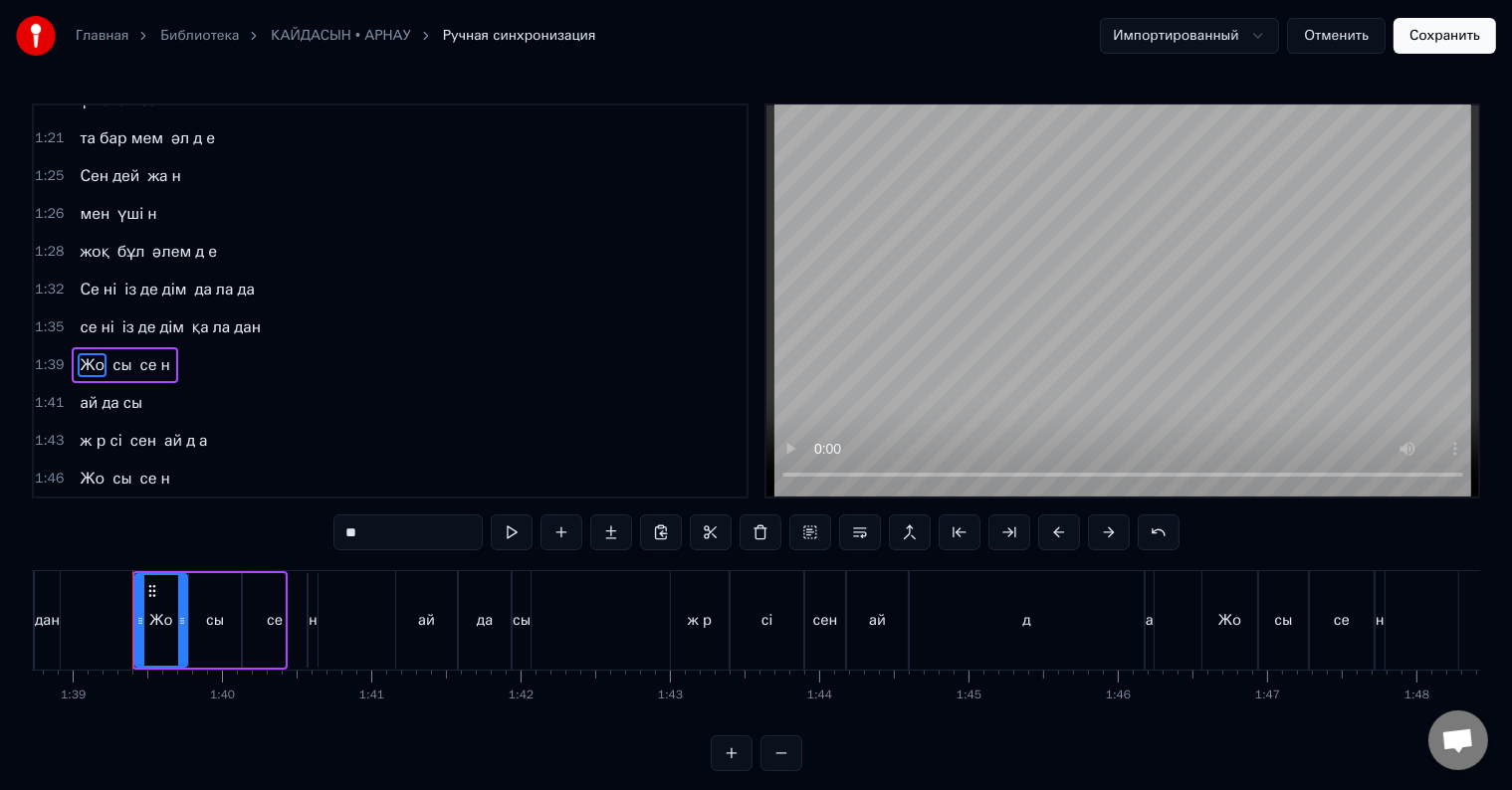 click on "**" at bounding box center (408, 532) 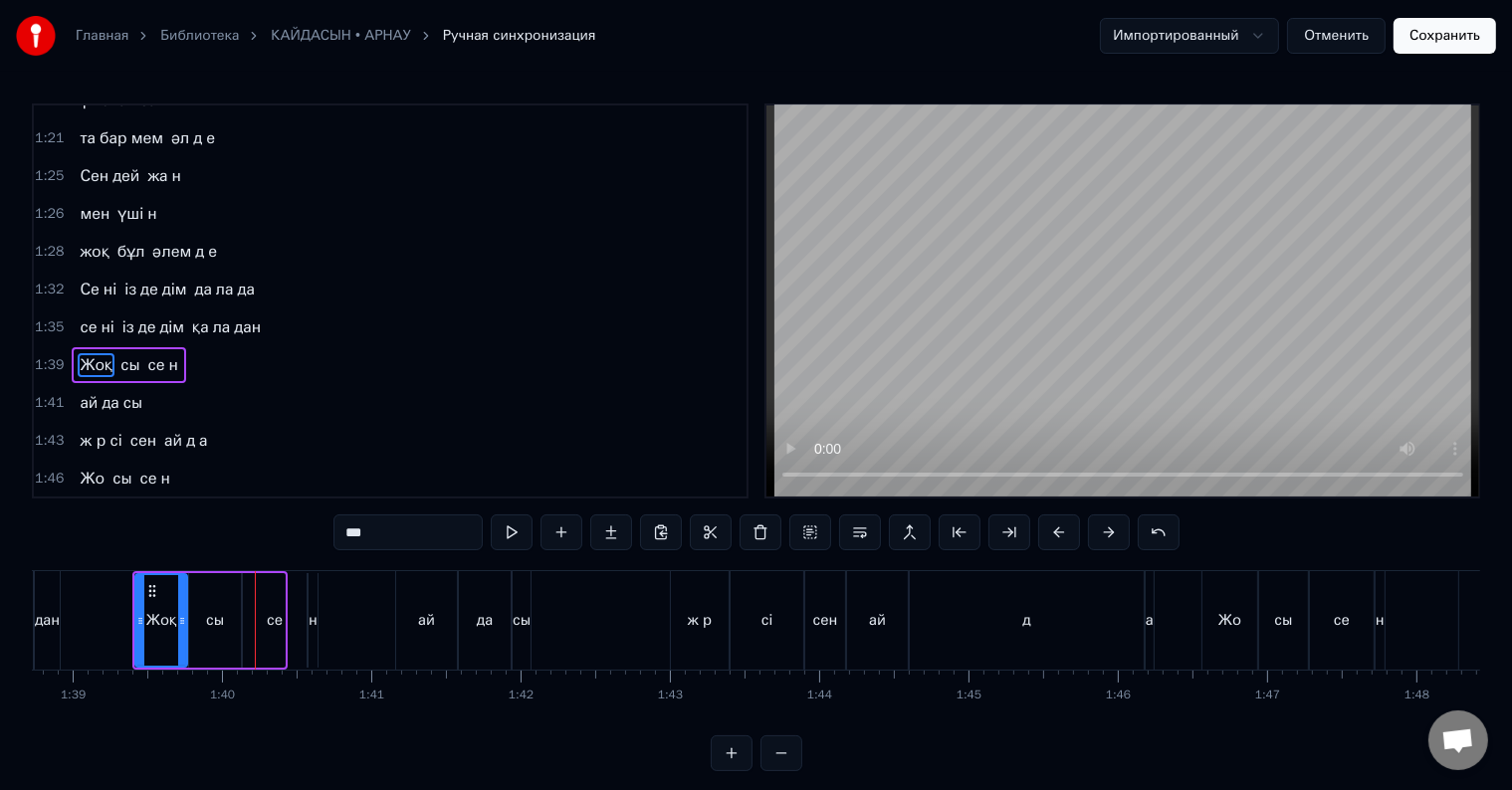 click on "сы" at bounding box center (215, 620) 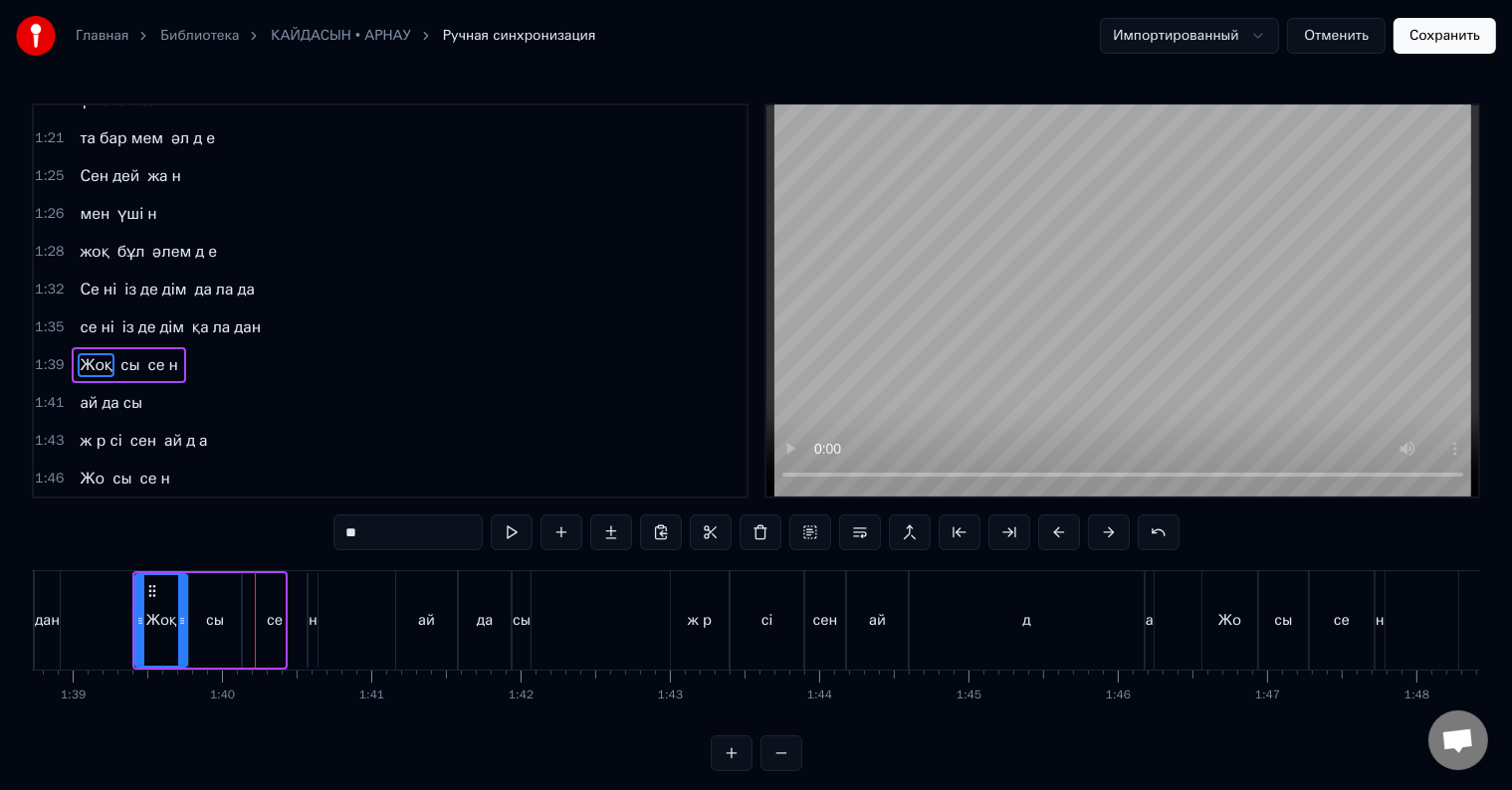 scroll, scrollTop: 665, scrollLeft: 0, axis: vertical 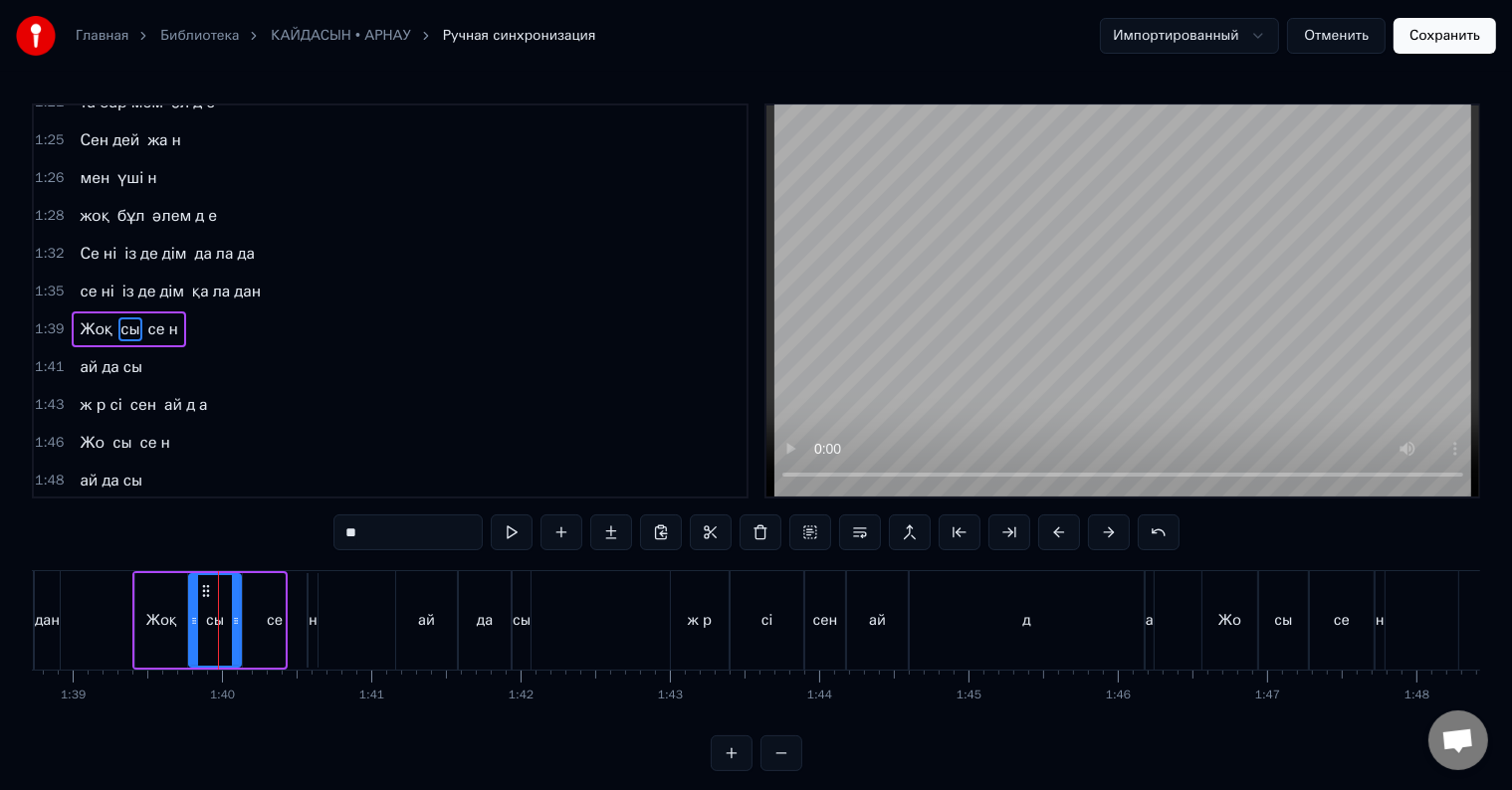 click on "**" at bounding box center [408, 532] 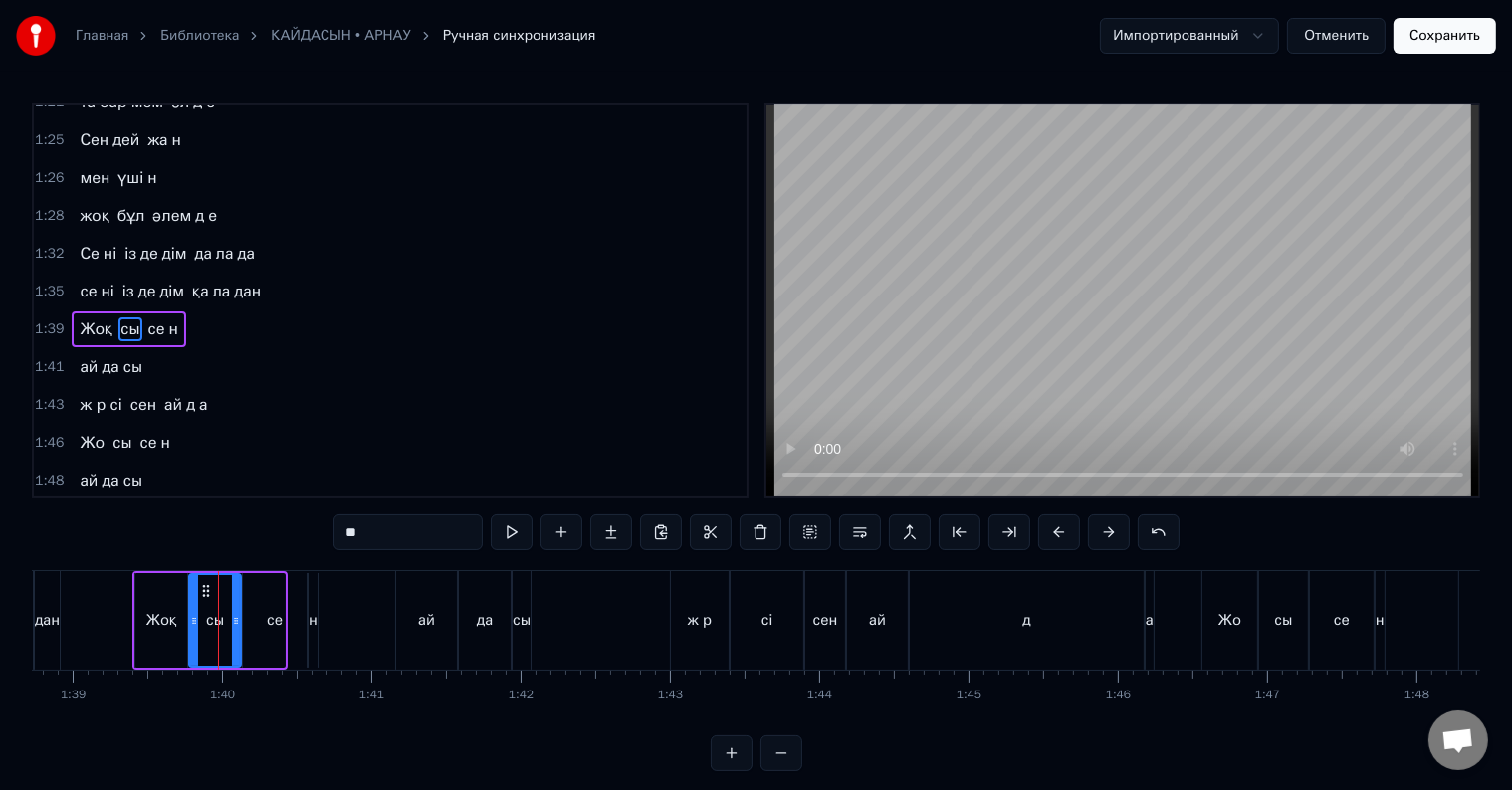 paste on "*" 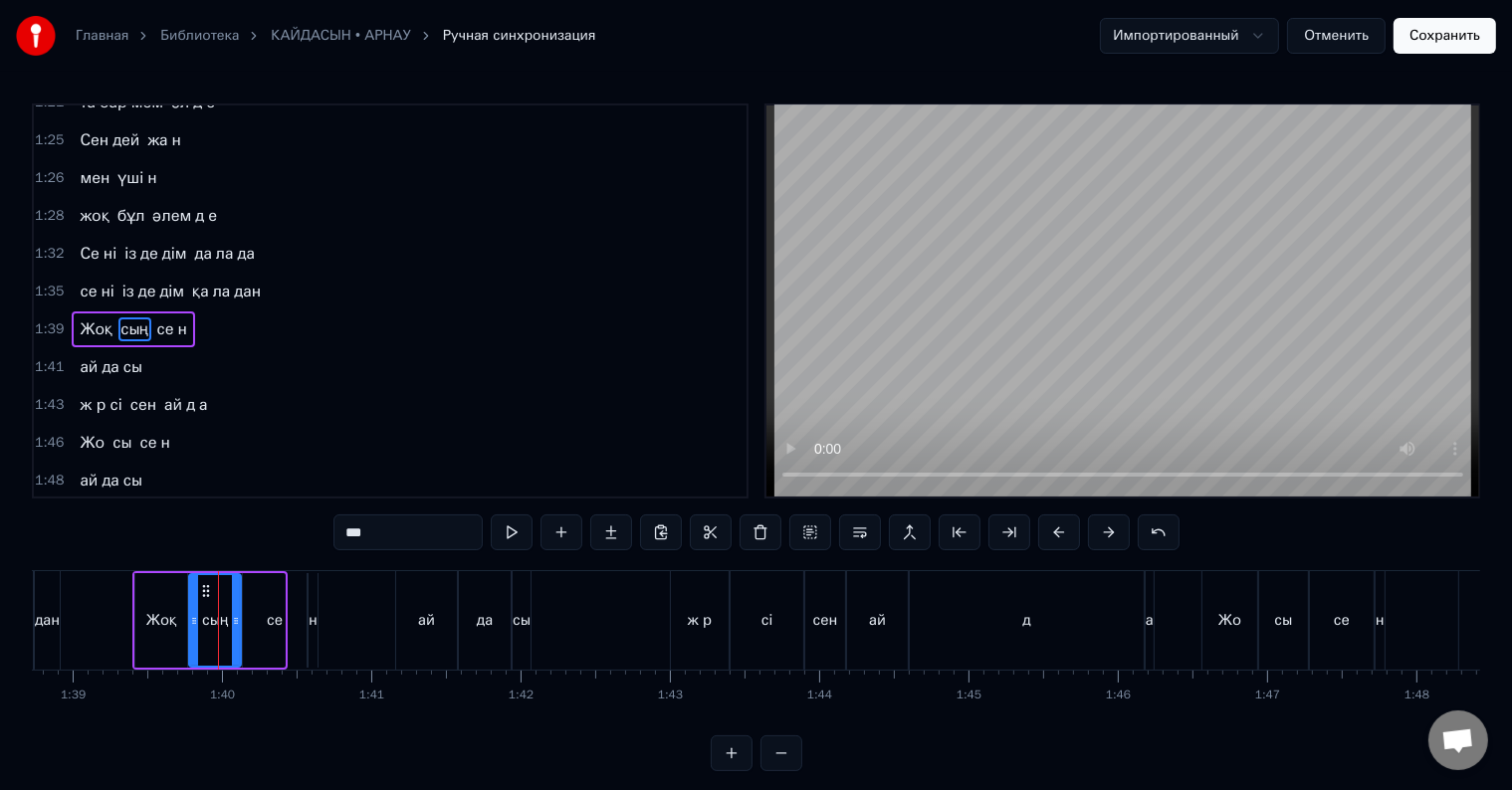 drag, startPoint x: 381, startPoint y: 540, endPoint x: 337, endPoint y: 535, distance: 44.28318 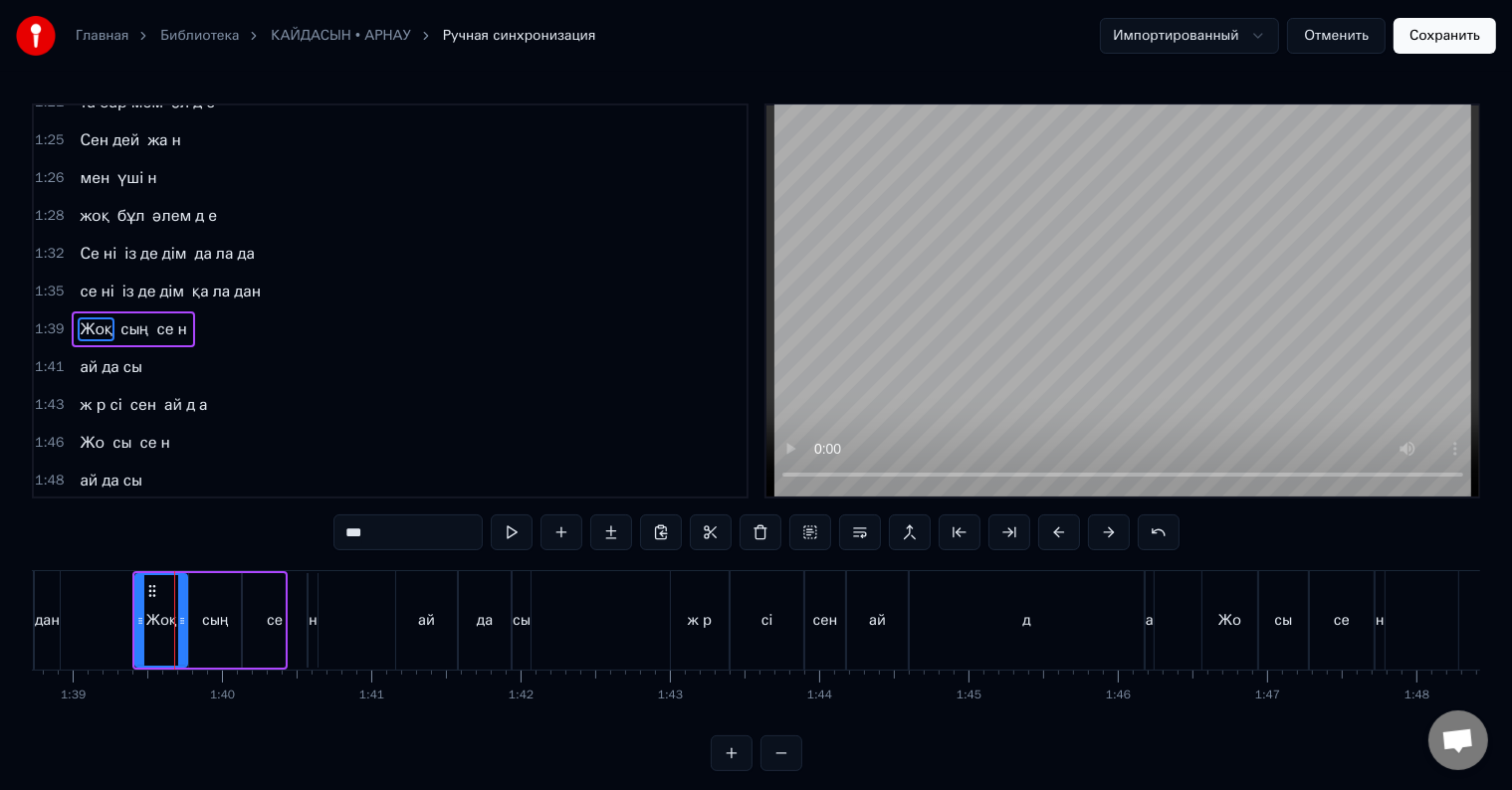 click on "***" at bounding box center (408, 532) 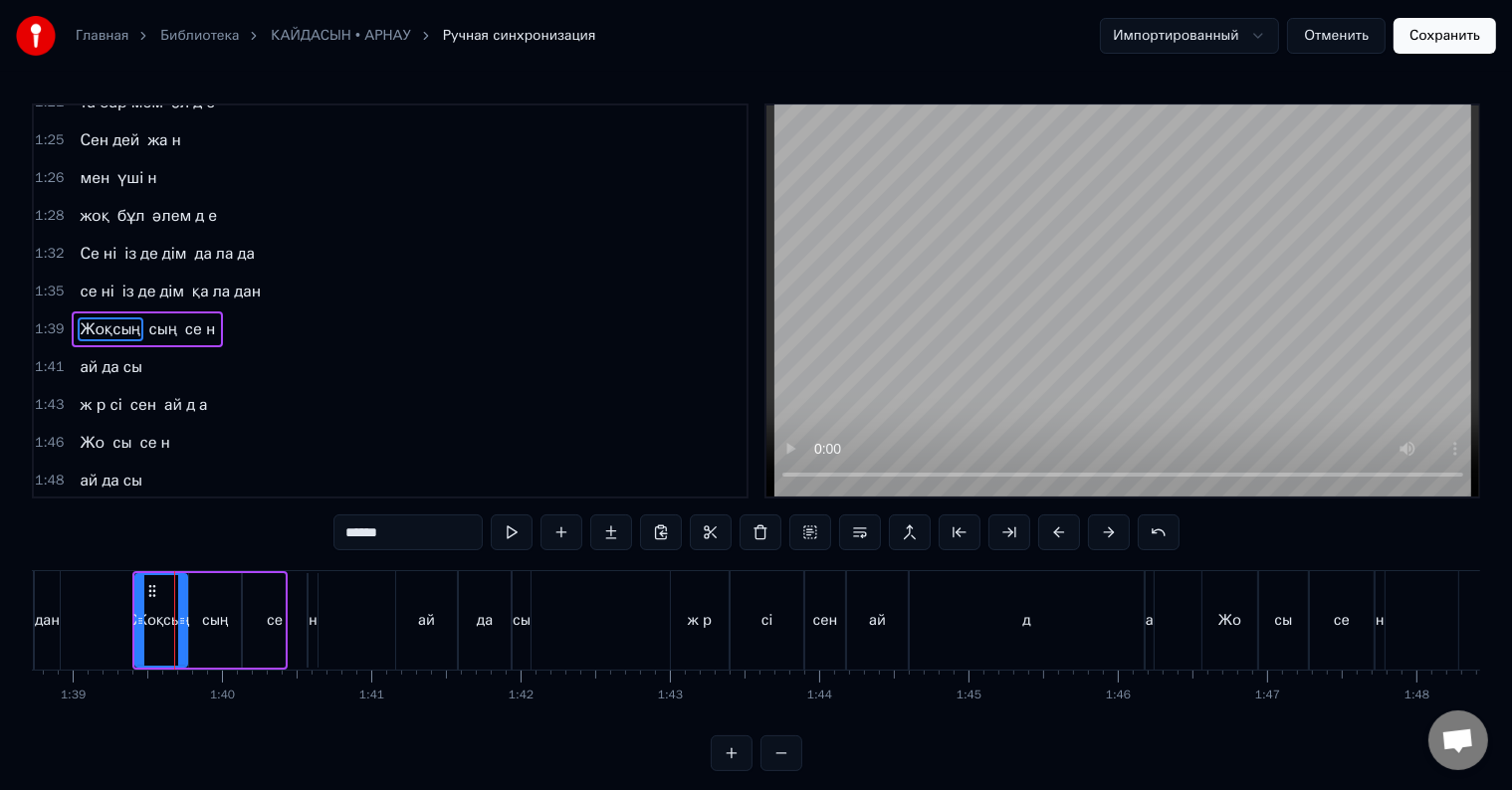 click on "Жоқсың" at bounding box center [161, 620] 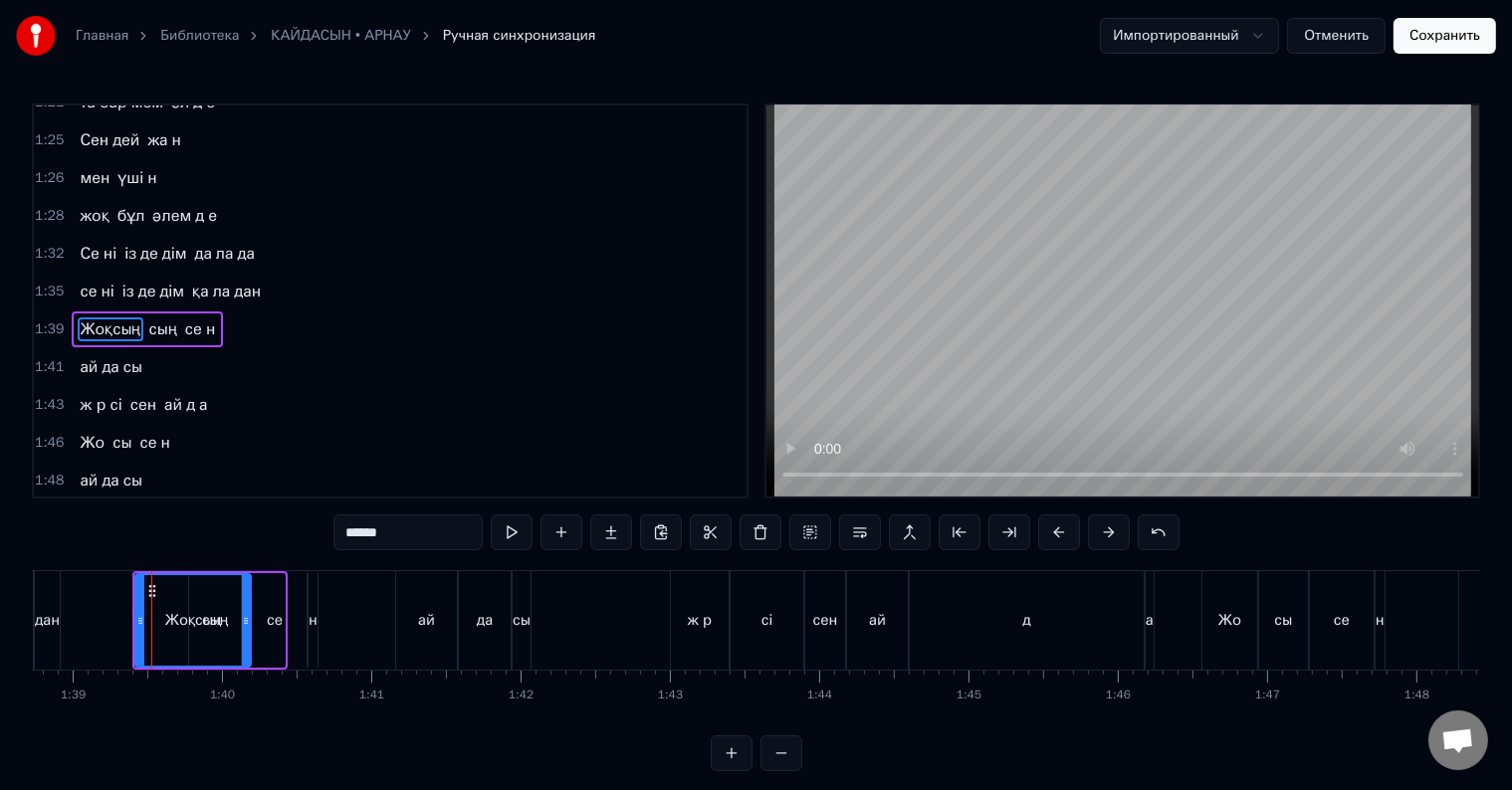 drag, startPoint x: 182, startPoint y: 622, endPoint x: 246, endPoint y: 630, distance: 64.49806 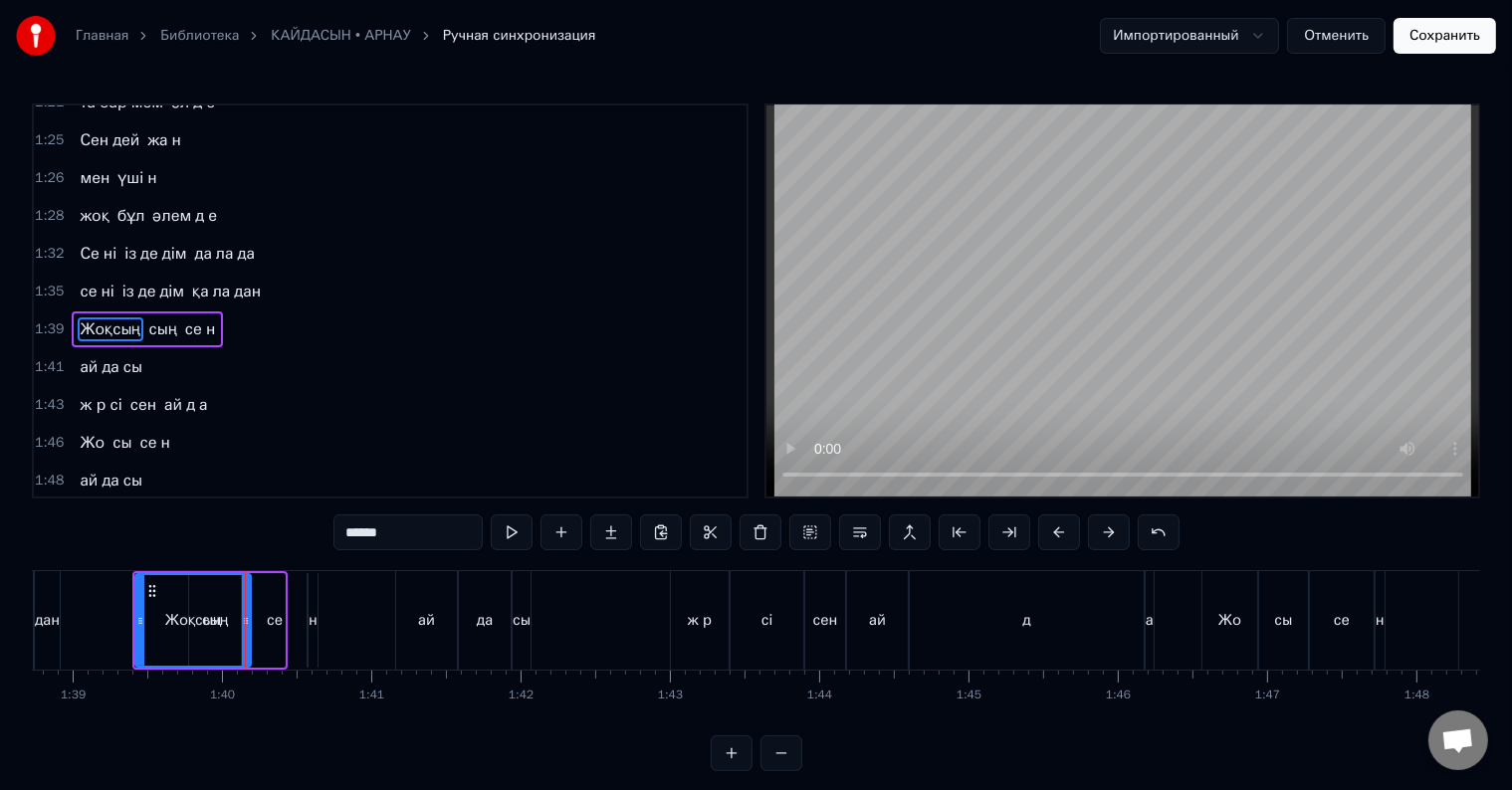 click on "сың" at bounding box center (163, 329) 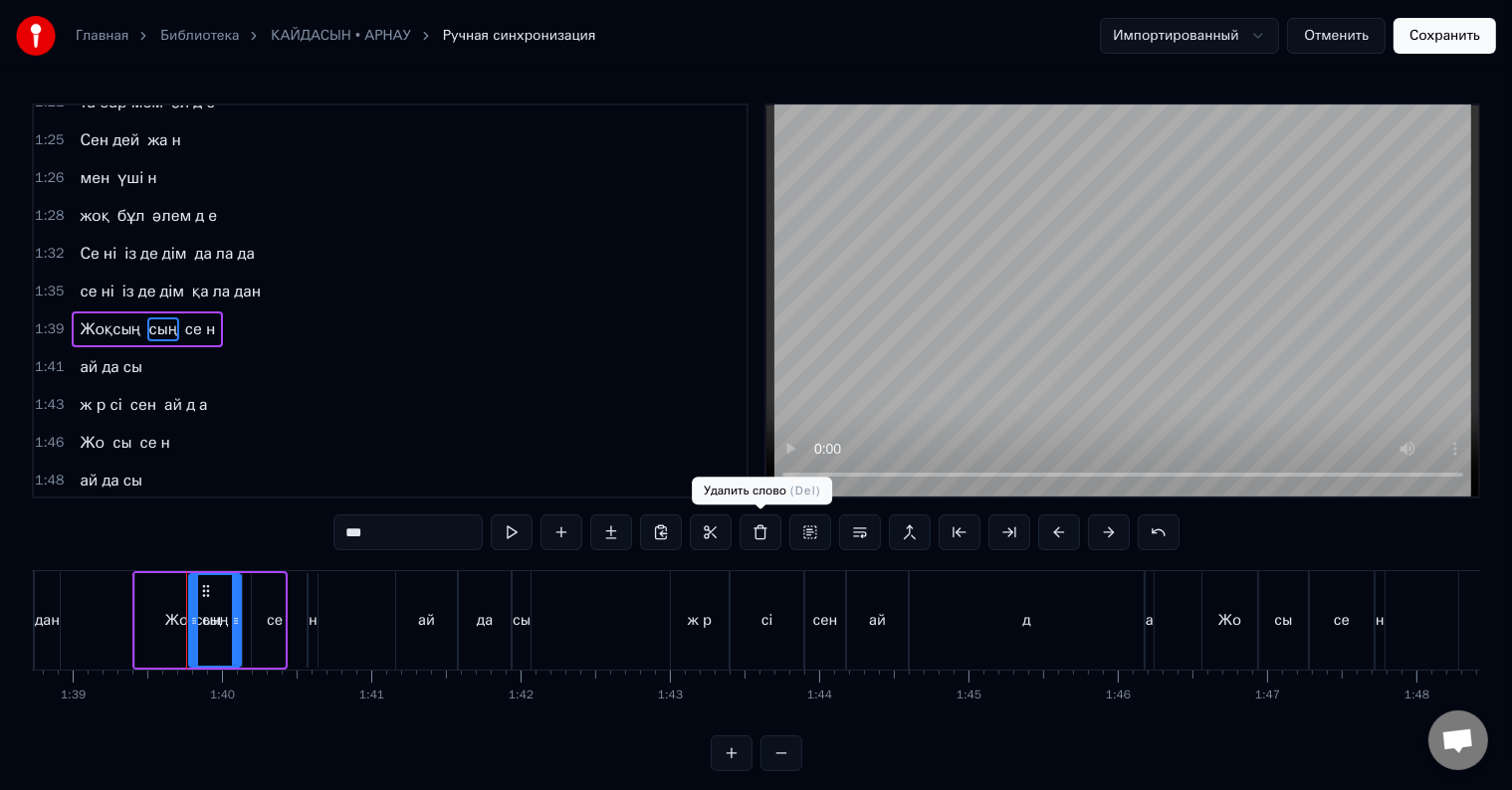 click at bounding box center [760, 532] 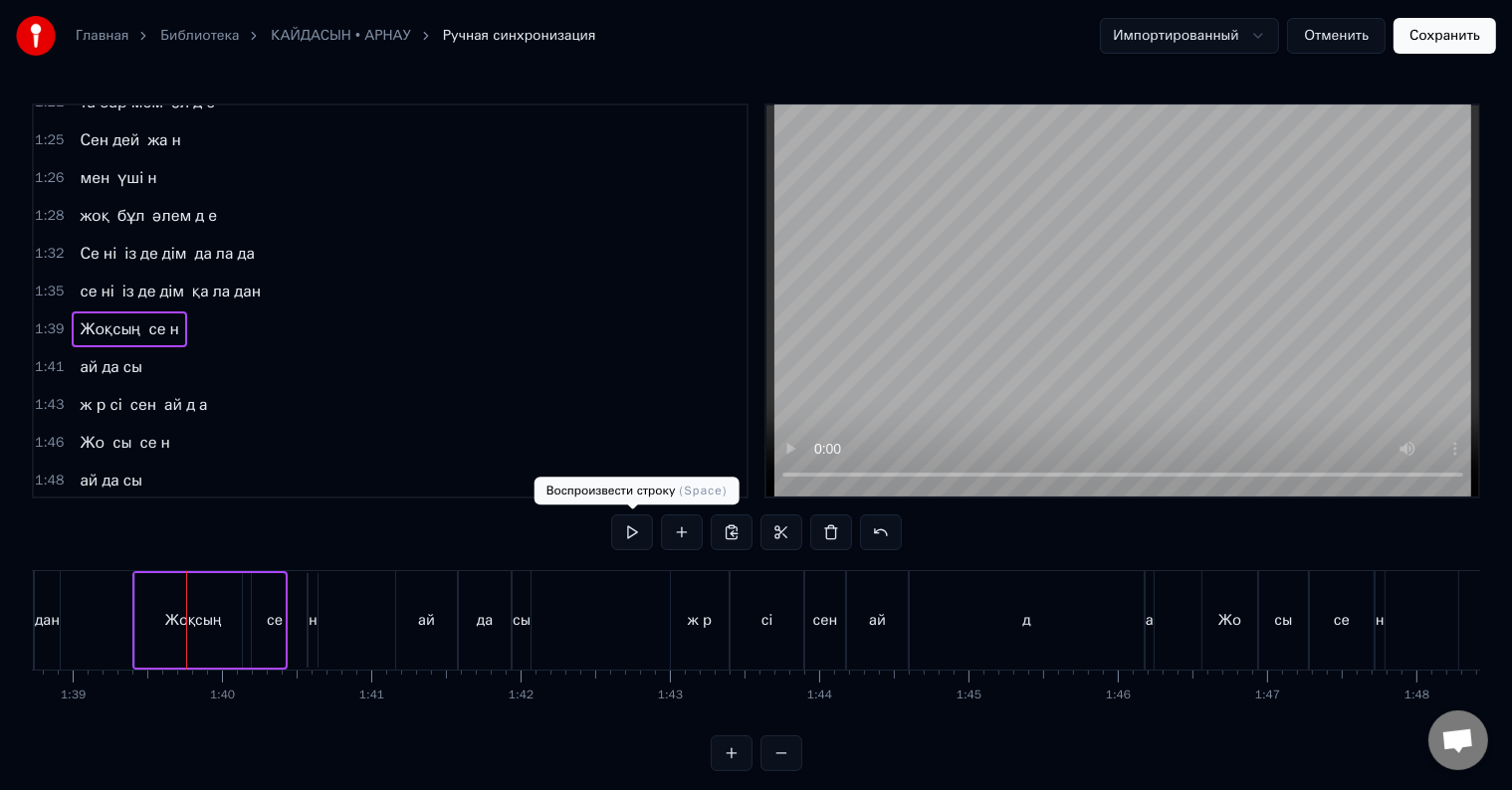 click at bounding box center (632, 532) 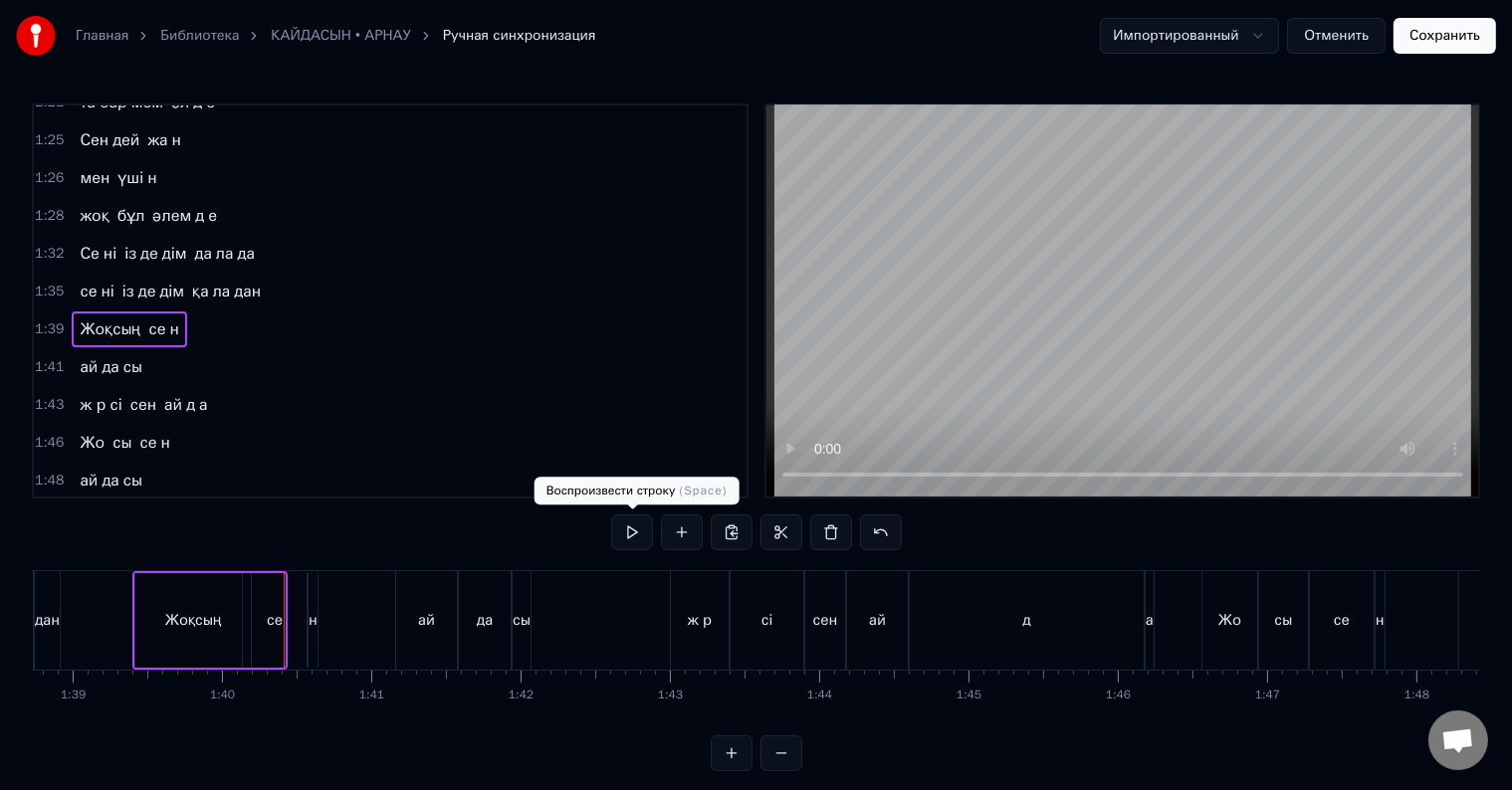 click on "ай" at bounding box center (89, 367) 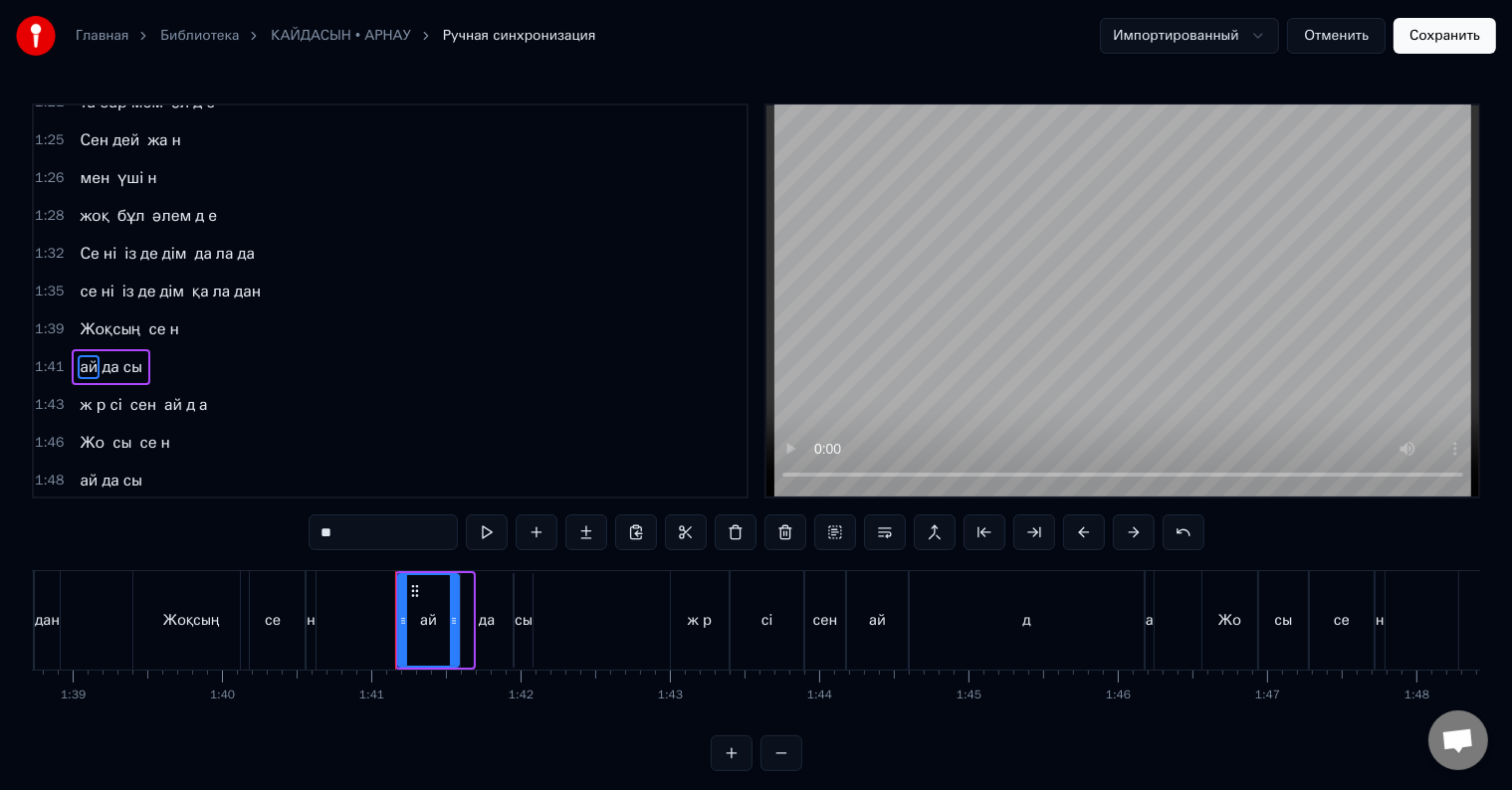 scroll, scrollTop: 700, scrollLeft: 0, axis: vertical 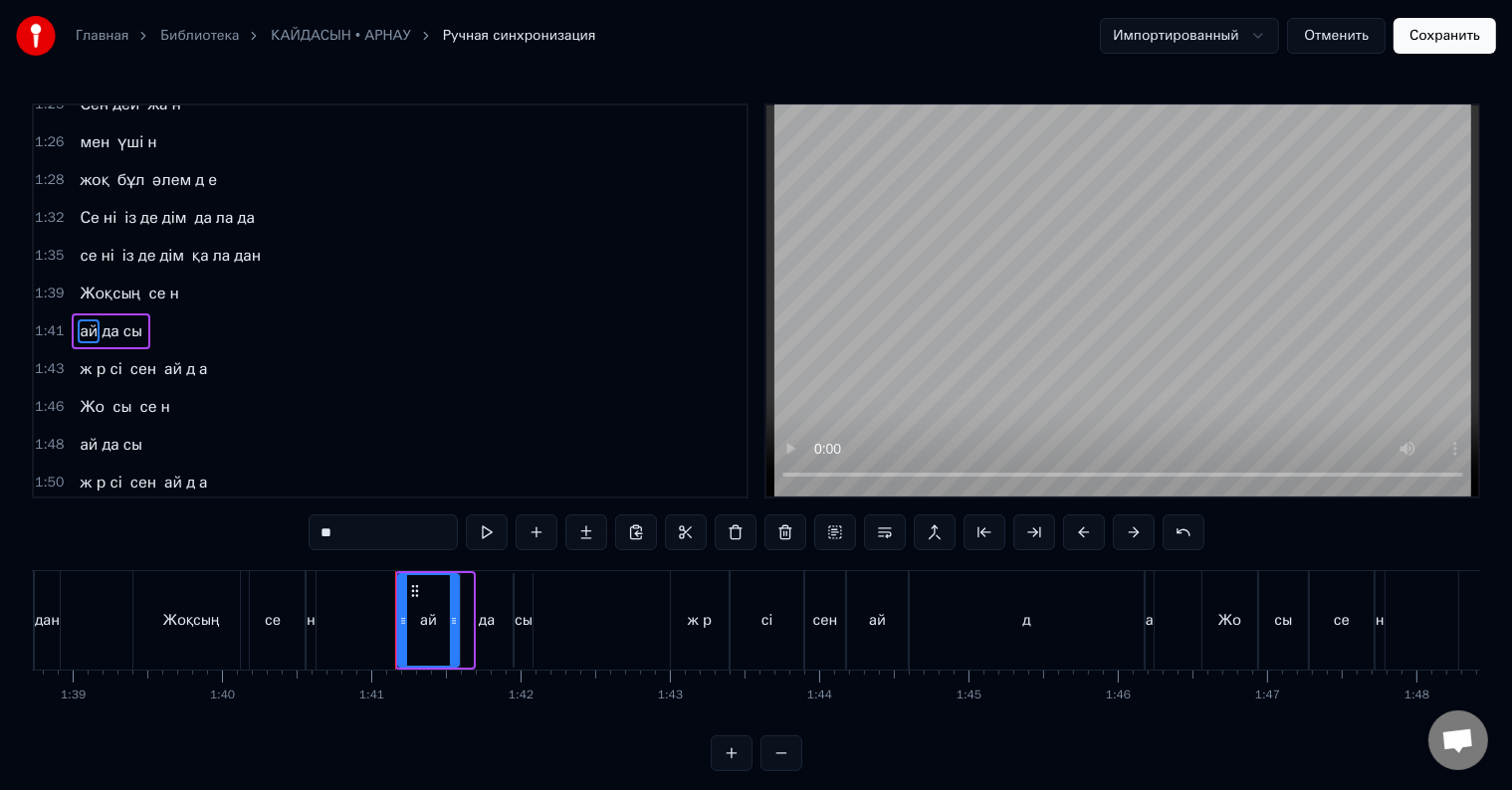 click on "**" at bounding box center (383, 532) 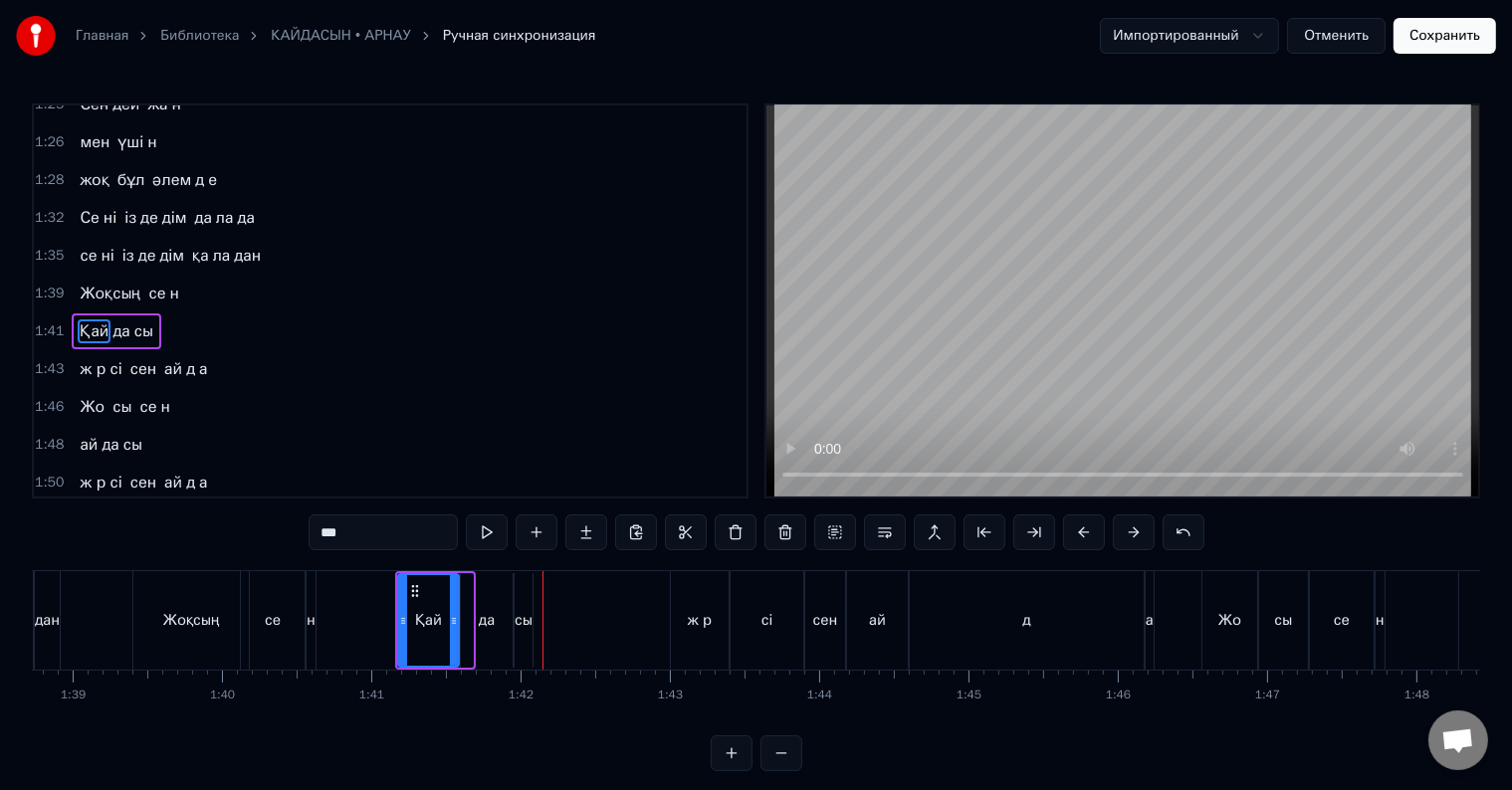click on "сы" at bounding box center (524, 620) 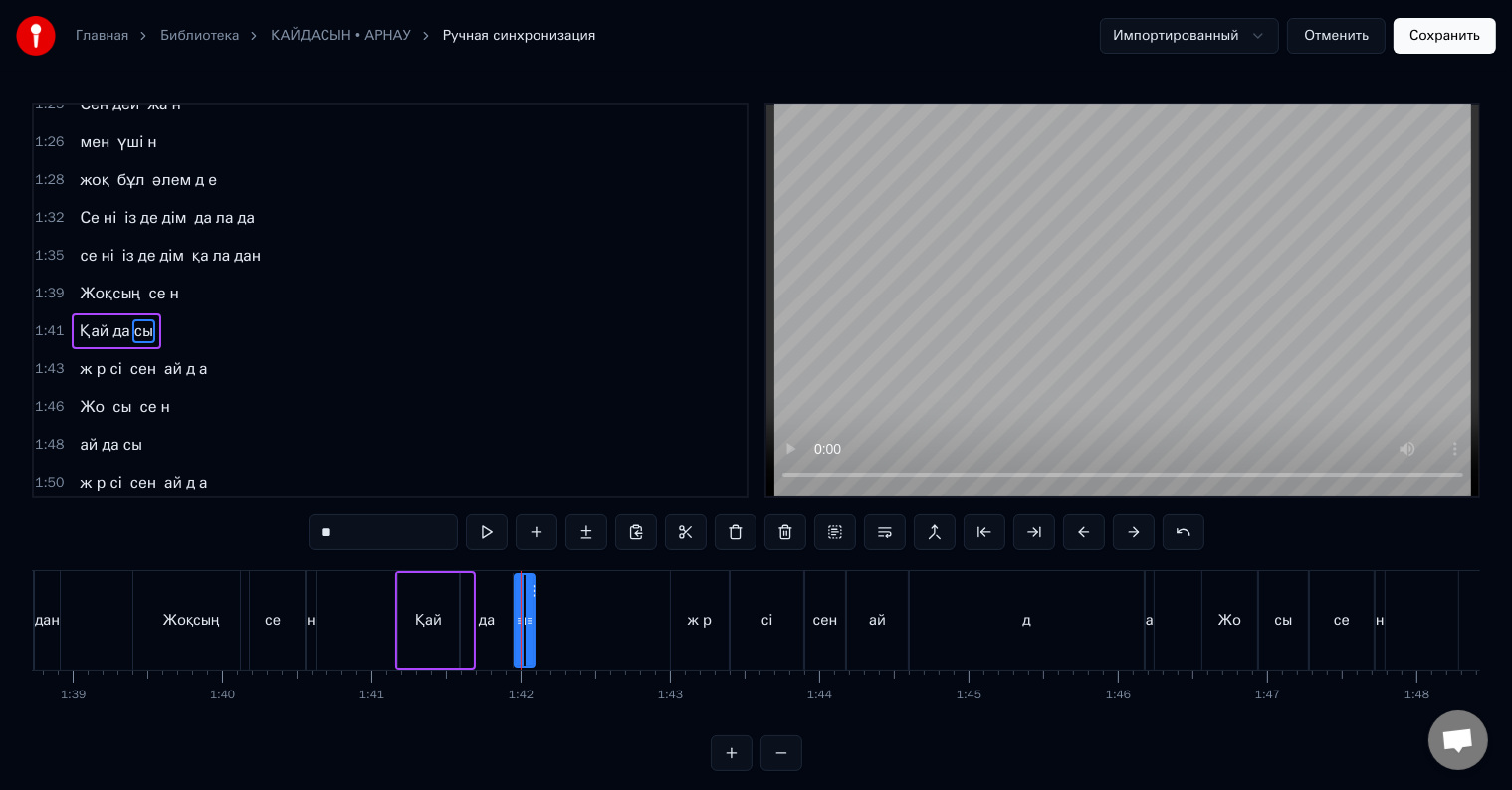 click on "**" at bounding box center (383, 532) 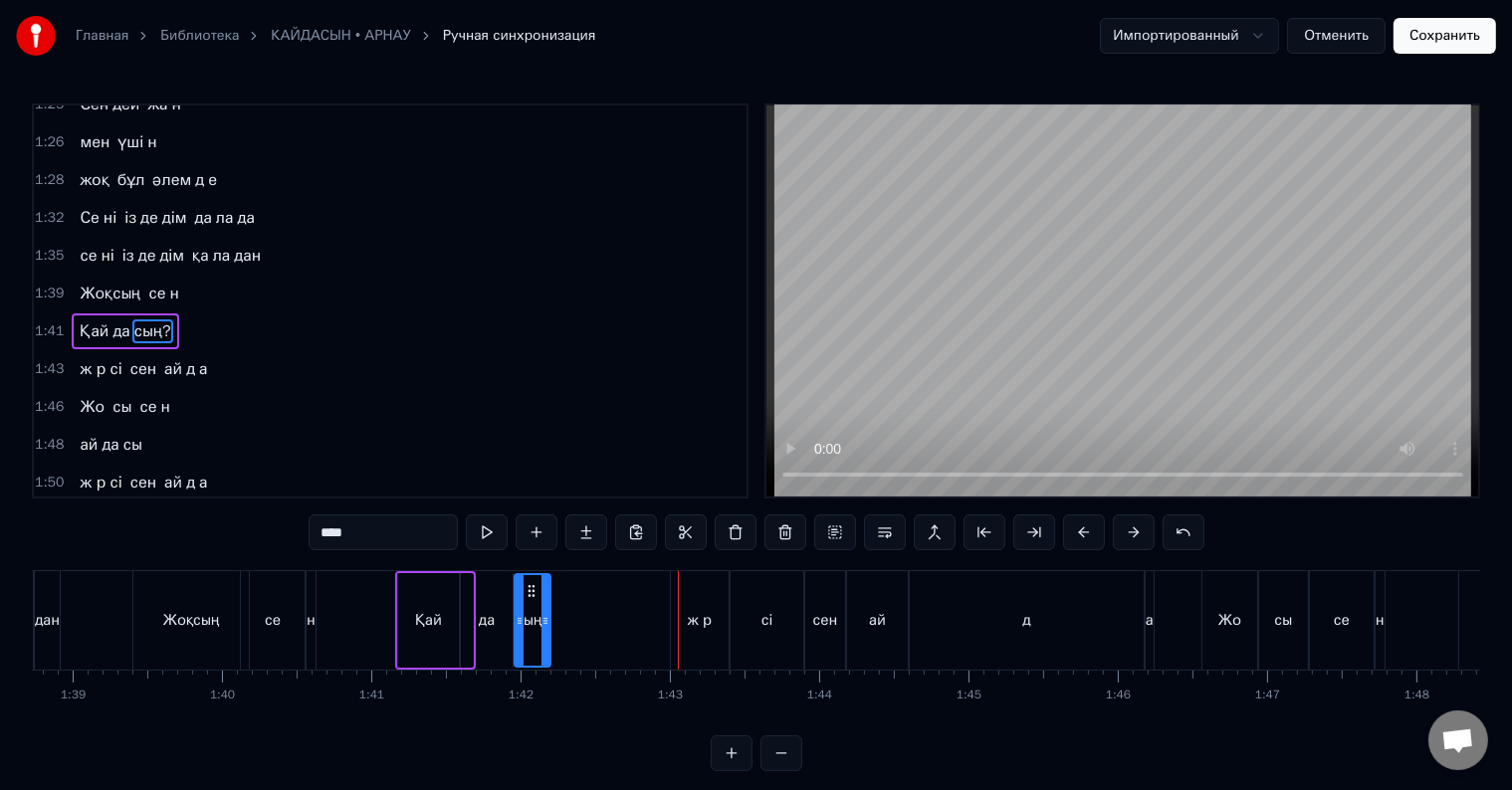 click on "ж р" at bounding box center (93, 369) 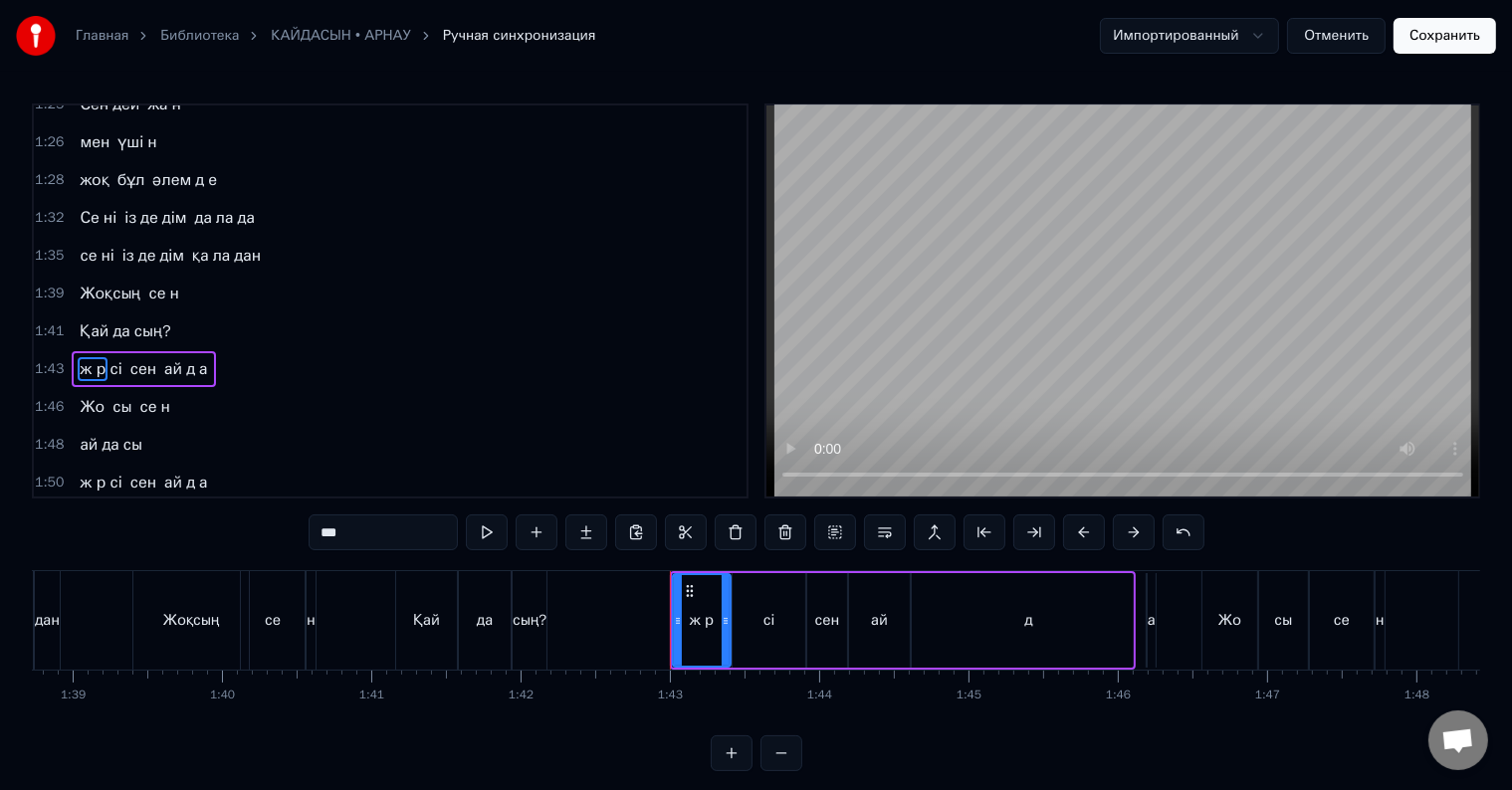 scroll, scrollTop: 737, scrollLeft: 0, axis: vertical 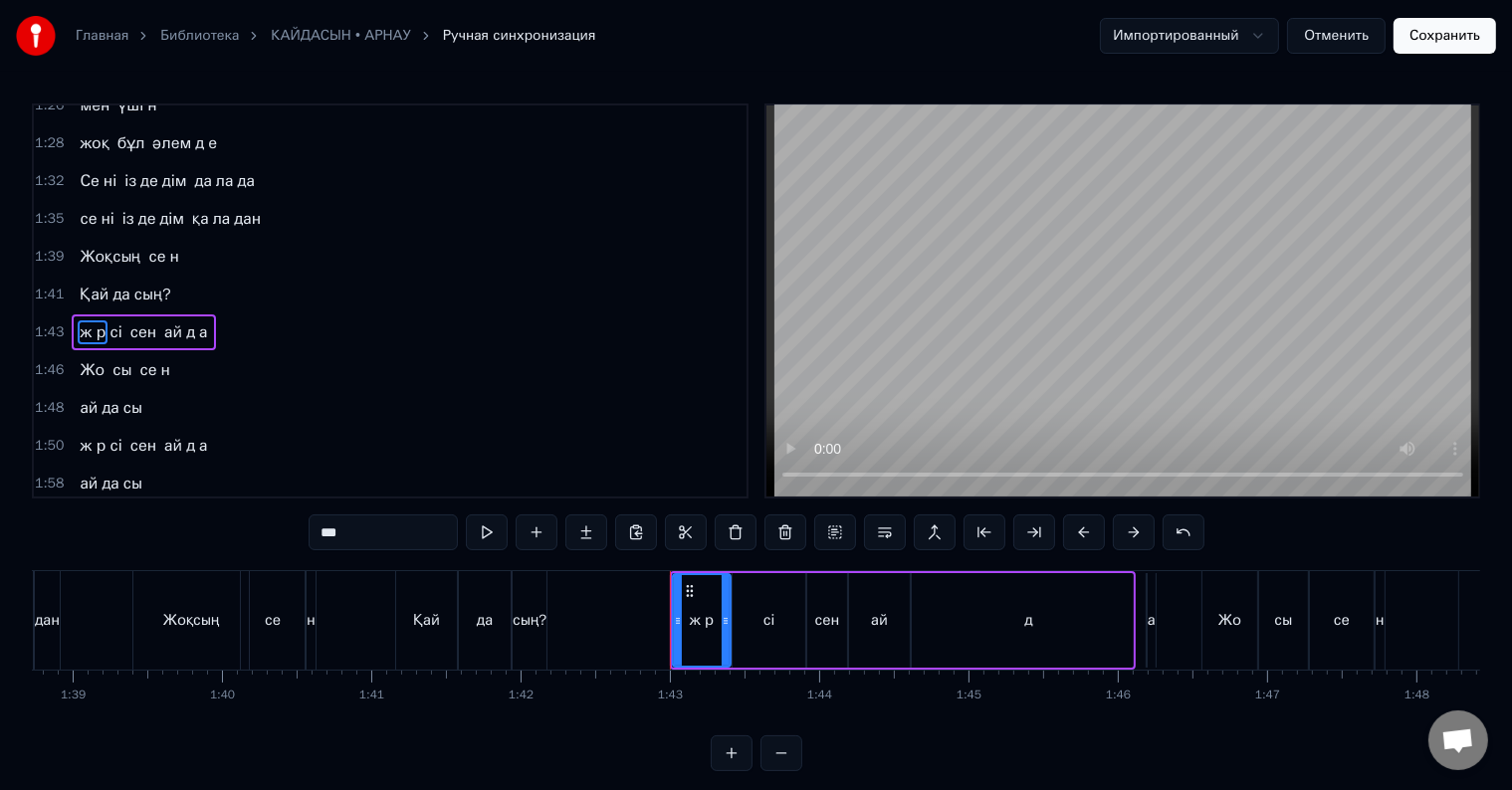 click on "***" at bounding box center [383, 532] 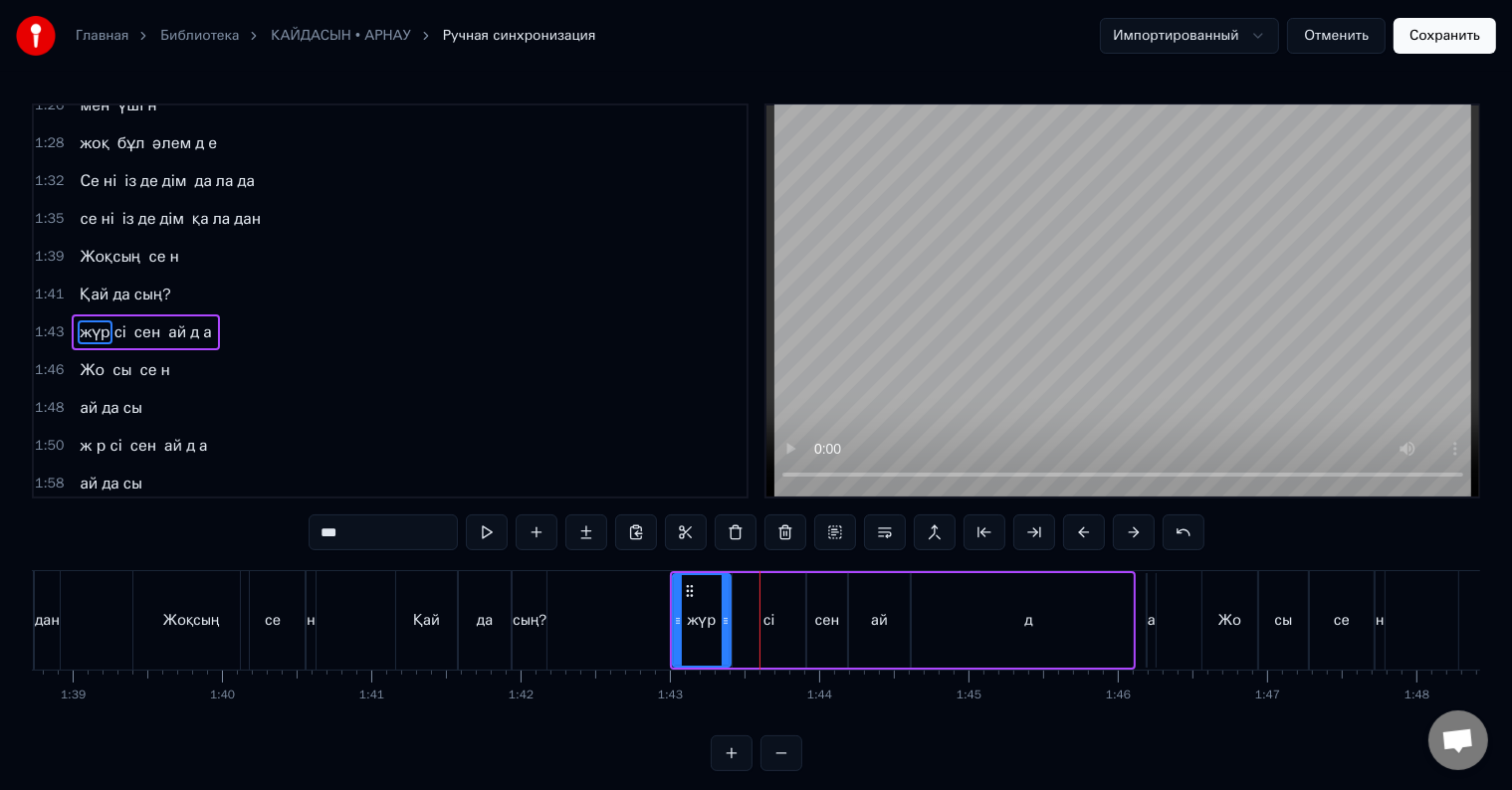 click on "ай" at bounding box center [177, 332] 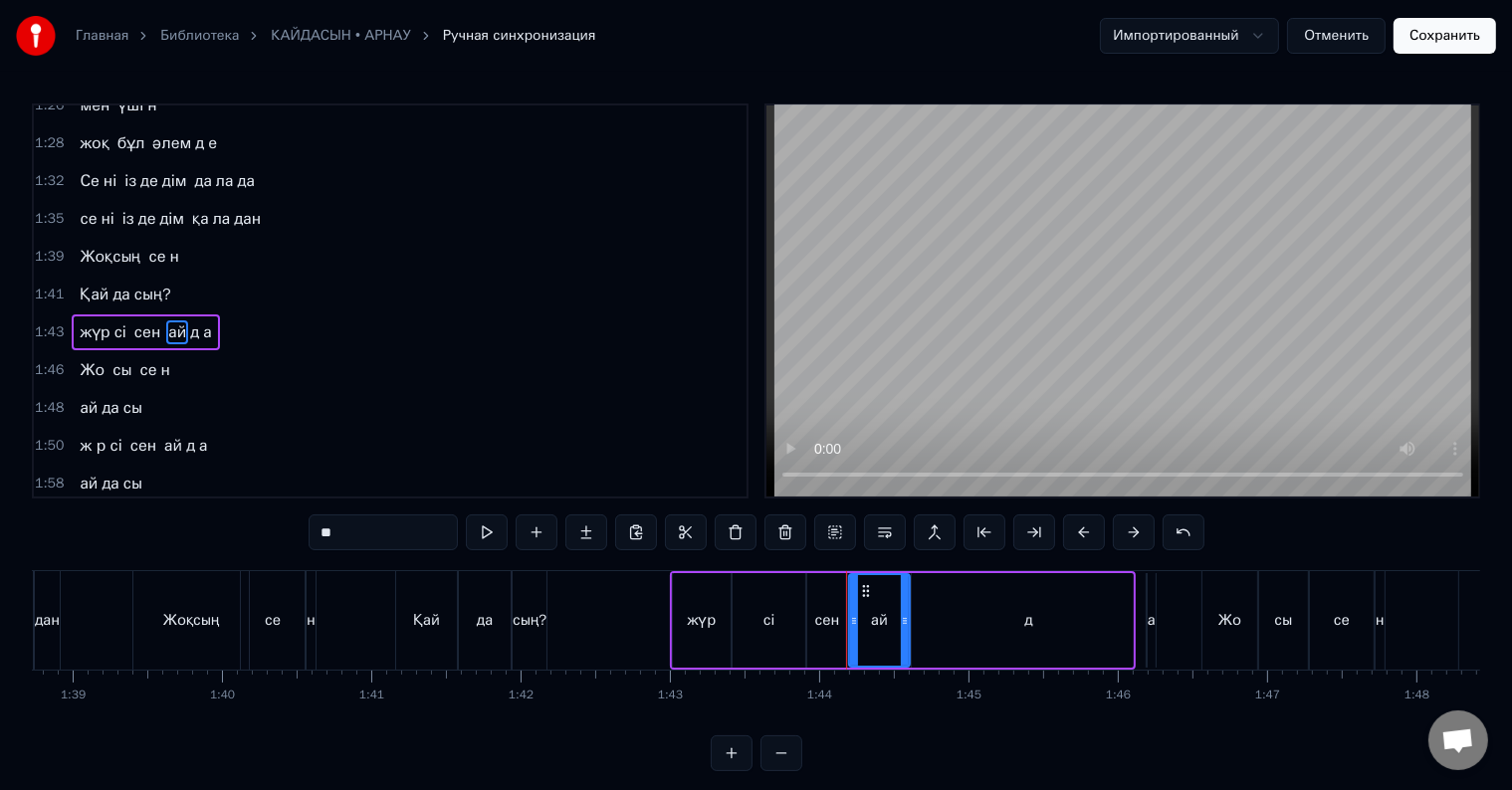 click on "**" at bounding box center [383, 532] 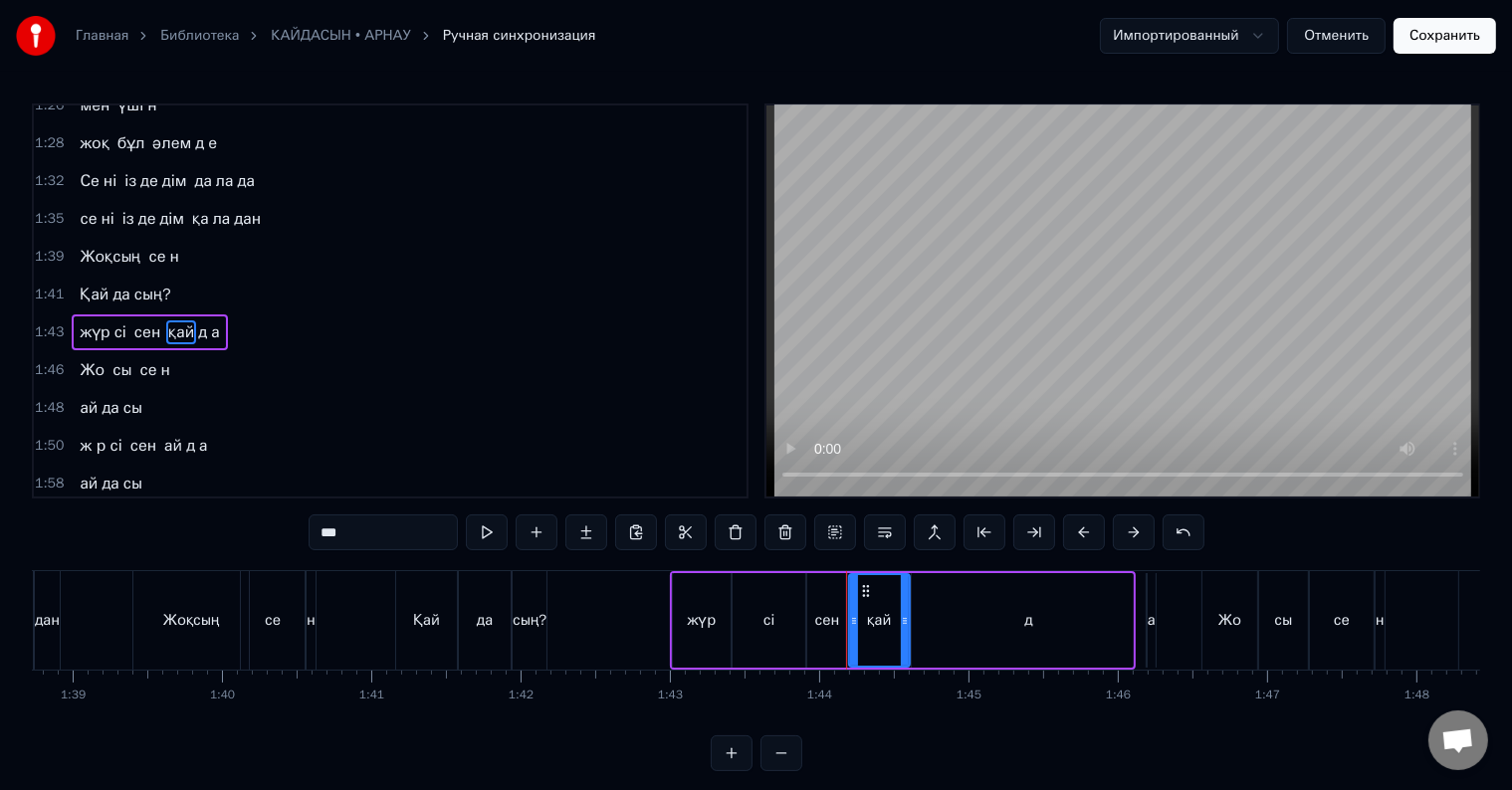 click on "а" at bounding box center [215, 332] 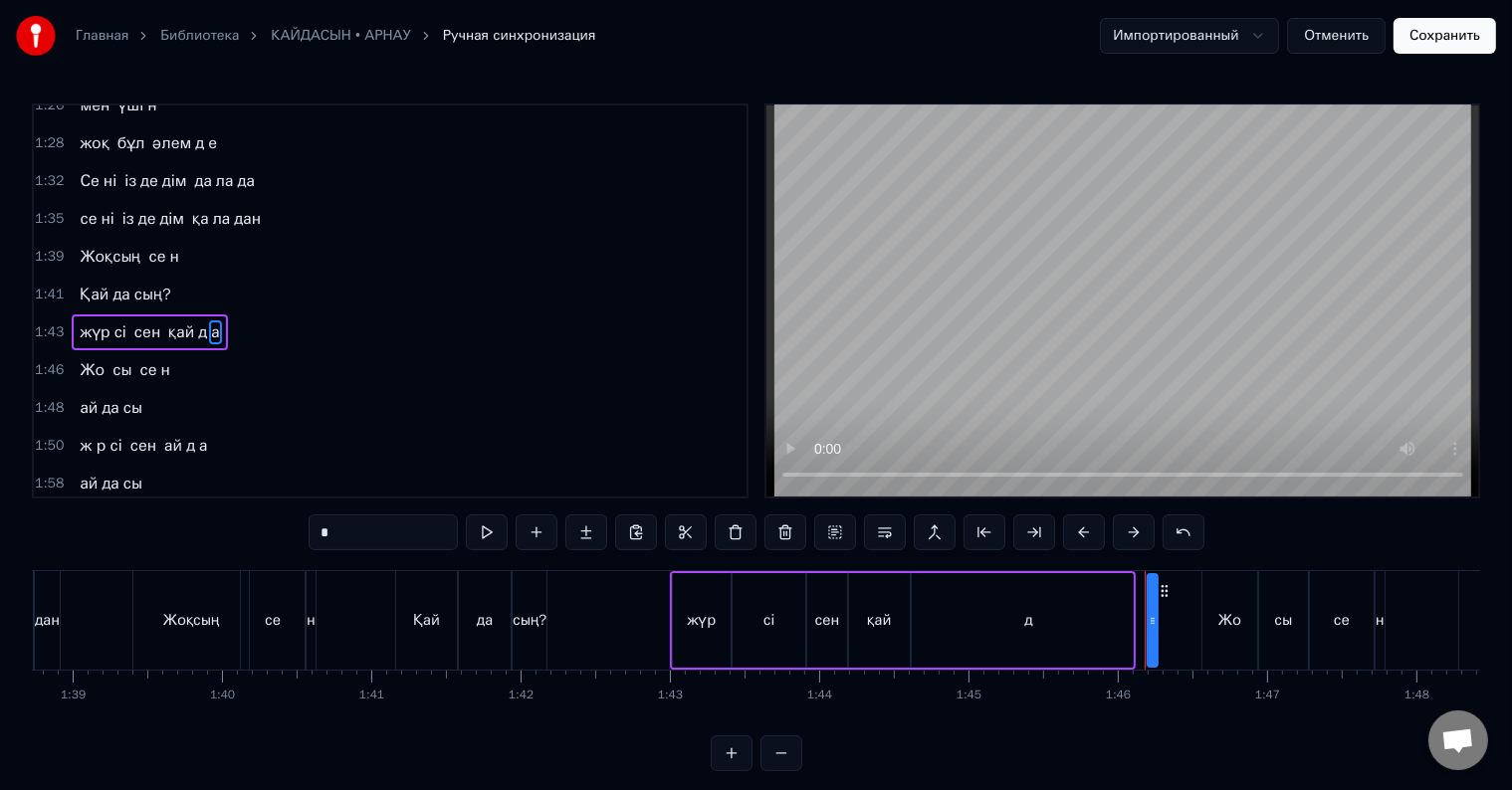 click on "*" at bounding box center (383, 532) 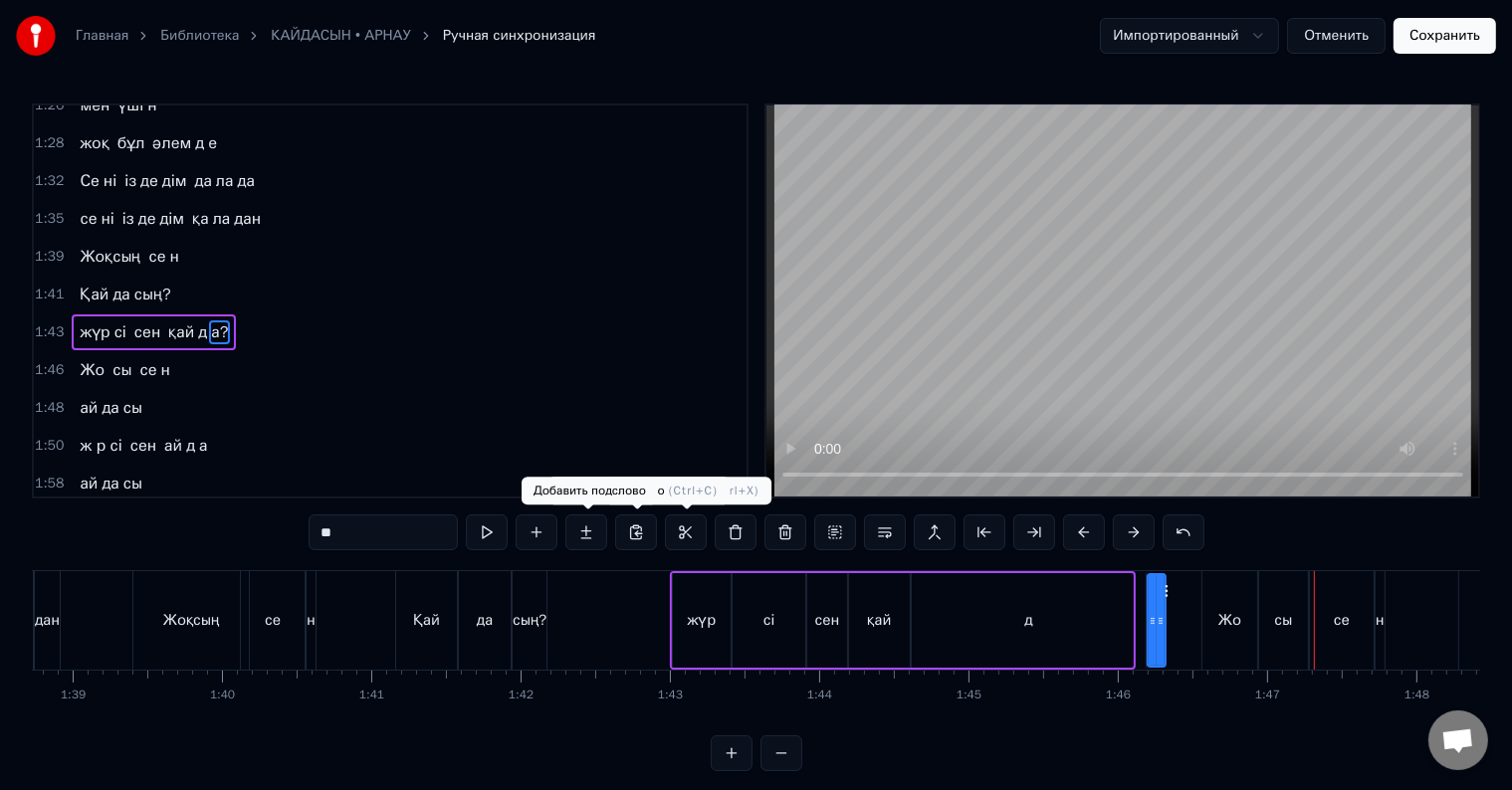click on "Қай" at bounding box center [426, 620] 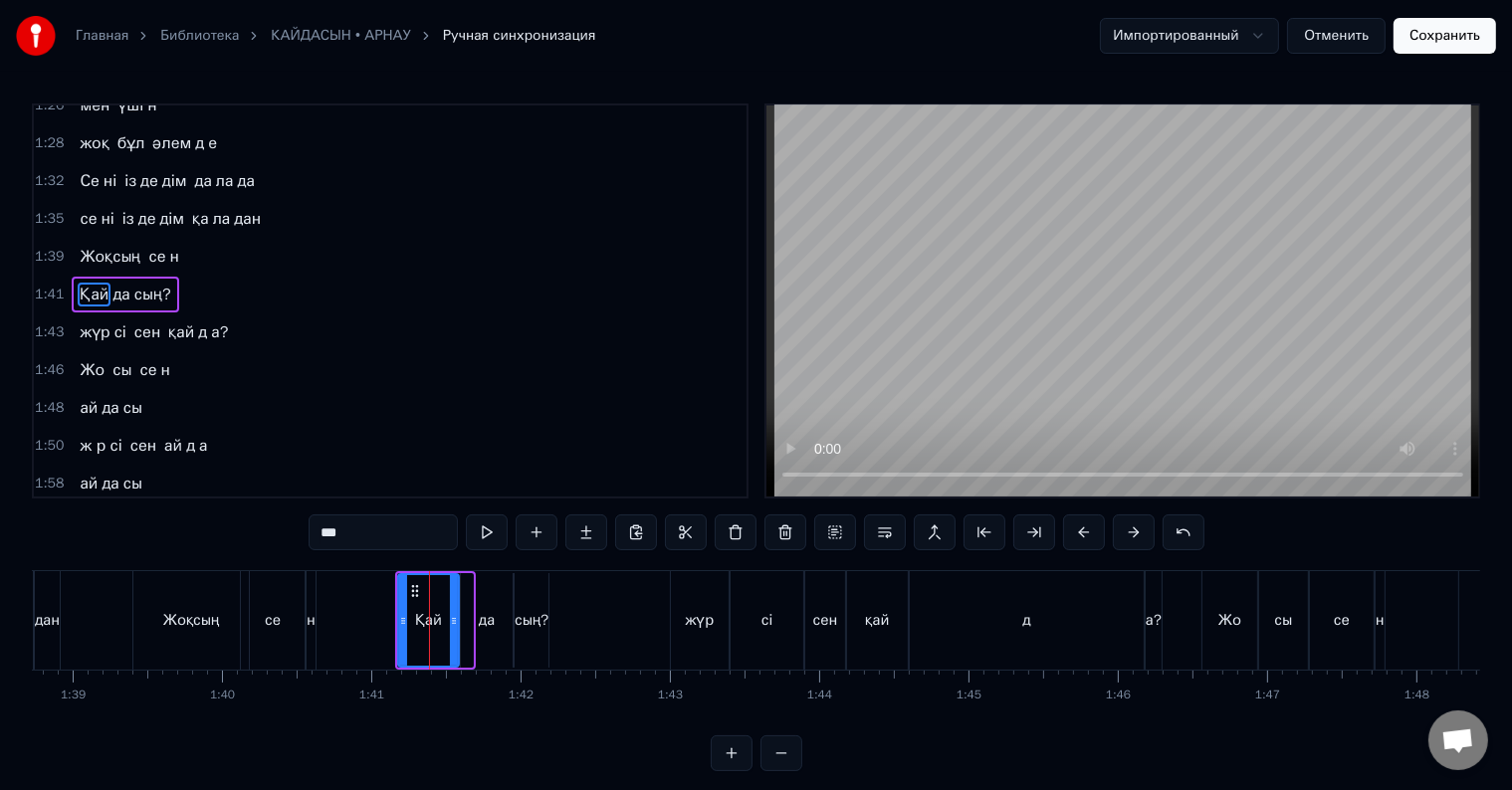 scroll, scrollTop: 700, scrollLeft: 0, axis: vertical 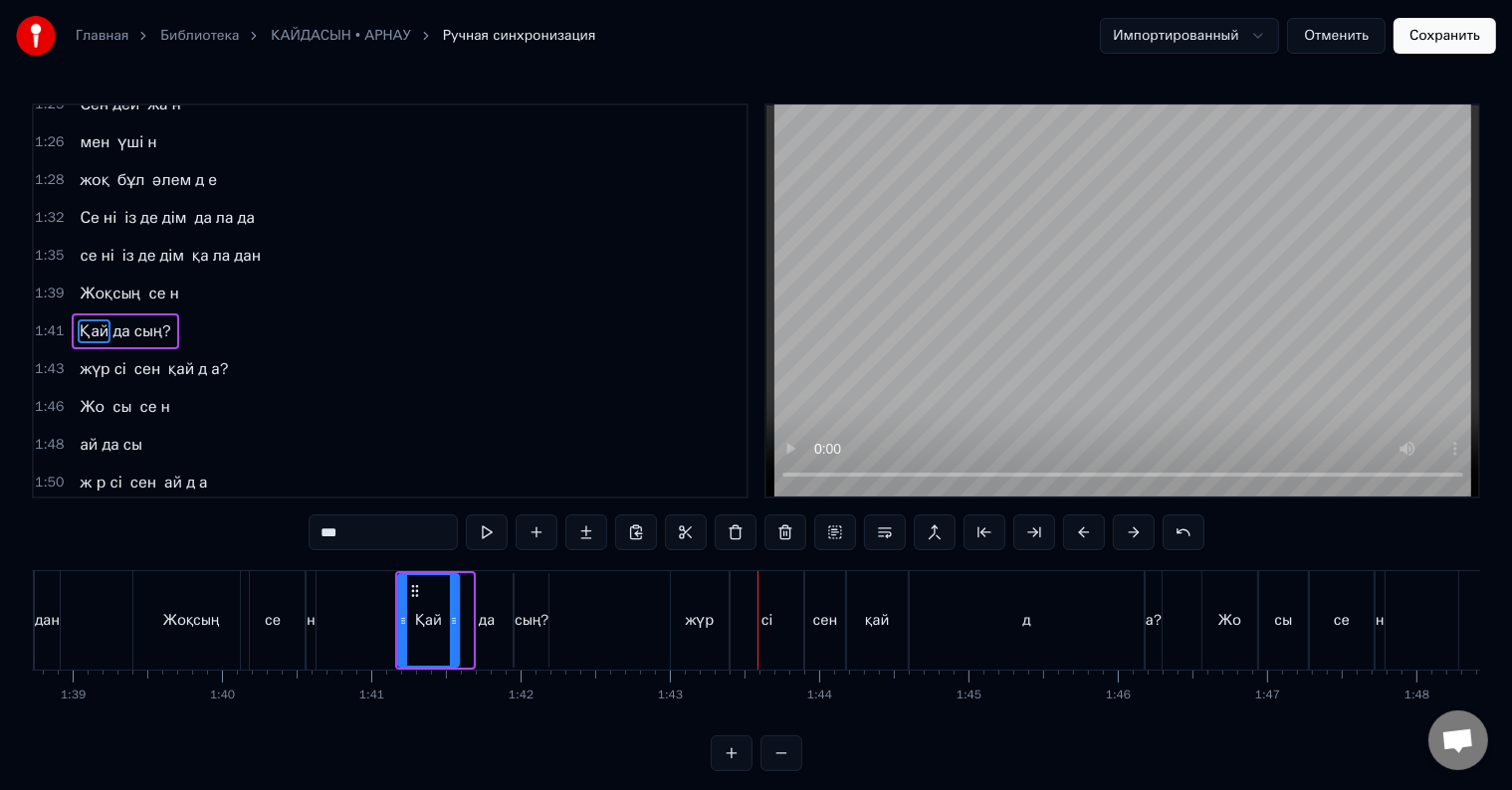 click on "сі" at bounding box center [120, 369] 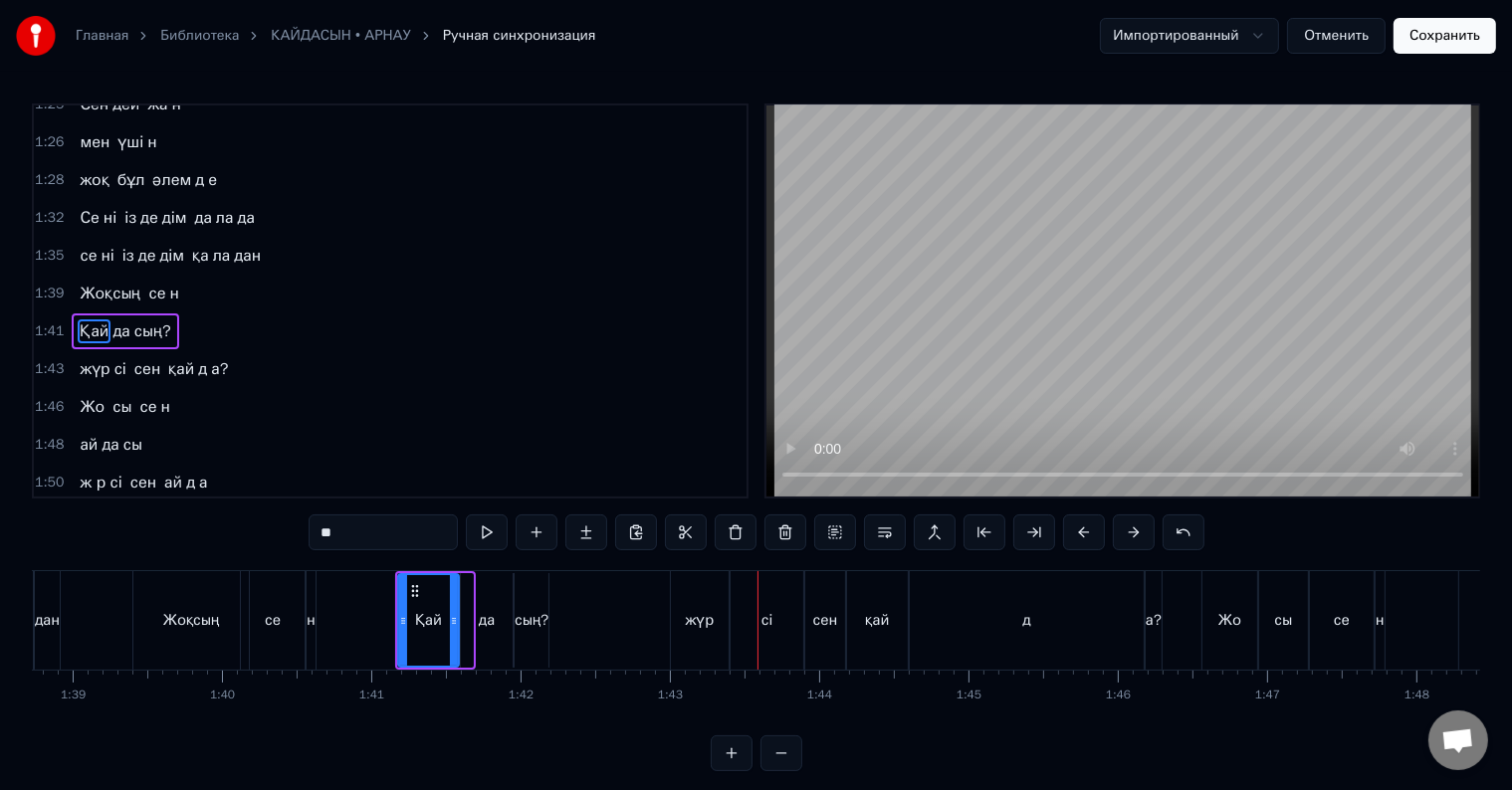 scroll, scrollTop: 737, scrollLeft: 0, axis: vertical 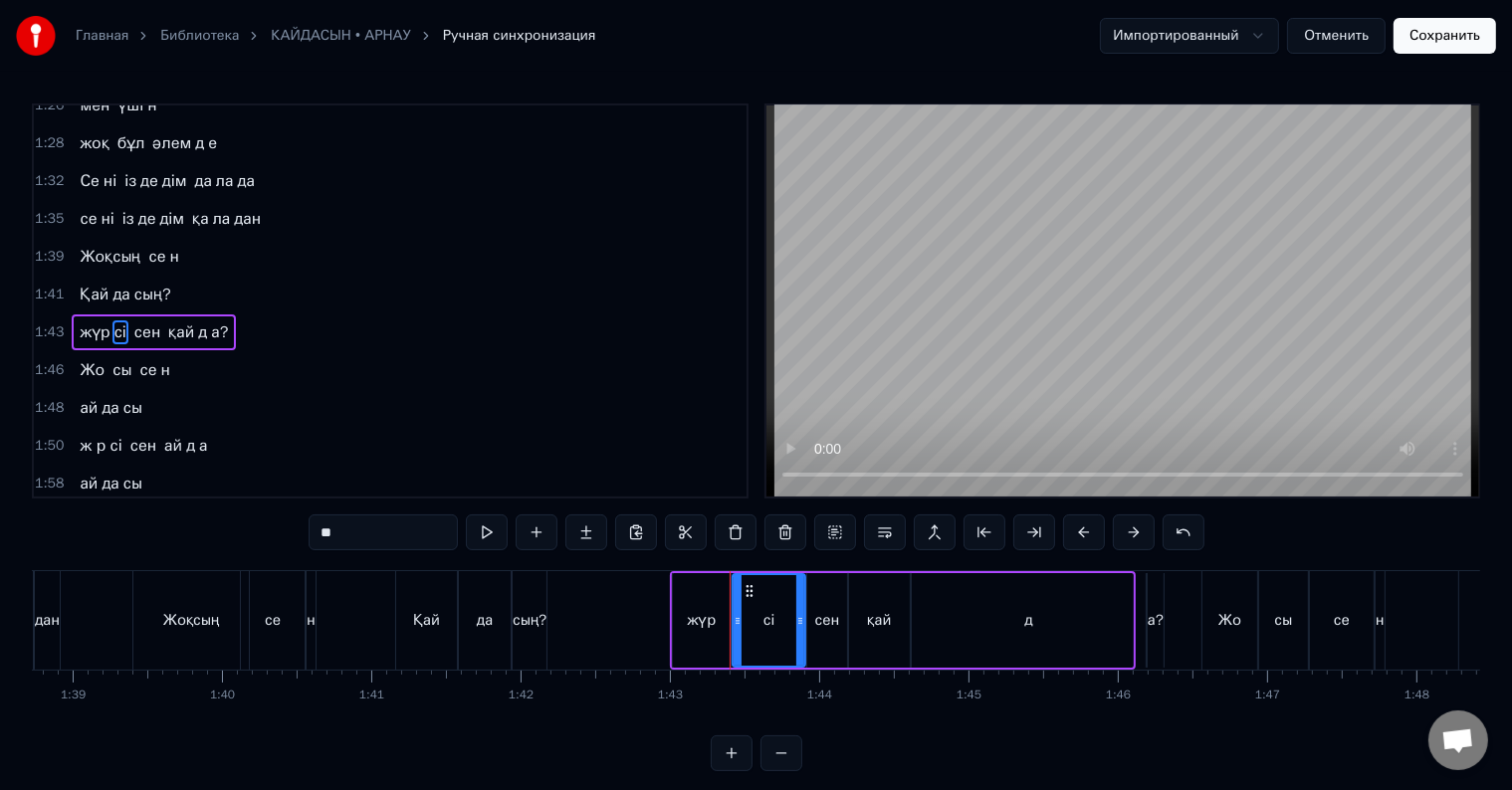 click on "**" at bounding box center [383, 532] 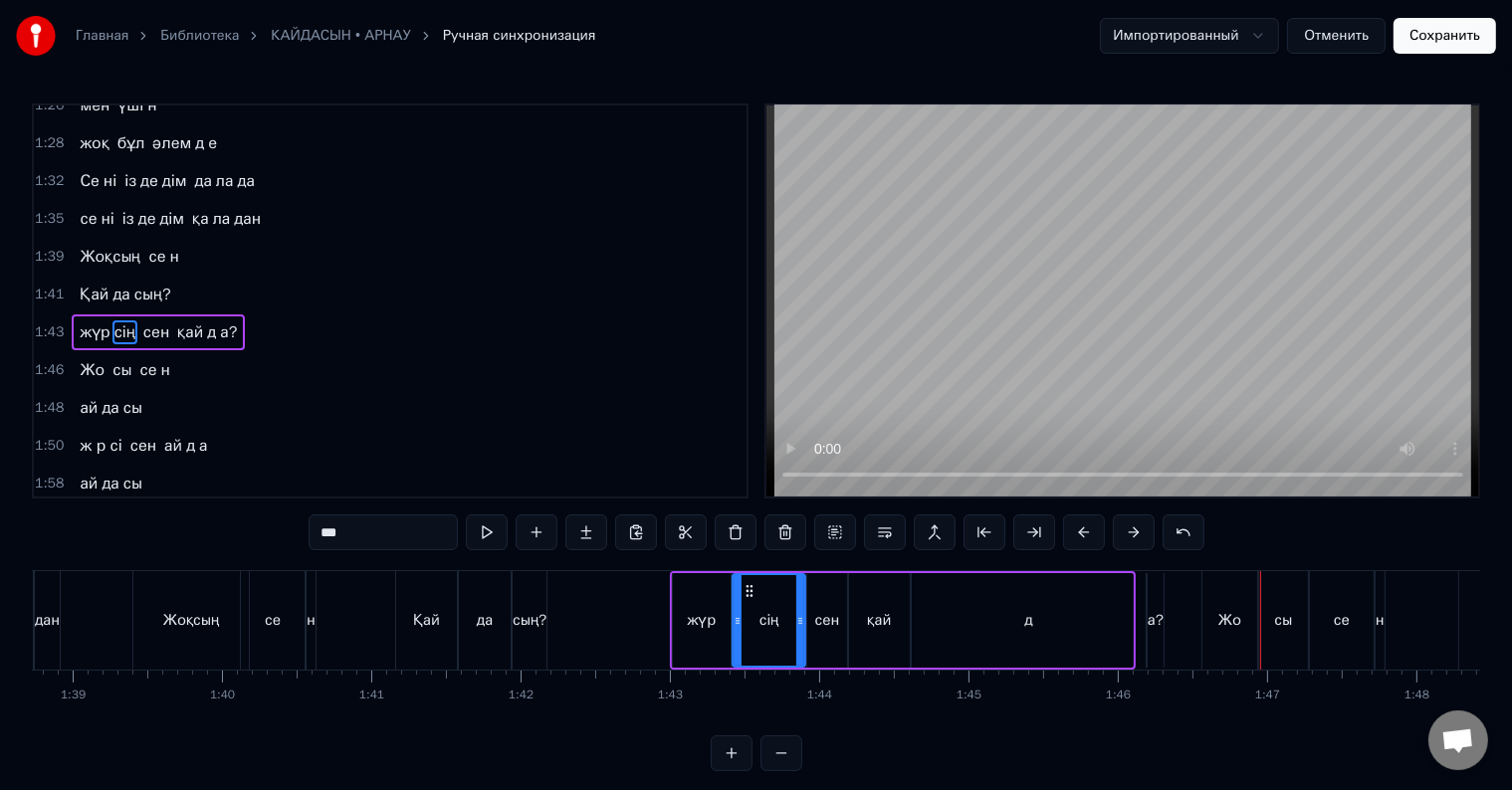 click on "Жо" at bounding box center (92, 370) 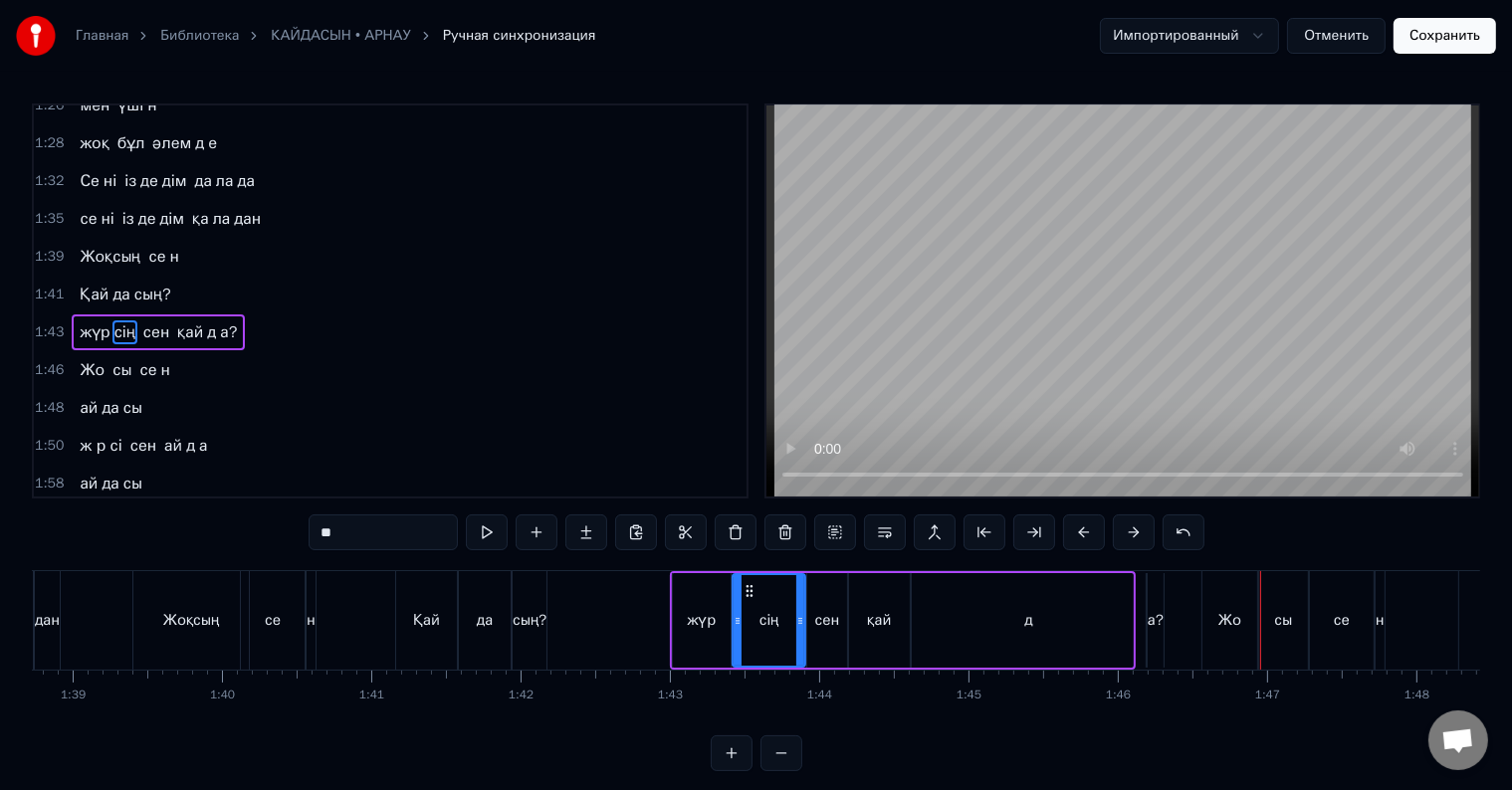 scroll, scrollTop: 774, scrollLeft: 0, axis: vertical 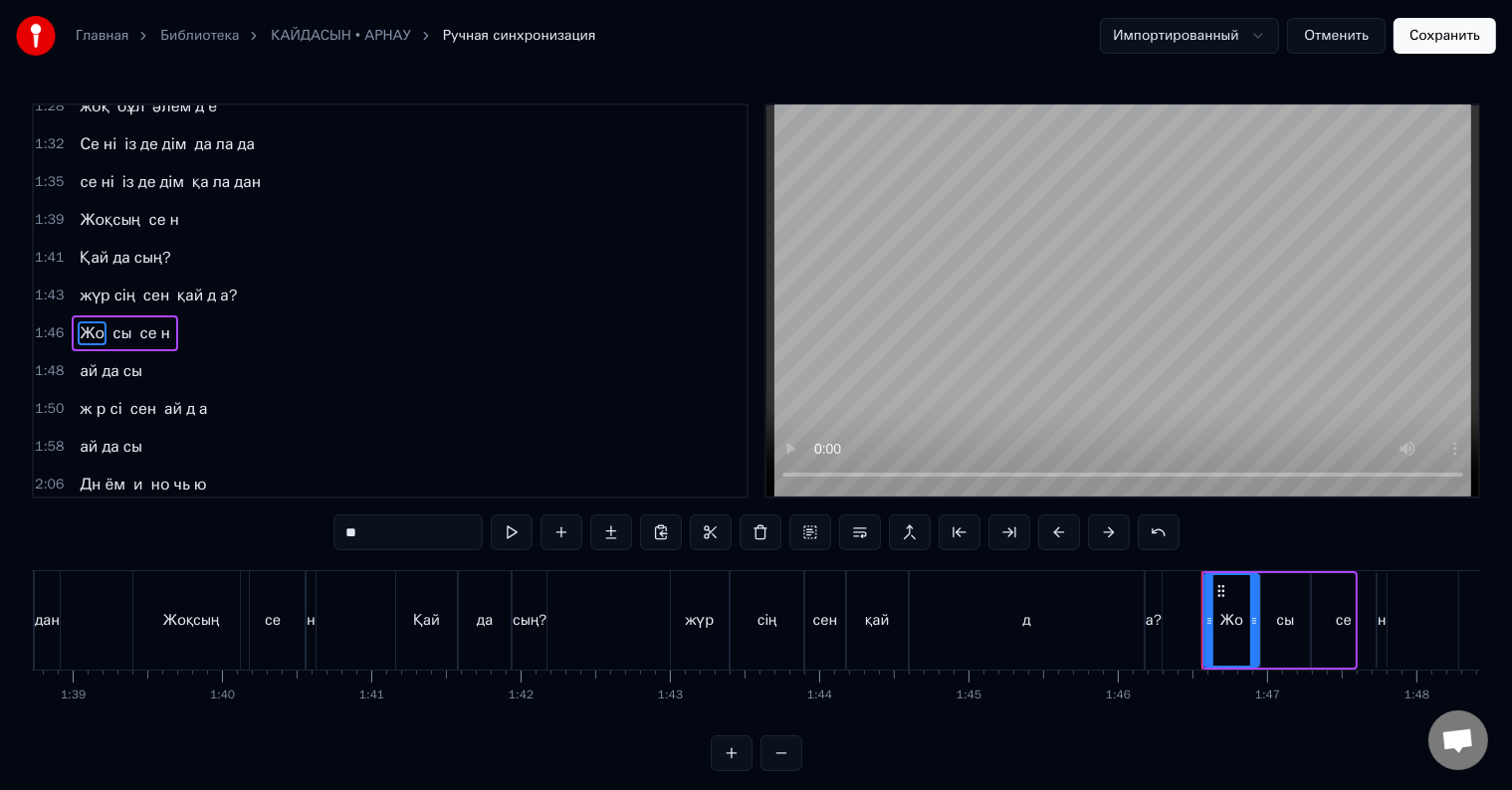 click on "**" at bounding box center [408, 532] 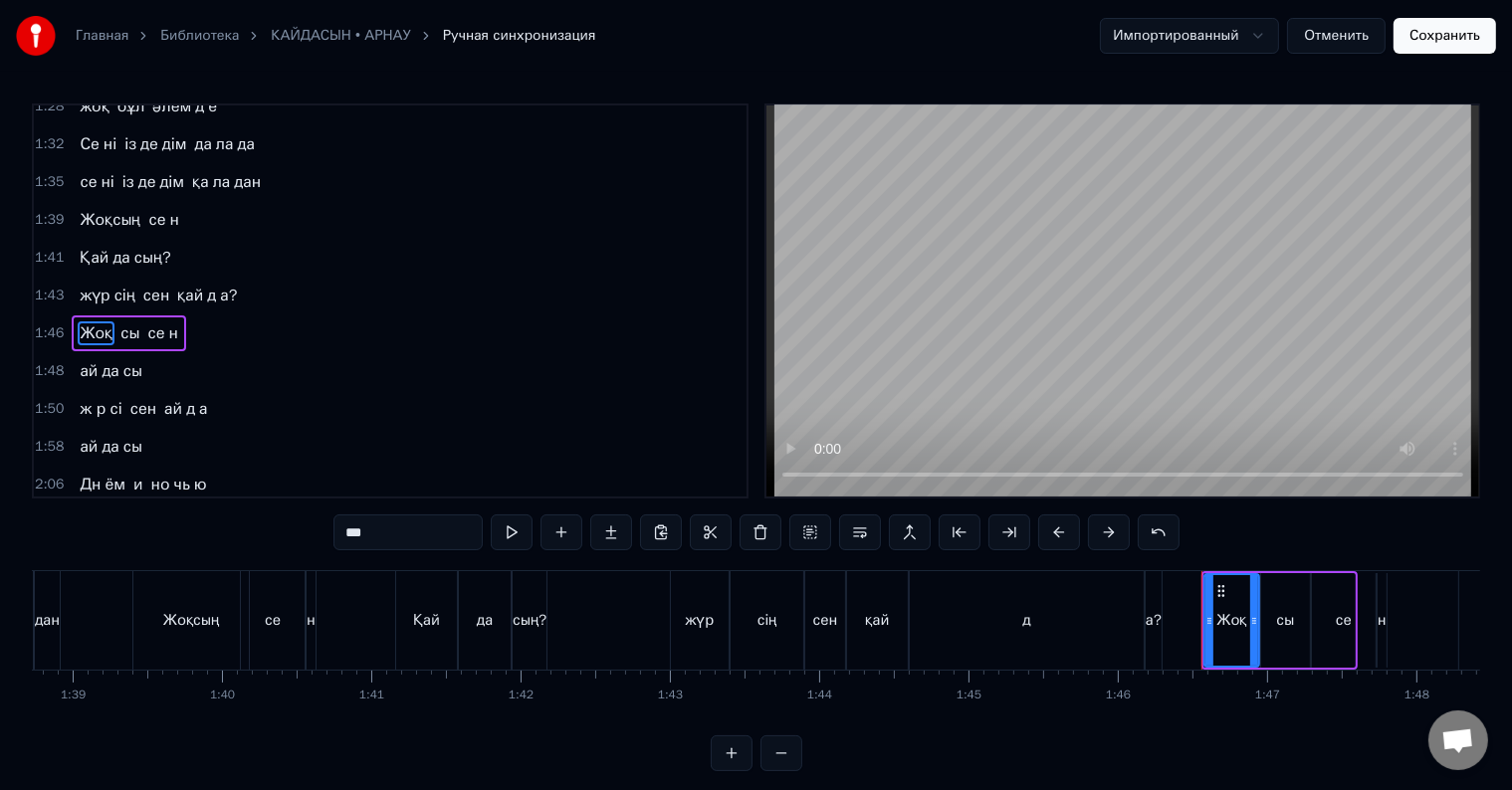 type on "***" 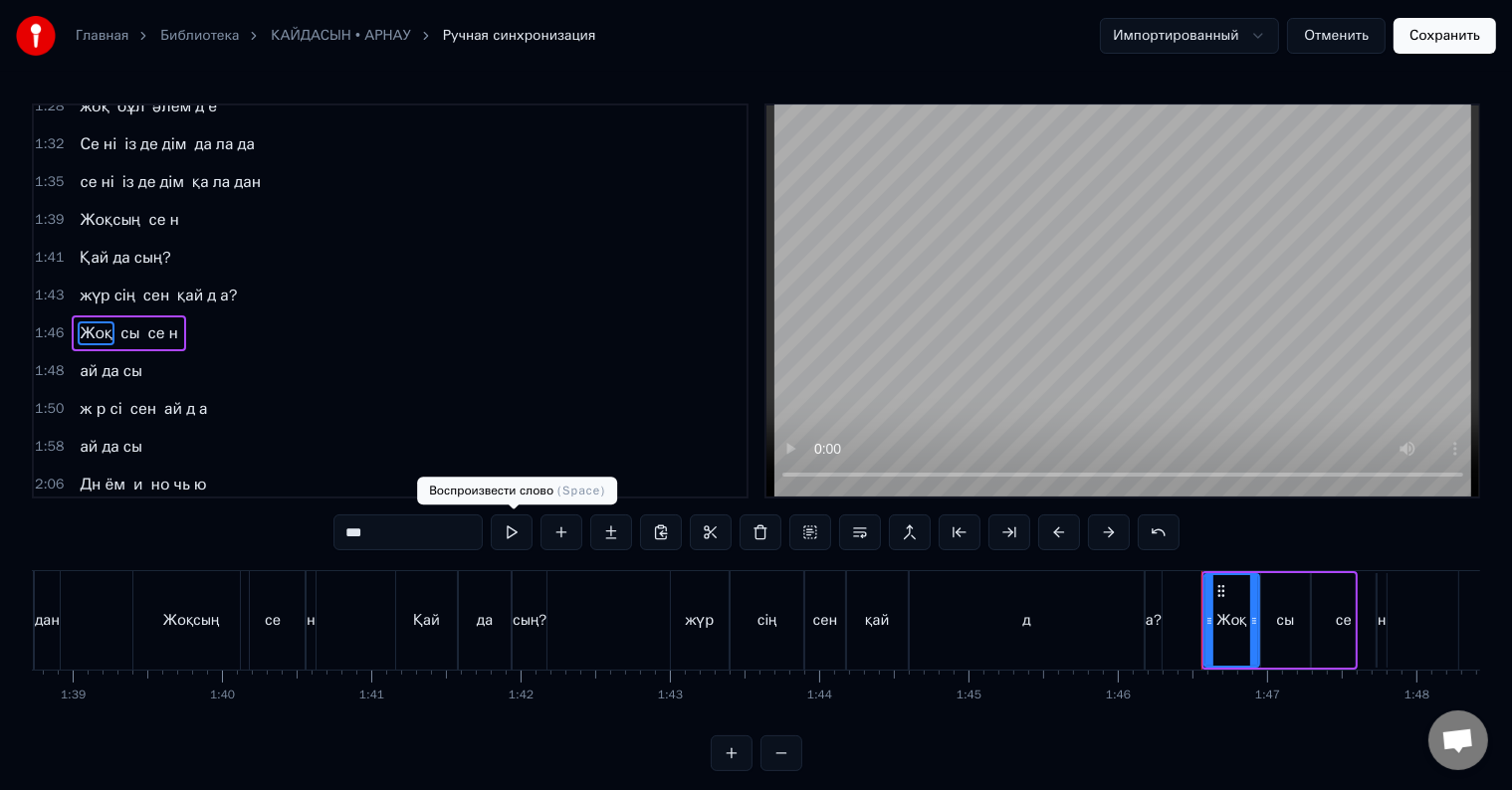 click on "***" at bounding box center (408, 532) 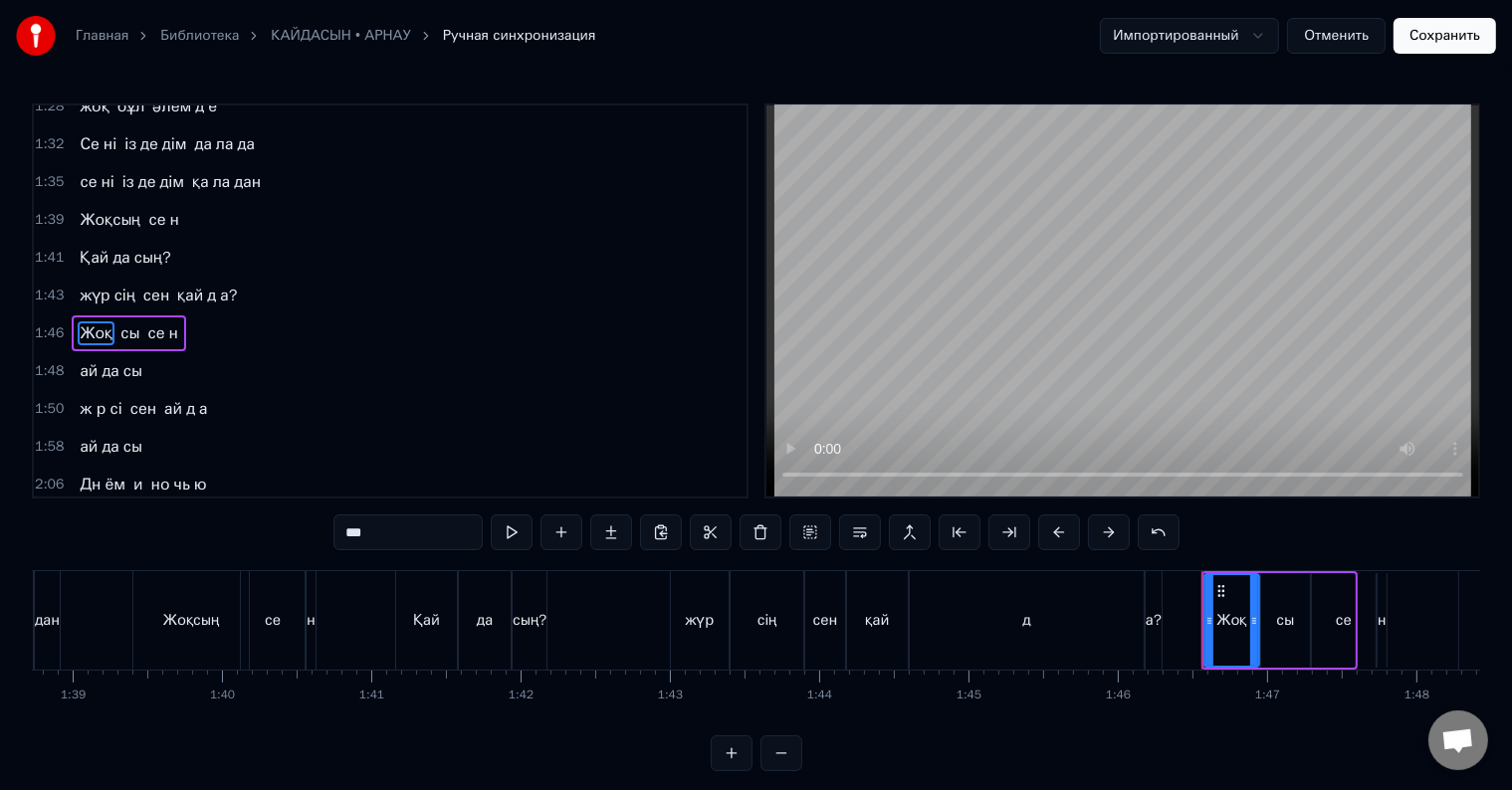 click on "Жоқ сы се н" at bounding box center [128, 333] 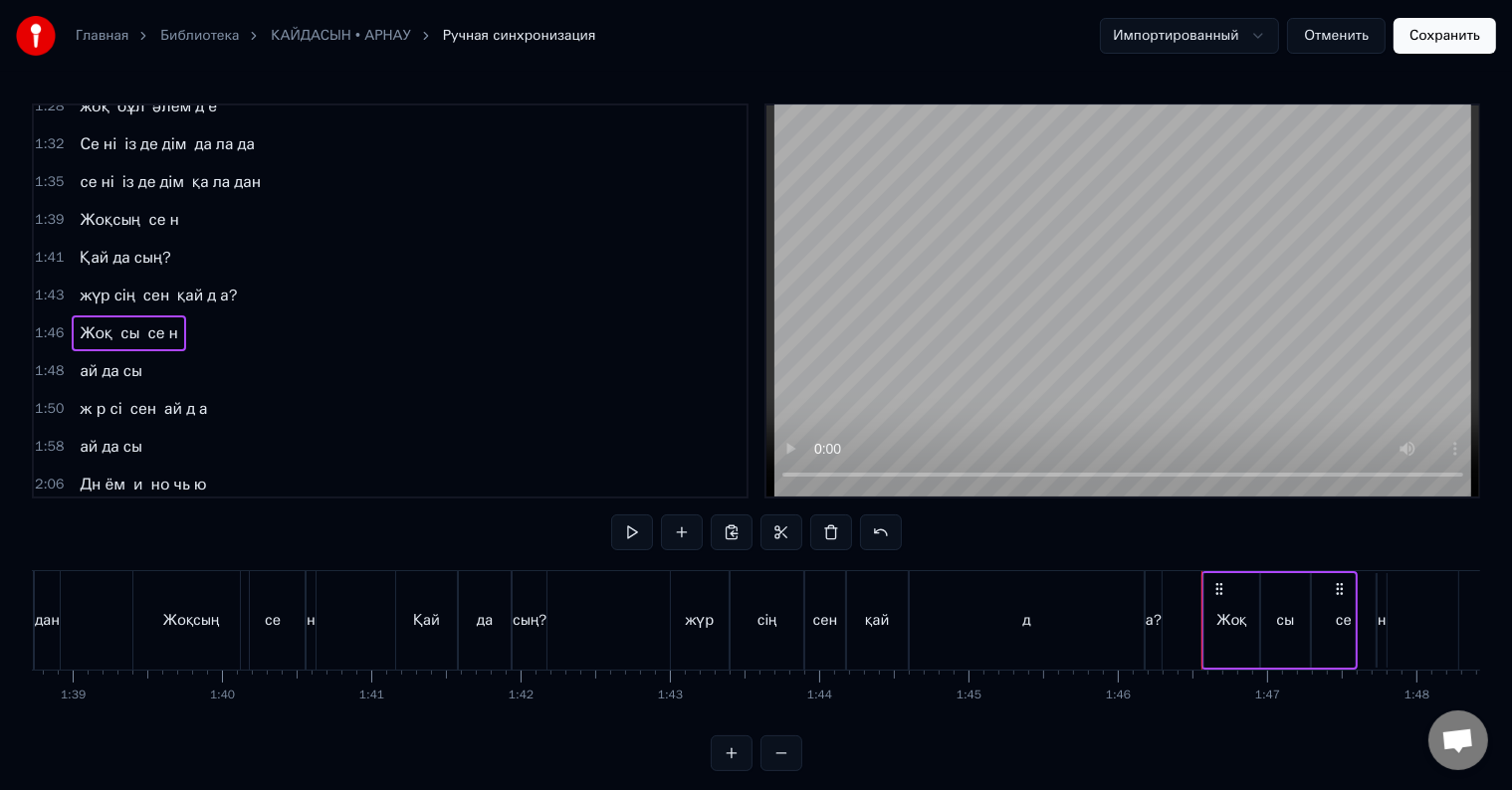 click on "сы" at bounding box center (129, 333) 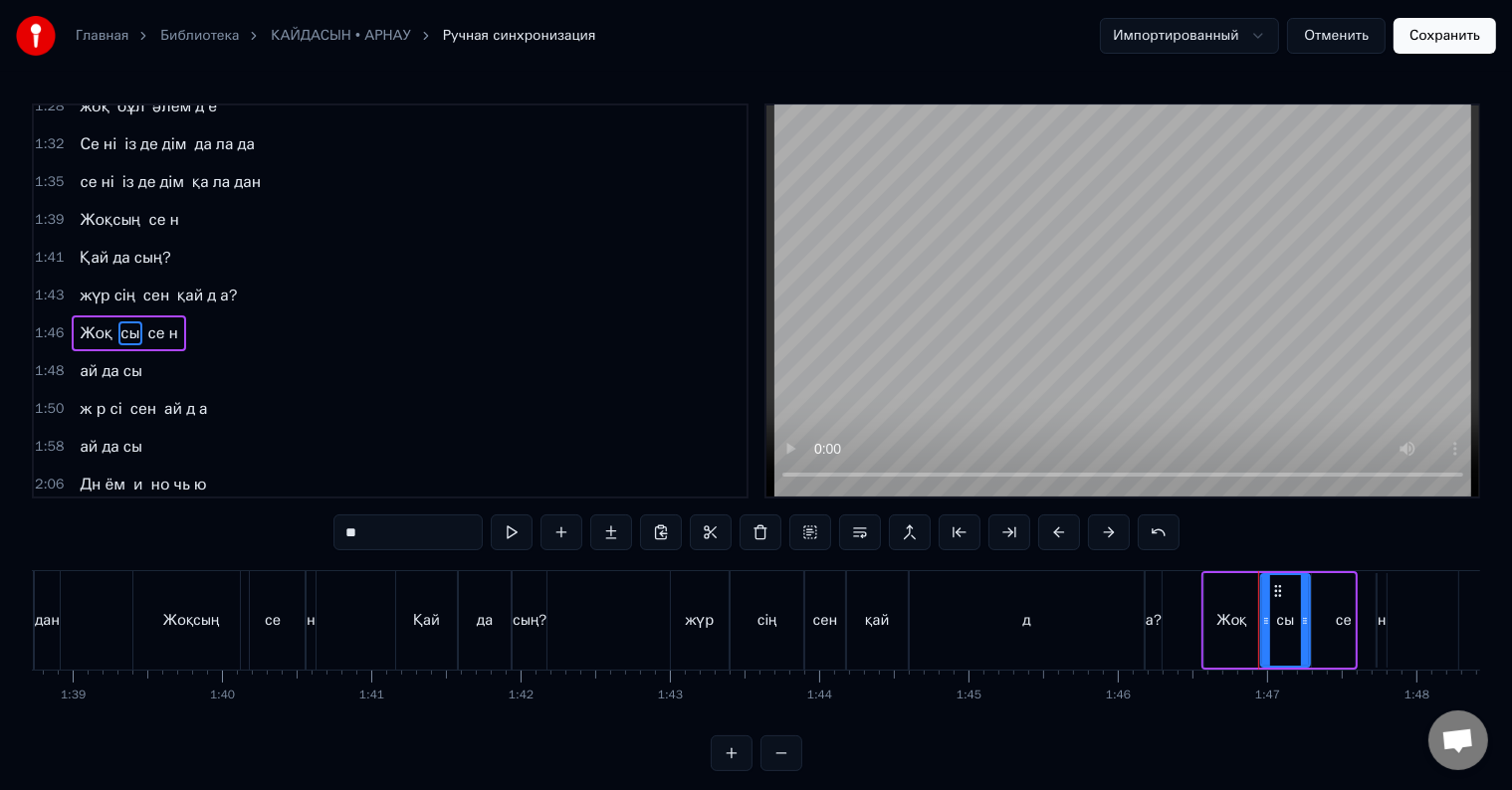 click on "**" at bounding box center (408, 532) 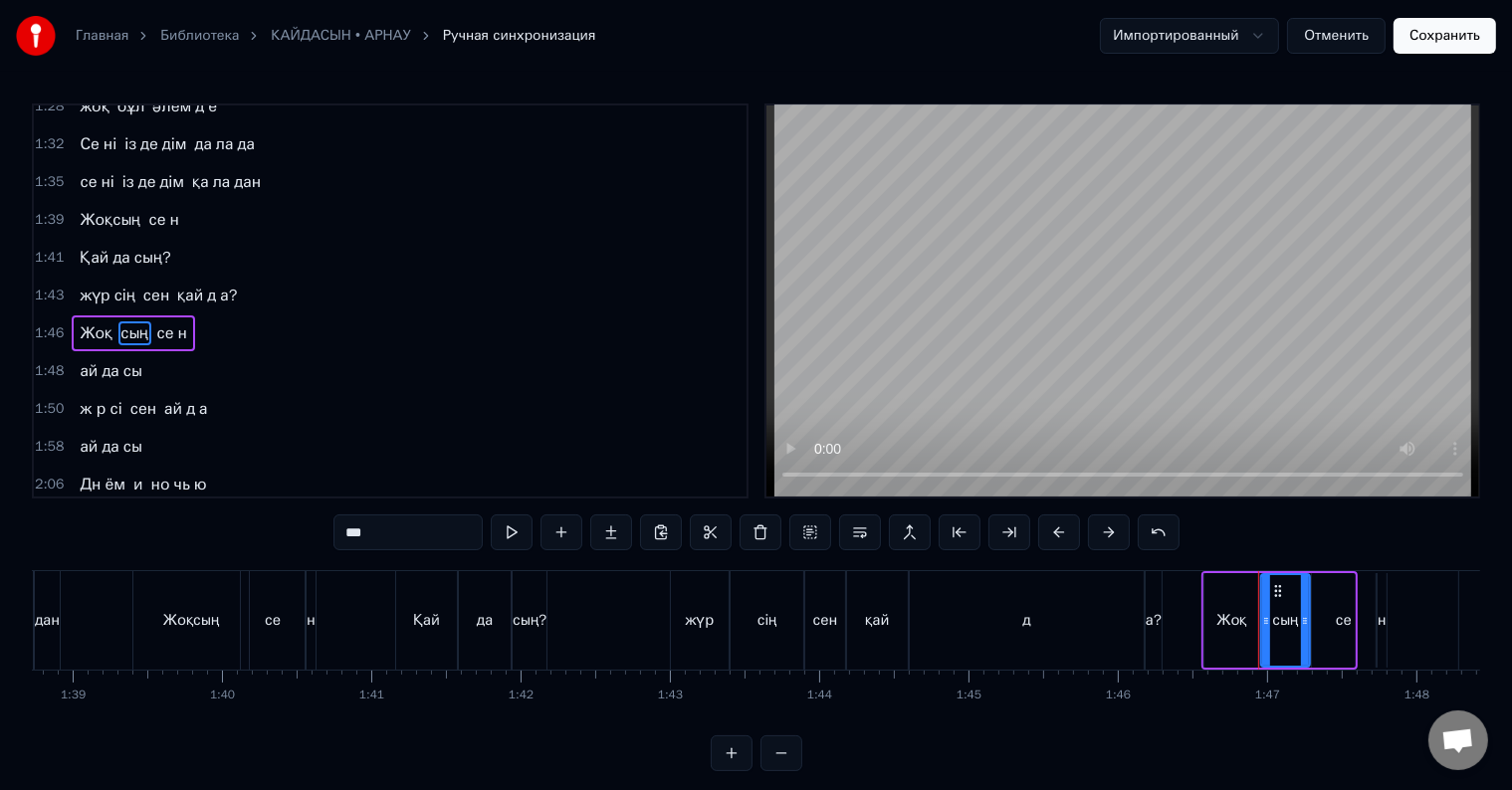 drag, startPoint x: 364, startPoint y: 538, endPoint x: 346, endPoint y: 533, distance: 18.681542 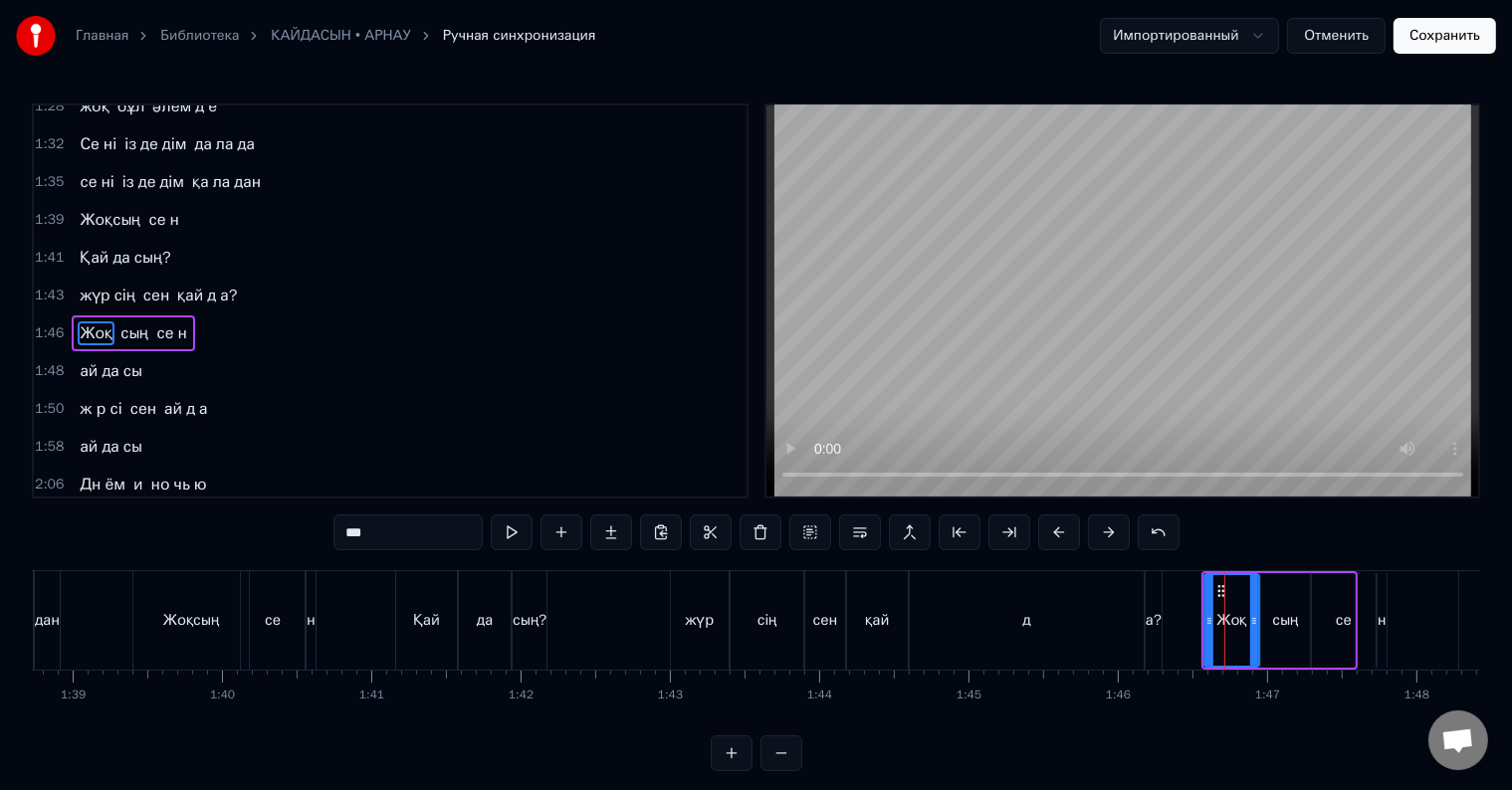 click on "***" at bounding box center (408, 532) 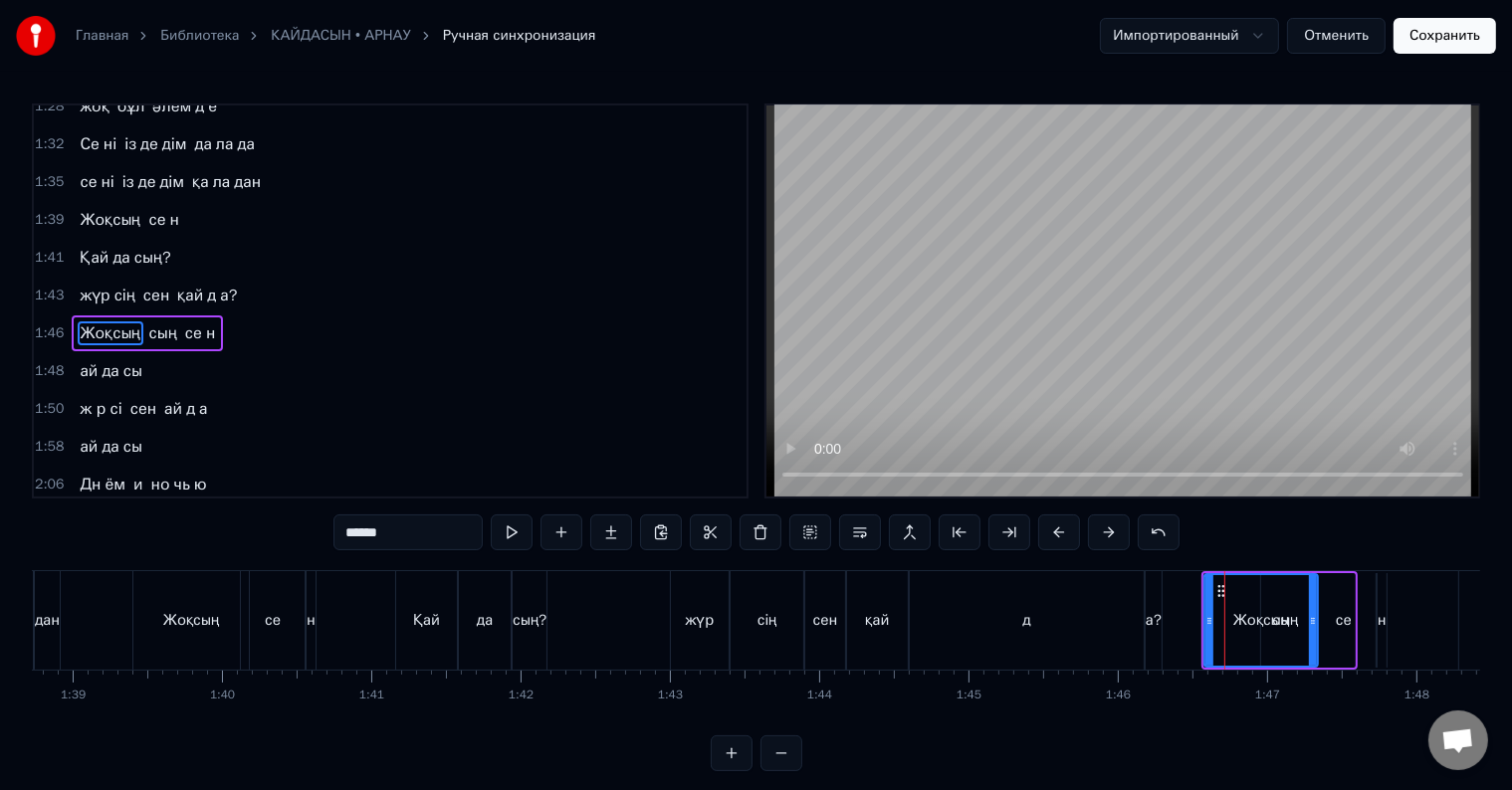 drag, startPoint x: 1254, startPoint y: 619, endPoint x: 1313, endPoint y: 629, distance: 59.841457 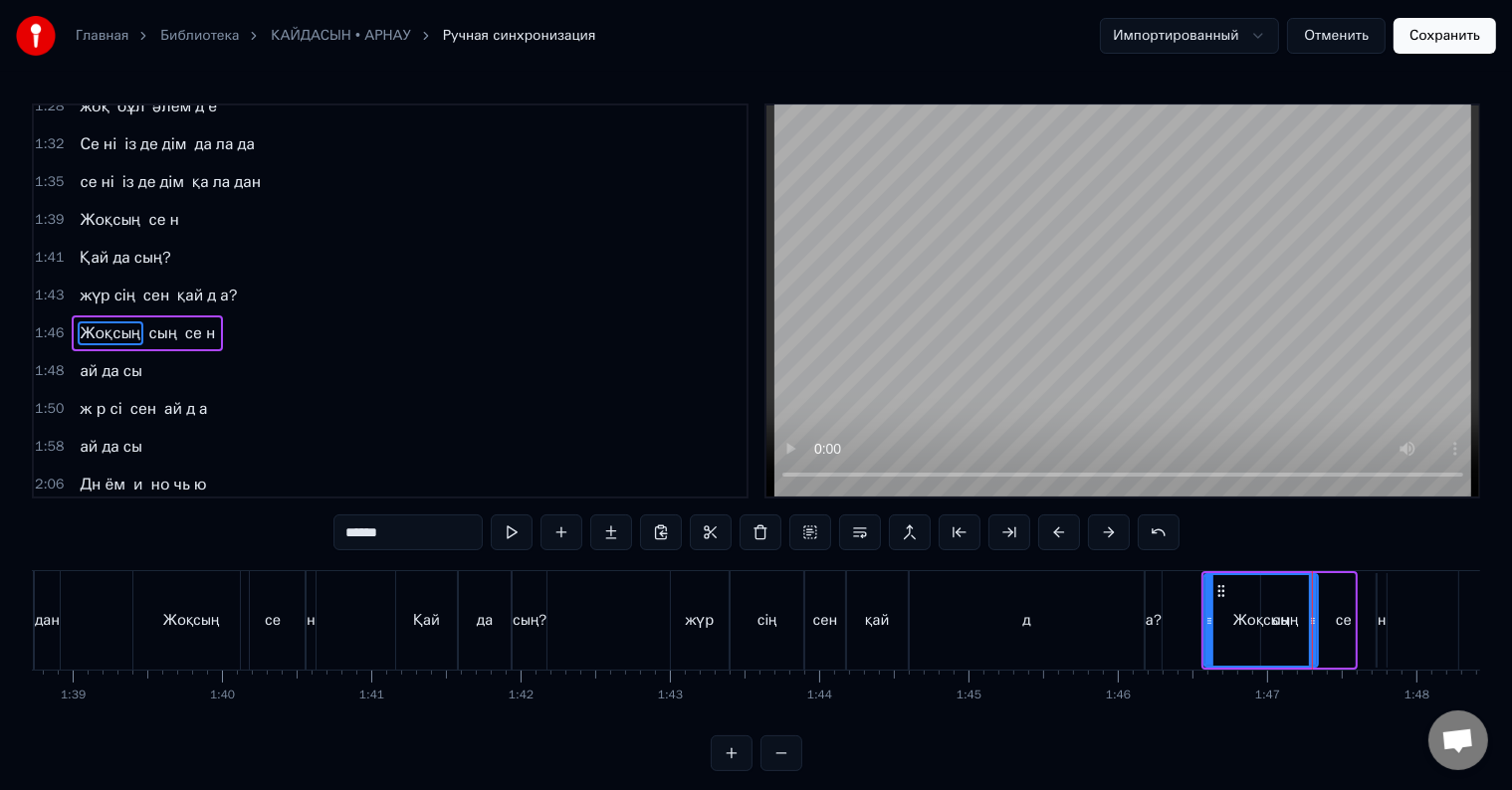 click on "сың" at bounding box center (163, 333) 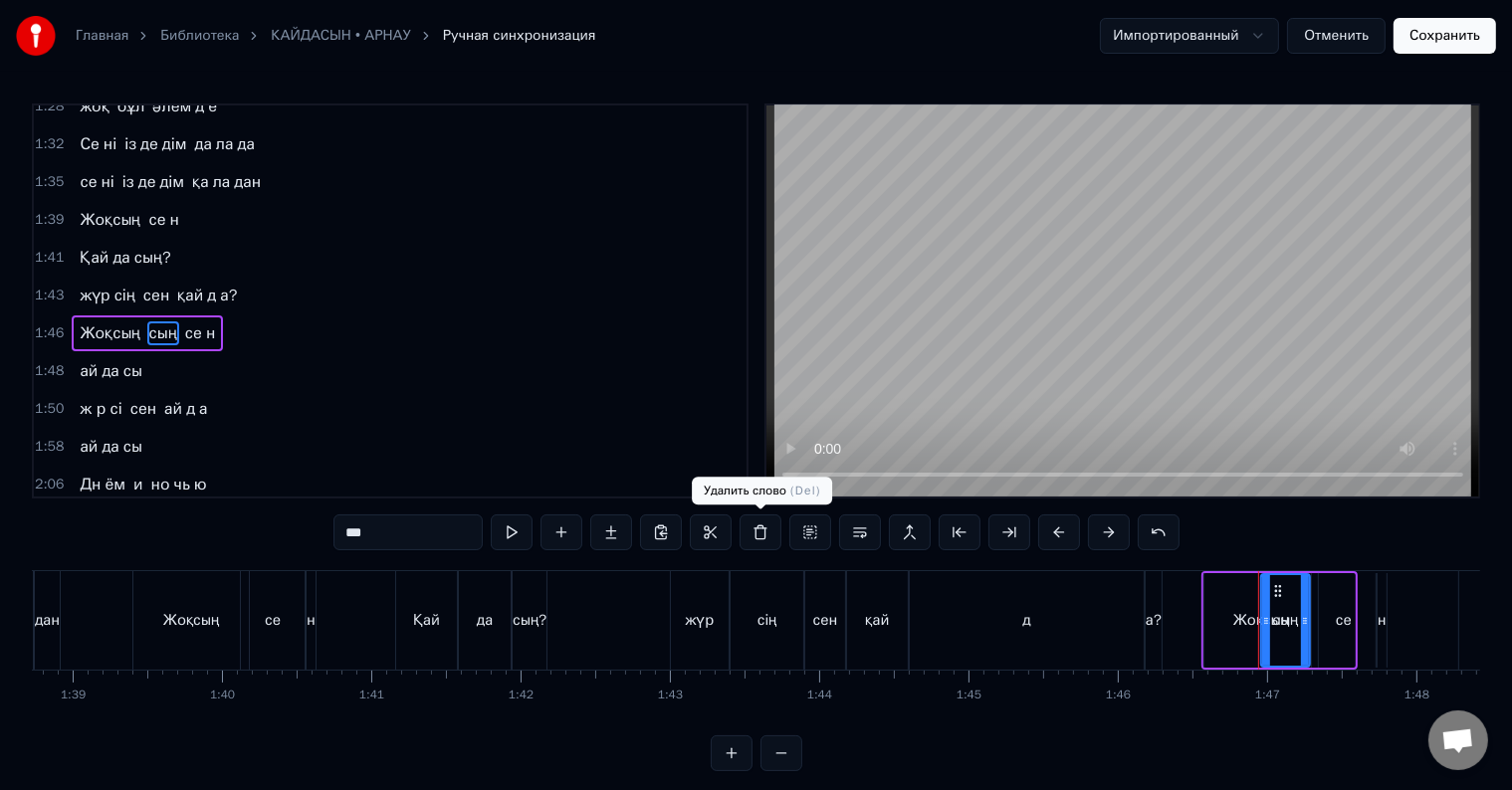 click at bounding box center [760, 532] 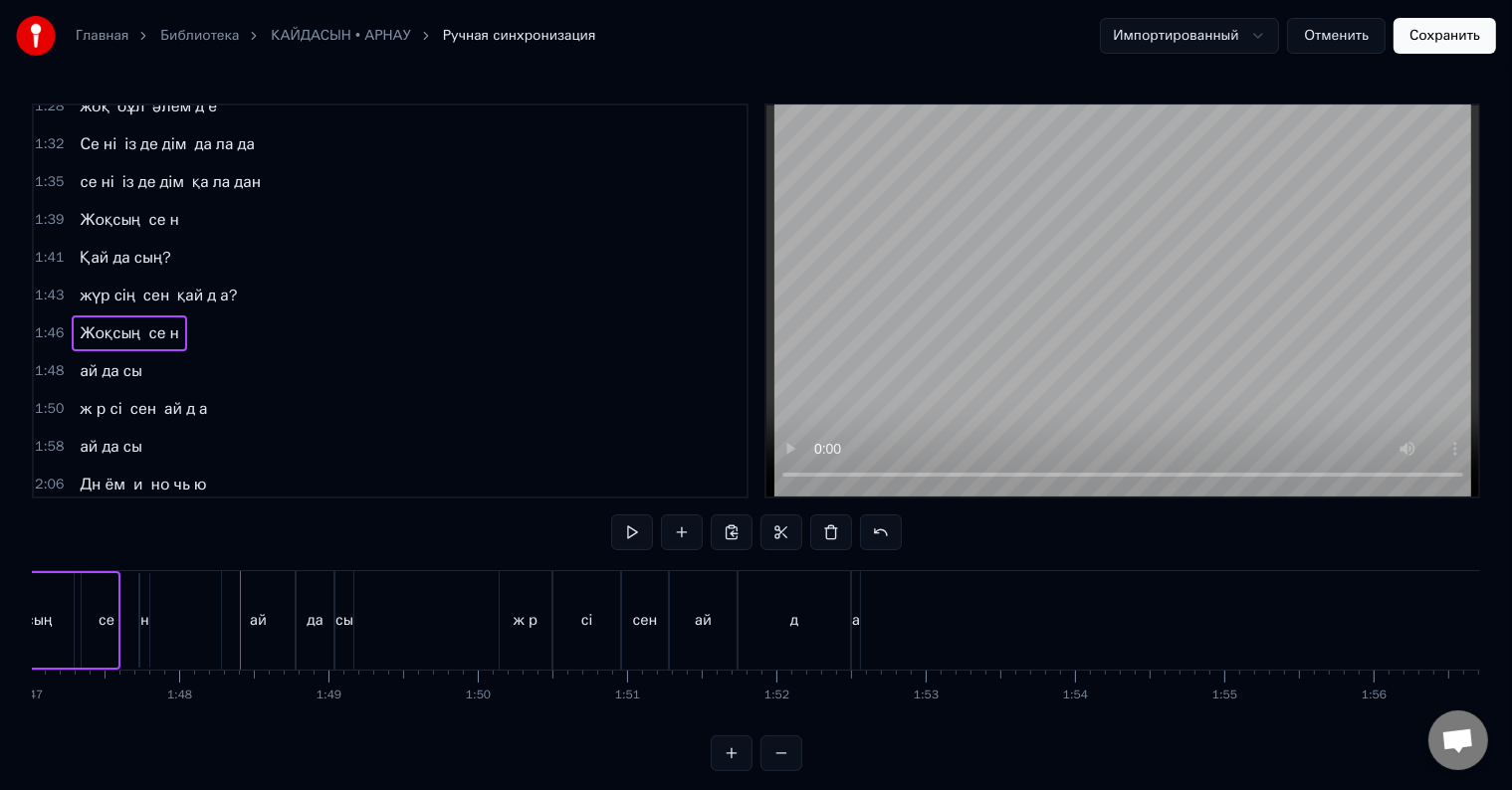 scroll, scrollTop: 0, scrollLeft: 16019, axis: horizontal 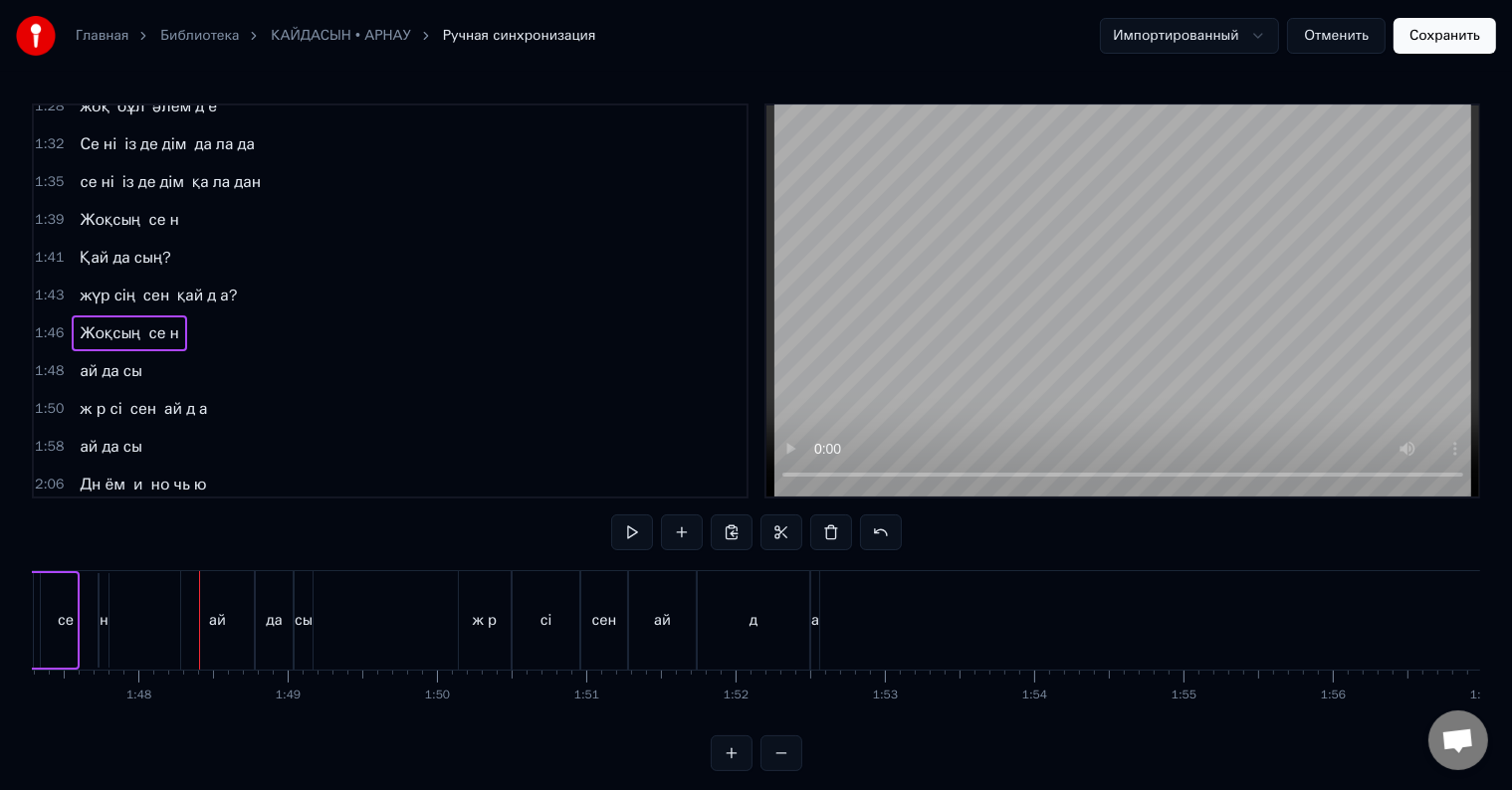 click on "ай" at bounding box center (89, 371) 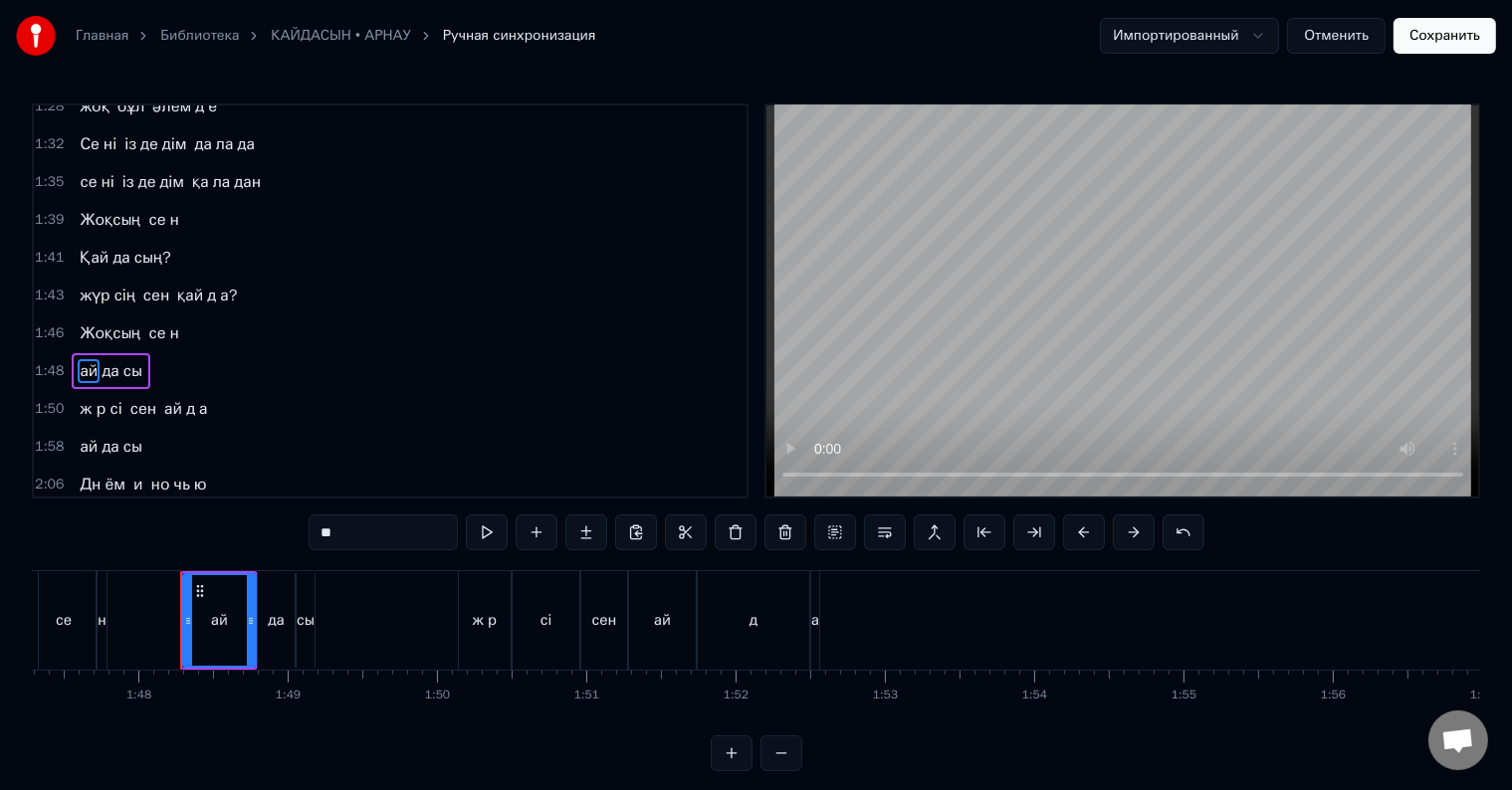 scroll, scrollTop: 811, scrollLeft: 0, axis: vertical 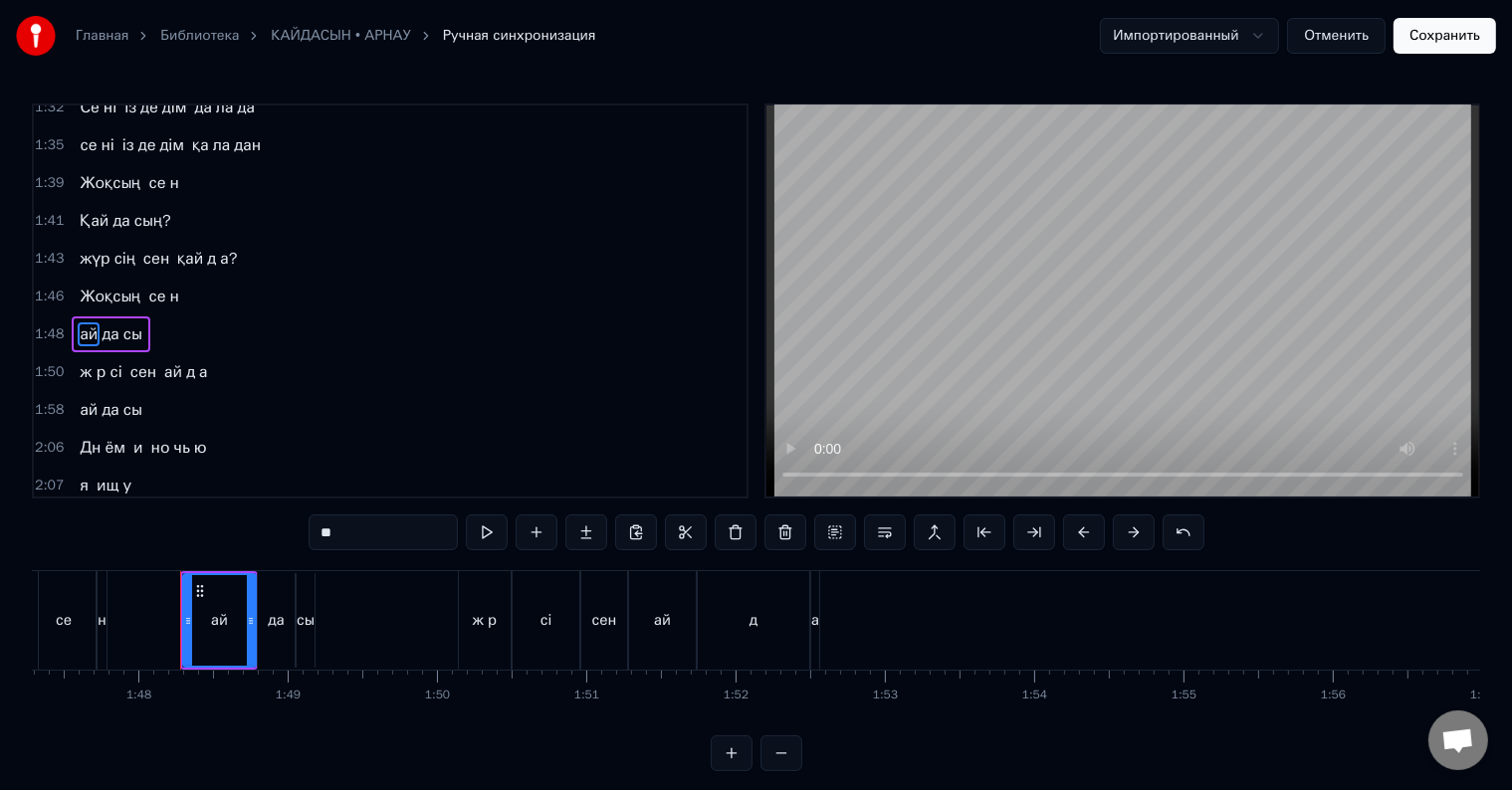 click on "**" at bounding box center [383, 532] 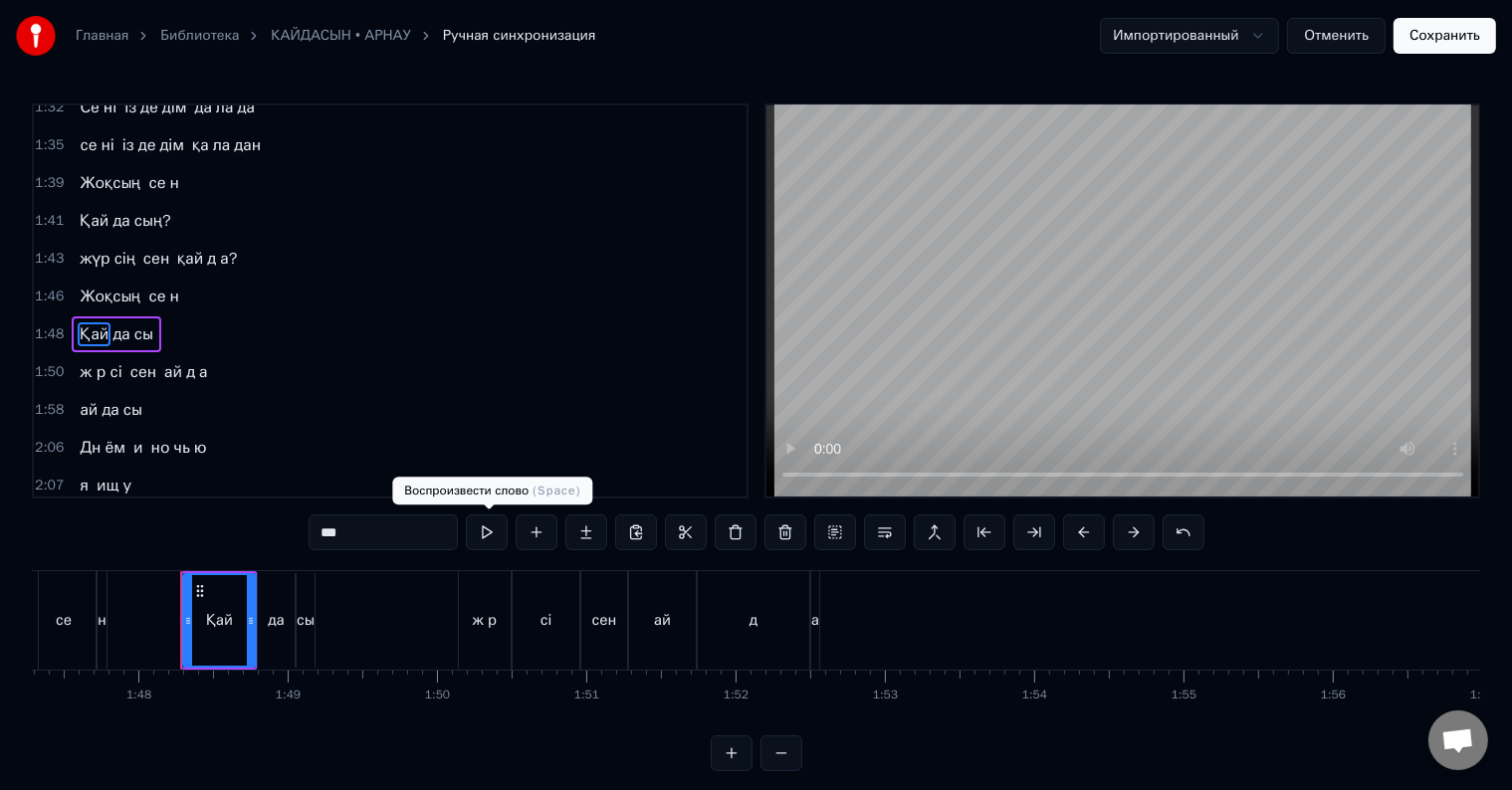 click at bounding box center [487, 532] 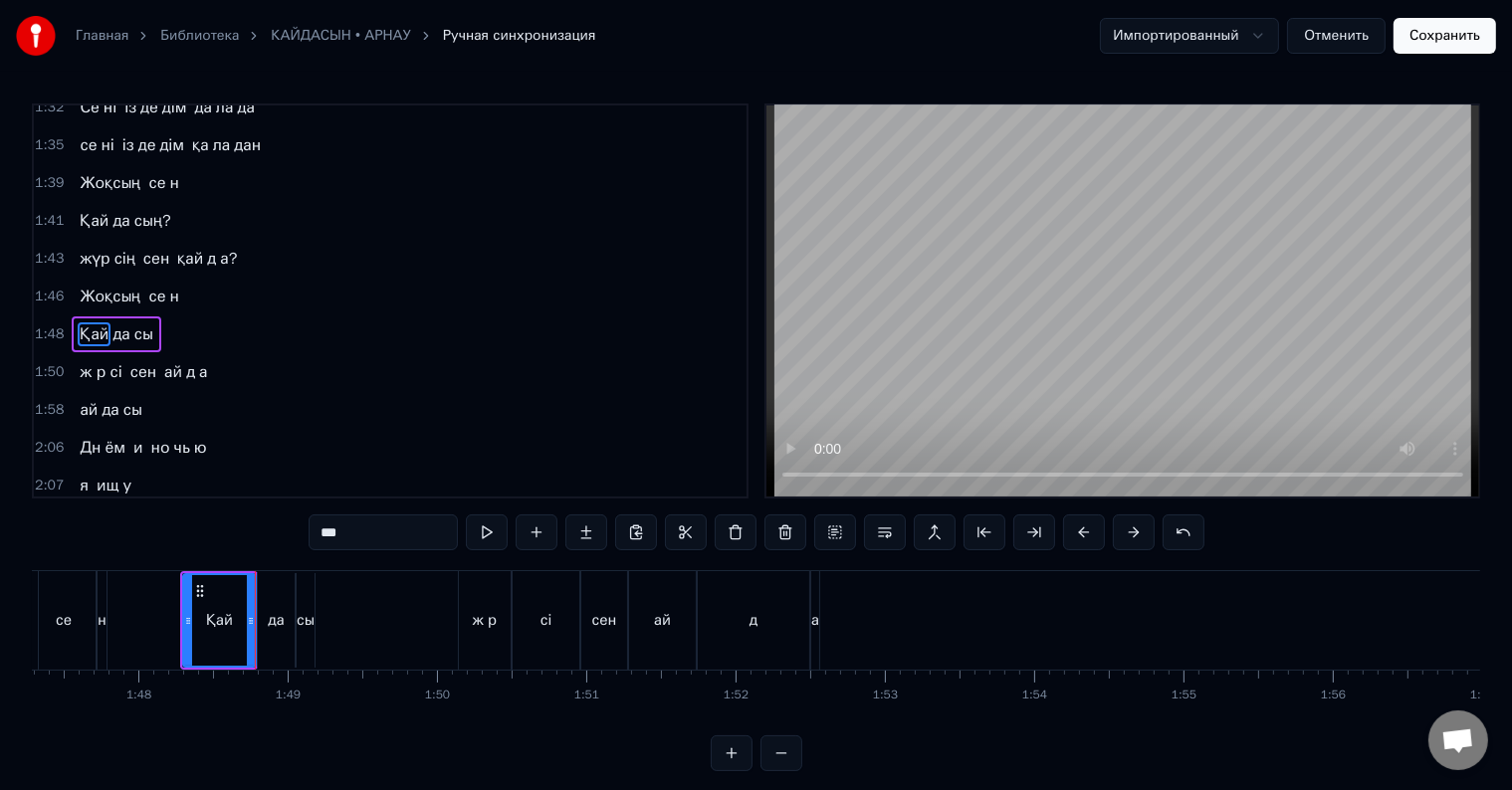 click at bounding box center (487, 532) 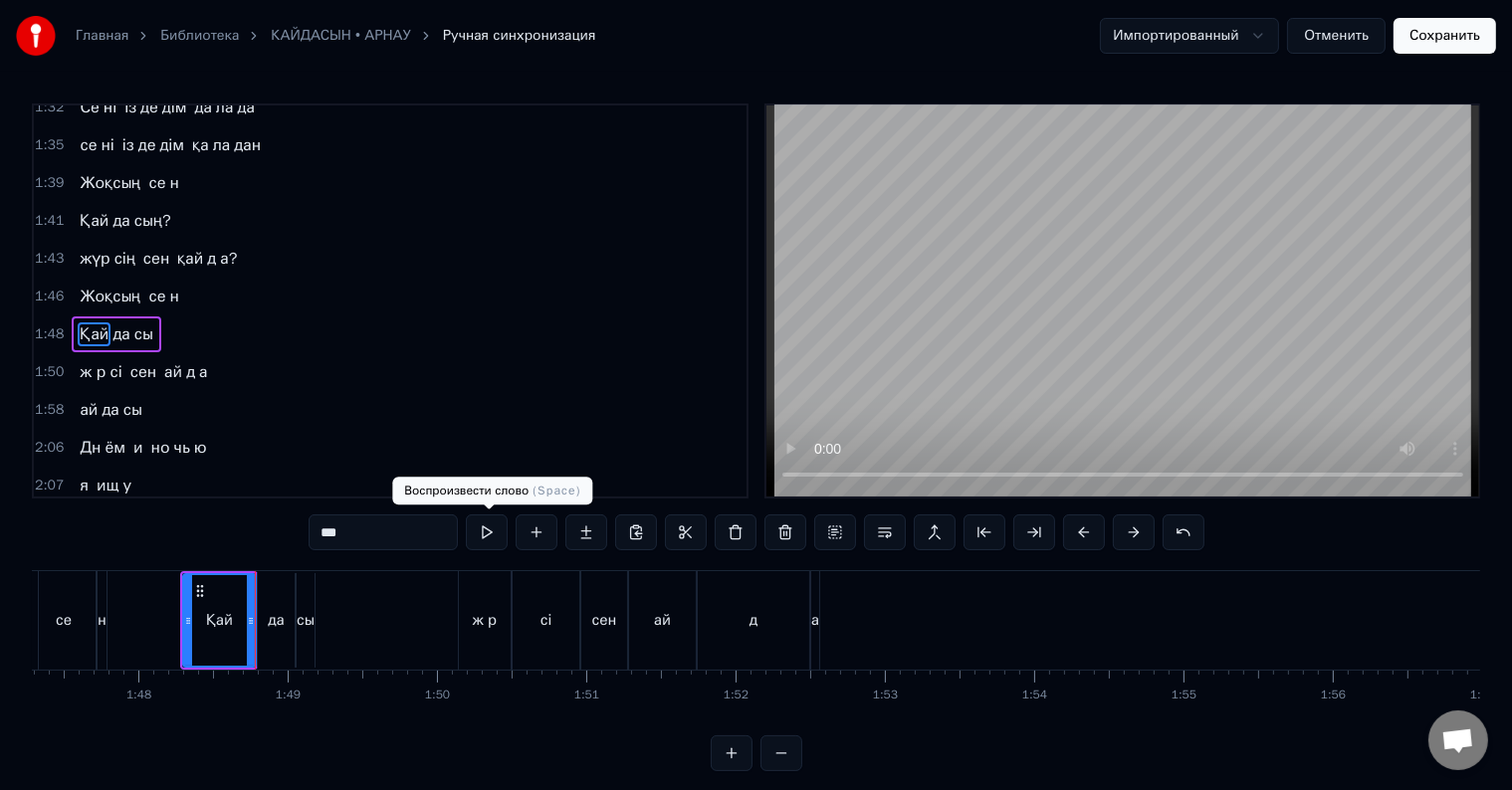 click on "сы" at bounding box center (306, 620) 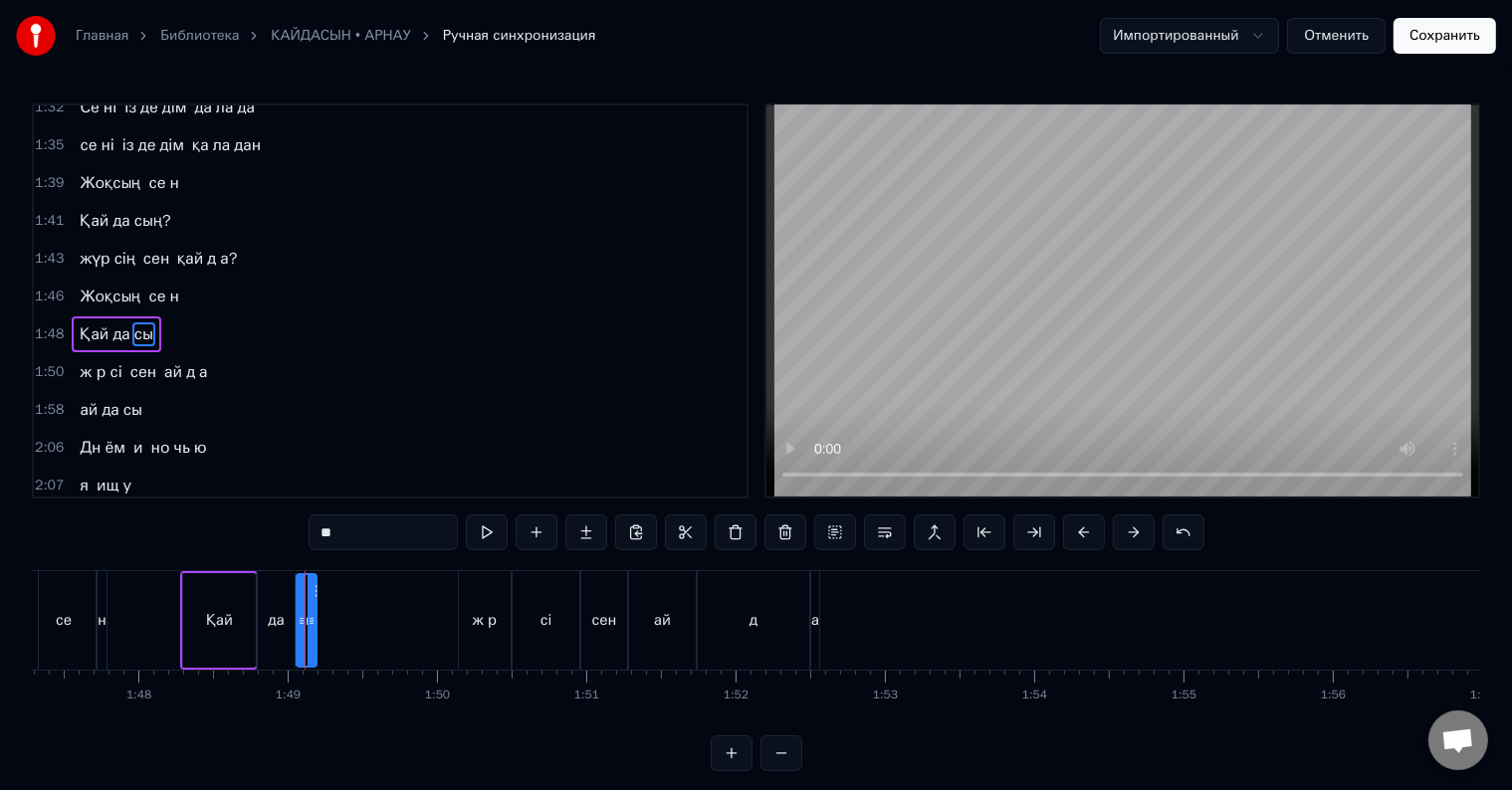 click on "**" at bounding box center [383, 532] 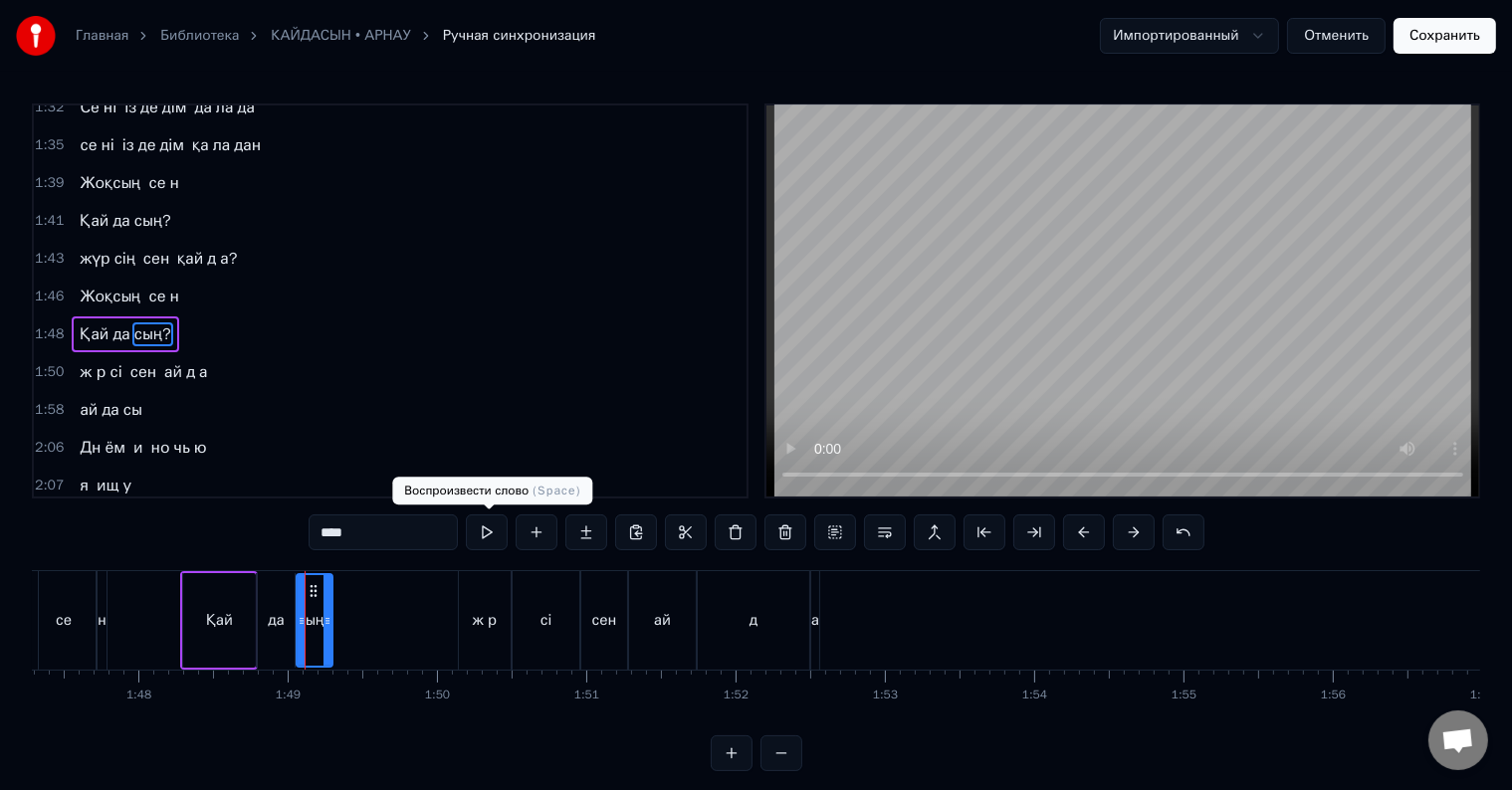 click at bounding box center (487, 532) 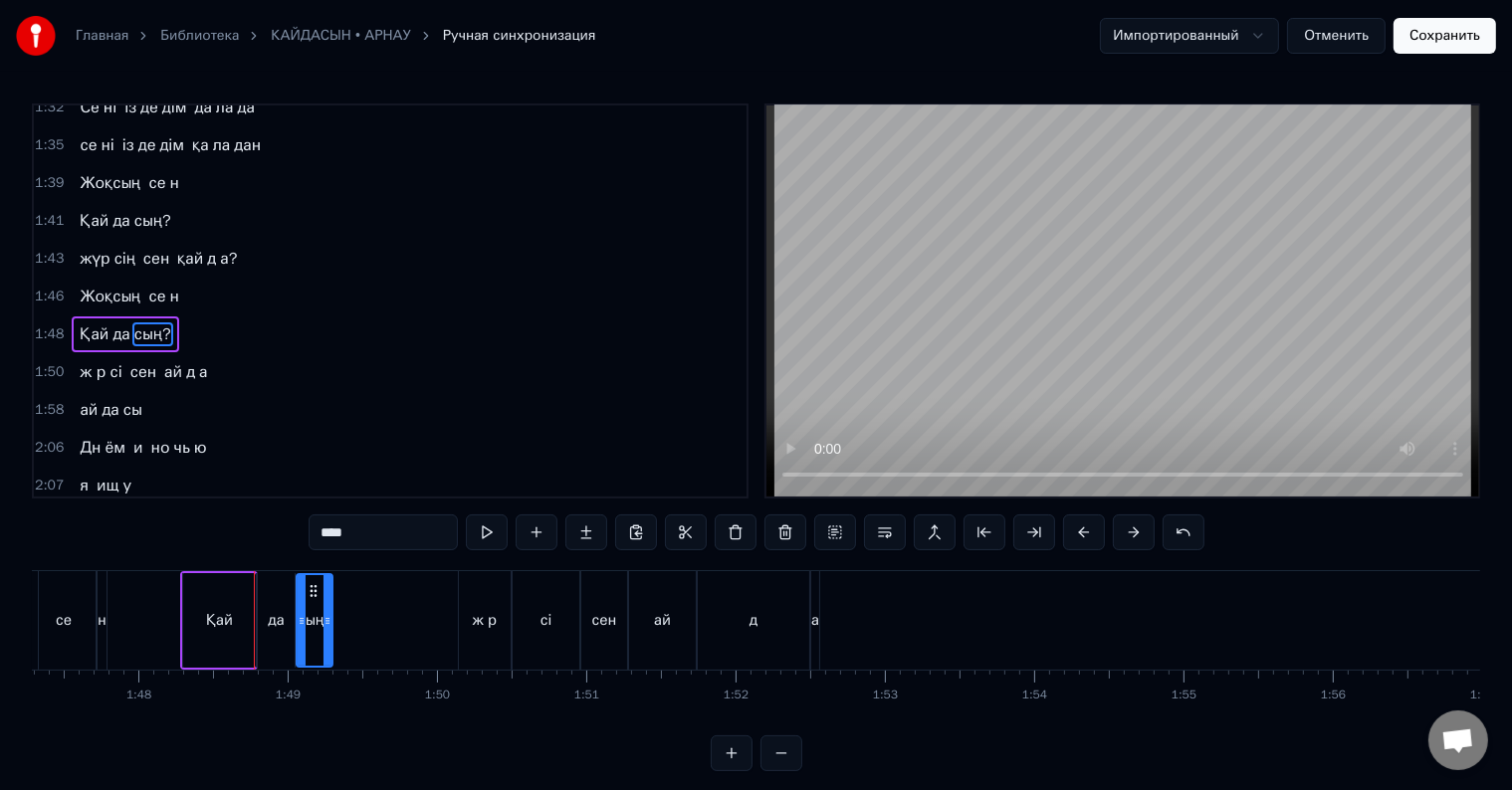 click at bounding box center [487, 532] 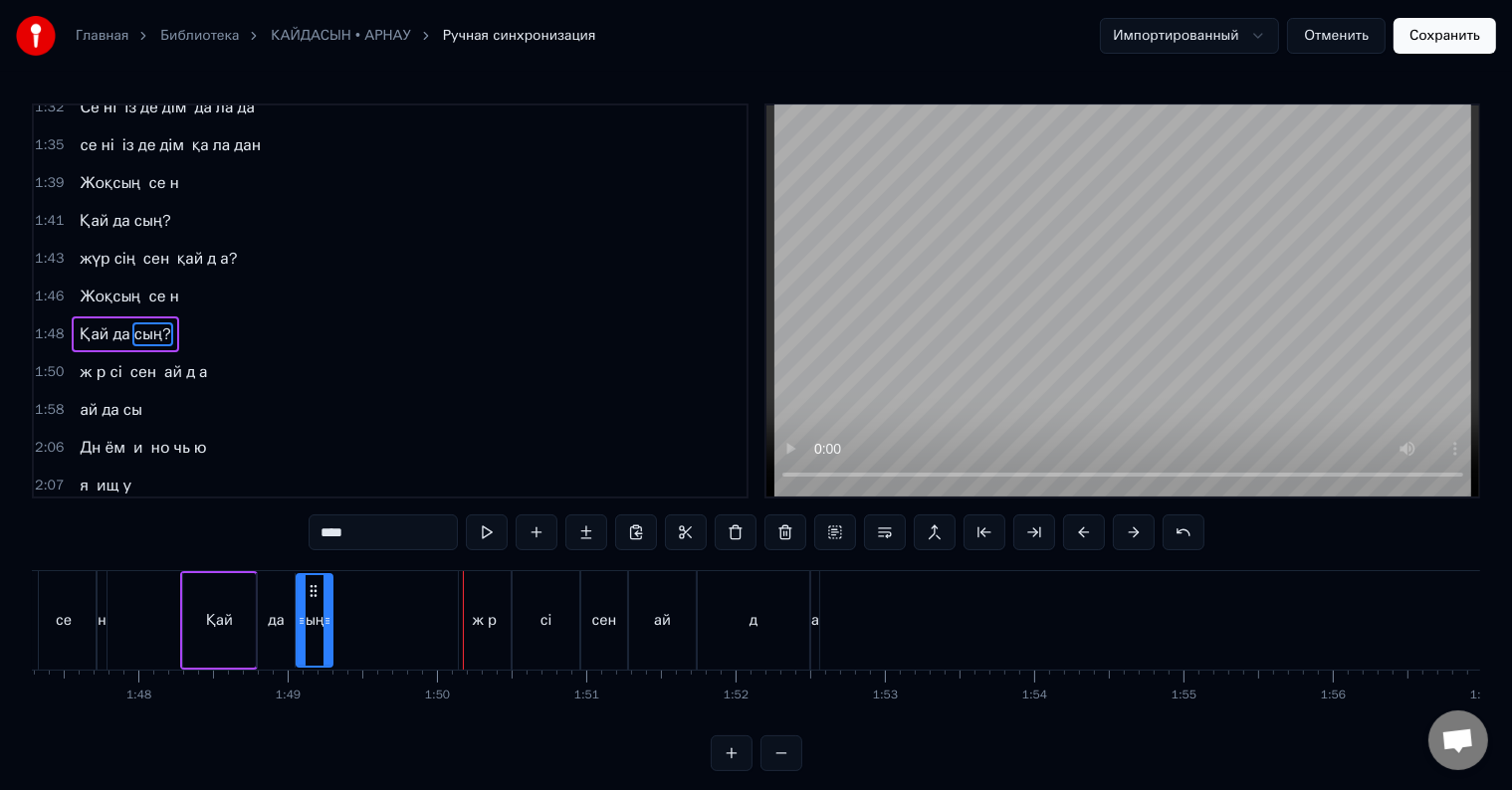 click on "ж р" at bounding box center (485, 620) 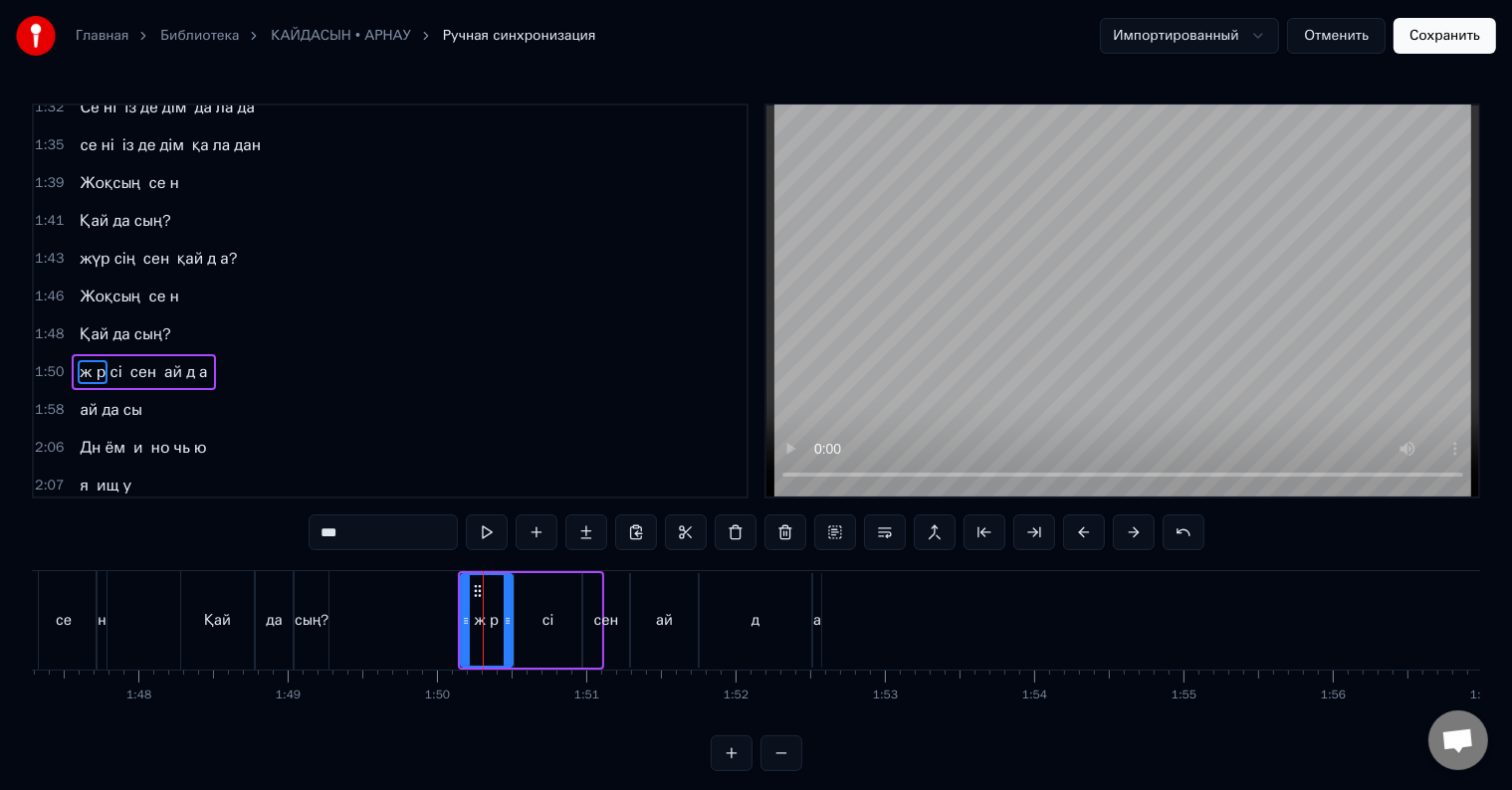 scroll, scrollTop: 848, scrollLeft: 0, axis: vertical 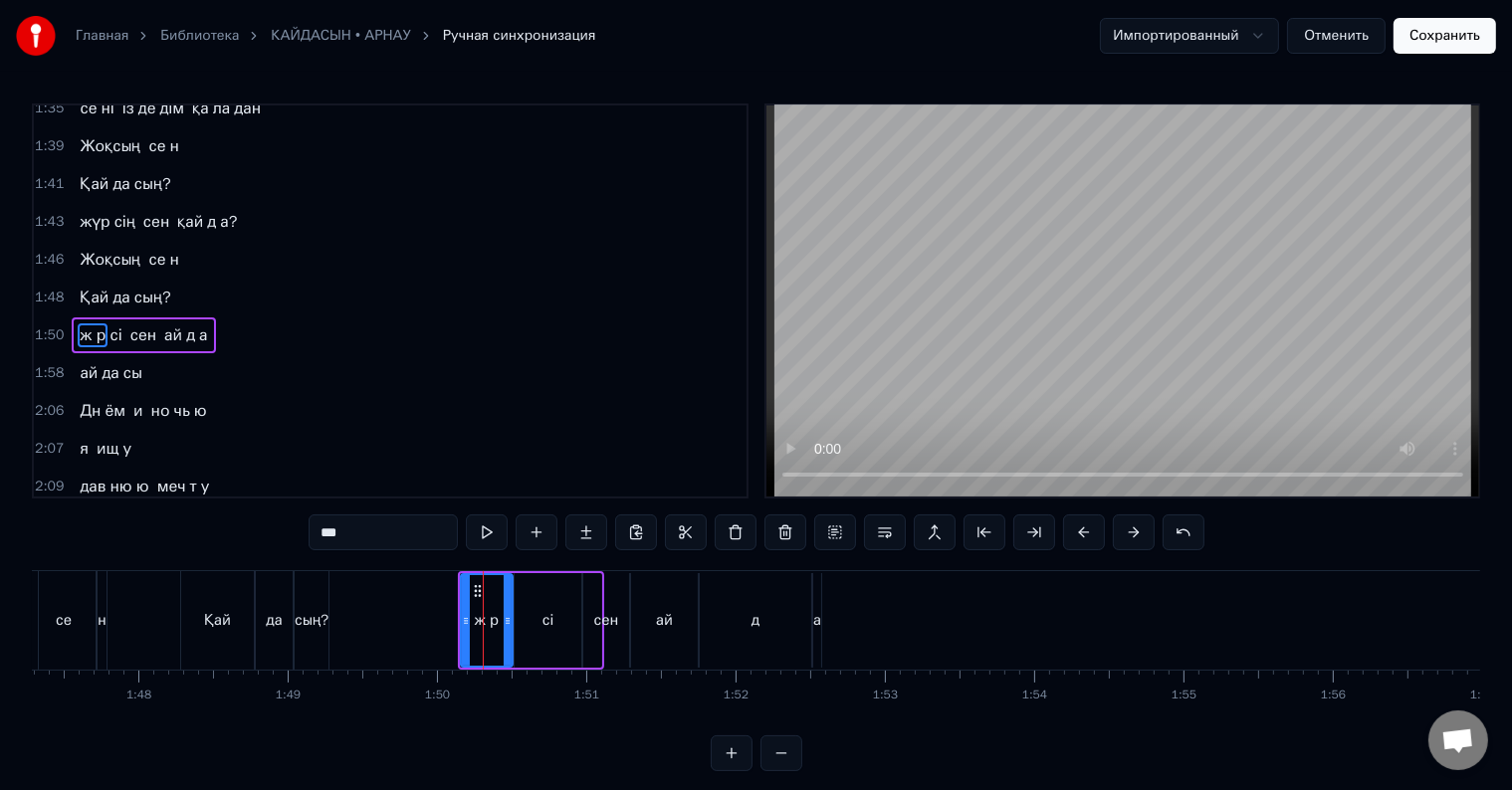 click on "***" at bounding box center (383, 532) 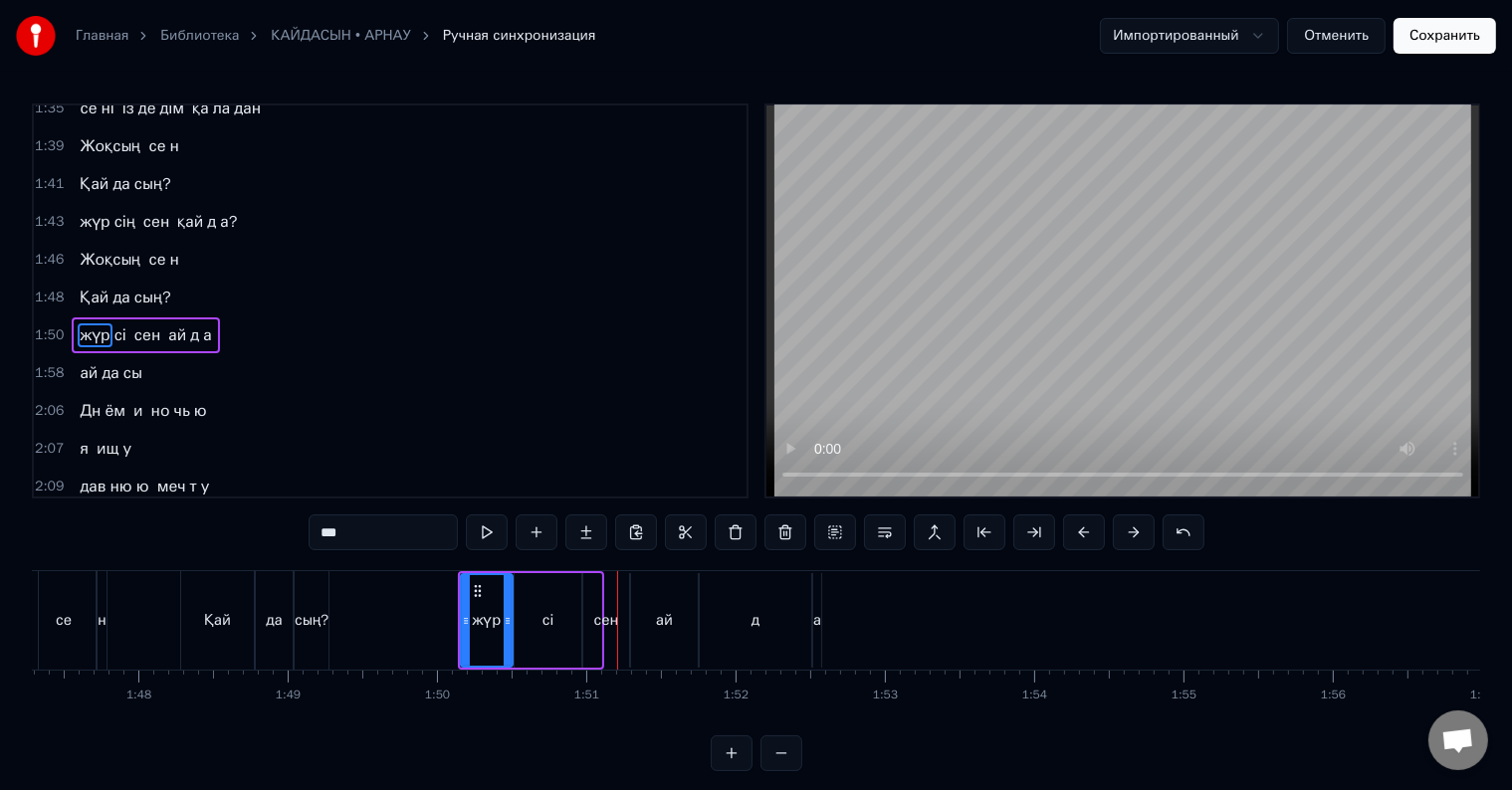 drag, startPoint x: 565, startPoint y: 625, endPoint x: 553, endPoint y: 617, distance: 14.422205 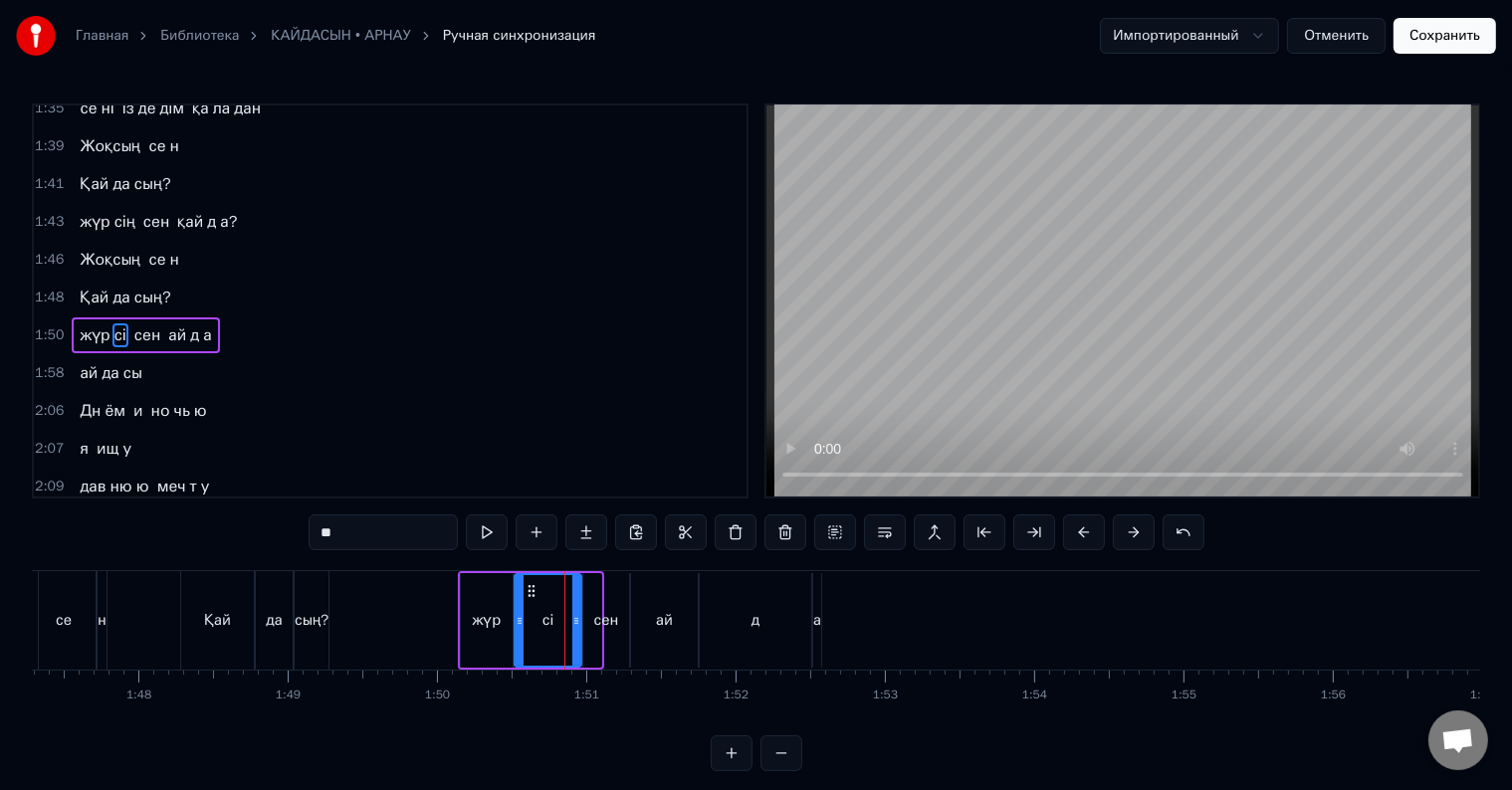 click on "**" at bounding box center (383, 532) 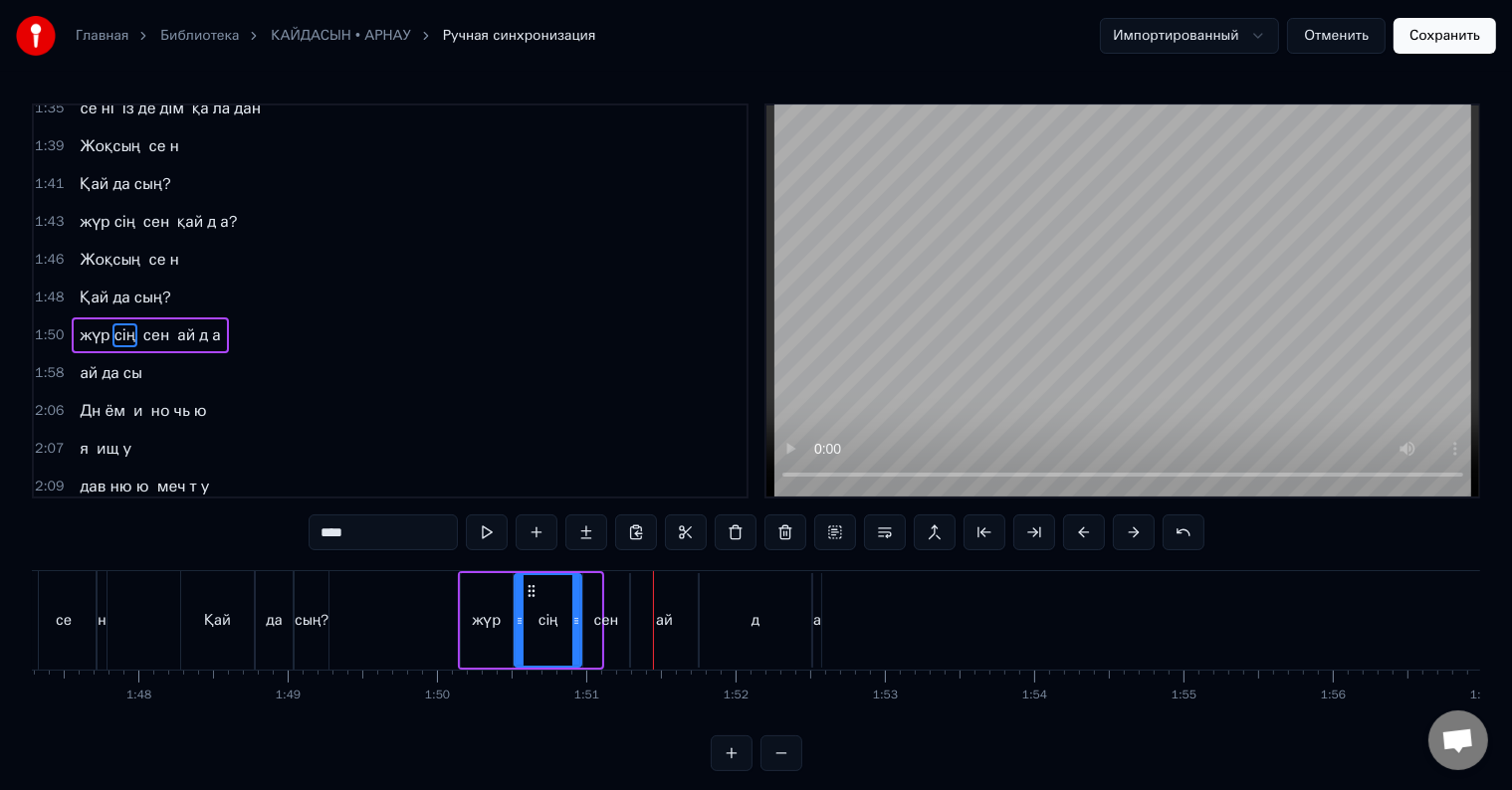 click on "ай" at bounding box center (664, 620) 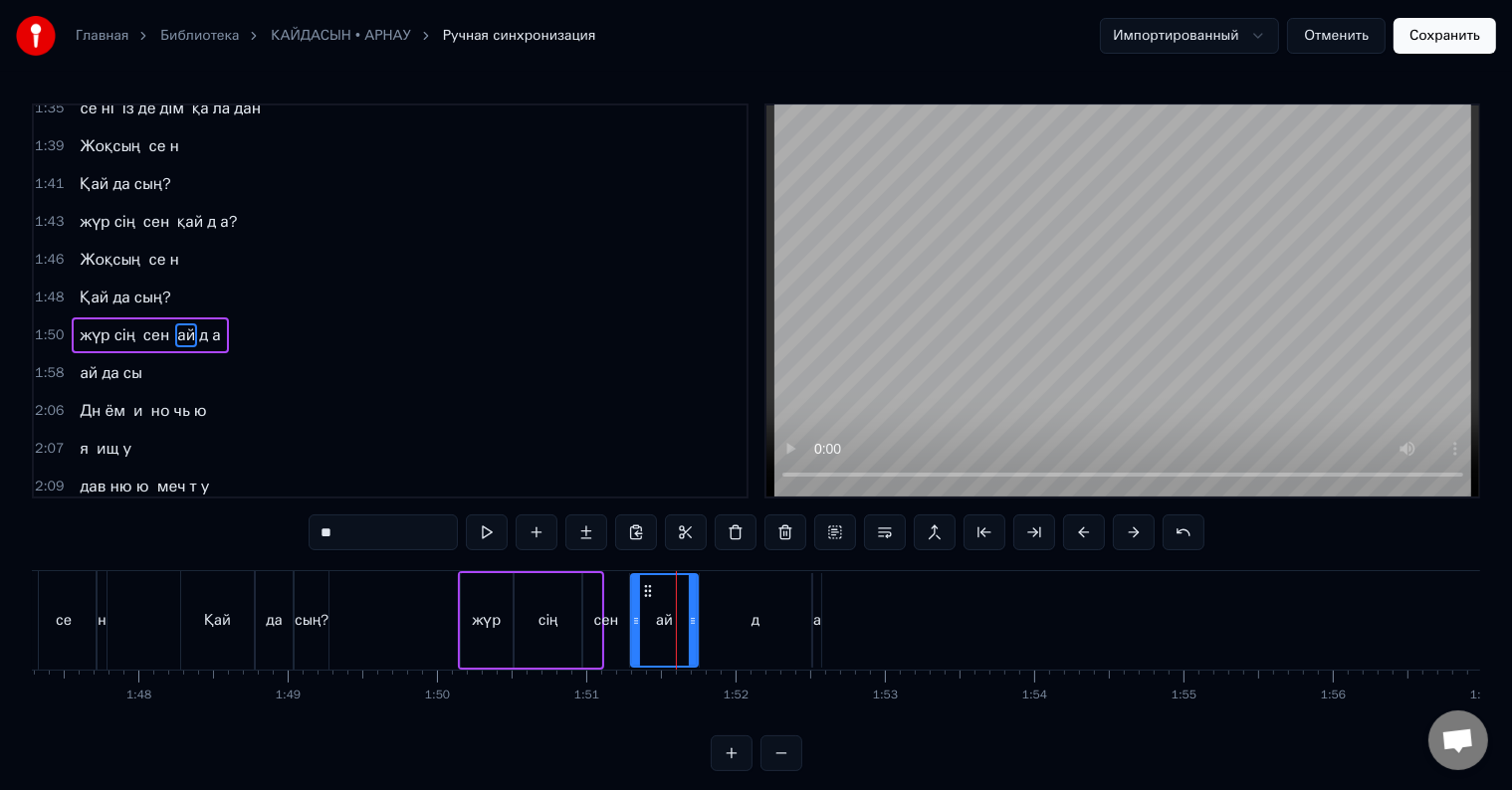 click on "**" at bounding box center [383, 532] 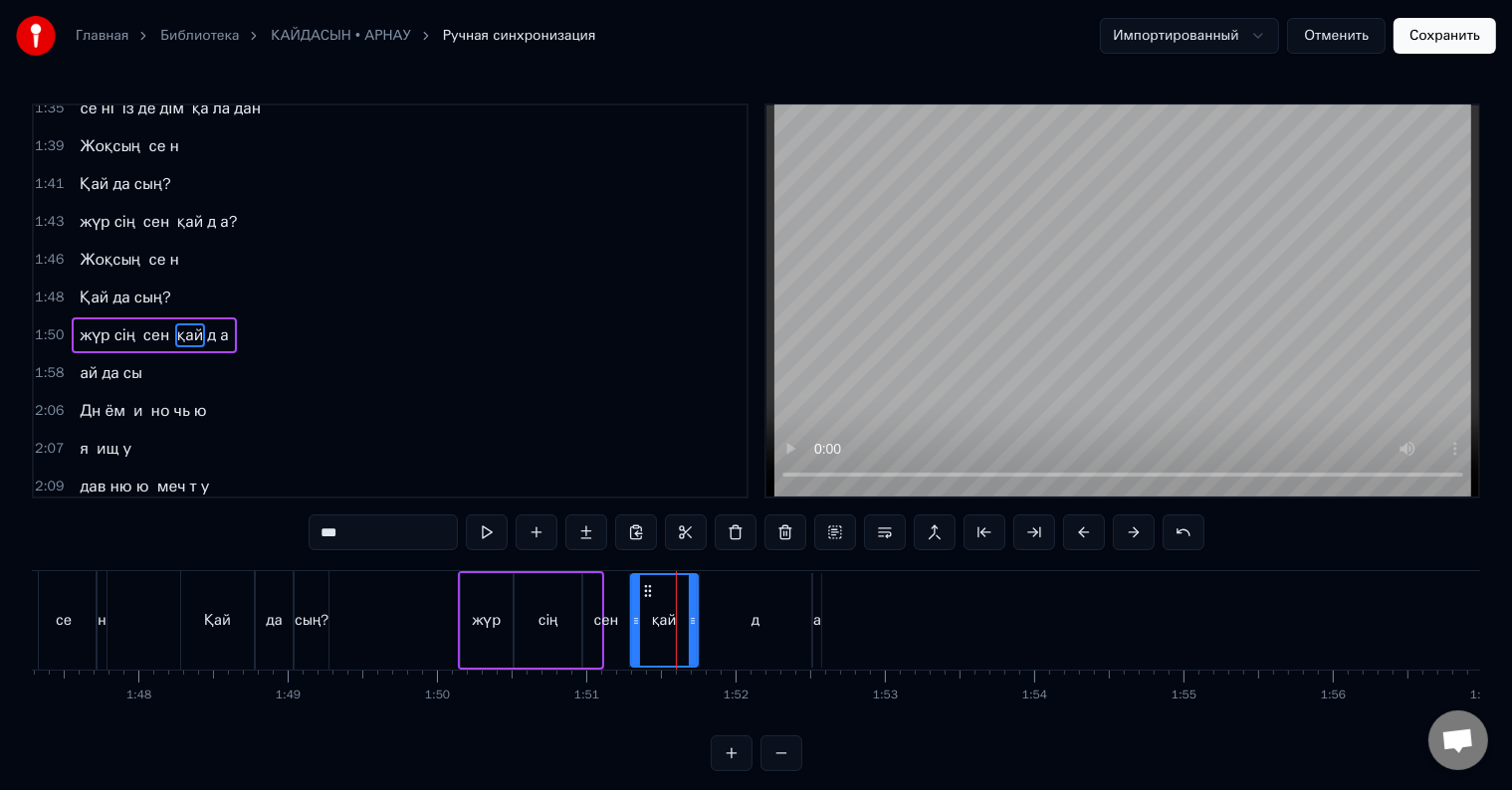 type on "***" 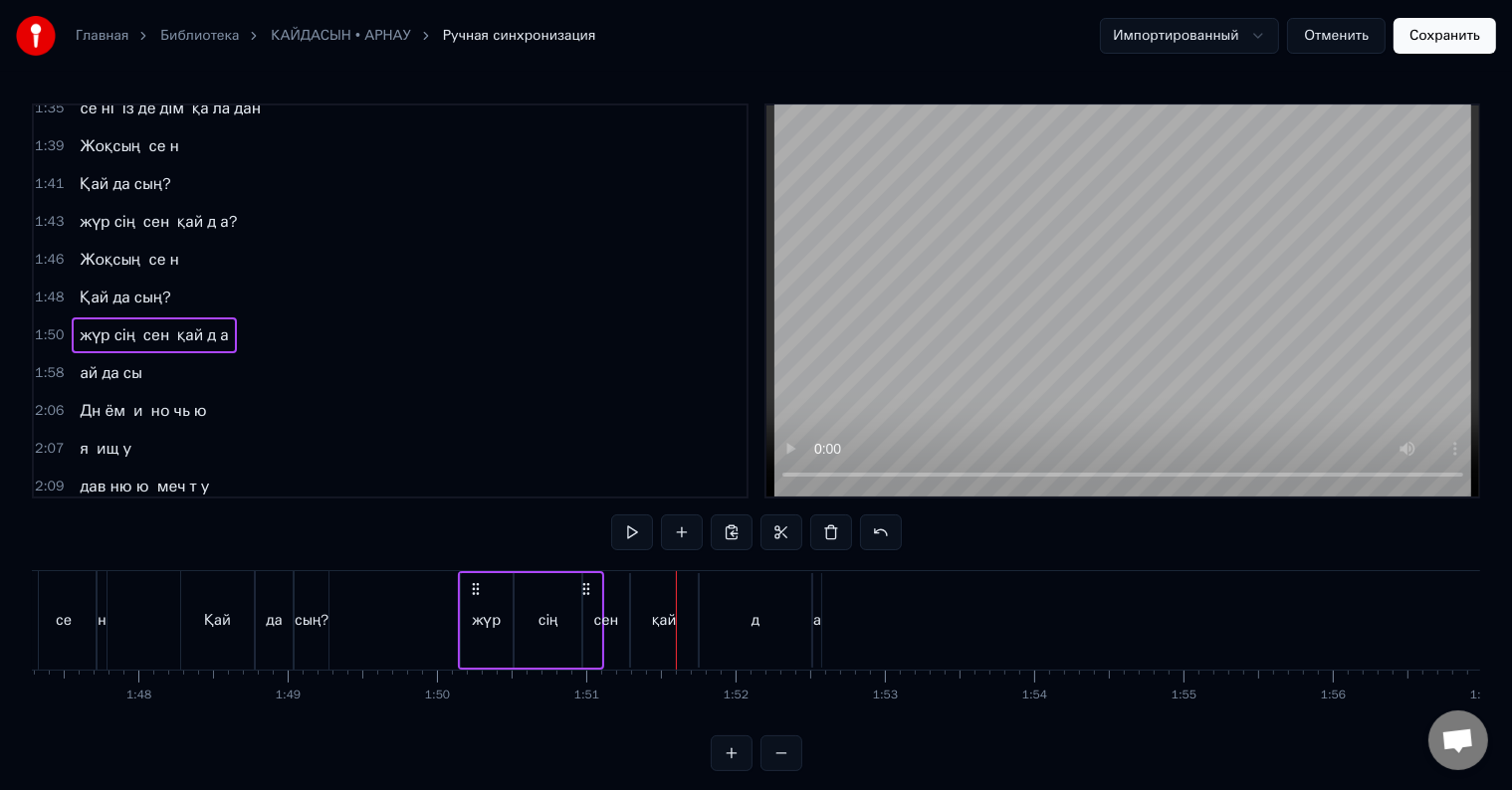 click on "а" at bounding box center [224, 335] 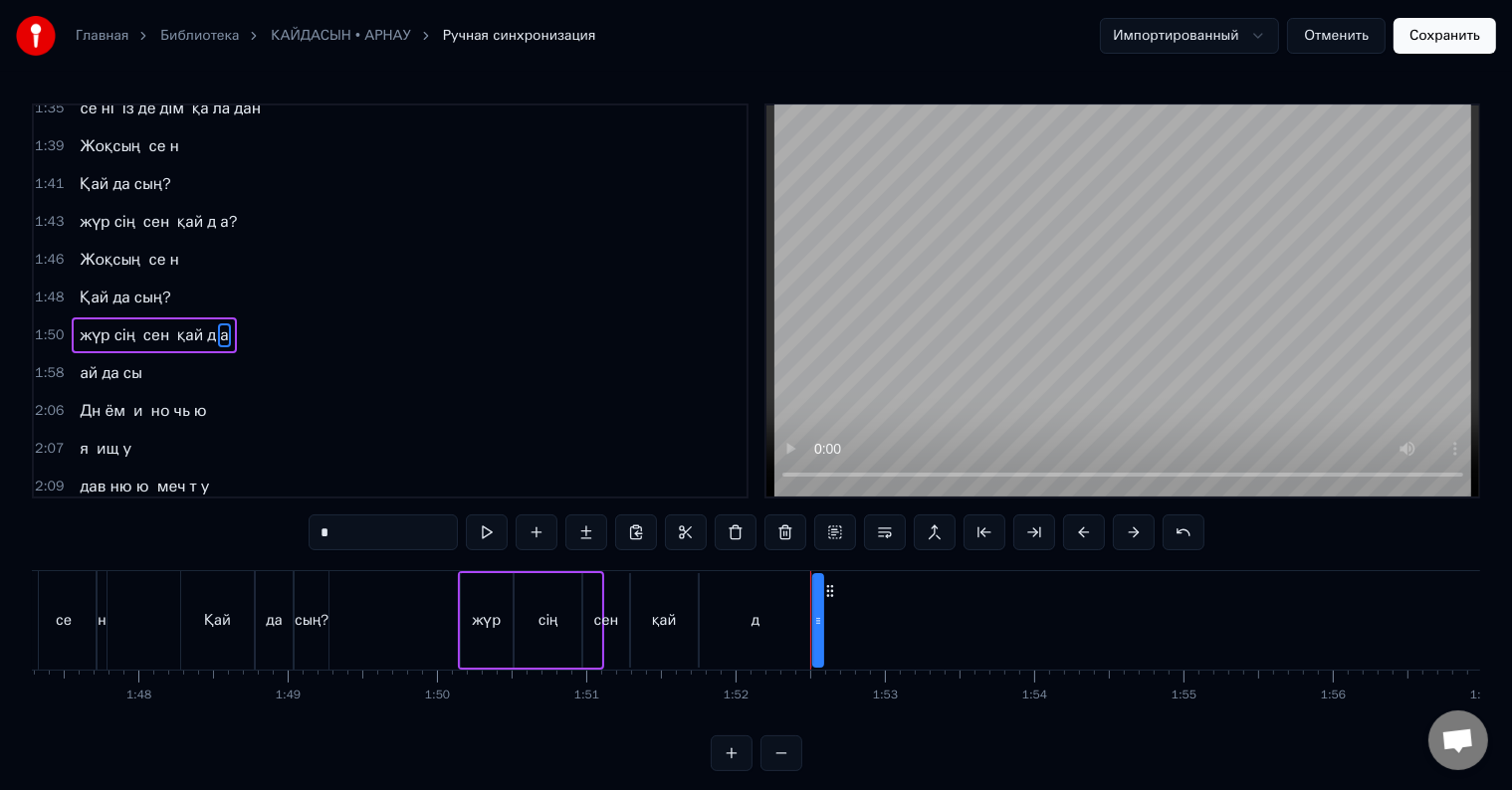 click on "*" at bounding box center (383, 532) 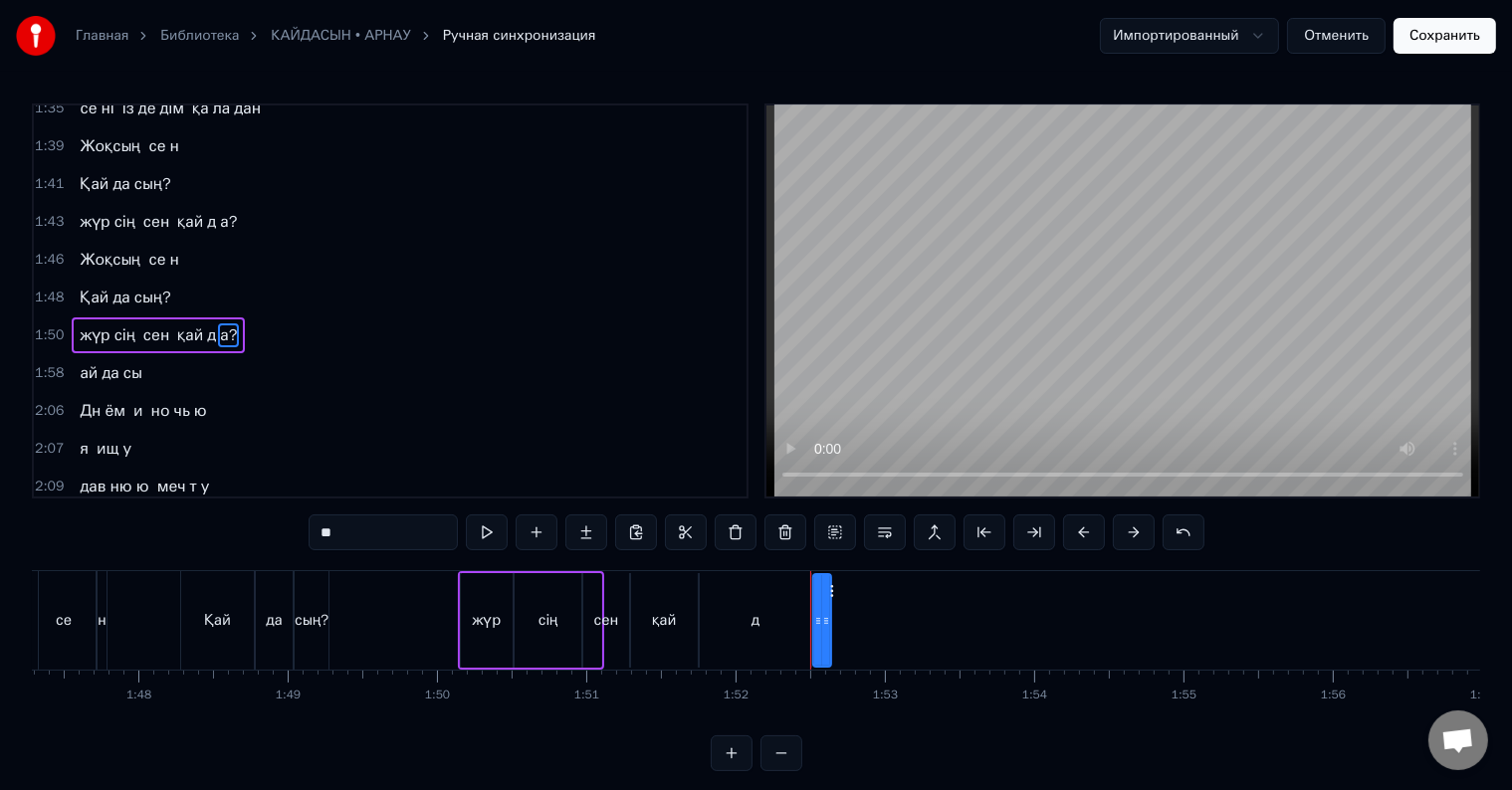 type on "**" 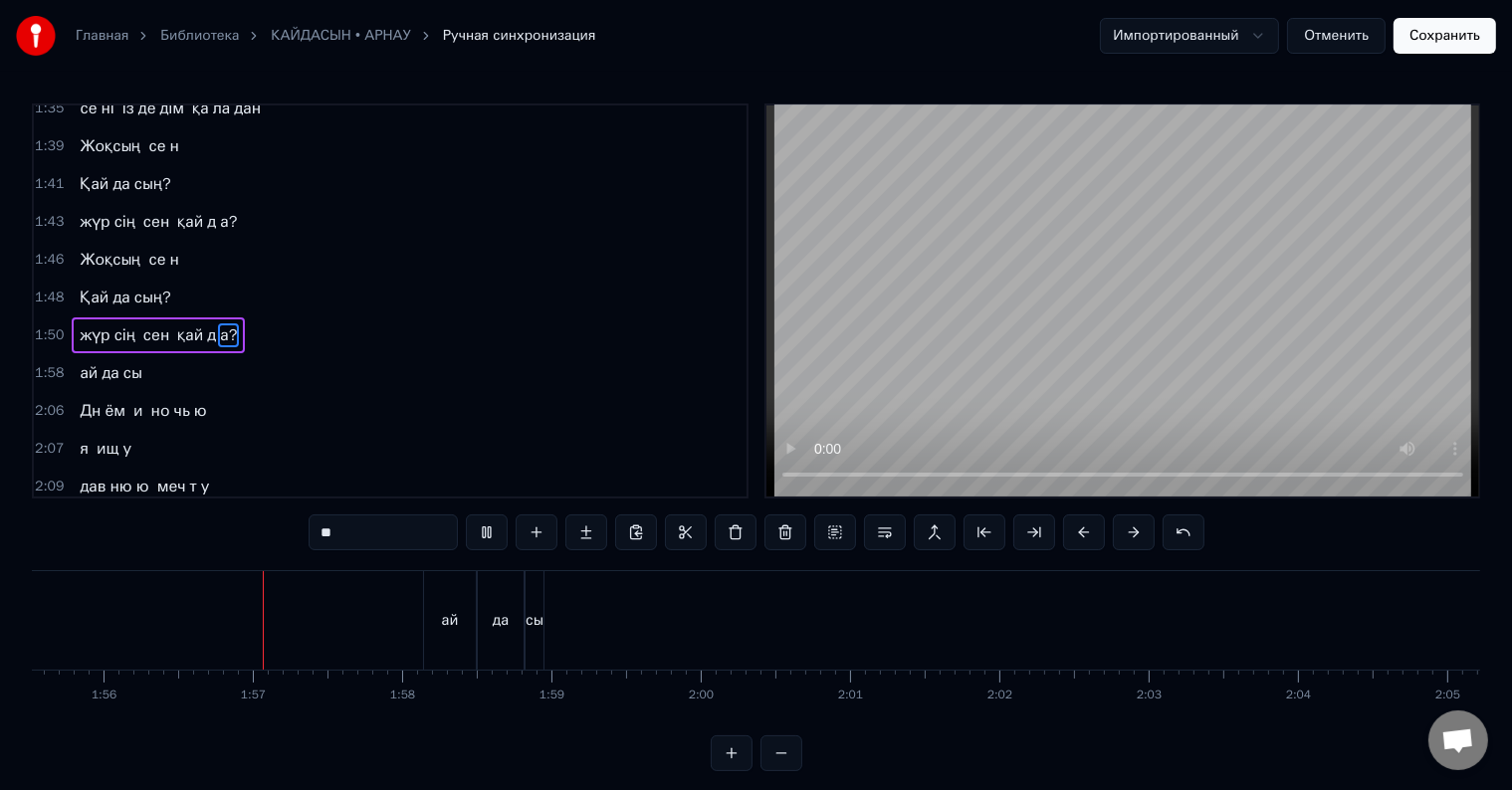 scroll, scrollTop: 0, scrollLeft: 17287, axis: horizontal 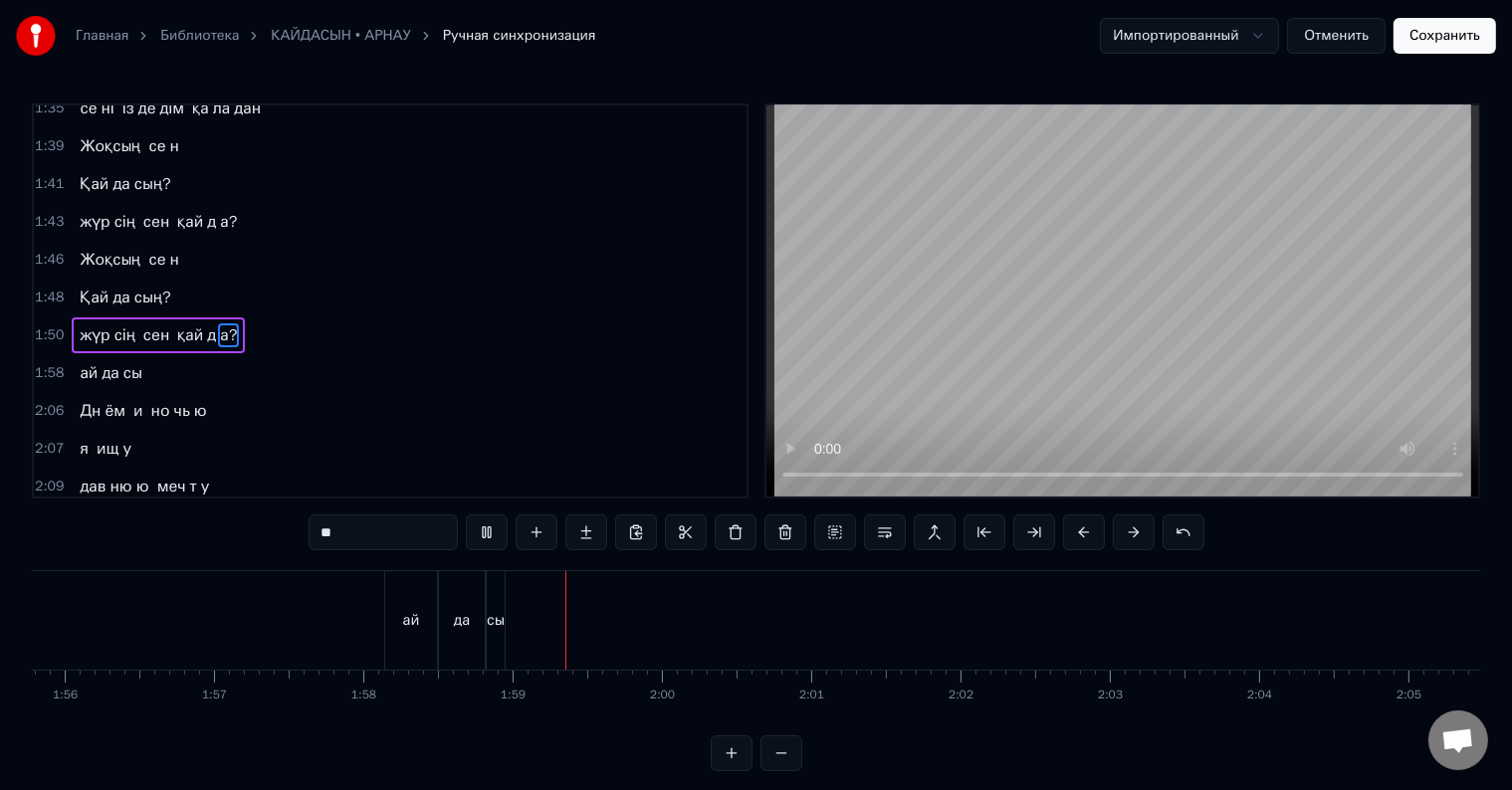 click at bounding box center [-3792, 620] 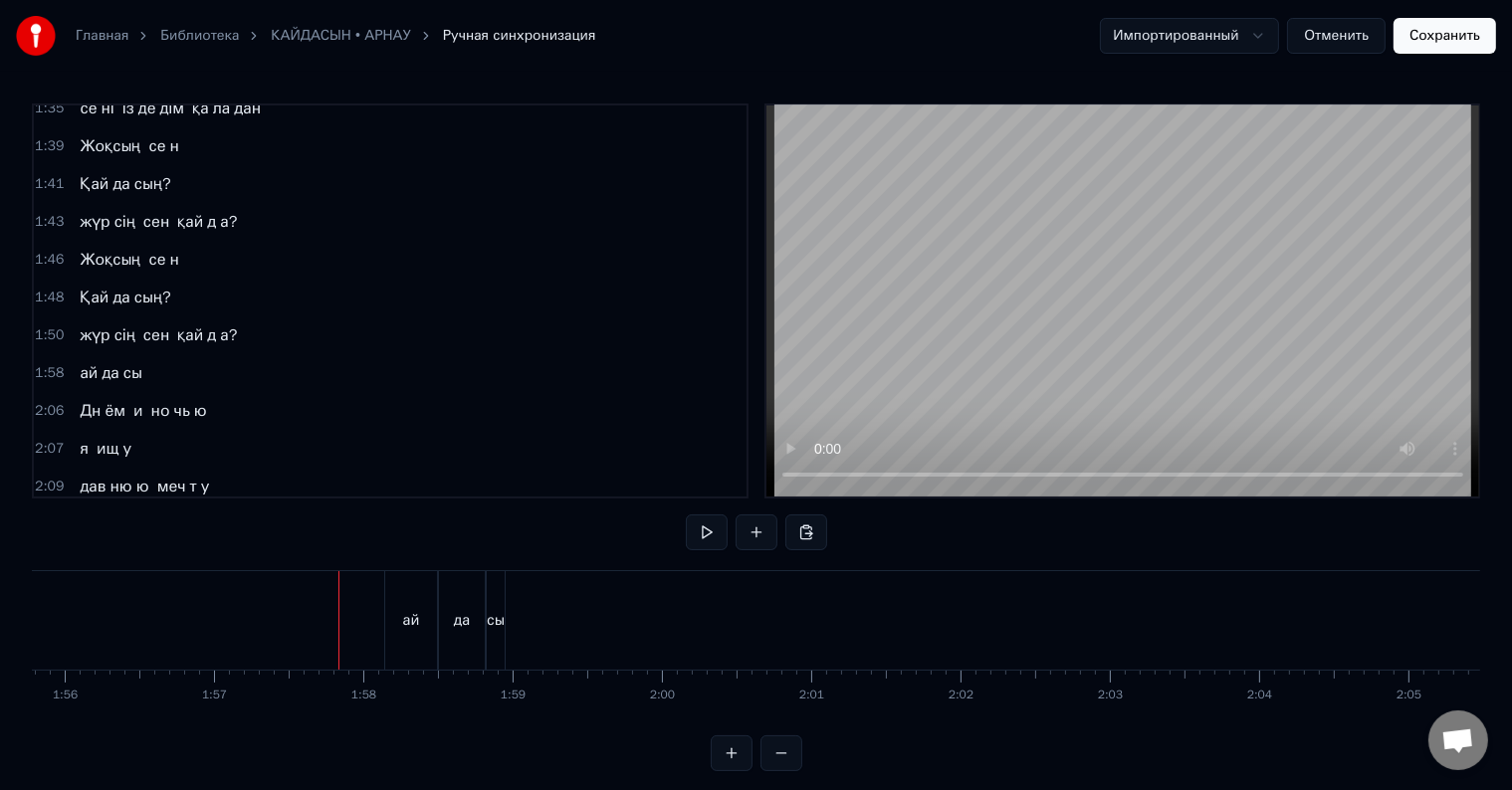 click on "ай" at bounding box center (411, 620) 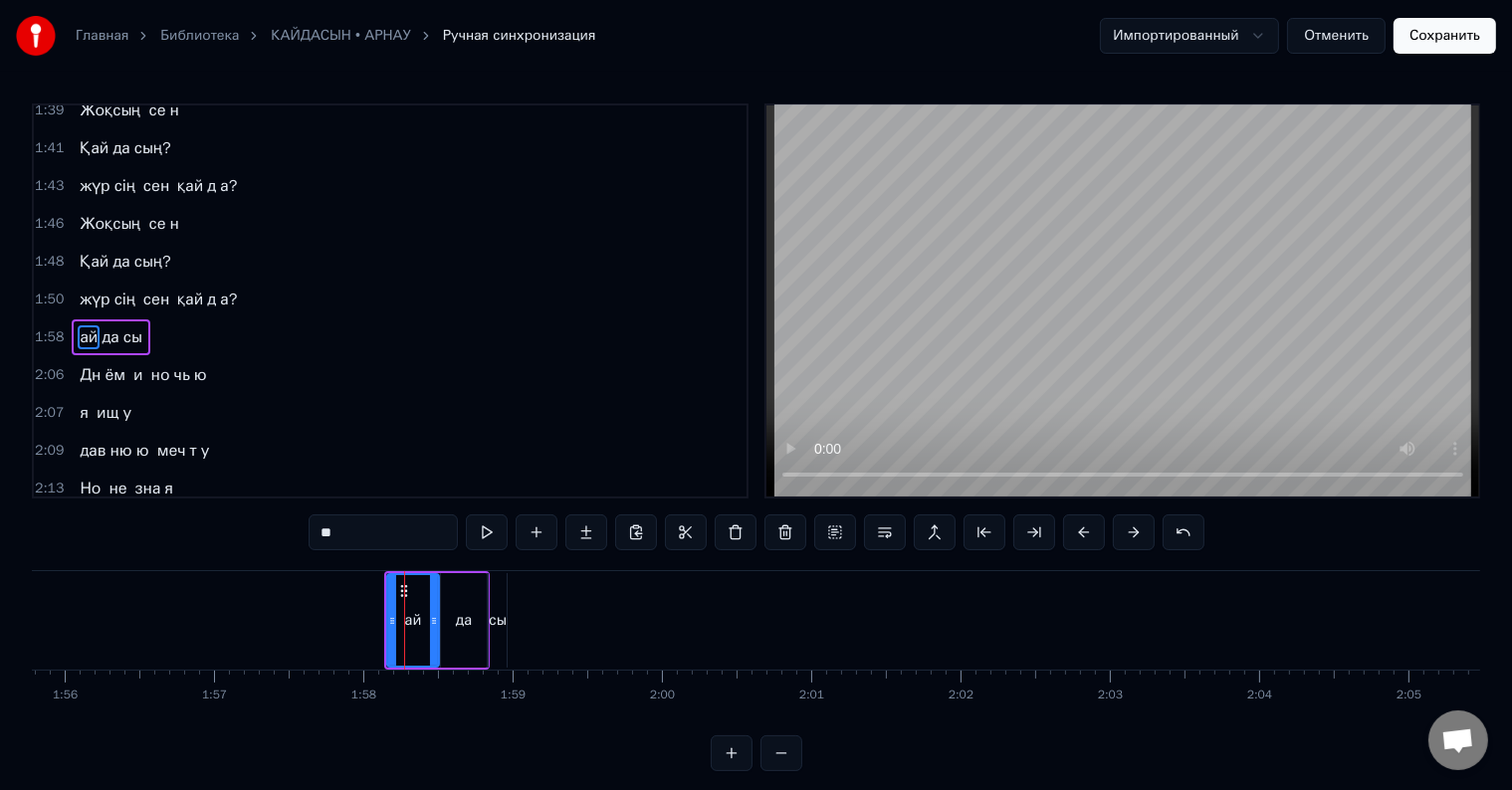 click on "**" at bounding box center [383, 532] 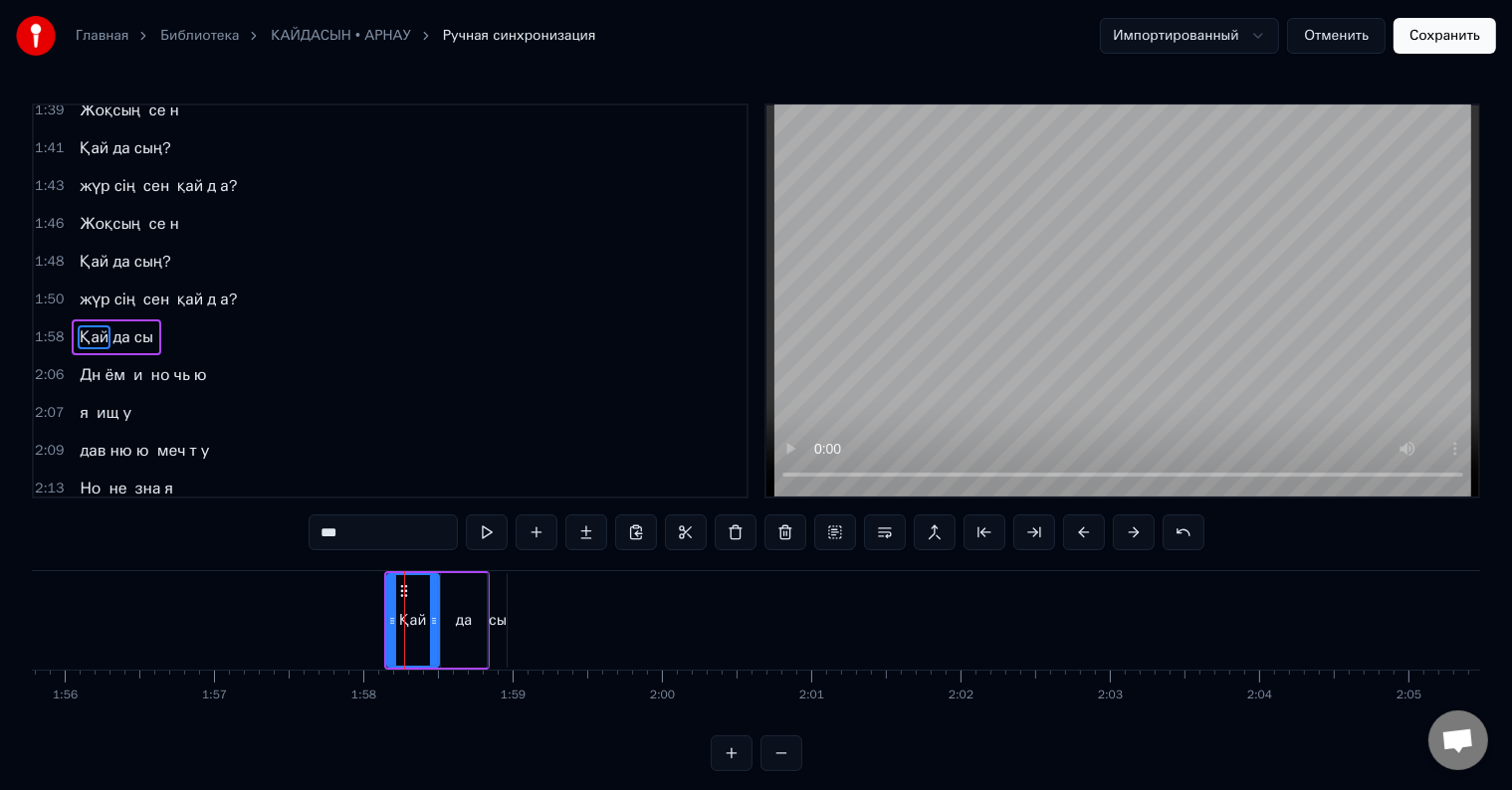 type on "***" 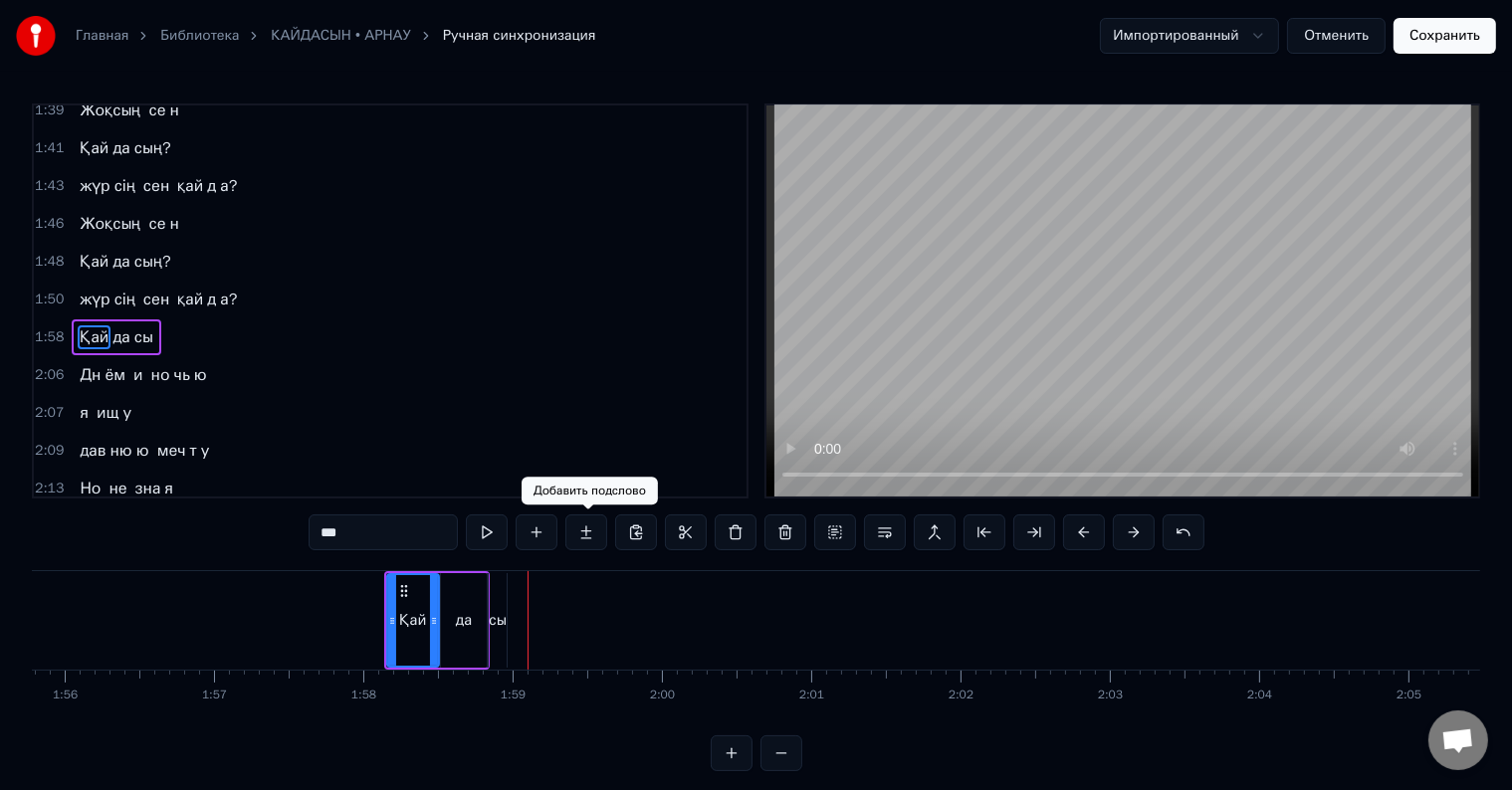 drag, startPoint x: 292, startPoint y: 600, endPoint x: 607, endPoint y: 503, distance: 329.59672 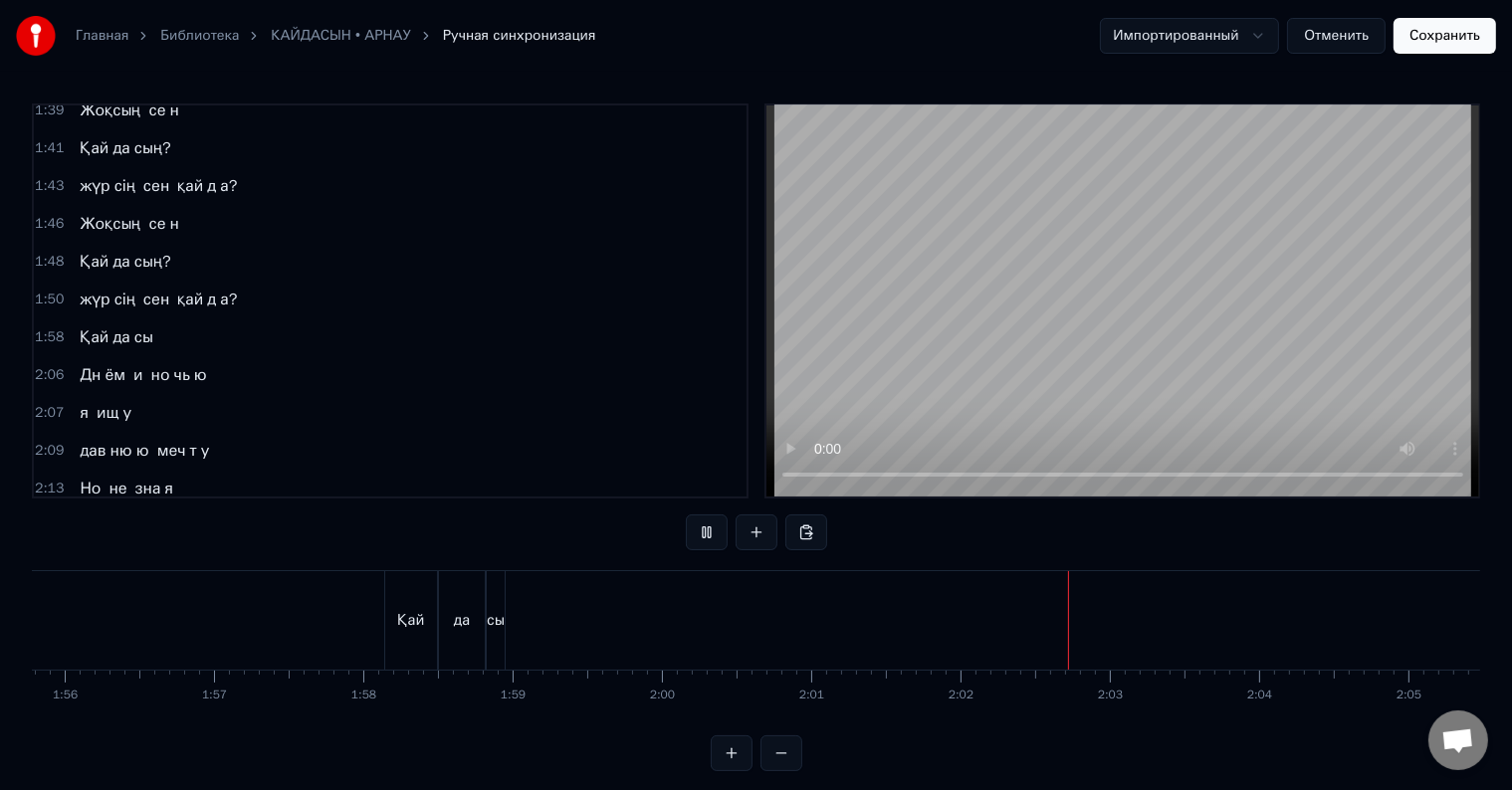 click on "сы" at bounding box center [496, 620] 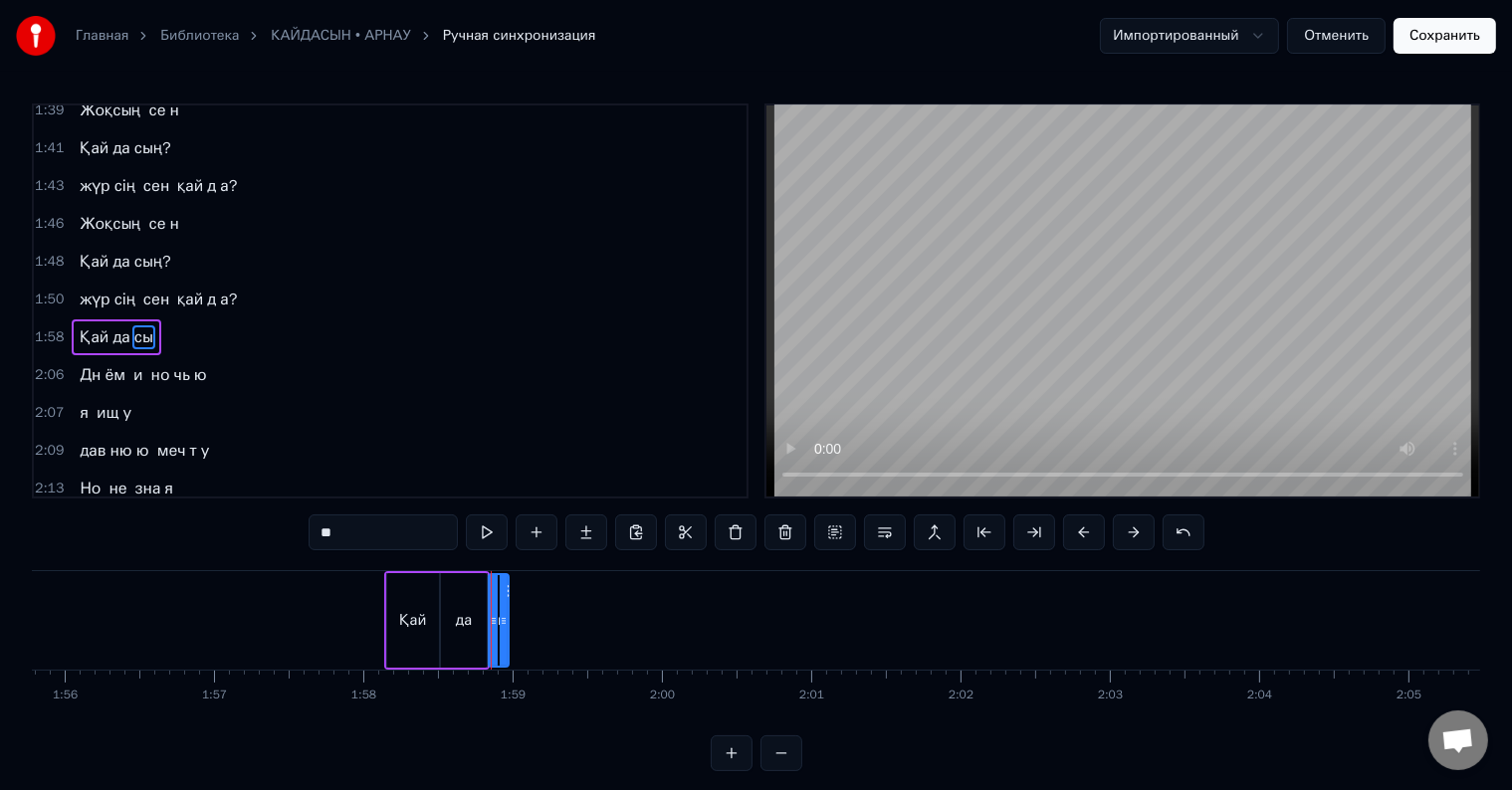 click on "**" at bounding box center [383, 532] 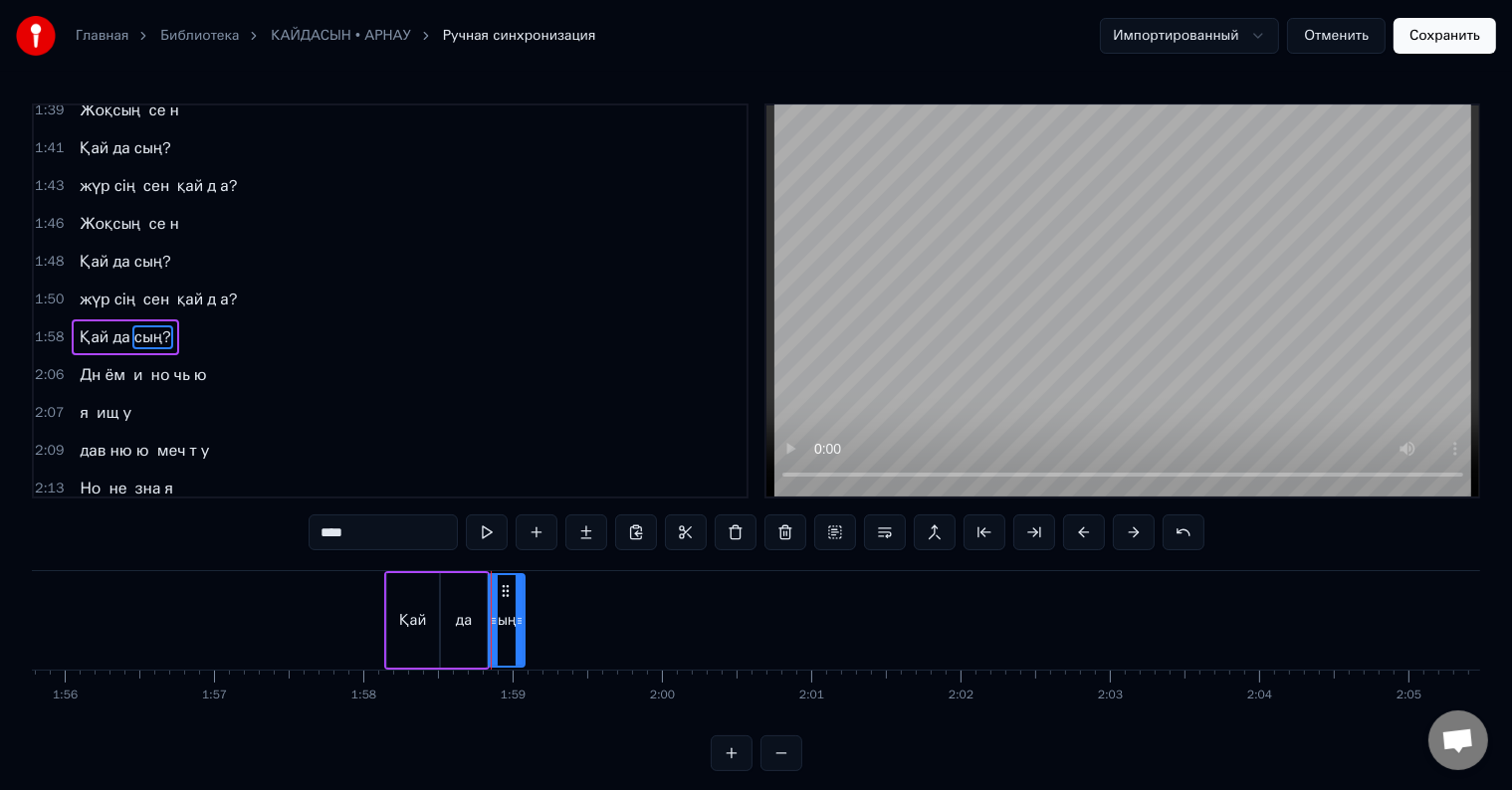 type on "****" 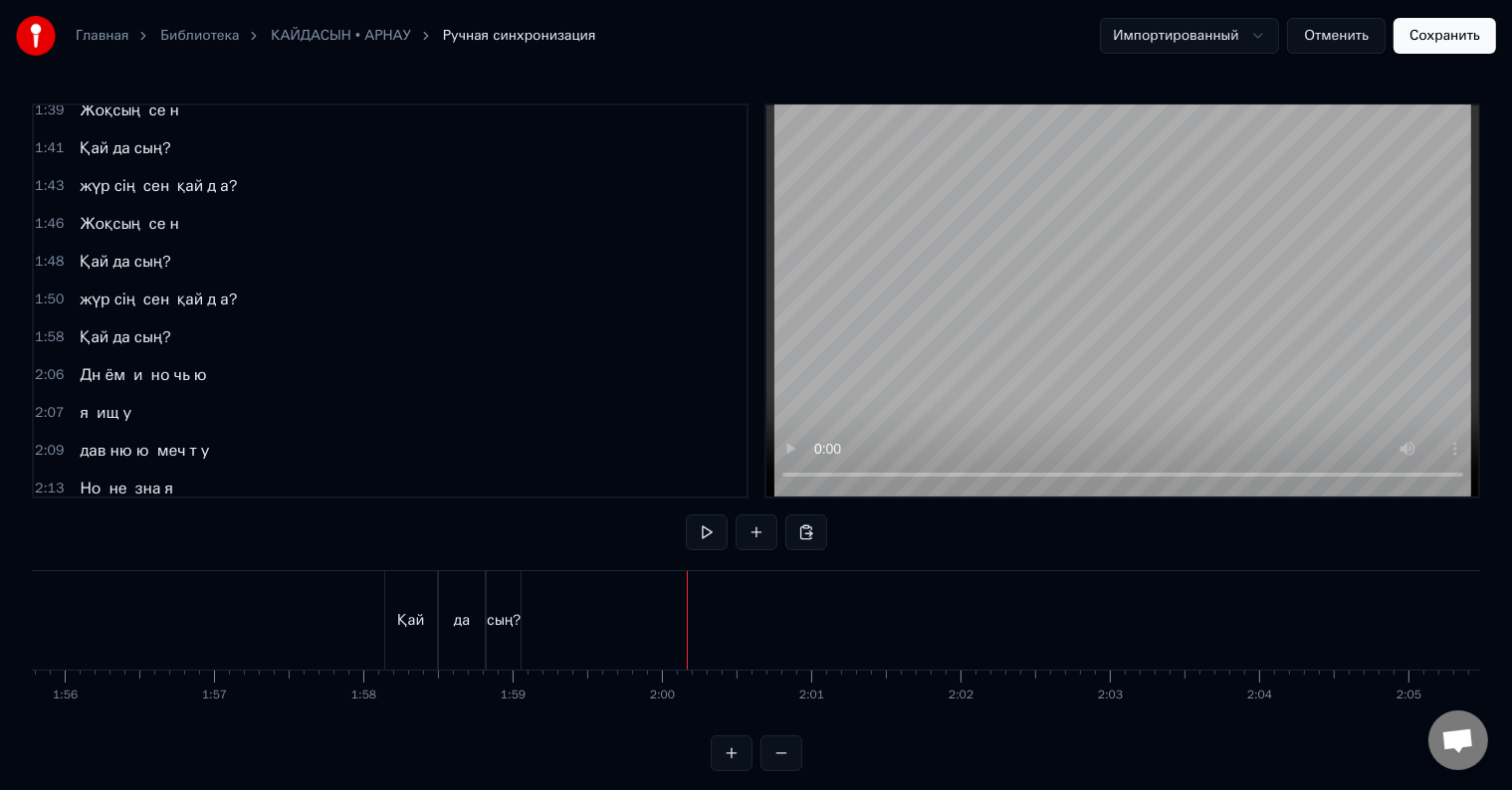 drag, startPoint x: 316, startPoint y: 596, endPoint x: 522, endPoint y: 537, distance: 214.28252 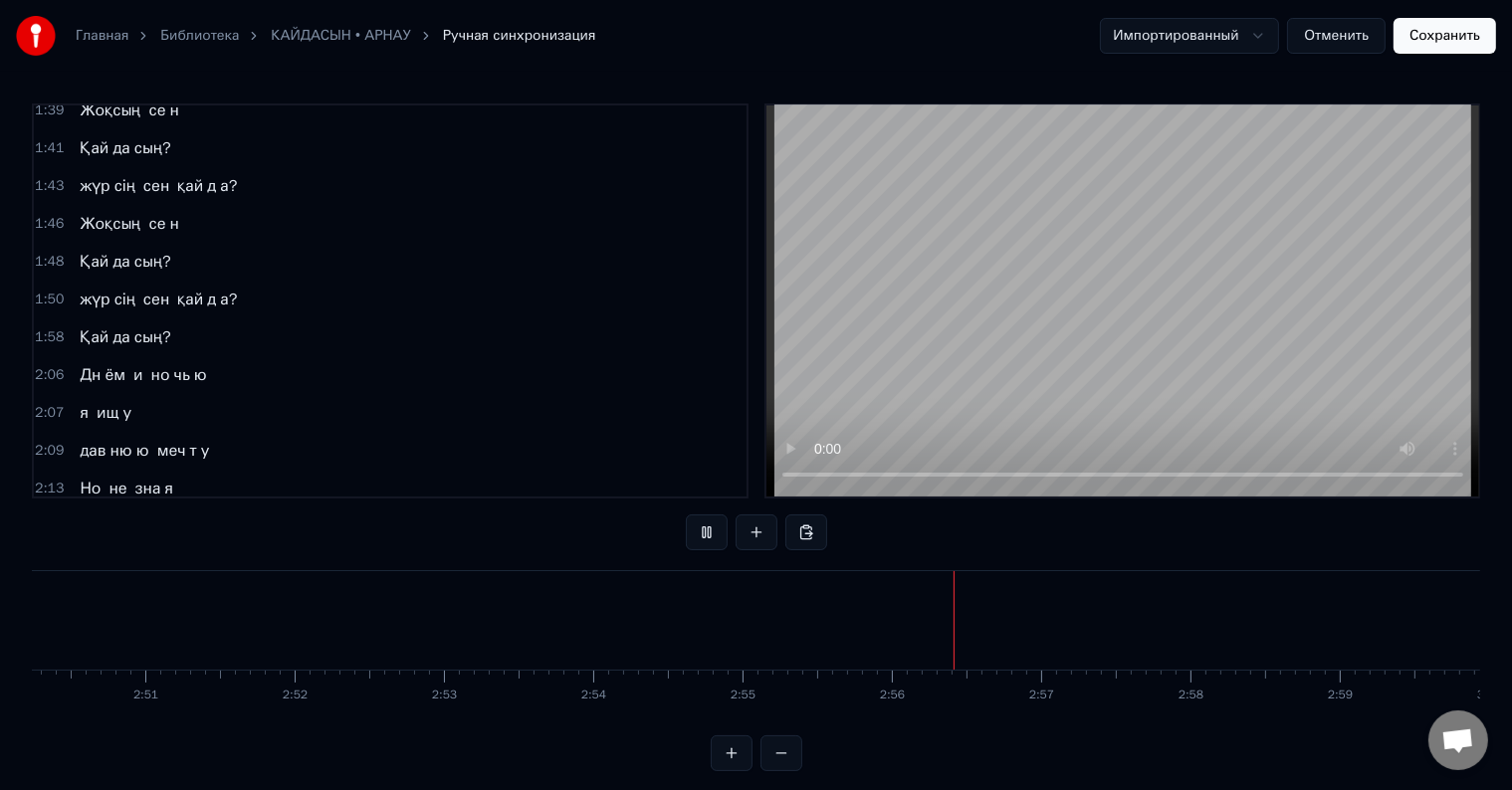 scroll, scrollTop: 0, scrollLeft: 25477, axis: horizontal 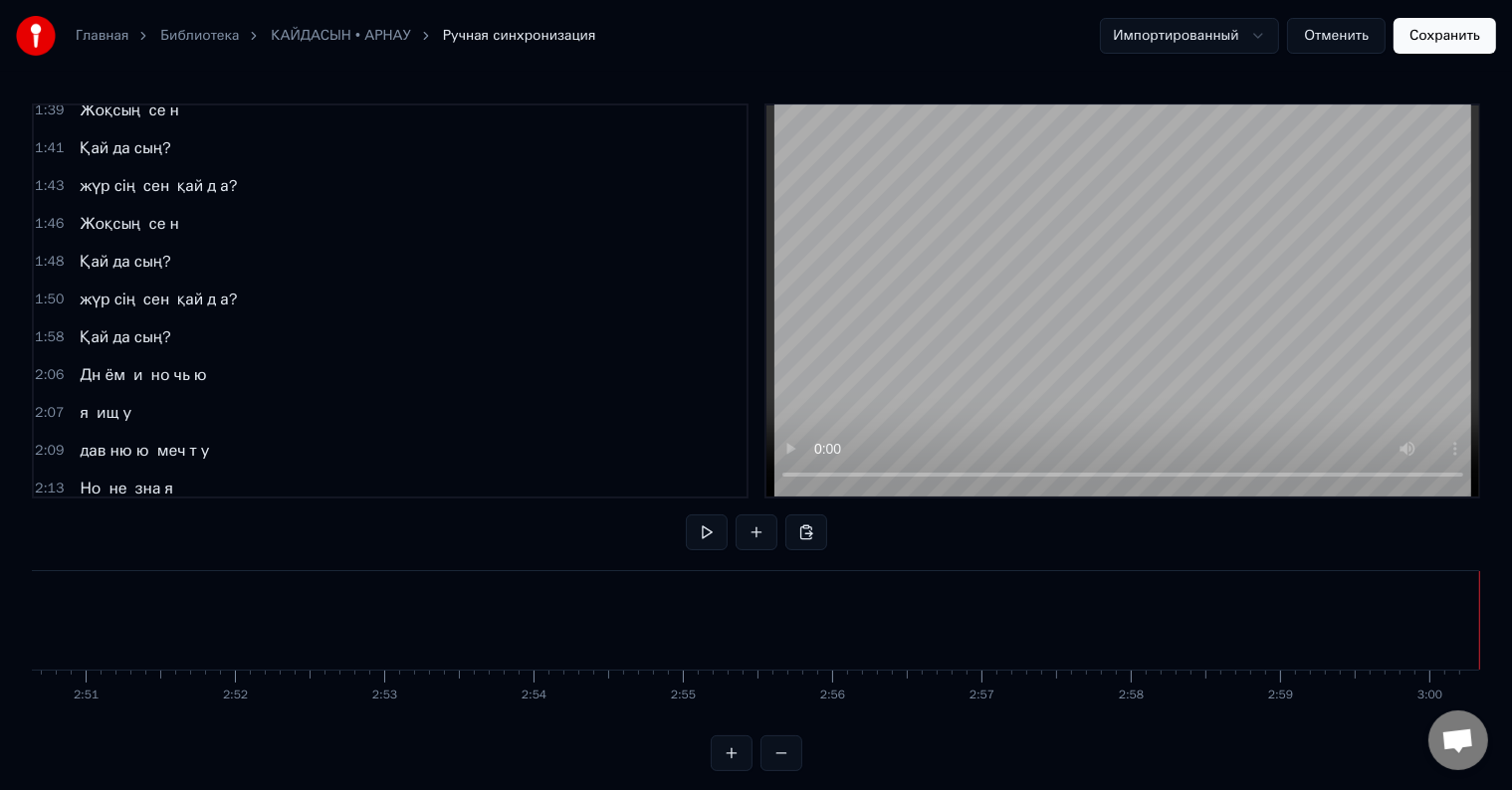 click on "Сохранить" at bounding box center (1444, 36) 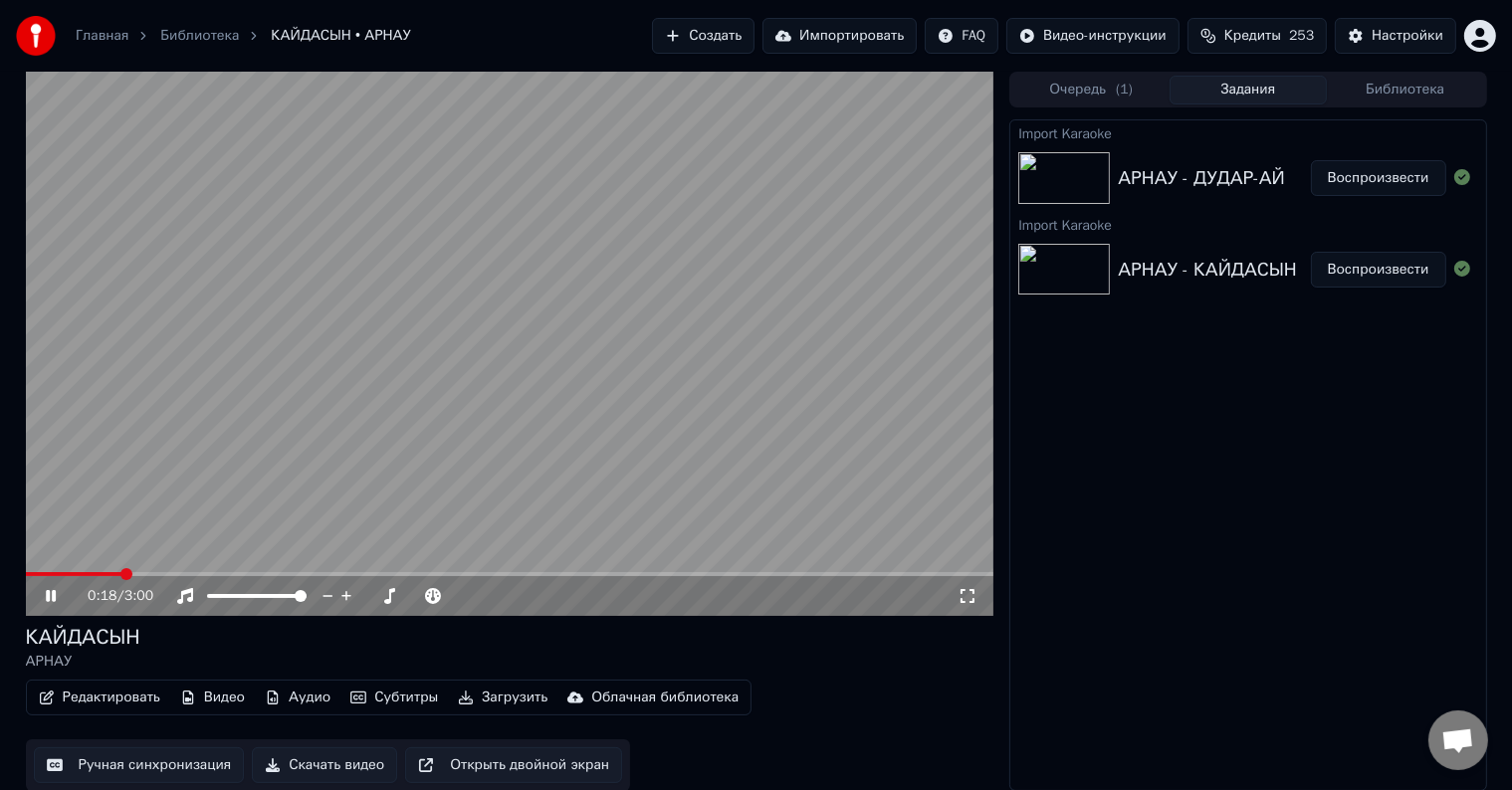 click at bounding box center [126, 574] 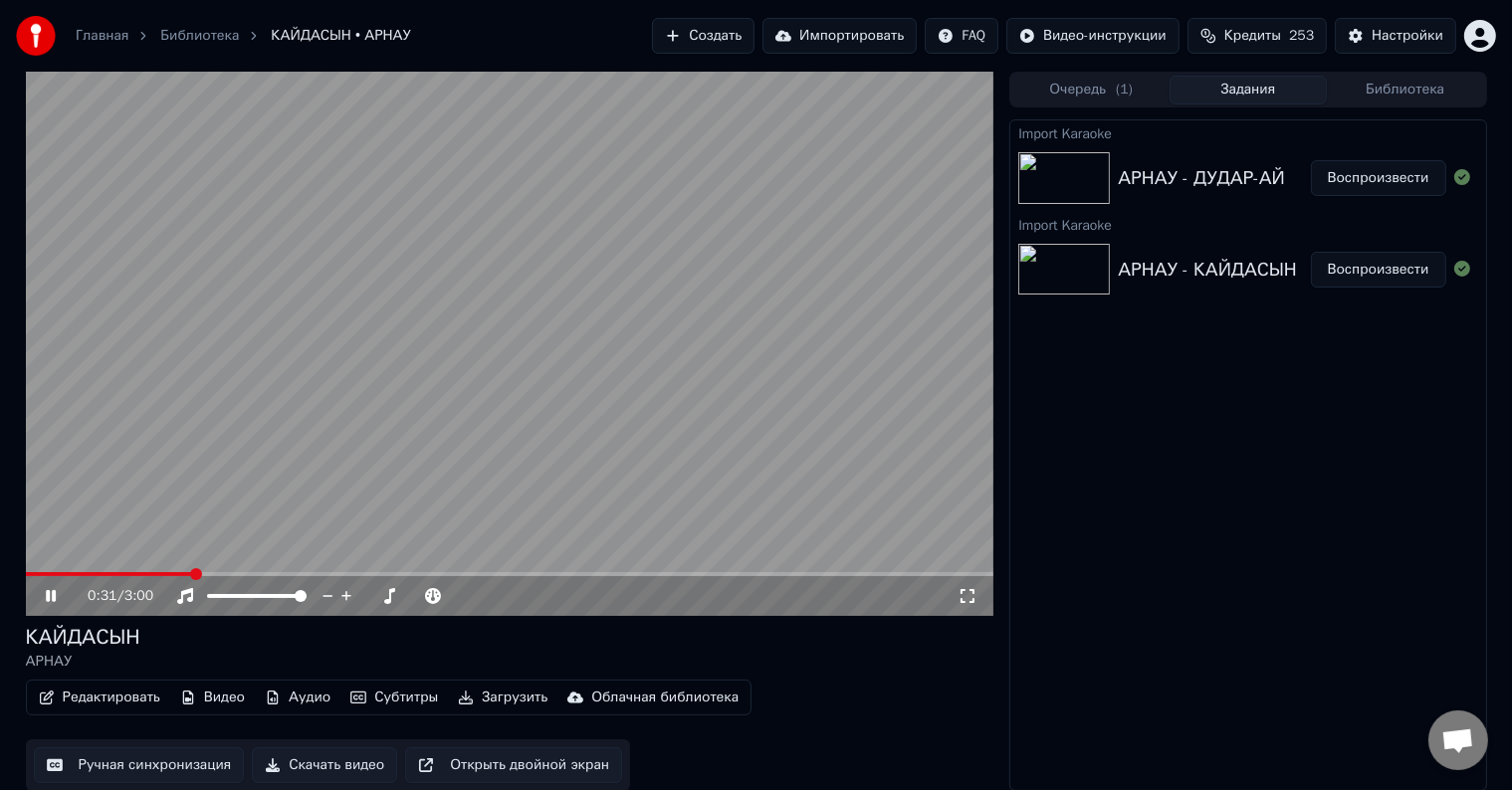 click at bounding box center (196, 574) 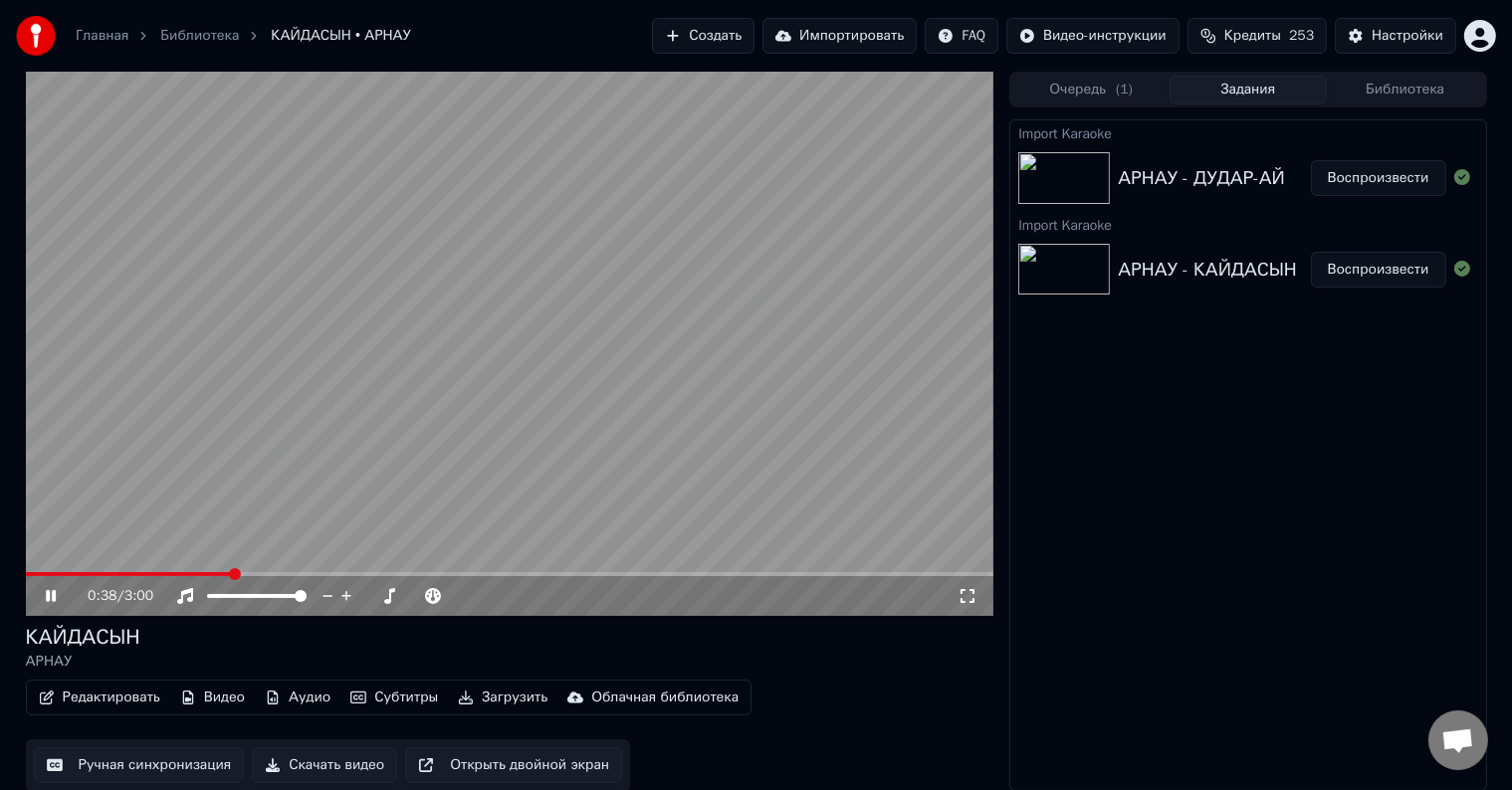 click on "Ручная синхронизация" at bounding box center [139, 765] 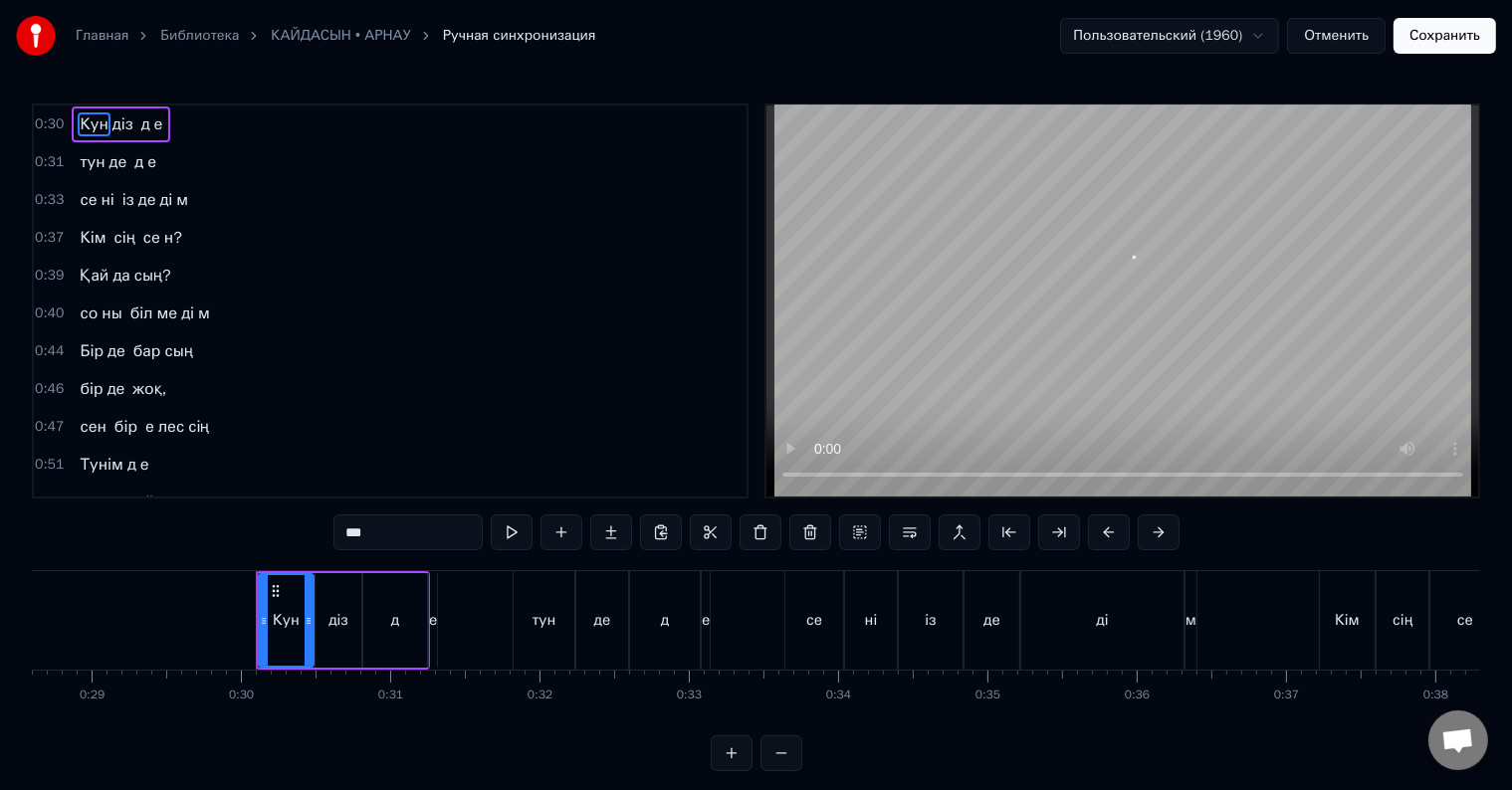 scroll, scrollTop: 0, scrollLeft: 4394, axis: horizontal 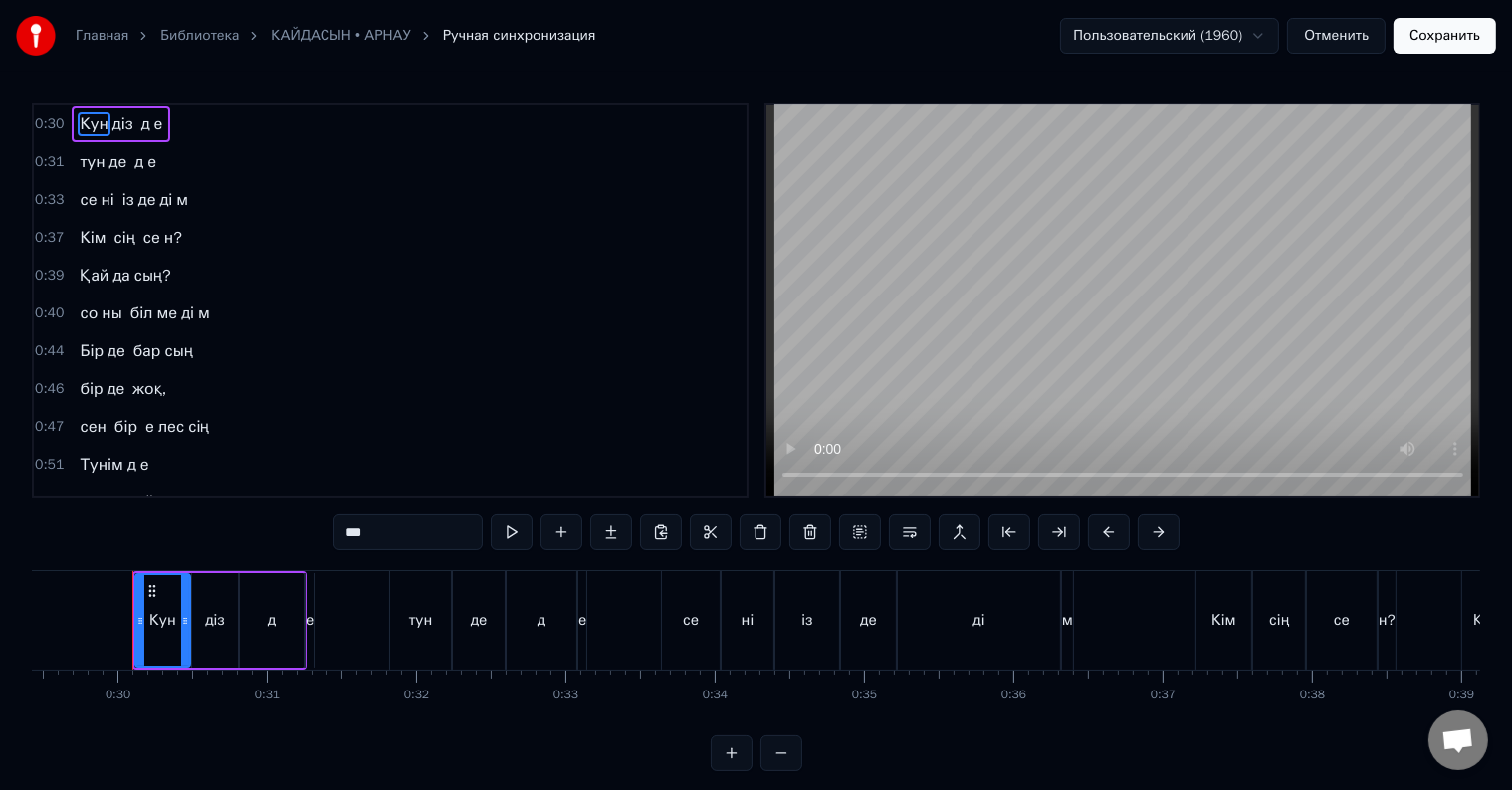 click on "Отменить" at bounding box center (1336, 36) 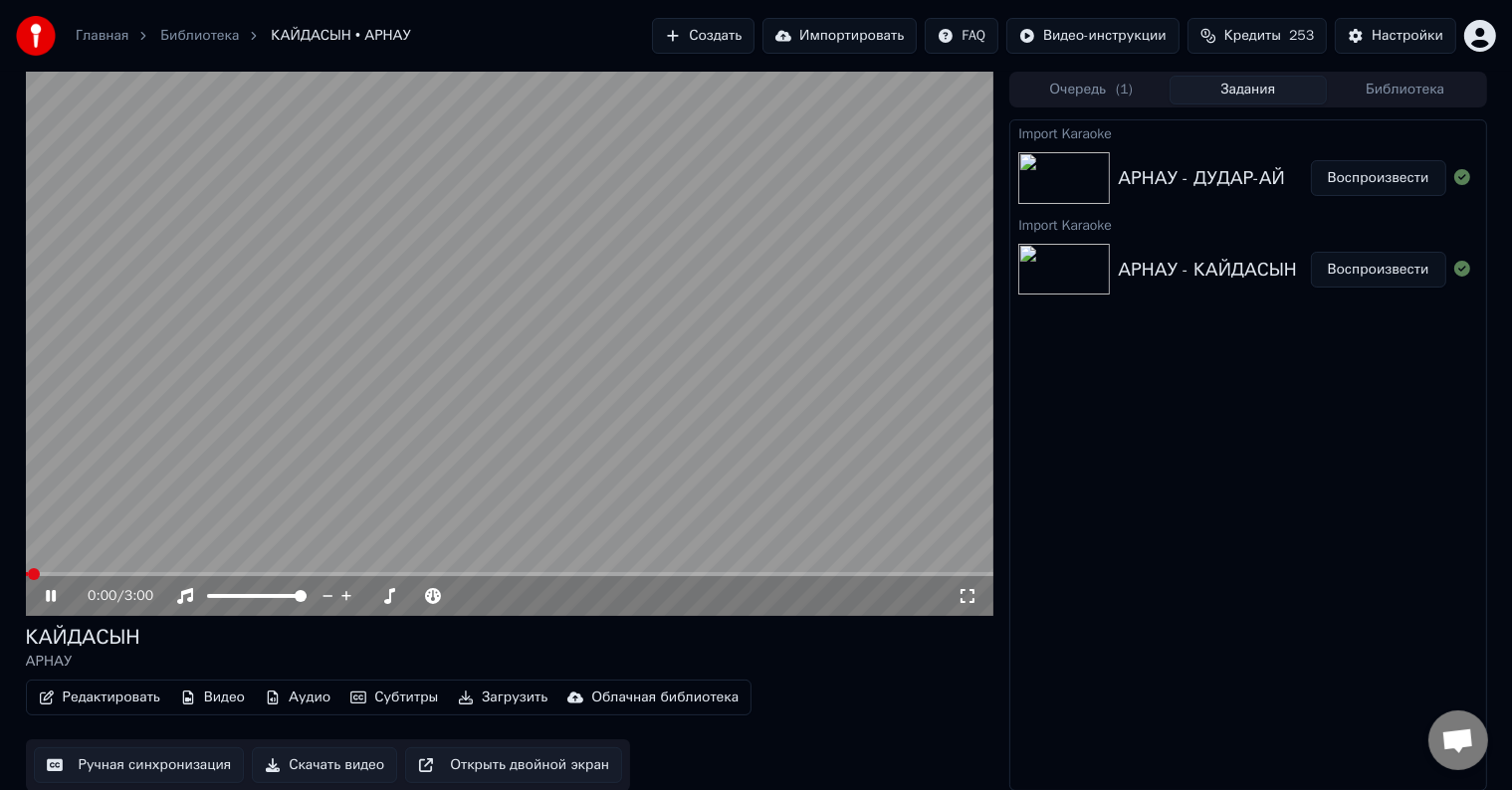 click on "Скачать видео" at bounding box center (324, 765) 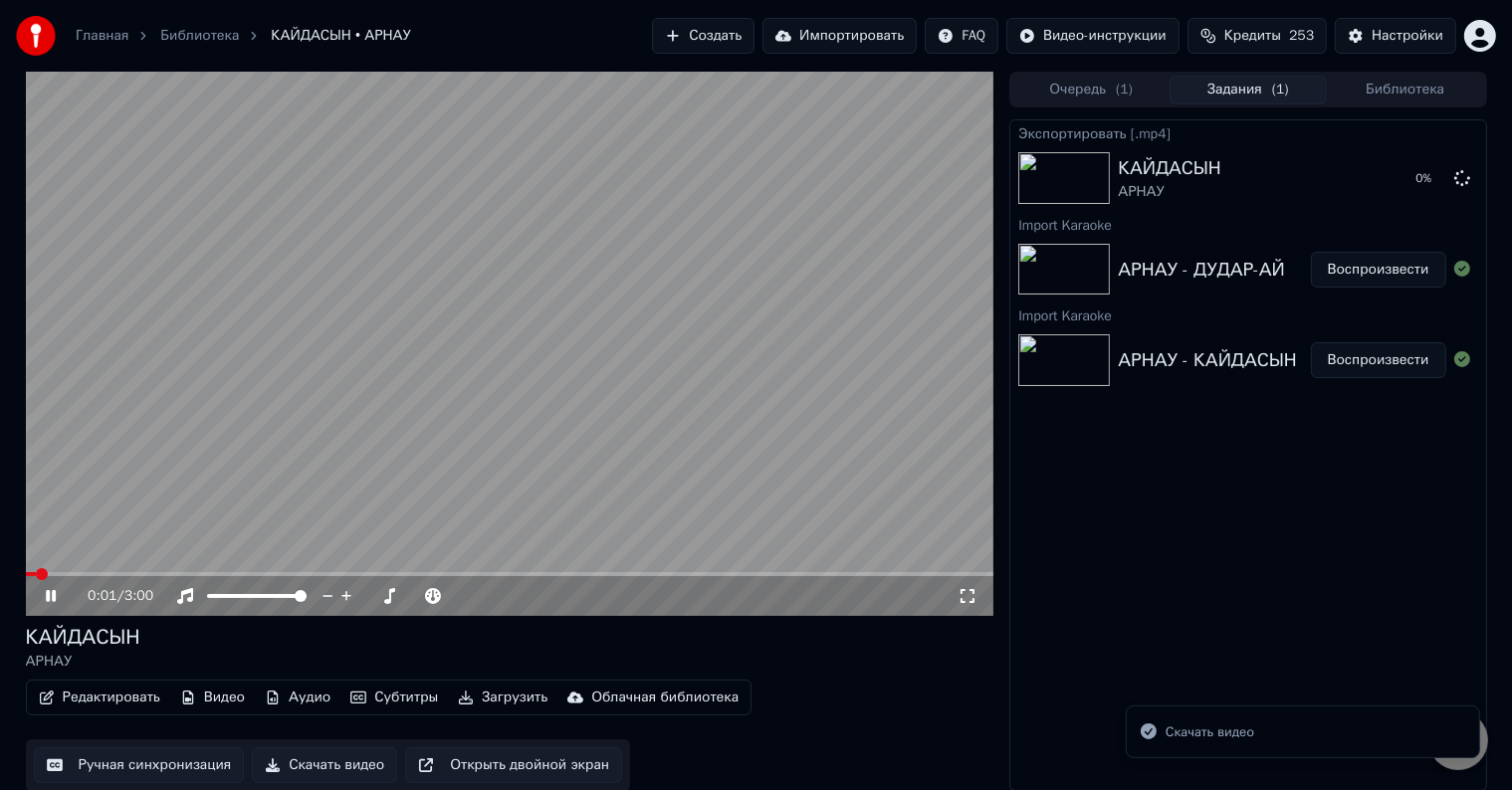 click on "Воспроизвести" at bounding box center (1379, 270) 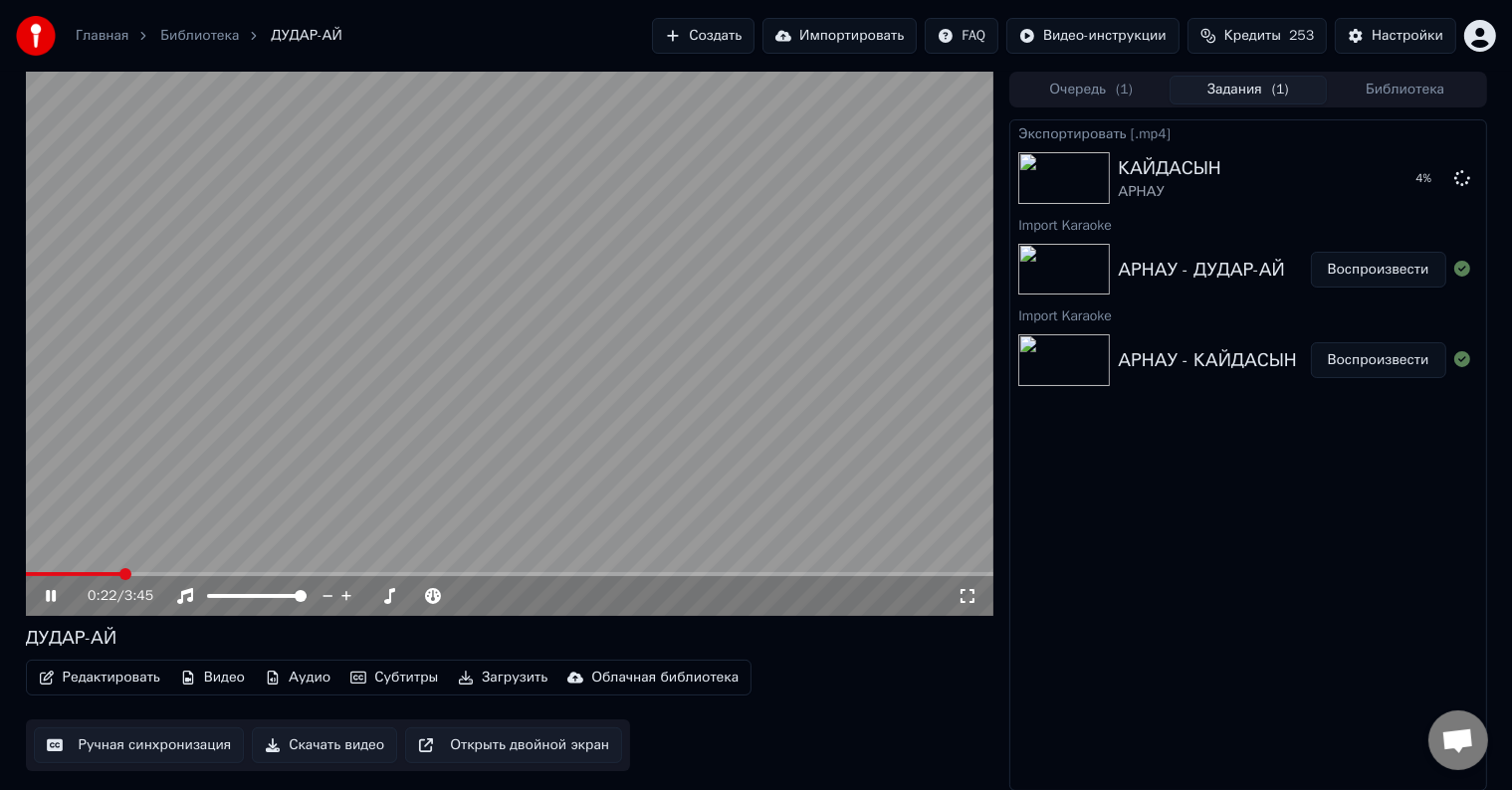 click on "Ручная синхронизация" at bounding box center [139, 745] 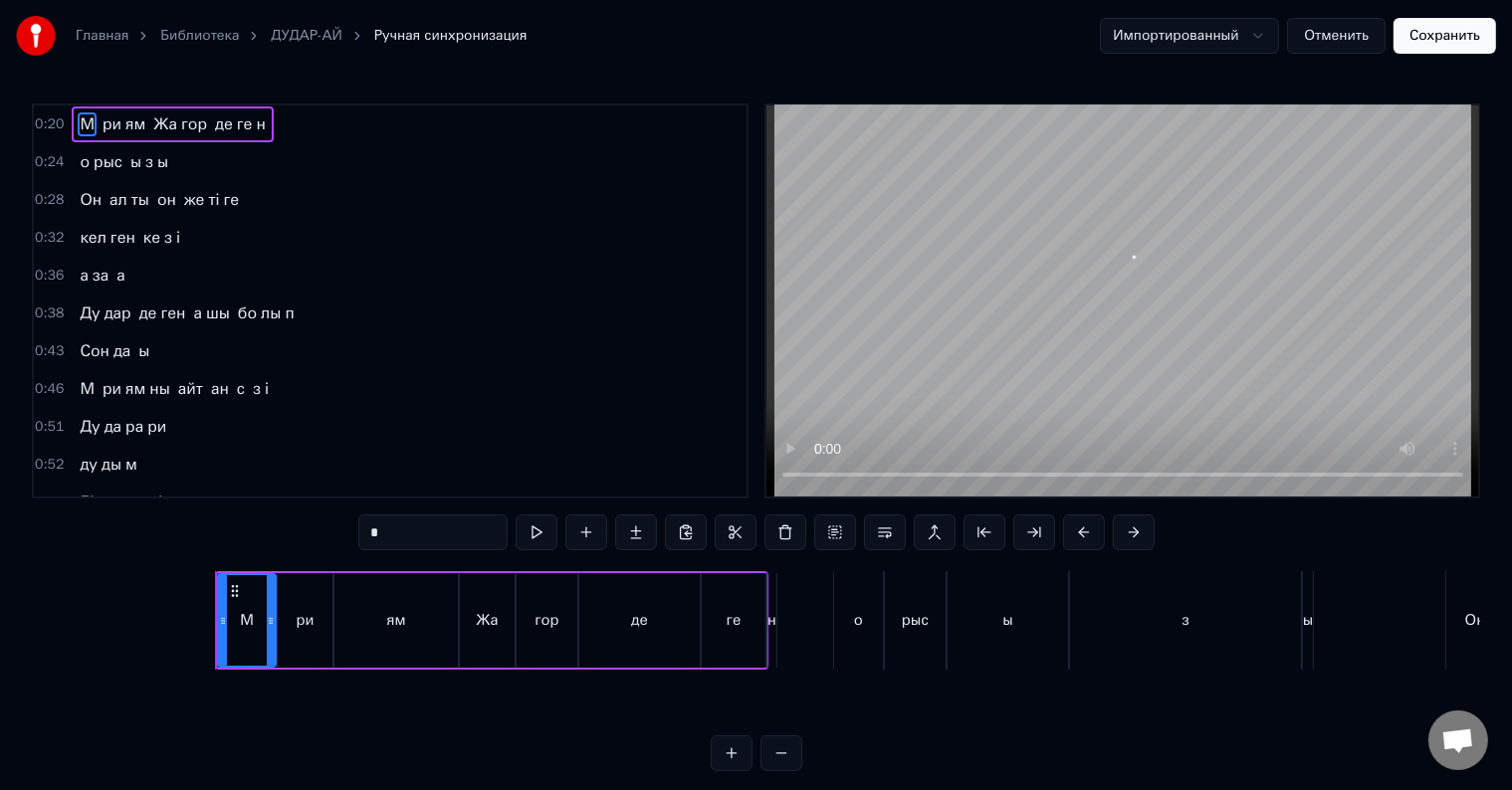 scroll, scrollTop: 0, scrollLeft: 2899, axis: horizontal 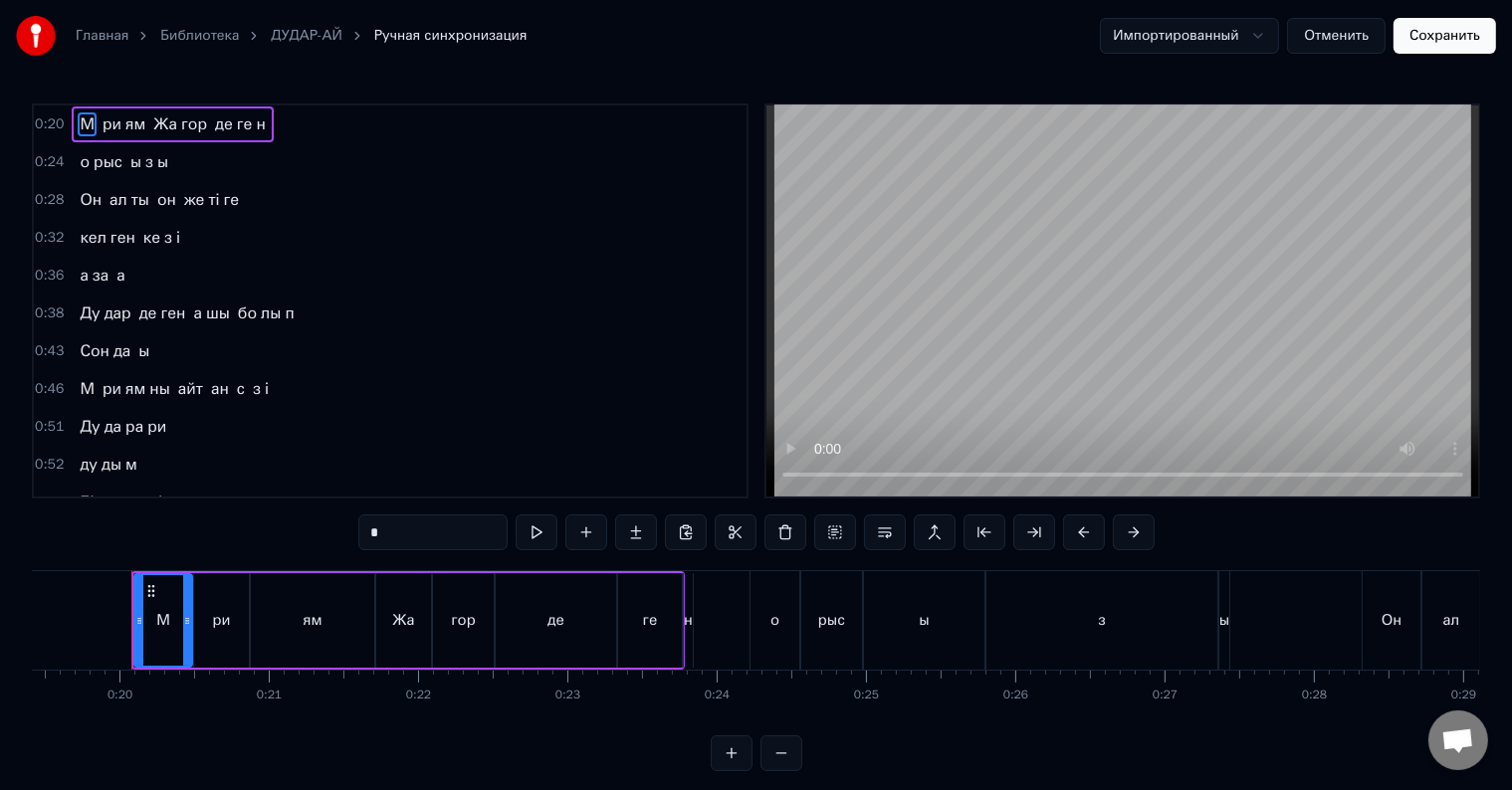 click on "*" at bounding box center (433, 532) 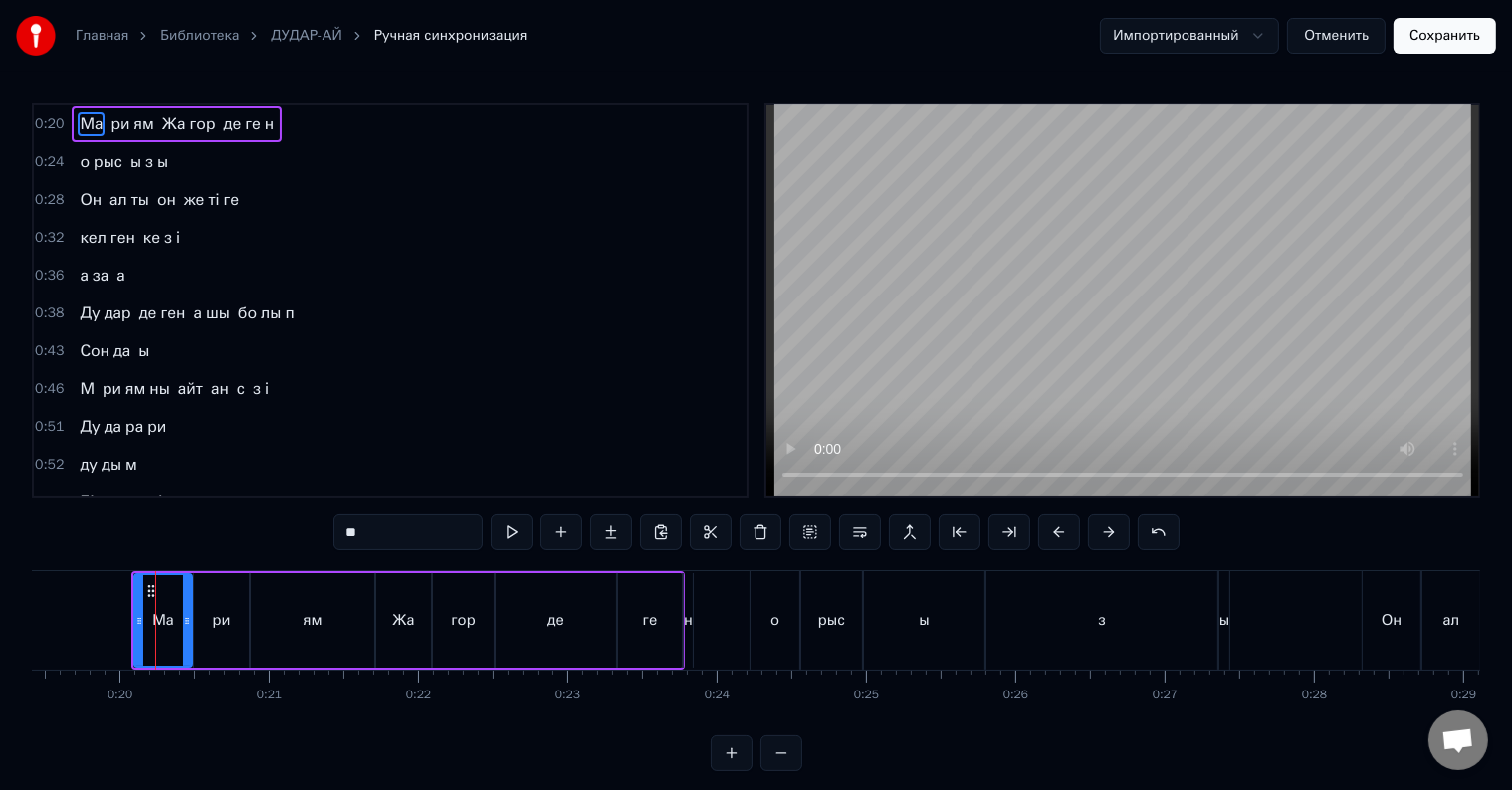 click on "ри" at bounding box center (221, 620) 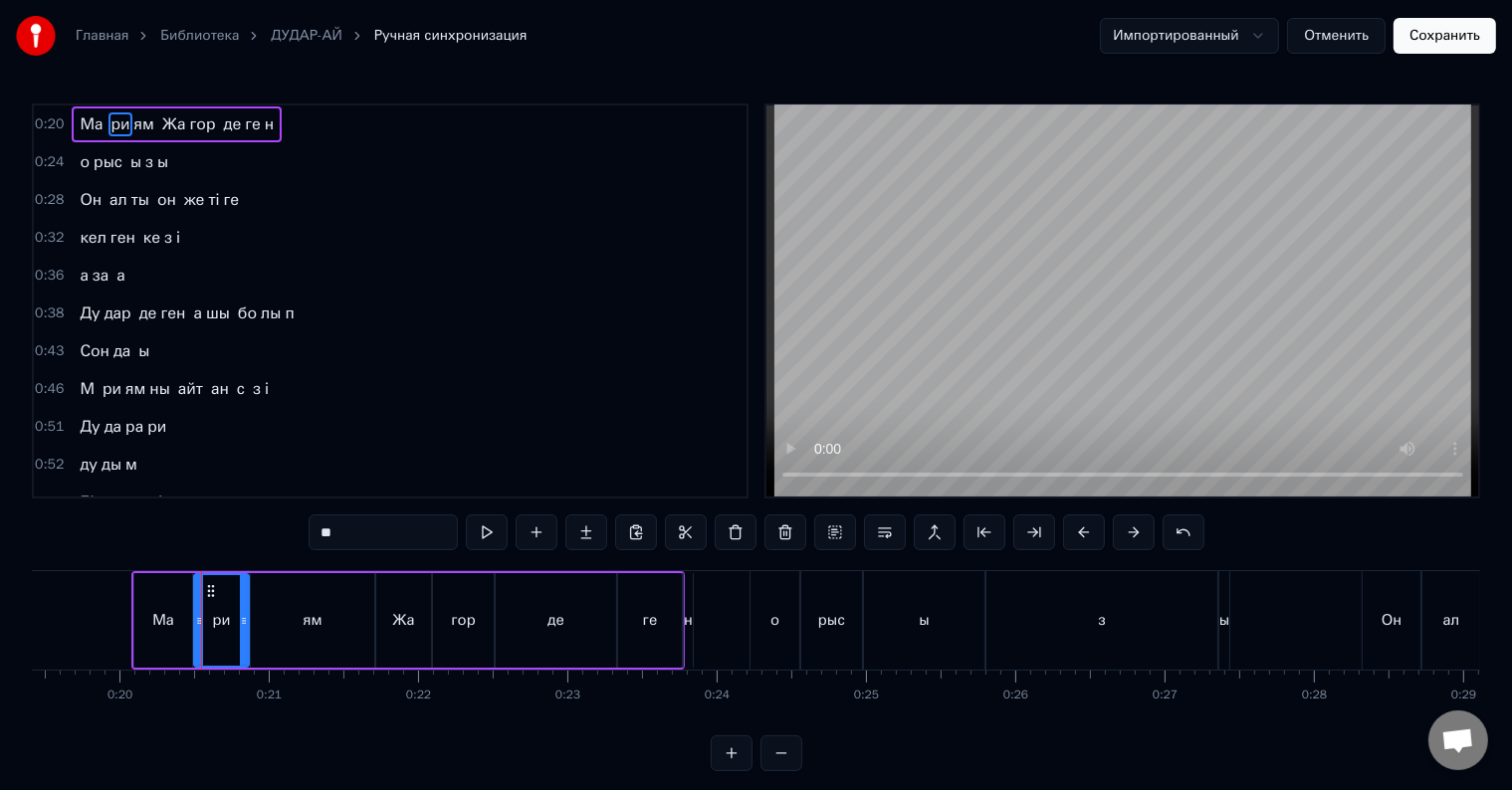 click on "Ма" at bounding box center (163, 620) 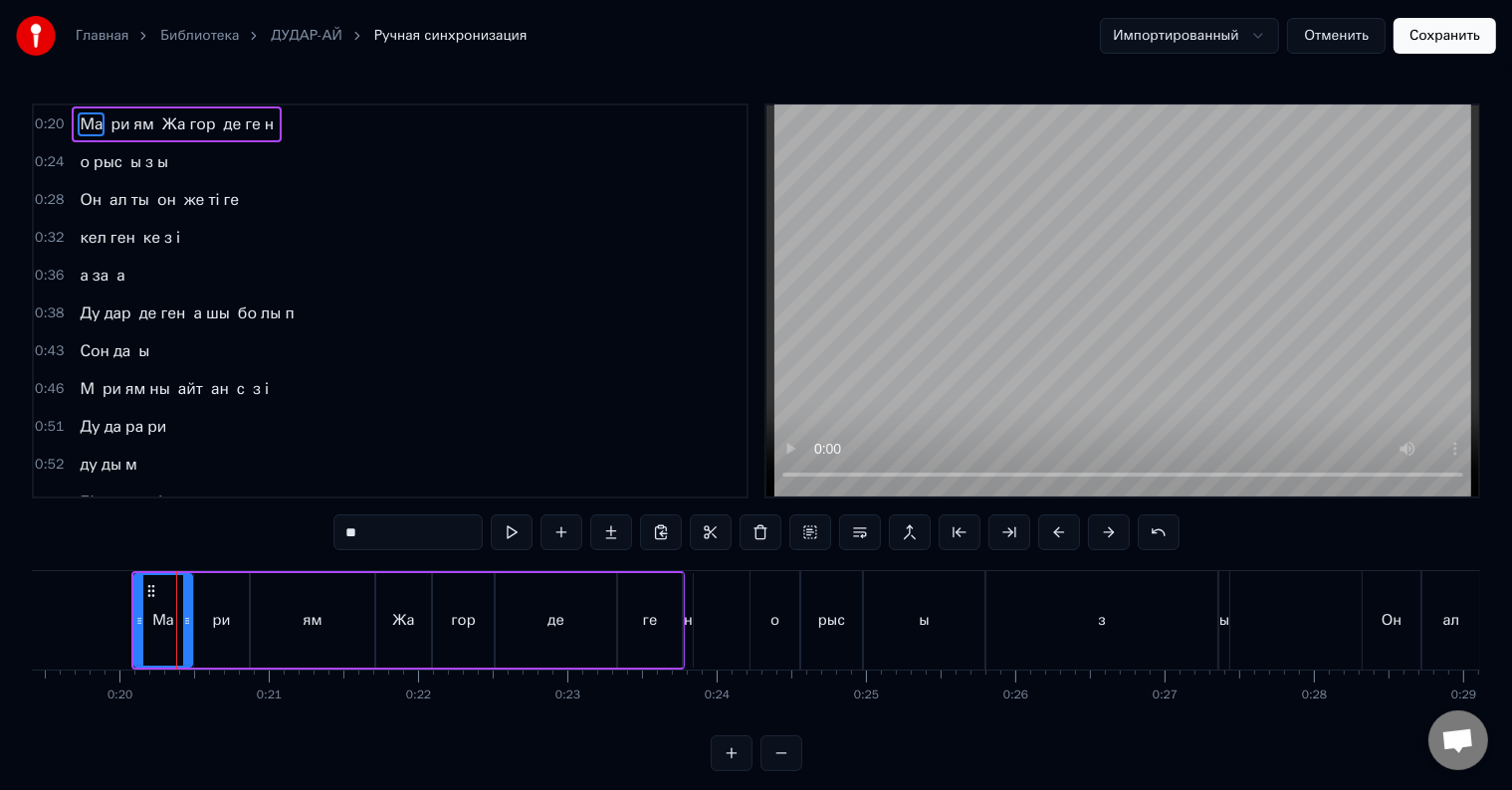 drag, startPoint x: 387, startPoint y: 531, endPoint x: 334, endPoint y: 531, distance: 53 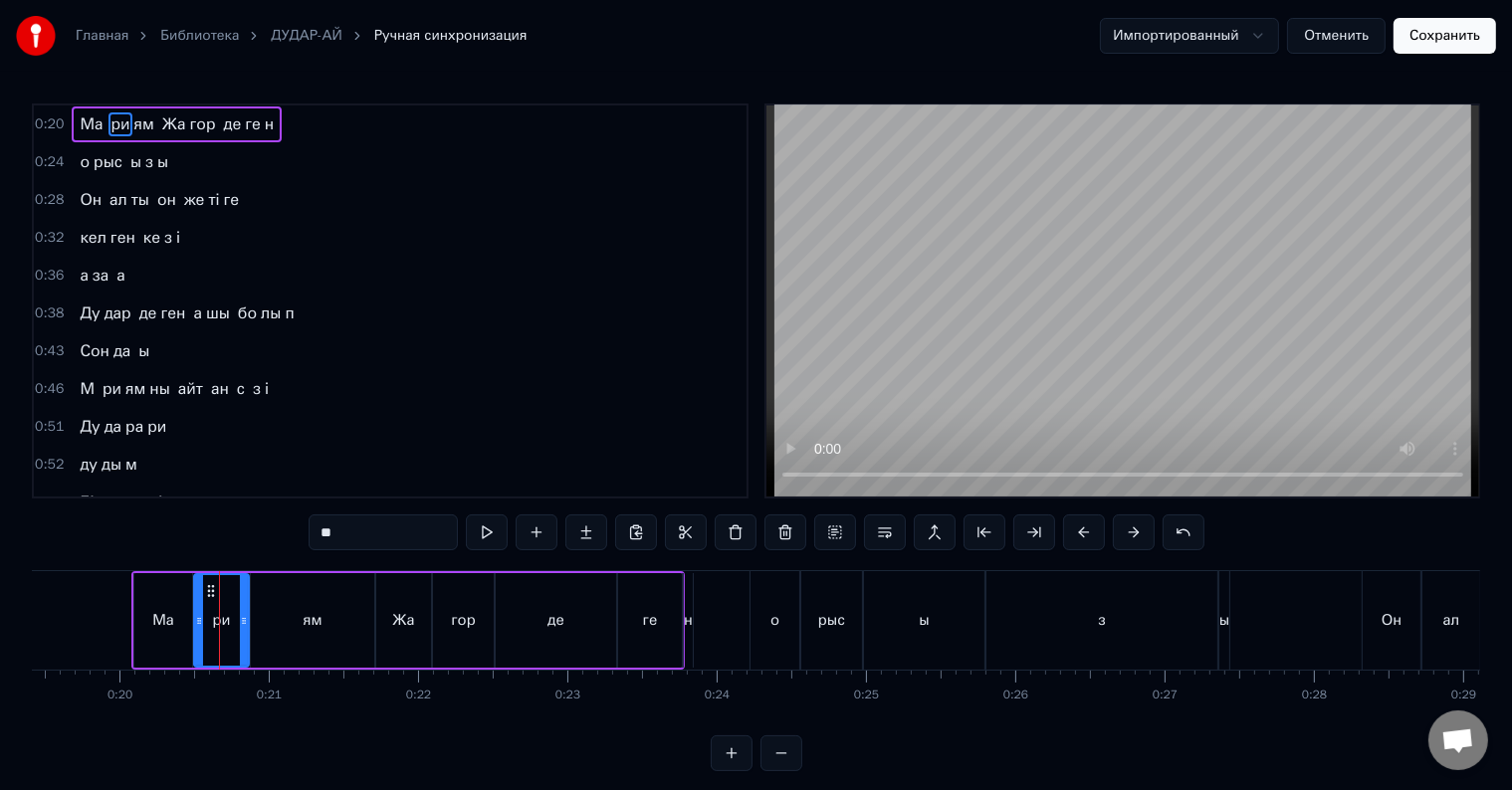 click on "0:20 Мари ям Жа гор де ге н 0:24 о рыс ы з ы 0:28 Он ал ты он же ті ге 0:32 кел ген ке з і 0:36 а за а 0:38 Ду дар де ген а шы бо лы п 0:43 Сон да ы 0:46 М ри ям ны айт ан с з і 0:51 Ду да ра ри 0:52 ду ды м 0:54 Бір сен шін 0:56 ду ды м 0:57 Шір кін ай 0:59 Ду да рай ым 1:01 ду ды м ай 1:11 о лын да М ри ям ны 1:15 т кір ай ш ы 1:19 а аз а 1:20 М ри ям а ты жа зыл сай ш ы 1:27 ор бо лы п 1:29 бір жа ман а кет ке нім ш е 1:34 Ал дым на н 1:37 а зу лы кр та был сай ш ы 1:42 Ду да ра ри 1:43 ду ды м 1:45 Бір сен шін 1:47 ду ды м 1:48 Шір кін ай 1:50 Ду да рай 1:52 ду ды м ай 2:05 шір кін а й 2:08 ду дар ай 2:12 Сон да ы М ри ям ны 2:14 айт ан с зі 2:18 А щы кл Т щы к л ді 2:22 а ра" at bounding box center [756, 437] 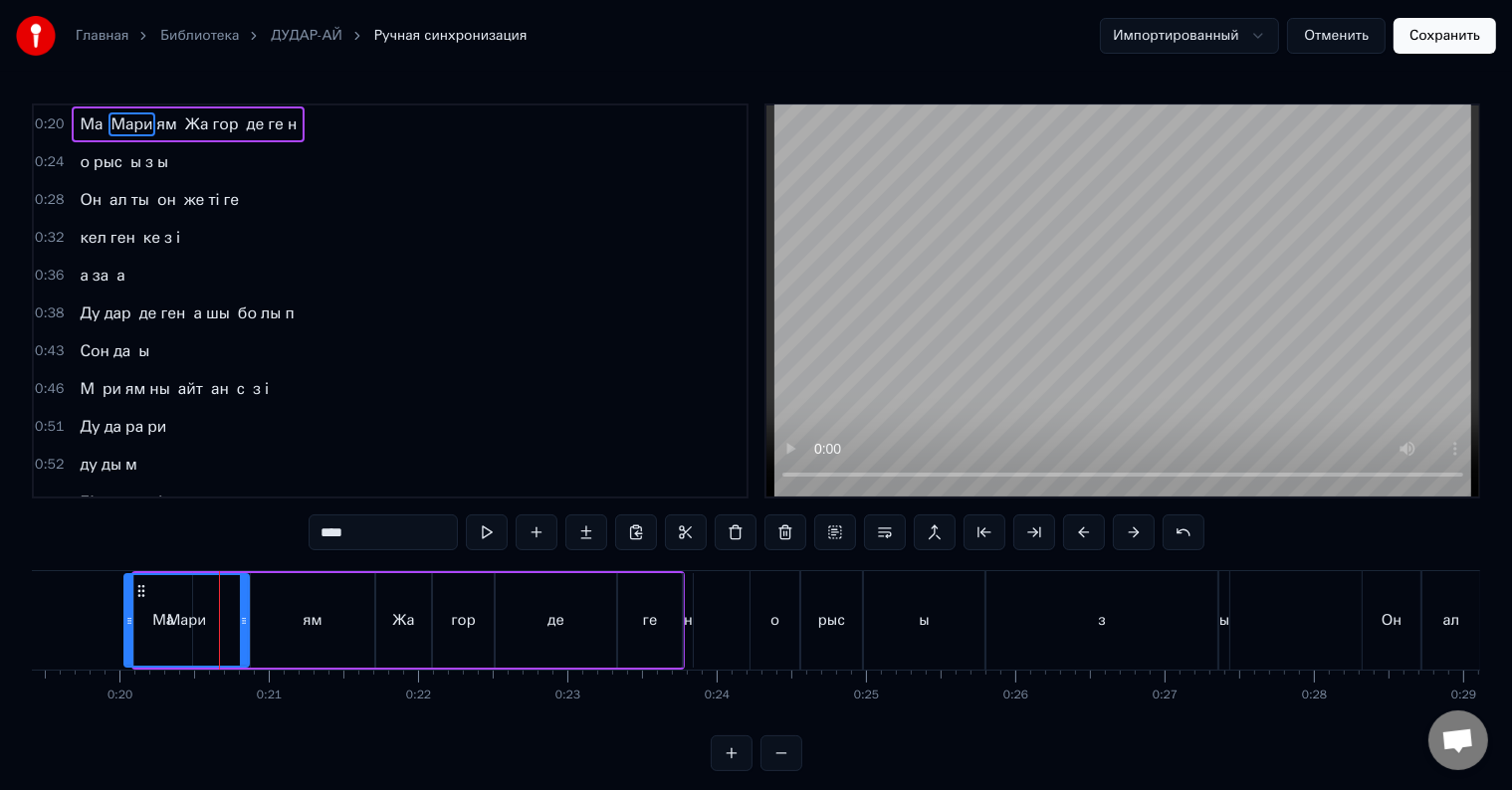 drag, startPoint x: 200, startPoint y: 625, endPoint x: 130, endPoint y: 641, distance: 71.80529 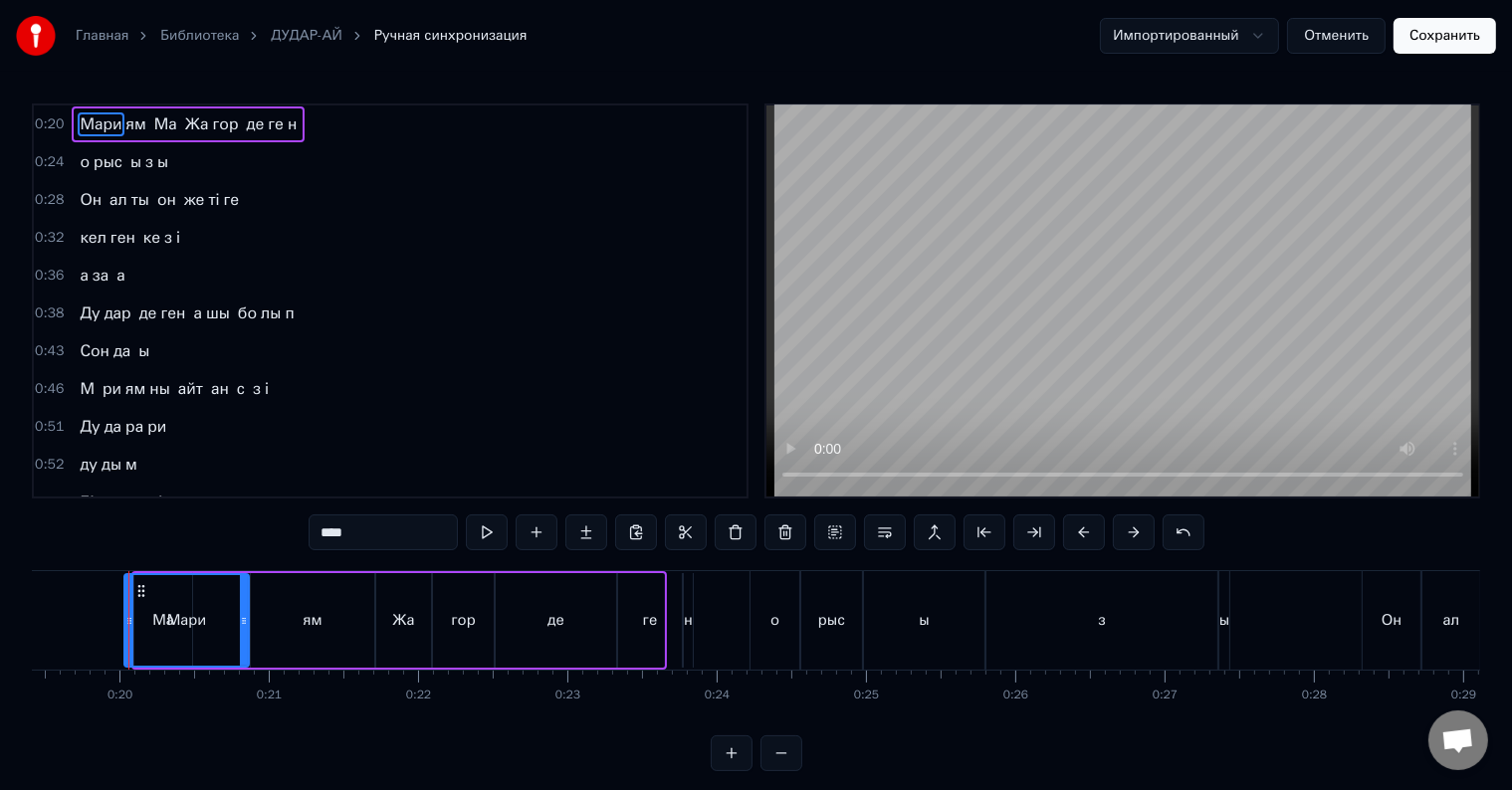 scroll, scrollTop: 0, scrollLeft: 2895, axis: horizontal 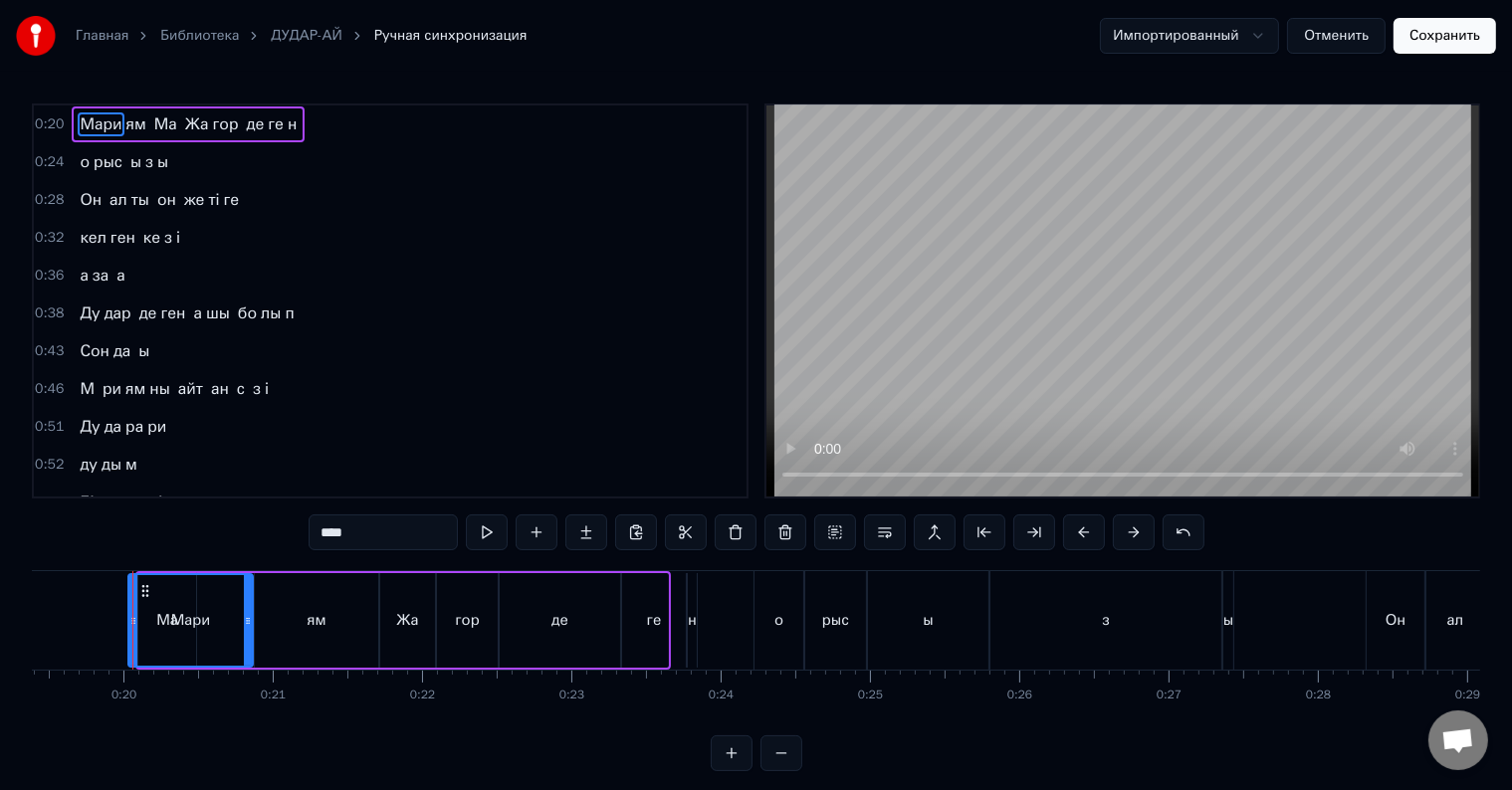 click on "Ма" at bounding box center (165, 124) 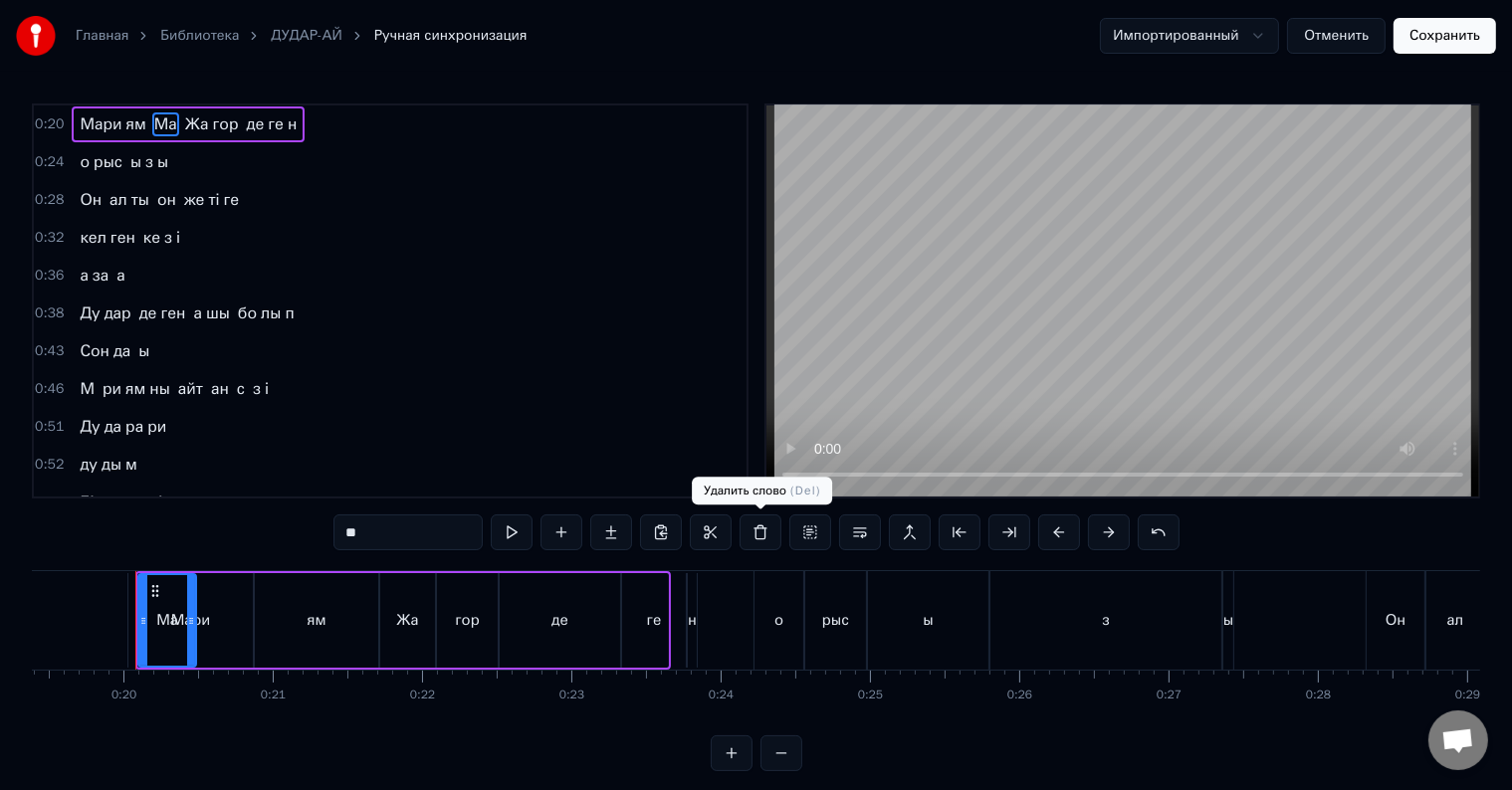 click at bounding box center (760, 532) 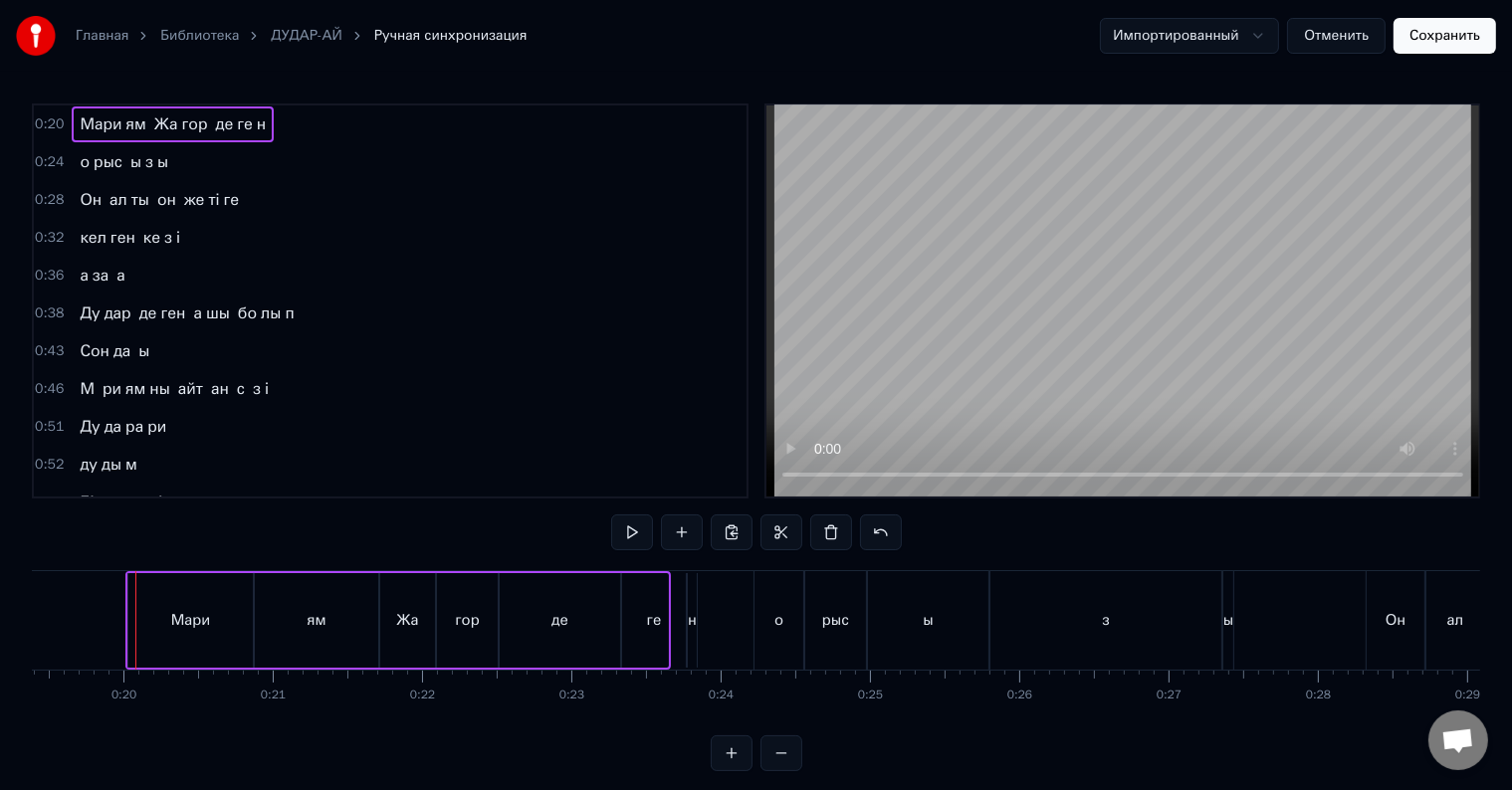 click at bounding box center (14004, 620) 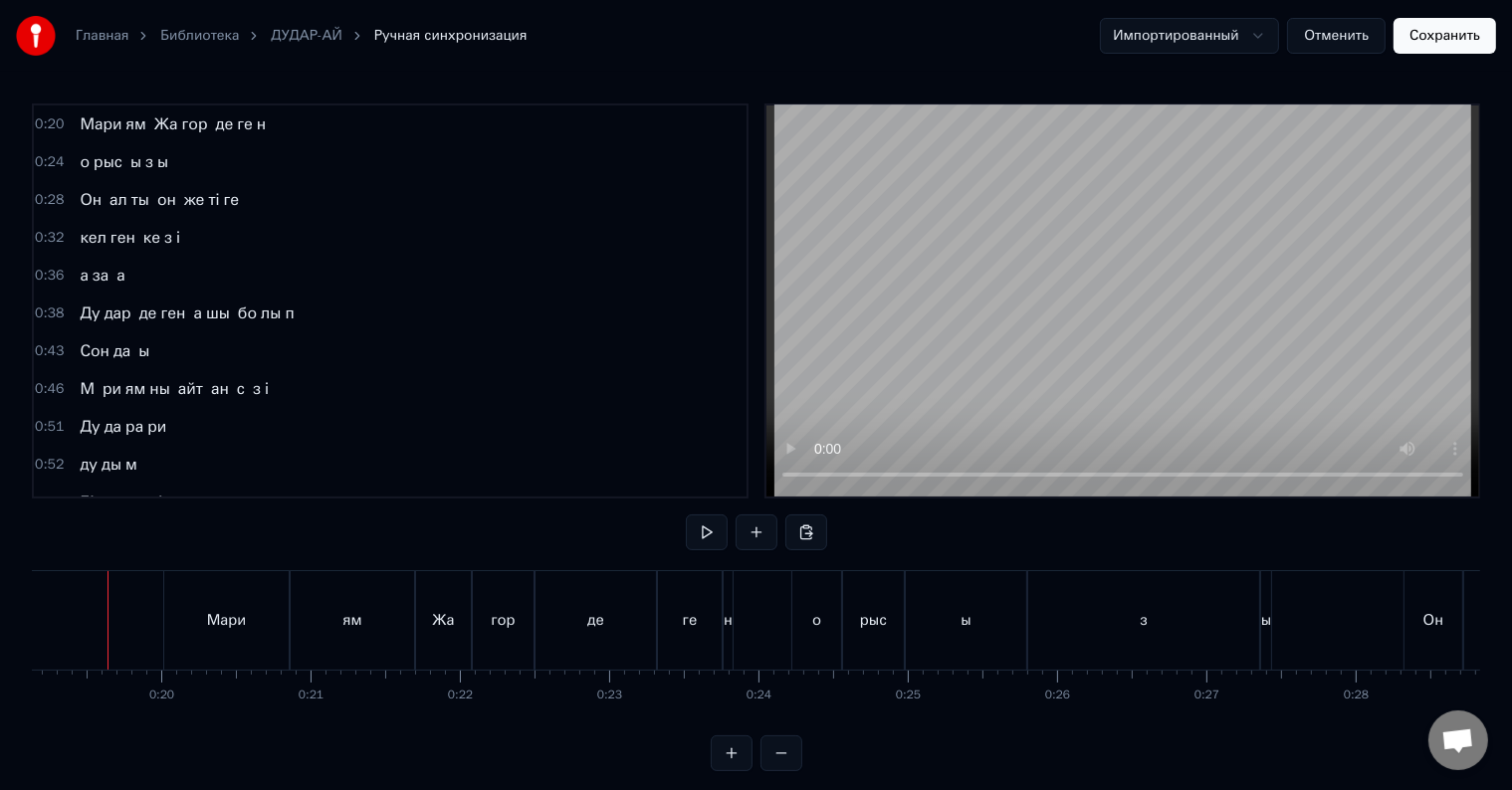 scroll, scrollTop: 0, scrollLeft: 2832, axis: horizontal 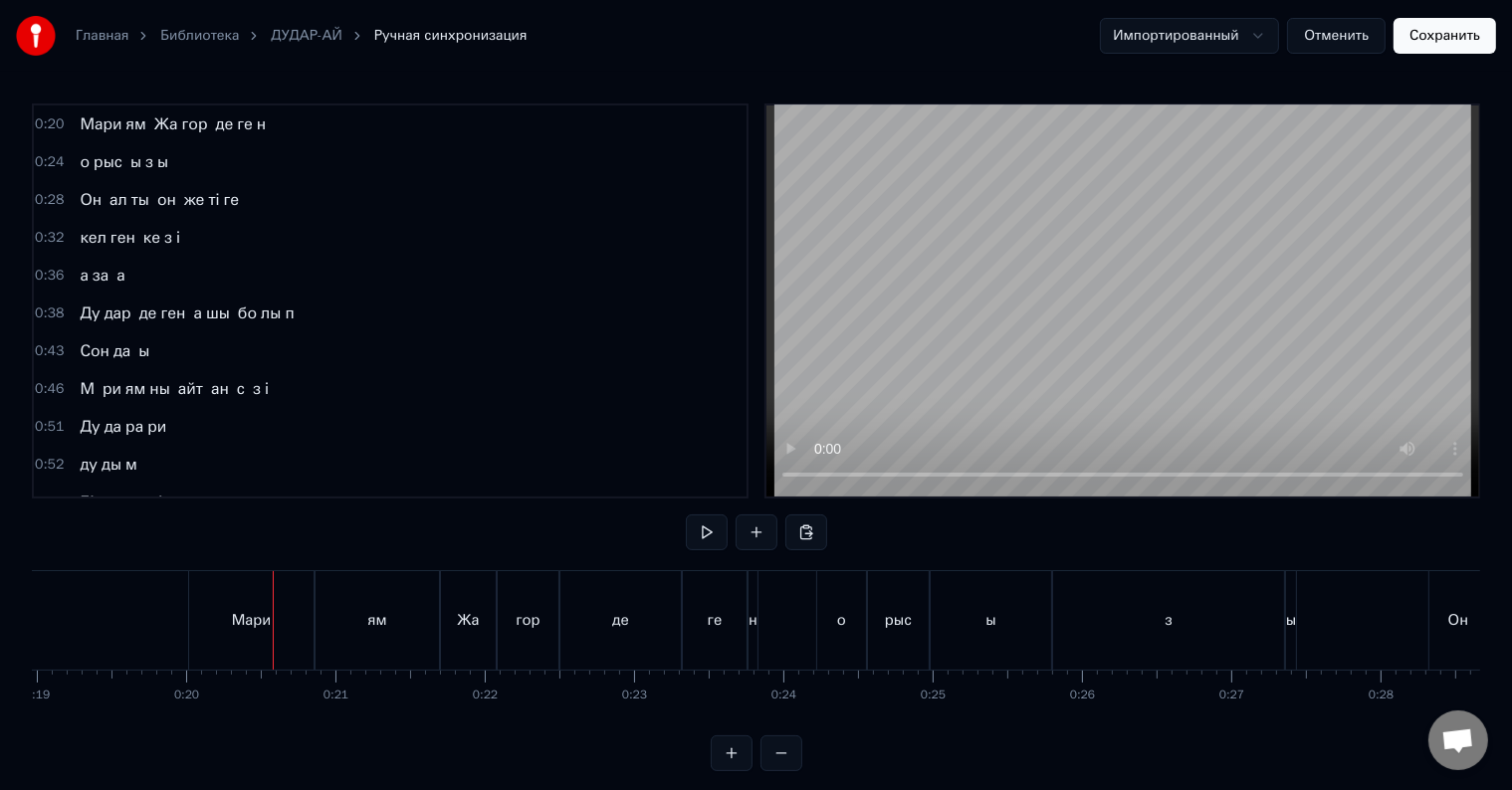 click on "0:51 Ду да ра ри" at bounding box center (390, 427) 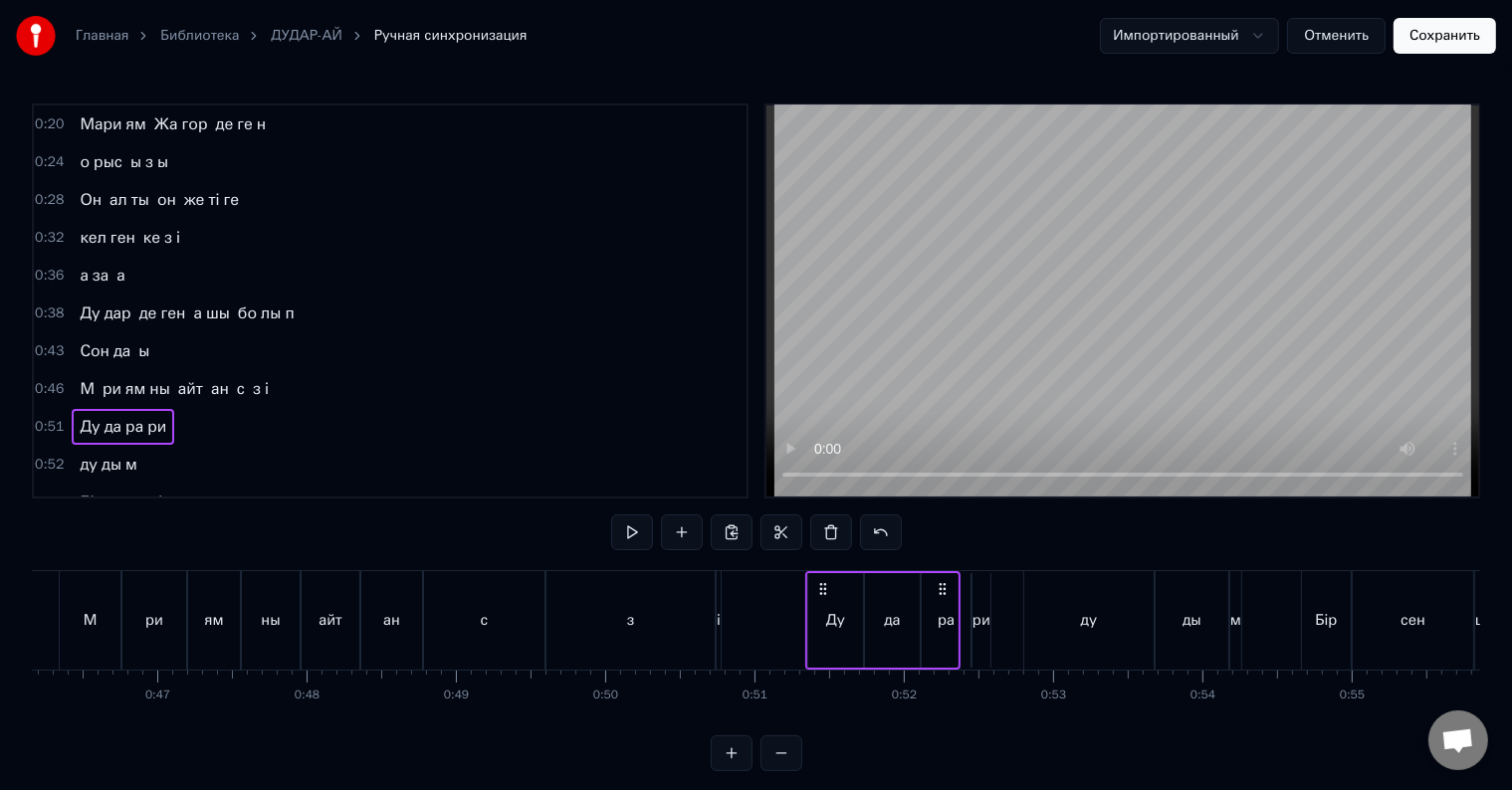 scroll, scrollTop: 0, scrollLeft: 7565, axis: horizontal 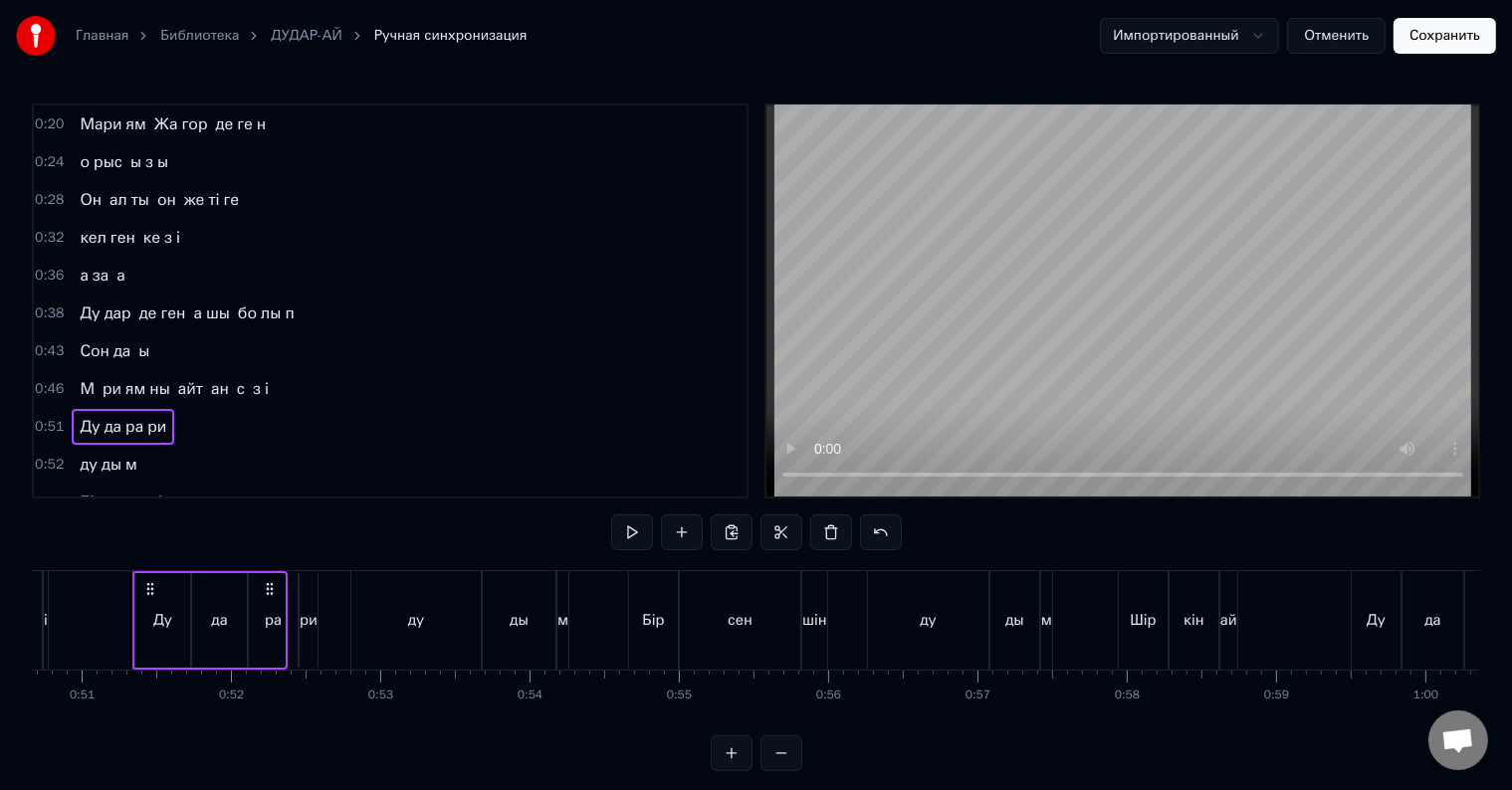 click on "Мари" at bounding box center (101, 124) 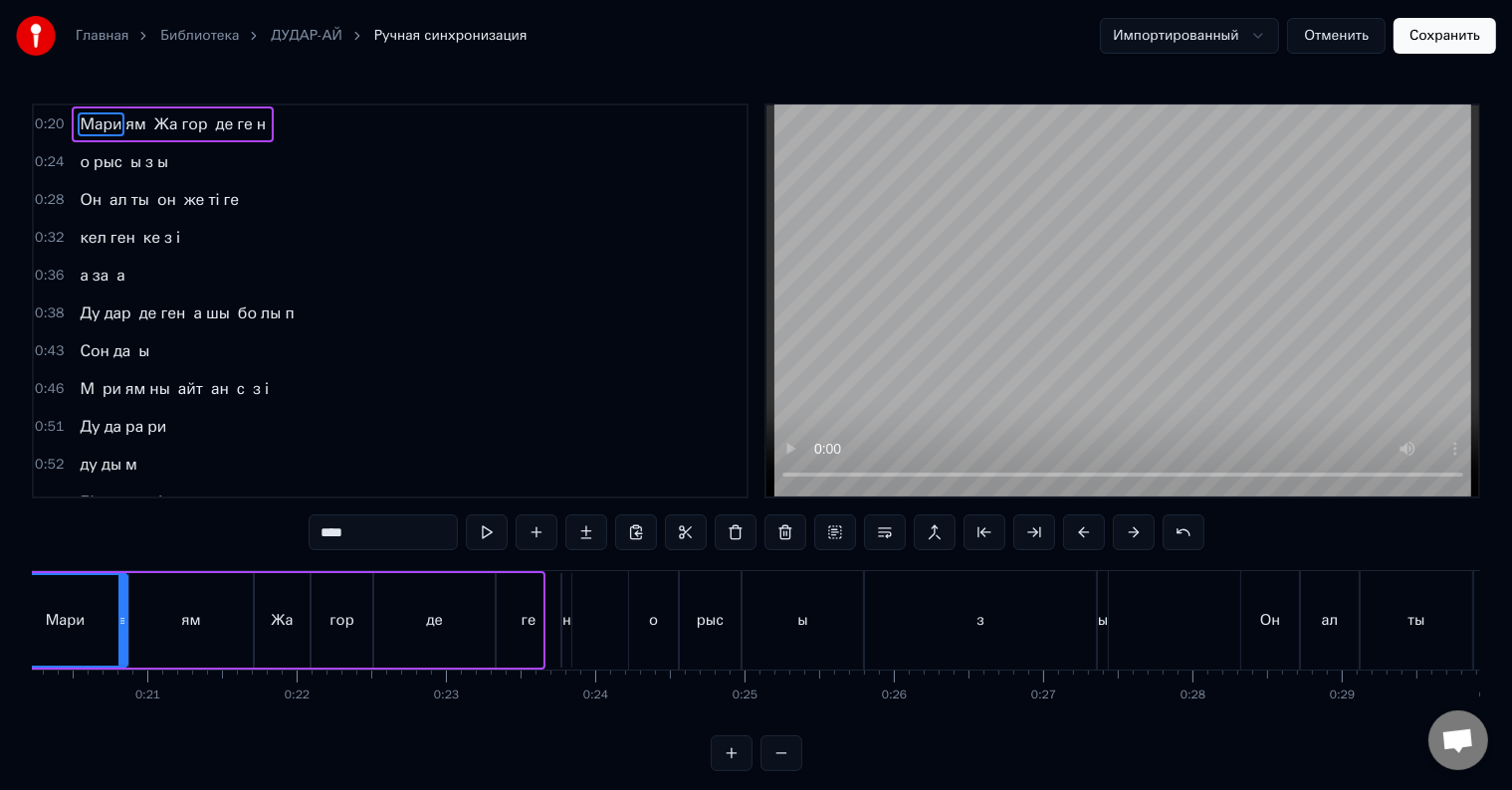scroll, scrollTop: 0, scrollLeft: 2888, axis: horizontal 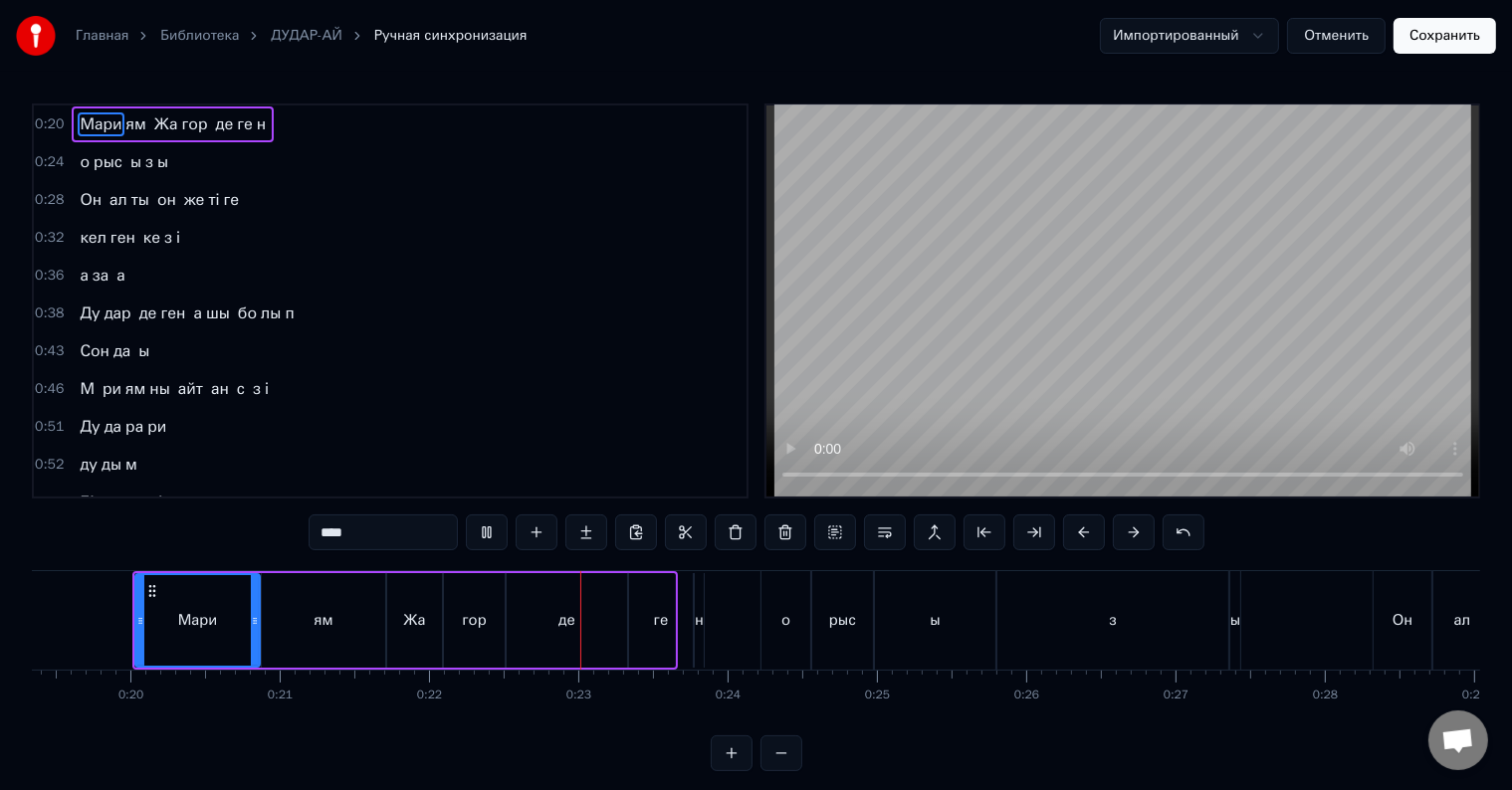 click on "ы" at bounding box center (135, 162) 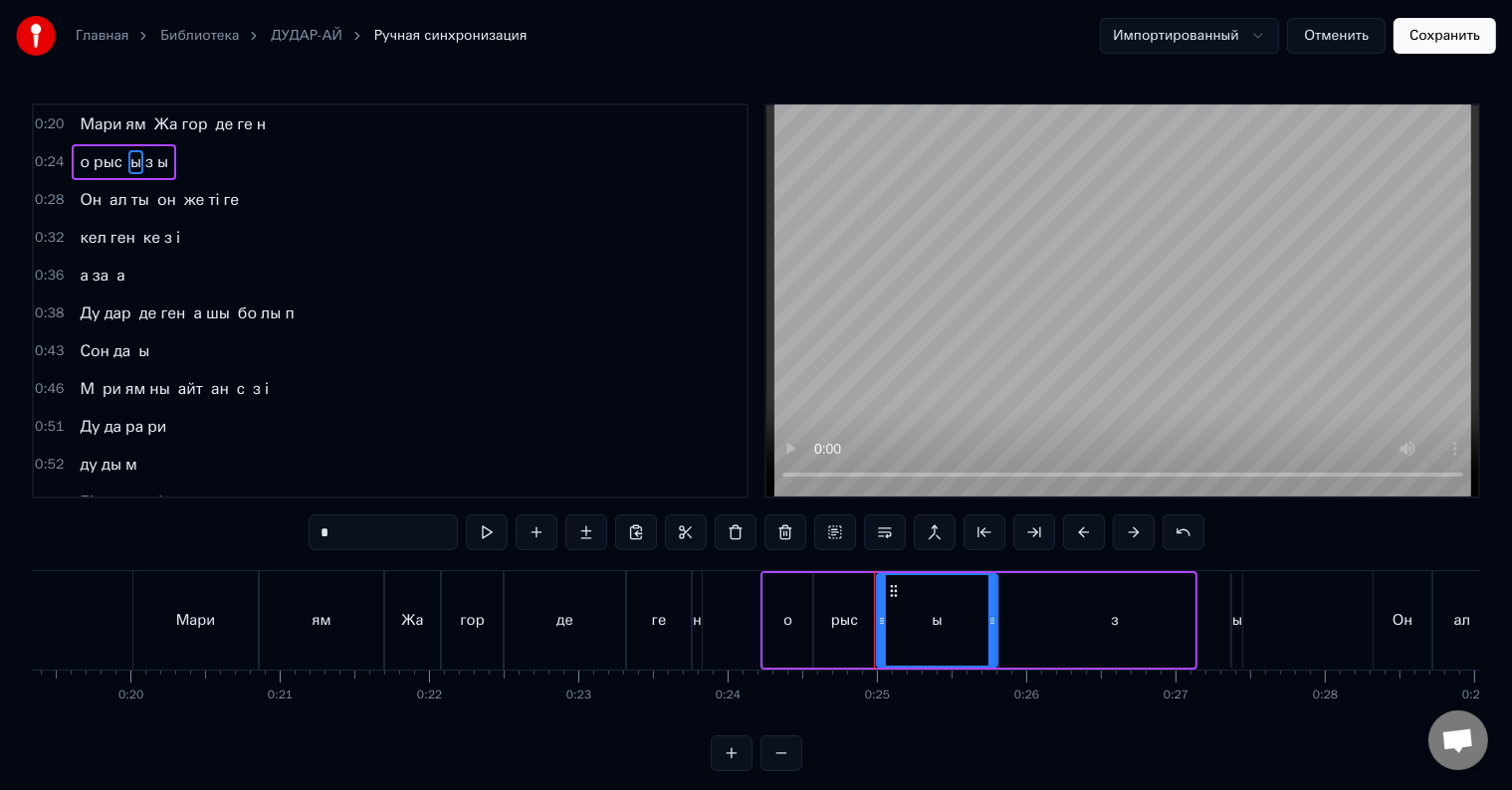 click on "*" at bounding box center (383, 532) 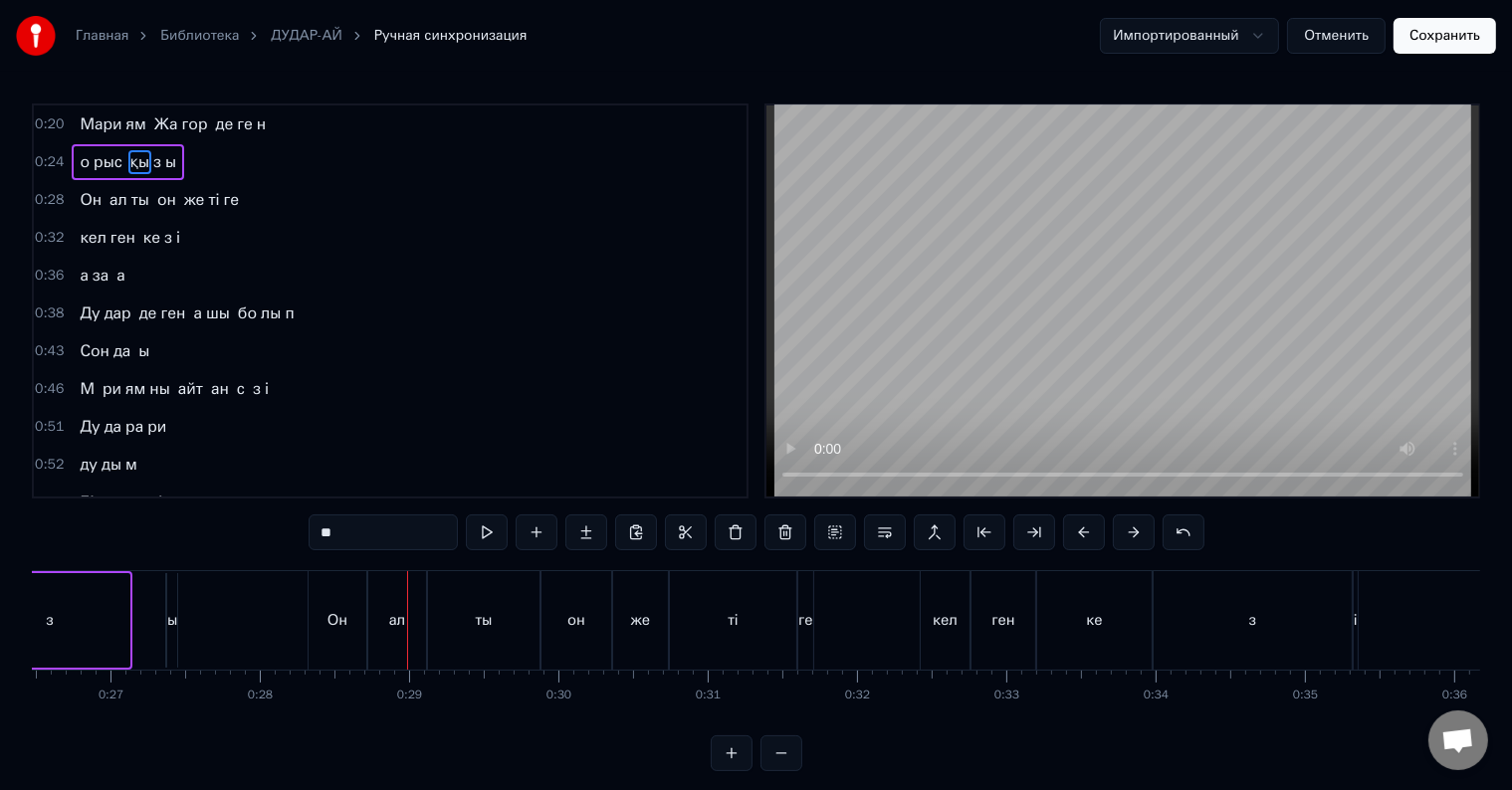 scroll, scrollTop: 0, scrollLeft: 4141, axis: horizontal 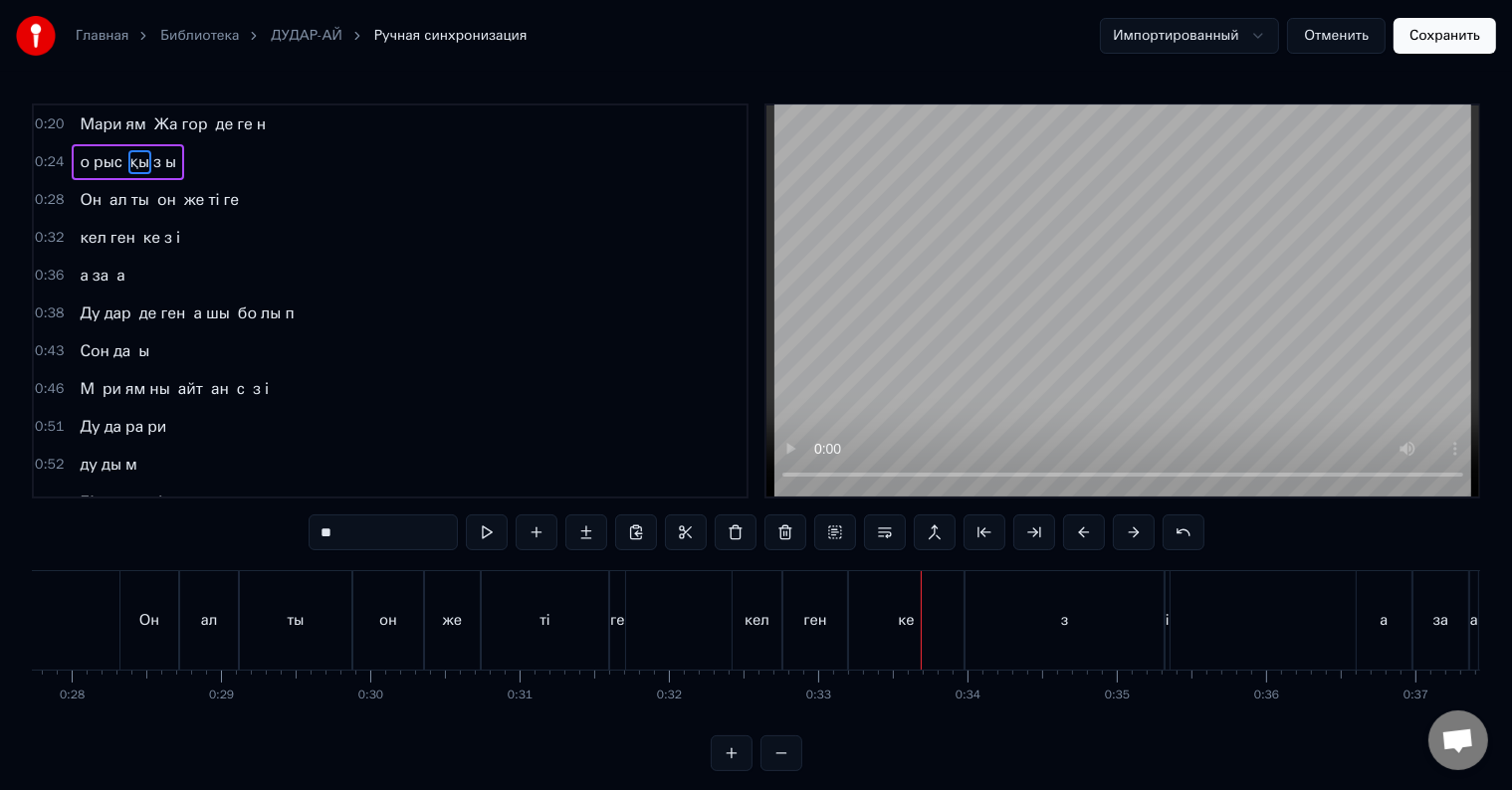 click on "за" at bounding box center [101, 276] 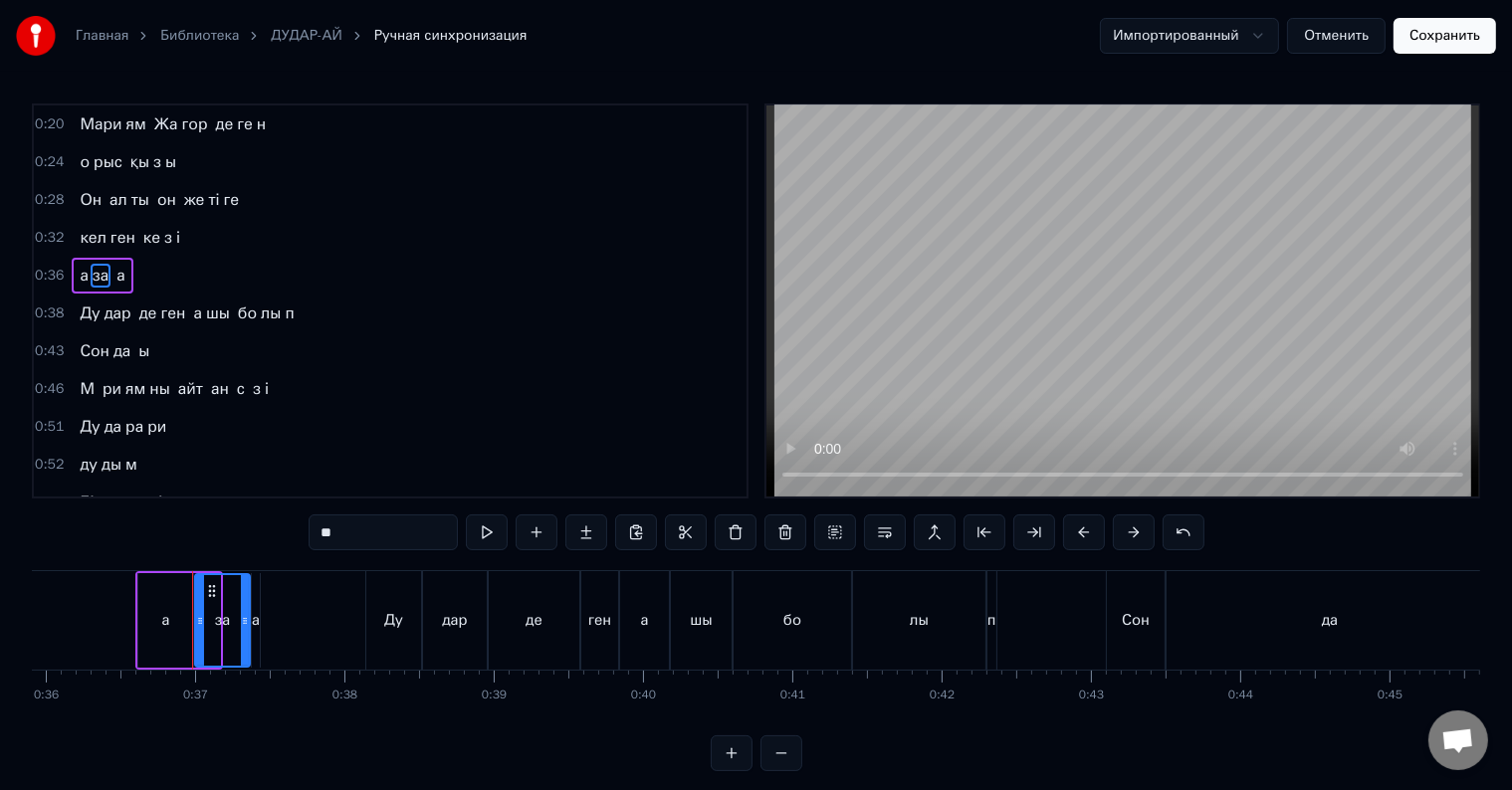 scroll, scrollTop: 0, scrollLeft: 5421, axis: horizontal 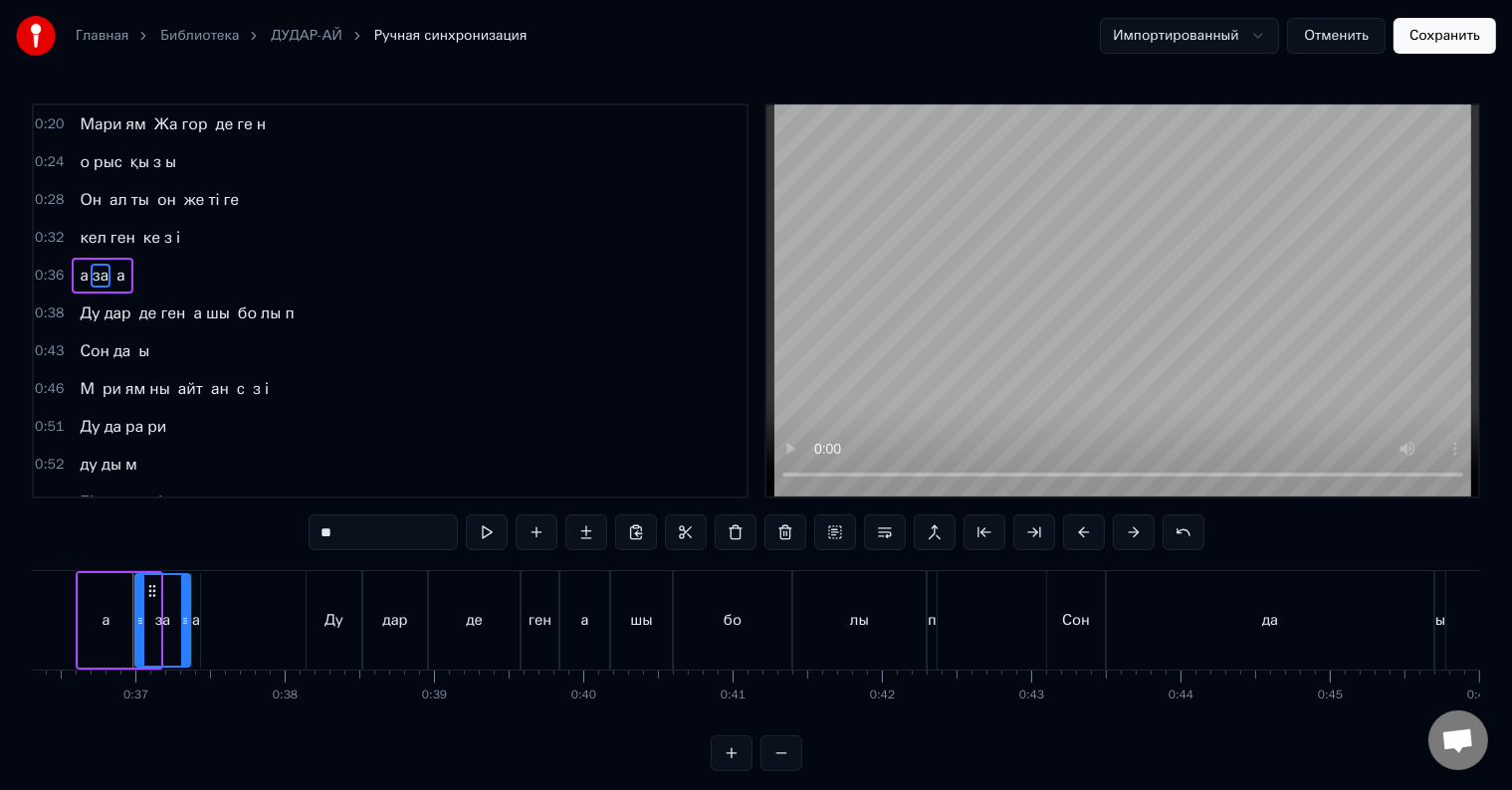 click on "а" at bounding box center [106, 620] 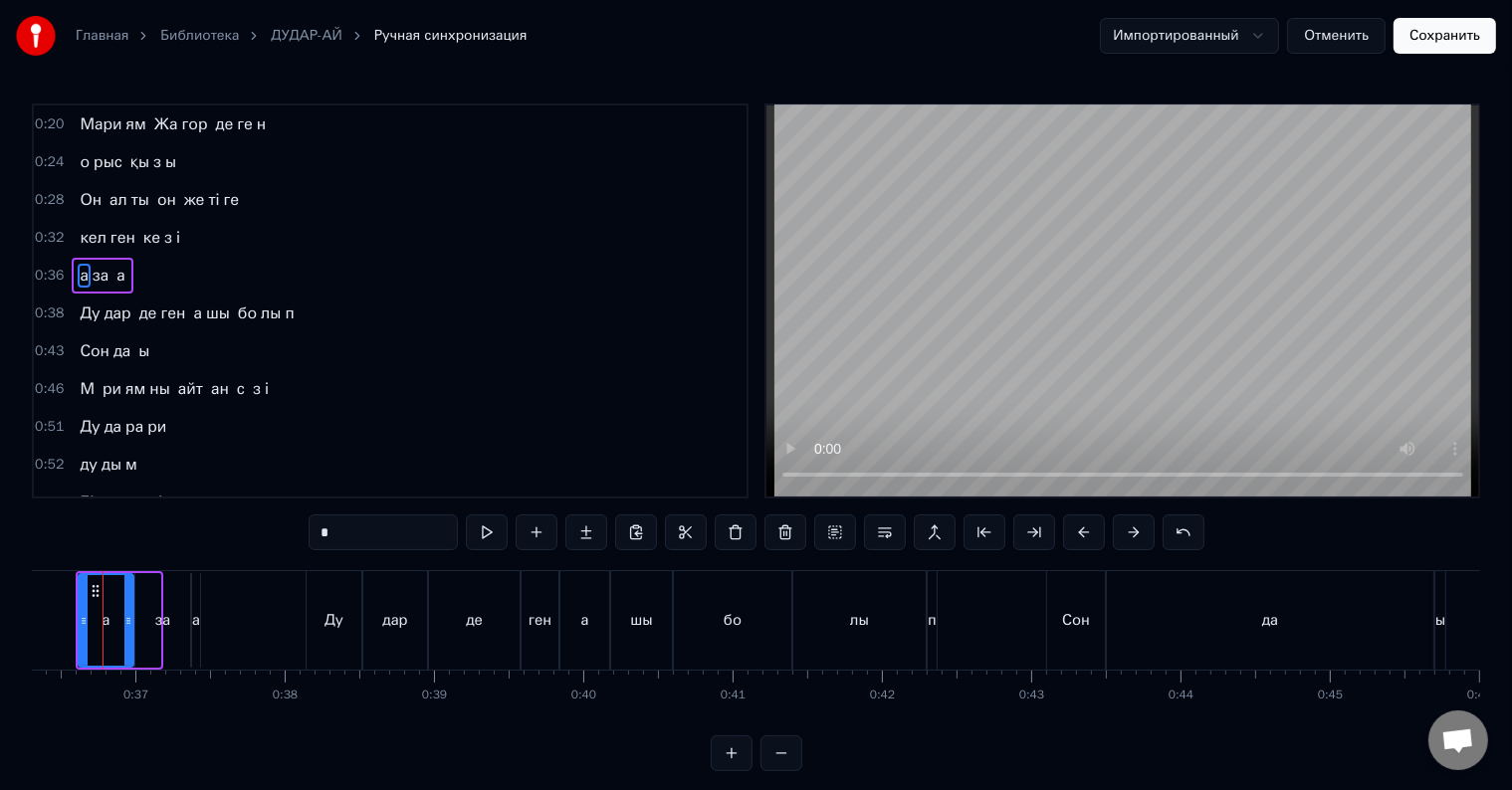 scroll, scrollTop: 0, scrollLeft: 5391, axis: horizontal 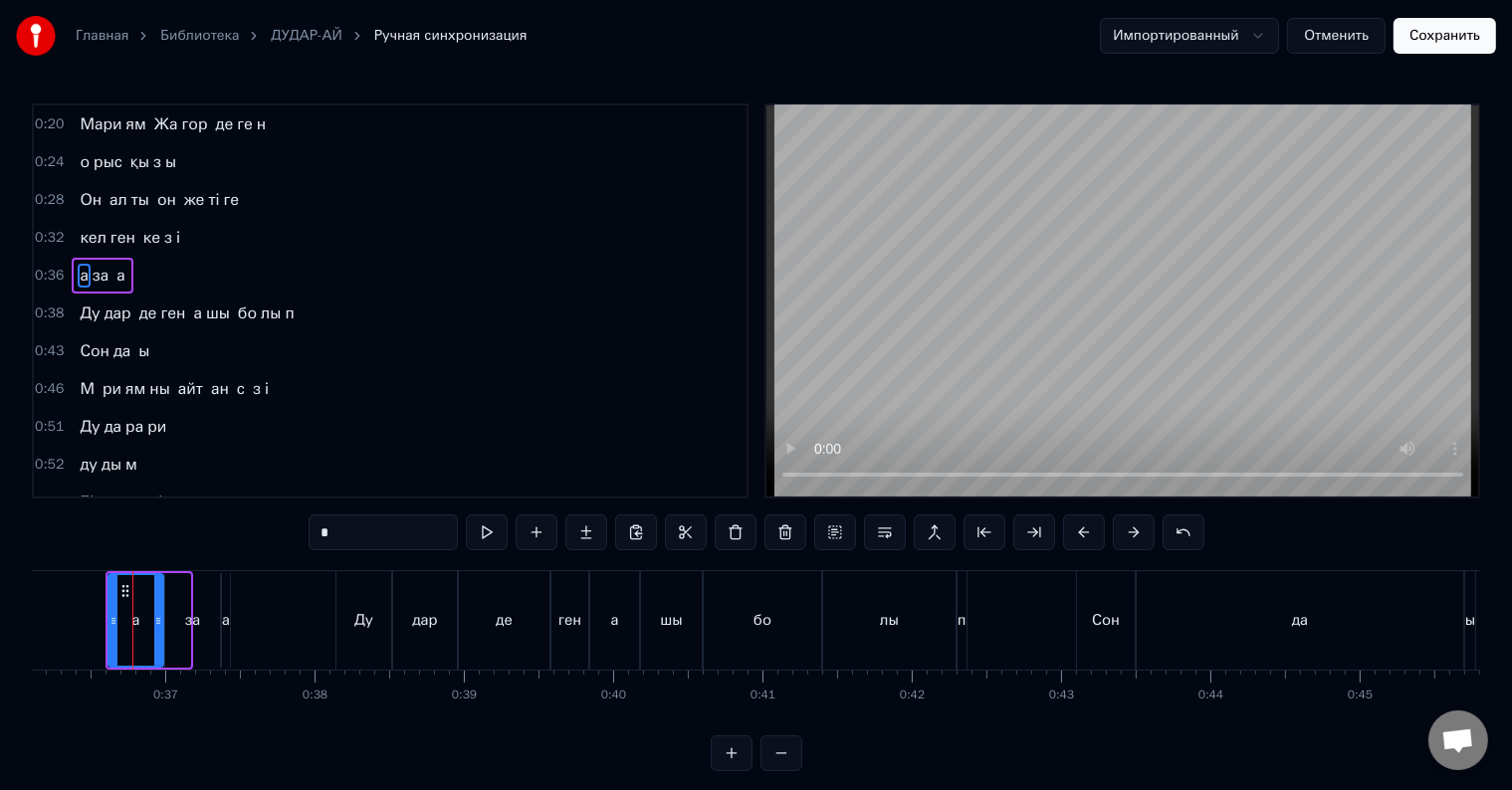 drag, startPoint x: 340, startPoint y: 528, endPoint x: 311, endPoint y: 525, distance: 29.154759 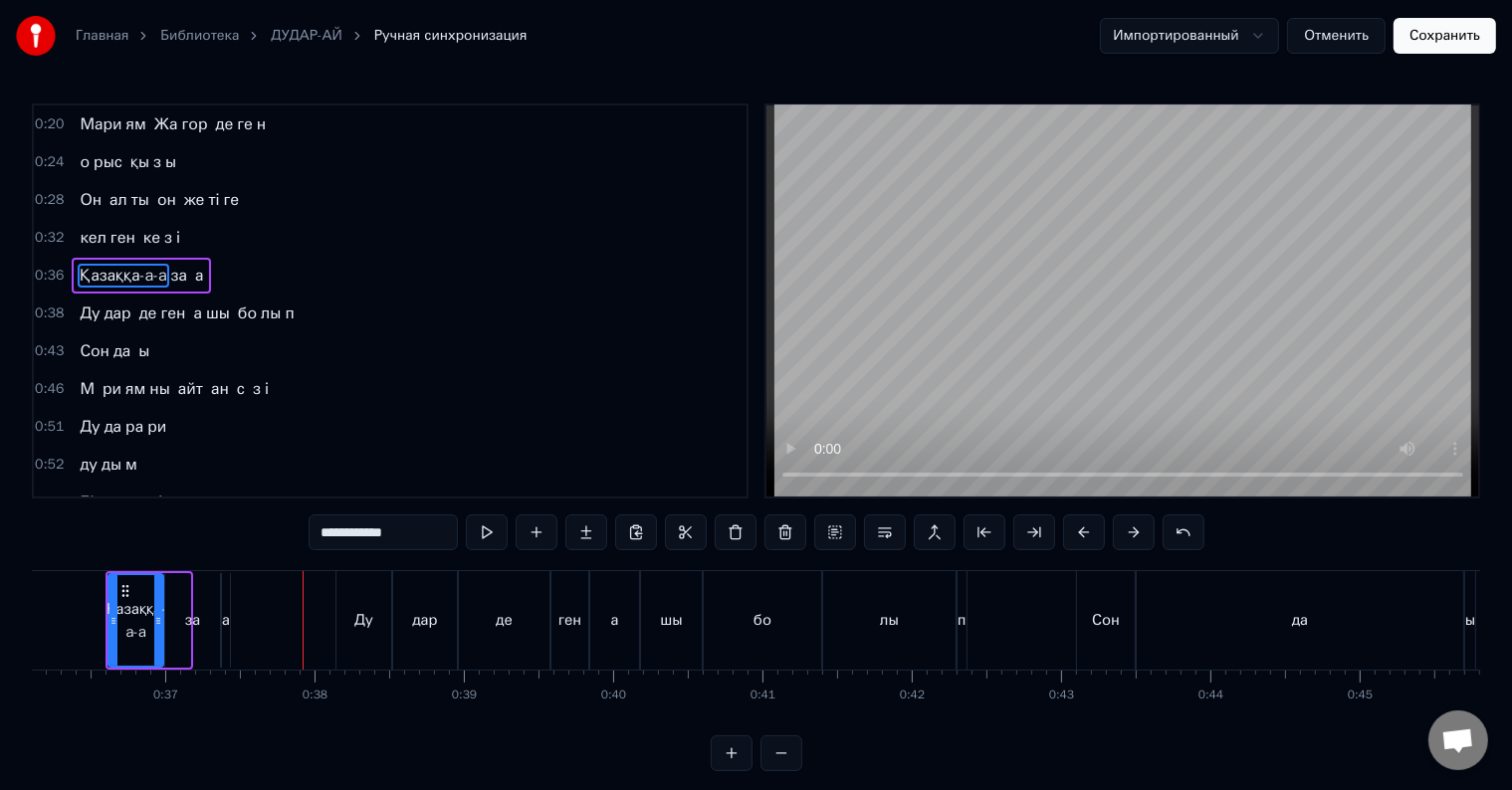 click on "за" at bounding box center (192, 620) 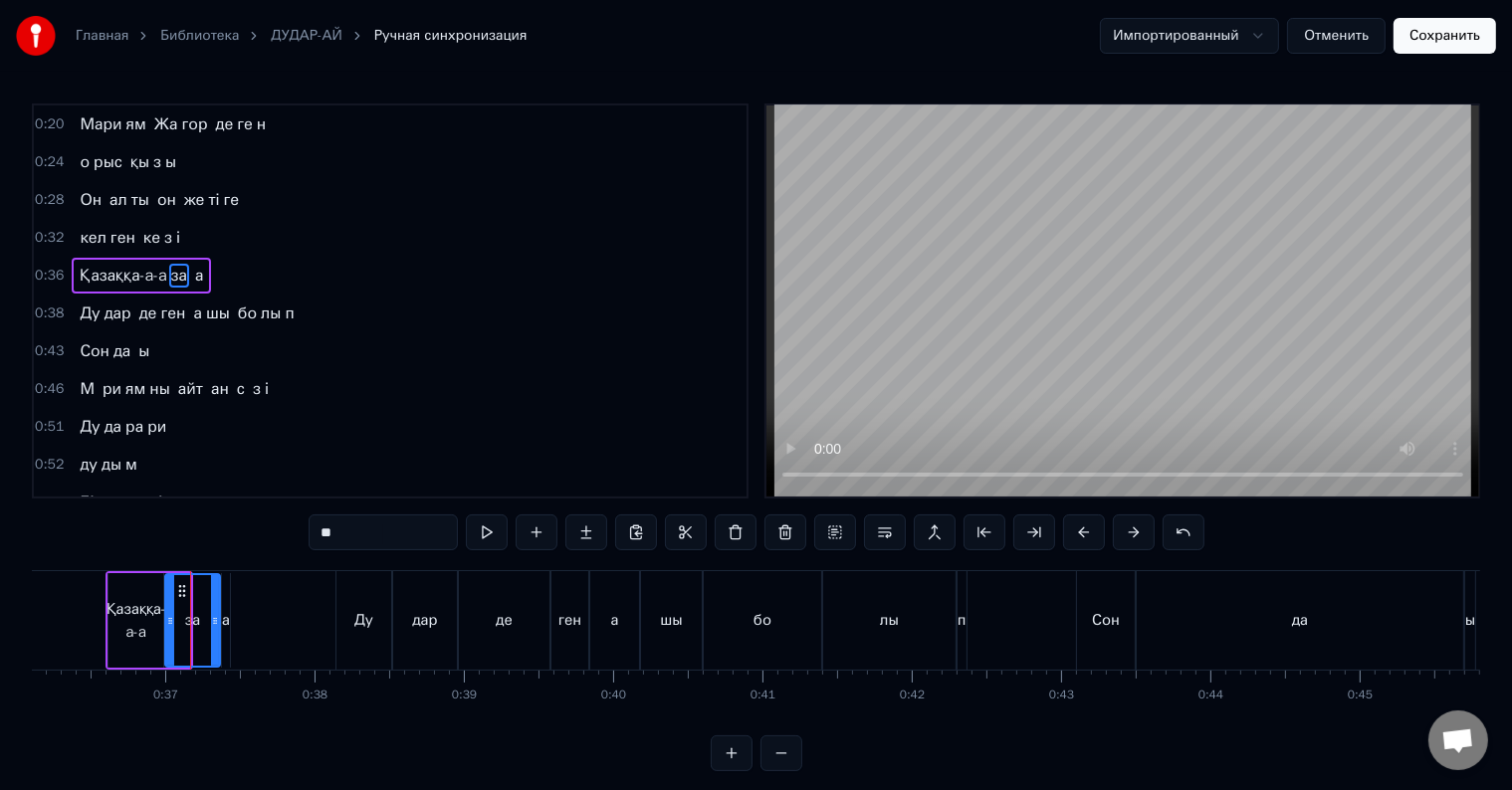 click on "**" at bounding box center [383, 532] 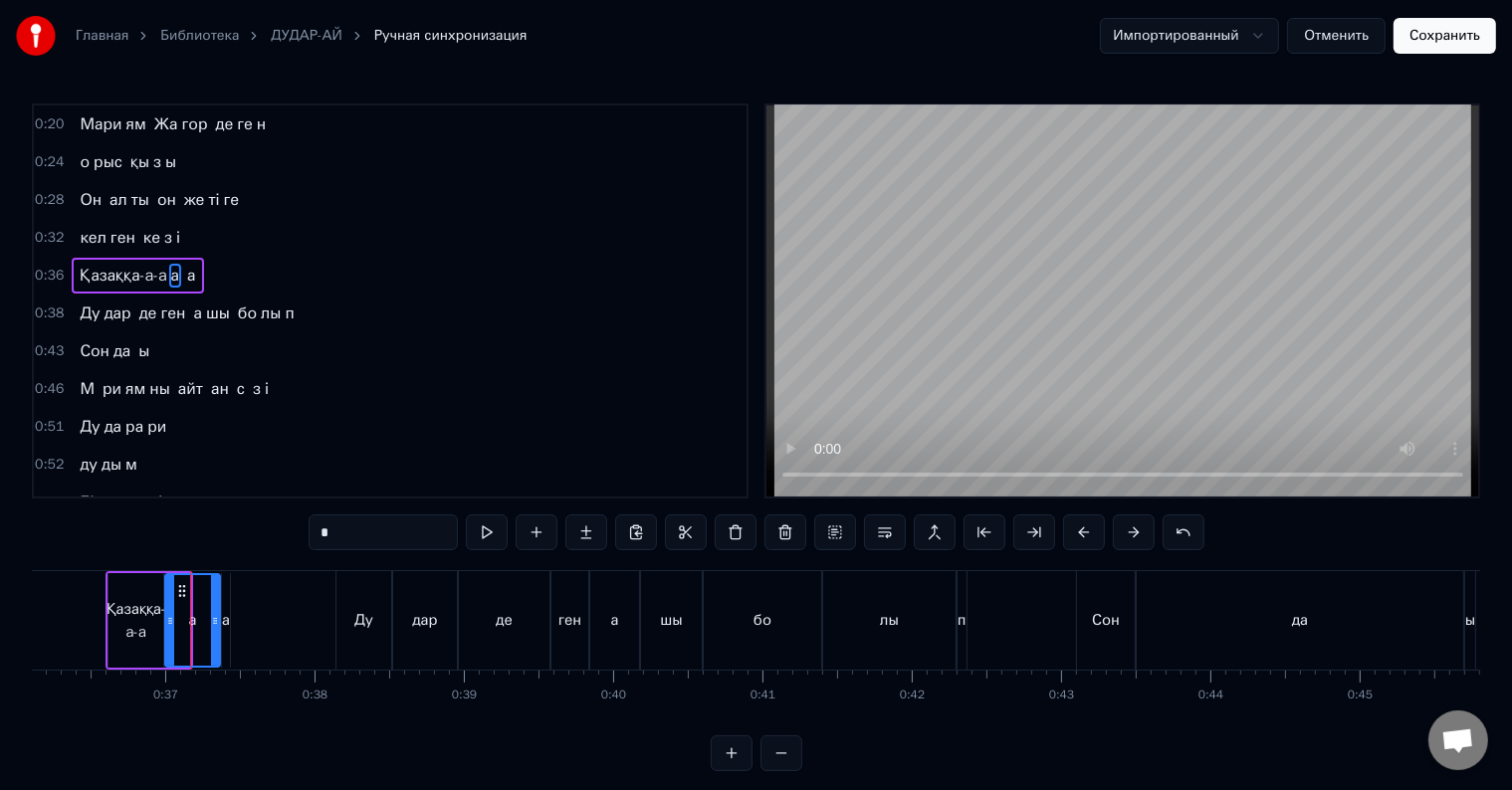 type on "*" 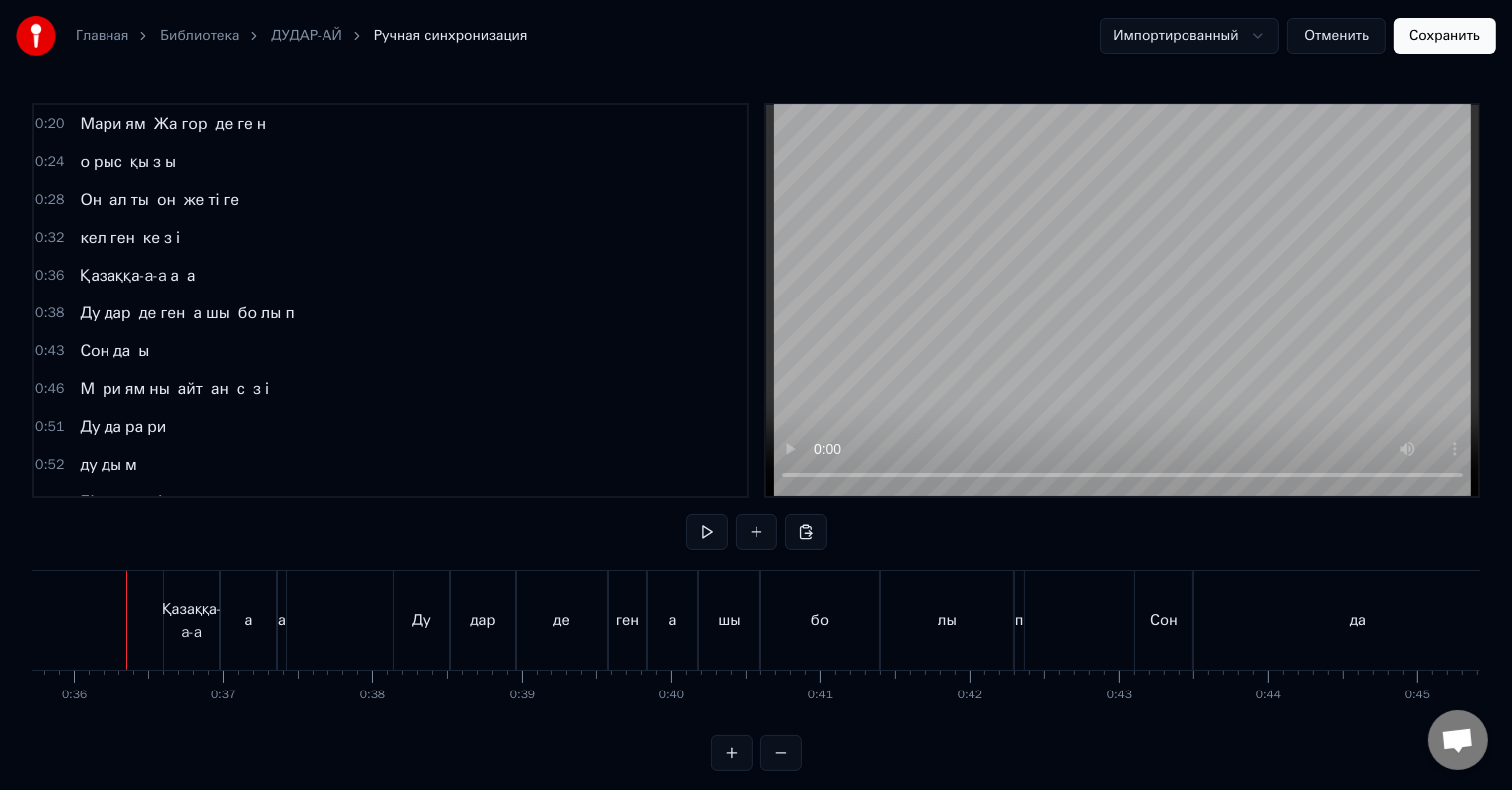 scroll, scrollTop: 0, scrollLeft: 5327, axis: horizontal 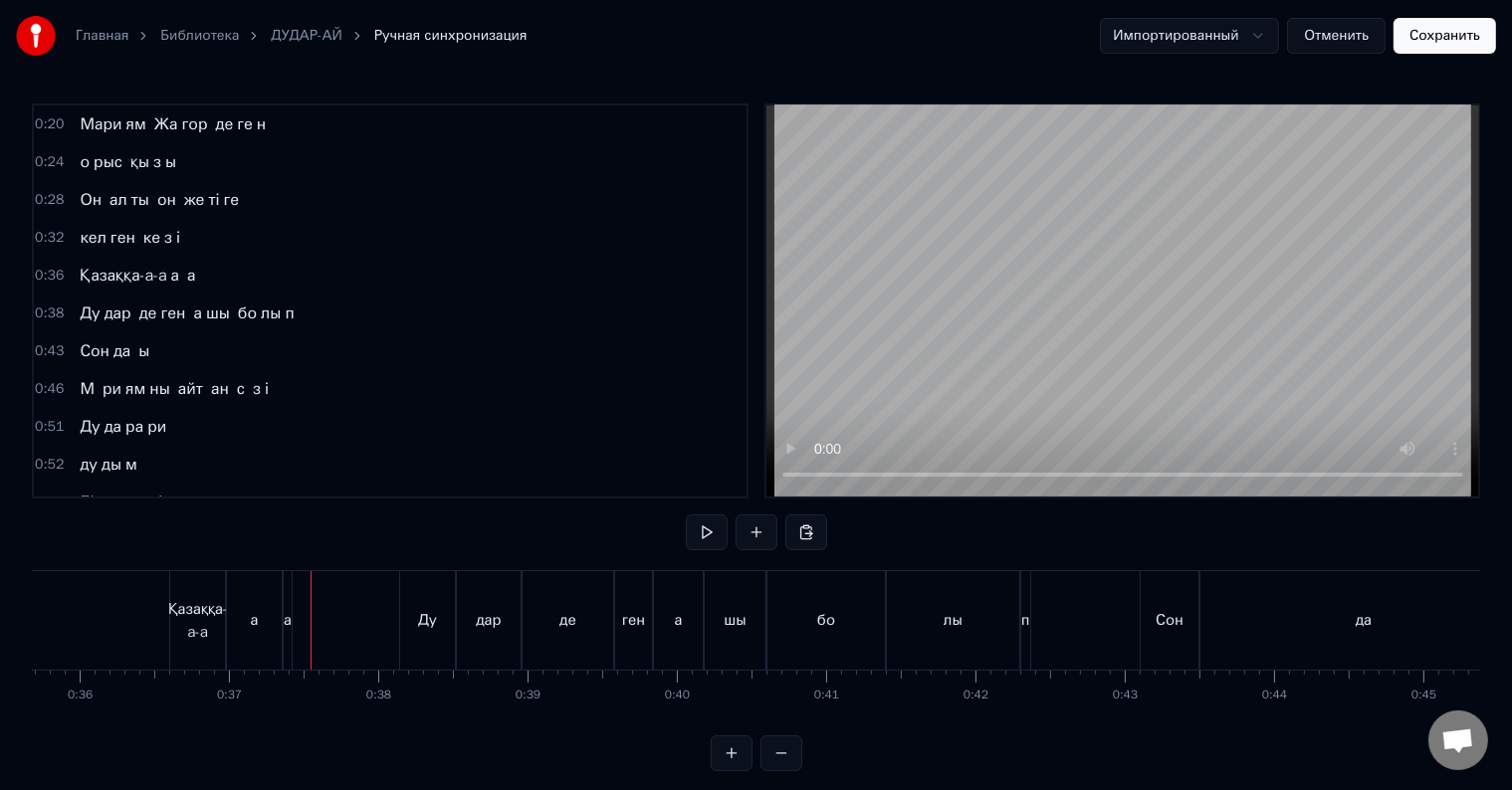 click on "Қазаққа-a-a" at bounding box center (198, 620) 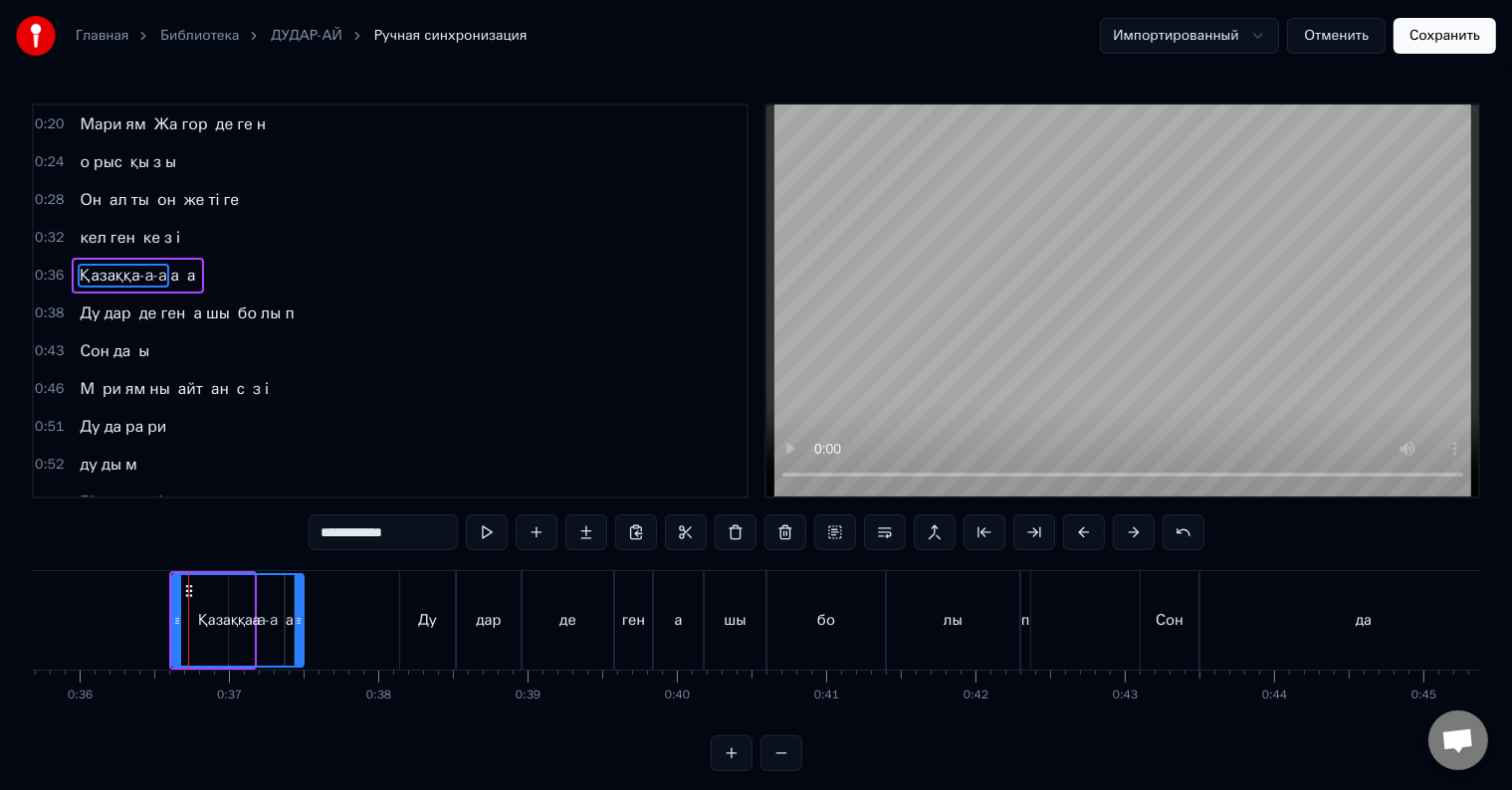 drag, startPoint x: 222, startPoint y: 620, endPoint x: 299, endPoint y: 621, distance: 77.00649 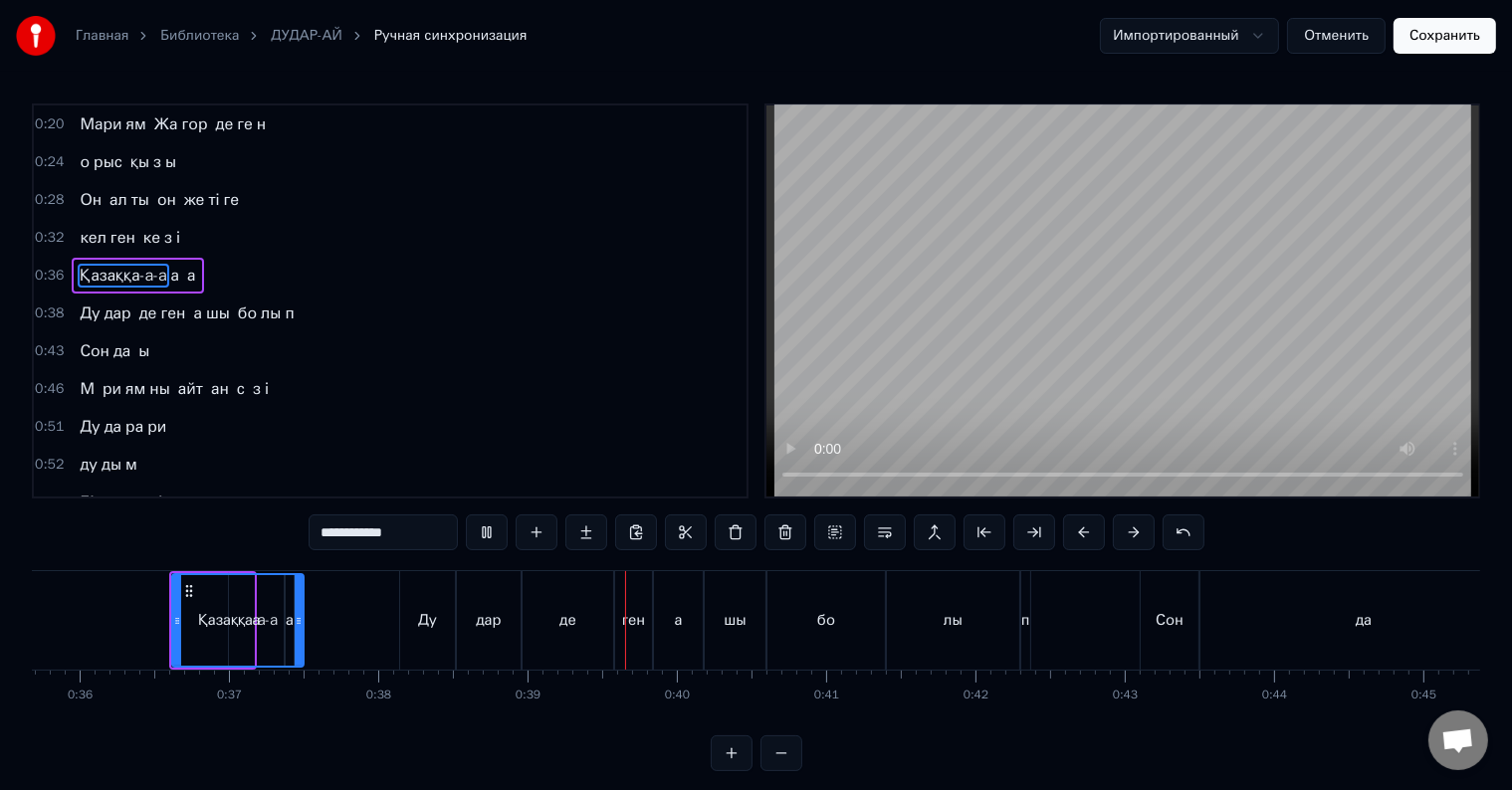 click on "а" at bounding box center [191, 276] 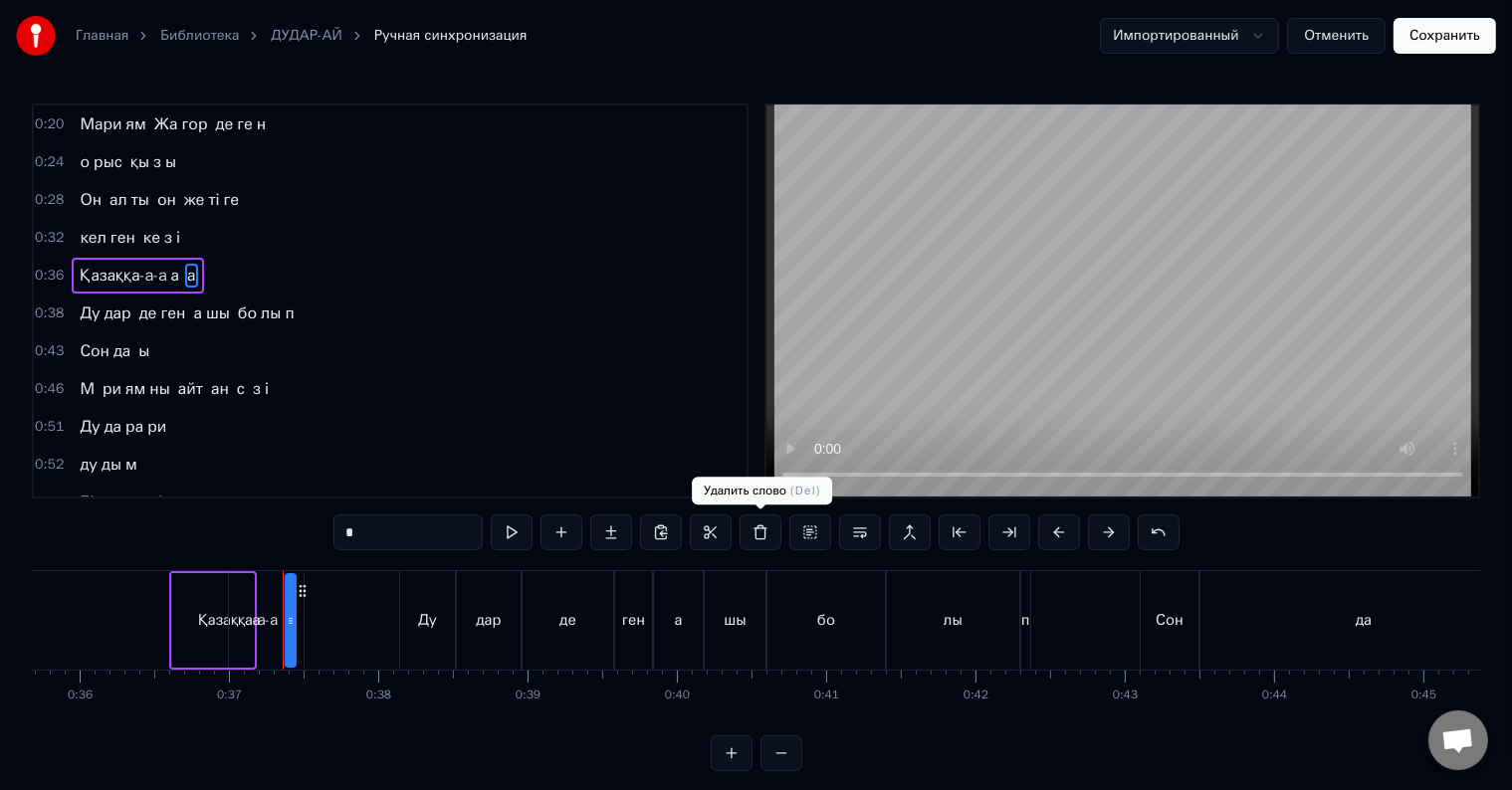 click at bounding box center (760, 532) 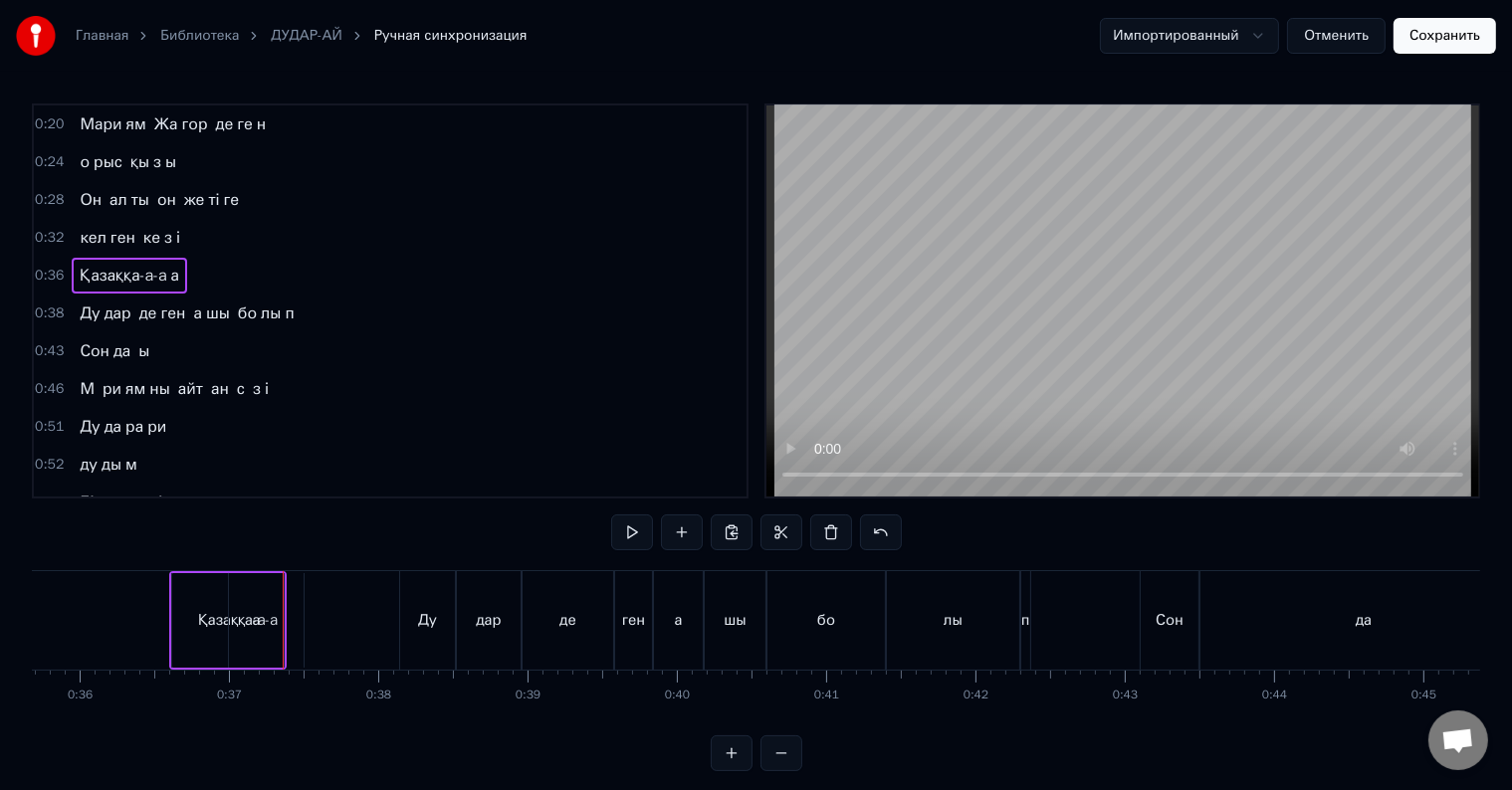 click on "а" at bounding box center (175, 276) 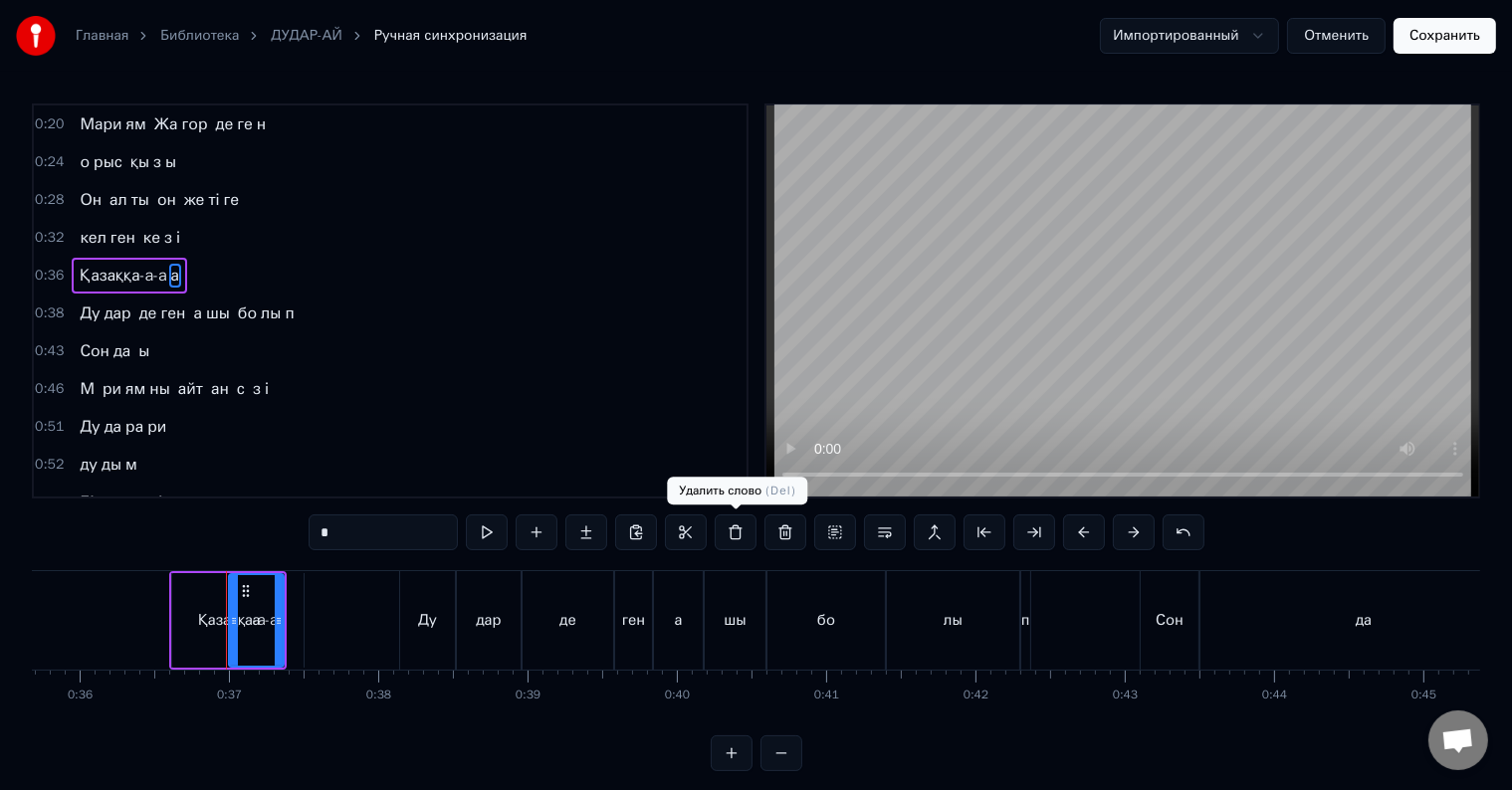 click at bounding box center [736, 532] 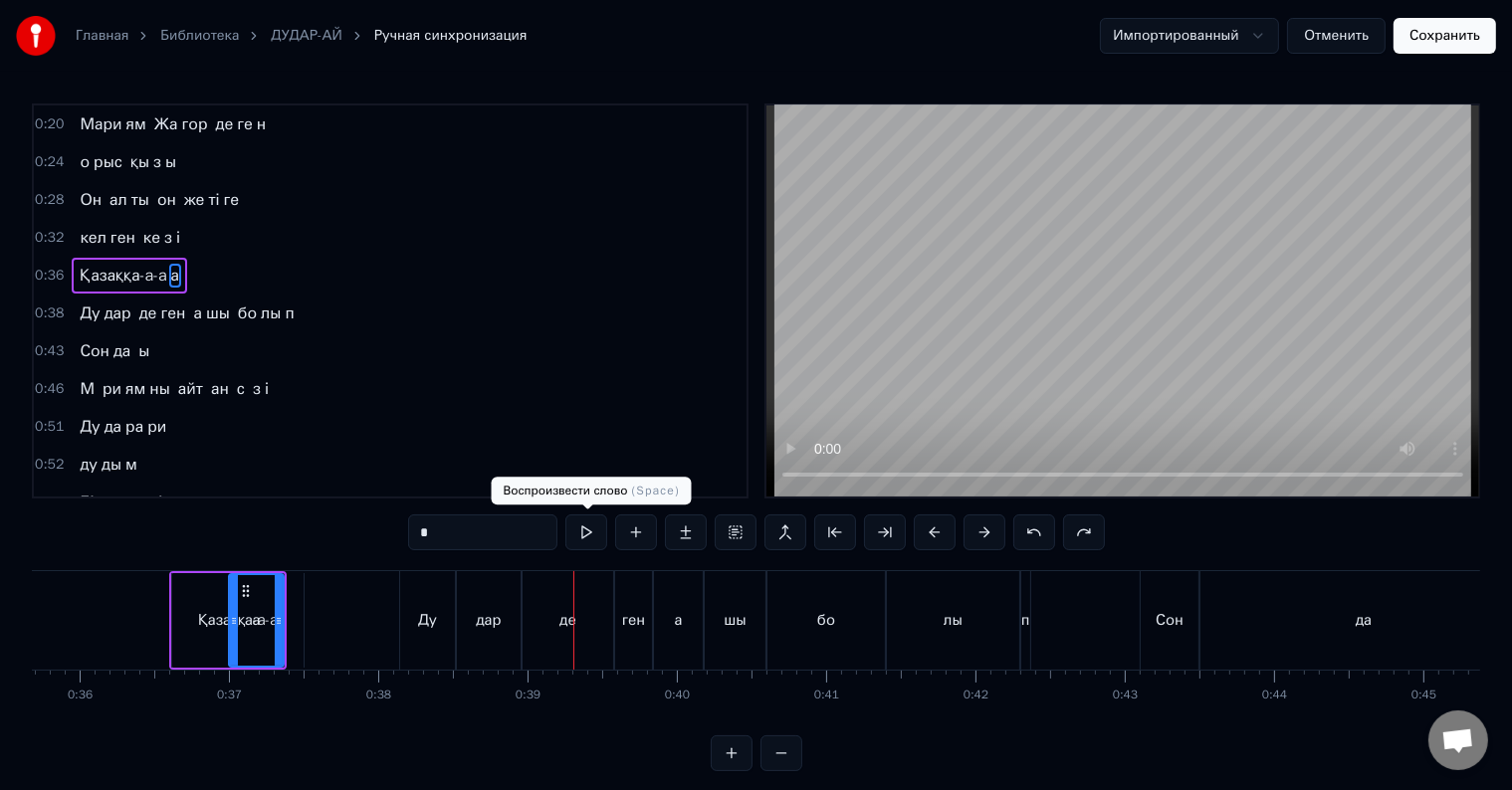 click at bounding box center [586, 532] 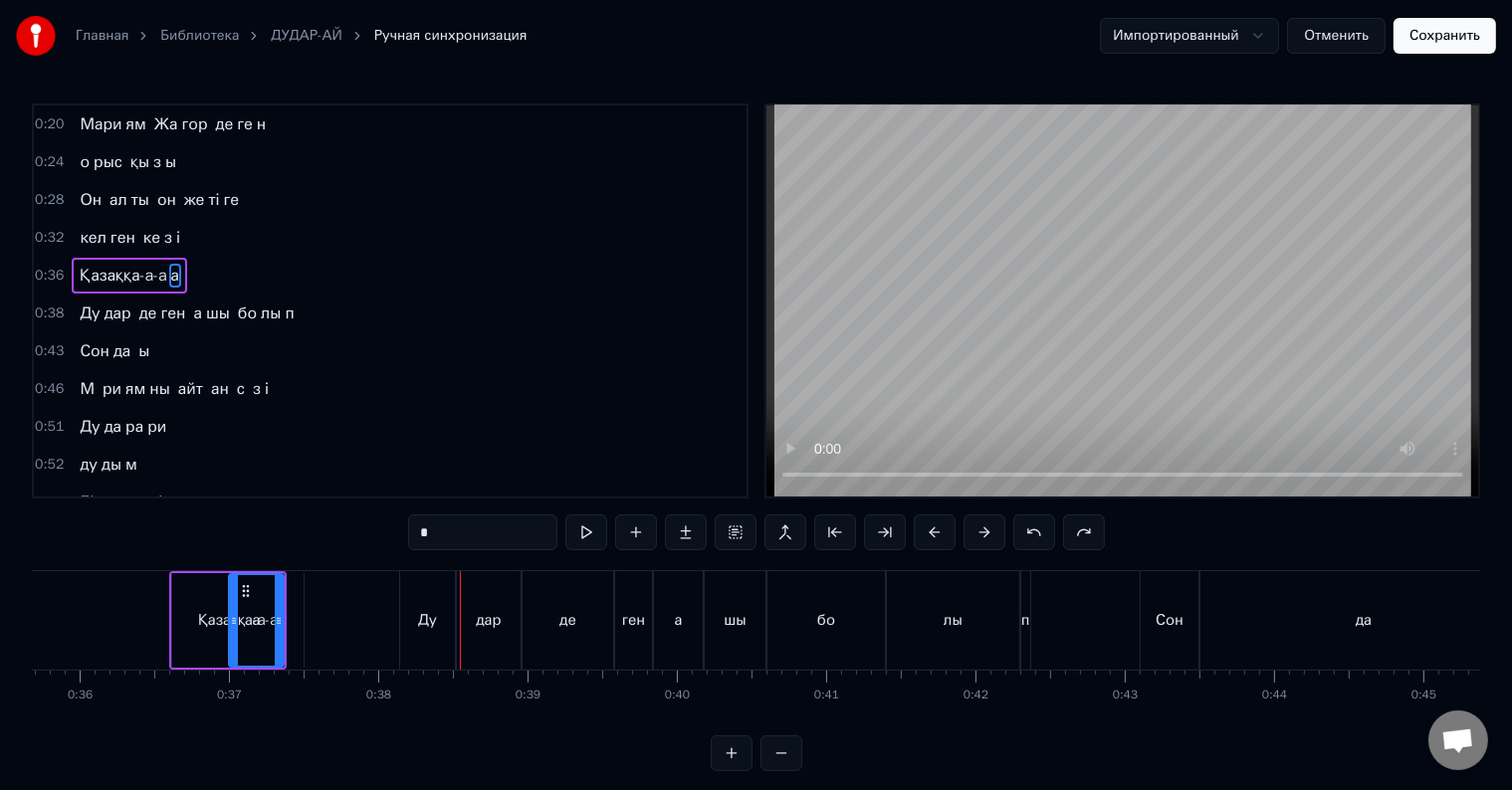 click on "а" at bounding box center (678, 620) 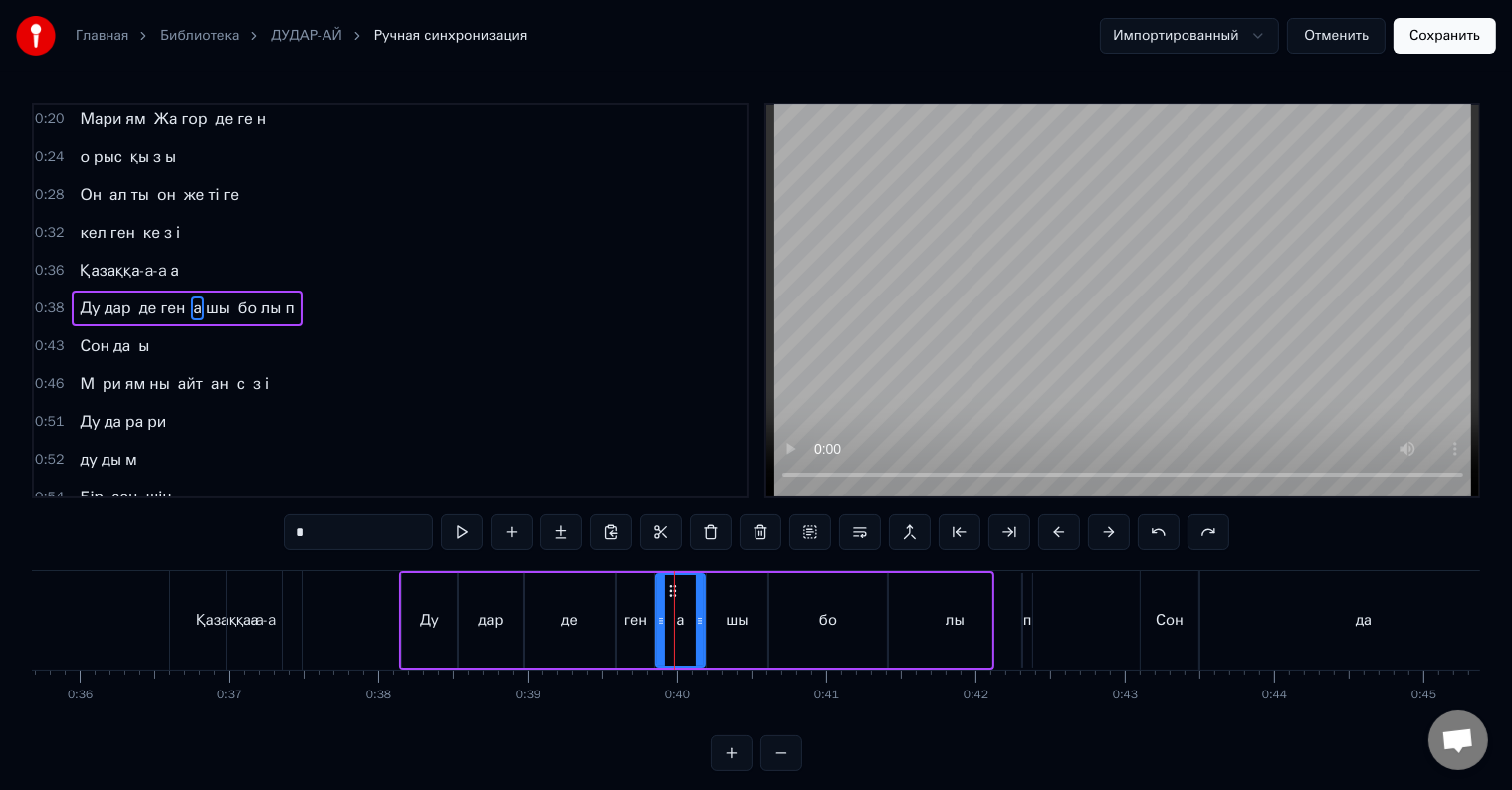 click on "*" at bounding box center (358, 532) 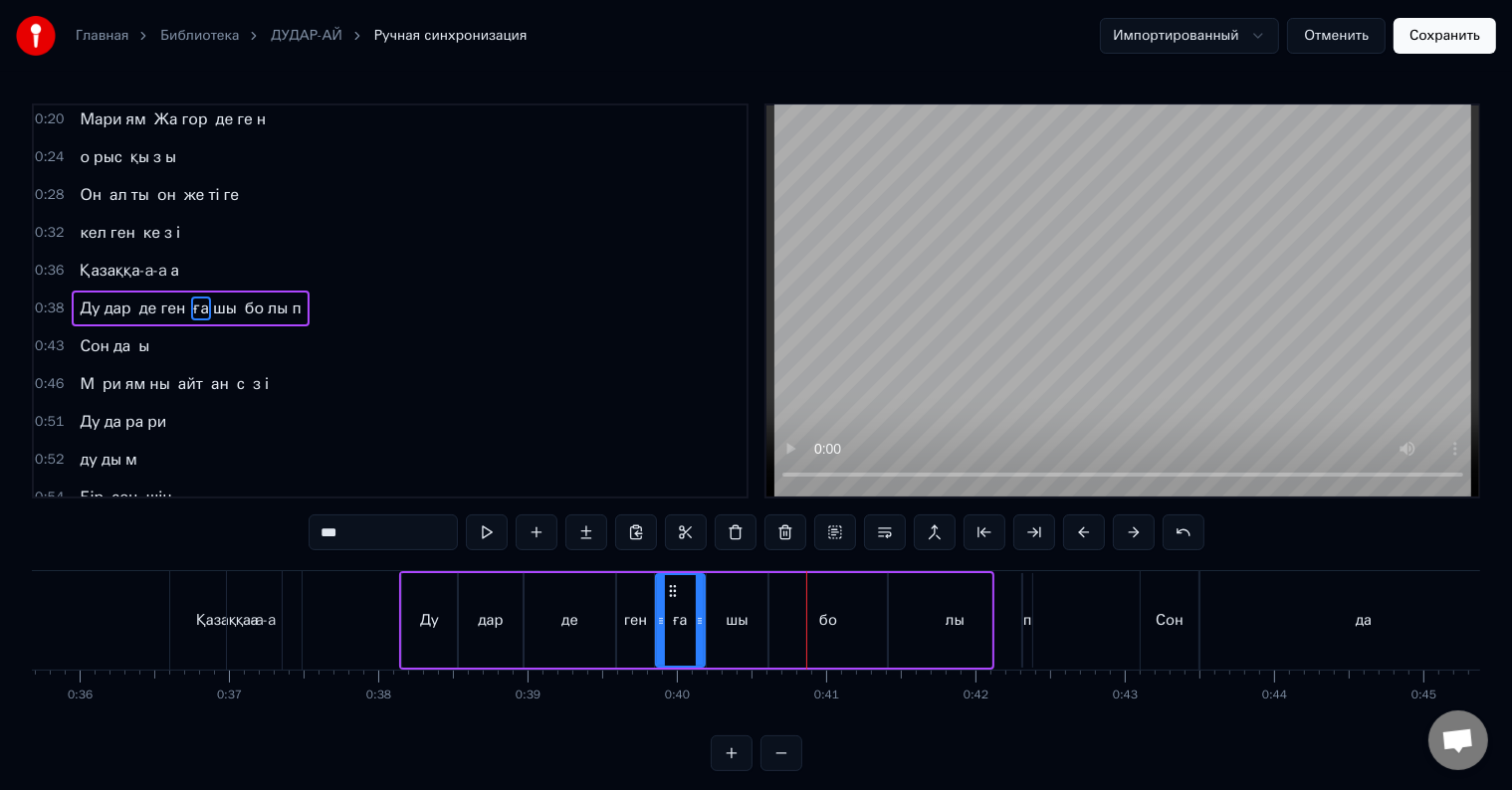 click on "шы" at bounding box center (225, 308) 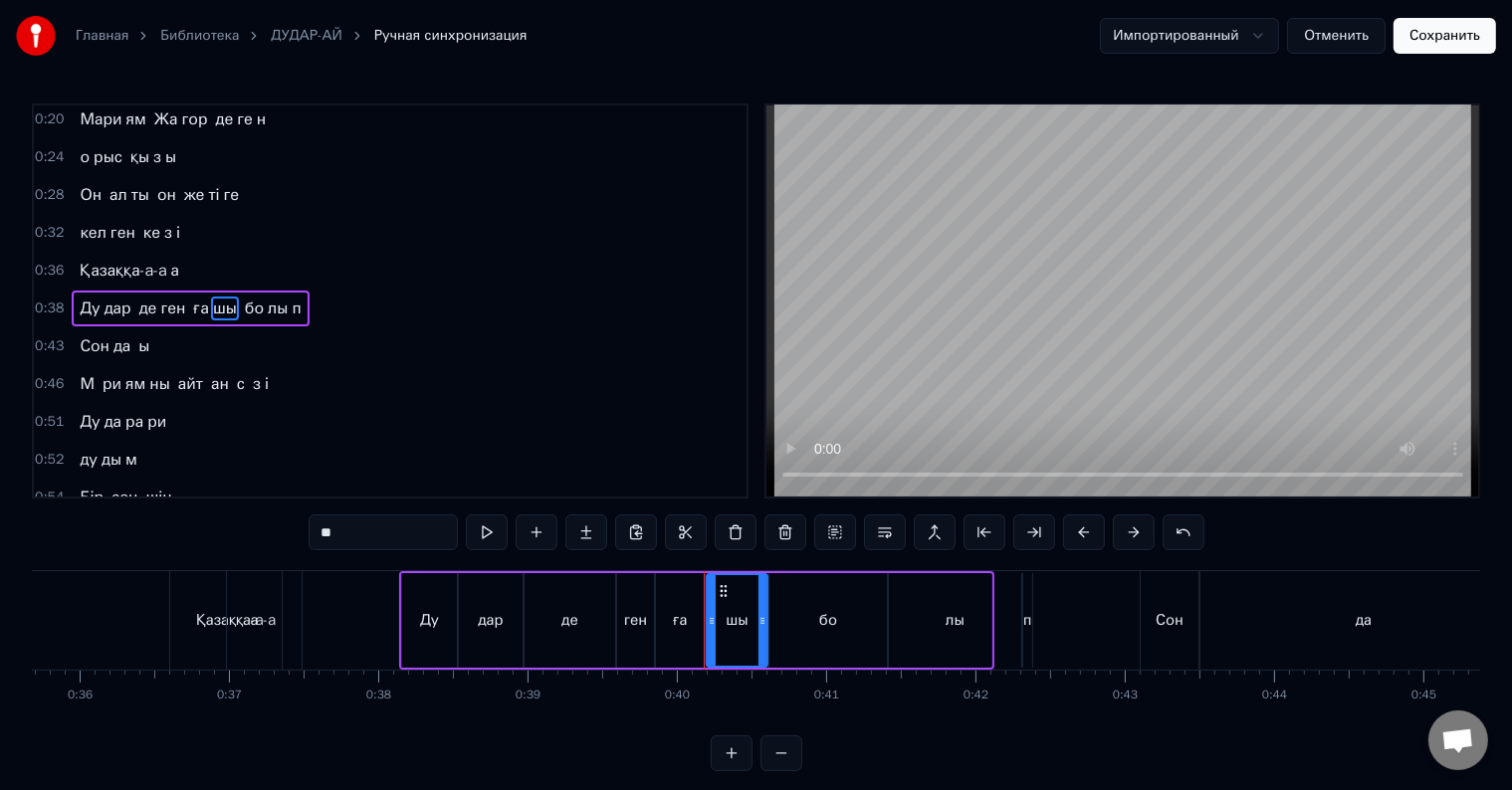 click on "**" at bounding box center (383, 532) 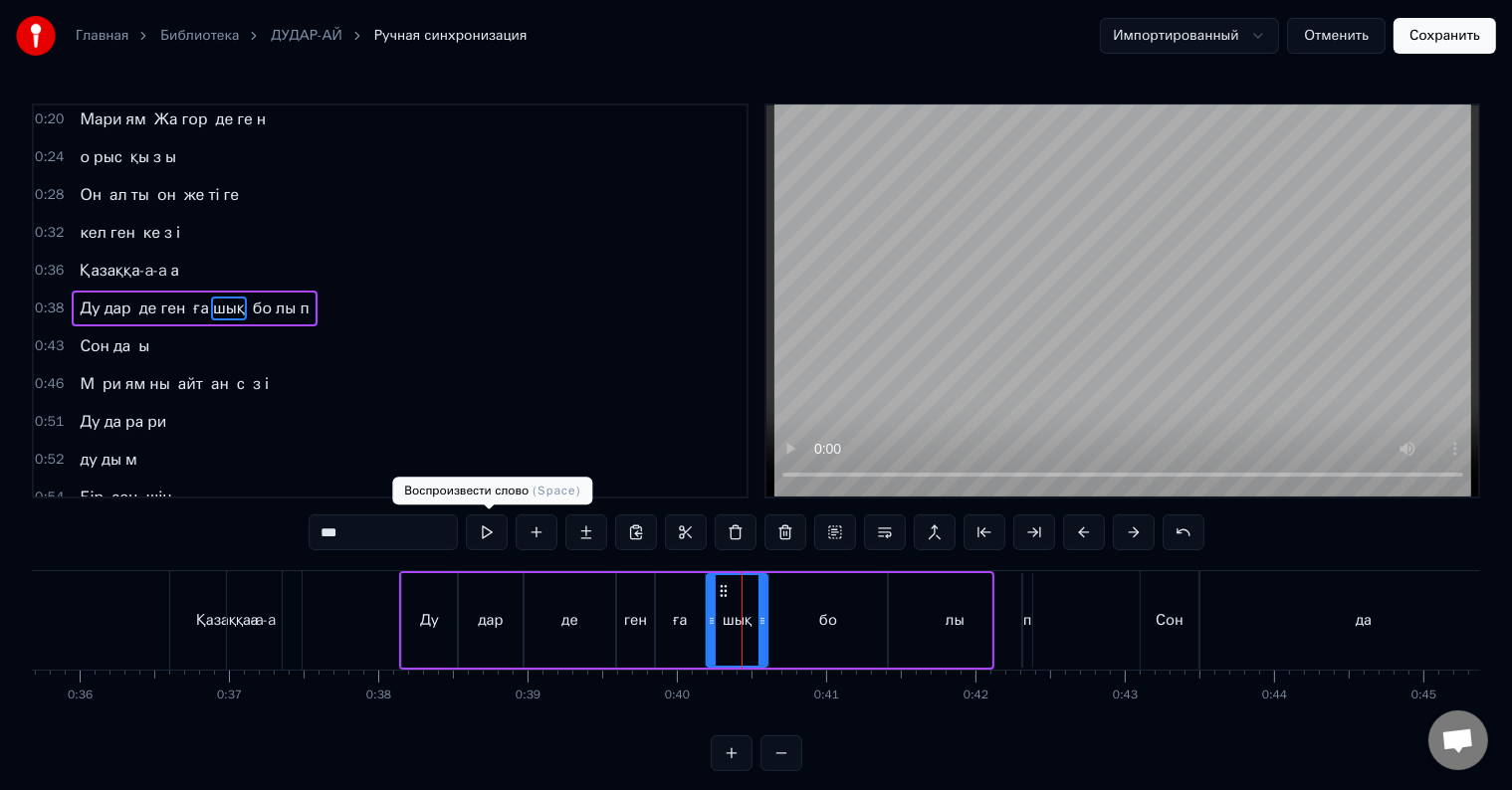 click at bounding box center (487, 532) 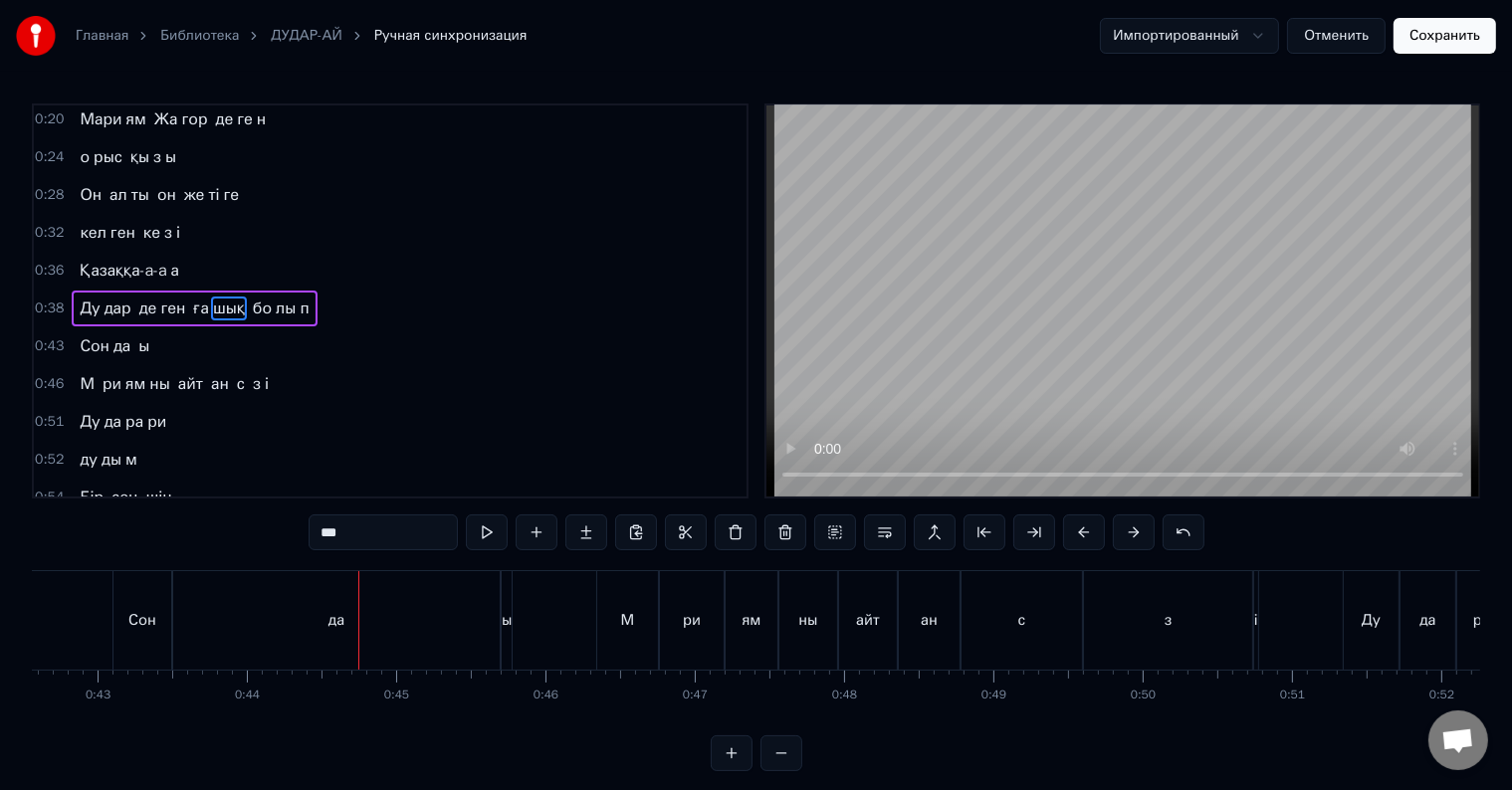 scroll, scrollTop: 0, scrollLeft: 6581, axis: horizontal 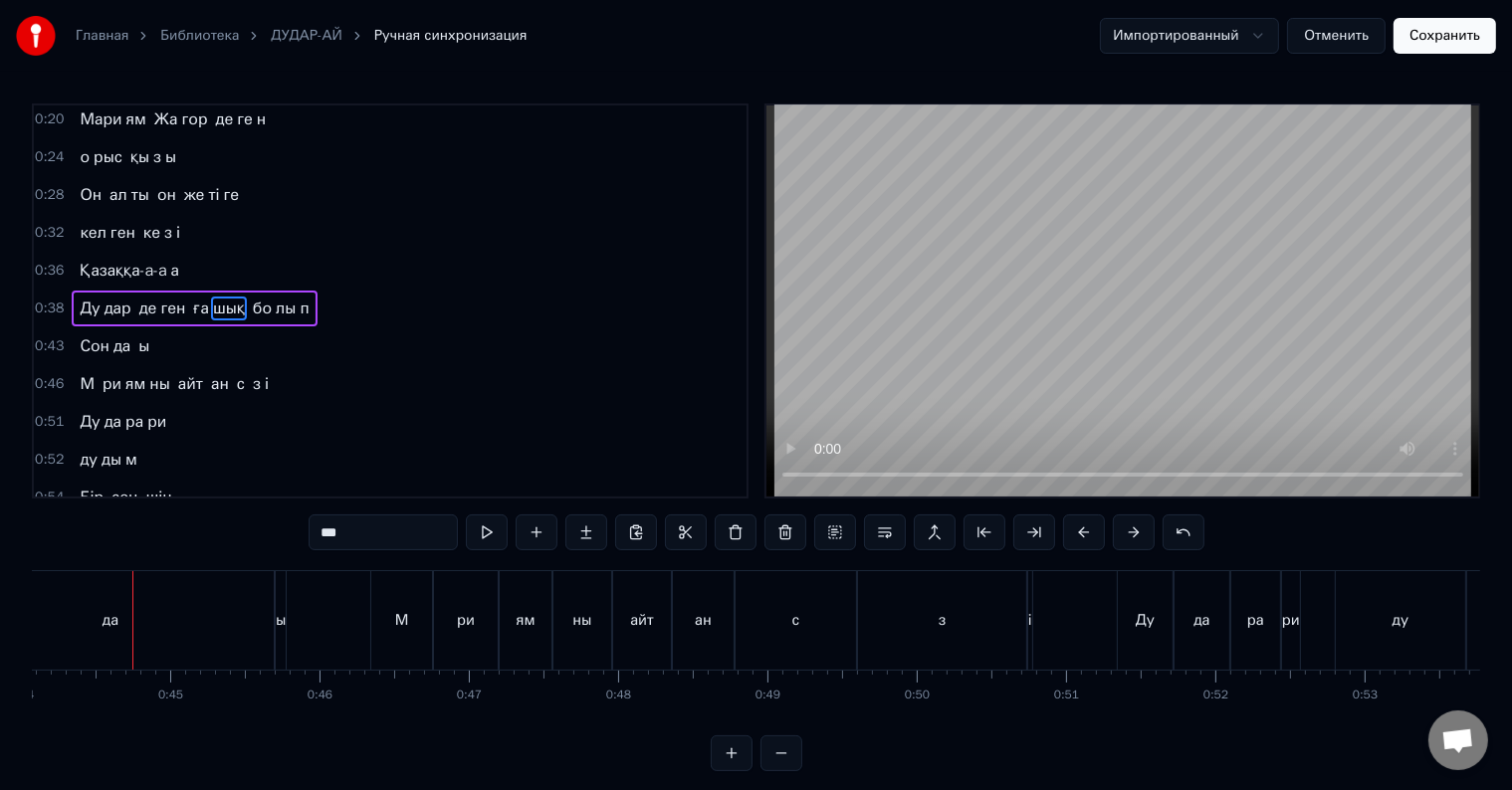 click on "ы" at bounding box center (281, 620) 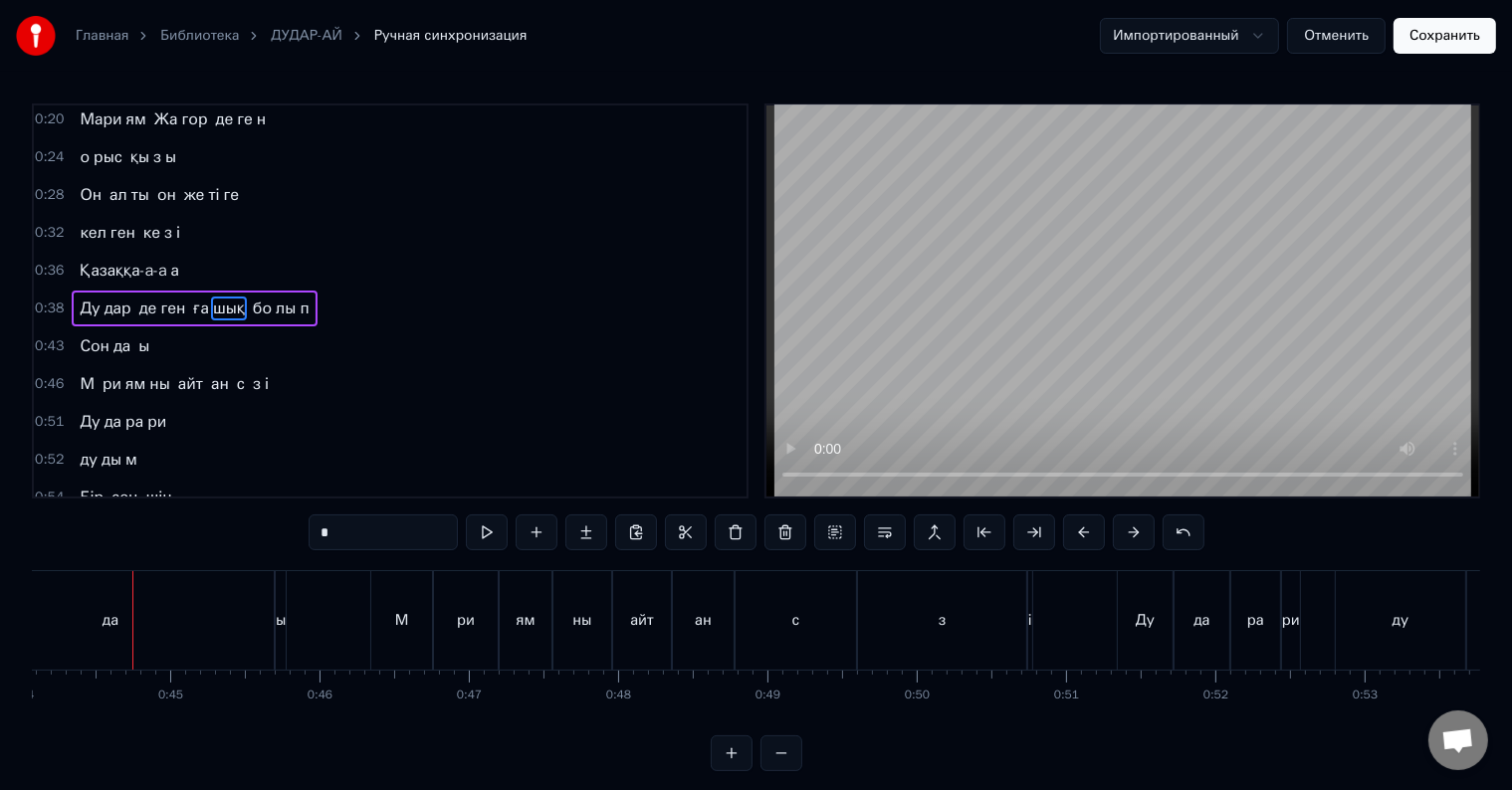 scroll, scrollTop: 42, scrollLeft: 0, axis: vertical 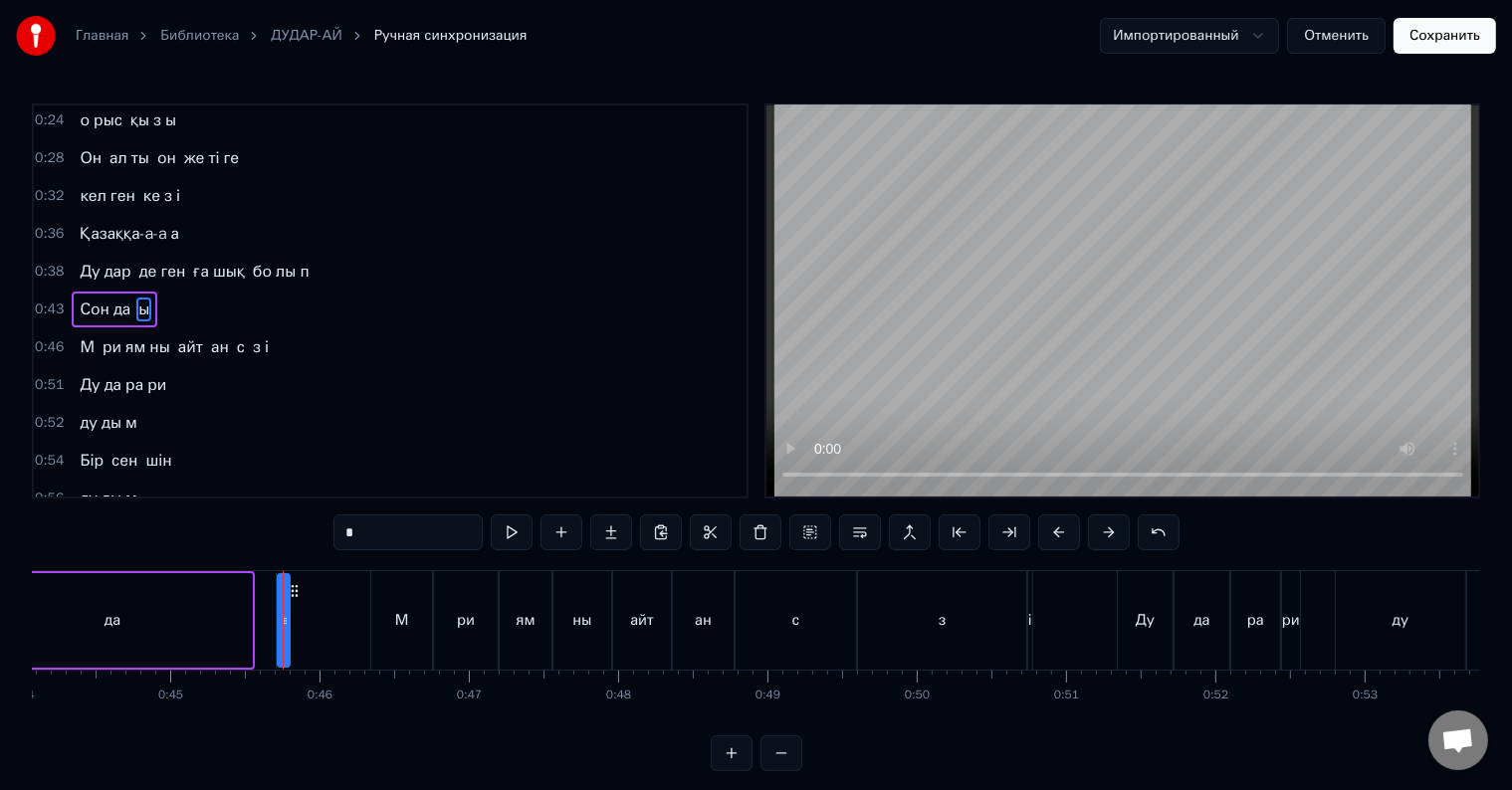 click on "*" at bounding box center (408, 532) 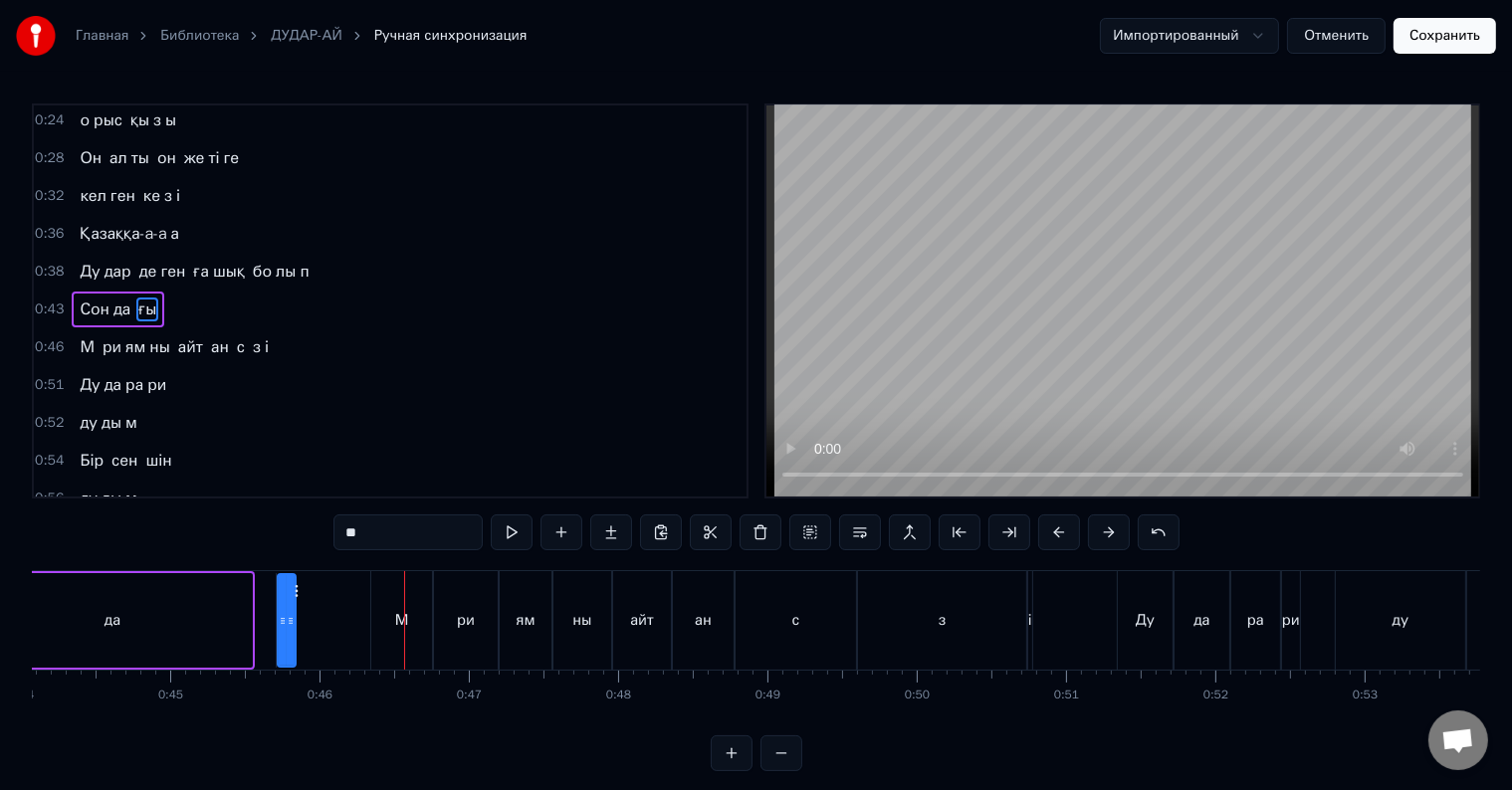 click on "да" at bounding box center (112, 620) 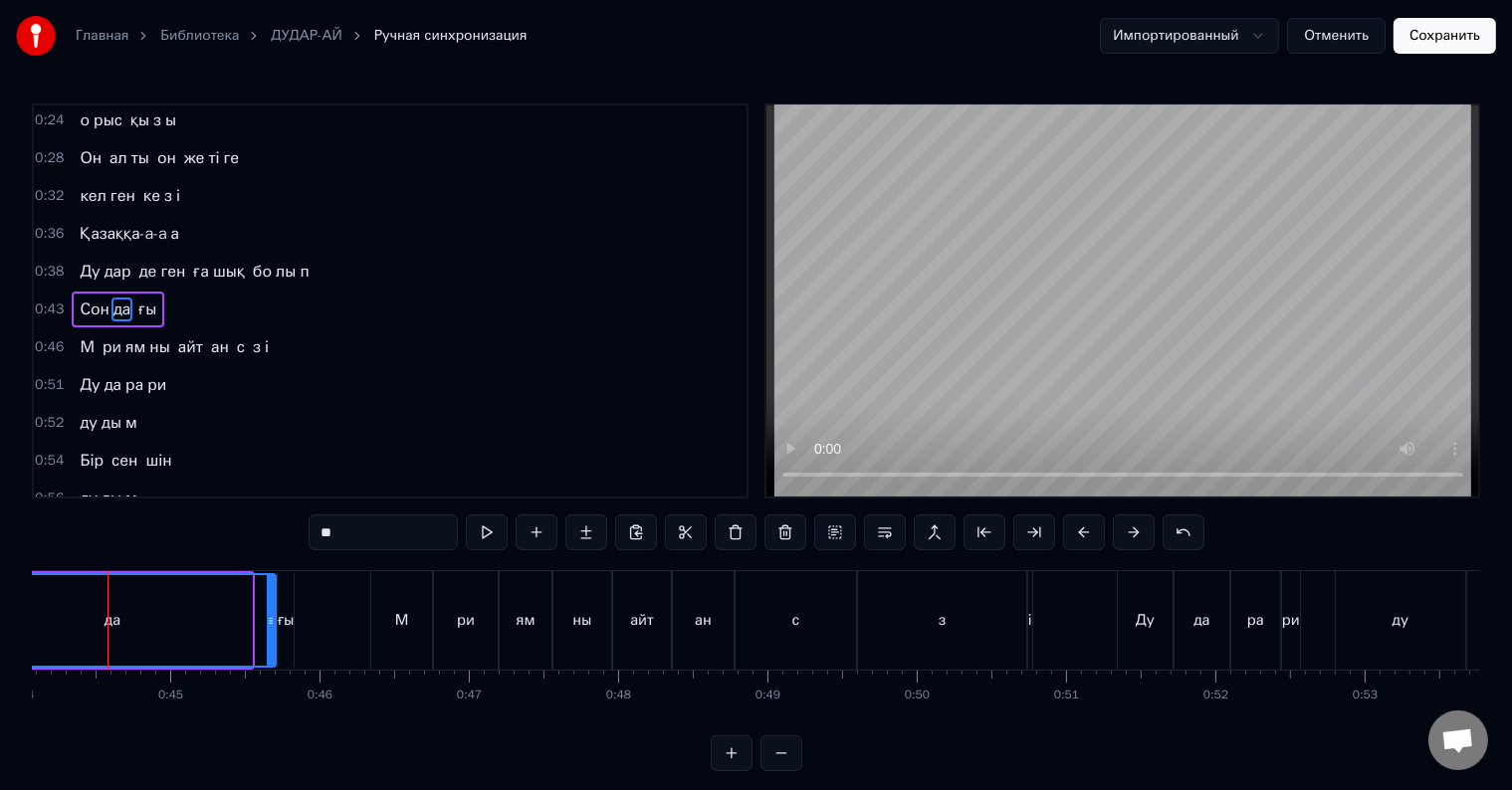 scroll, scrollTop: 0, scrollLeft: 6556, axis: horizontal 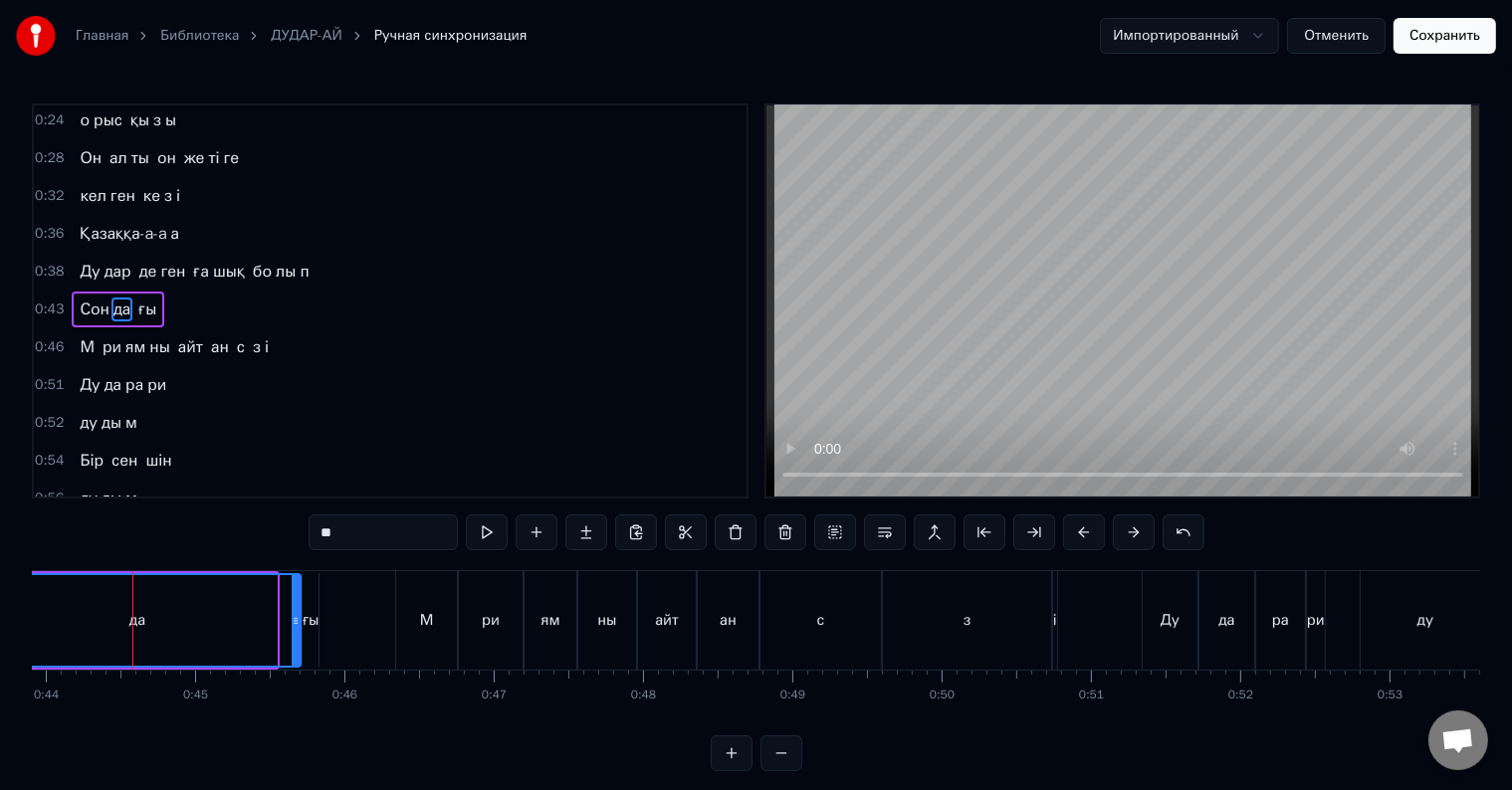 click on "ғы" at bounding box center [311, 620] 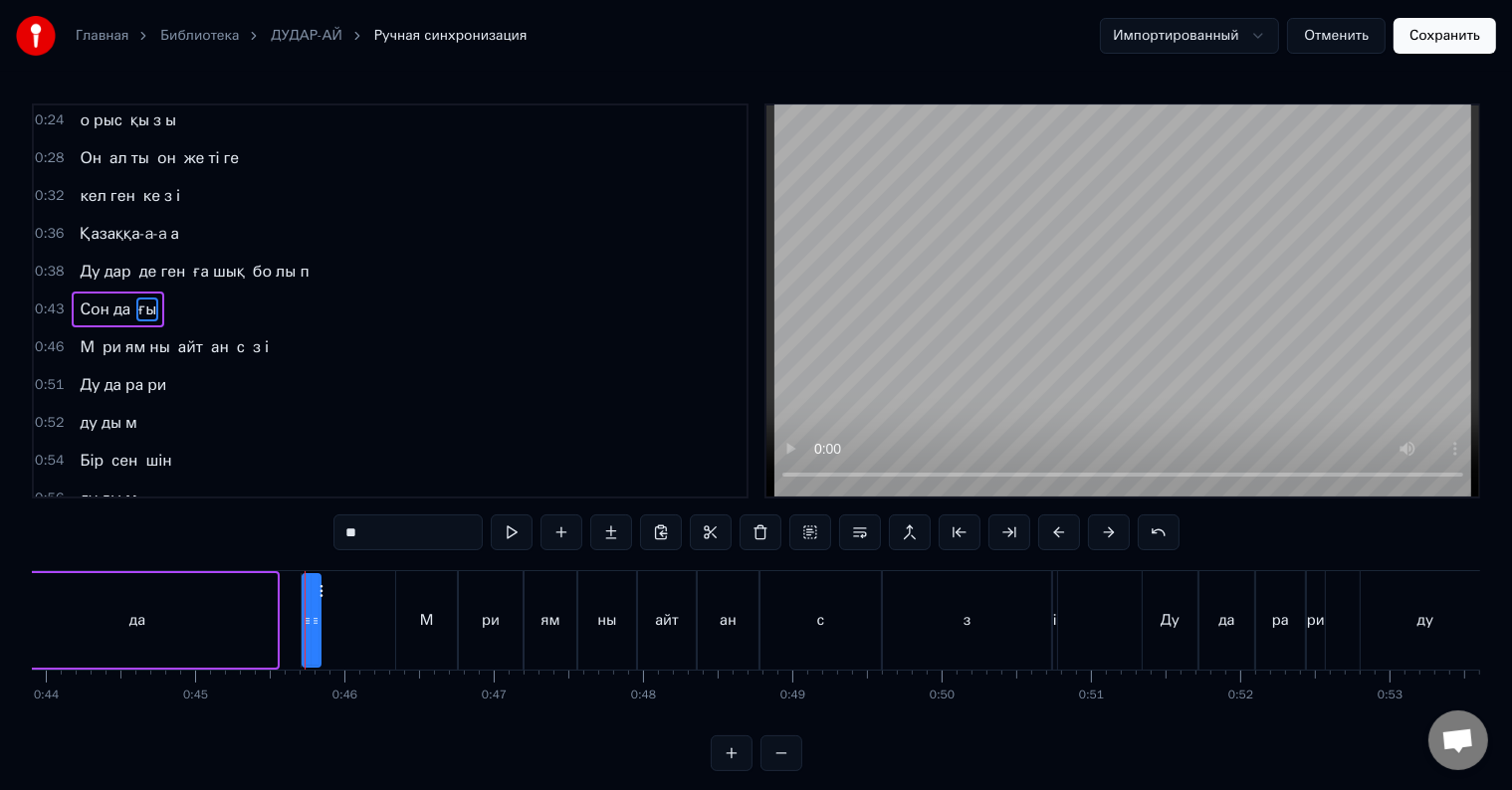 drag, startPoint x: 371, startPoint y: 531, endPoint x: 346, endPoint y: 537, distance: 25.70992 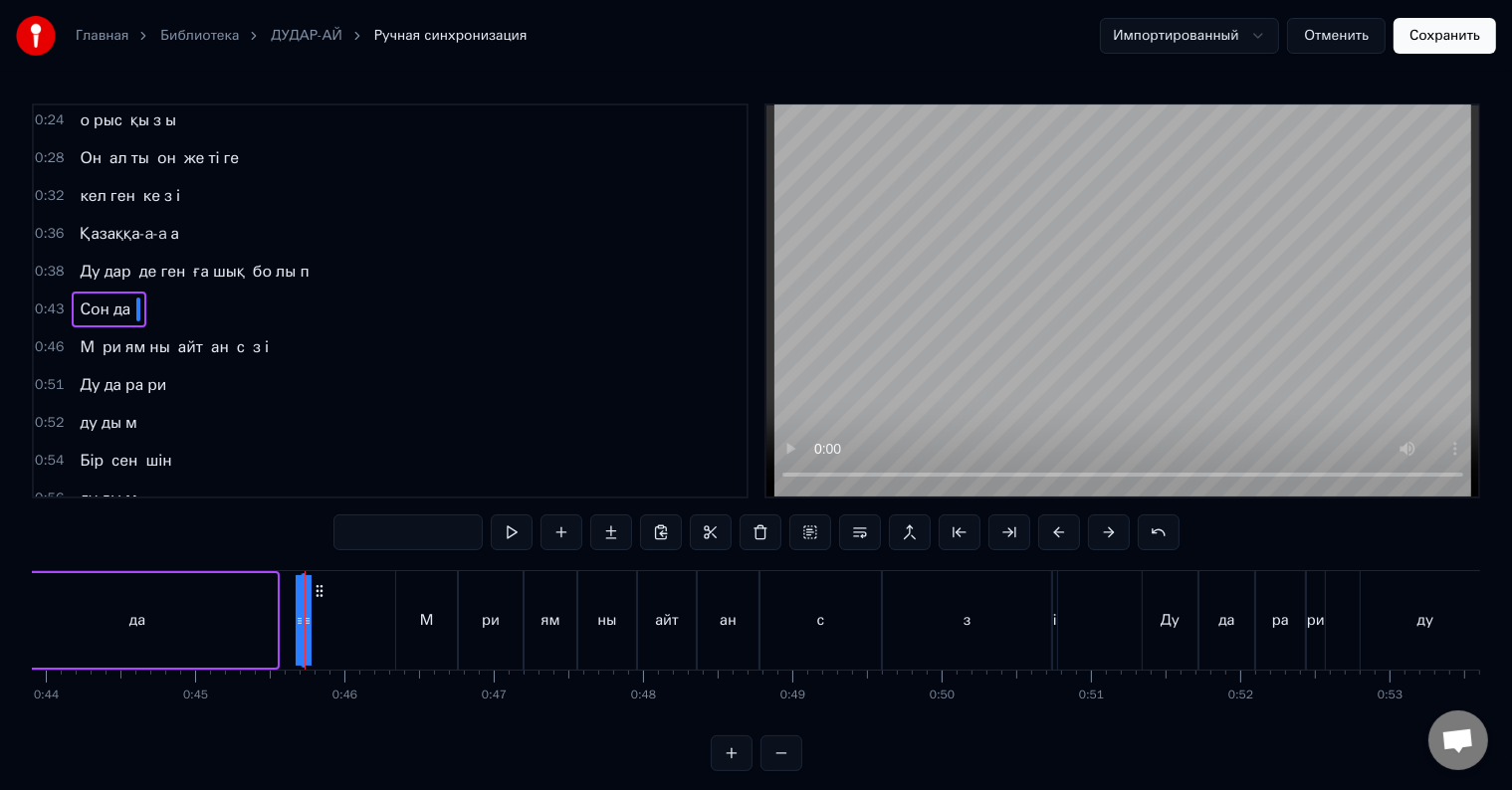 click on "да" at bounding box center (137, 620) 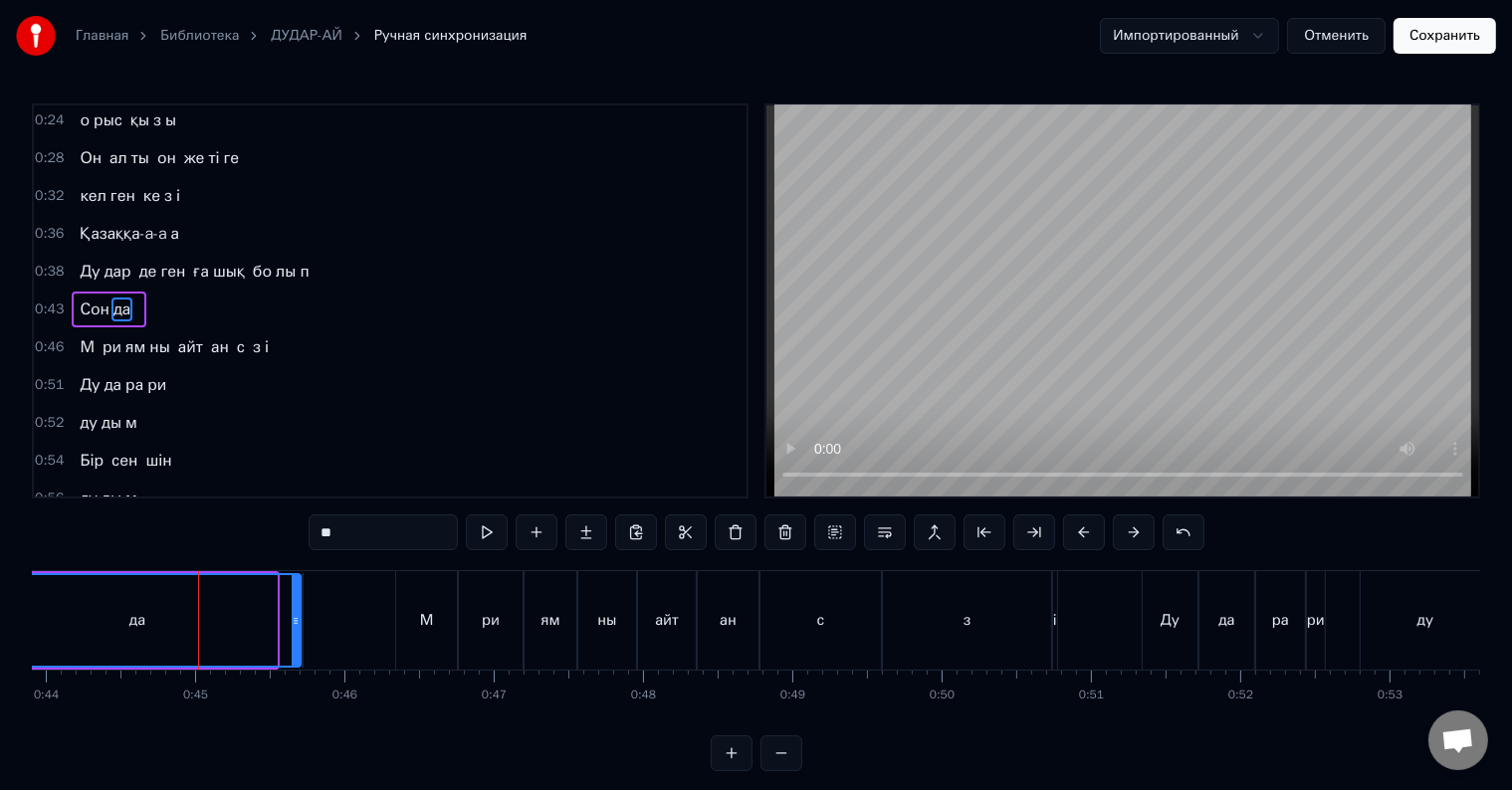 click on "**" at bounding box center [383, 532] 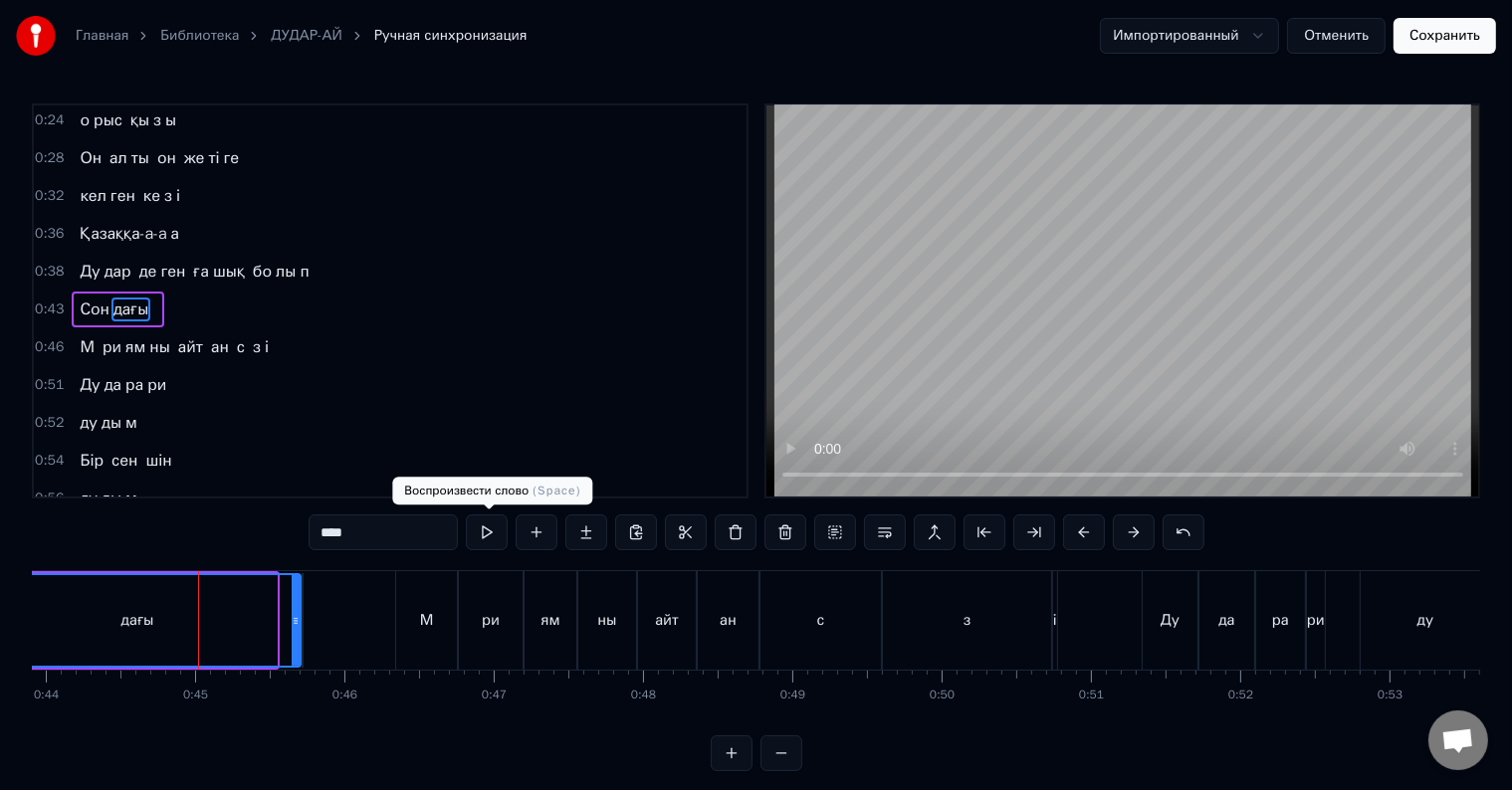 click at bounding box center (487, 532) 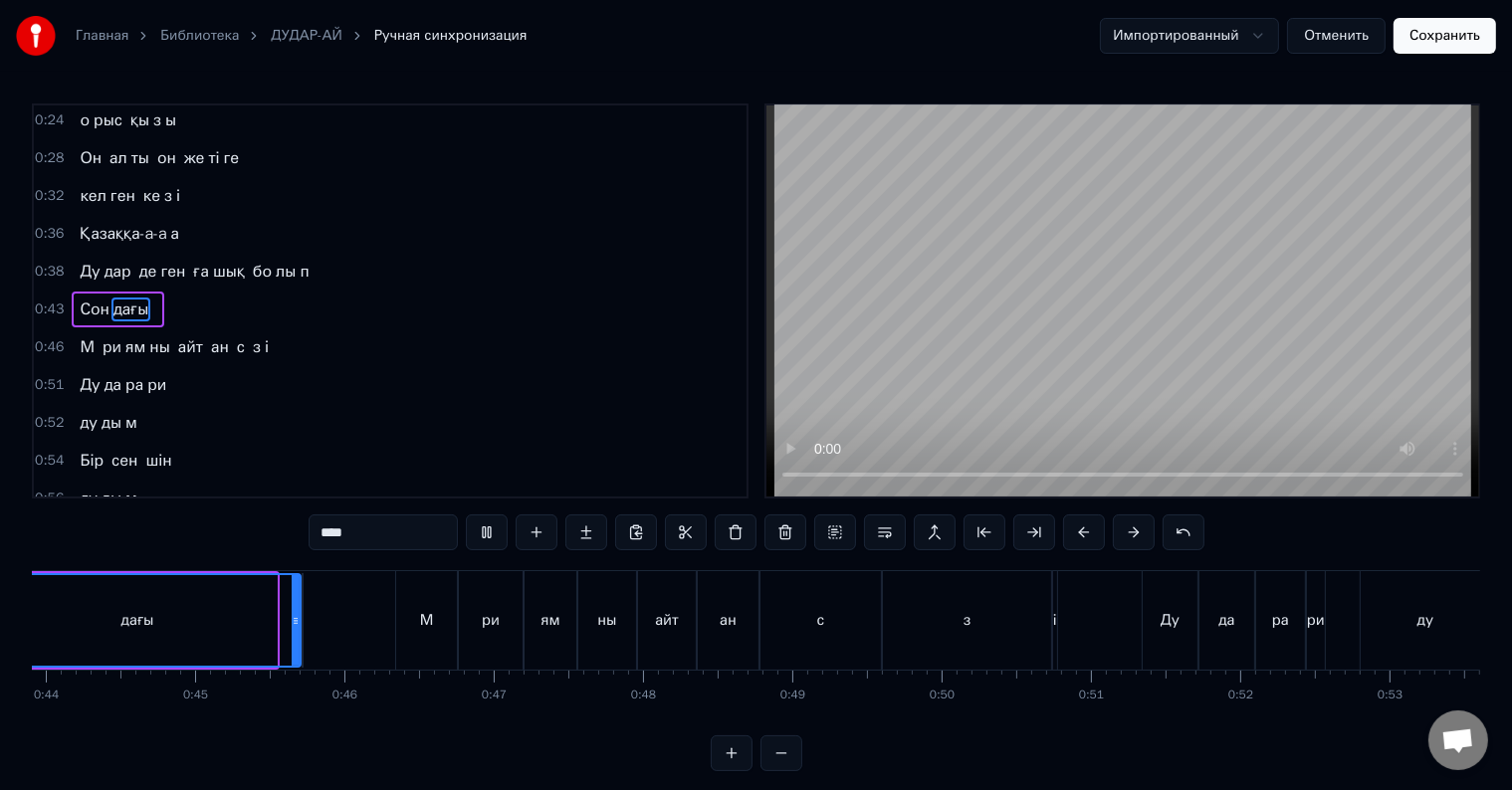scroll, scrollTop: 0, scrollLeft: 6394, axis: horizontal 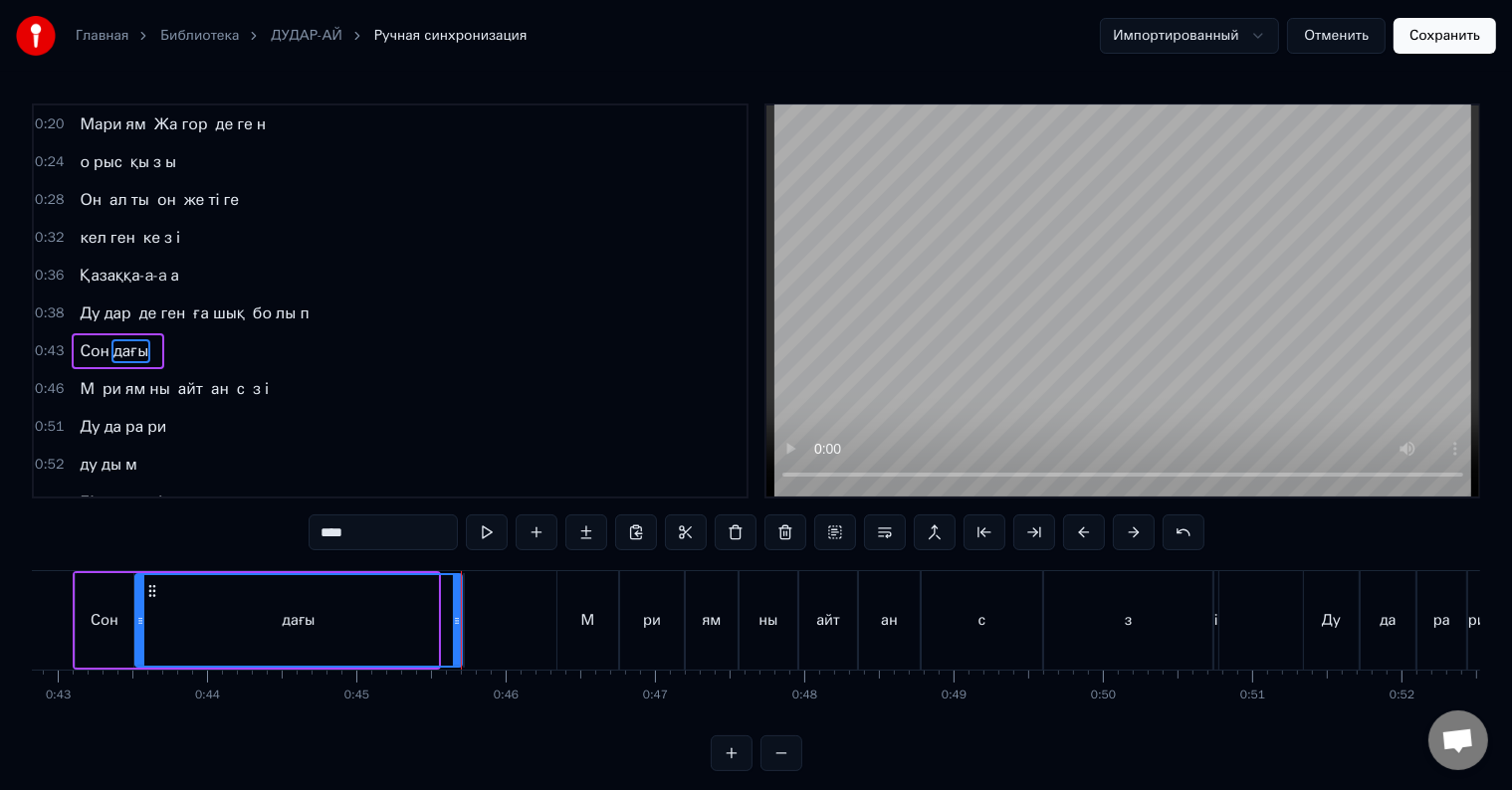 click on "Мари" at bounding box center (101, 124) 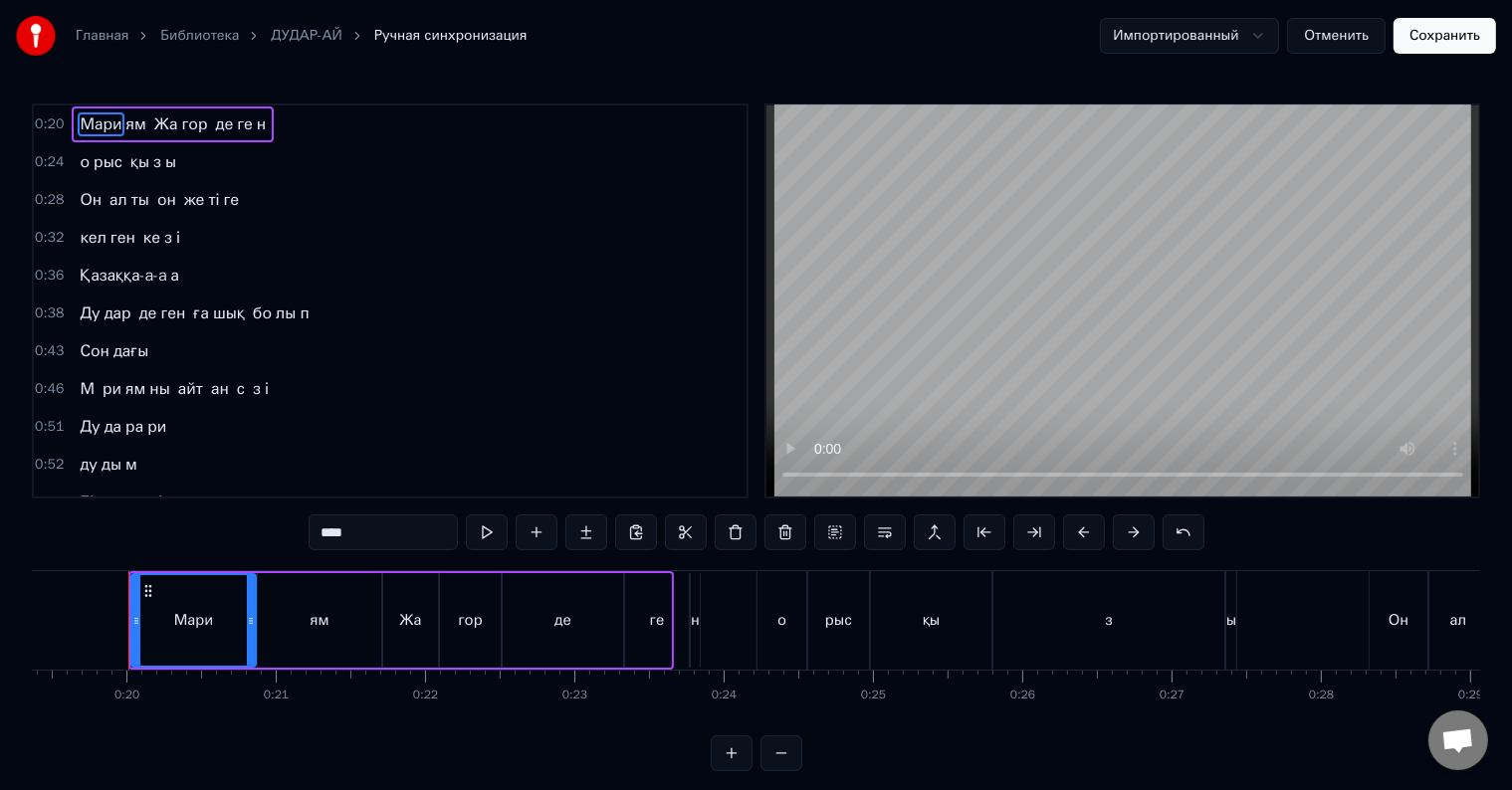 scroll, scrollTop: 0, scrollLeft: 2888, axis: horizontal 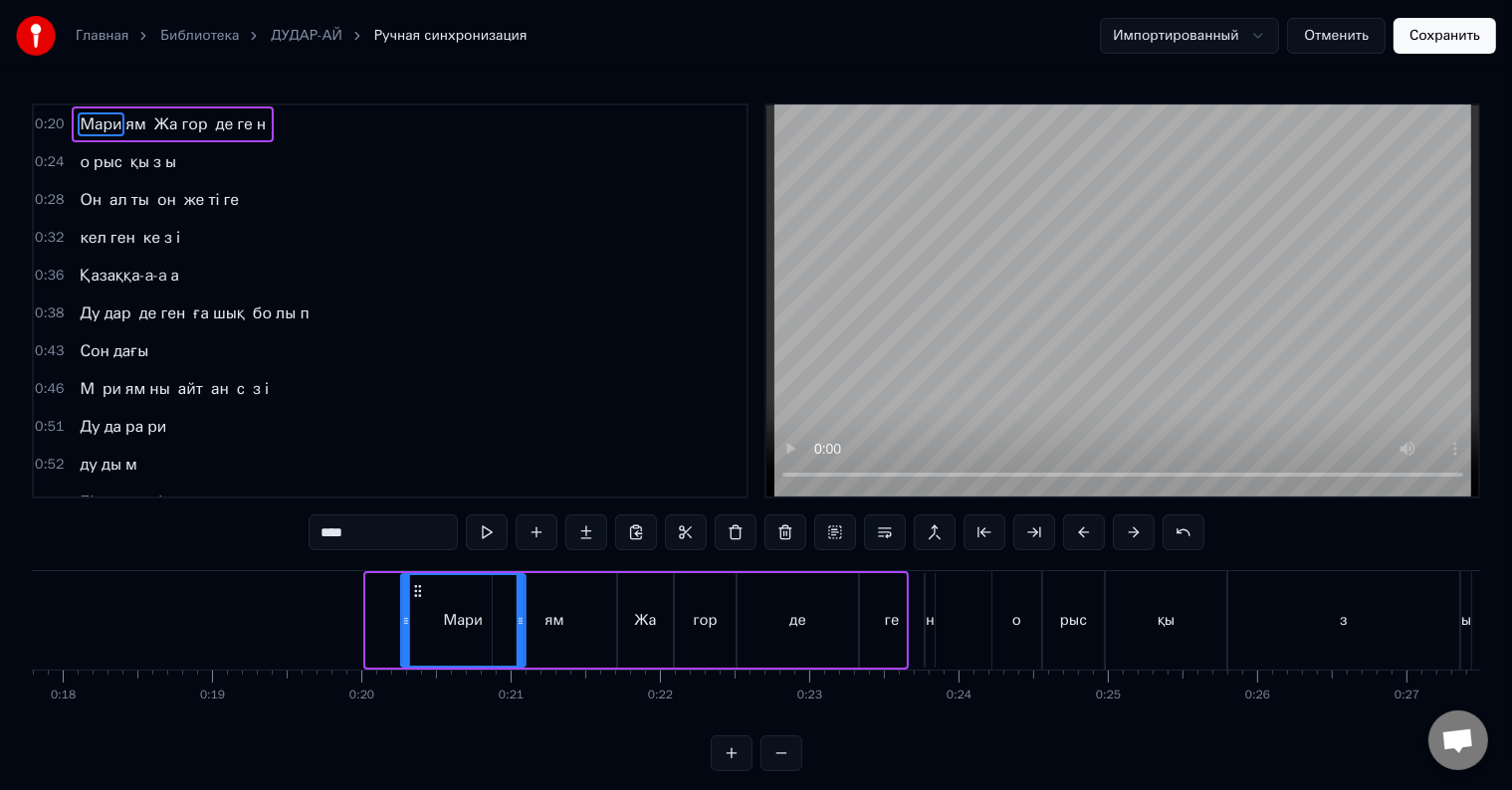 drag, startPoint x: 384, startPoint y: 587, endPoint x: 419, endPoint y: 587, distance: 35 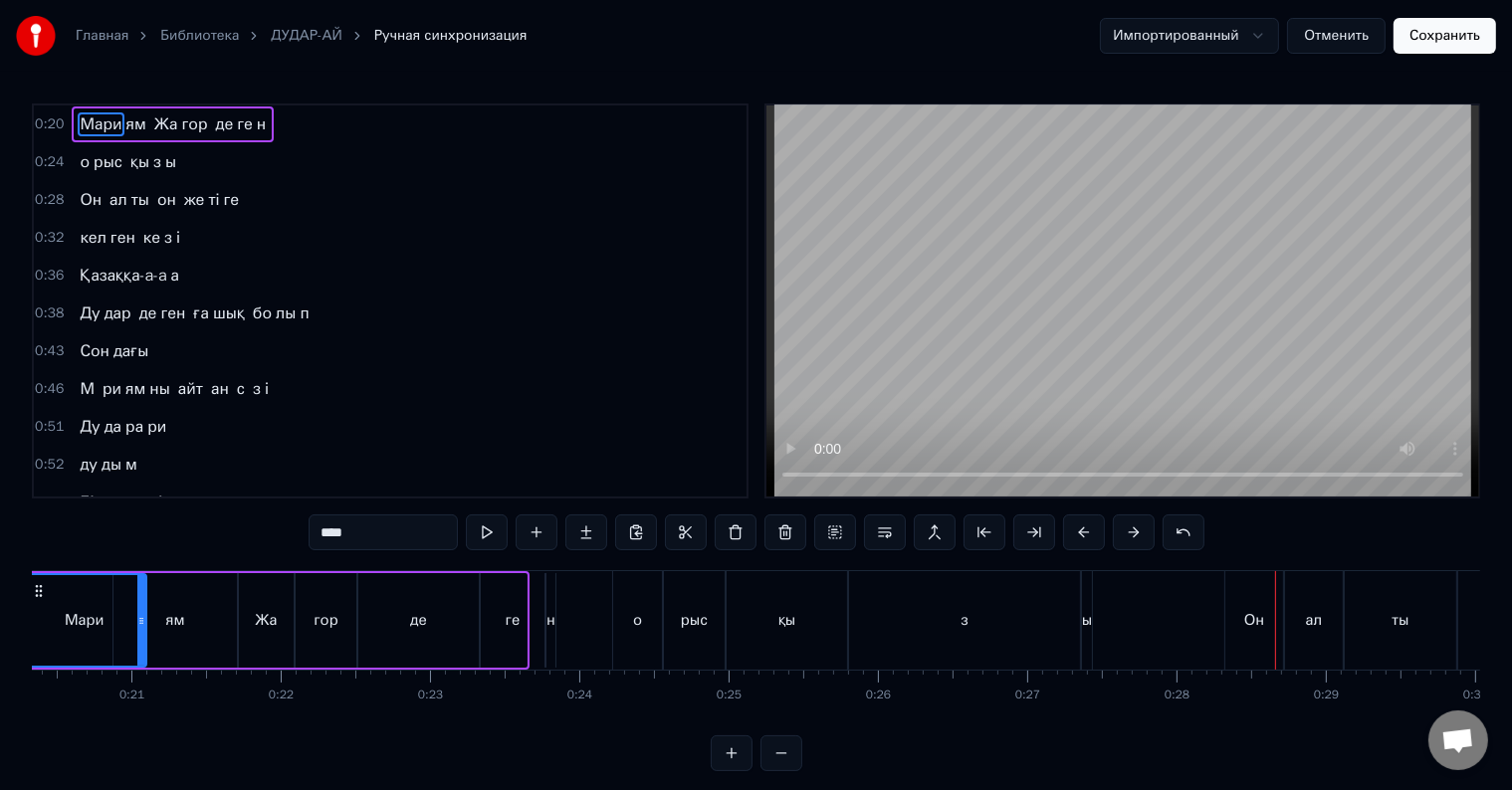 scroll, scrollTop: 0, scrollLeft: 3188, axis: horizontal 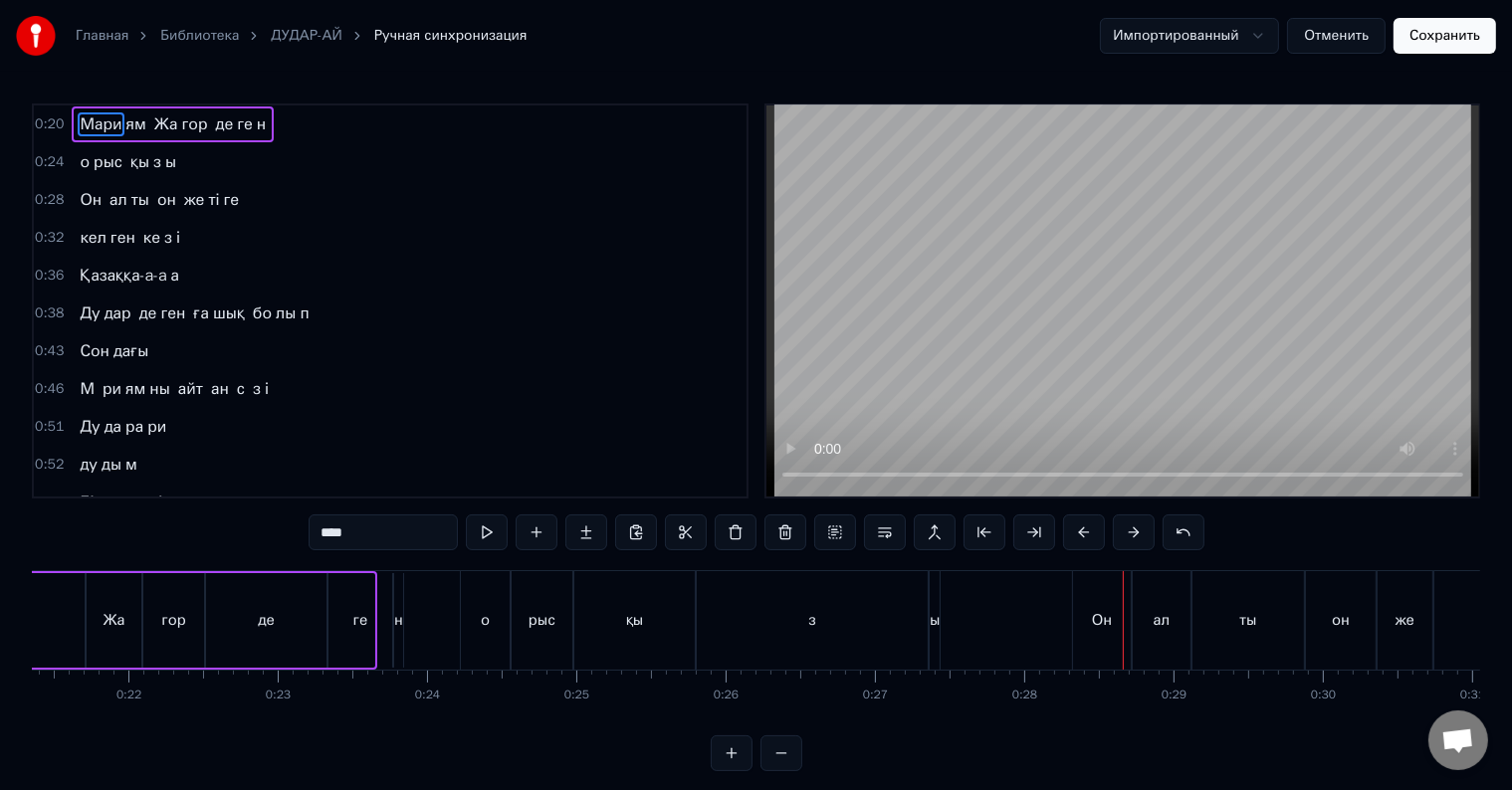 click on "з" at bounding box center (812, 620) 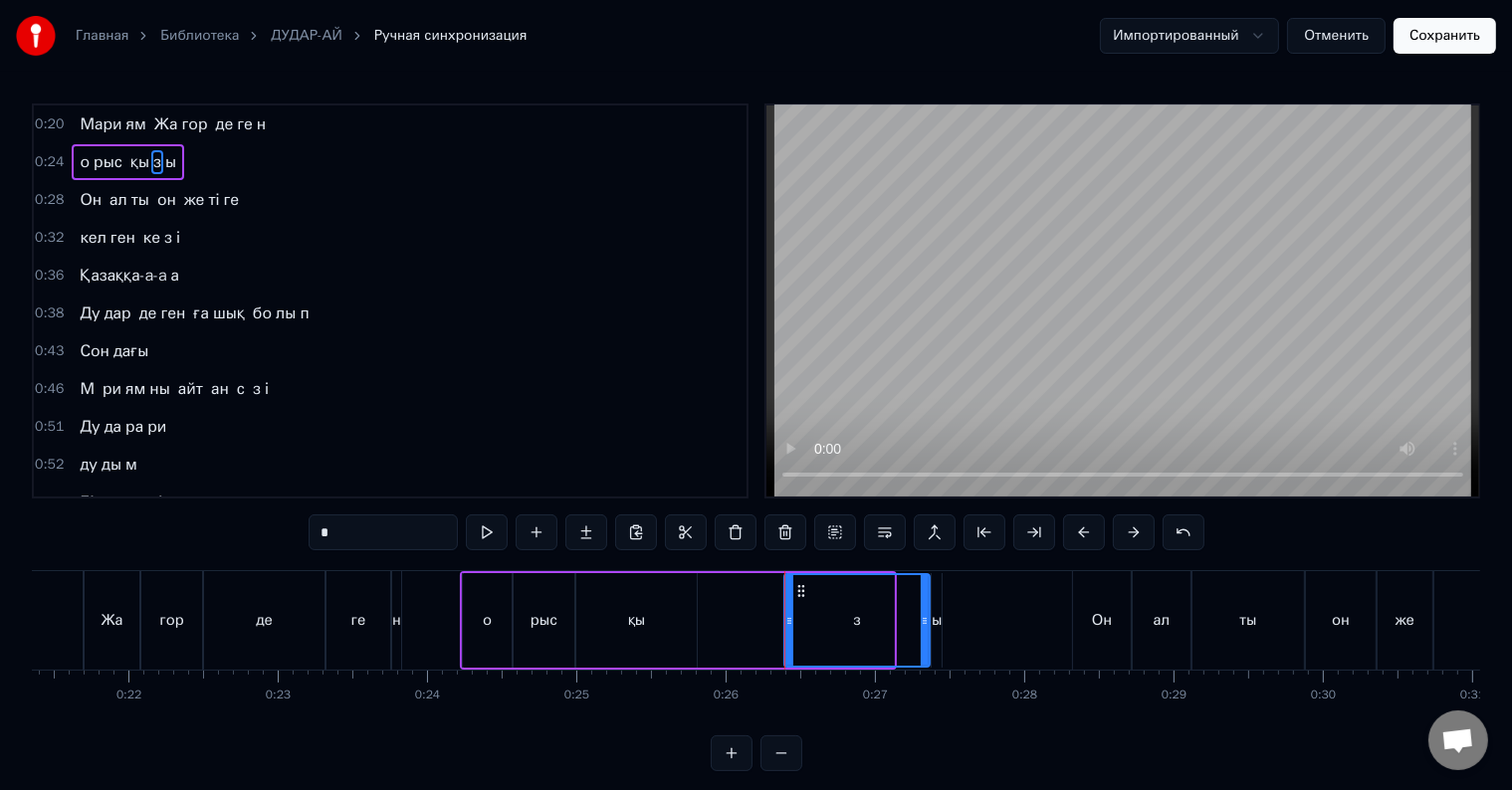 drag, startPoint x: 706, startPoint y: 609, endPoint x: 792, endPoint y: 617, distance: 86.37129 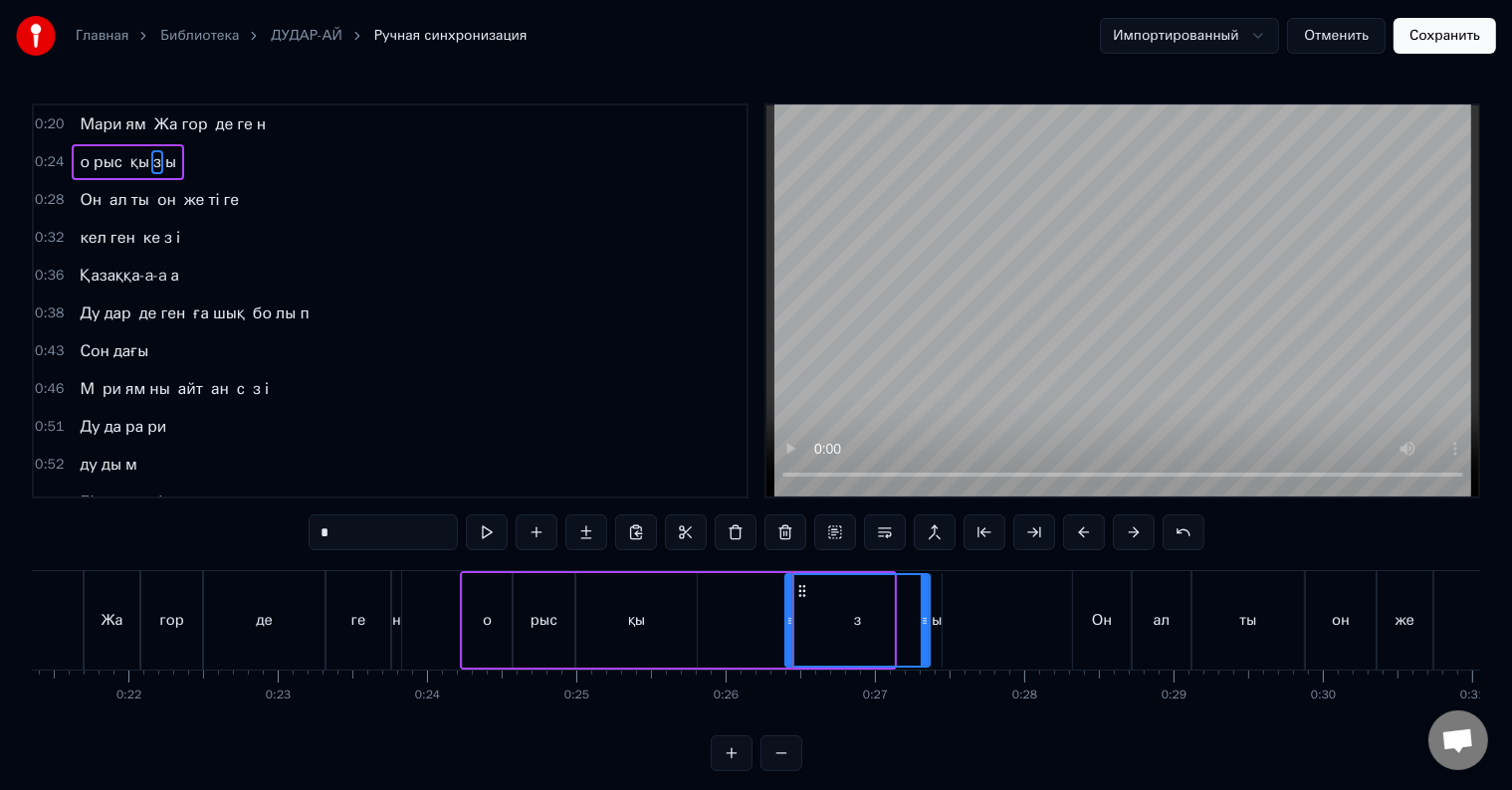 click on "қы" at bounding box center [636, 620] 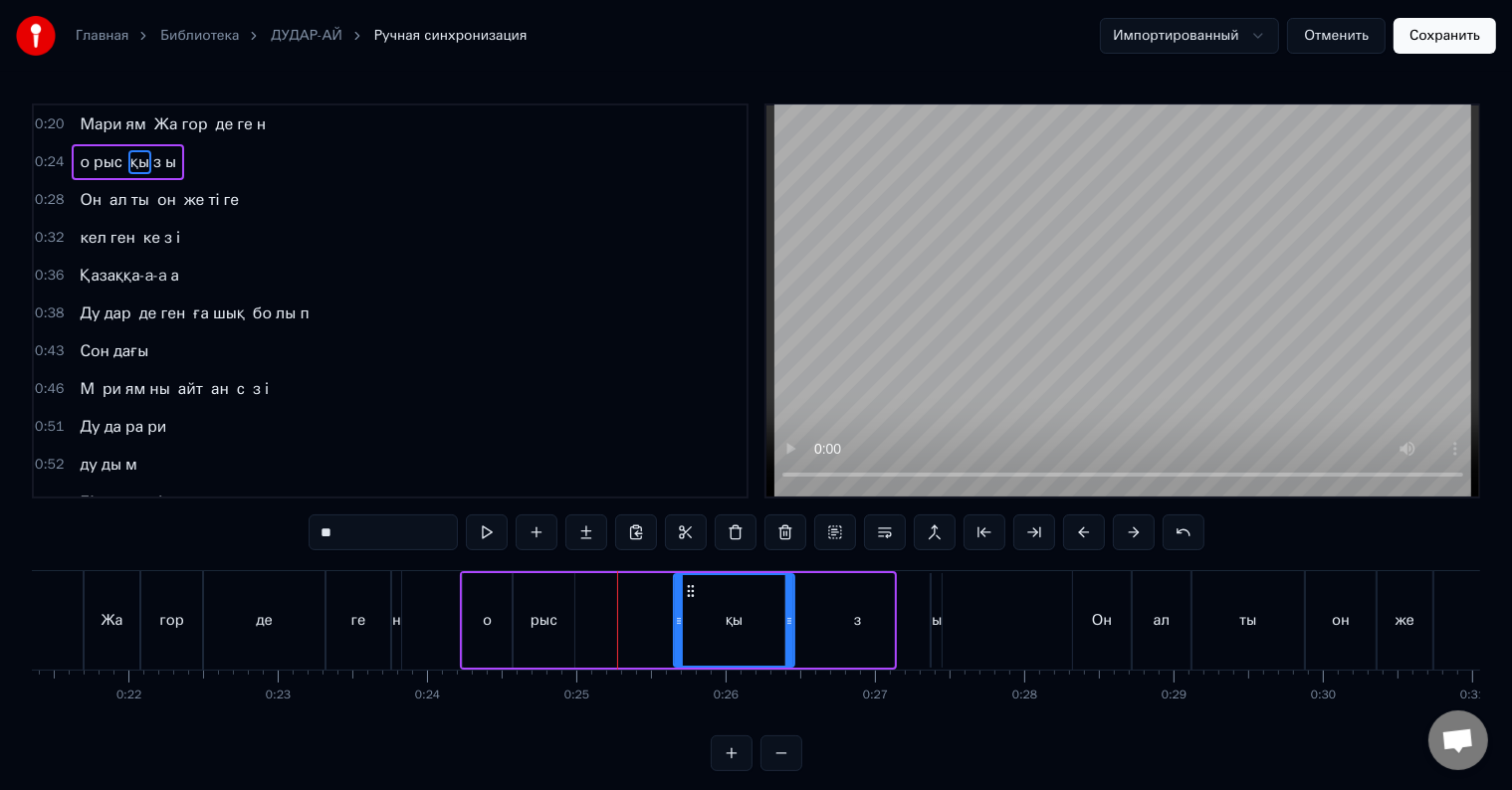 drag, startPoint x: 598, startPoint y: 590, endPoint x: 722, endPoint y: 603, distance: 124.67959 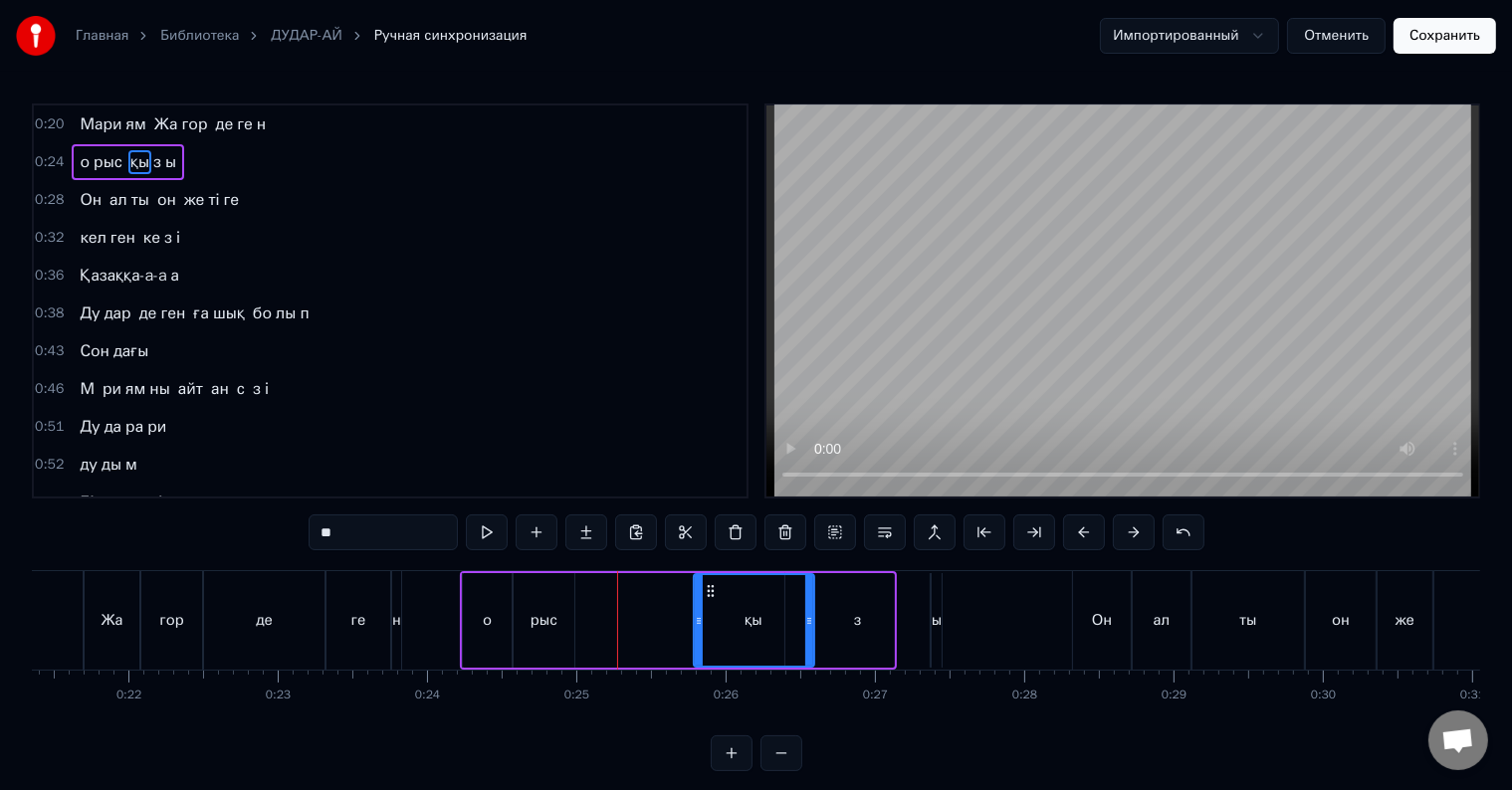 click on "з" at bounding box center [857, 620] 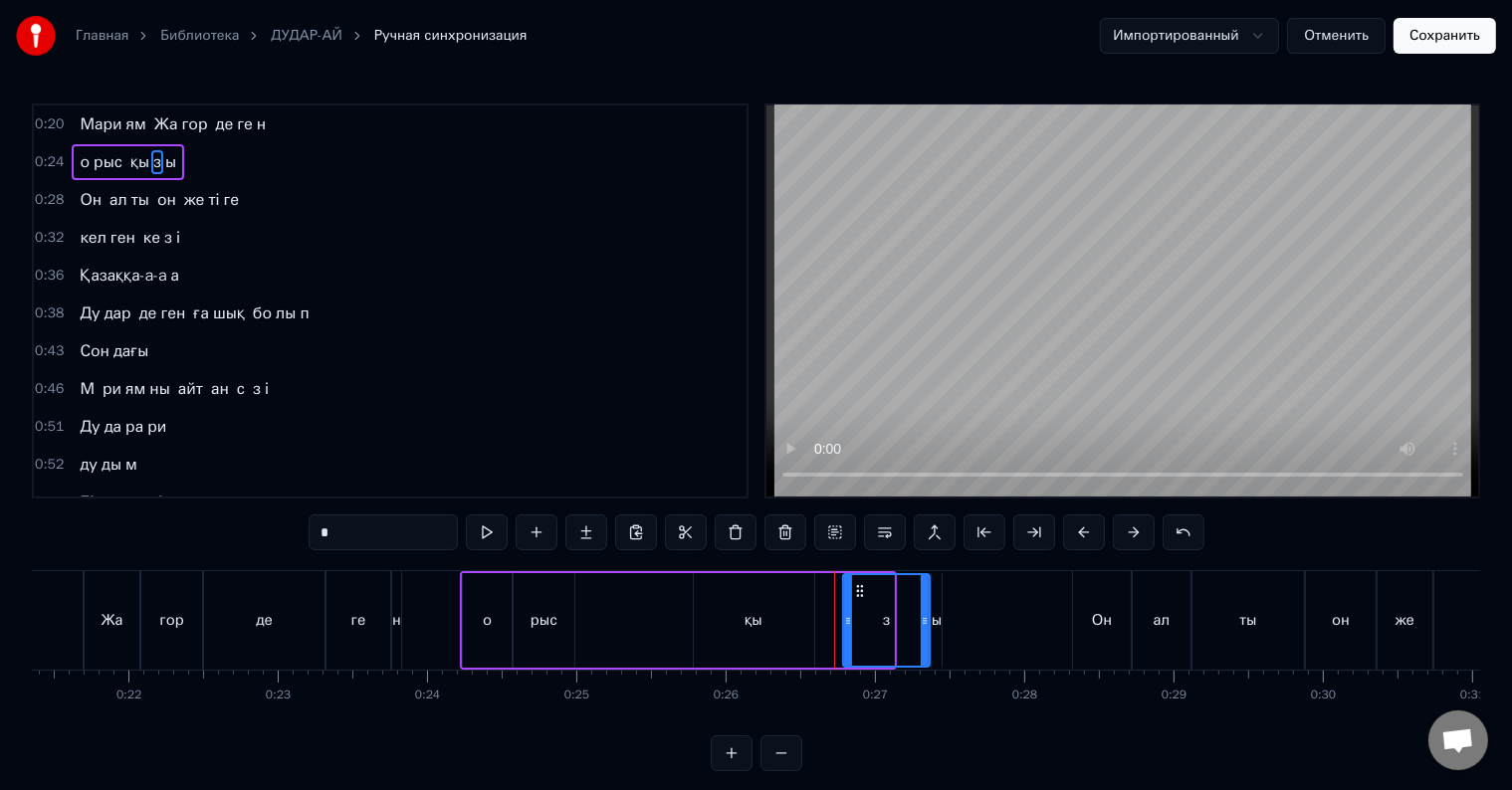 drag, startPoint x: 787, startPoint y: 621, endPoint x: 845, endPoint y: 621, distance: 58 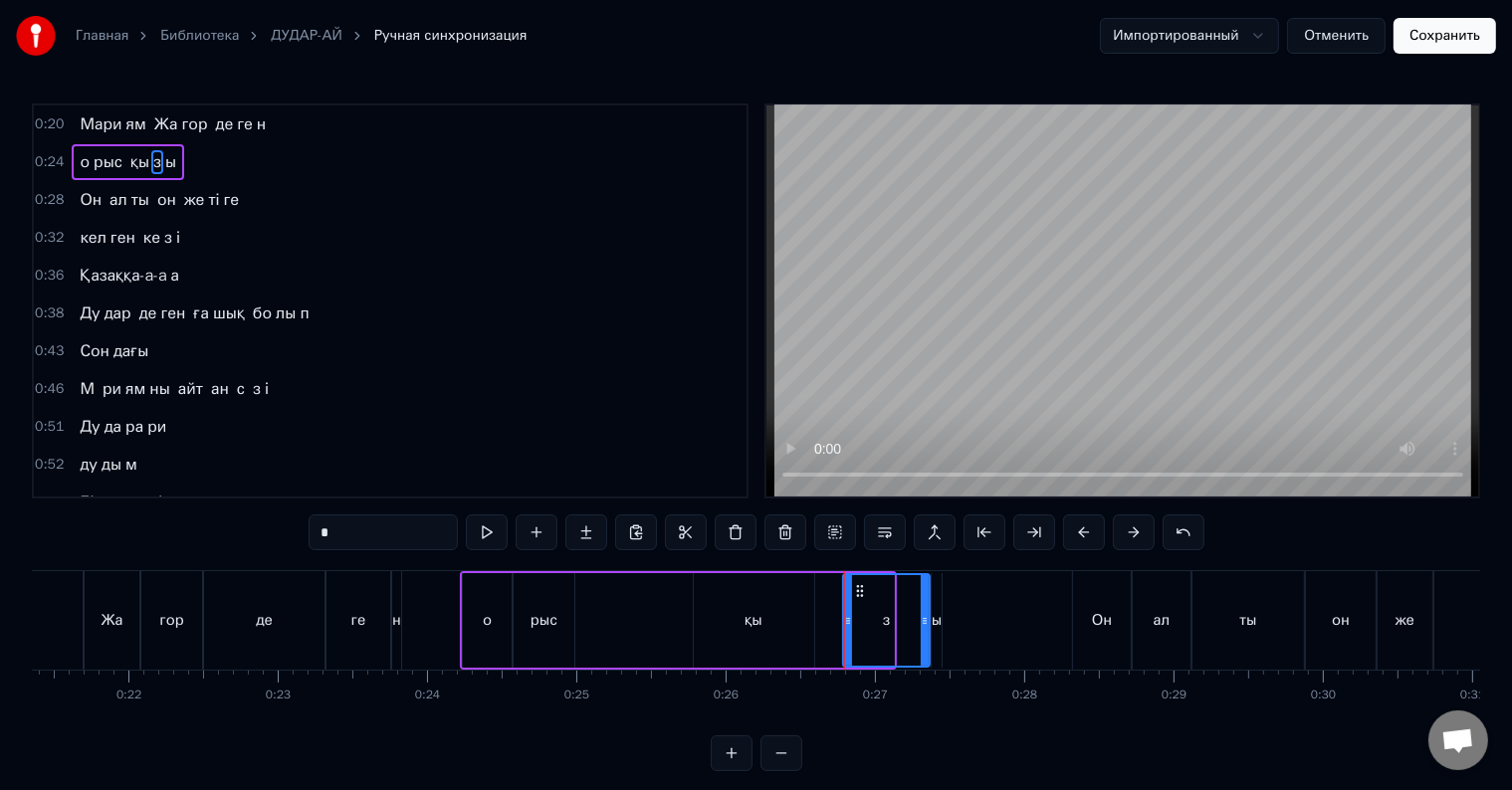 click on "қы" at bounding box center [754, 620] 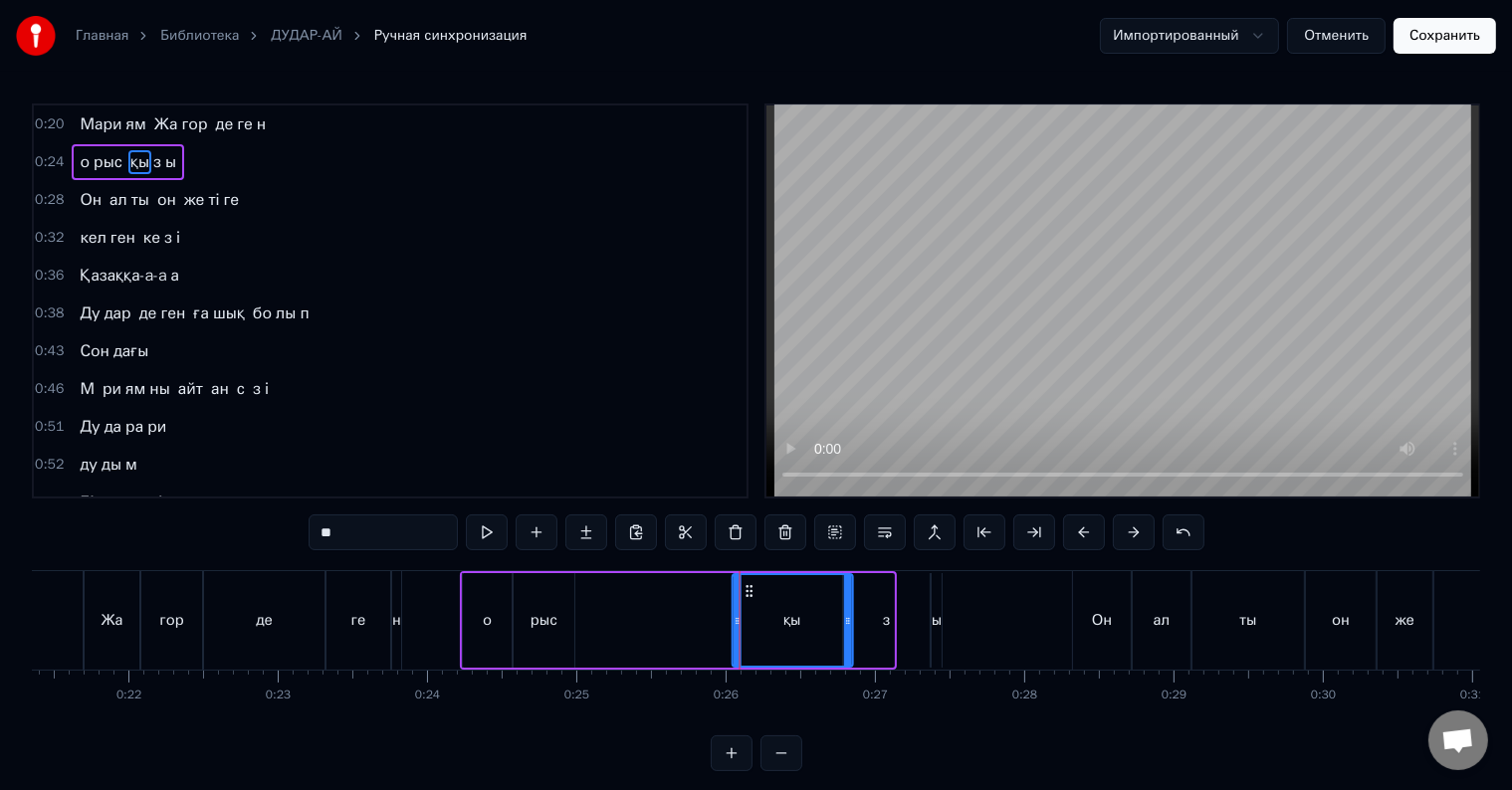 drag, startPoint x: 707, startPoint y: 587, endPoint x: 746, endPoint y: 596, distance: 40.024992 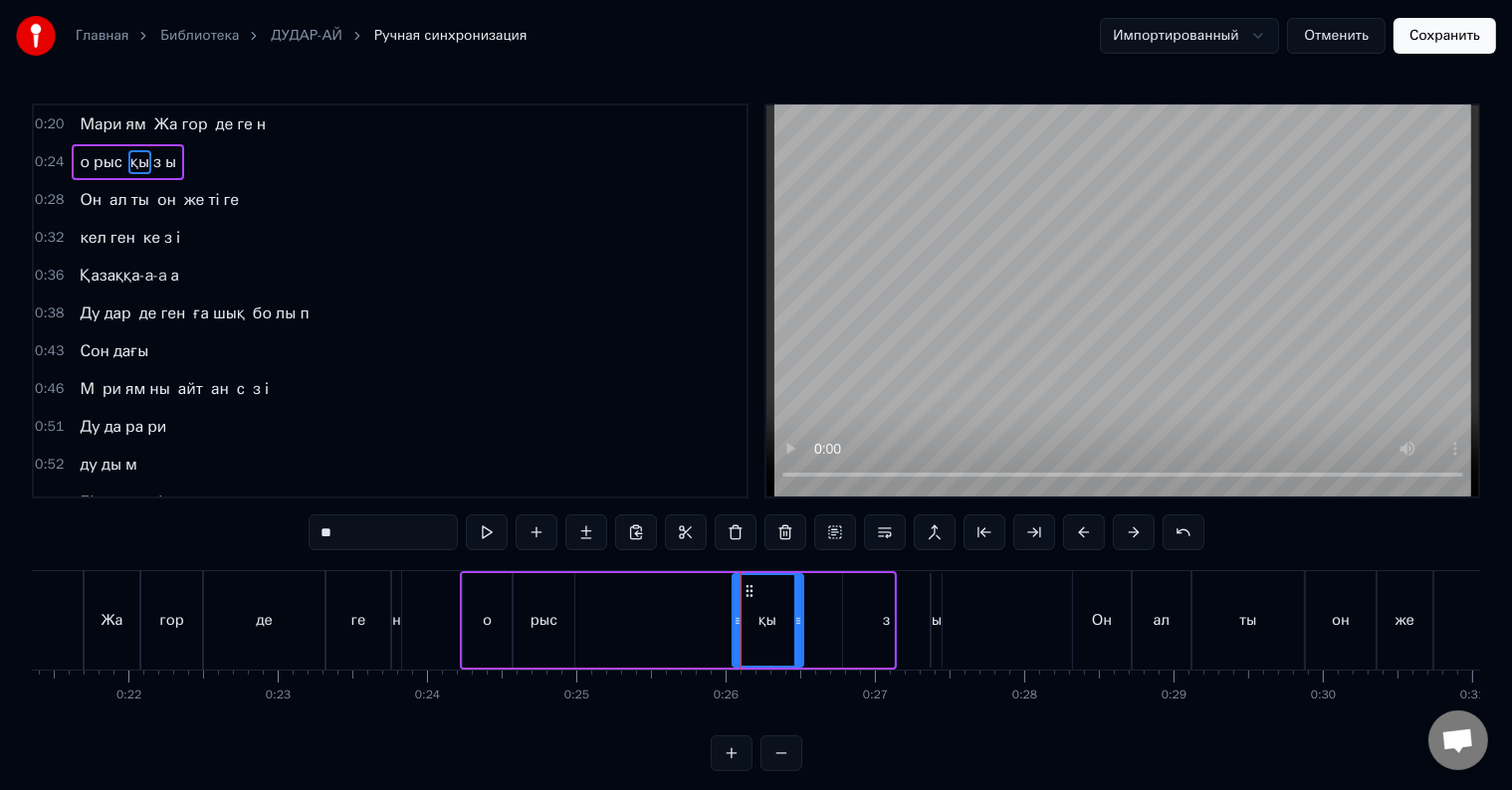 drag, startPoint x: 850, startPoint y: 617, endPoint x: 777, endPoint y: 612, distance: 73.171033 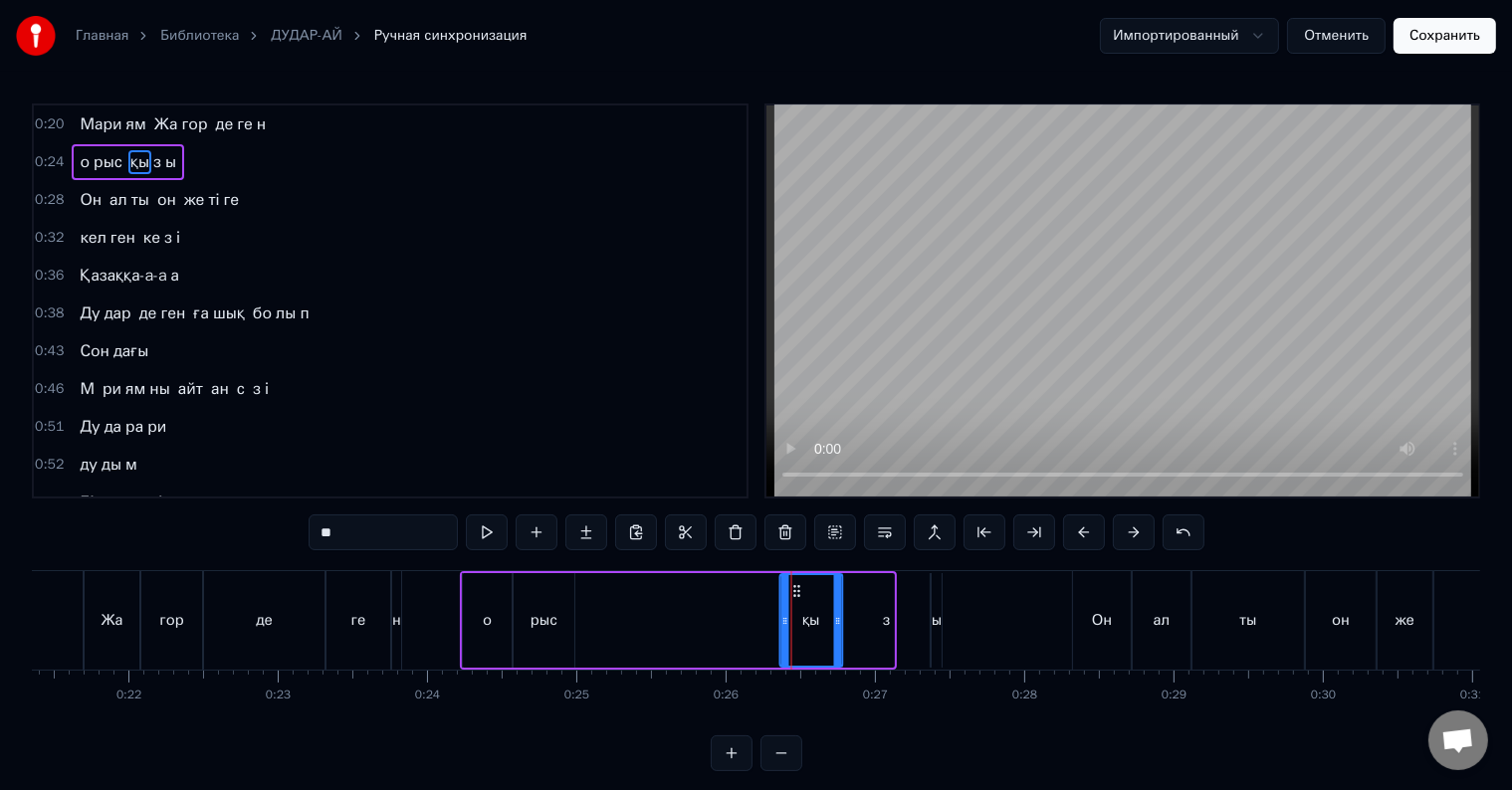 drag, startPoint x: 747, startPoint y: 589, endPoint x: 792, endPoint y: 597, distance: 45.70558 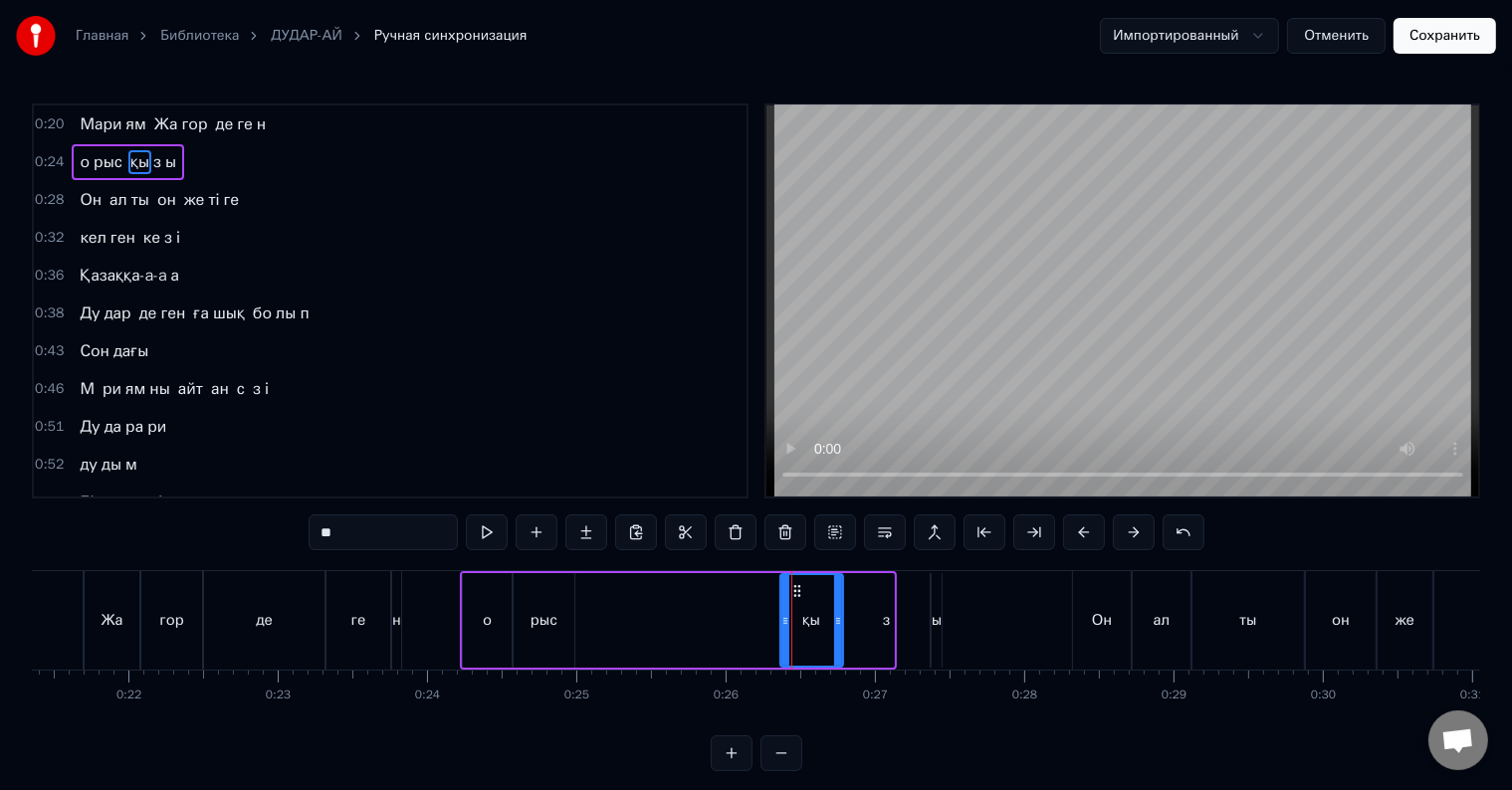 click on "рыс" at bounding box center [543, 620] 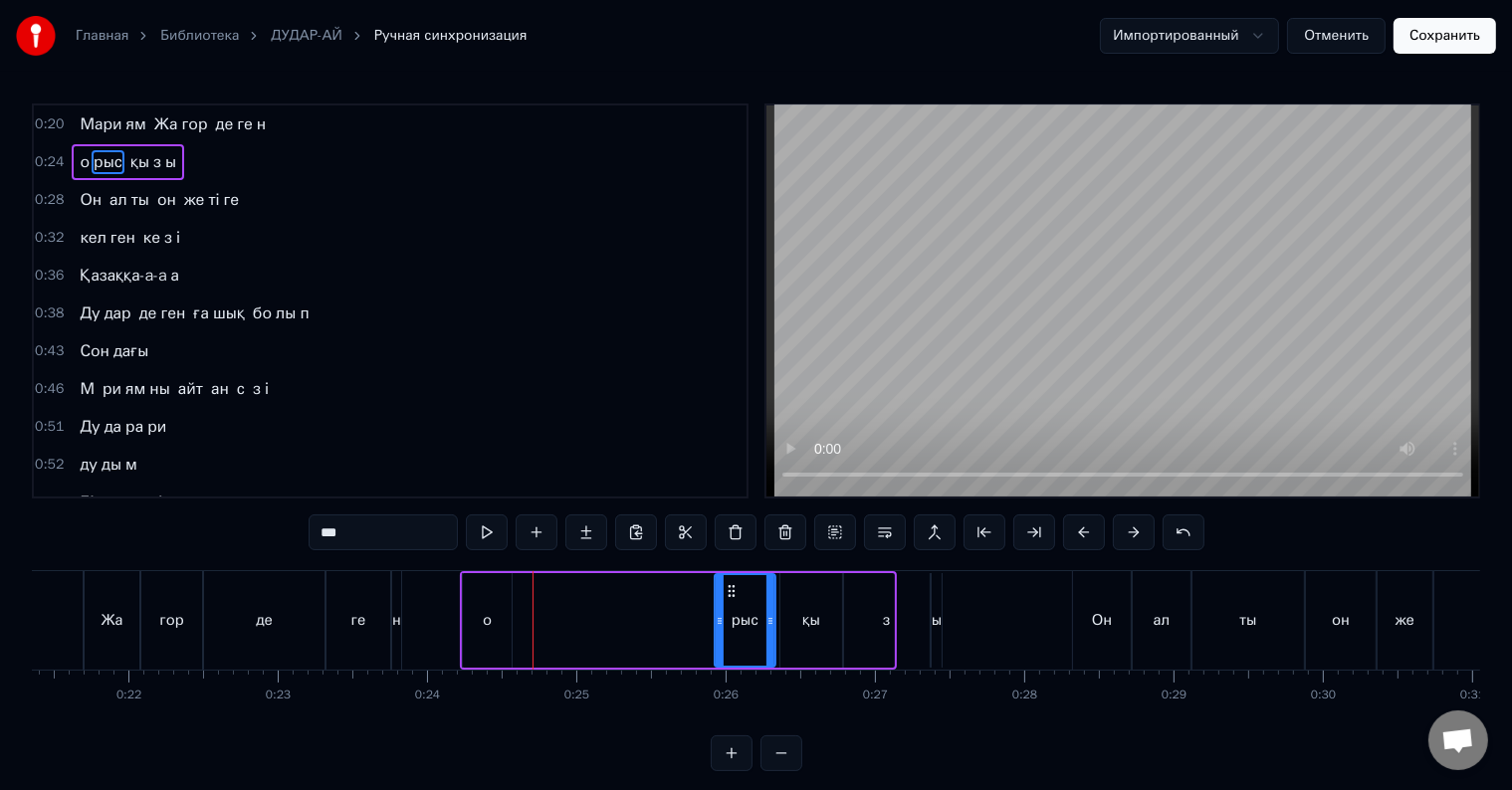 drag, startPoint x: 529, startPoint y: 587, endPoint x: 730, endPoint y: 609, distance: 202.2004 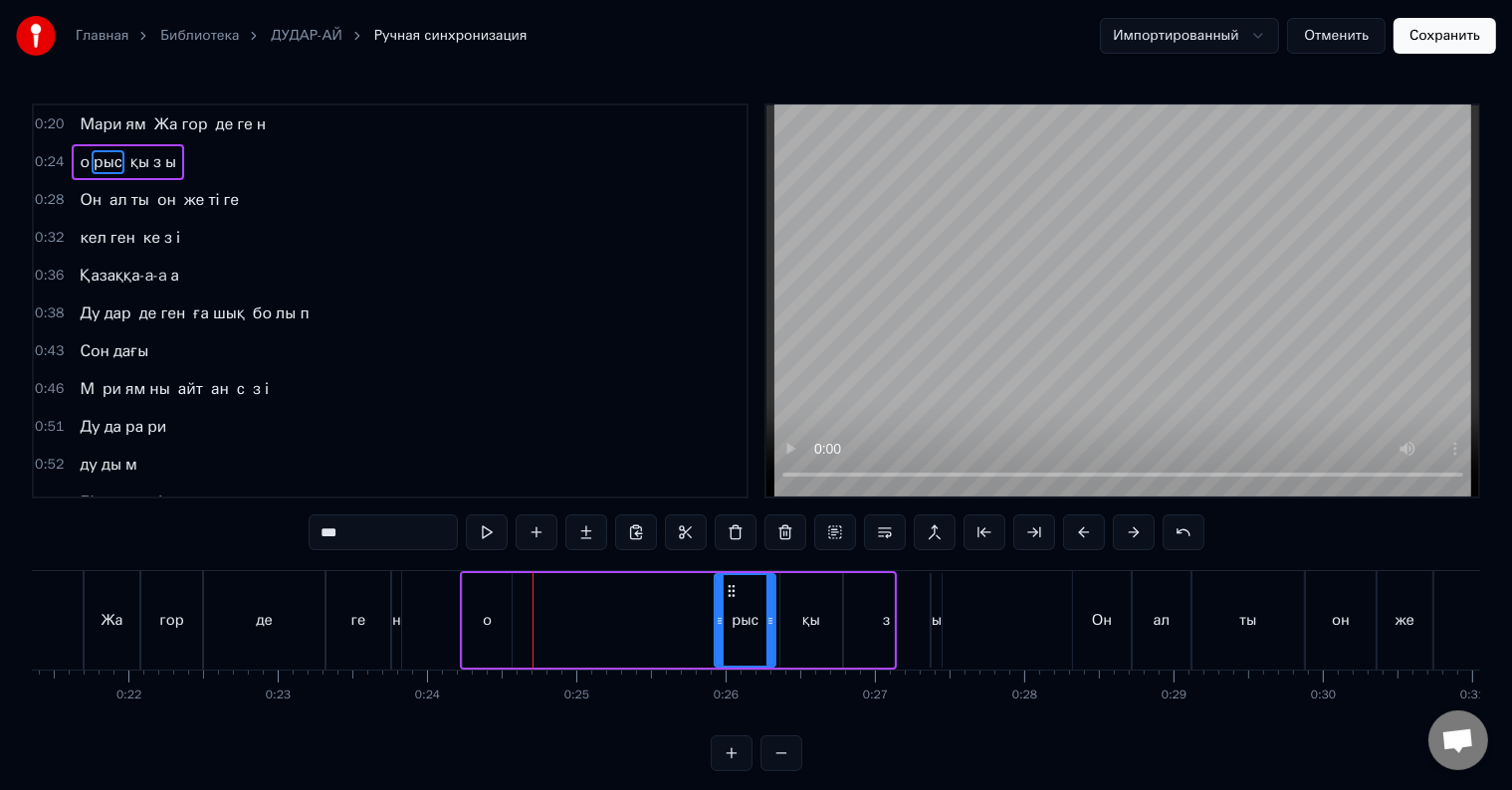 click on "о" at bounding box center (487, 620) 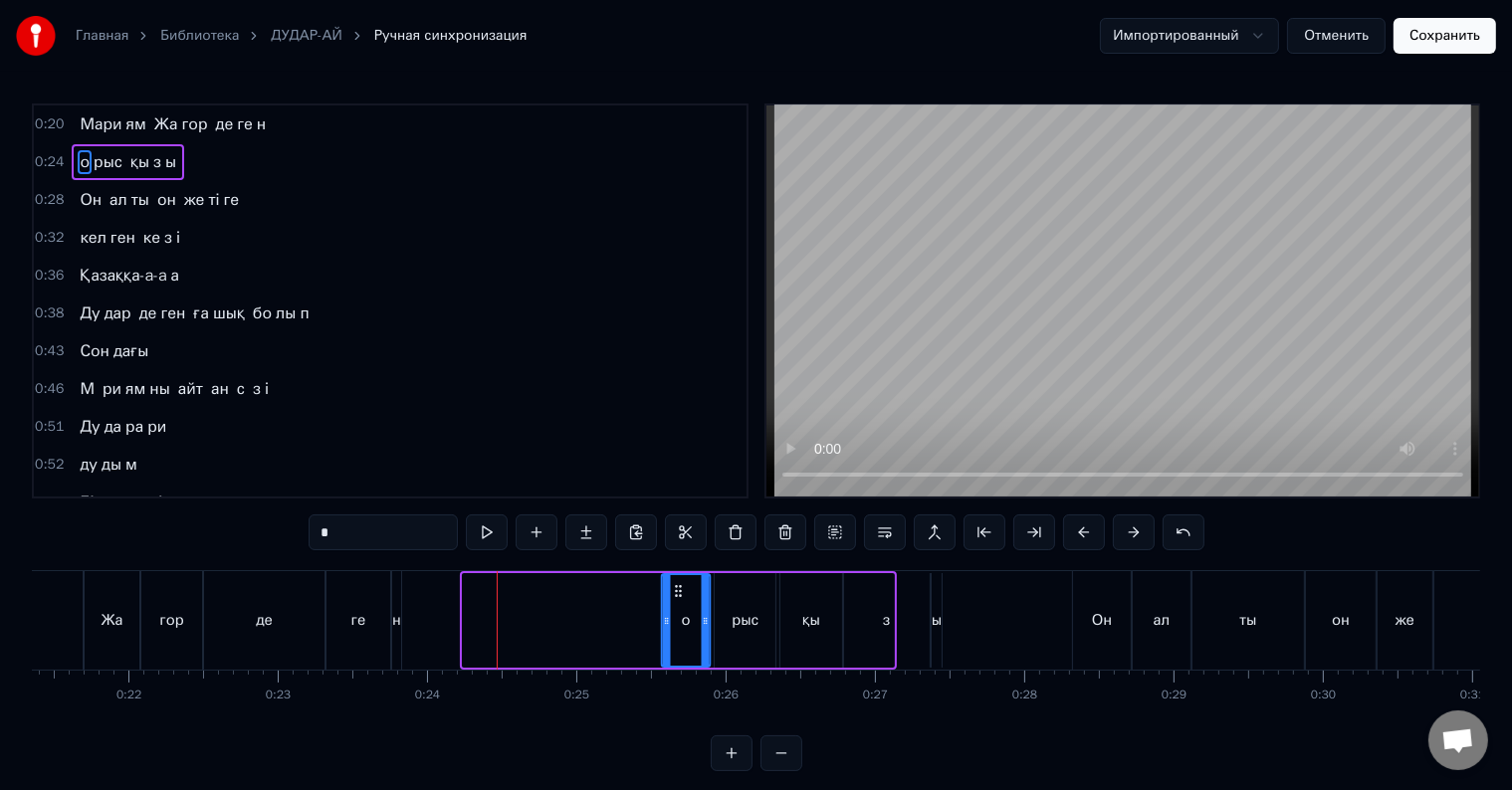 drag, startPoint x: 483, startPoint y: 588, endPoint x: 673, endPoint y: 593, distance: 190.06578 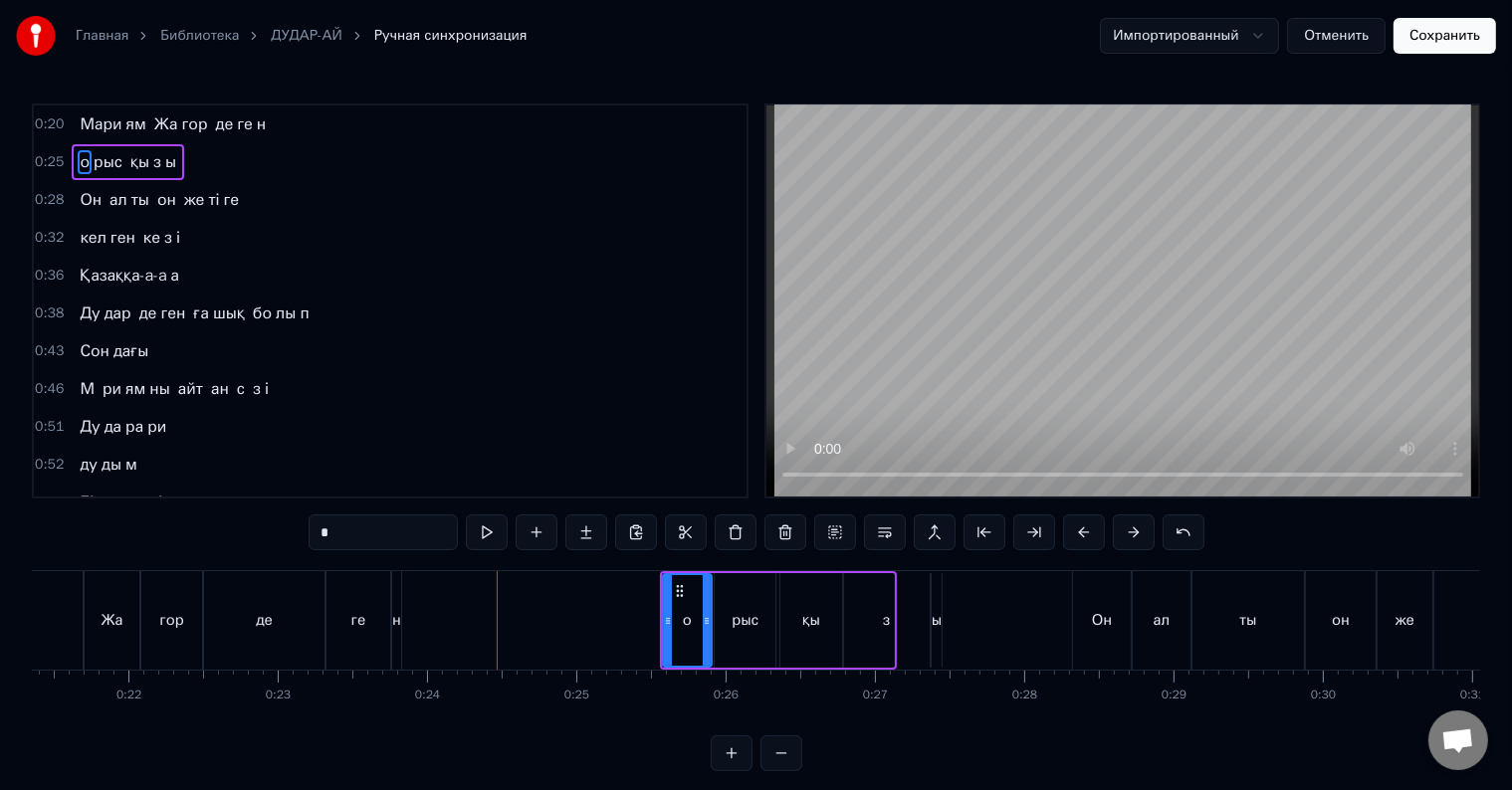 drag, startPoint x: 394, startPoint y: 621, endPoint x: 486, endPoint y: 624, distance: 92.0489 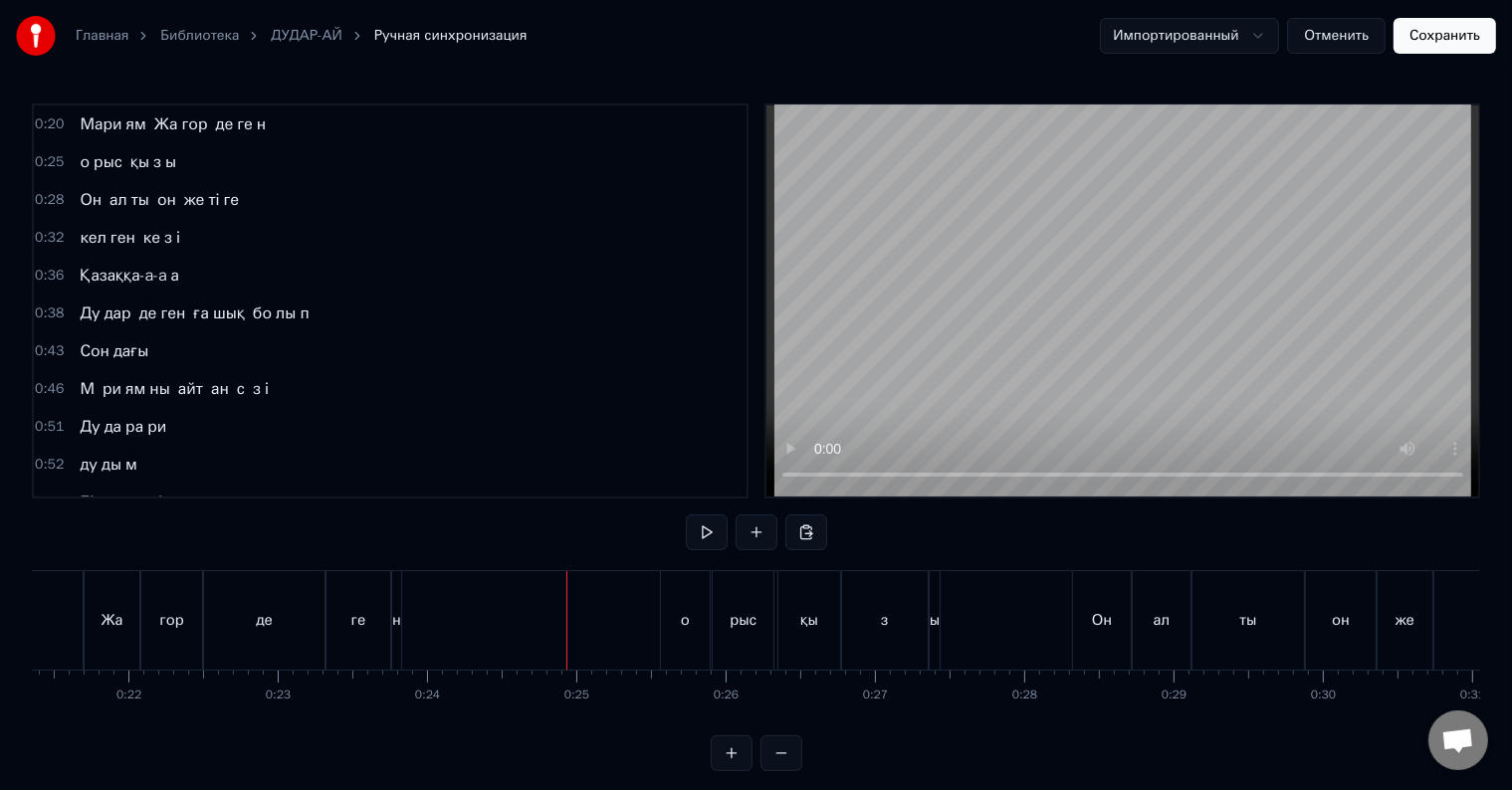 click on "н" at bounding box center (396, 620) 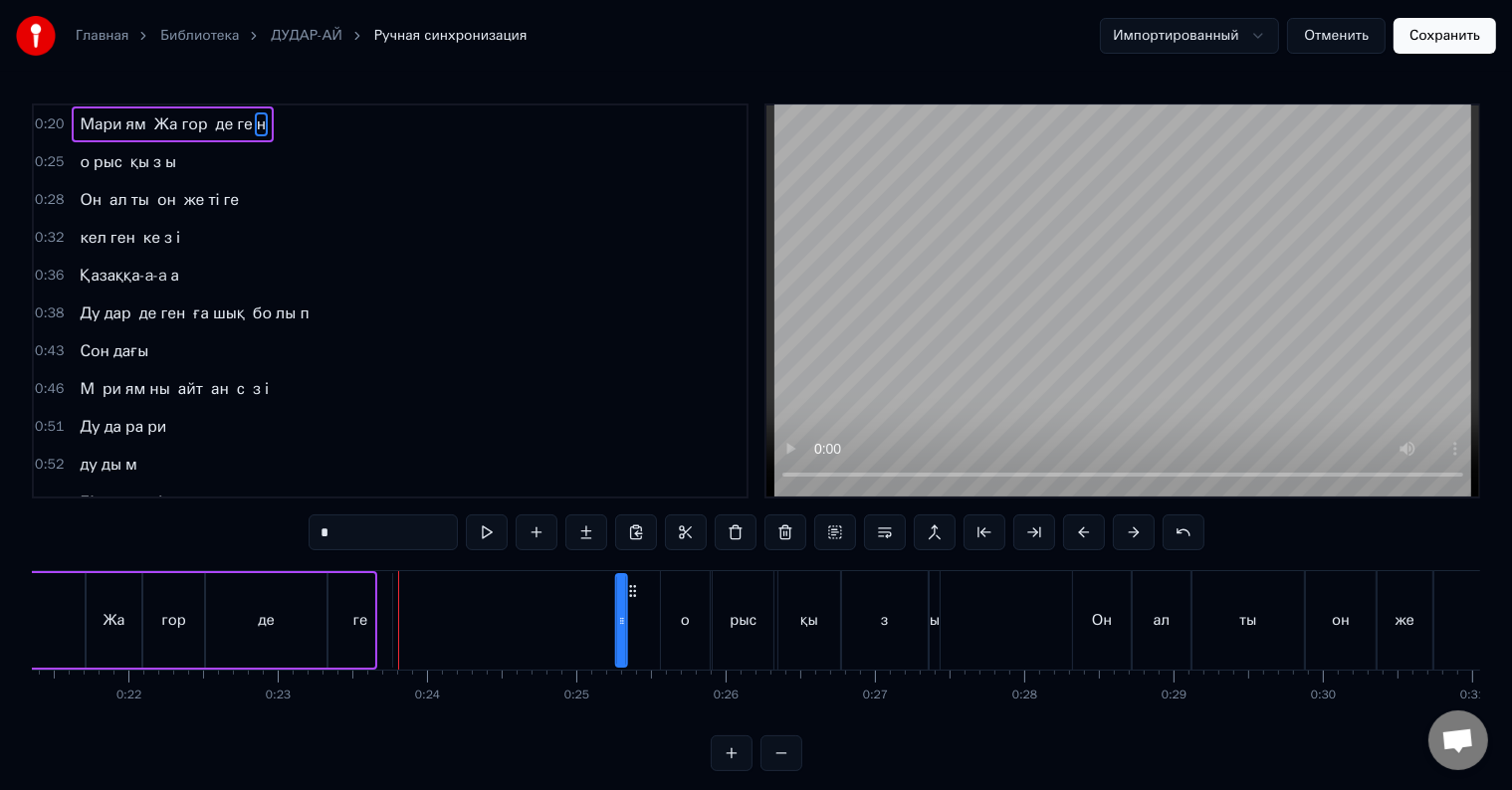 drag, startPoint x: 409, startPoint y: 589, endPoint x: 631, endPoint y: 608, distance: 222.81158 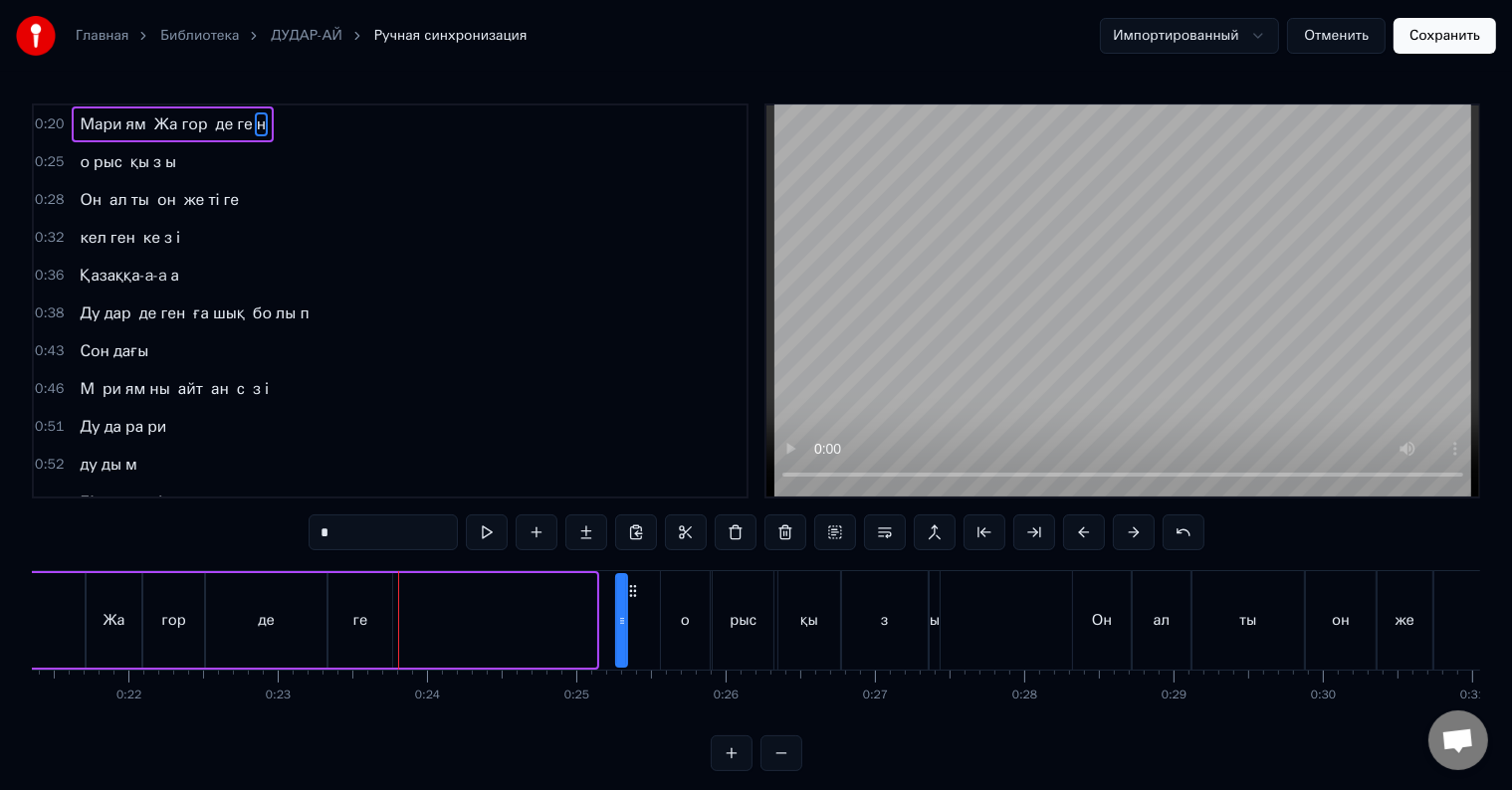 click on "ге" at bounding box center [360, 620] 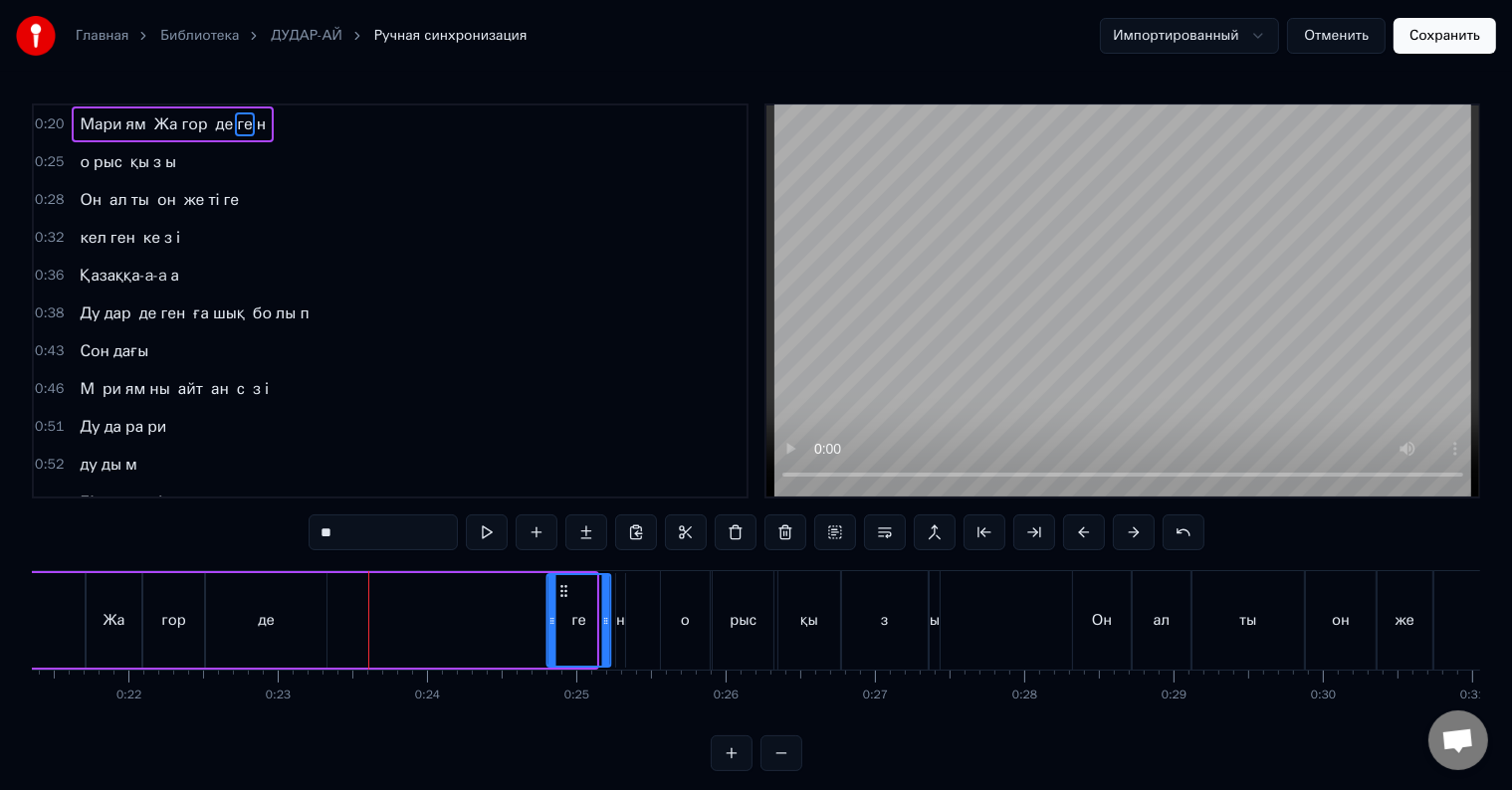 drag, startPoint x: 342, startPoint y: 589, endPoint x: 442, endPoint y: 602, distance: 100.84146 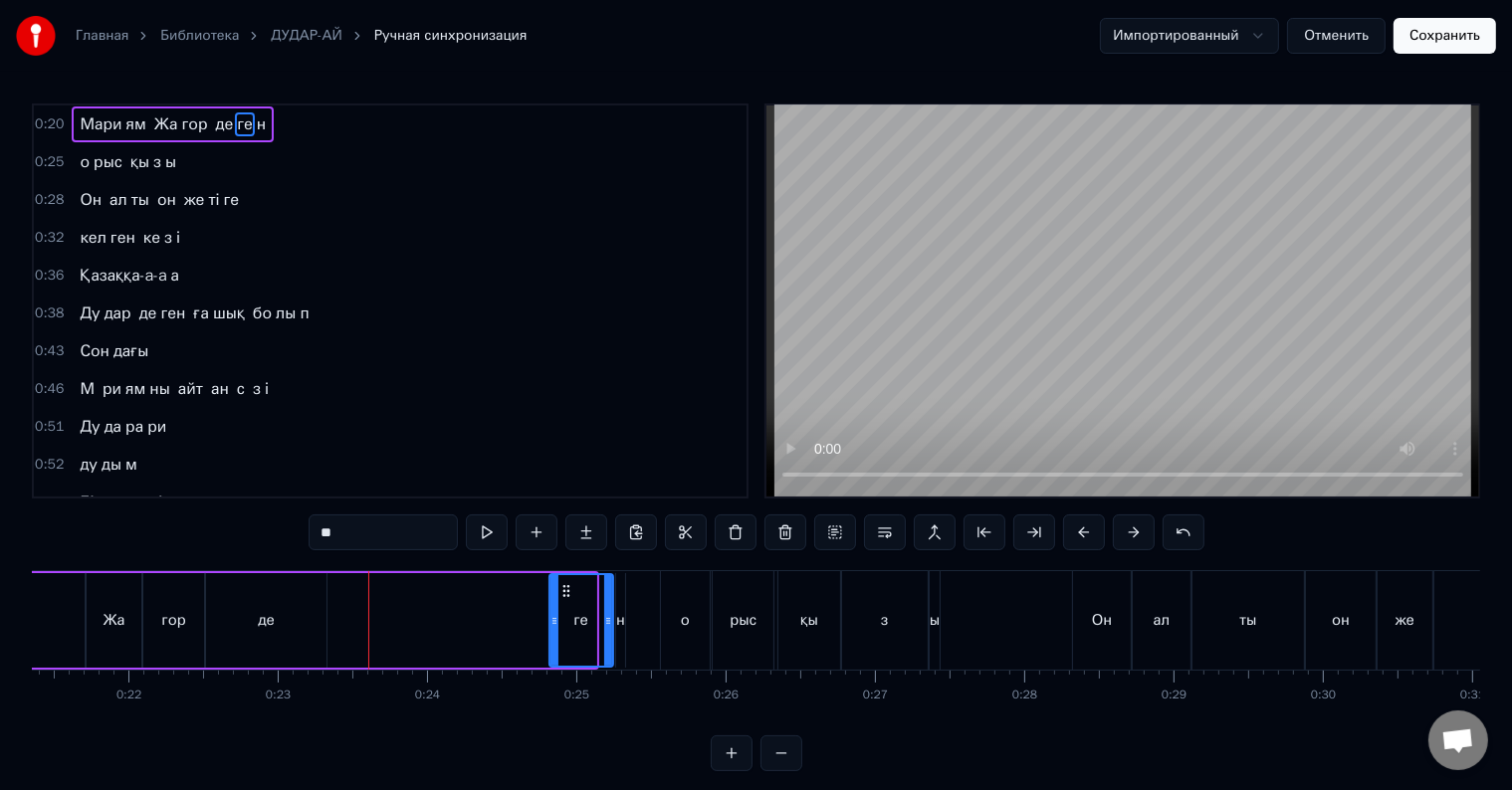 click on "де" at bounding box center (266, 620) 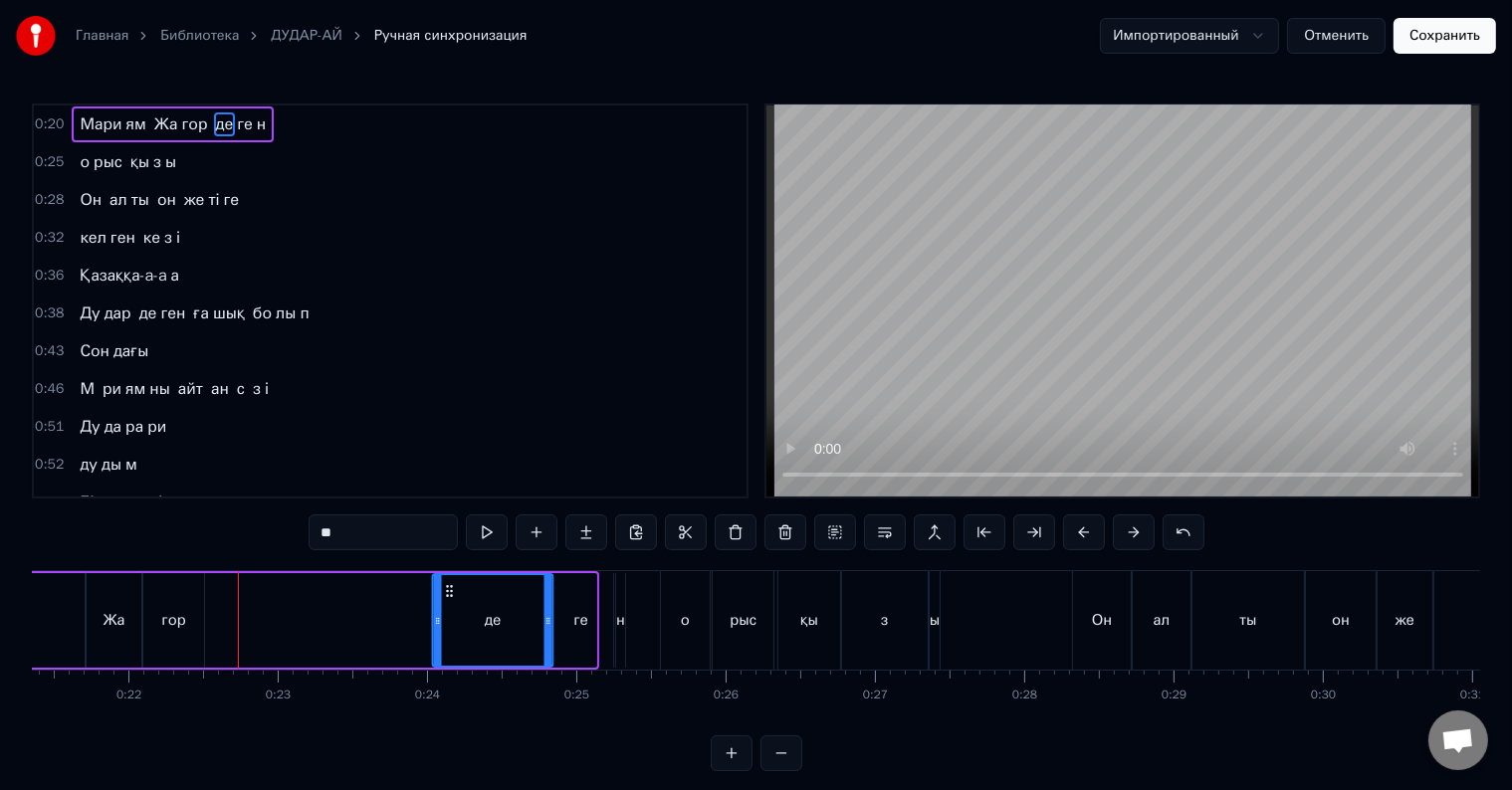 drag, startPoint x: 221, startPoint y: 587, endPoint x: 448, endPoint y: 609, distance: 228.06359 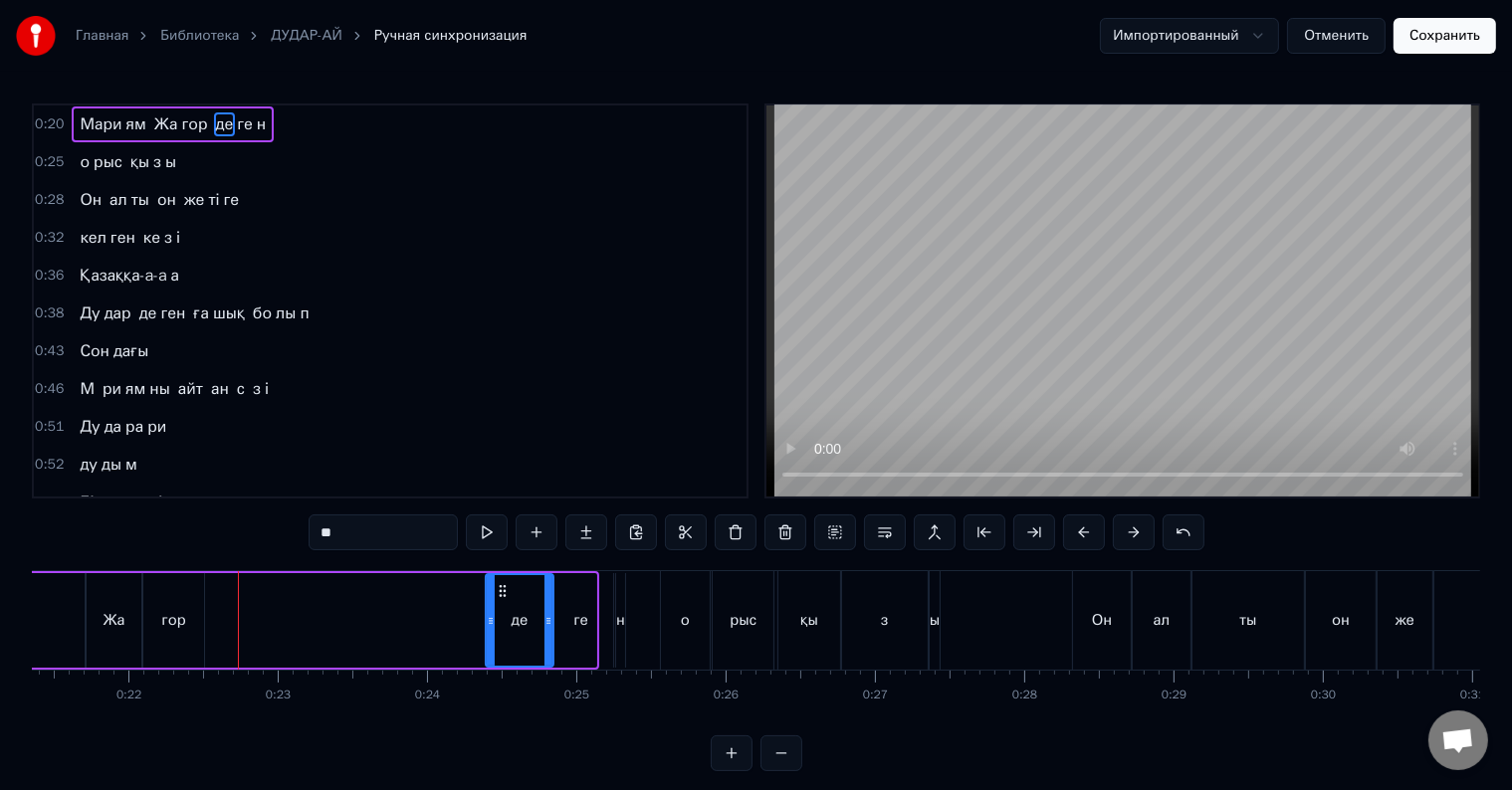 drag, startPoint x: 436, startPoint y: 617, endPoint x: 489, endPoint y: 621, distance: 53.15073 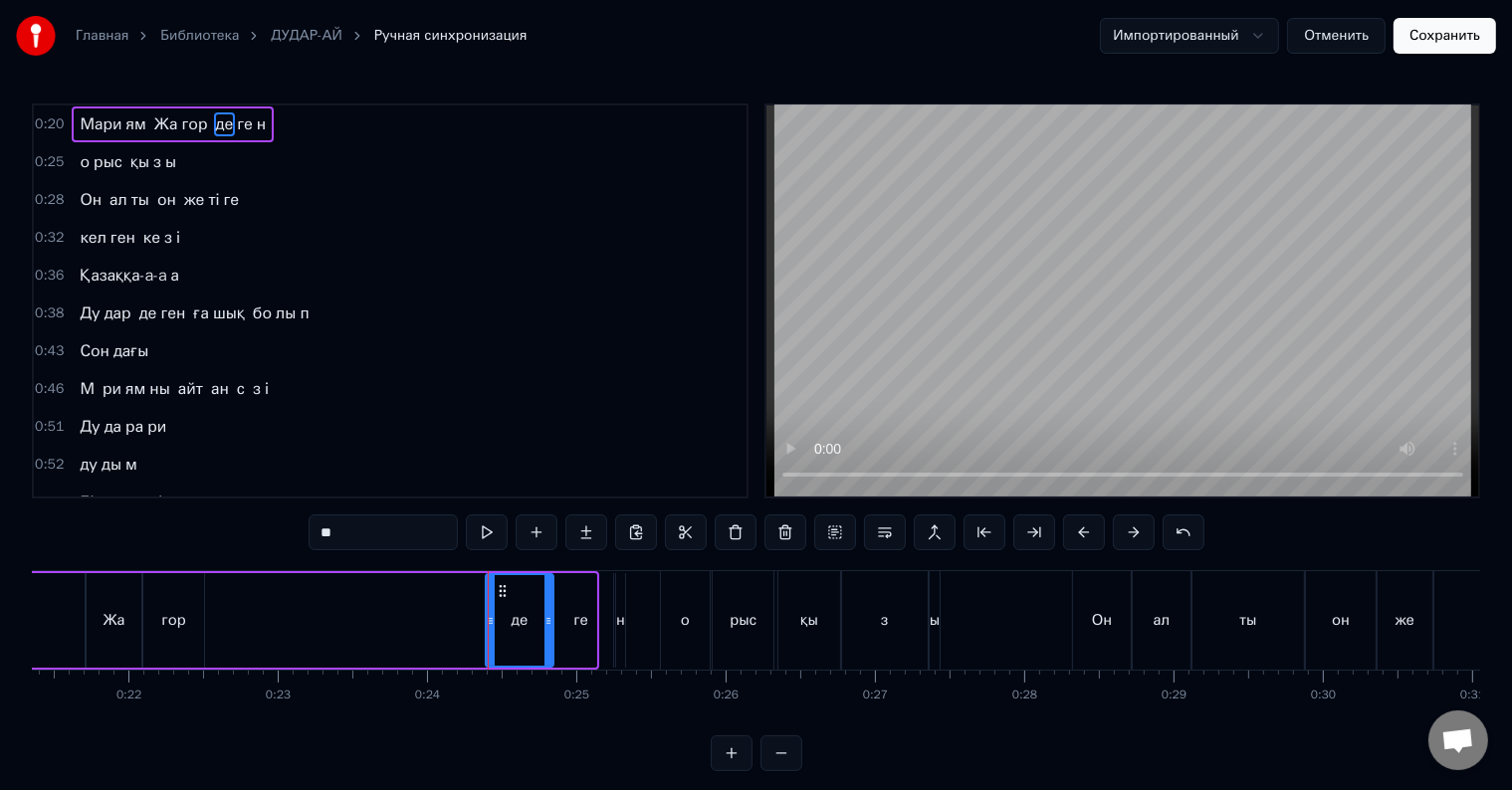 click on "гор" at bounding box center (173, 620) 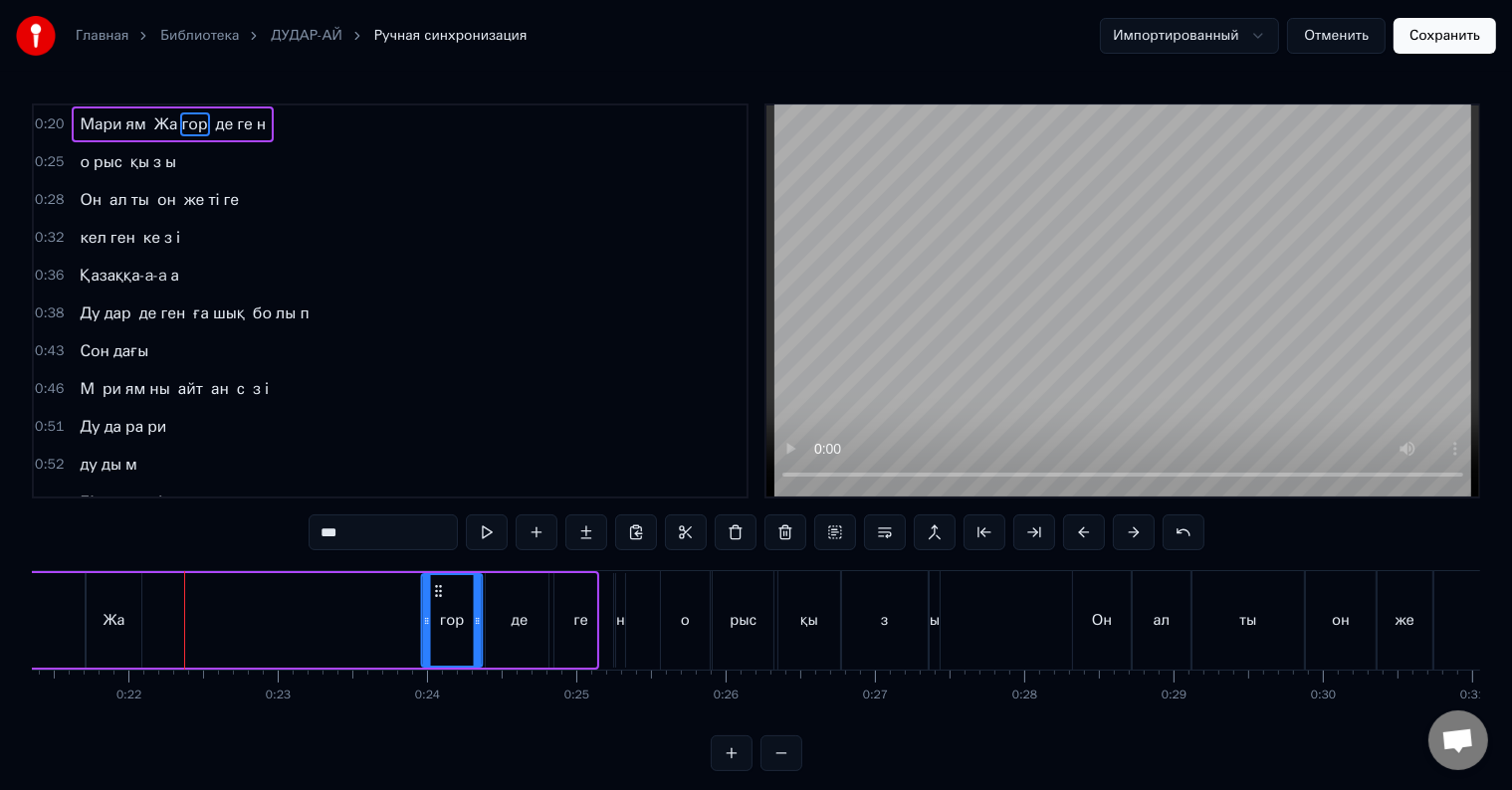 drag, startPoint x: 152, startPoint y: 586, endPoint x: 431, endPoint y: 615, distance: 280.50312 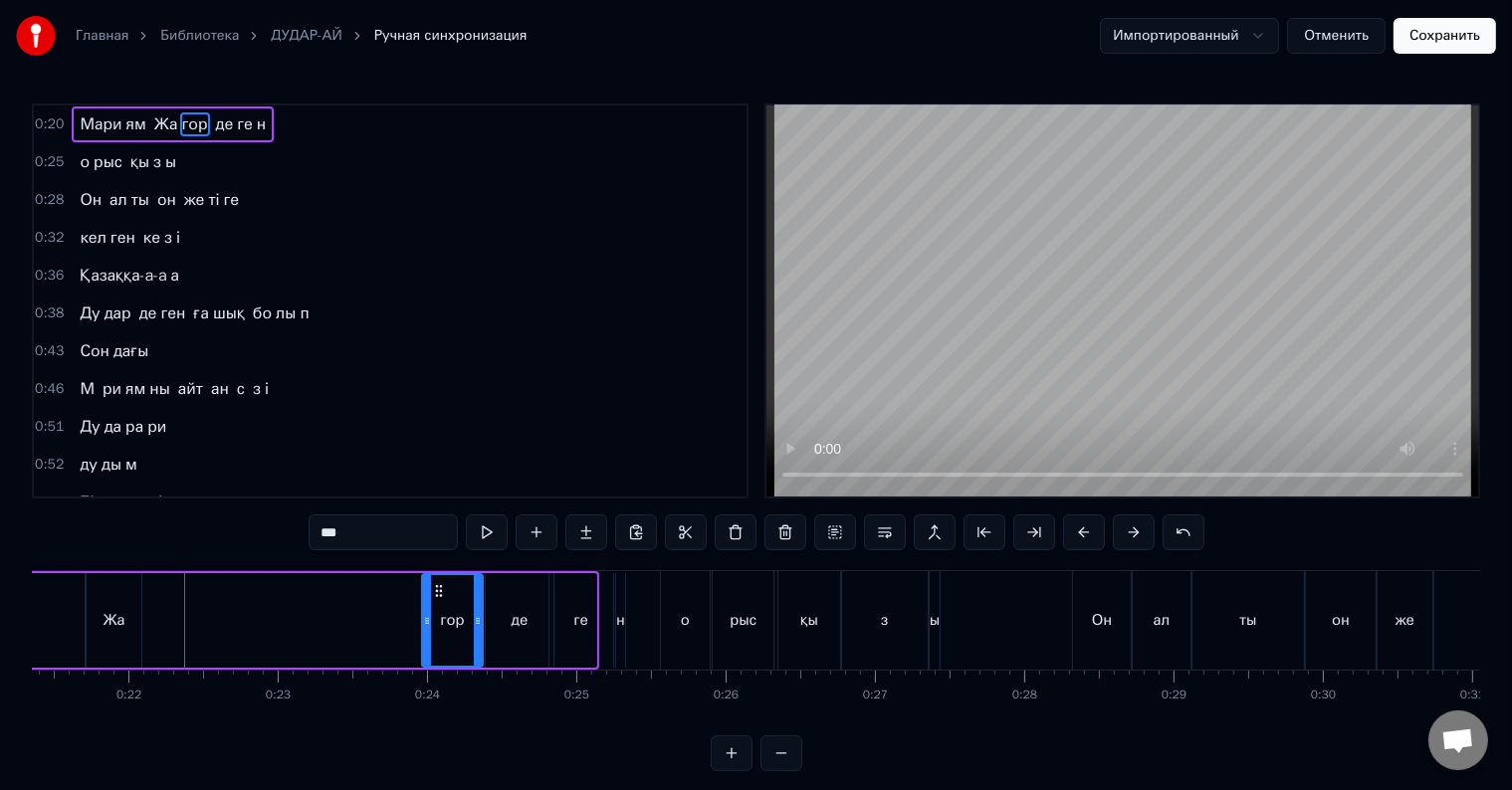 click on "Жа" at bounding box center [113, 620] 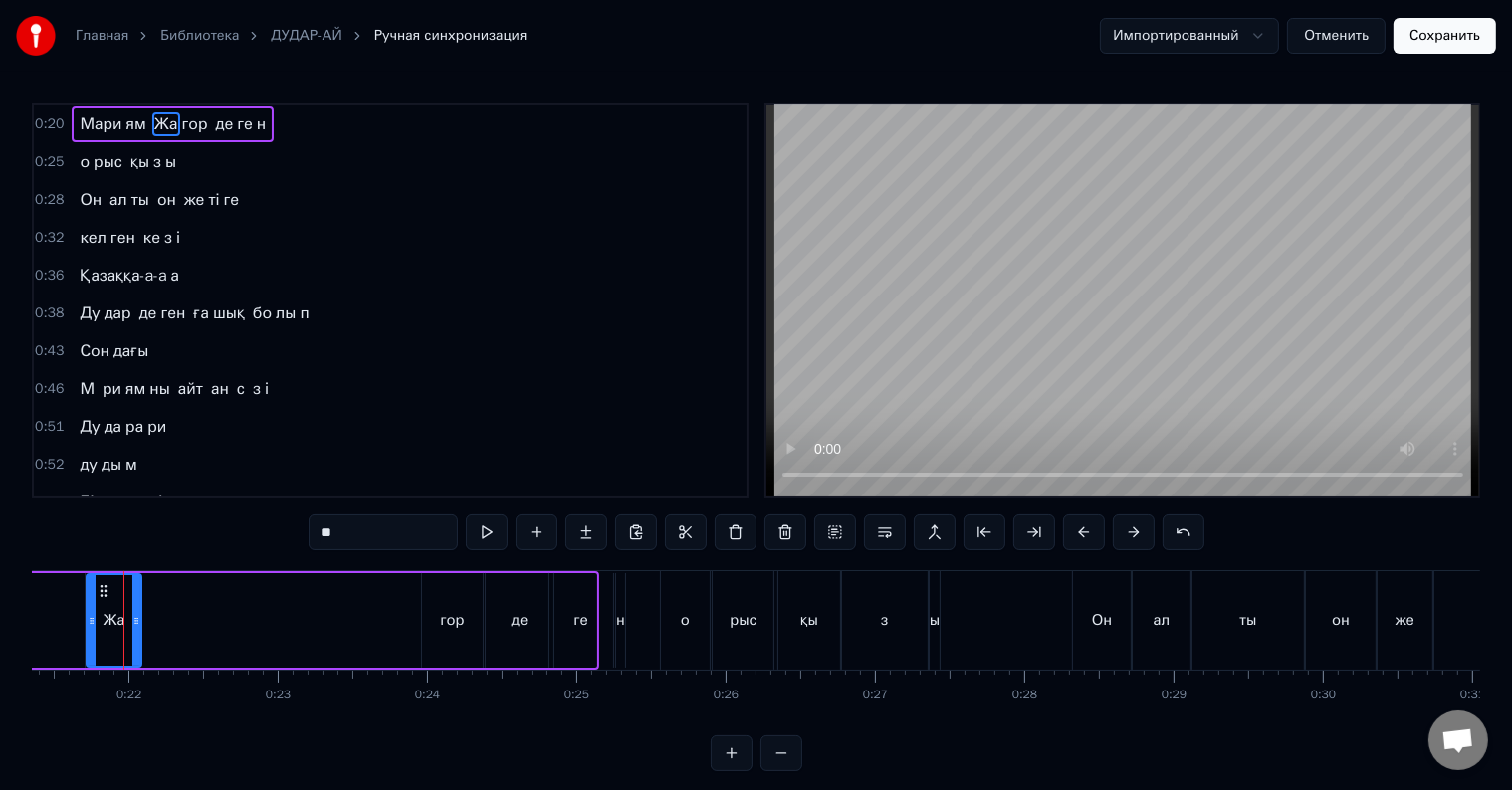 scroll, scrollTop: 0, scrollLeft: 3179, axis: horizontal 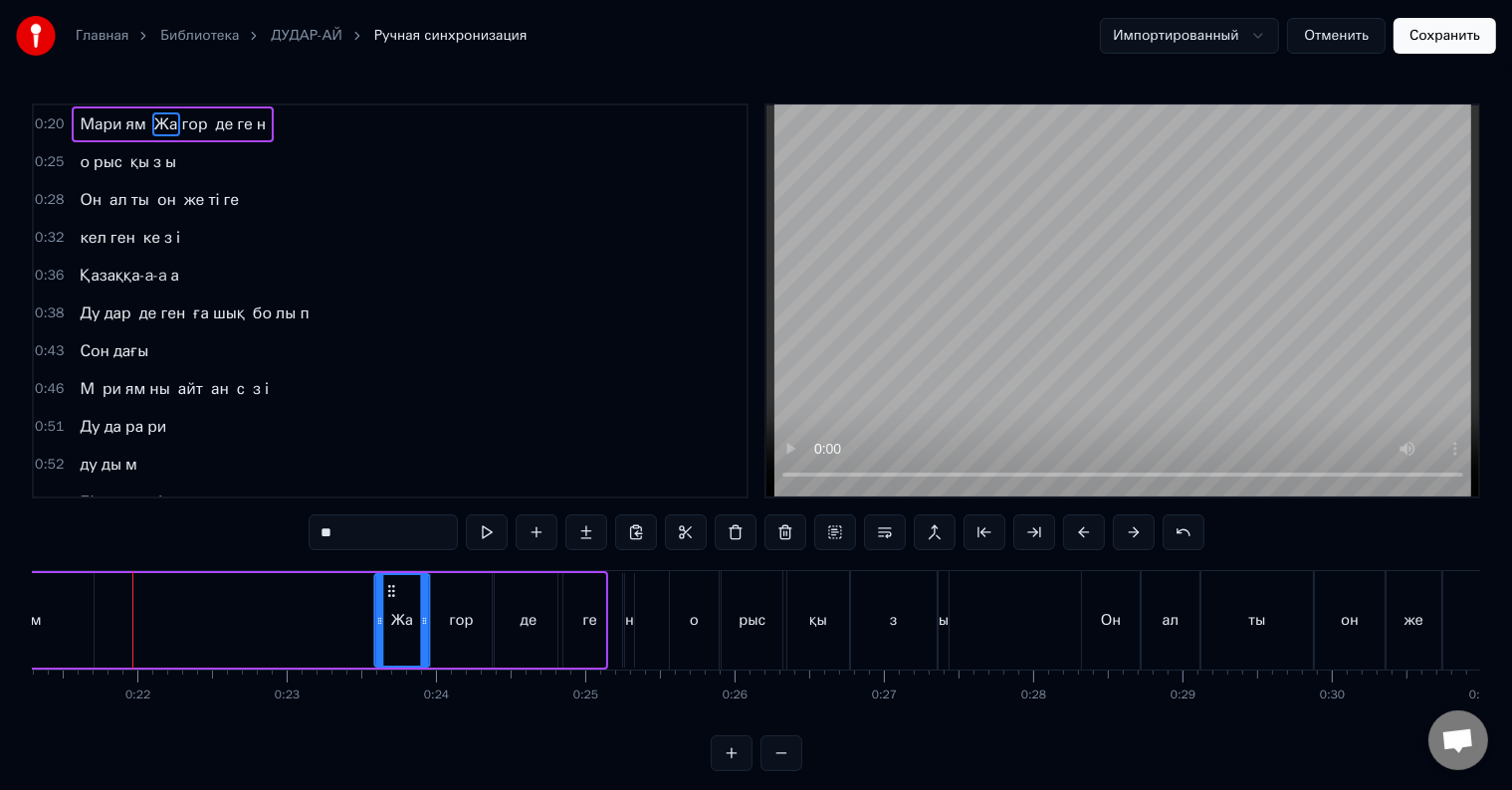 drag, startPoint x: 192, startPoint y: 595, endPoint x: 386, endPoint y: 612, distance: 194.74342 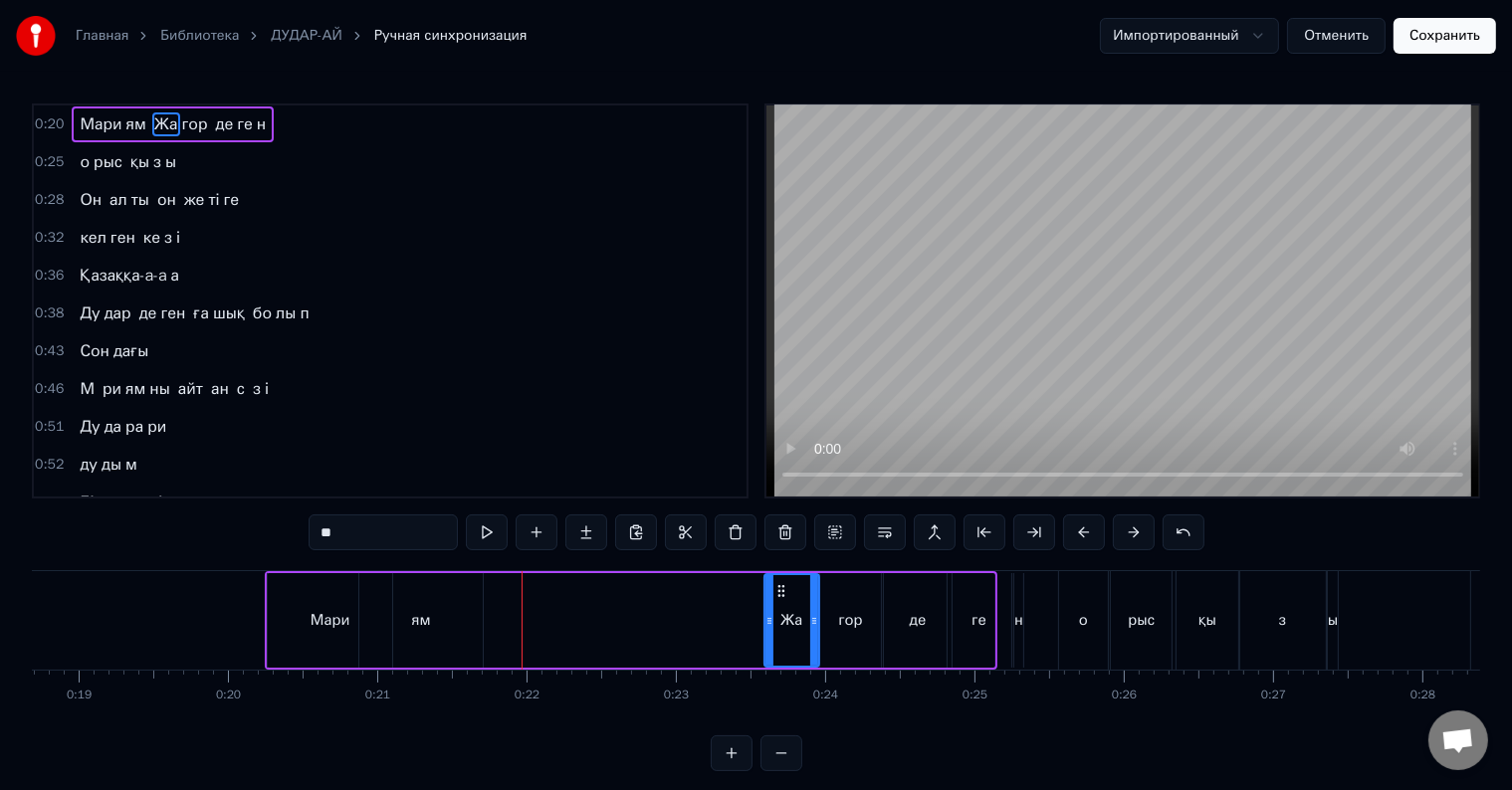 scroll, scrollTop: 0, scrollLeft: 2713, axis: horizontal 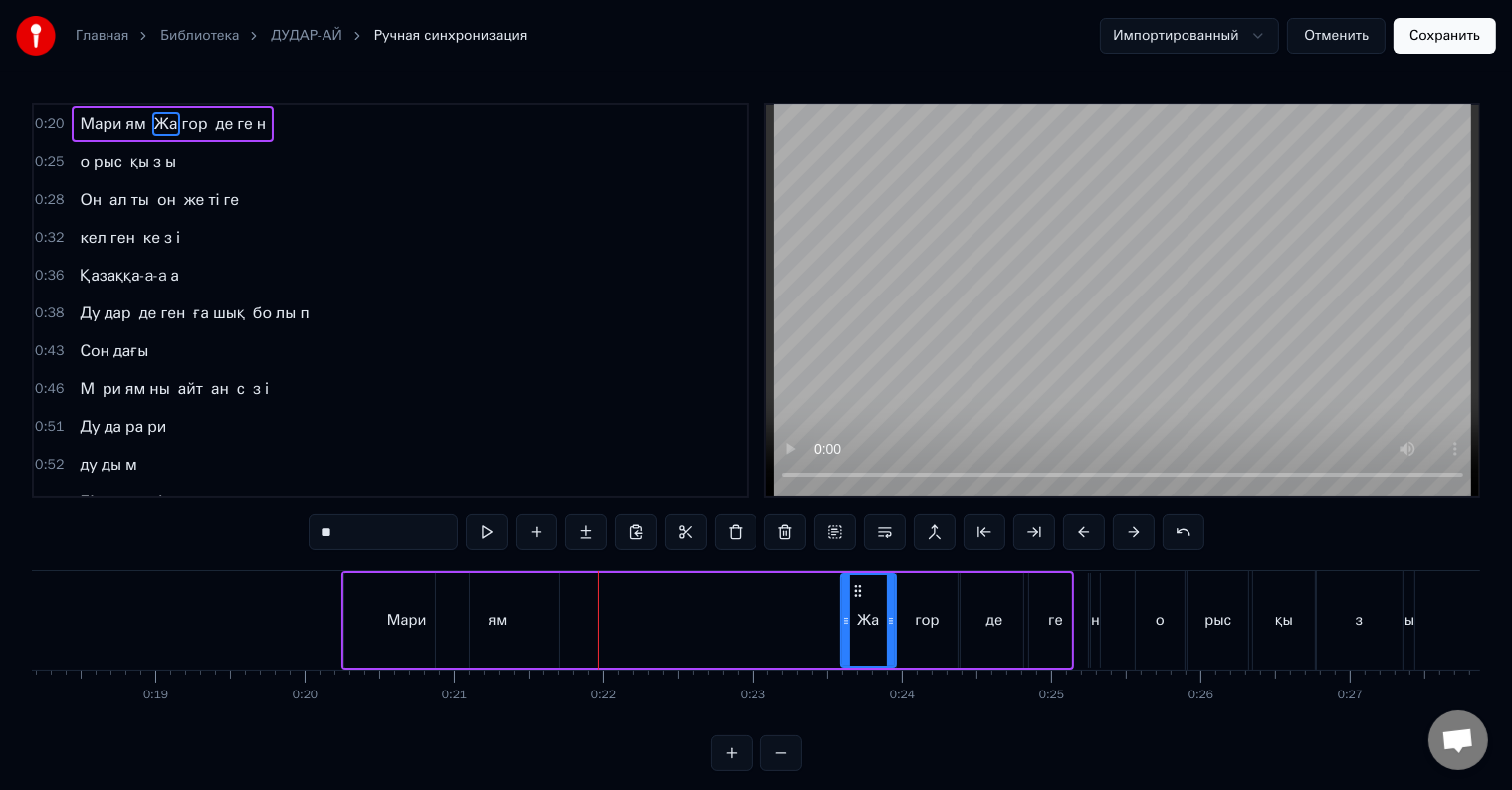 click on "ям" at bounding box center (498, 620) 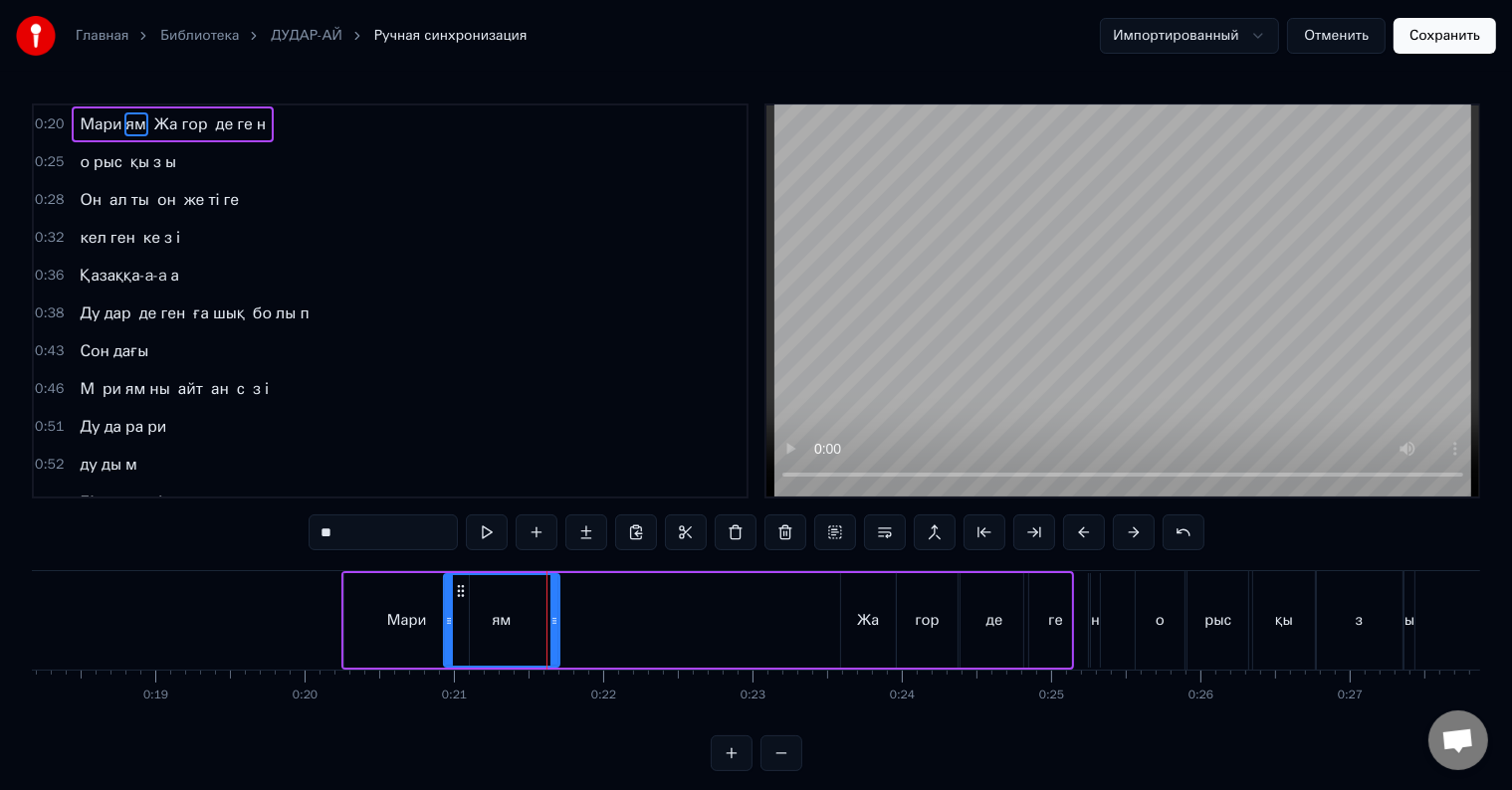 click at bounding box center [449, 620] 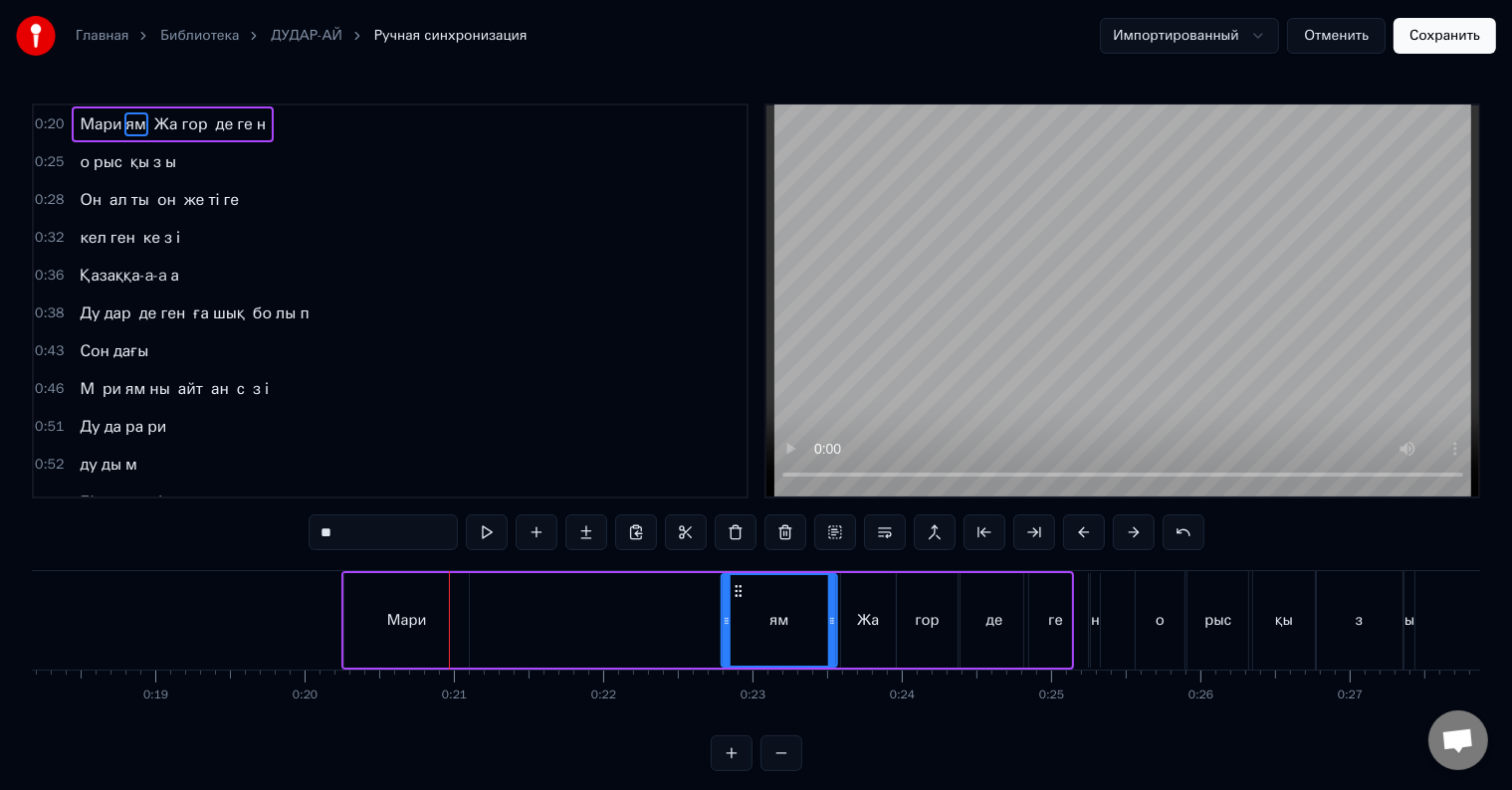 drag, startPoint x: 457, startPoint y: 590, endPoint x: 735, endPoint y: 594, distance: 278.0288 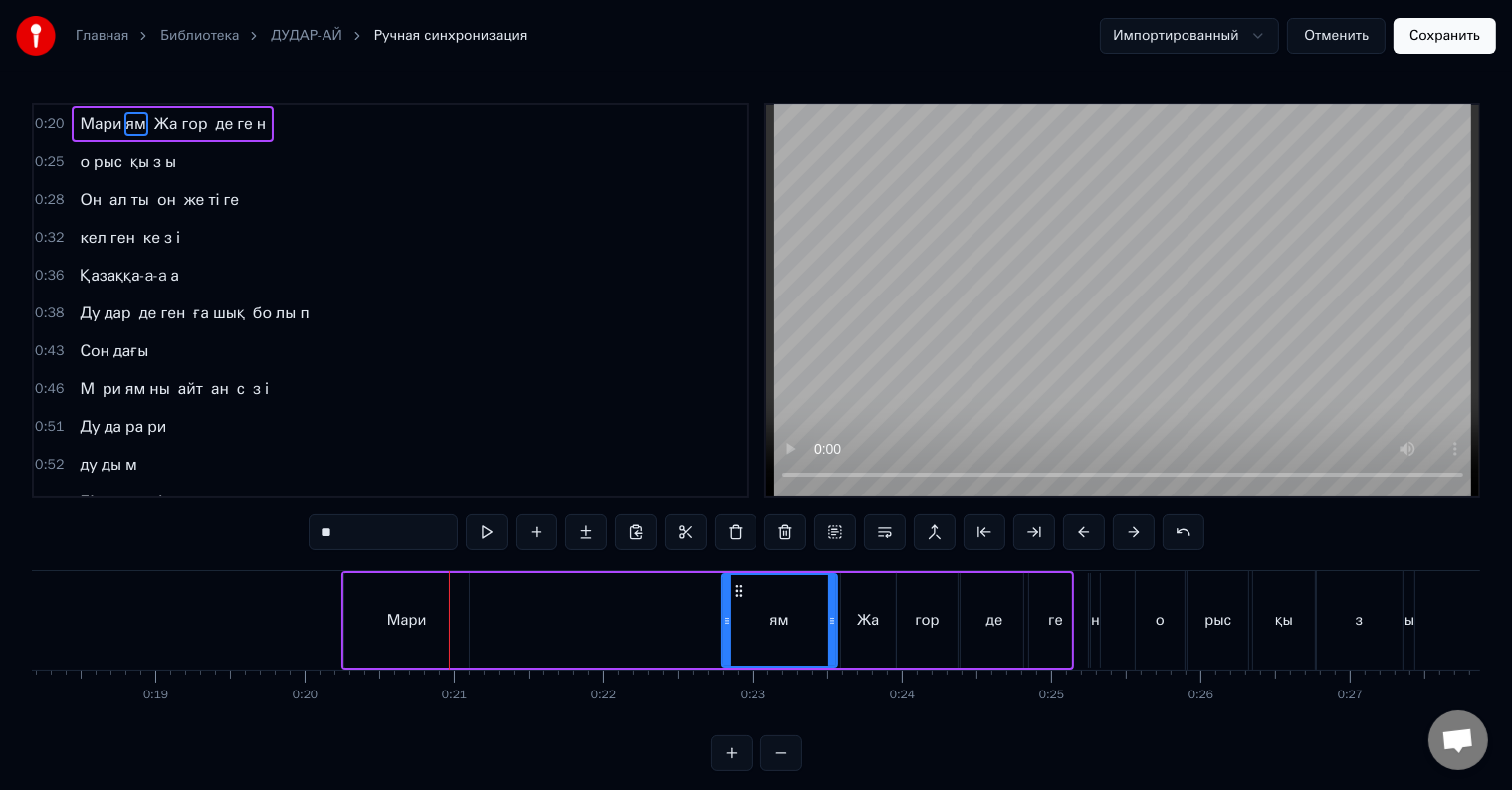 click on "Мари" at bounding box center (406, 620) 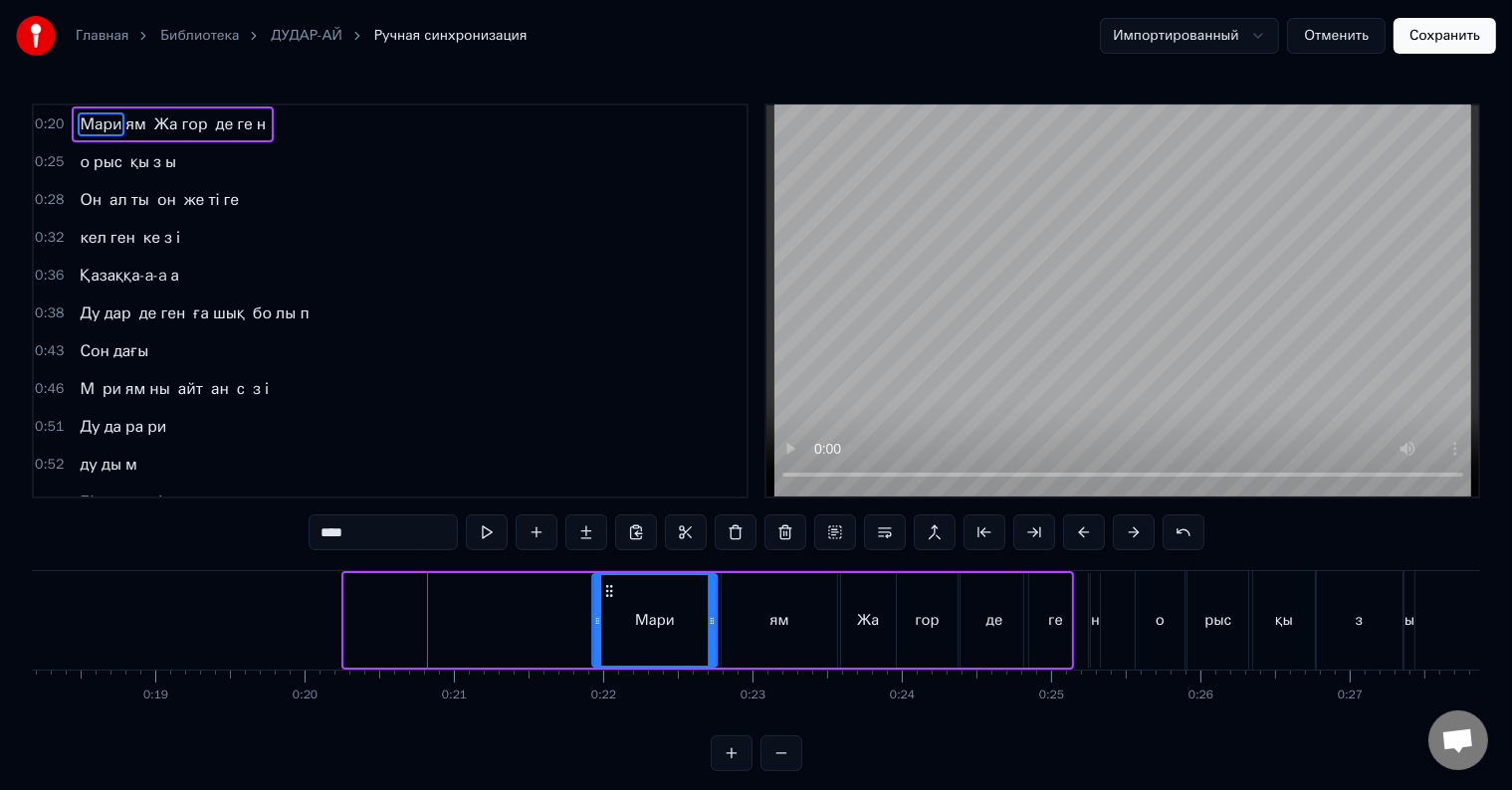 drag, startPoint x: 360, startPoint y: 585, endPoint x: 607, endPoint y: 605, distance: 247.80839 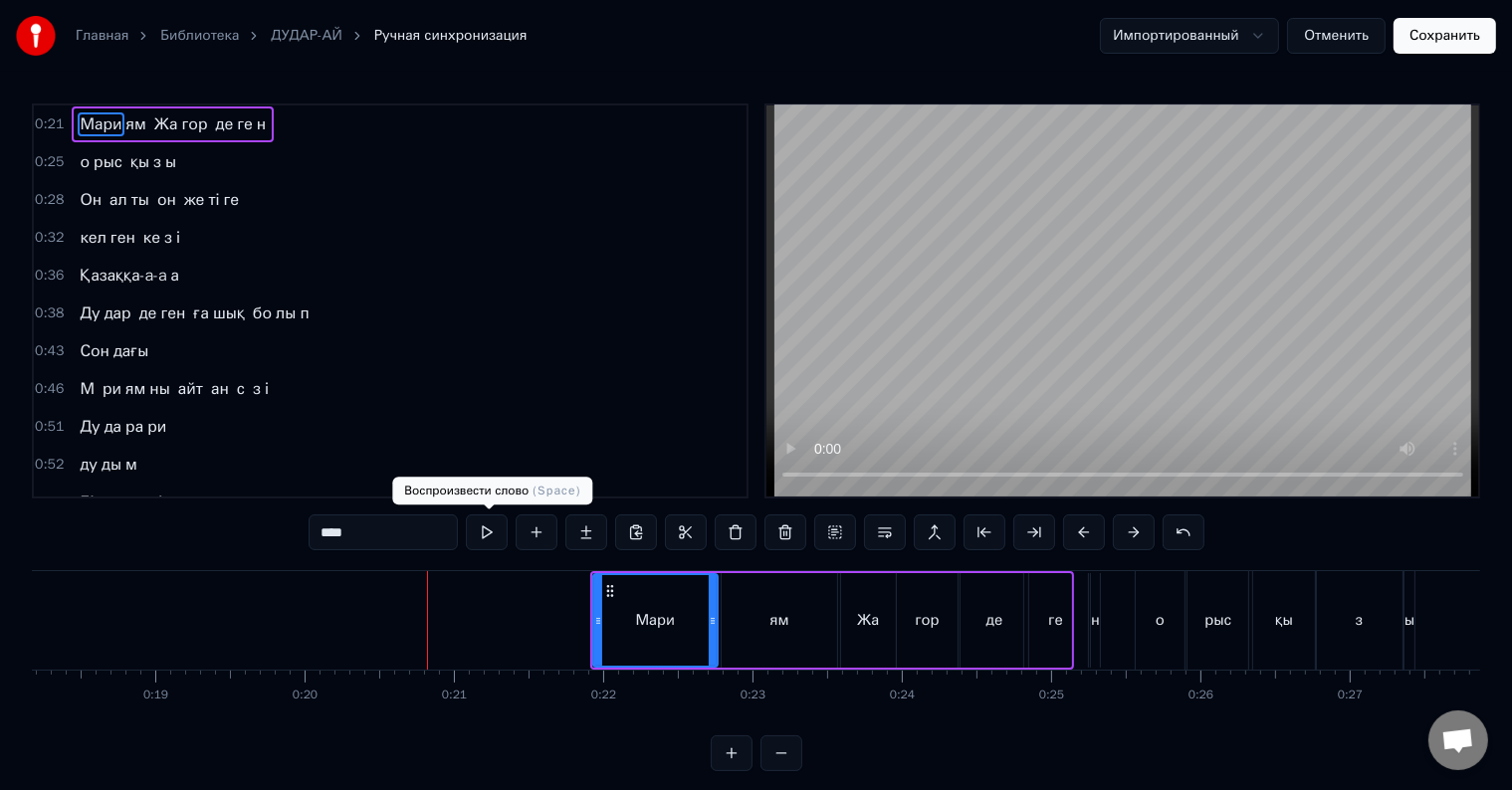 click at bounding box center [487, 532] 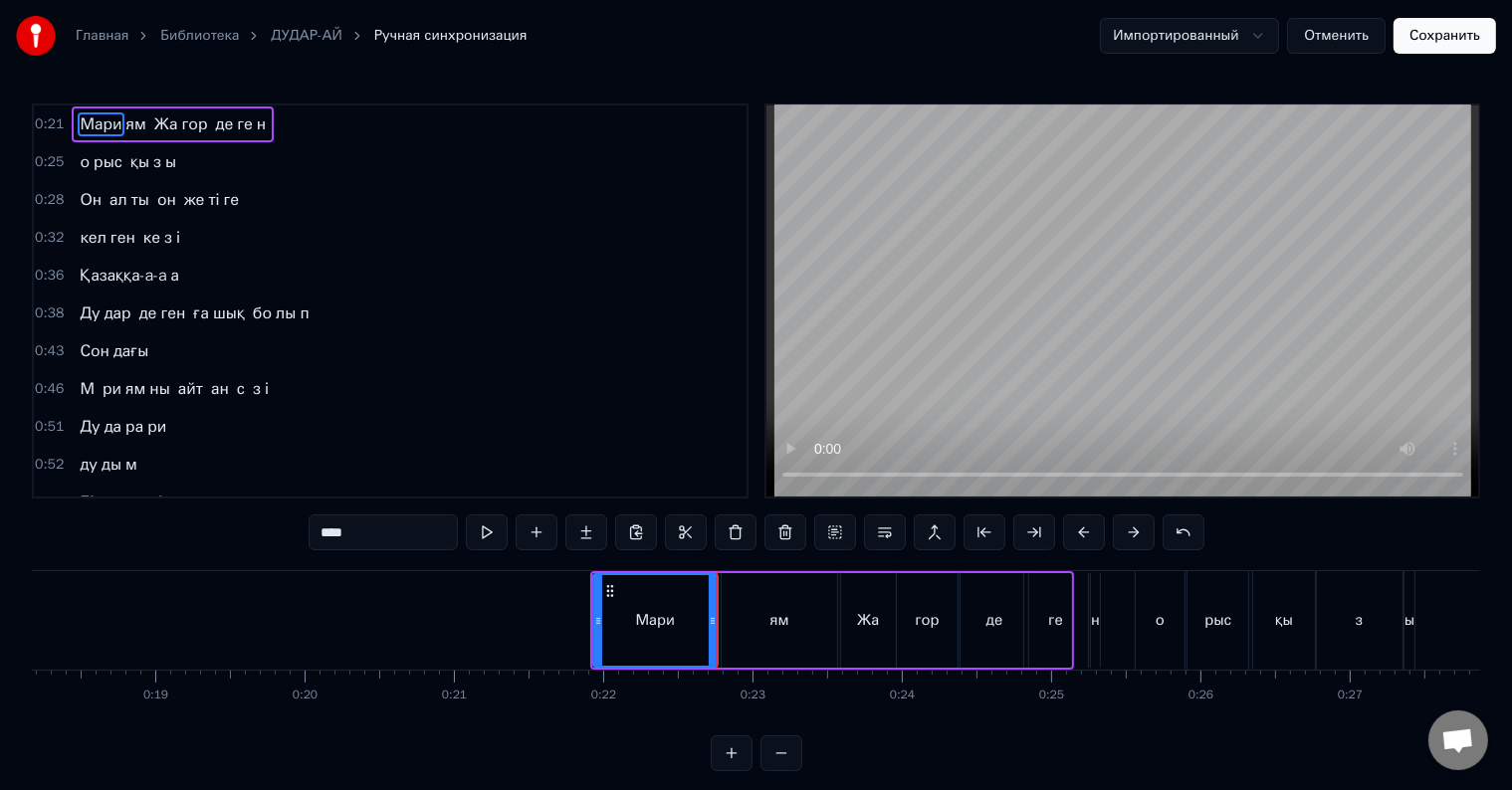 click at bounding box center (487, 532) 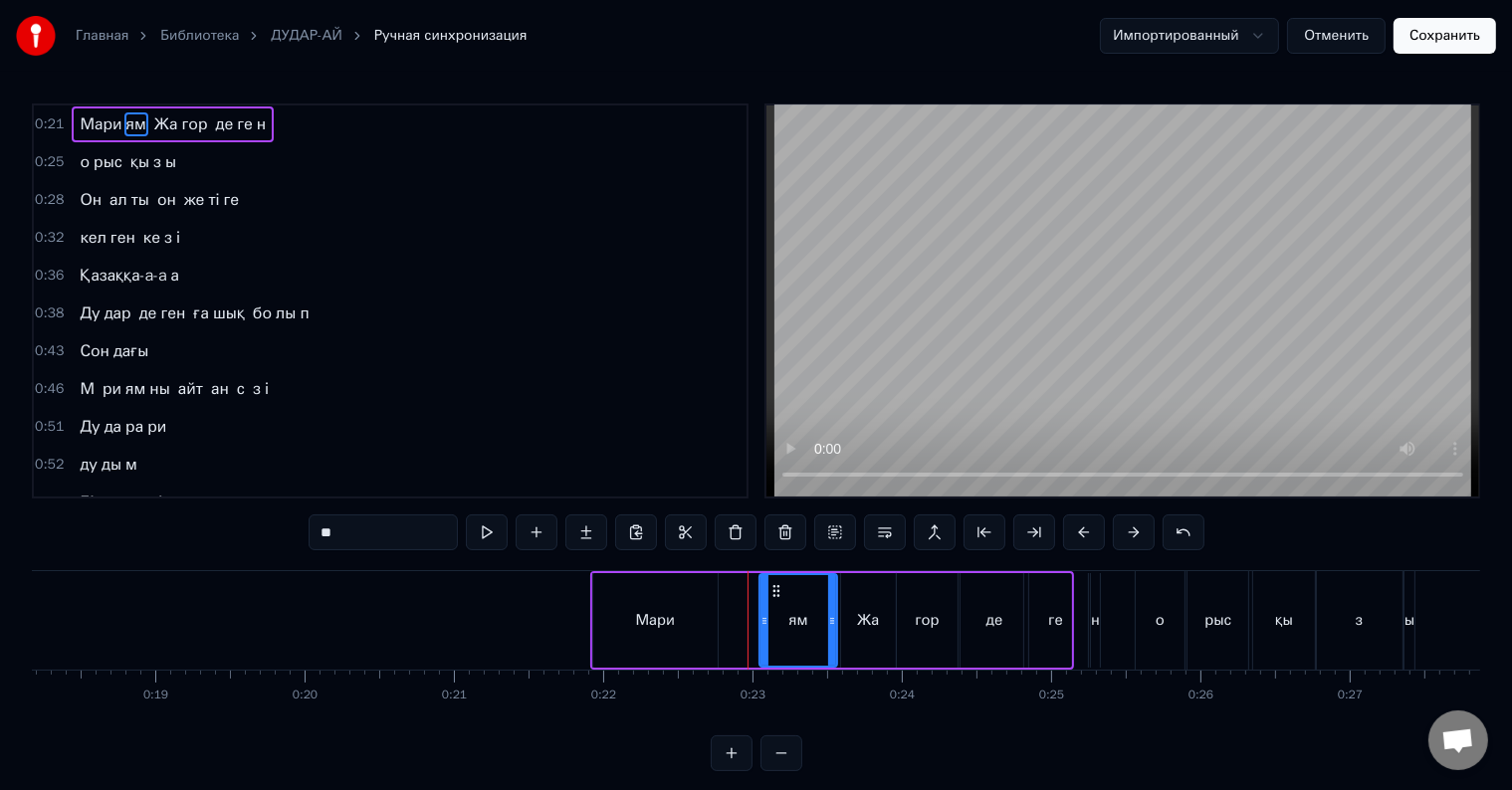 drag, startPoint x: 727, startPoint y: 614, endPoint x: 764, endPoint y: 616, distance: 37.054015 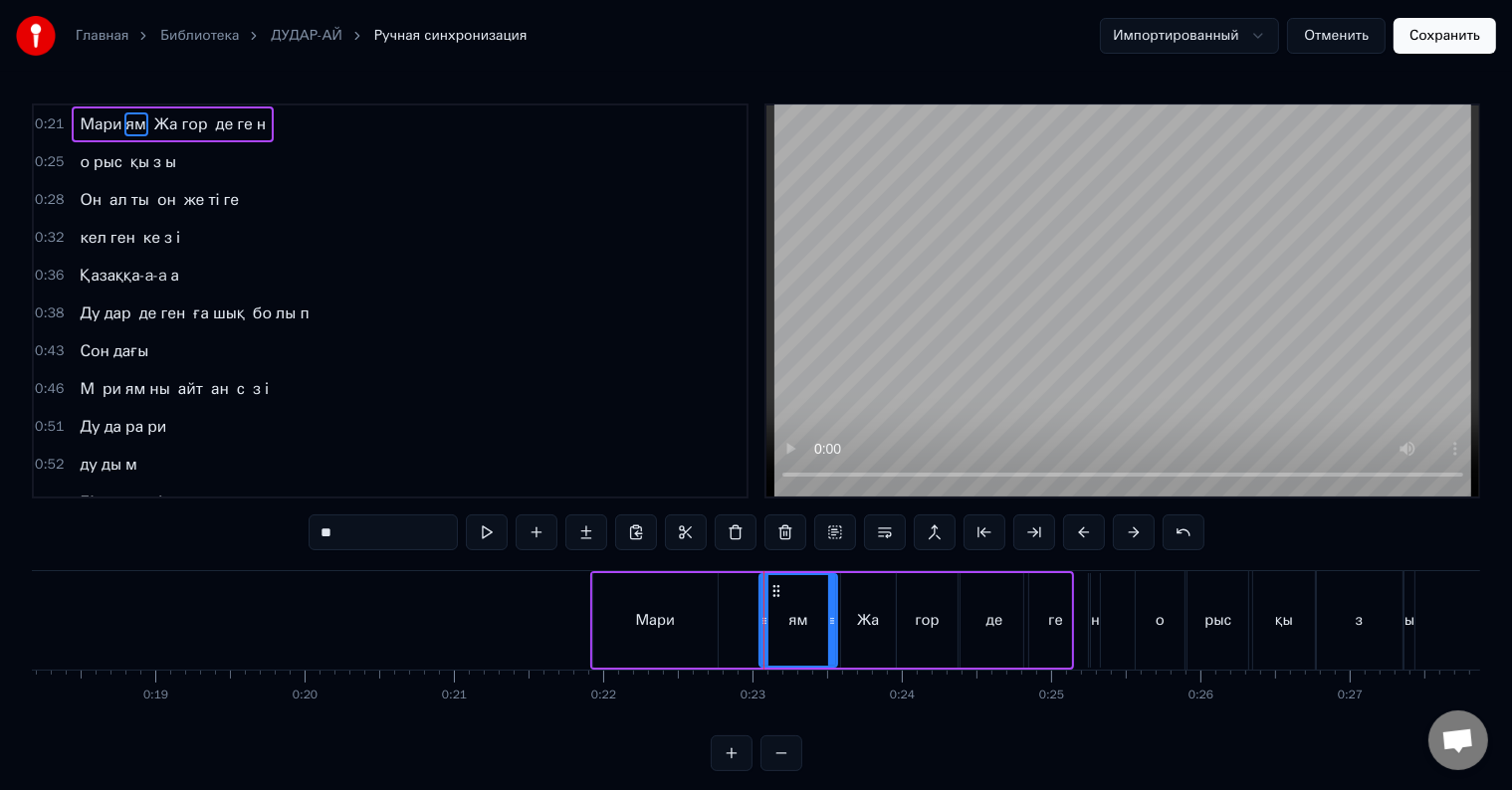 click on "Мари" at bounding box center [655, 620] 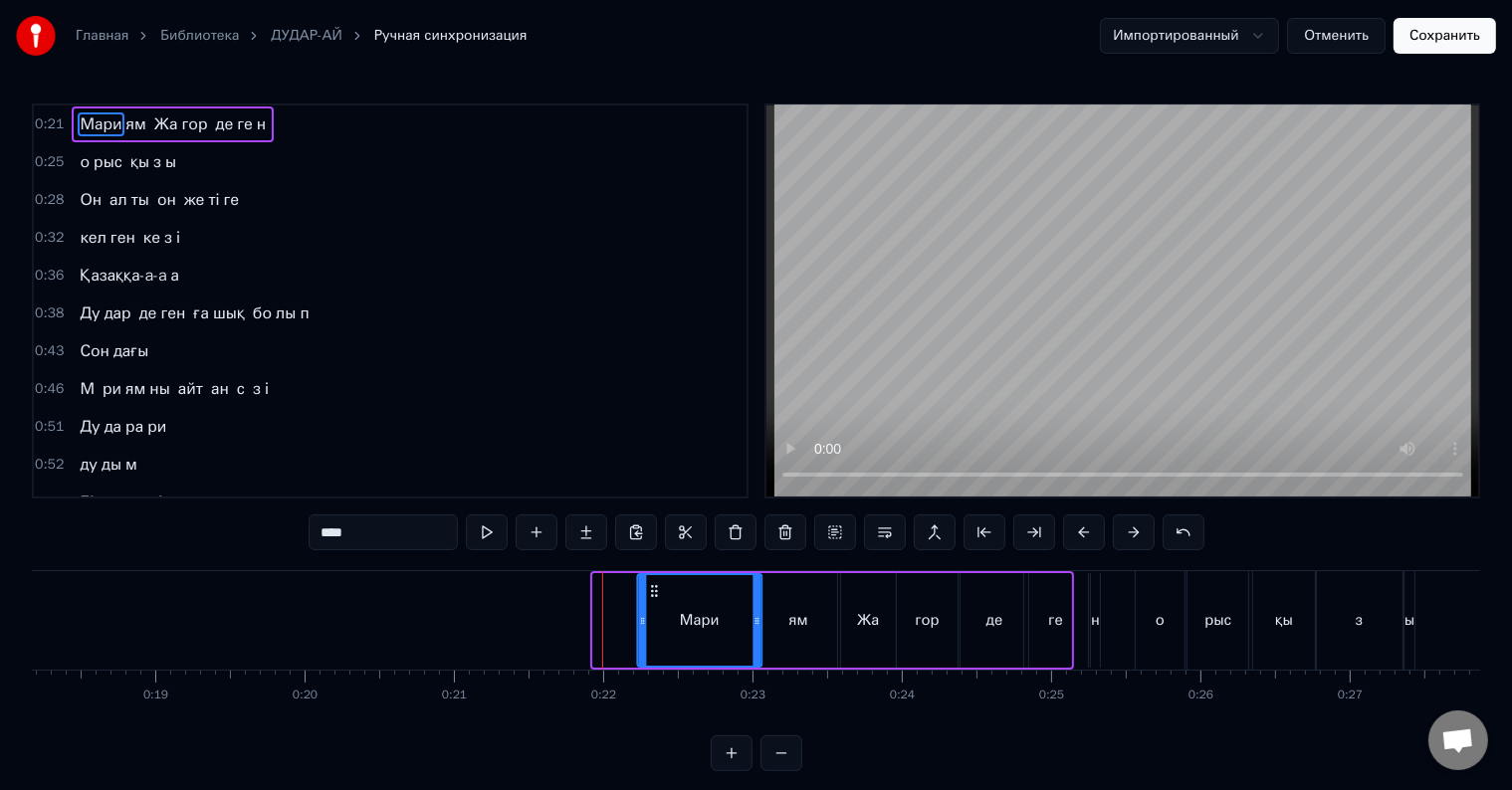 drag, startPoint x: 613, startPoint y: 585, endPoint x: 657, endPoint y: 585, distance: 44 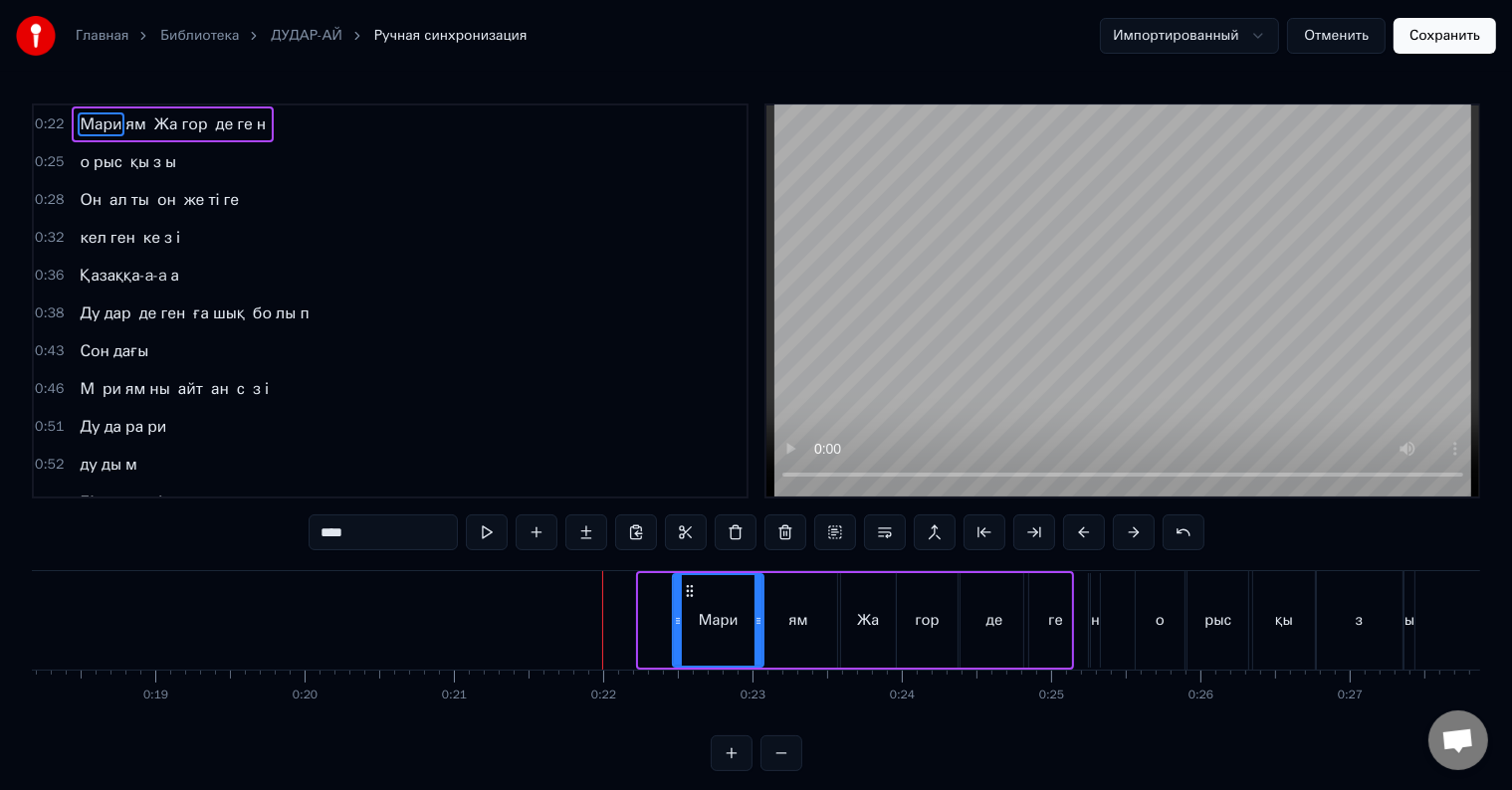 drag, startPoint x: 639, startPoint y: 607, endPoint x: 673, endPoint y: 607, distance: 34 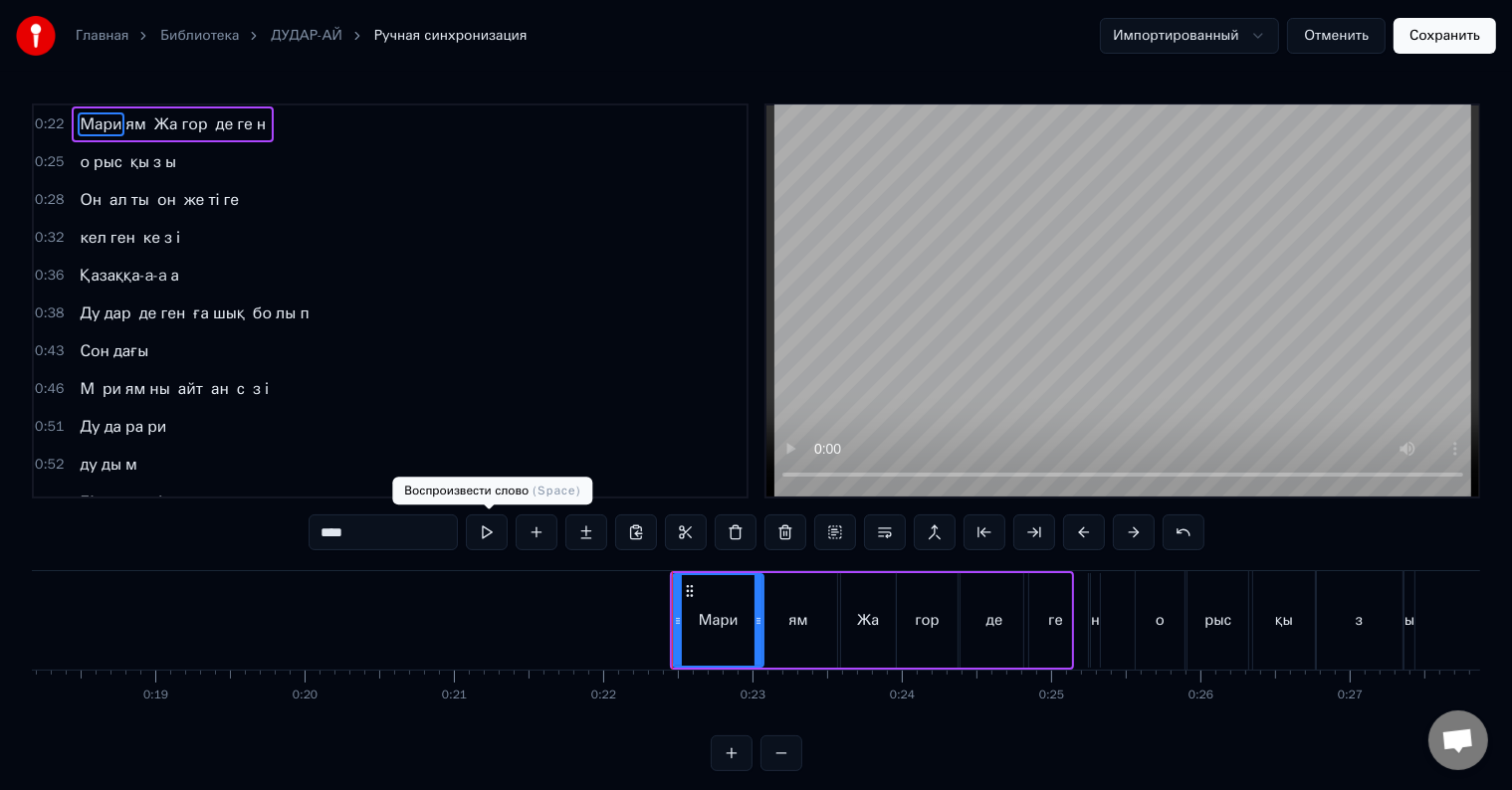 click at bounding box center (487, 532) 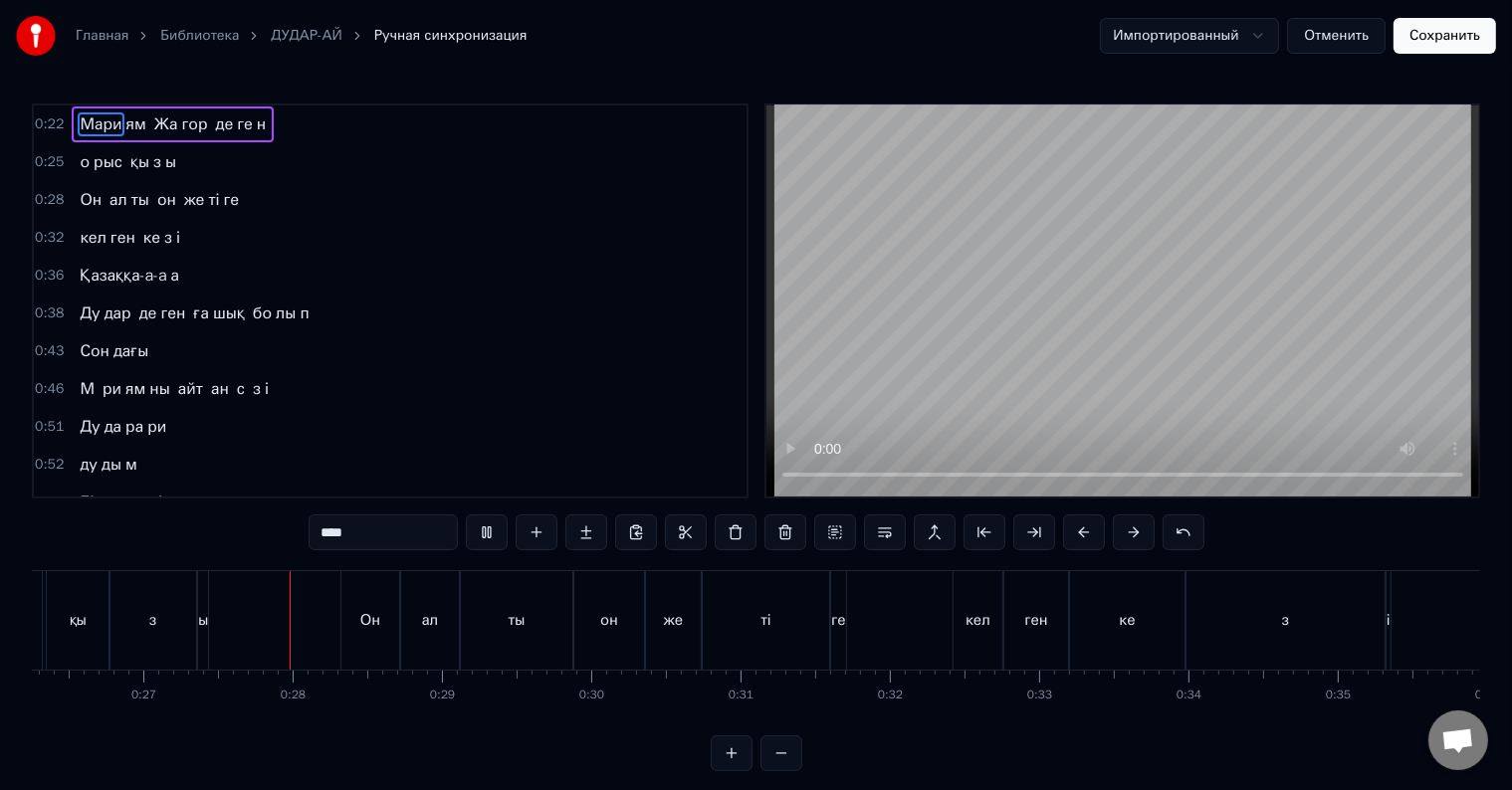 scroll, scrollTop: 0, scrollLeft: 3974, axis: horizontal 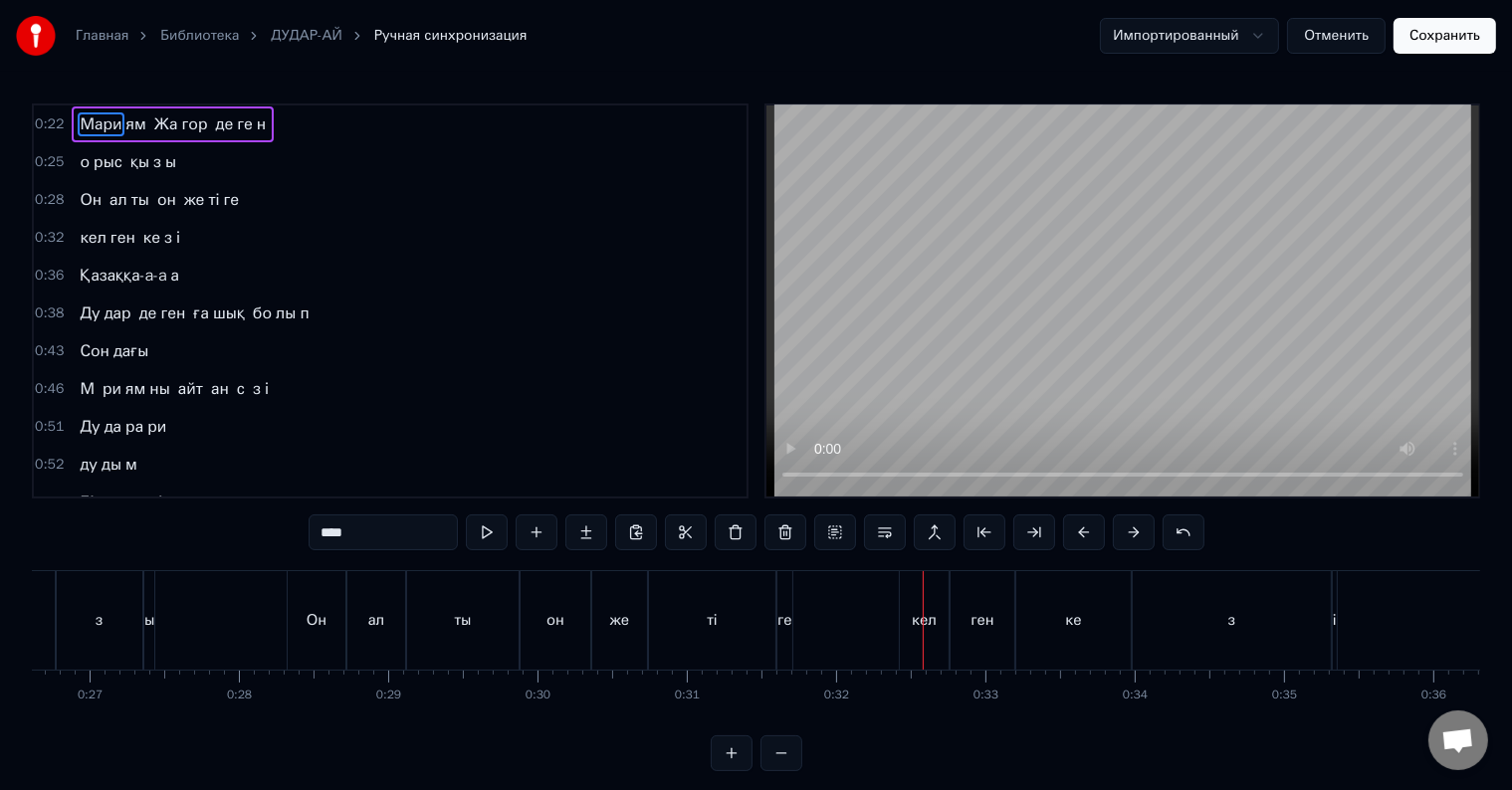 click on "Мари" at bounding box center [101, 124] 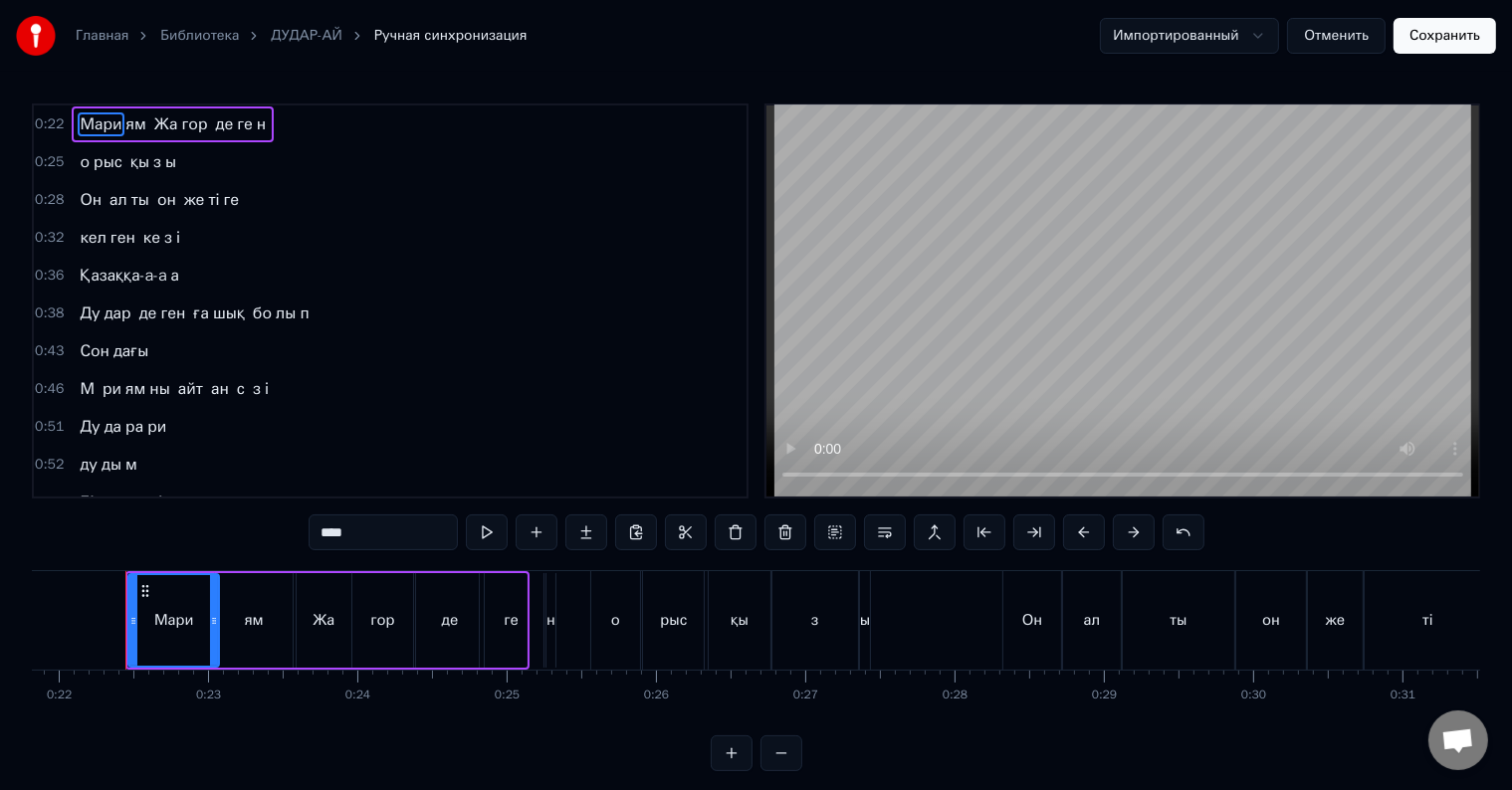 scroll, scrollTop: 0, scrollLeft: 3252, axis: horizontal 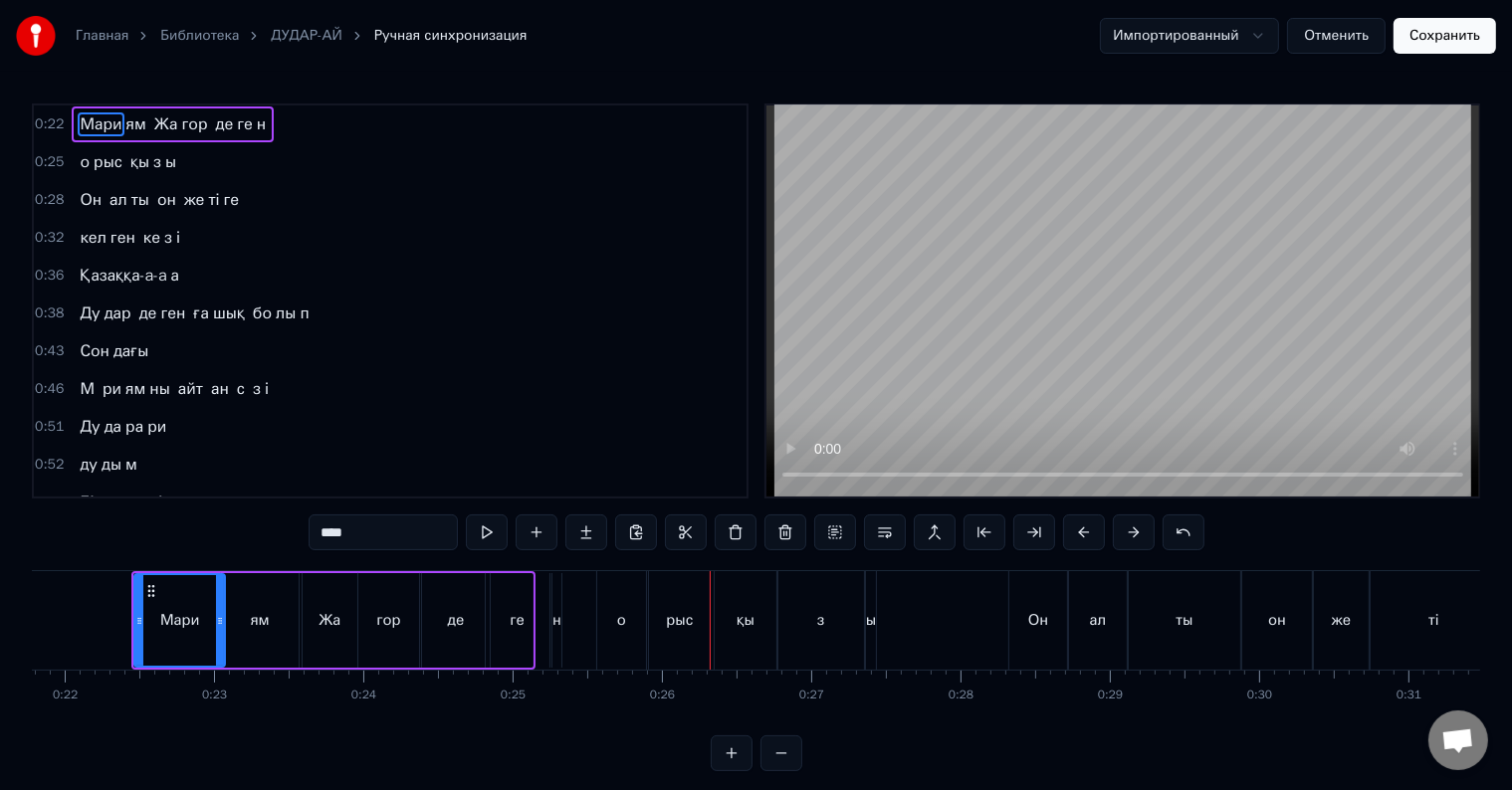 click at bounding box center [13647, 620] 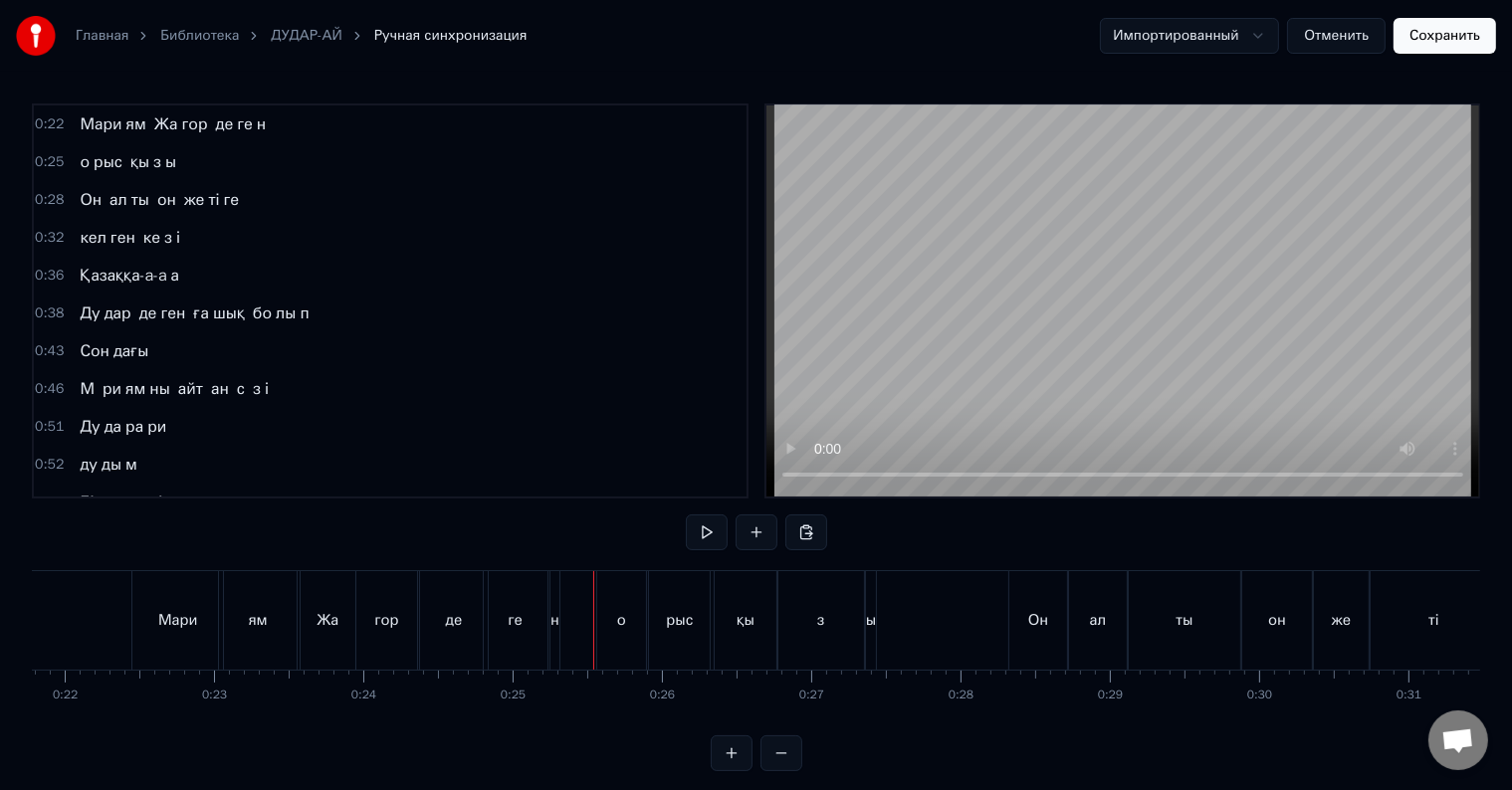 drag, startPoint x: 874, startPoint y: 615, endPoint x: 1003, endPoint y: 596, distance: 130.39172 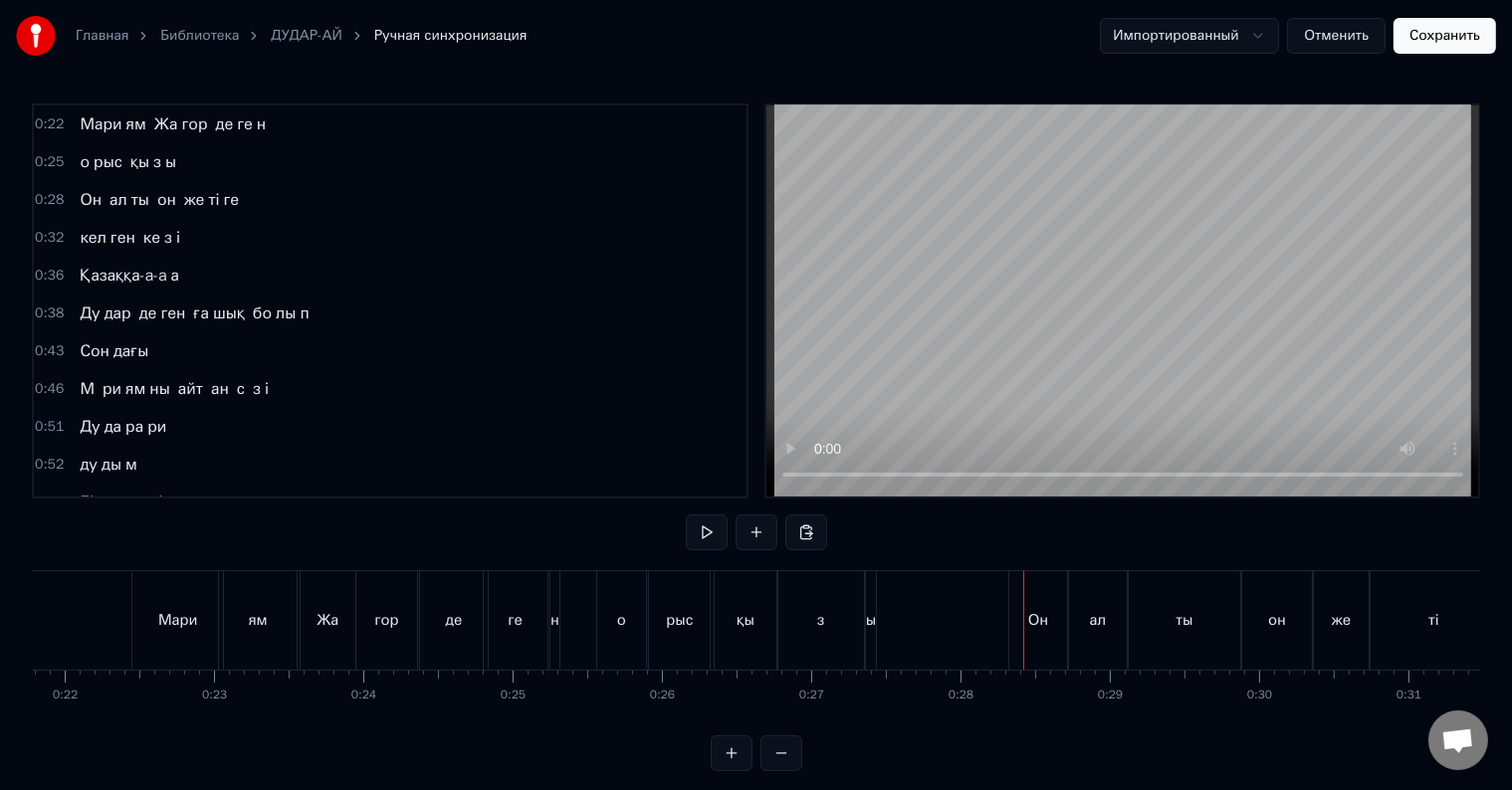 click at bounding box center (13647, 620) 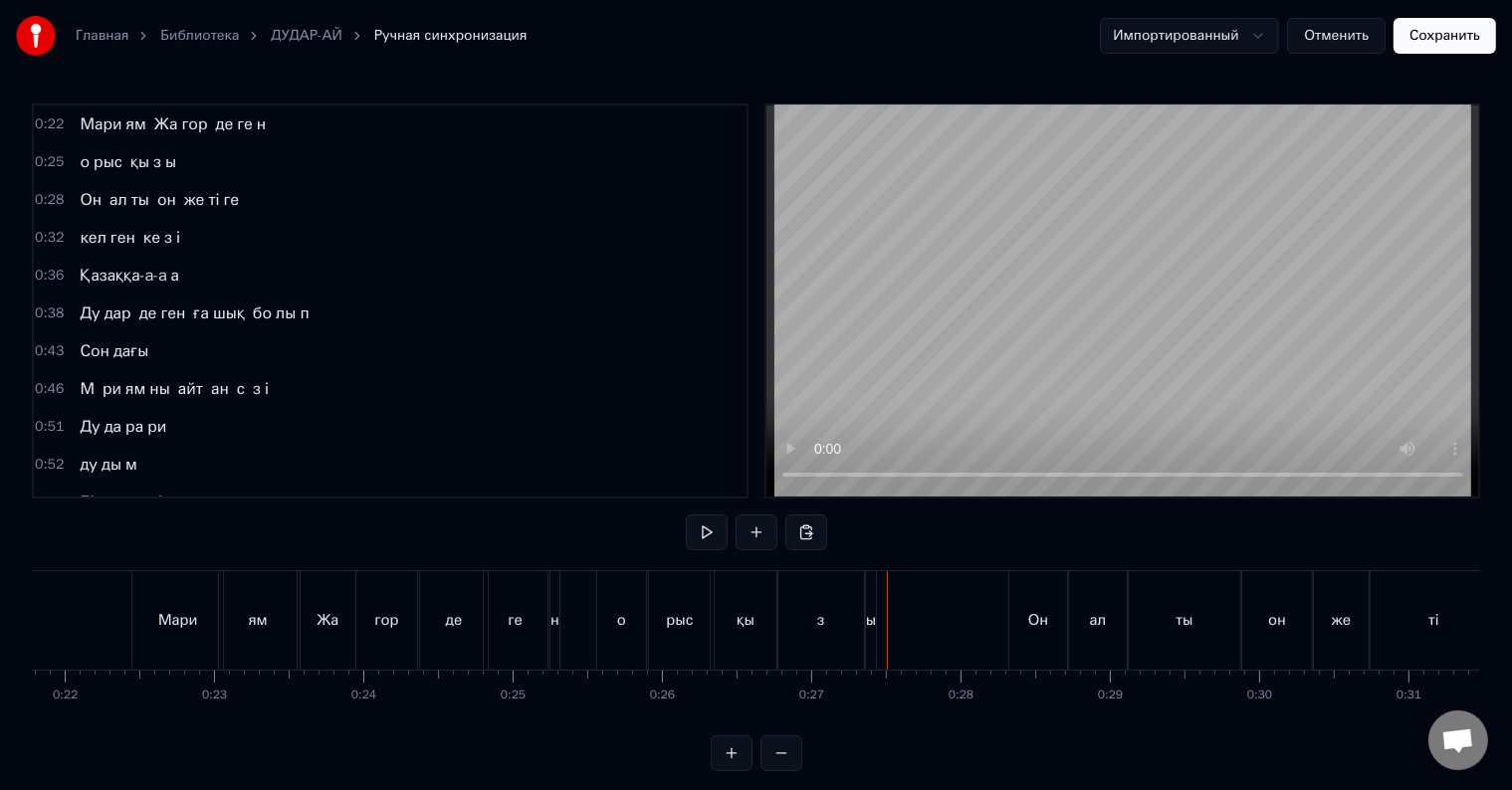 click at bounding box center [13647, 620] 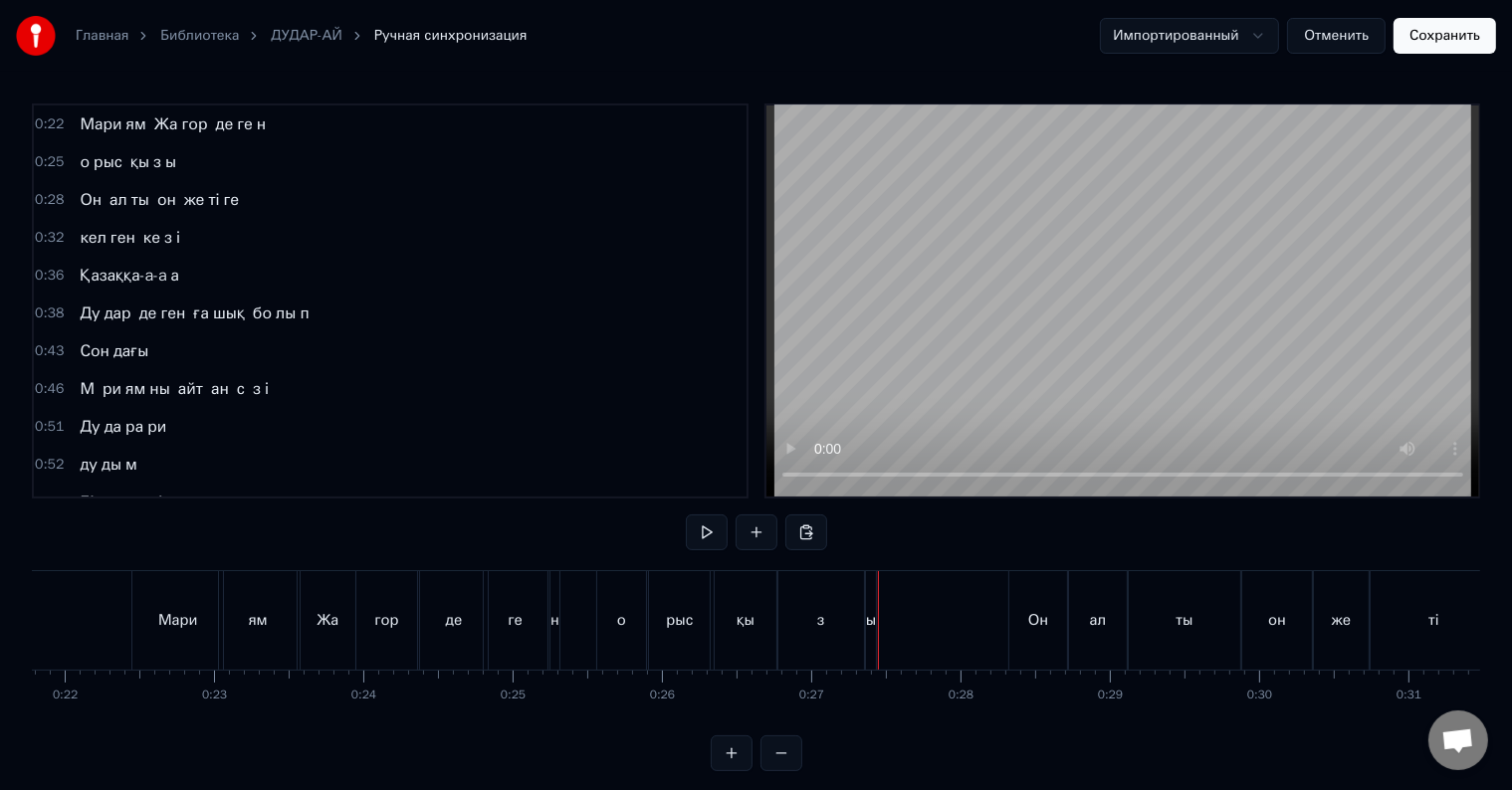 click on "ы" at bounding box center (871, 620) 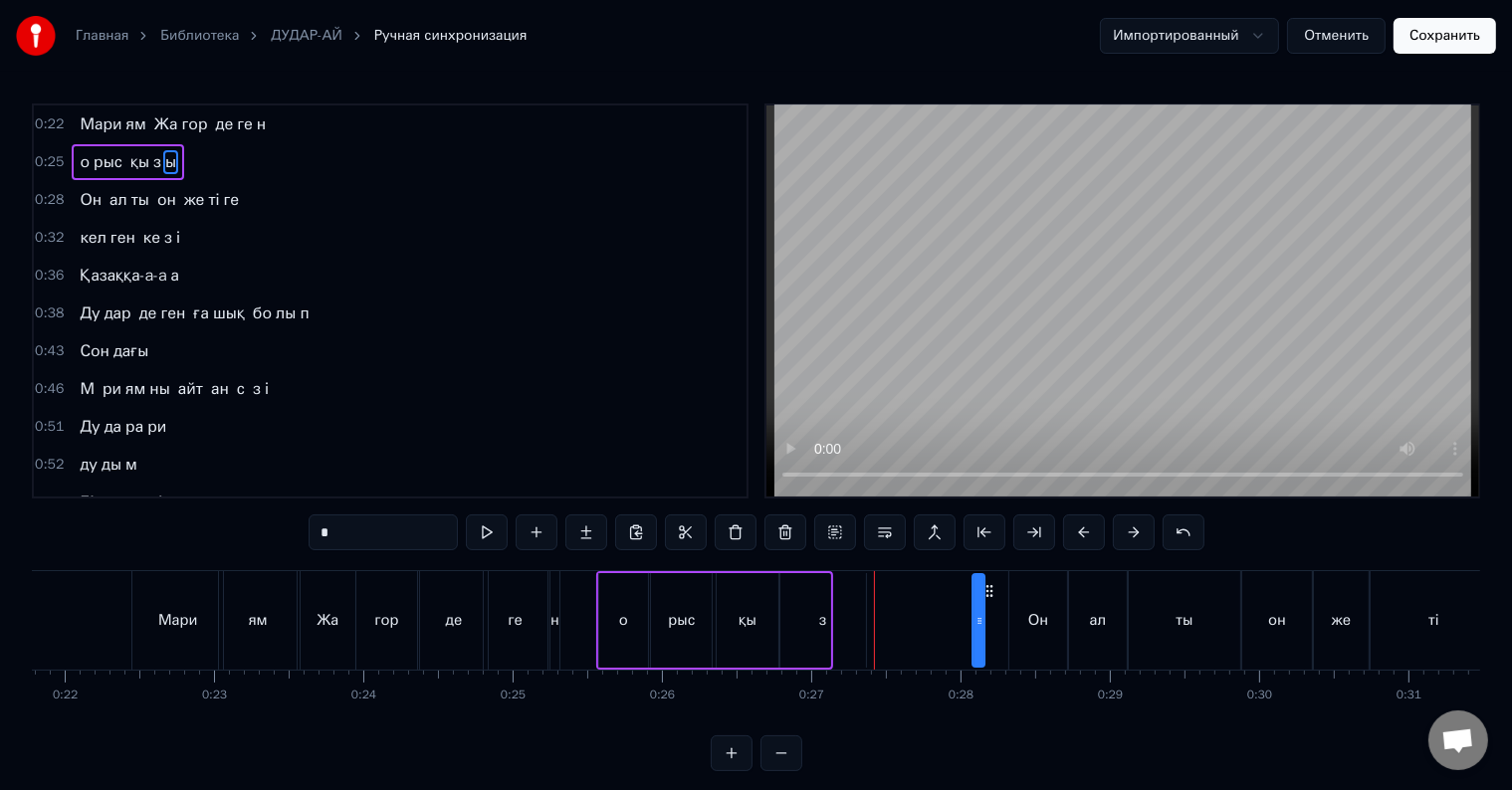 drag, startPoint x: 887, startPoint y: 595, endPoint x: 991, endPoint y: 610, distance: 105.07616 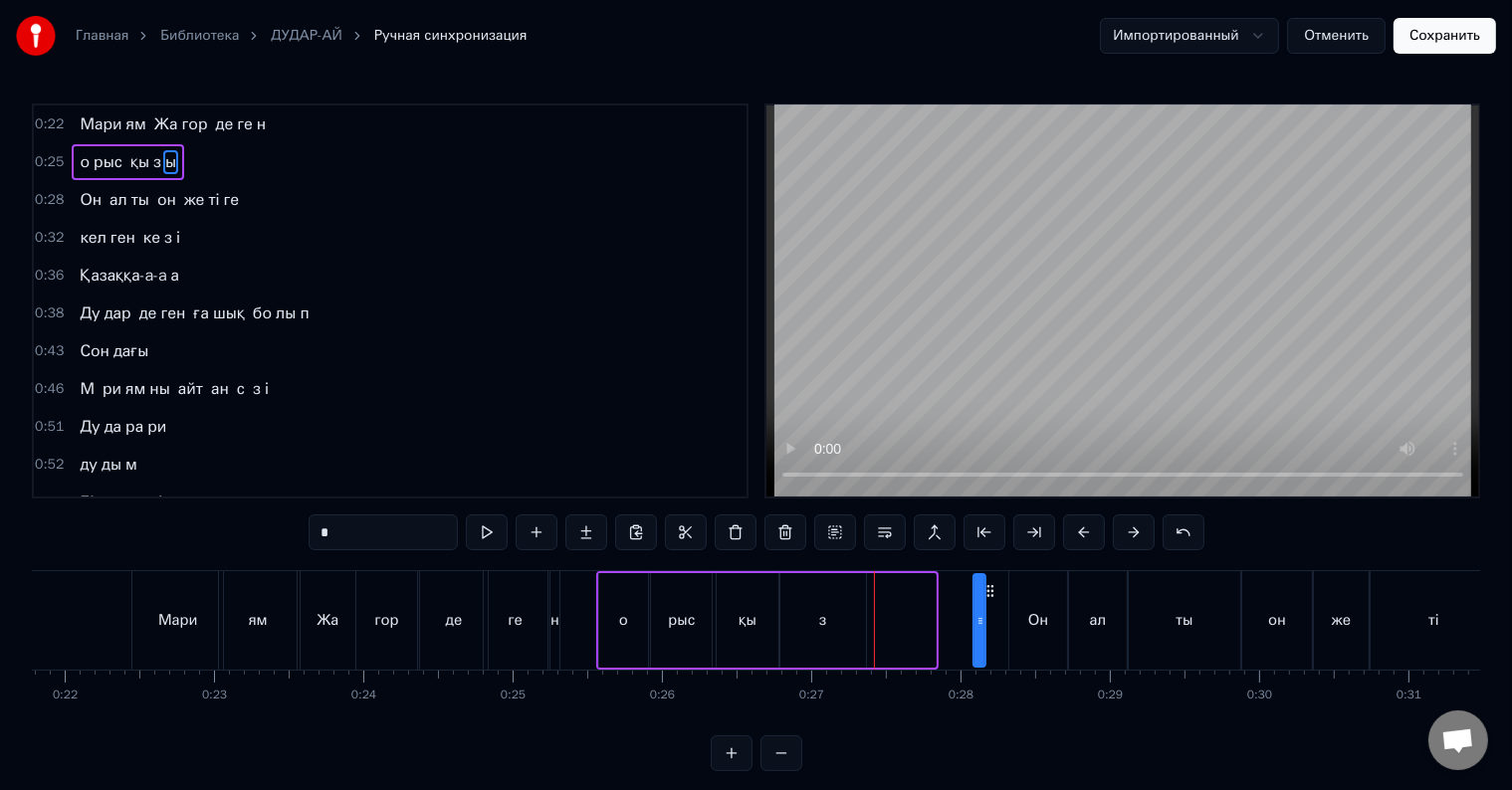 click on "з" at bounding box center [822, 620] 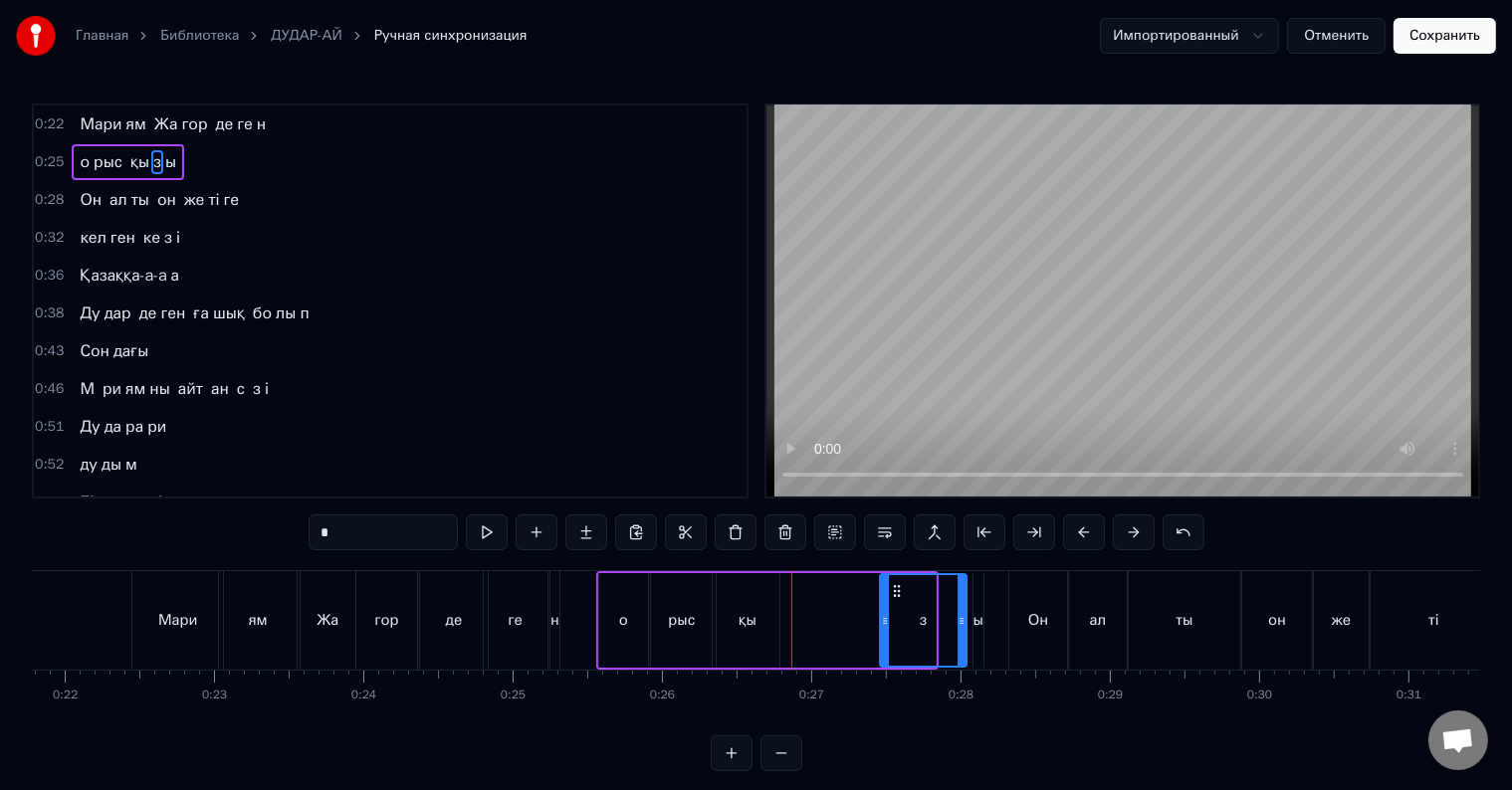 drag, startPoint x: 797, startPoint y: 589, endPoint x: 899, endPoint y: 585, distance: 102.0784 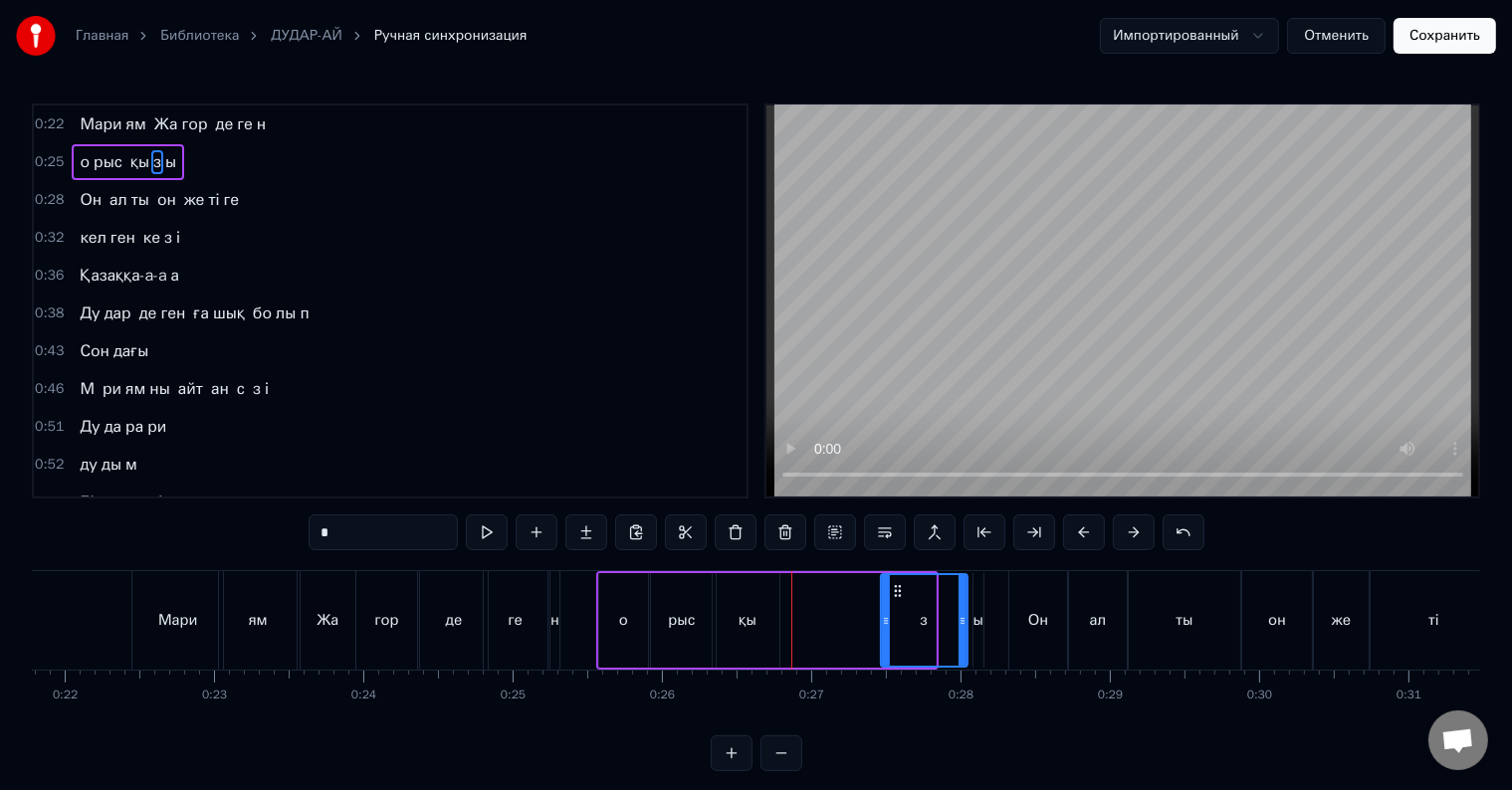 click on "қы" at bounding box center [748, 620] 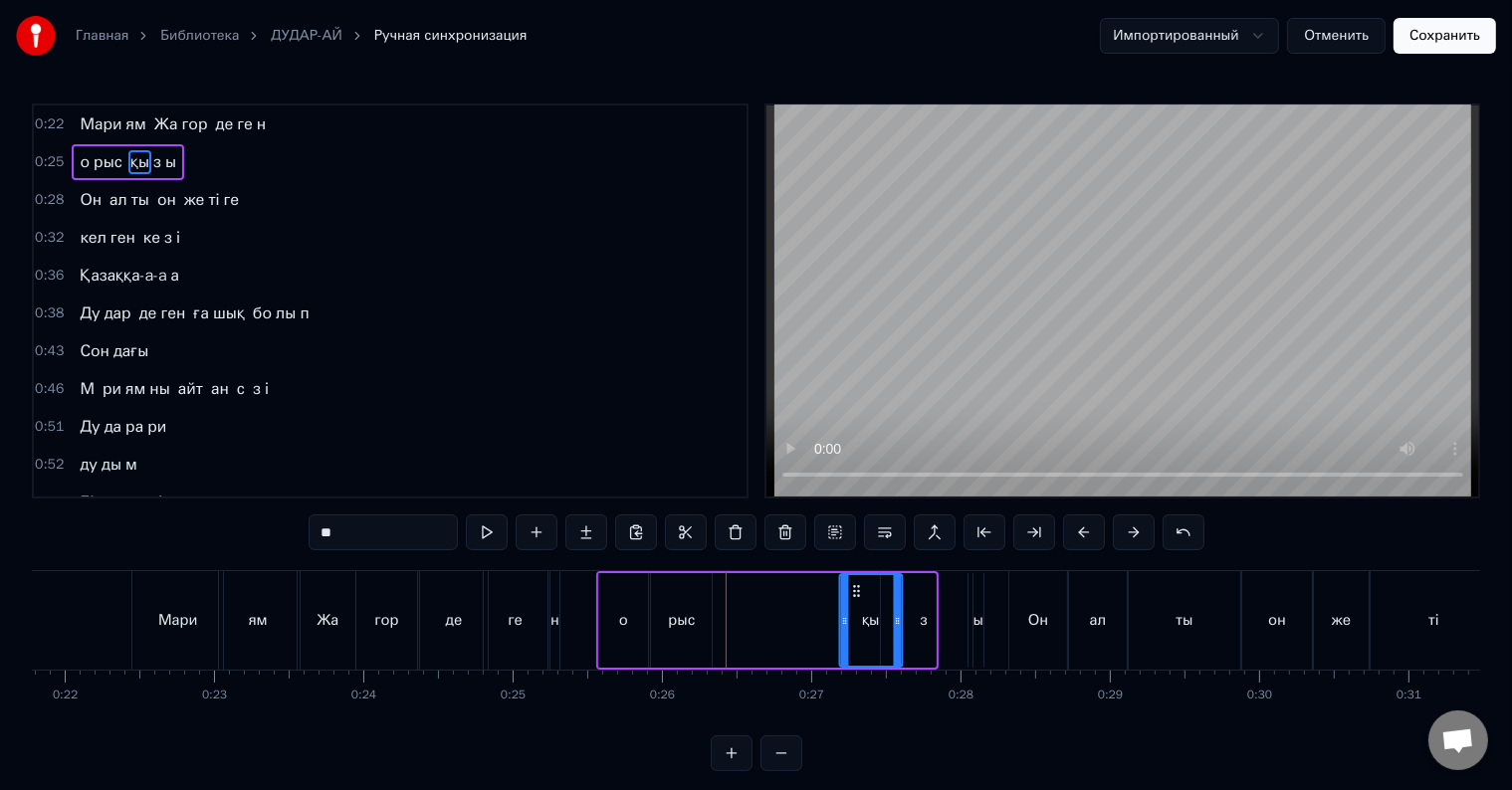 drag, startPoint x: 737, startPoint y: 593, endPoint x: 853, endPoint y: 584, distance: 116.34861 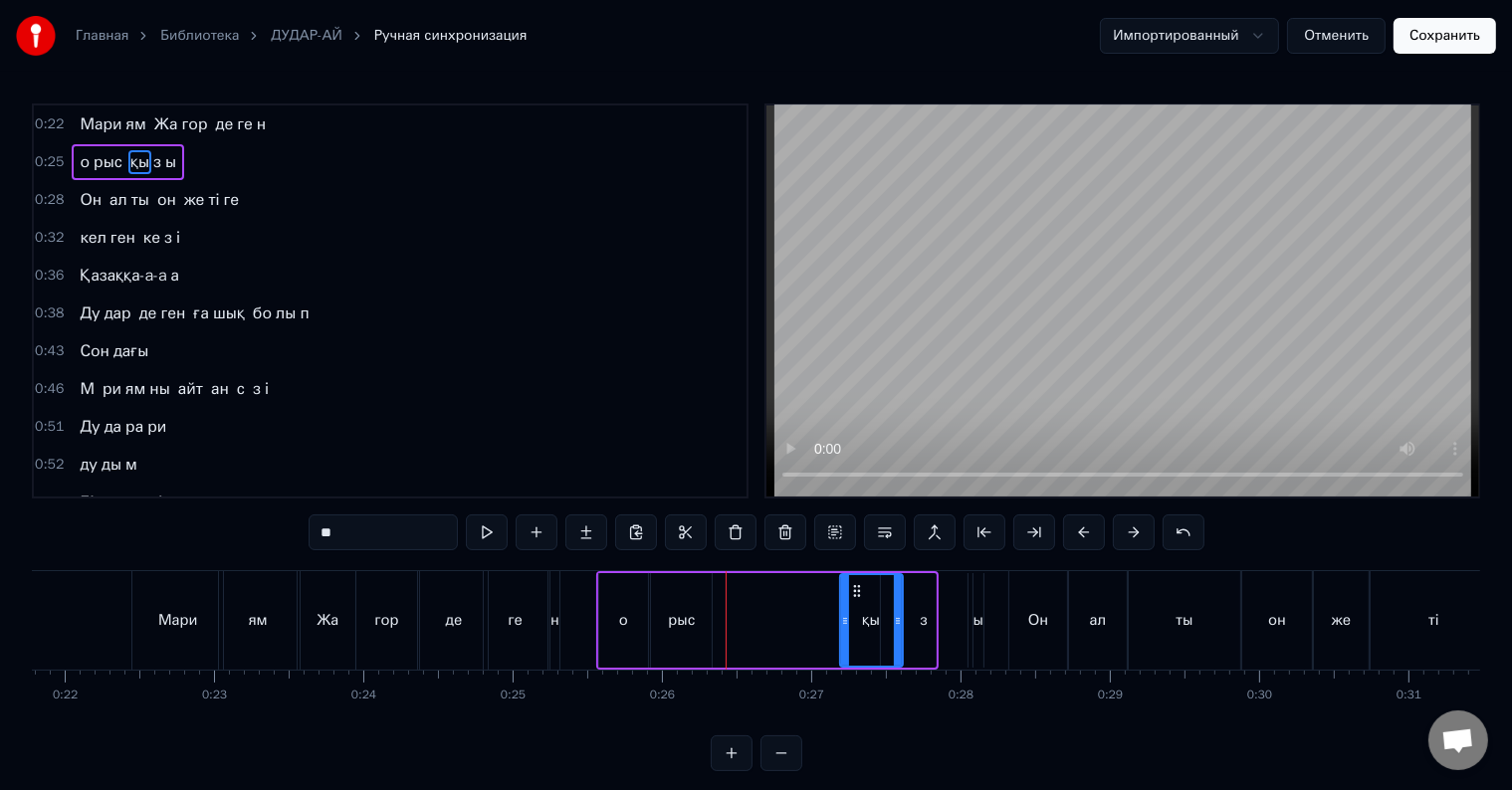 click on "рыс" at bounding box center (681, 620) 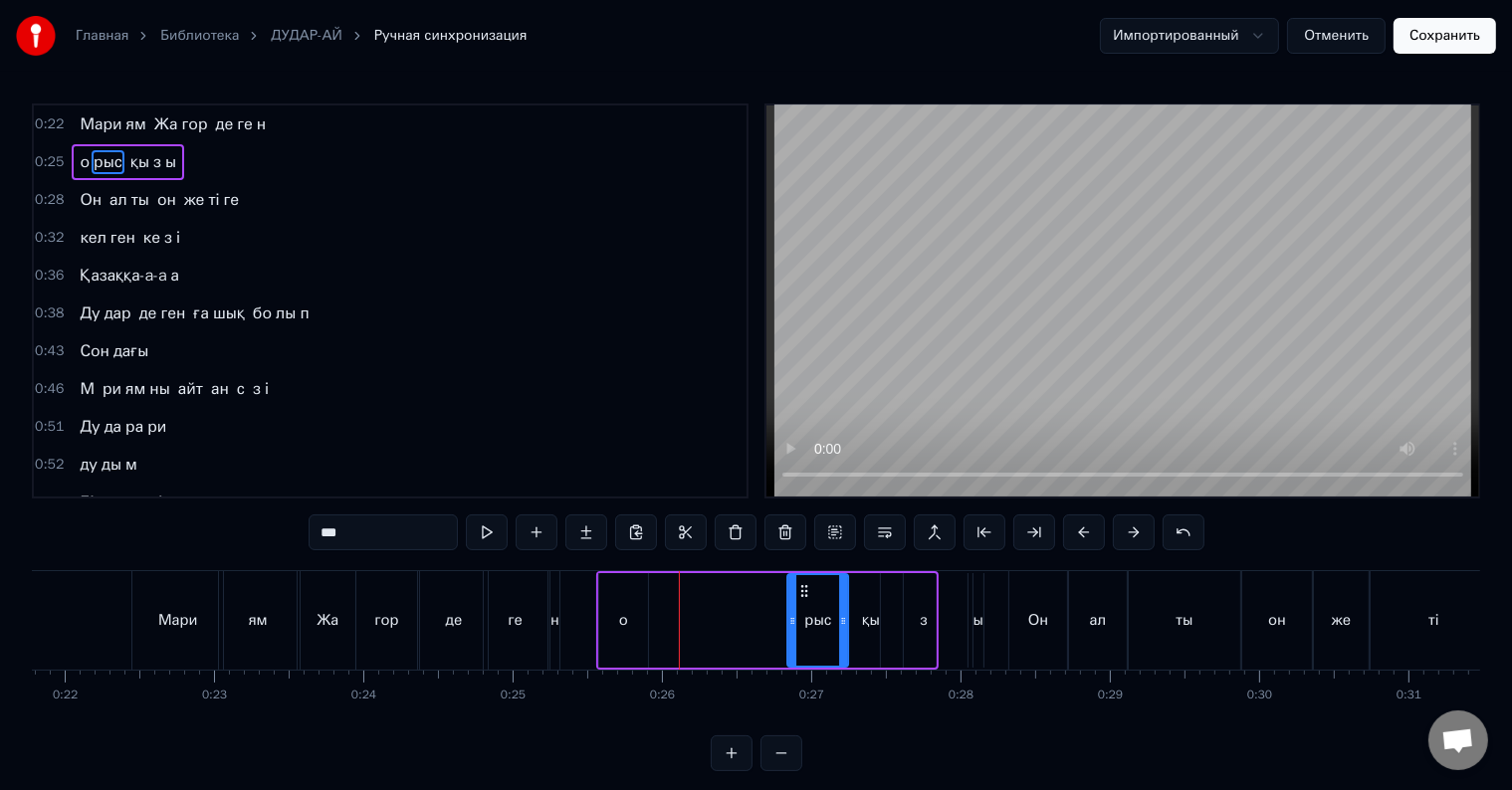 drag, startPoint x: 666, startPoint y: 589, endPoint x: 803, endPoint y: 594, distance: 137.09121 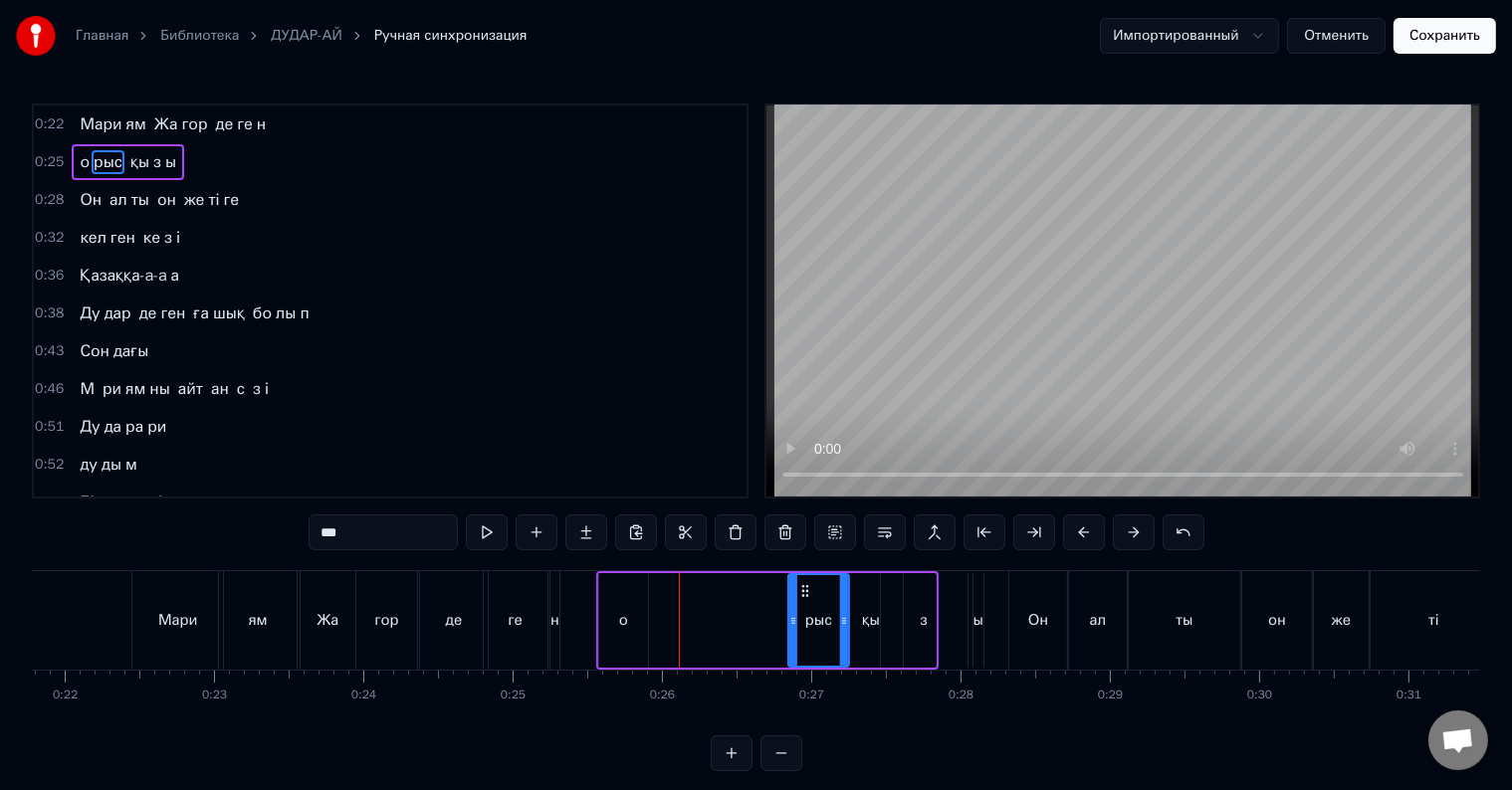 click on "о" at bounding box center [623, 620] 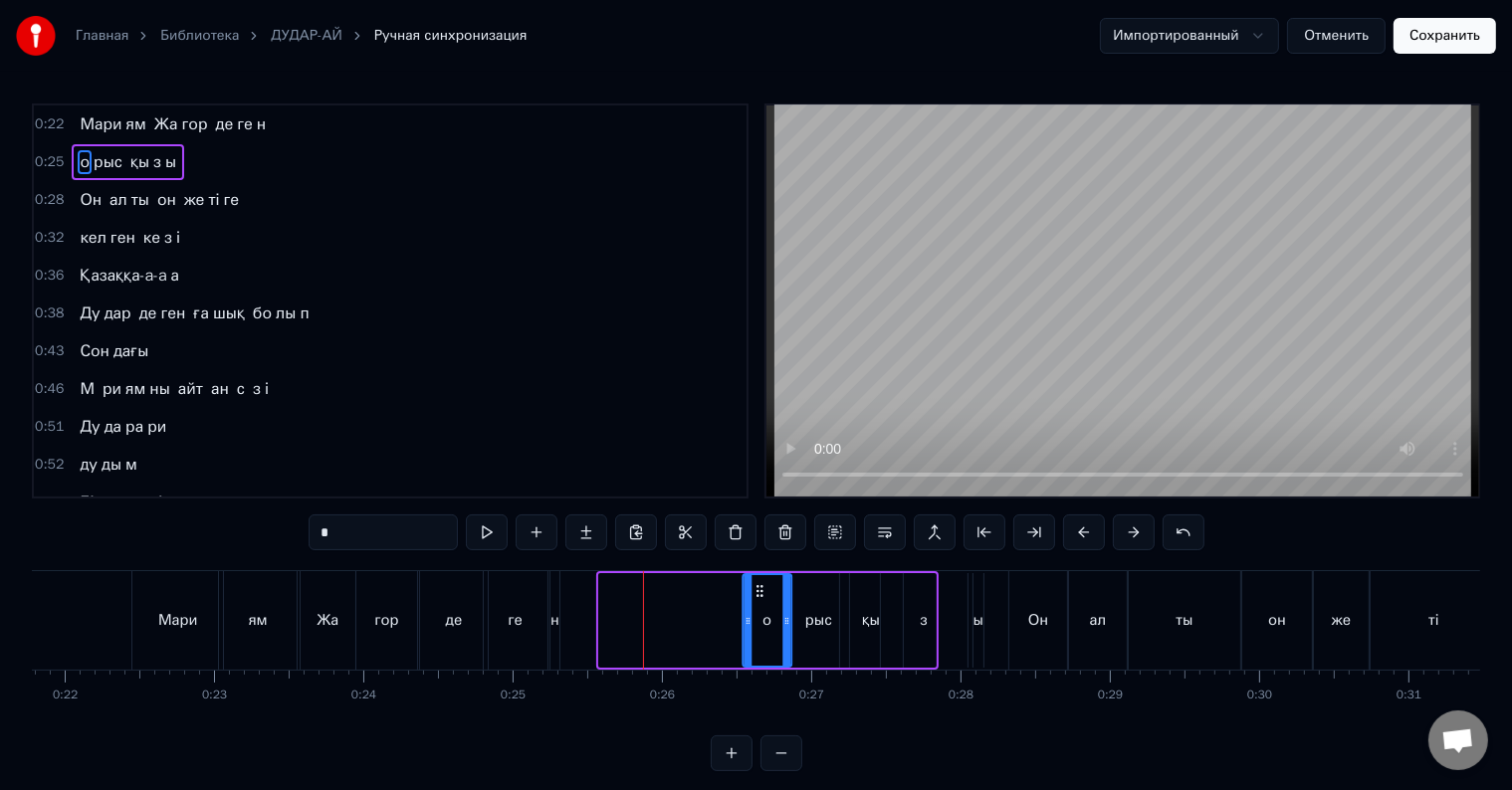 drag, startPoint x: 609, startPoint y: 589, endPoint x: 753, endPoint y: 586, distance: 144.03125 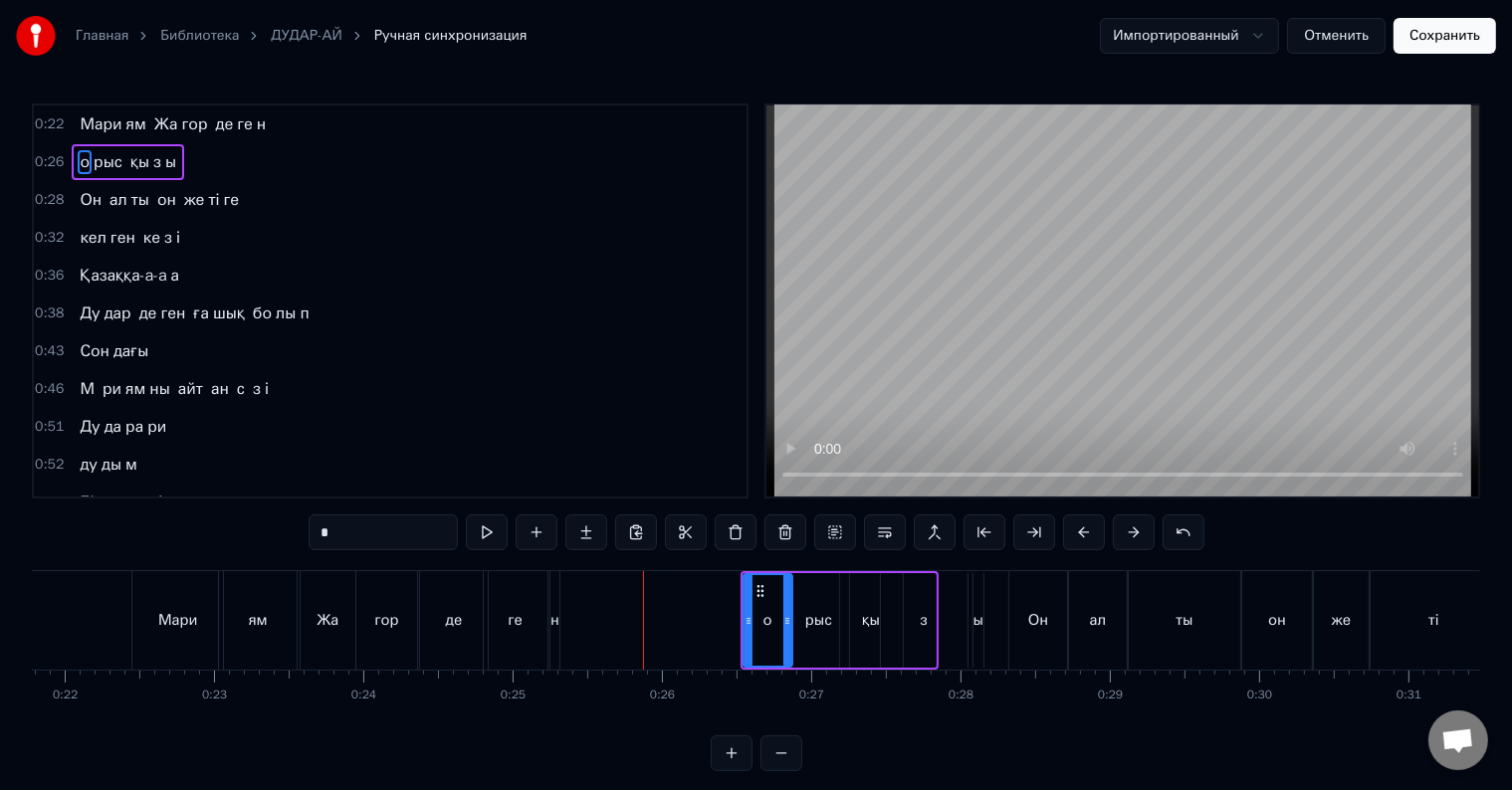 click on "гор" at bounding box center (386, 620) 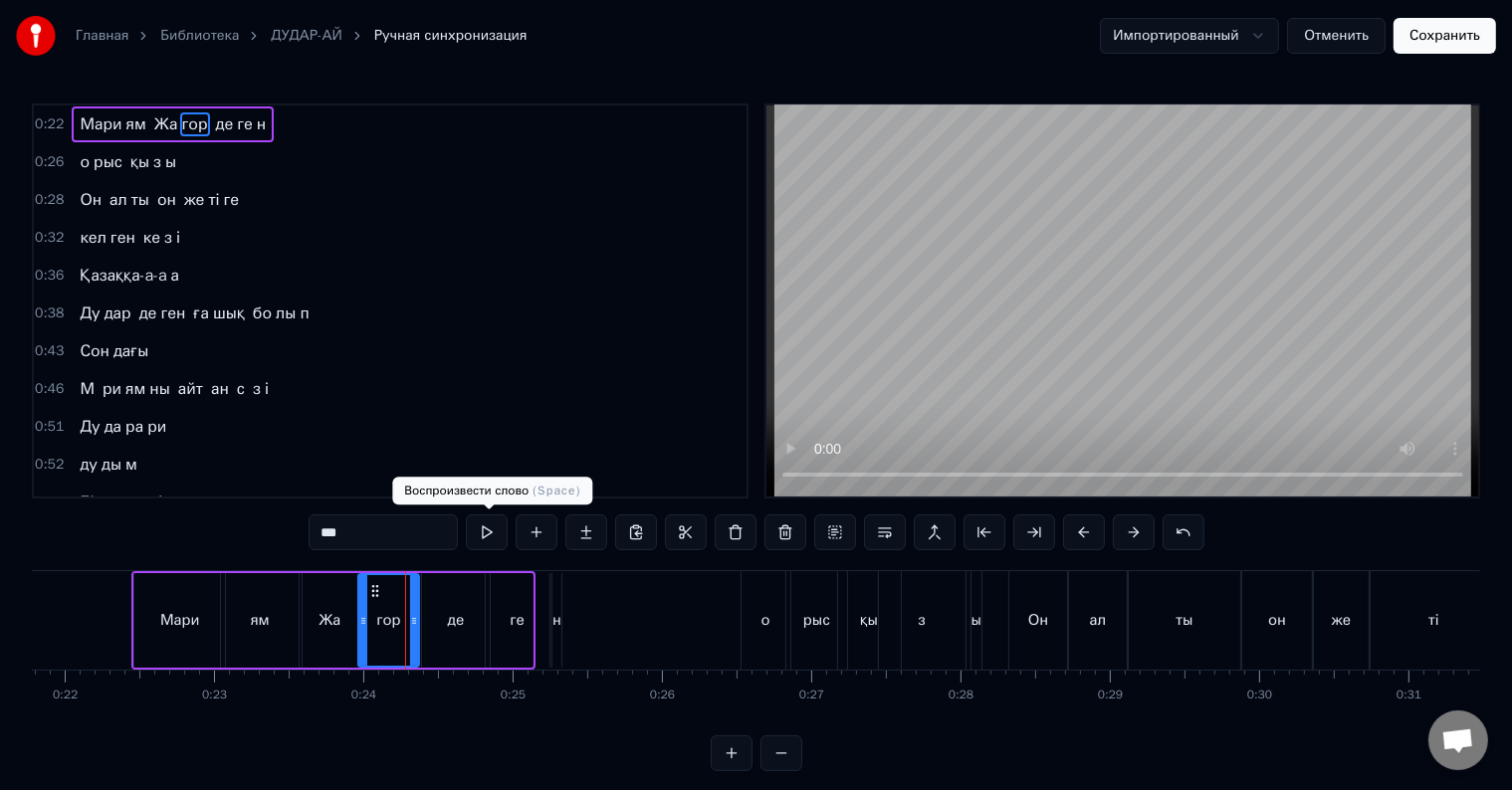 click at bounding box center (487, 532) 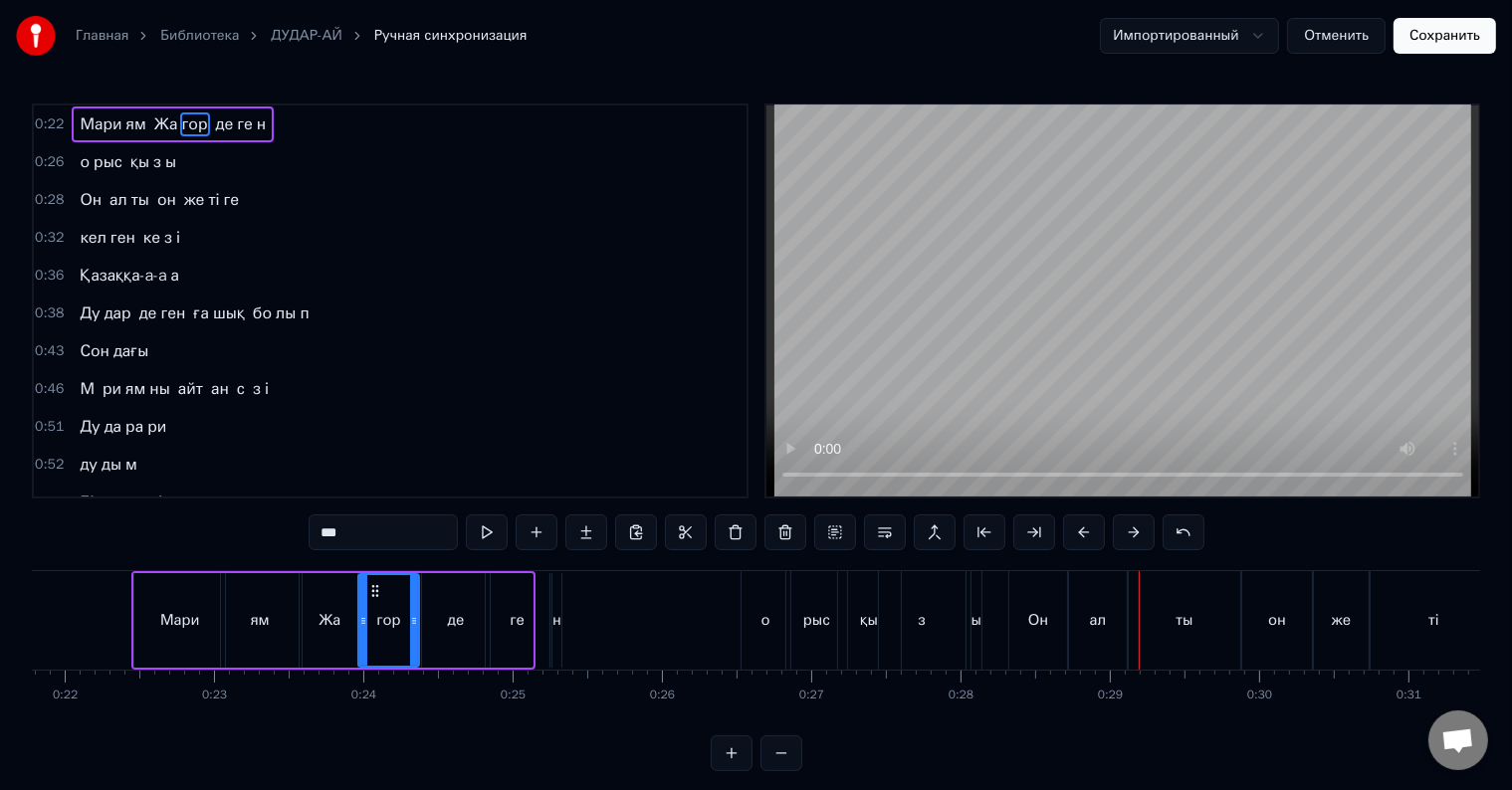 click on "Он" at bounding box center [1038, 620] 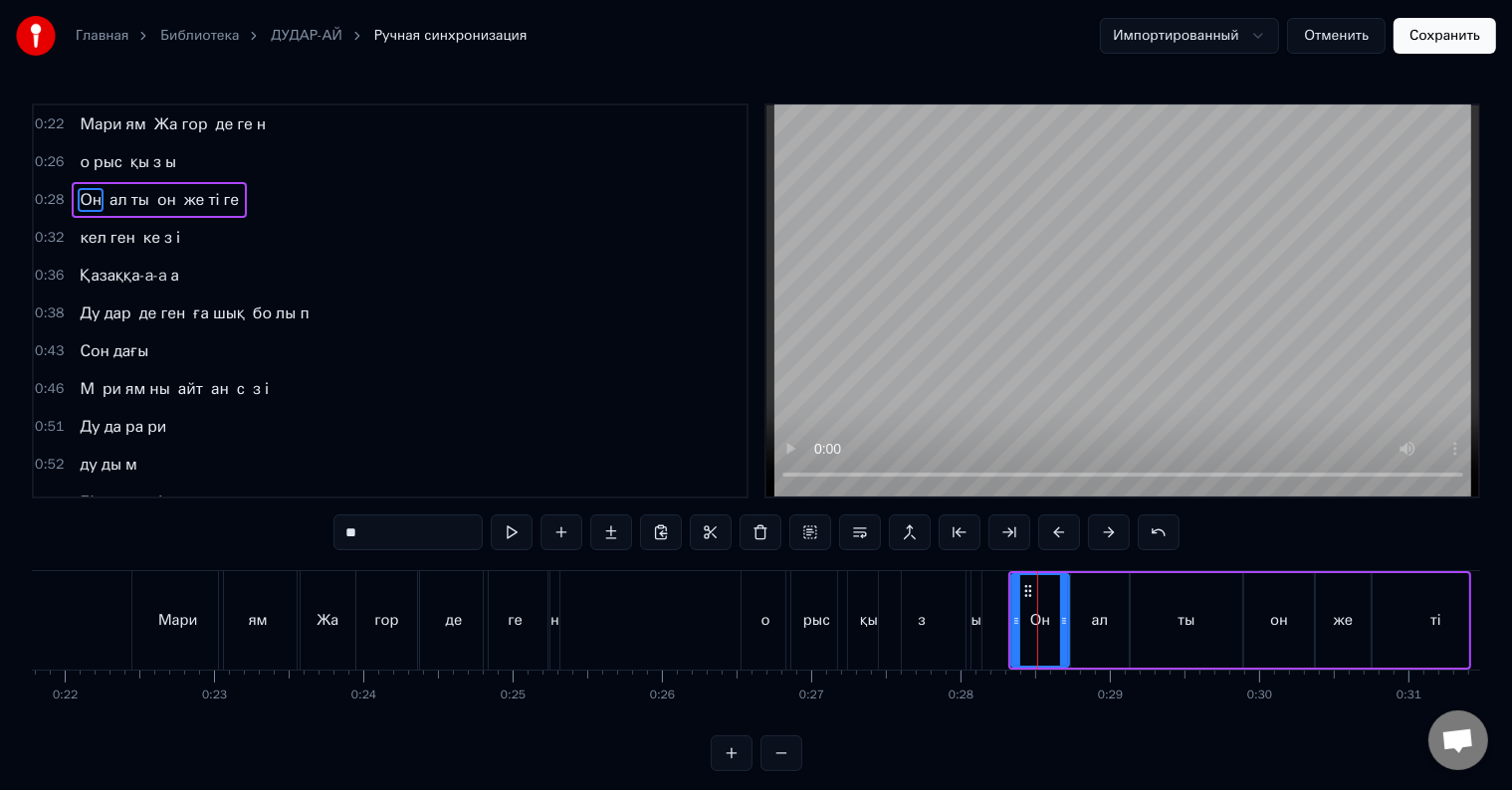click on "он" at bounding box center [1279, 620] 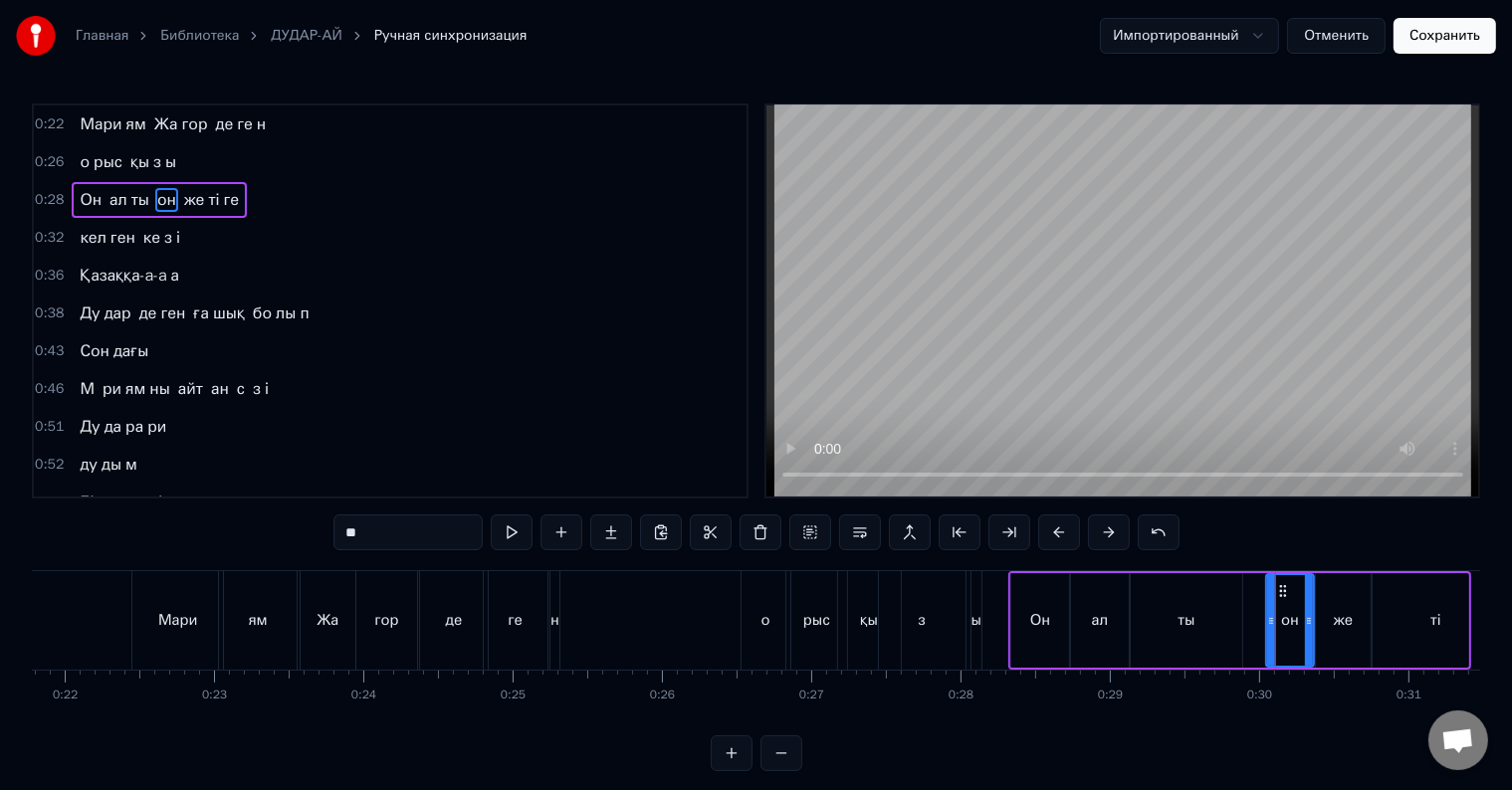 drag, startPoint x: 1248, startPoint y: 608, endPoint x: 1270, endPoint y: 608, distance: 22 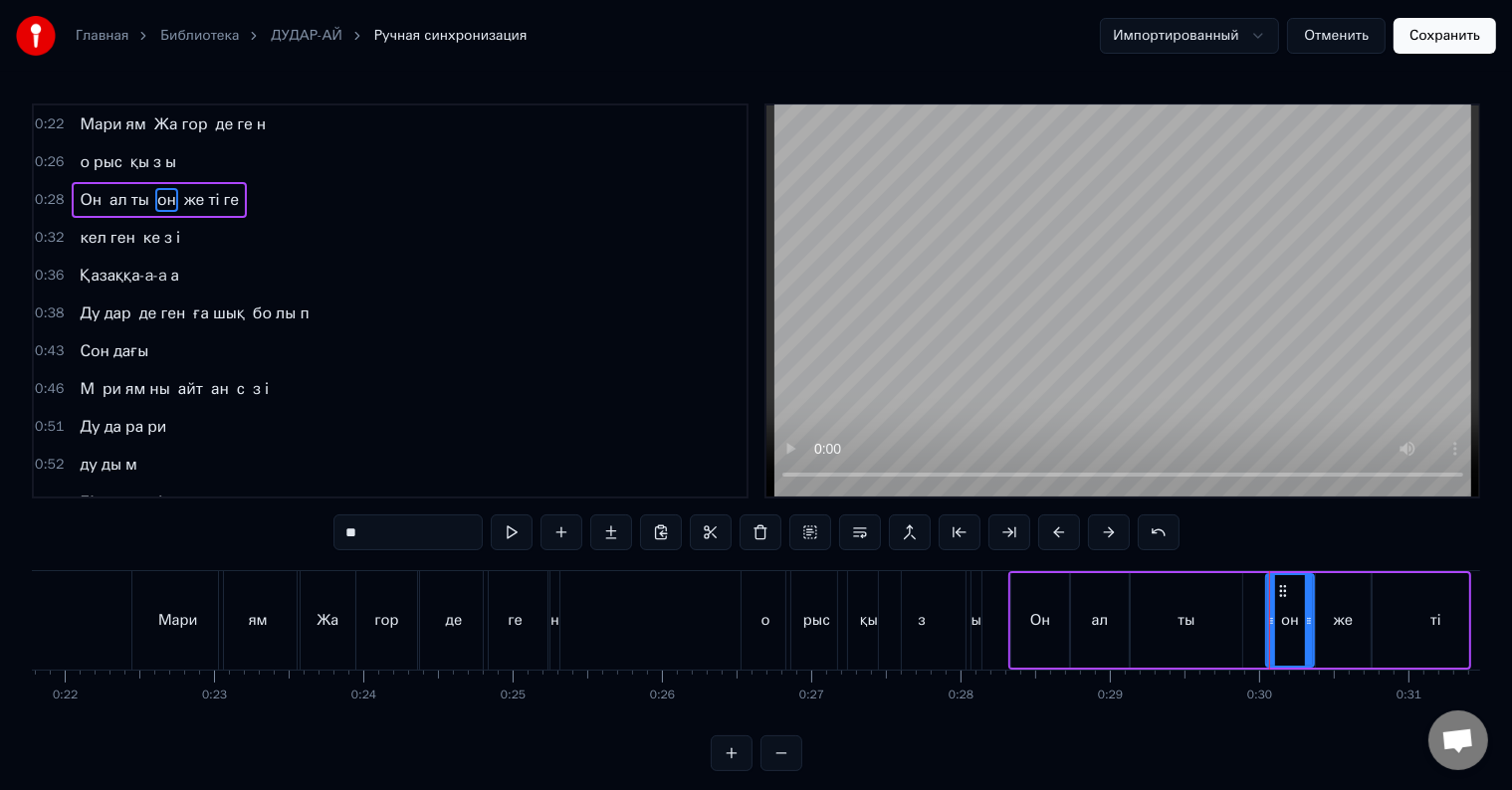 click on "ты" at bounding box center (1186, 620) 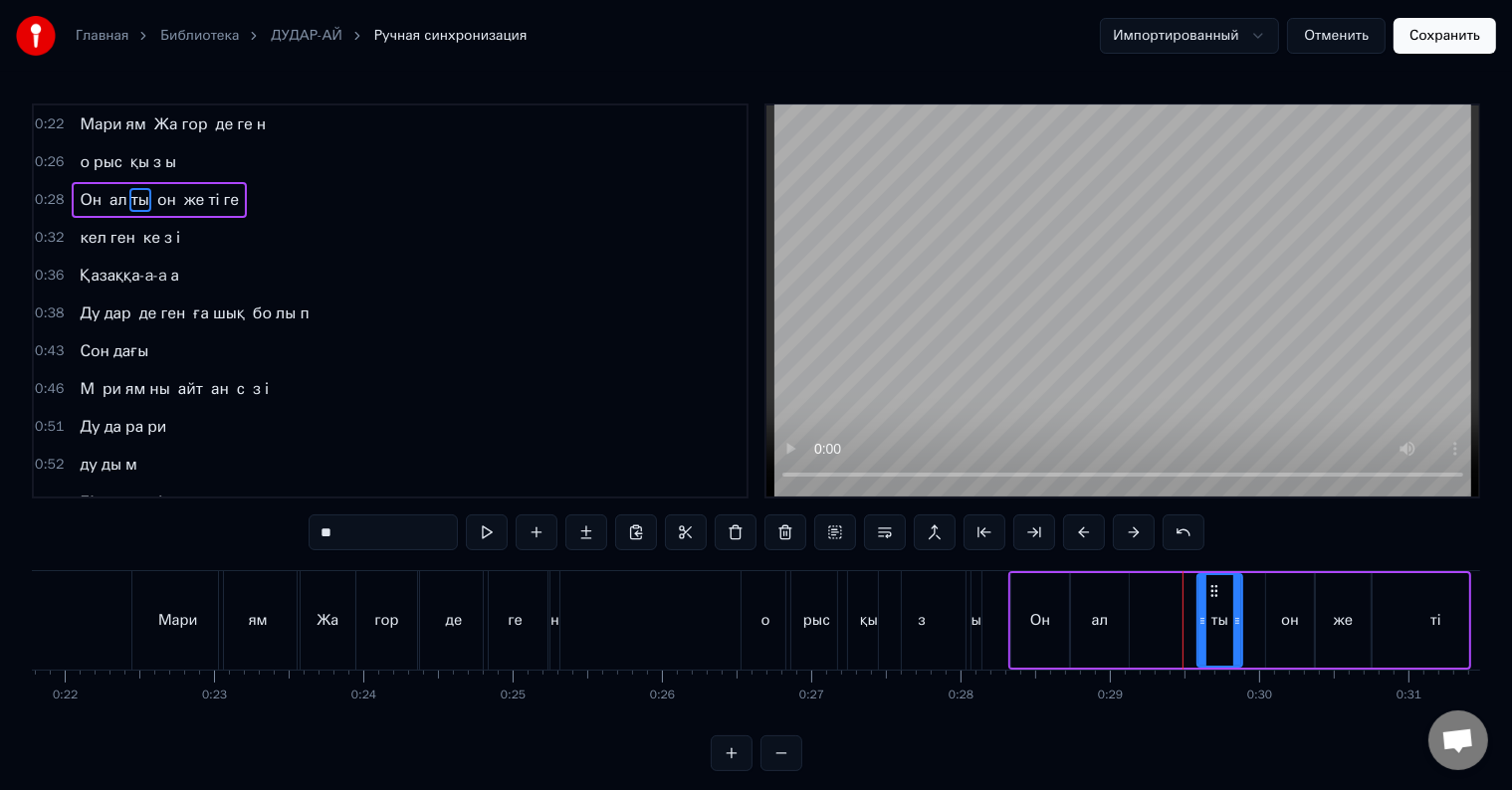 drag, startPoint x: 1131, startPoint y: 617, endPoint x: 1197, endPoint y: 614, distance: 66.06815 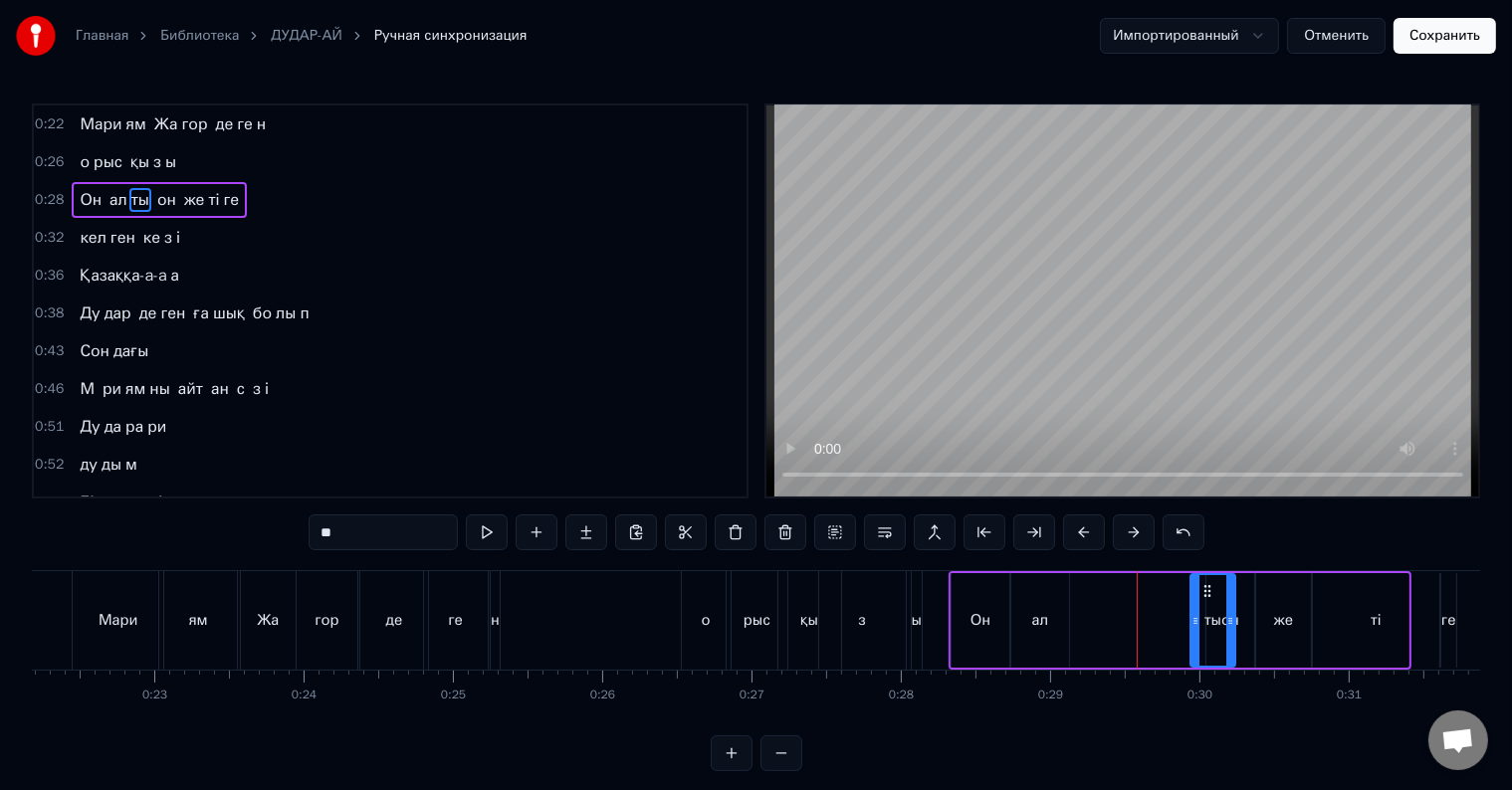scroll, scrollTop: 0, scrollLeft: 3313, axis: horizontal 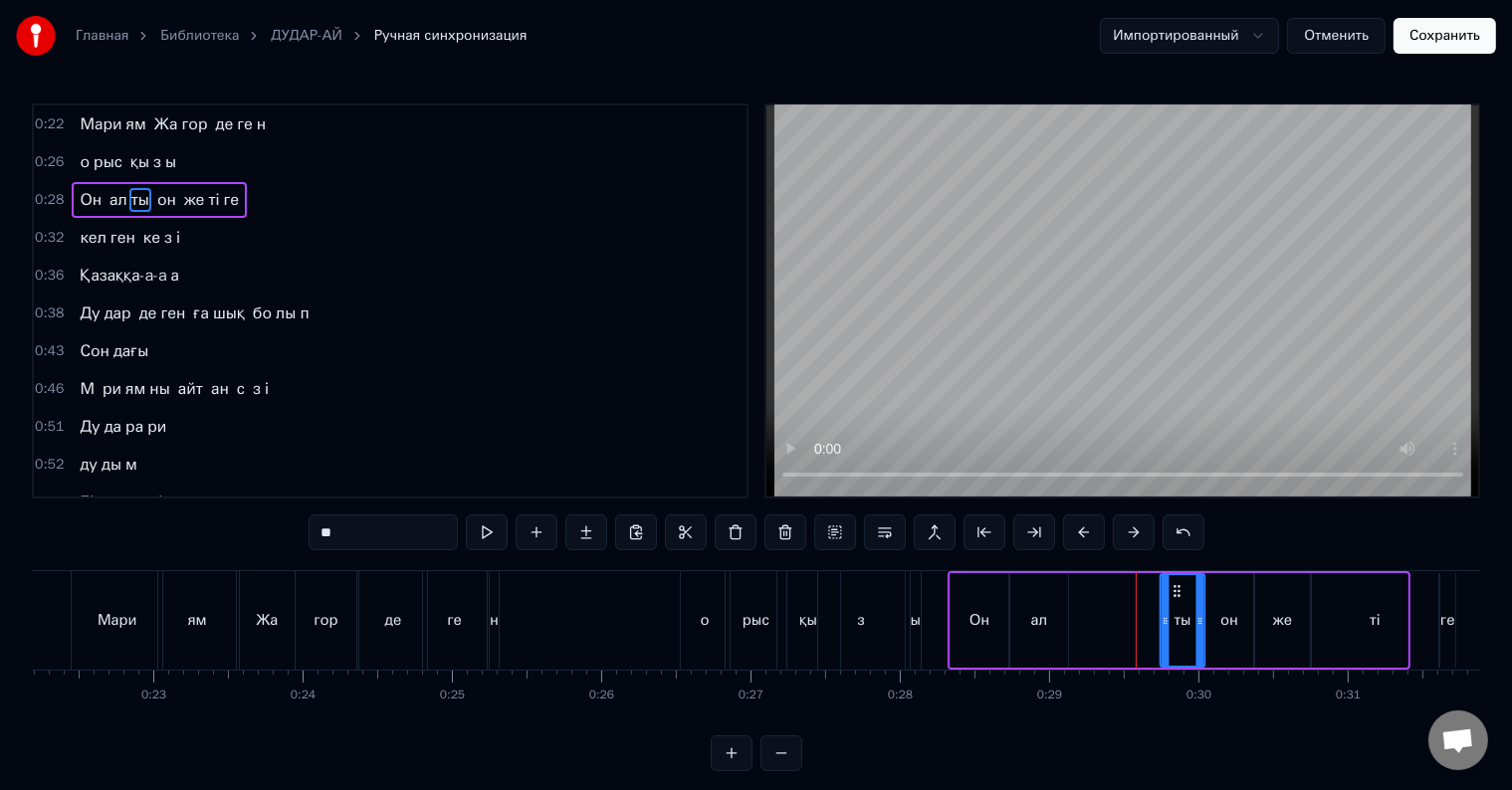 drag, startPoint x: 1210, startPoint y: 593, endPoint x: 1174, endPoint y: 593, distance: 36 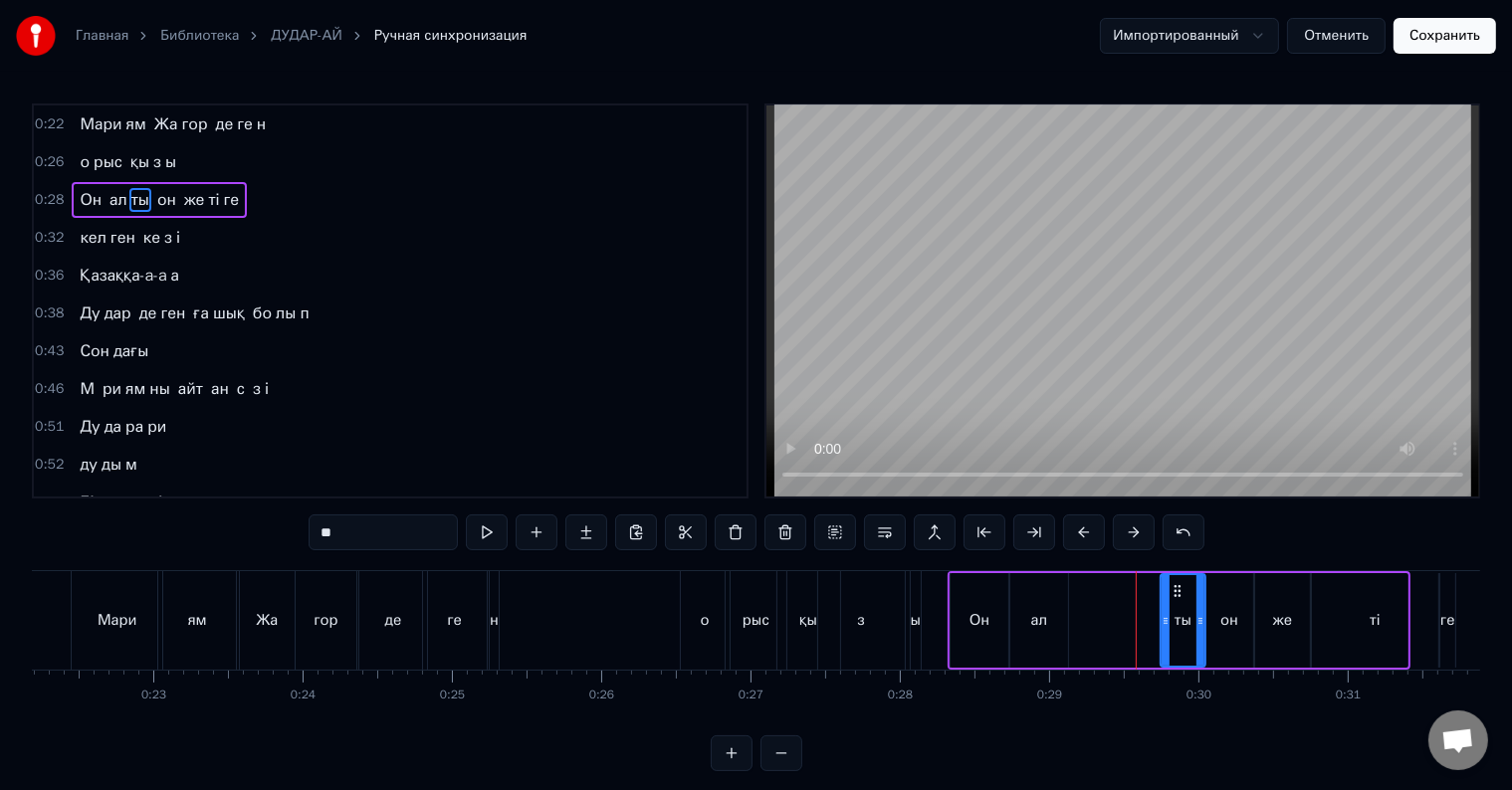 click on "ал" at bounding box center (1039, 620) 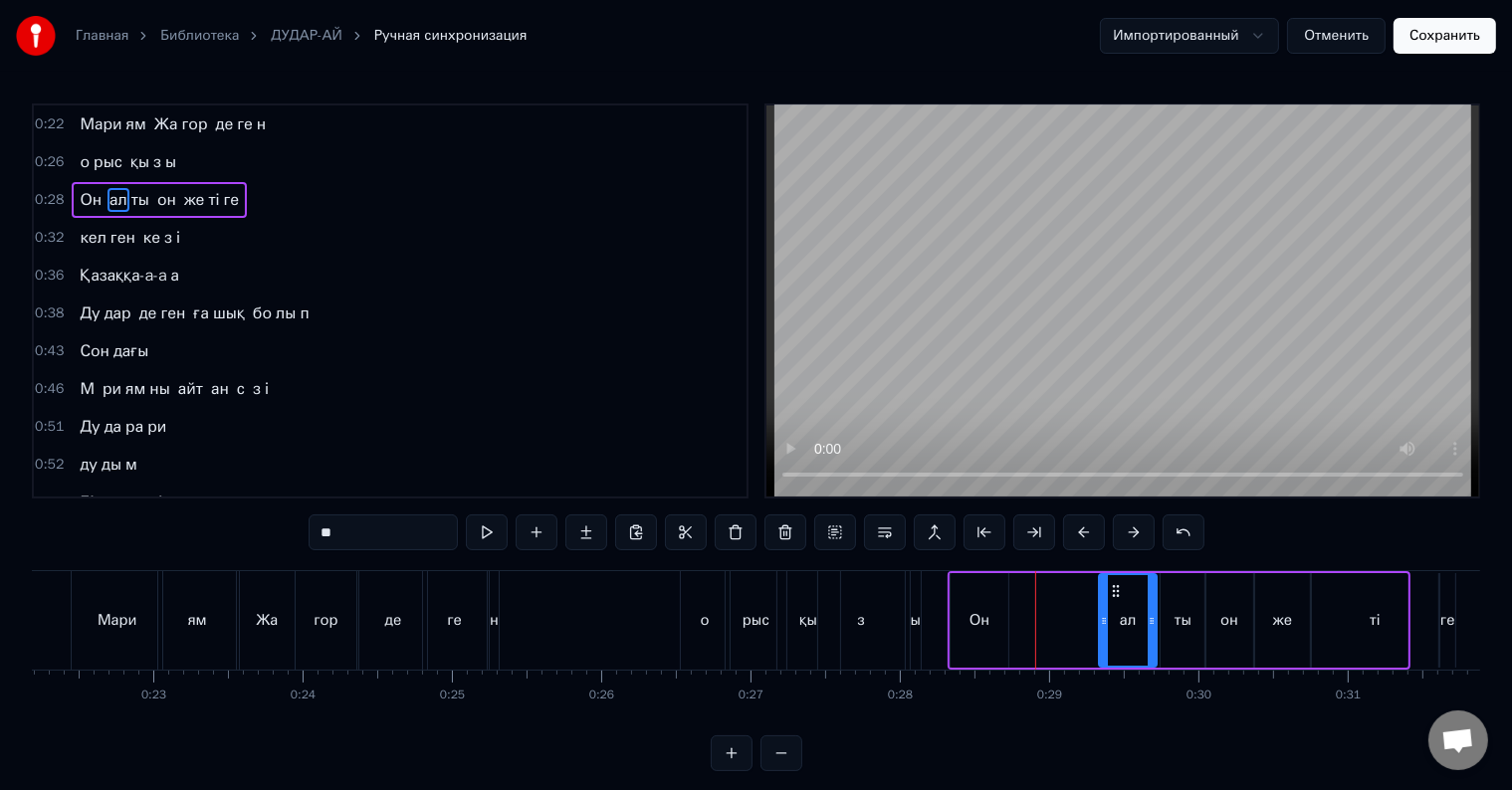 drag, startPoint x: 1031, startPoint y: 587, endPoint x: 1120, endPoint y: 597, distance: 89.560036 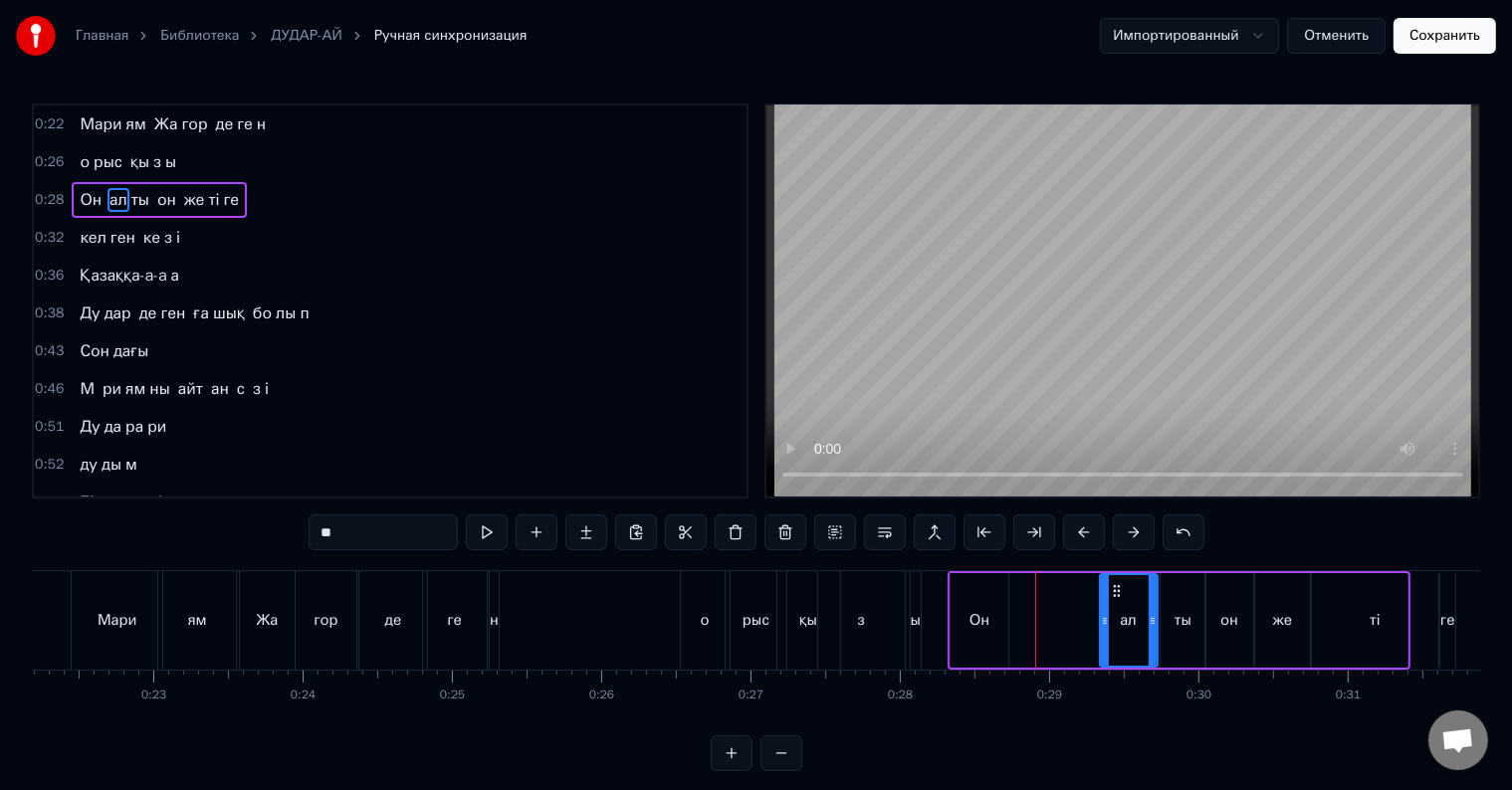 click on "Он" at bounding box center [979, 620] 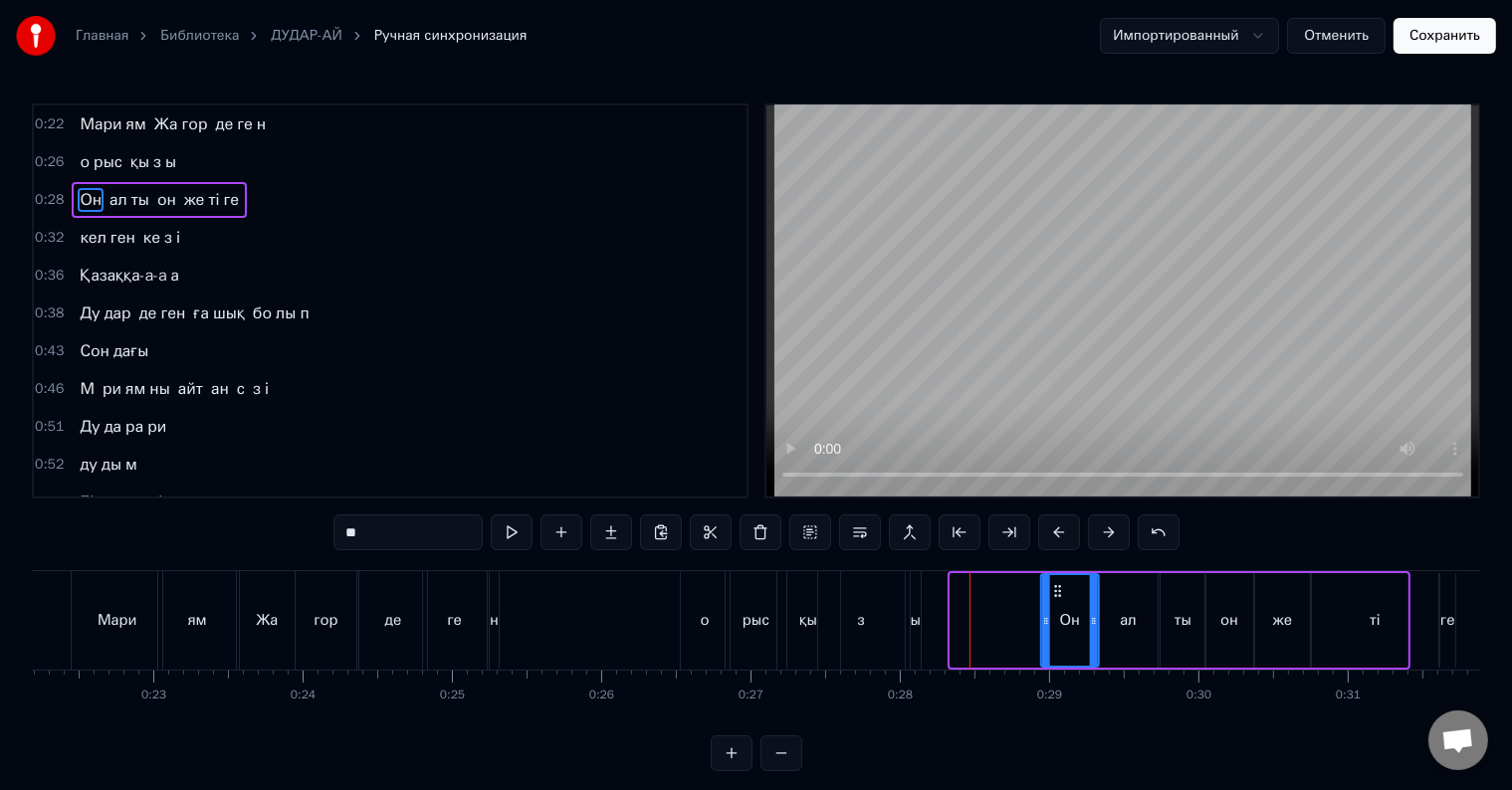 drag, startPoint x: 964, startPoint y: 589, endPoint x: 1055, endPoint y: 592, distance: 91.0494 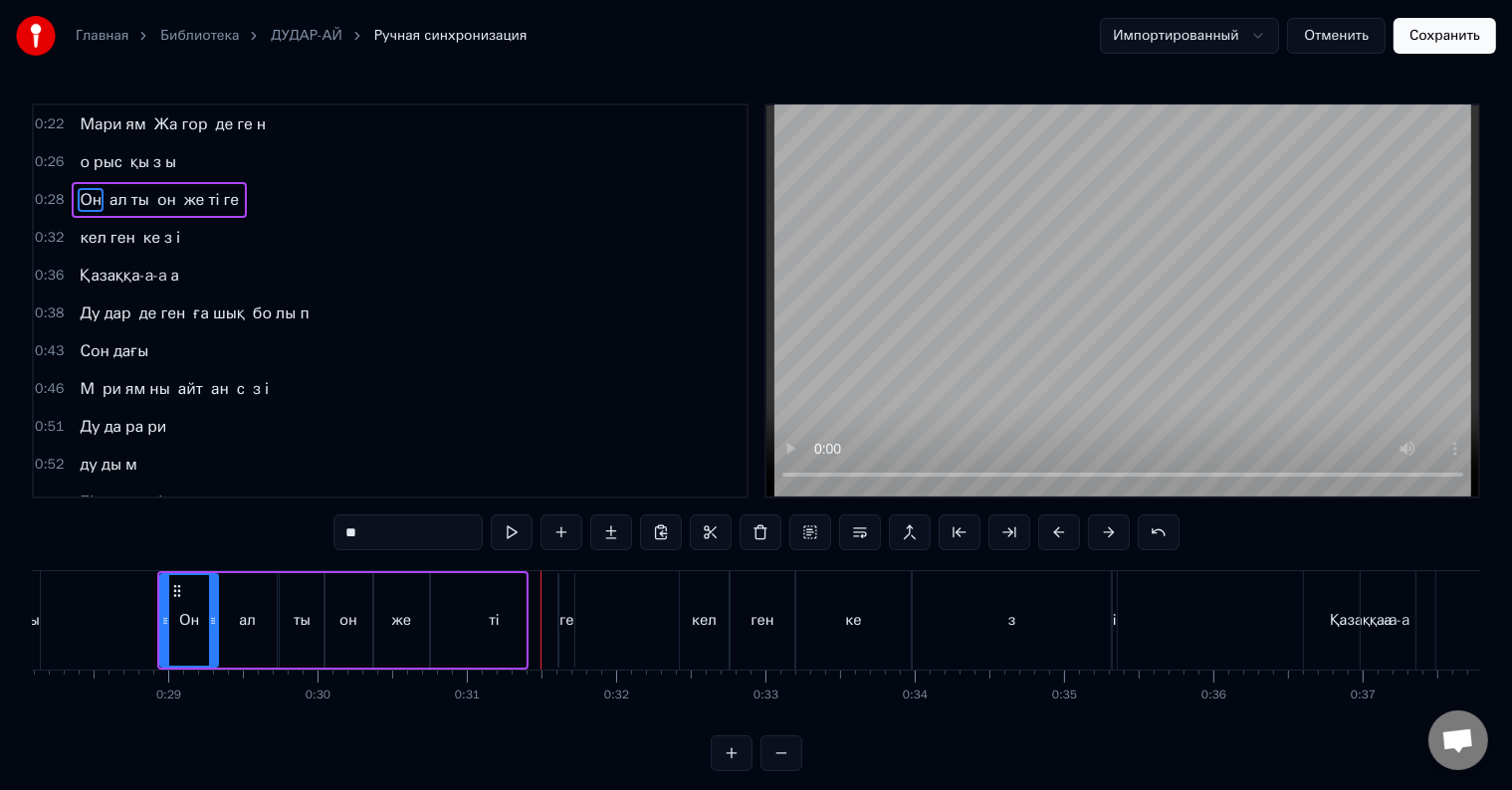 scroll, scrollTop: 0, scrollLeft: 4081, axis: horizontal 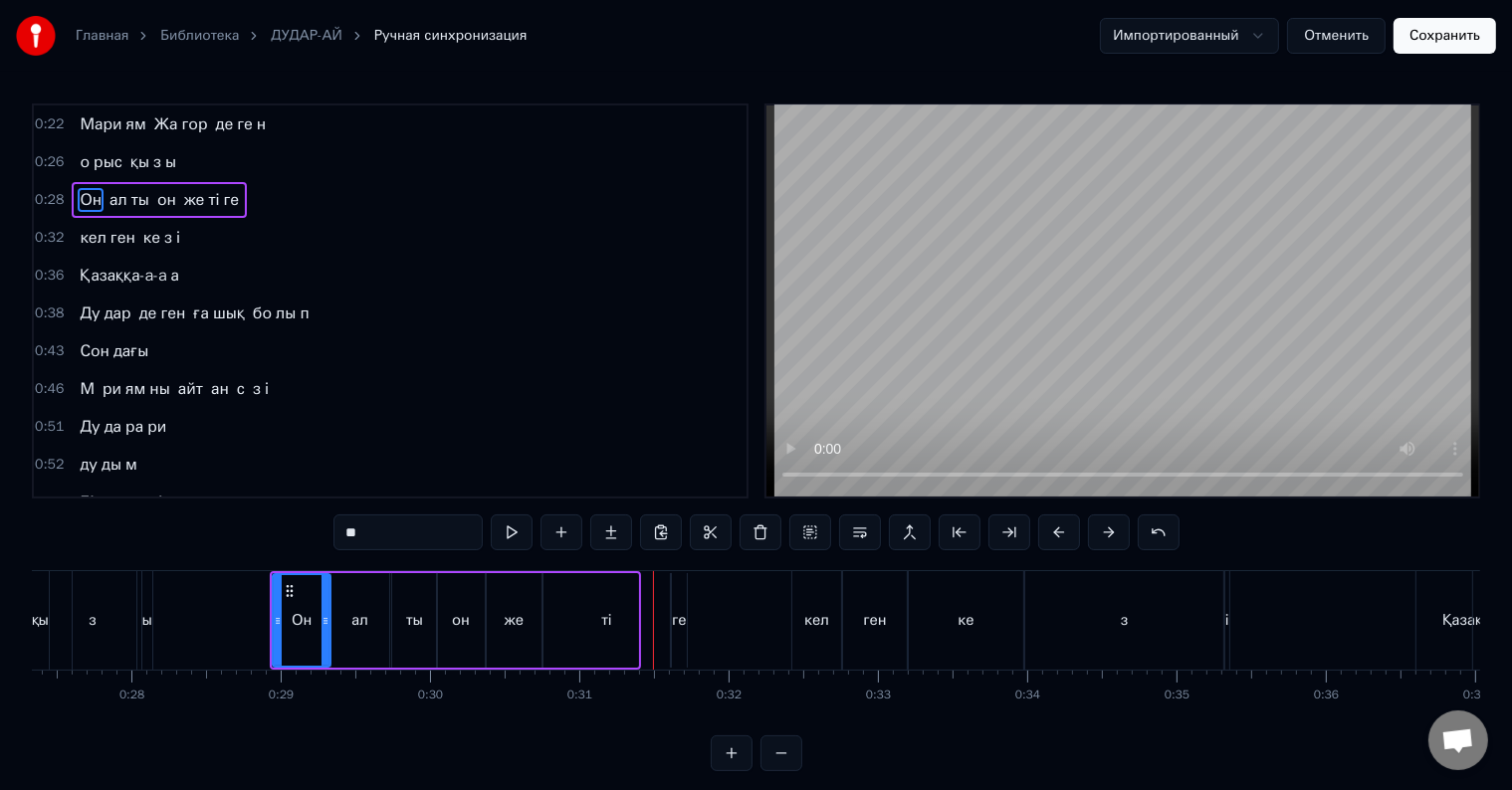 click at bounding box center [12818, 620] 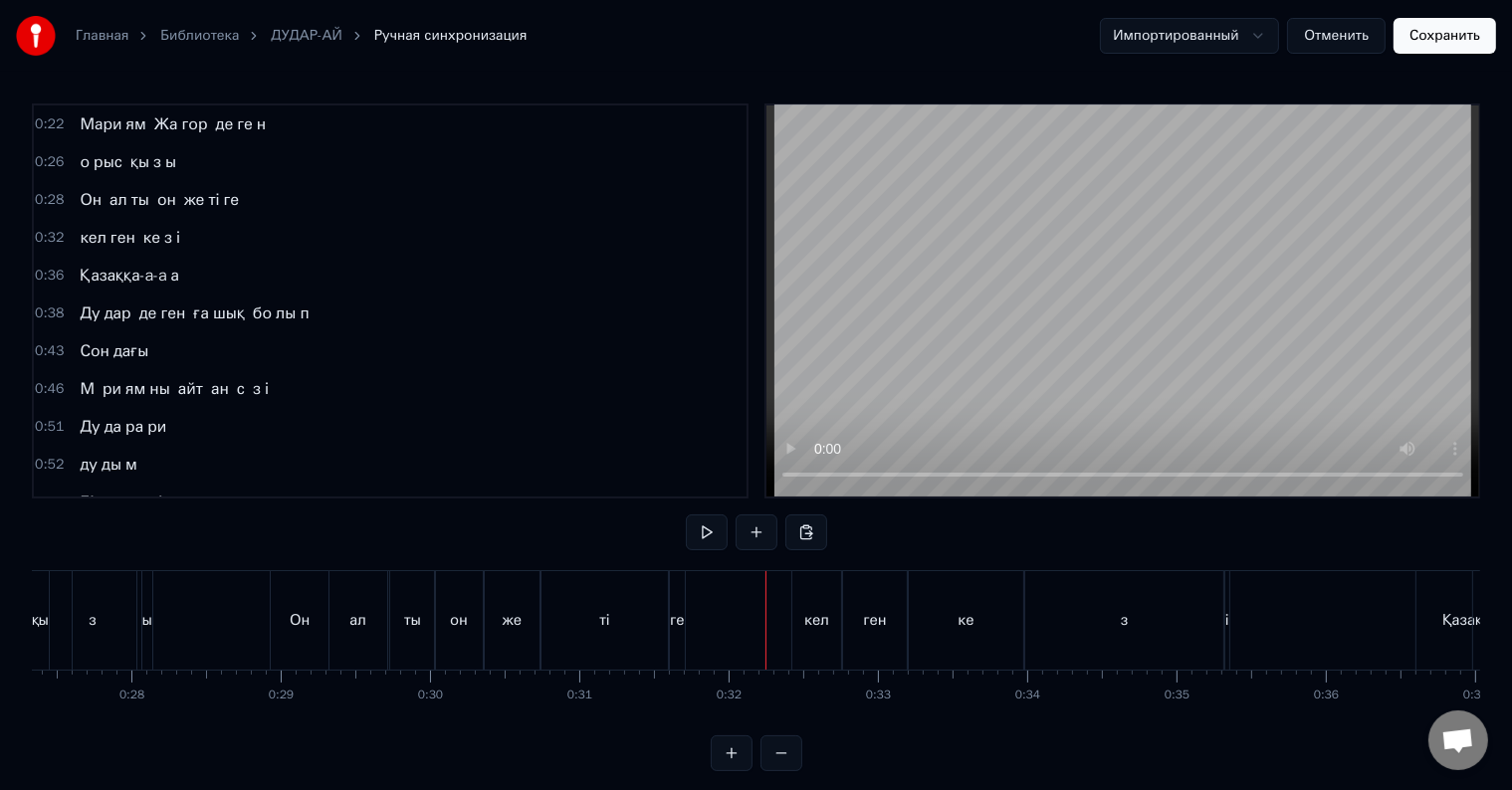 click on "з" at bounding box center [1124, 620] 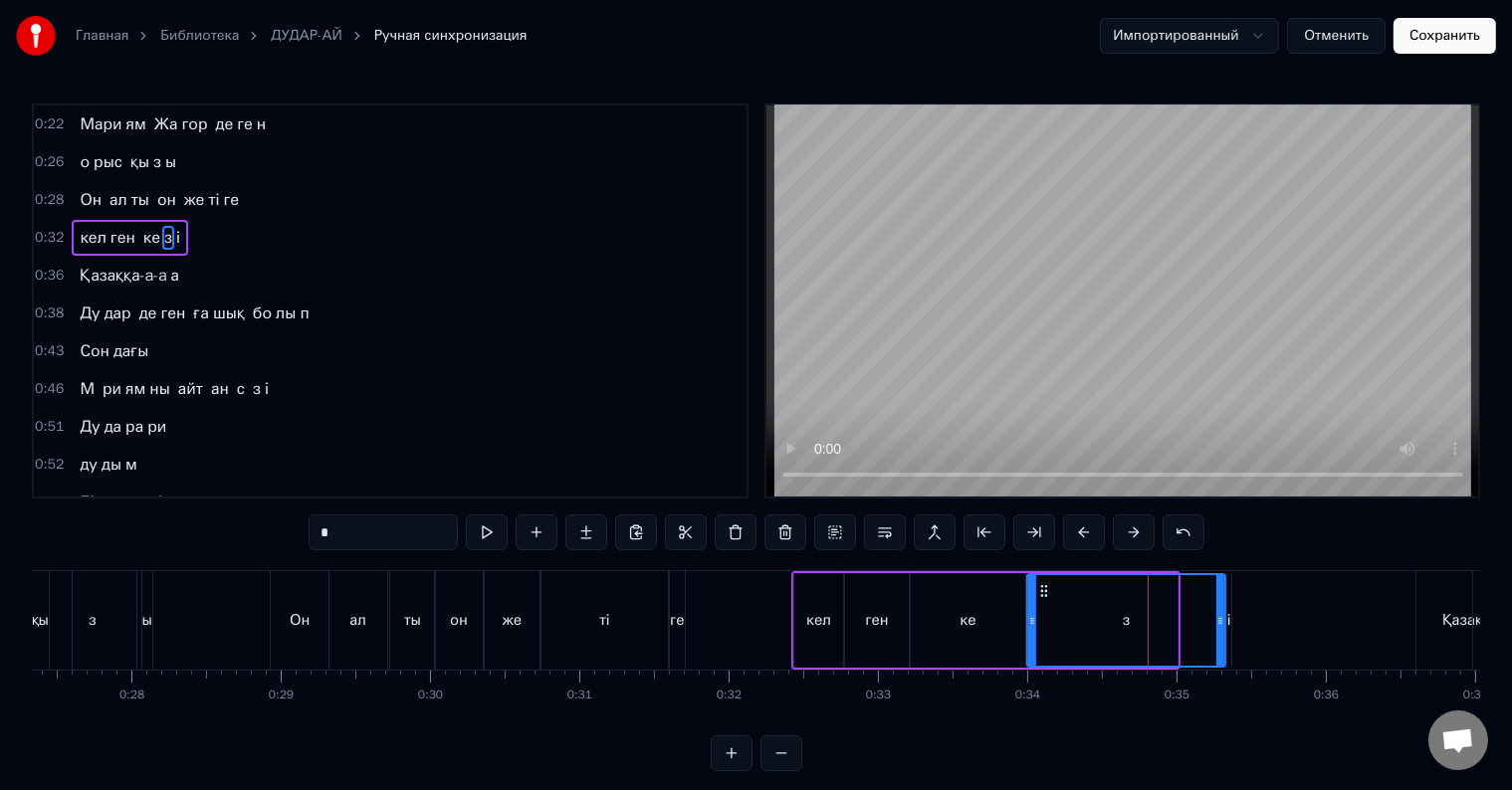 click at bounding box center [12818, 620] 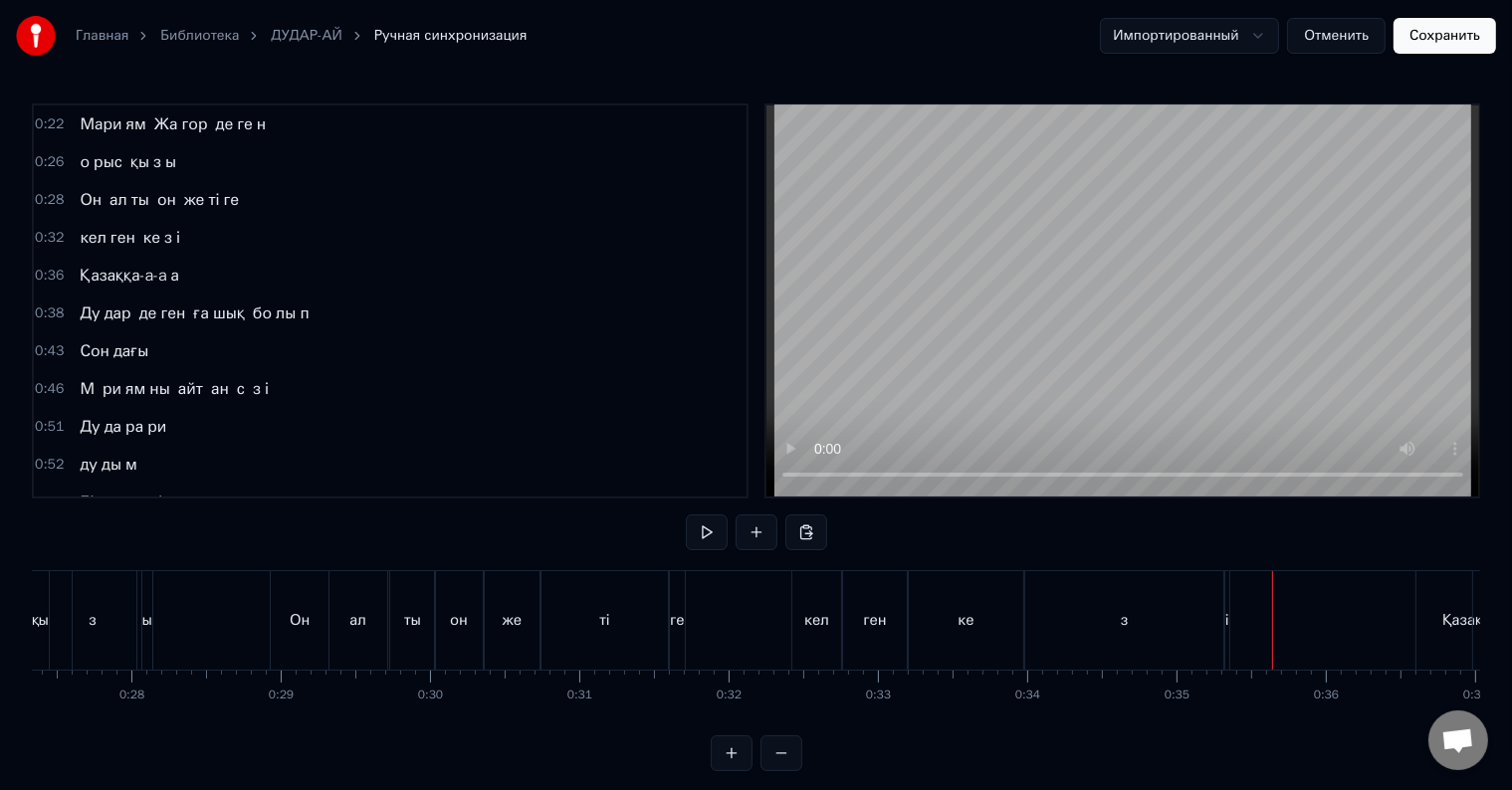 click on "з" at bounding box center [1124, 620] 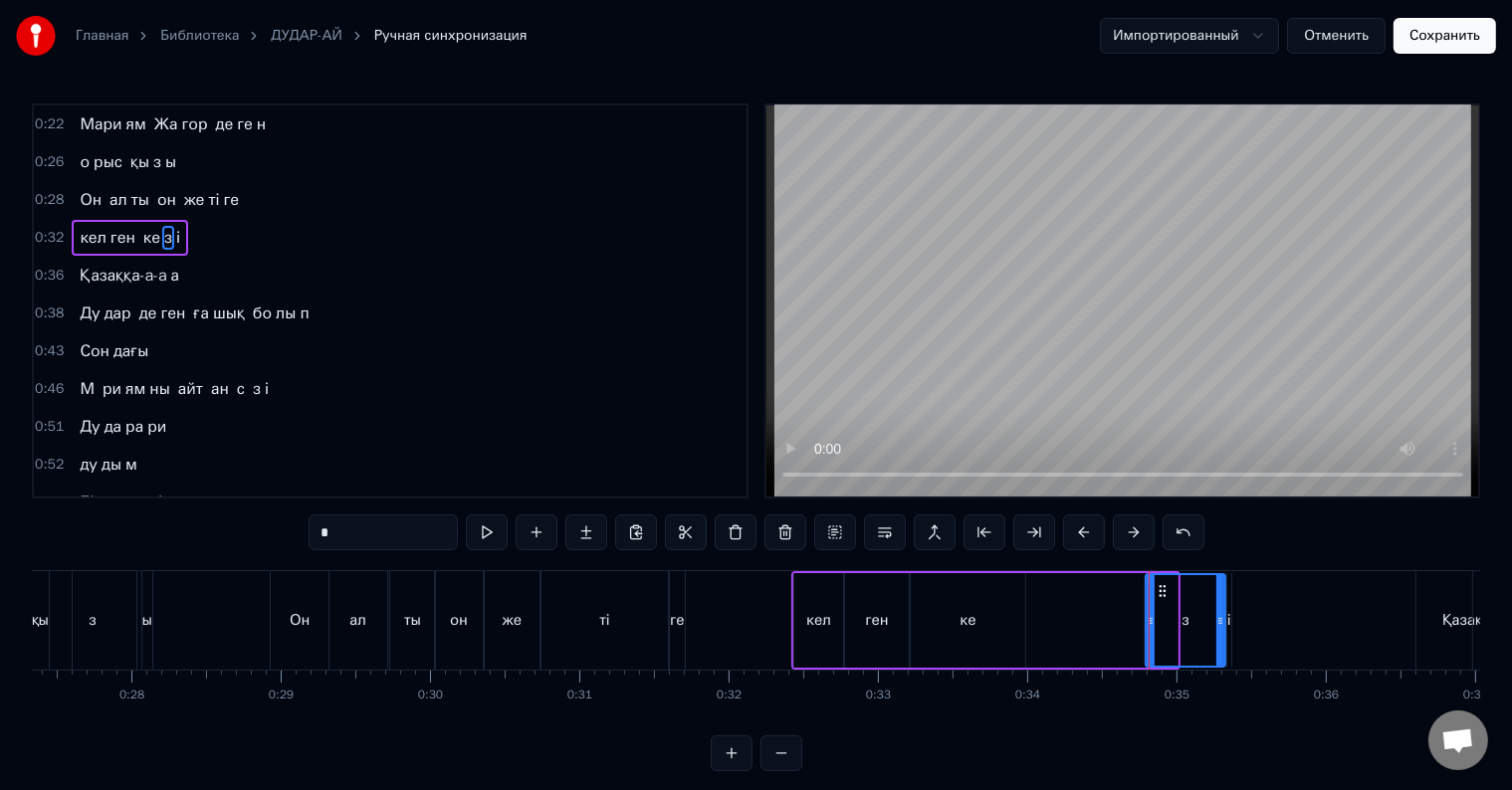 drag, startPoint x: 1032, startPoint y: 614, endPoint x: 1151, endPoint y: 611, distance: 119.03781 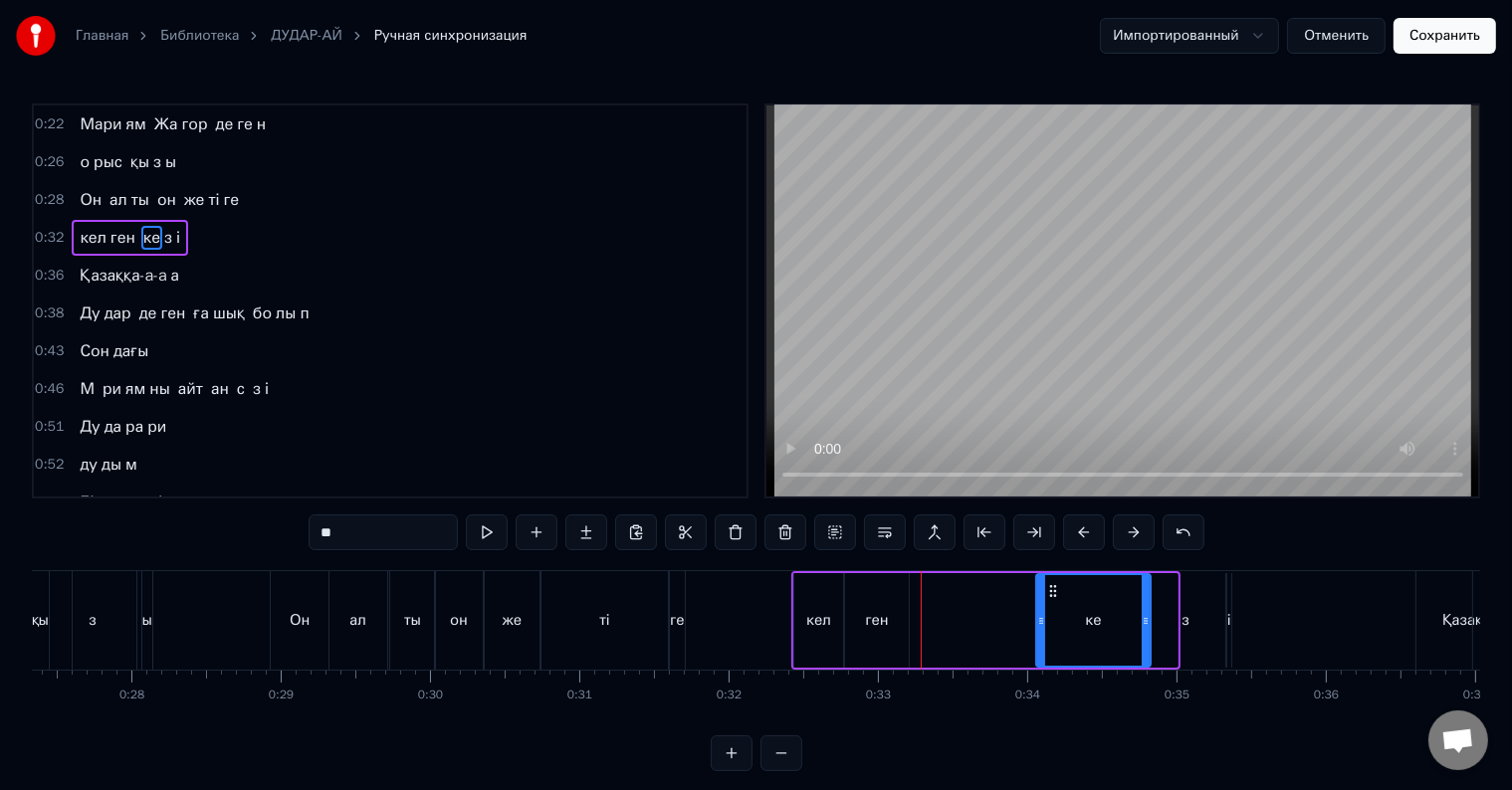 drag, startPoint x: 927, startPoint y: 583, endPoint x: 1051, endPoint y: 589, distance: 124.14508 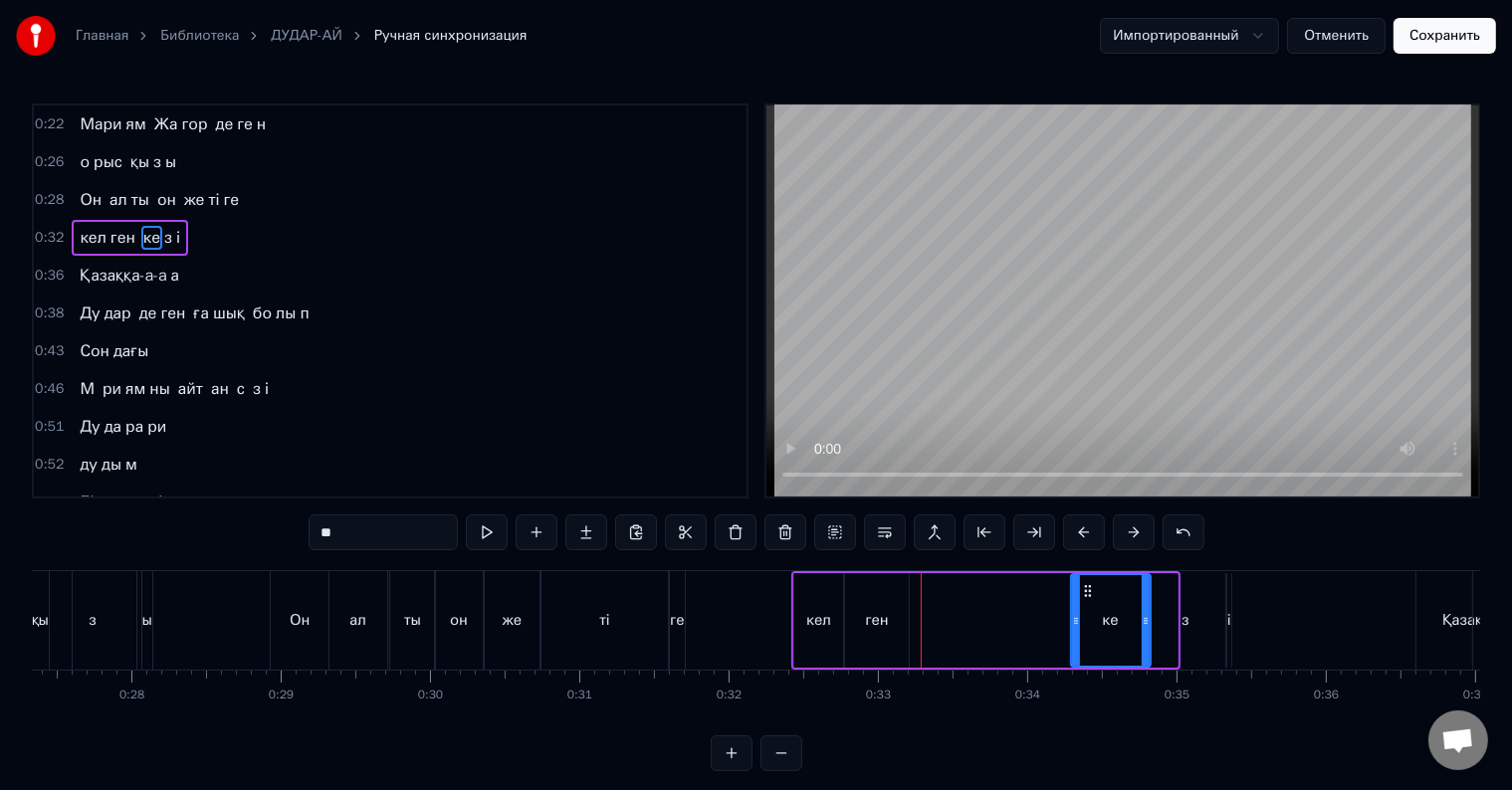 drag, startPoint x: 1039, startPoint y: 617, endPoint x: 1077, endPoint y: 618, distance: 38.013156 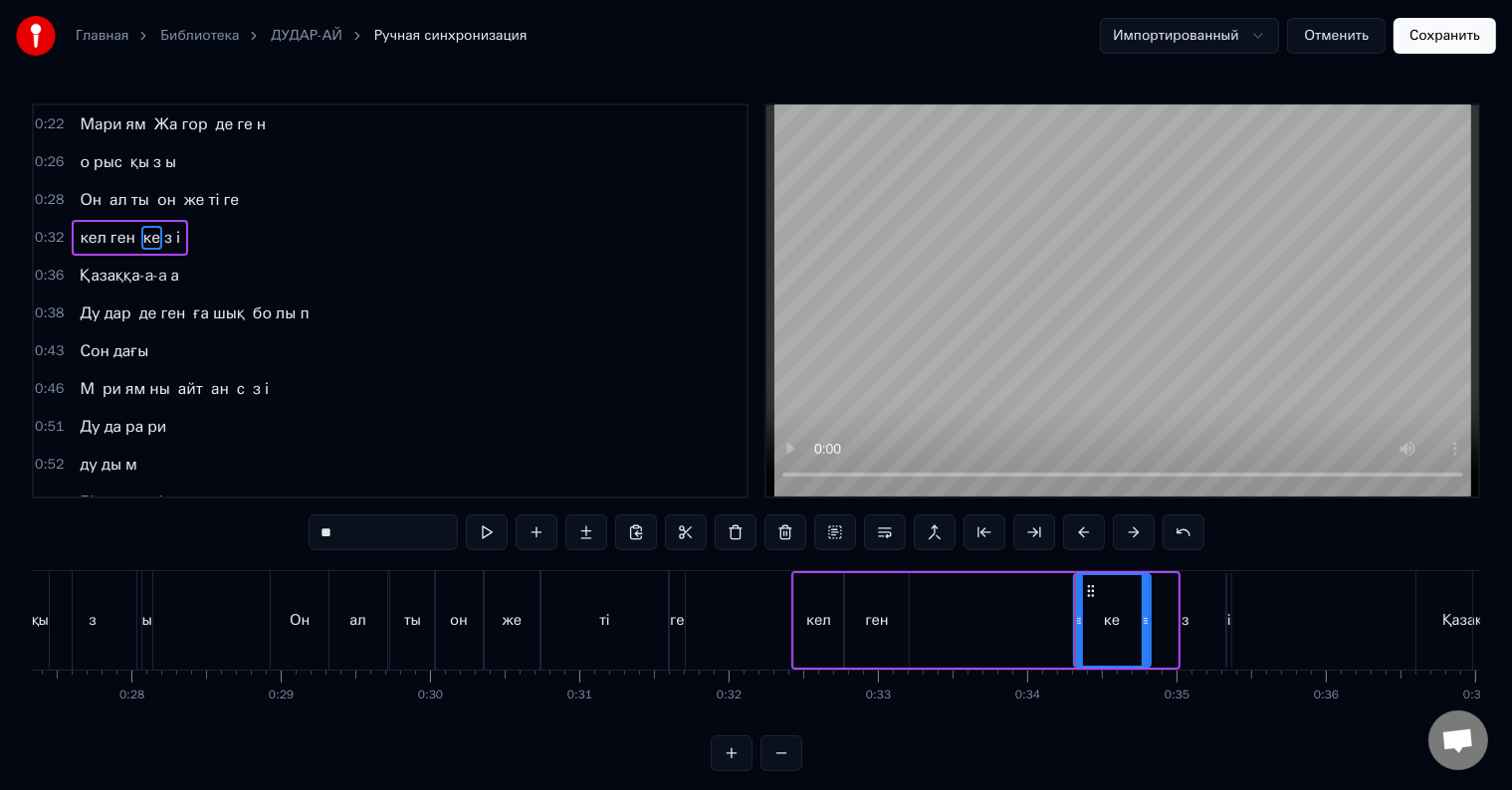 click on "ген" at bounding box center (877, 620) 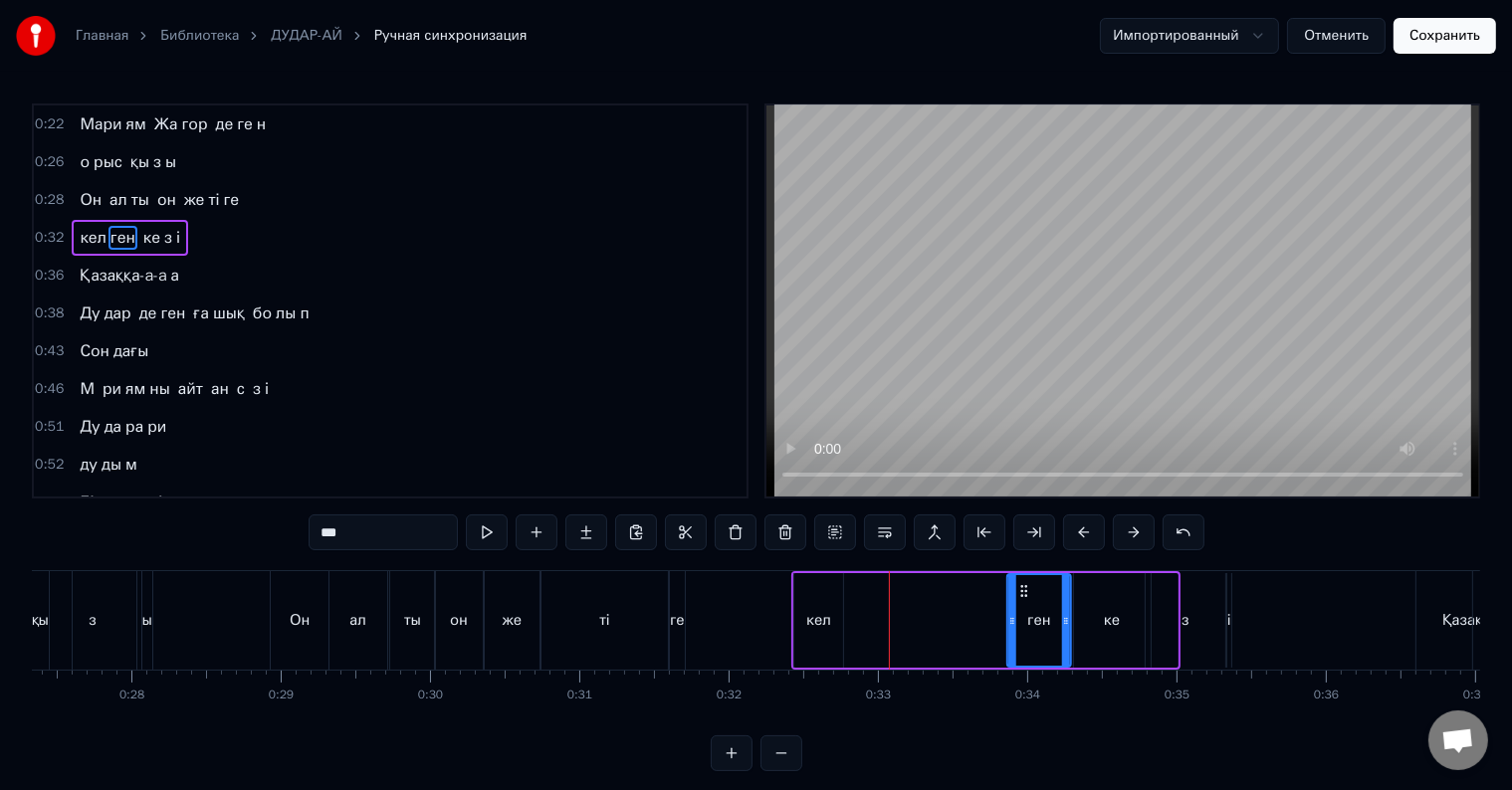 drag, startPoint x: 863, startPoint y: 587, endPoint x: 1024, endPoint y: 593, distance: 161.11176 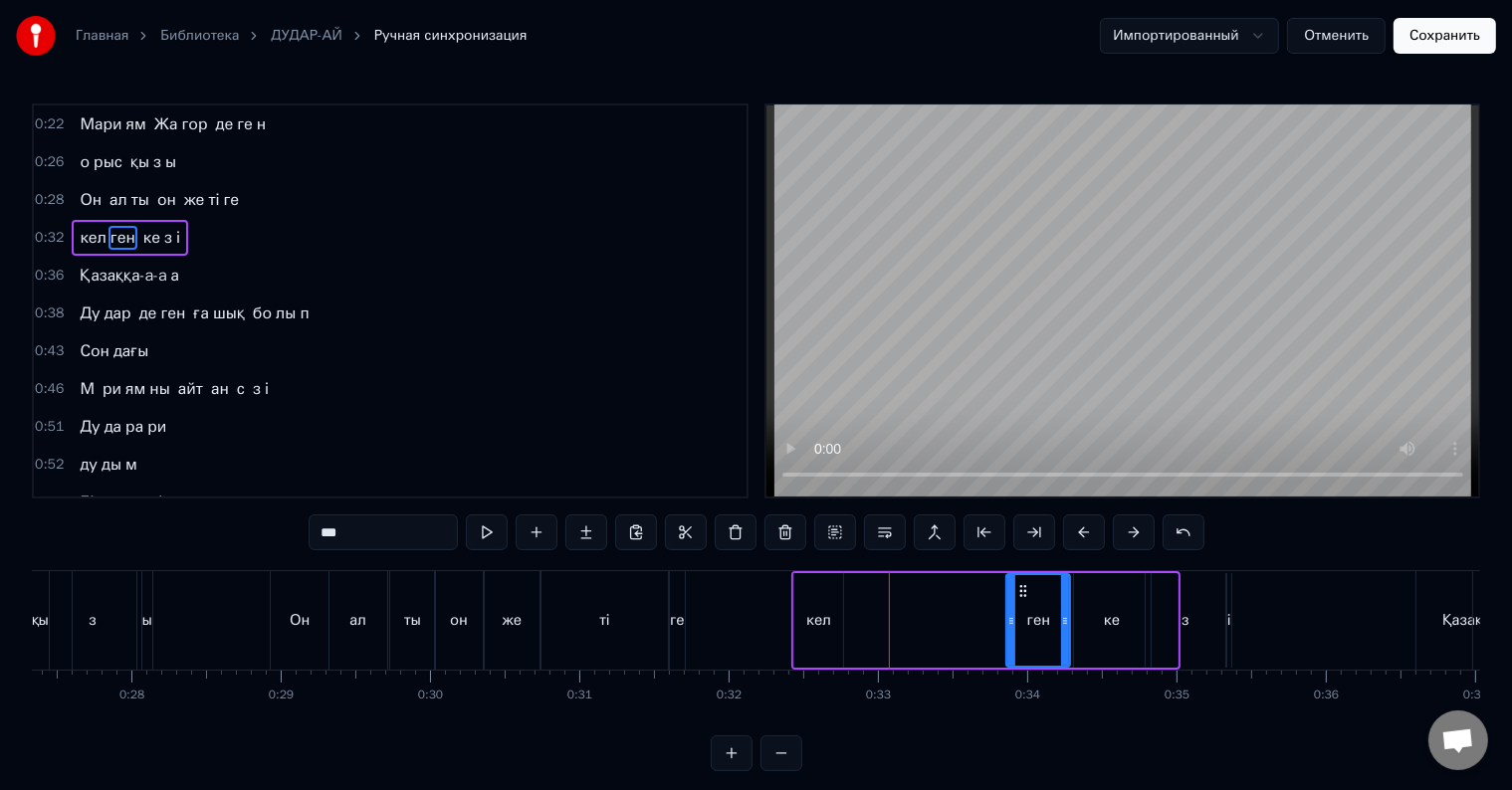 click on "кел ген" at bounding box center [932, 620] 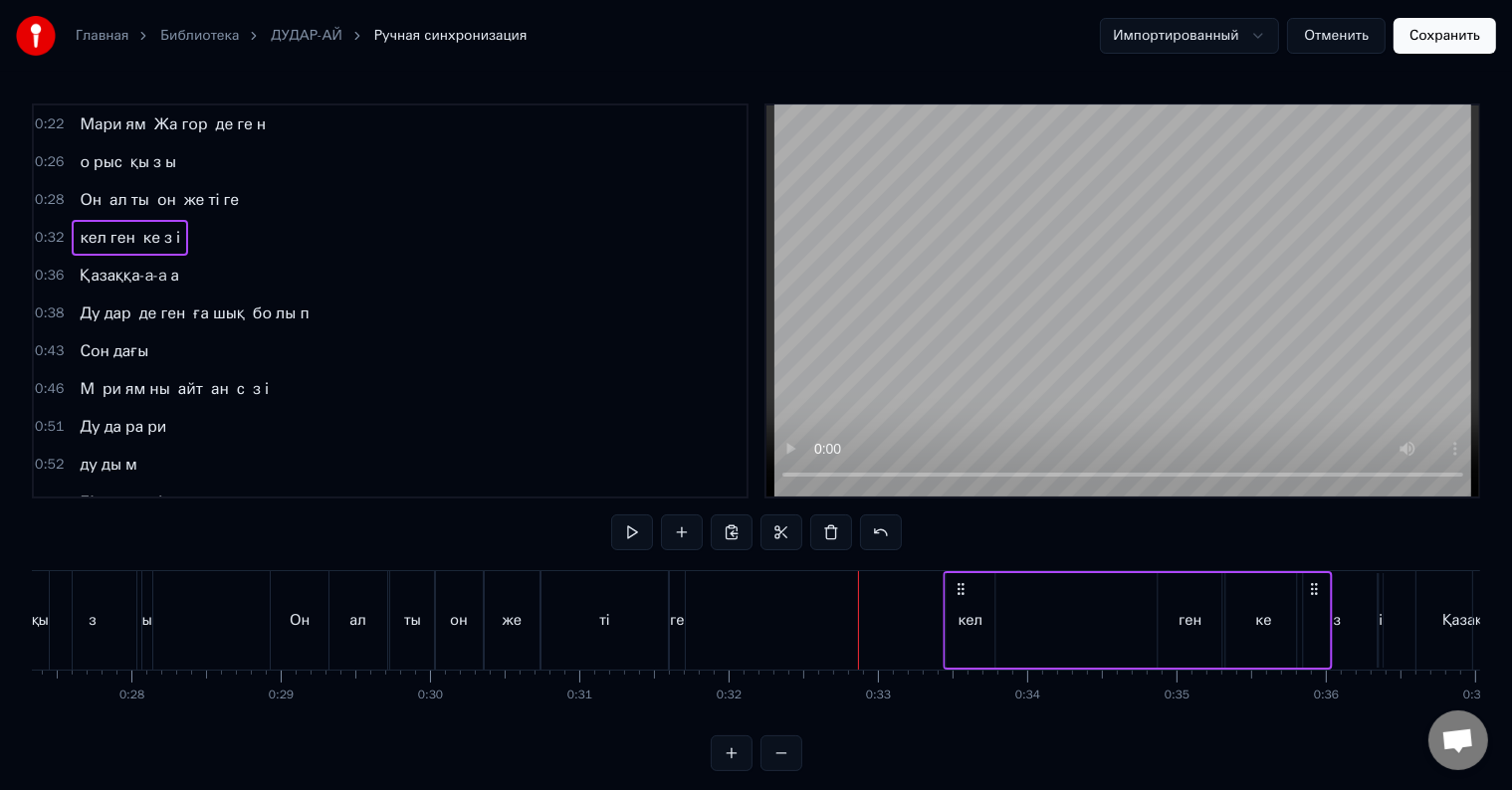 drag, startPoint x: 810, startPoint y: 589, endPoint x: 962, endPoint y: 604, distance: 152.73834 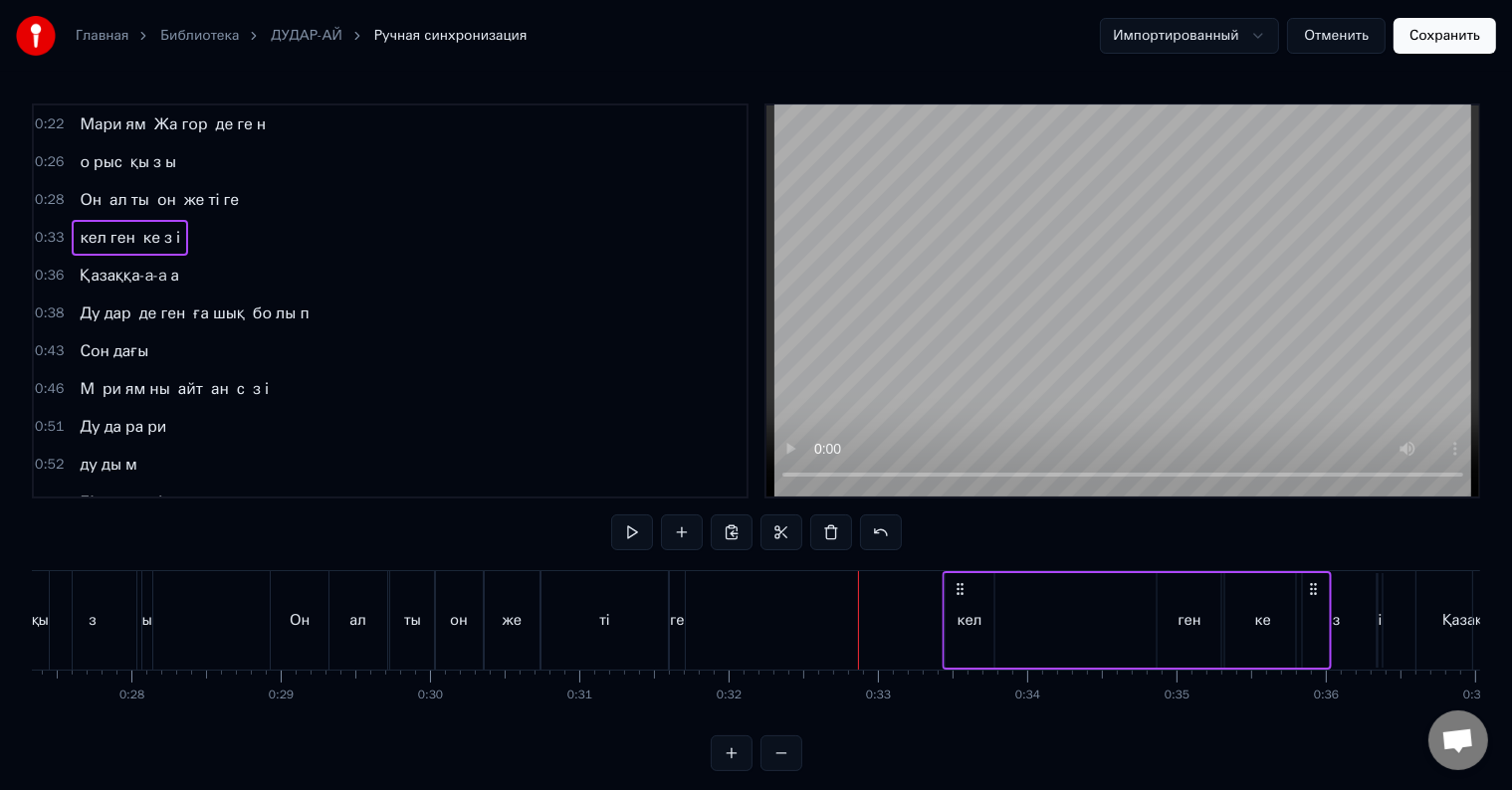 drag, startPoint x: 991, startPoint y: 595, endPoint x: 962, endPoint y: 593, distance: 29.068884 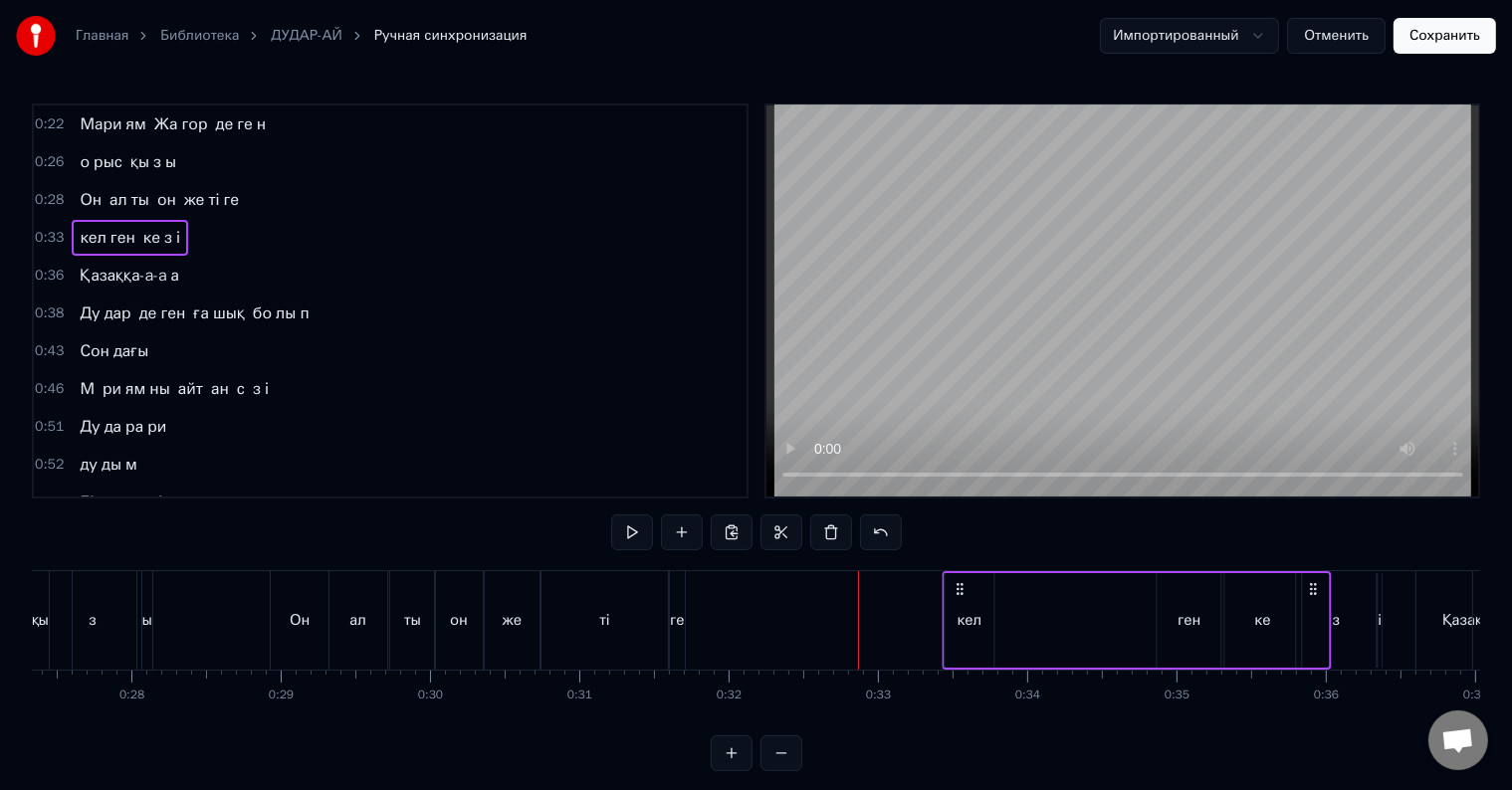 click 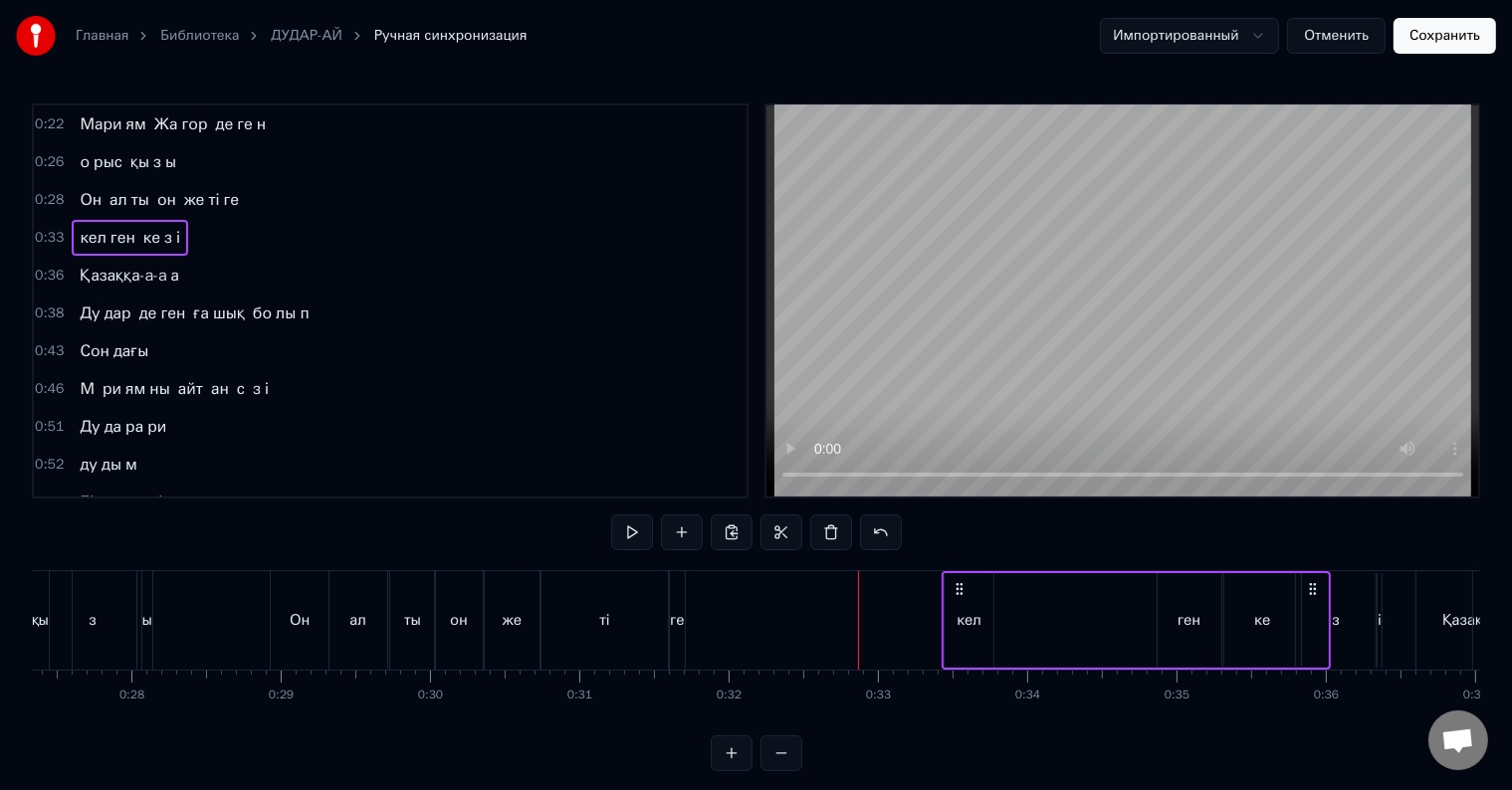 click on "кел" at bounding box center [969, 620] 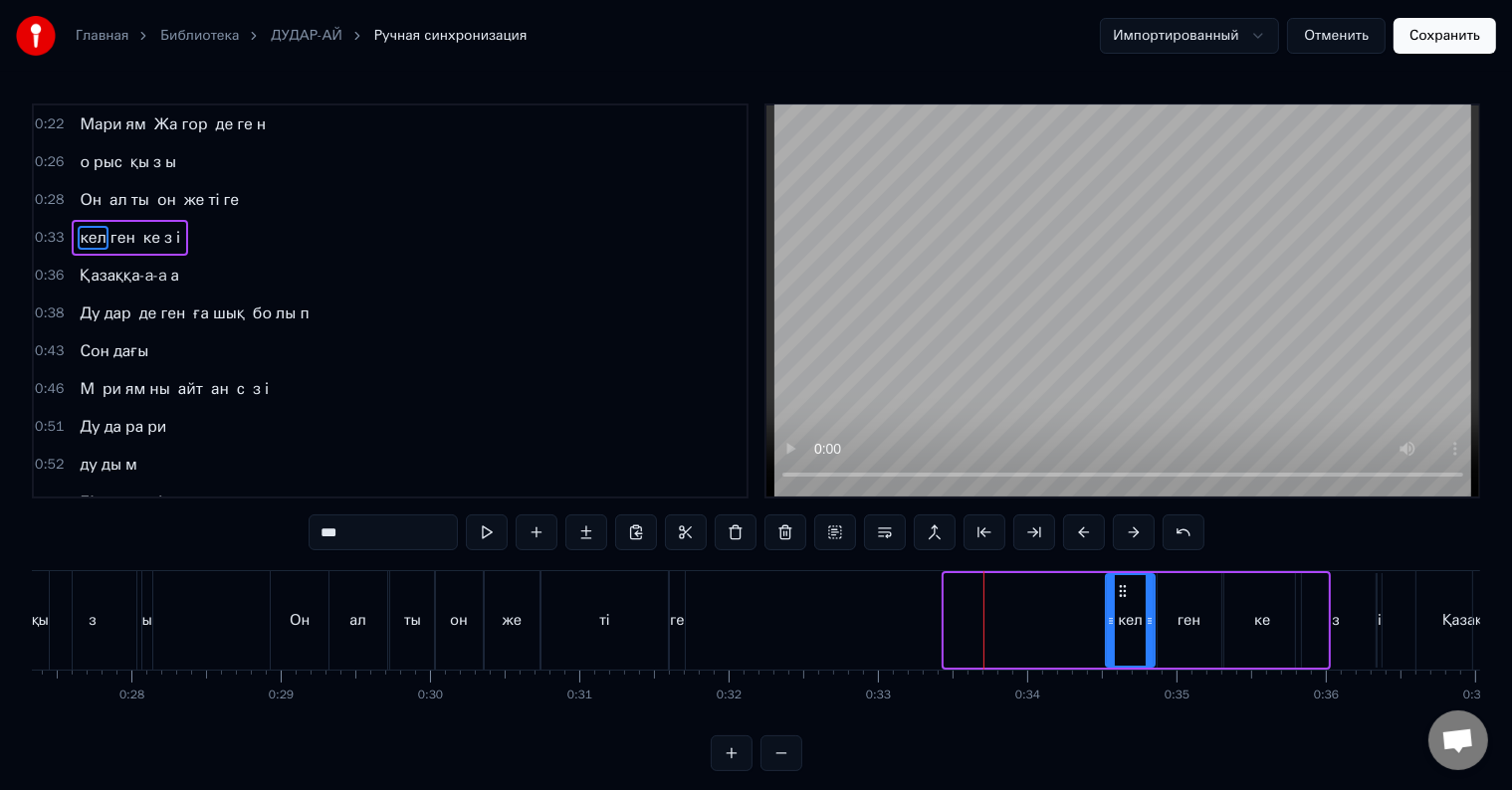 drag, startPoint x: 963, startPoint y: 586, endPoint x: 1123, endPoint y: 593, distance: 160.1531 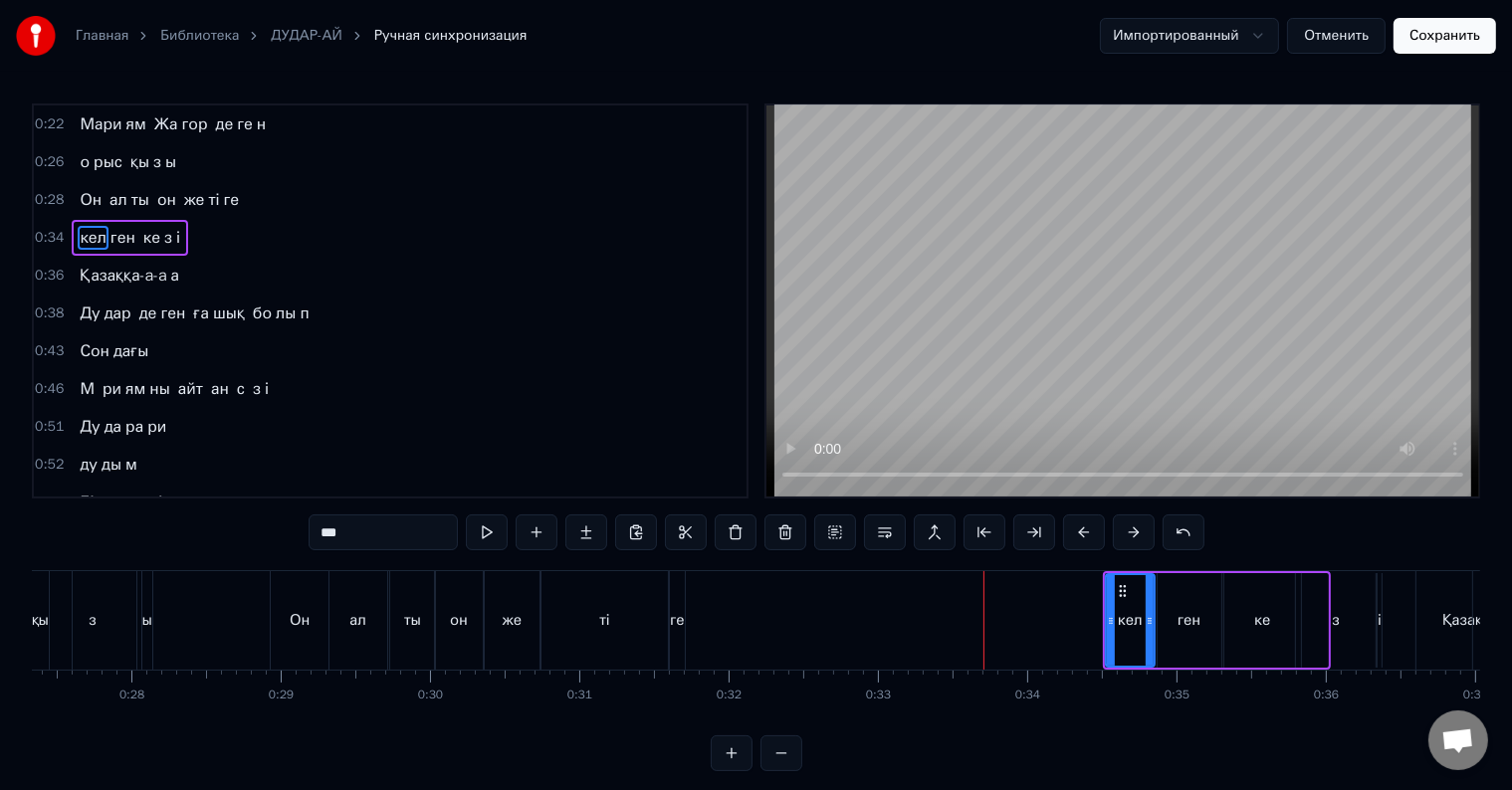 click on "он" at bounding box center (459, 620) 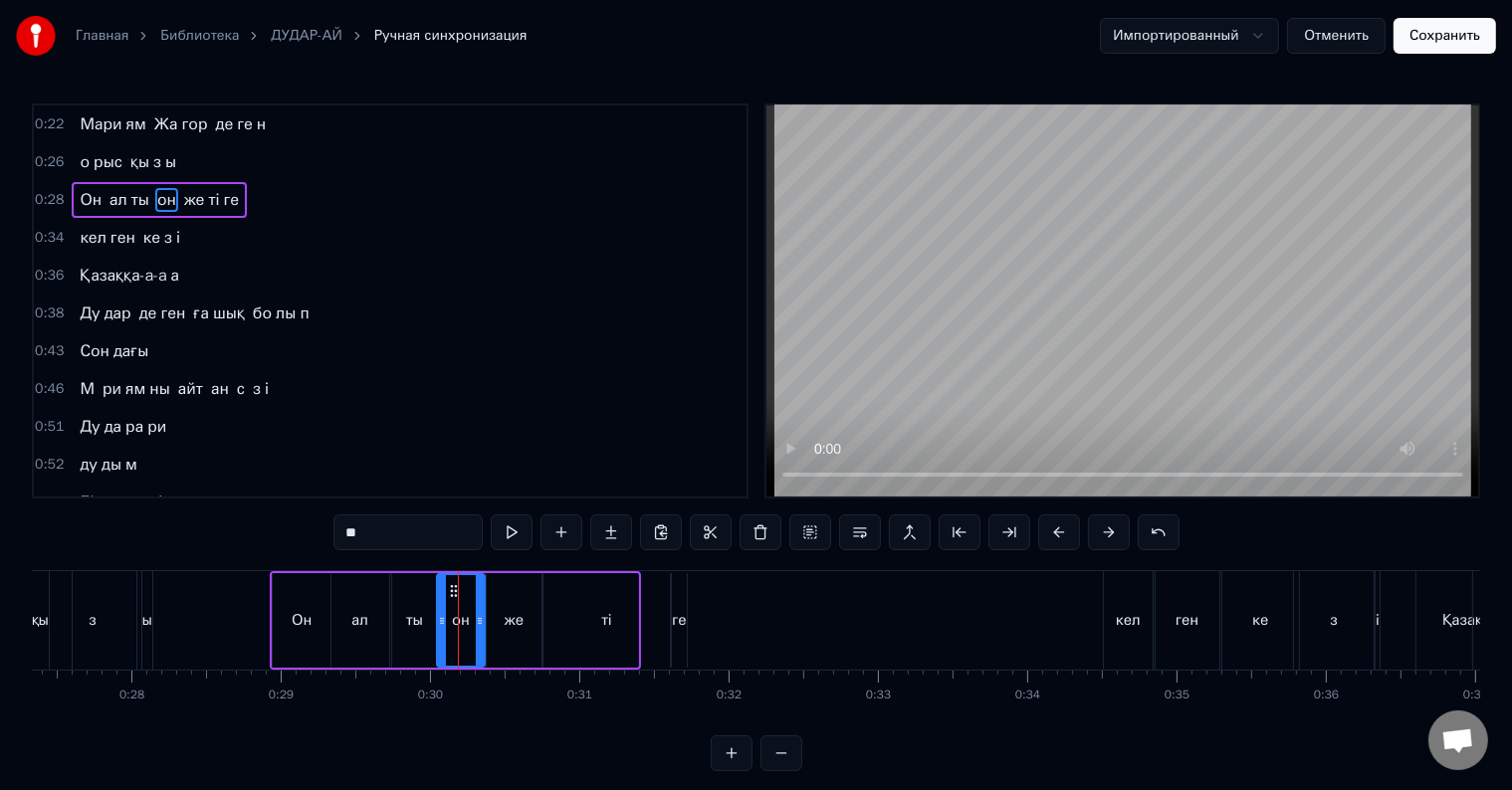 click on "ті" at bounding box center [606, 620] 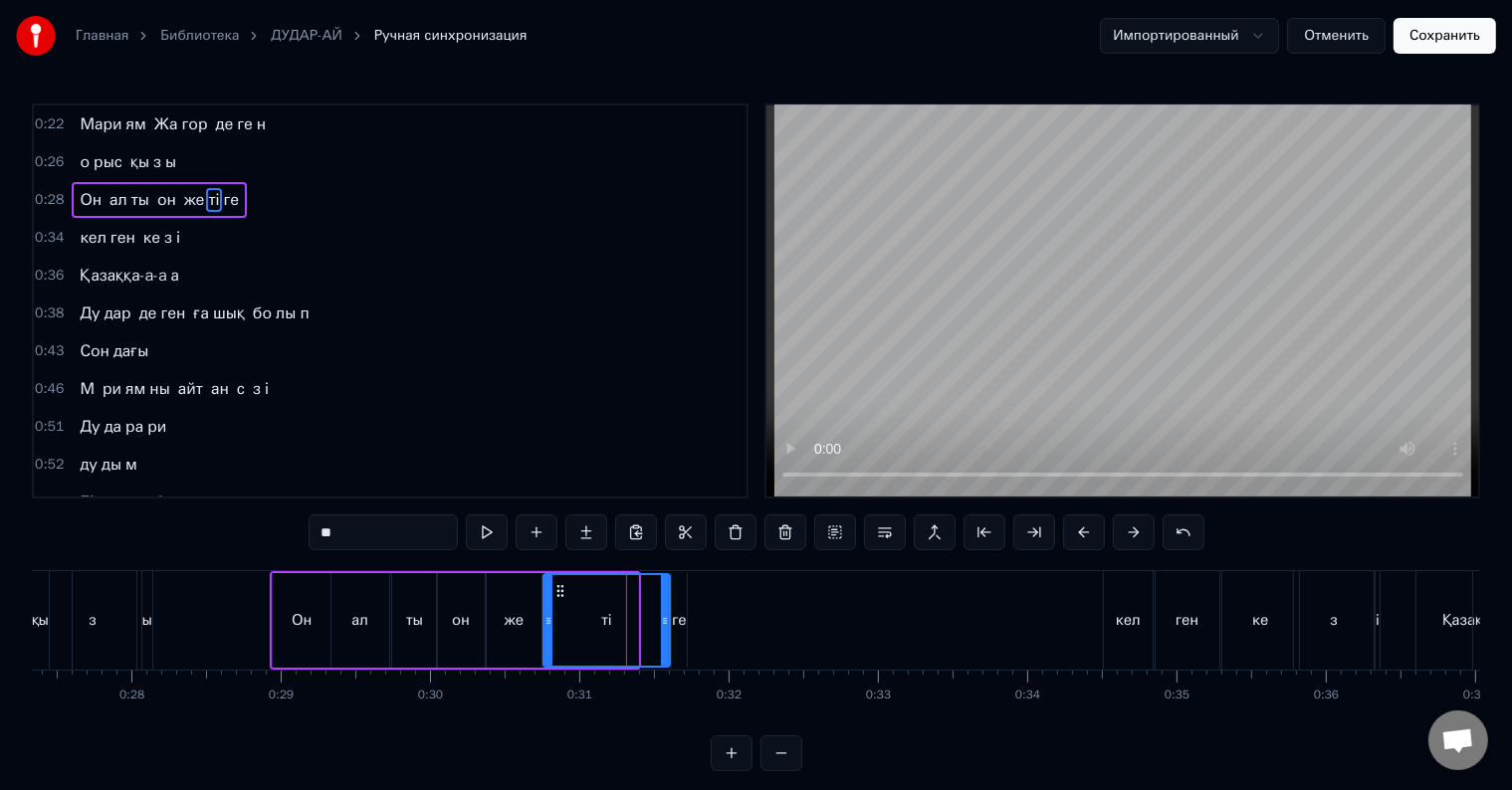 click on "ал" at bounding box center (360, 620) 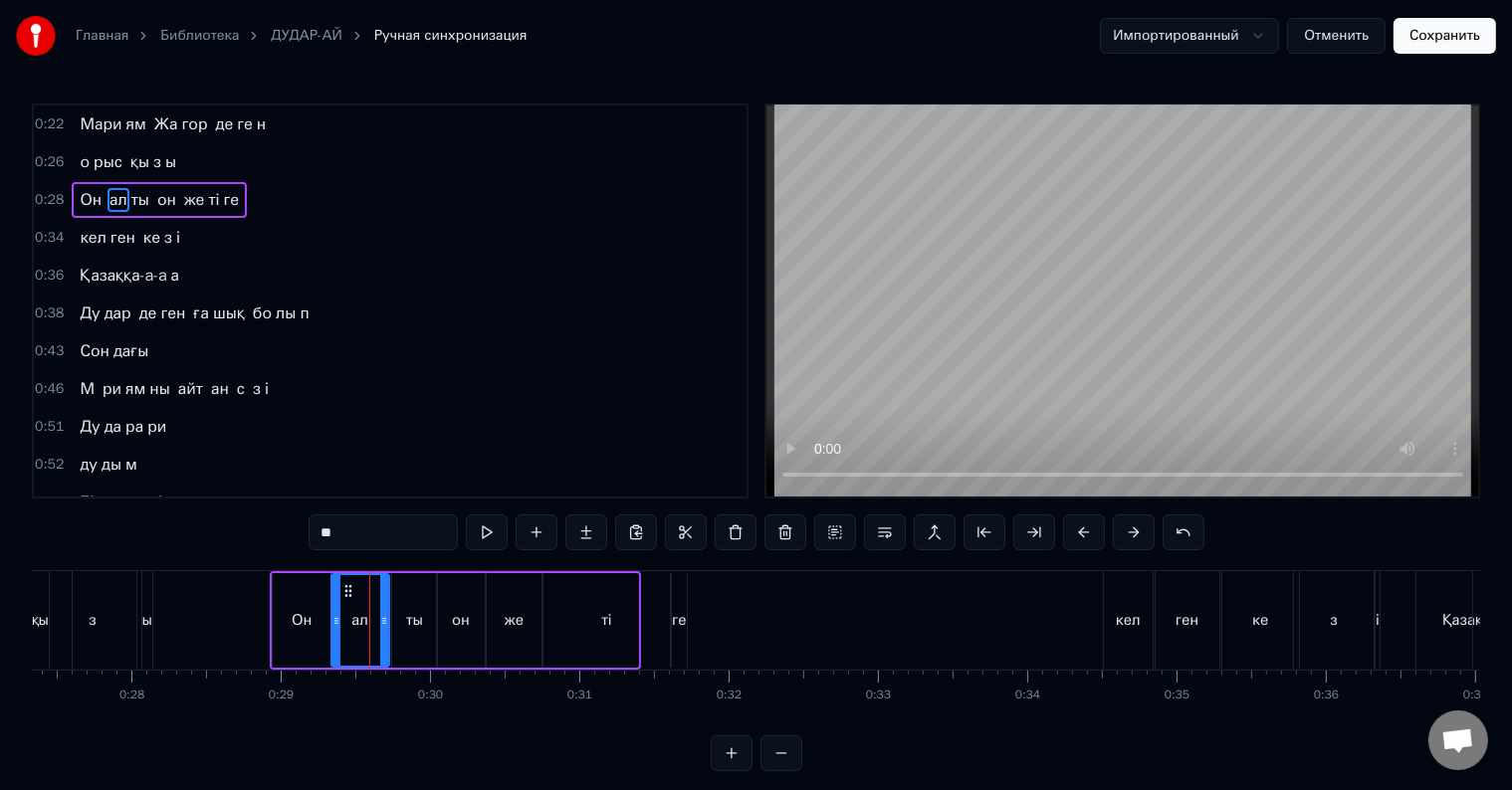 click on "Он" at bounding box center (302, 620) 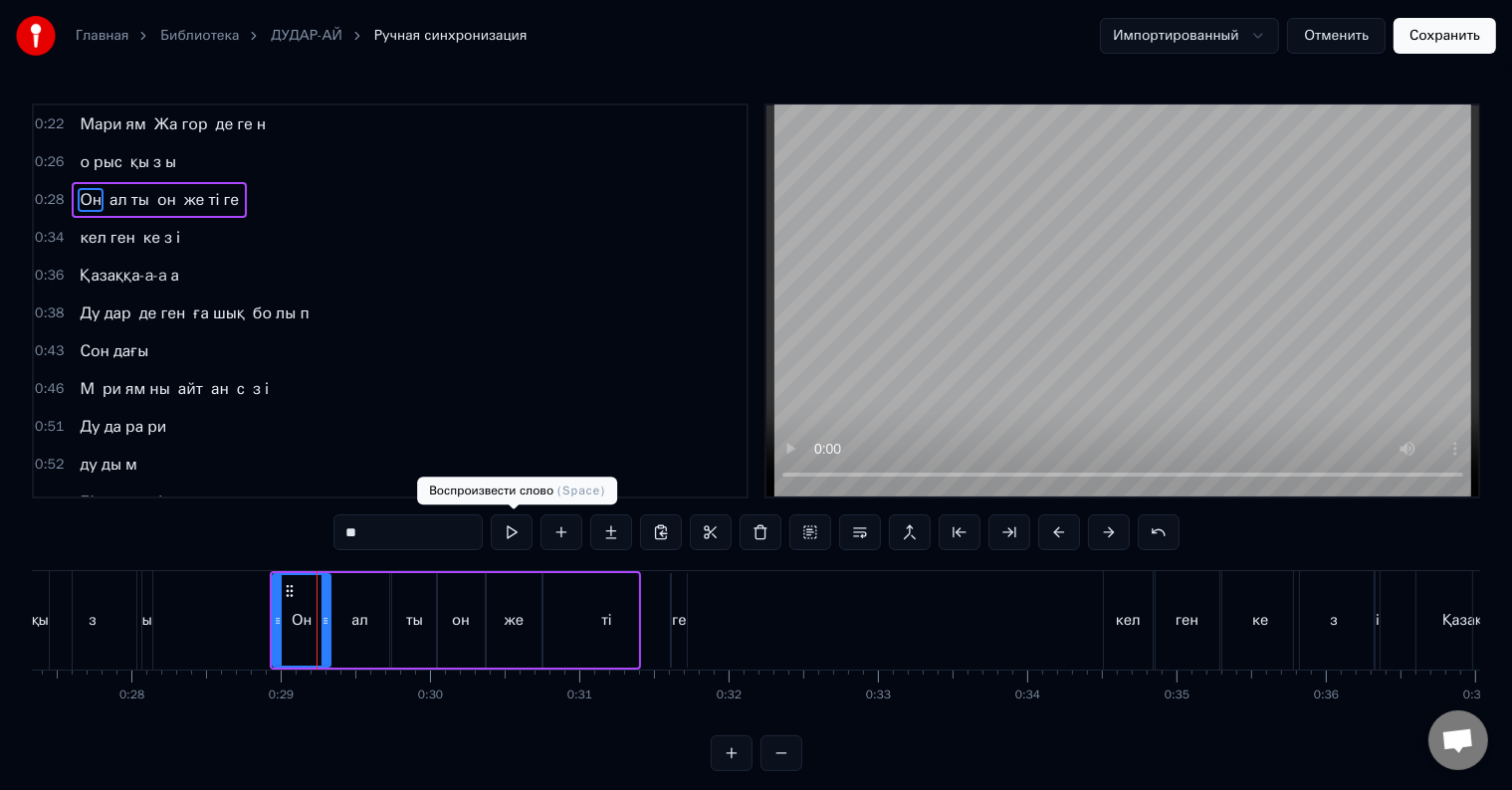 click at bounding box center [512, 532] 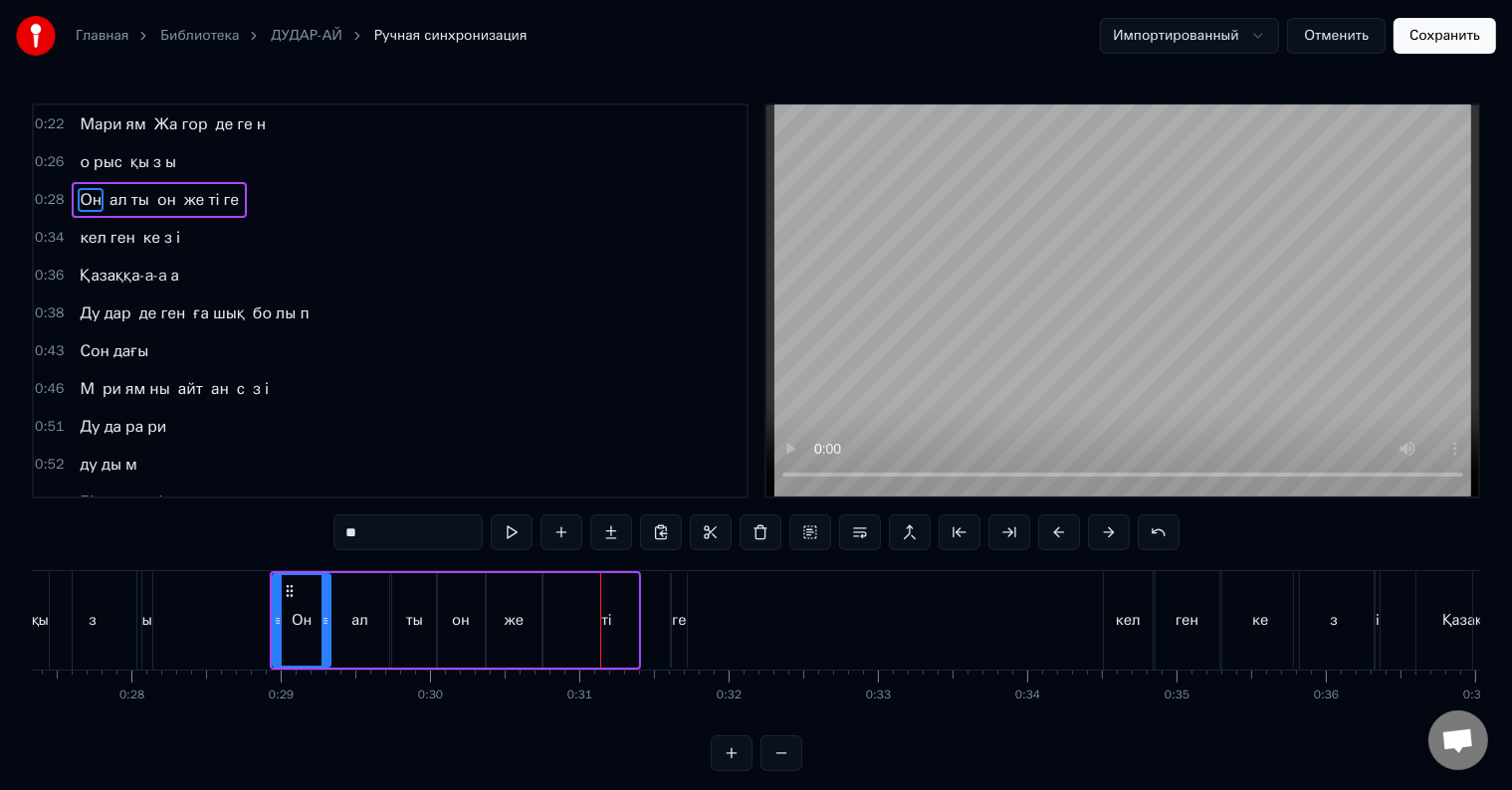 drag, startPoint x: 372, startPoint y: 569, endPoint x: 493, endPoint y: 568, distance: 121.004132 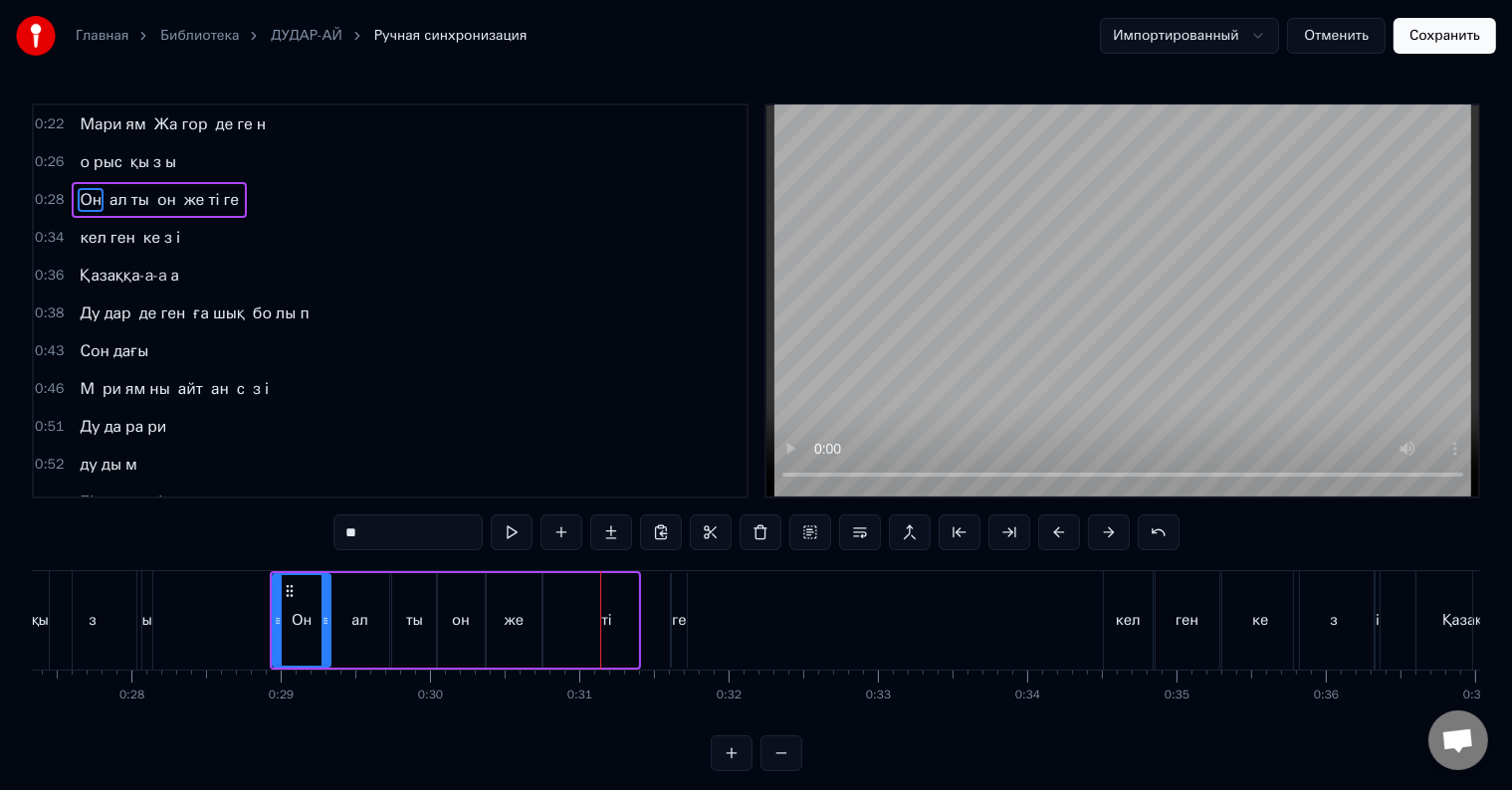 drag, startPoint x: 494, startPoint y: 568, endPoint x: 515, endPoint y: 570, distance: 21.095023 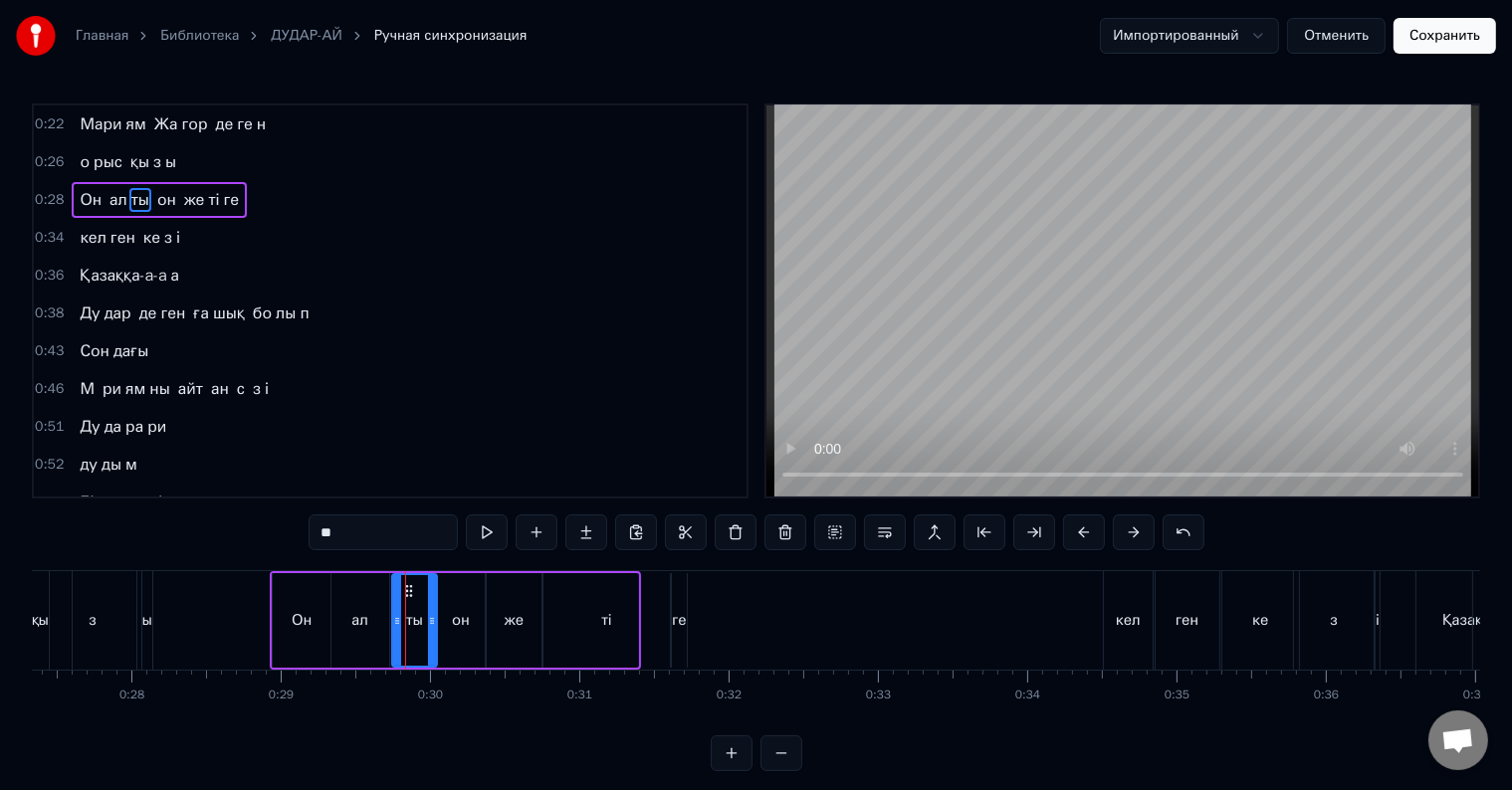 click on "Он" at bounding box center [302, 620] 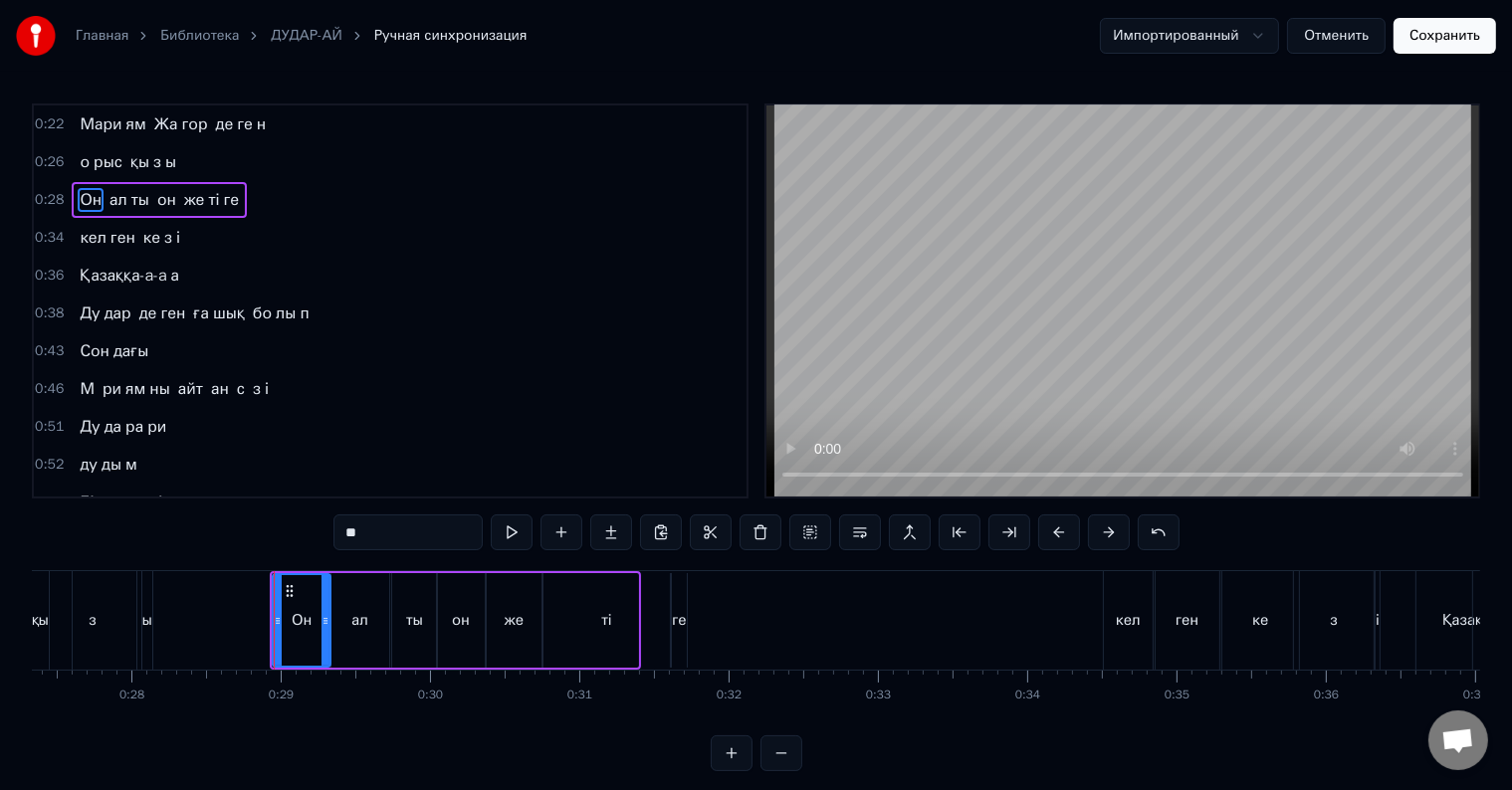 click on "ты" at bounding box center [414, 620] 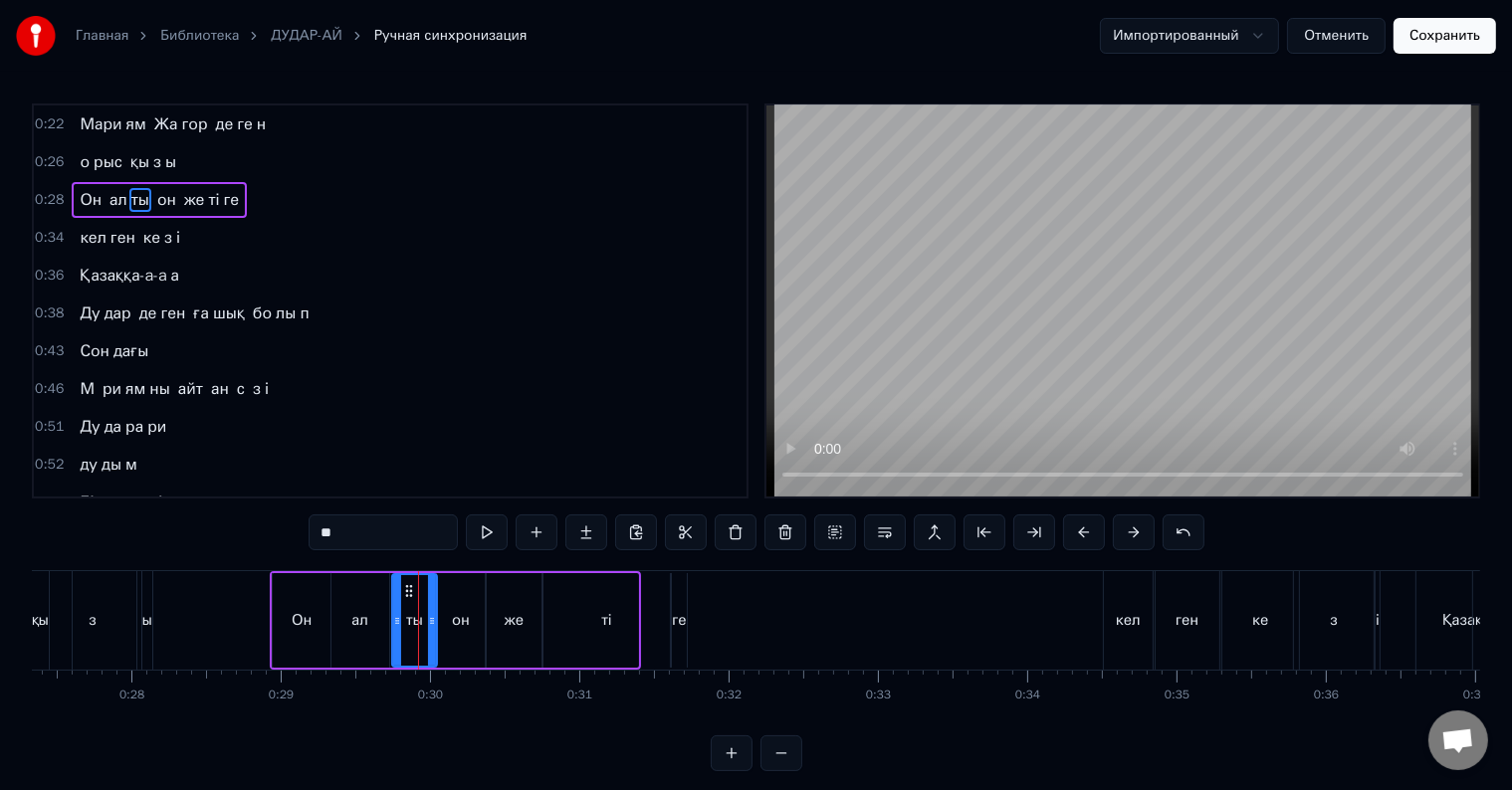 click on "Мари ям Жа гор де ге н о рыс қы з ы Он ал ты он же ті ге кел ген ке з і Қазаққа-a-a  а Ду дар де ген  ға шық бо лы п Сон дағы М ри ям ны айт ан с з і Ду да ра ри ду ды м Бір сен шін ду ды м Шір кін ай Ду да рай ым ду ды м ай о лын да М ри ям ны т кір ай ш ы а аз а М ри ям а ты жа зыл сай ш ы ор бо лы п бір жа ман а кет ке нім ш е Ал дым на н а зу лы кр та был сай ш ы Ду да ра ри ду ды м Бір сен шін ду ды м Шір кін ай Ду да рай ду ды м ай шір кін а й ду дар ай Сон да ы М ри ям ны айт ан с зі А щы кл Т щы к л ді а ра сы бі р Ба сы а кам шат б рік жа ра сы п ж р Ду дар ай ке лер бол са те зі рек ке л Ор ны а о а" at bounding box center [12818, 620] 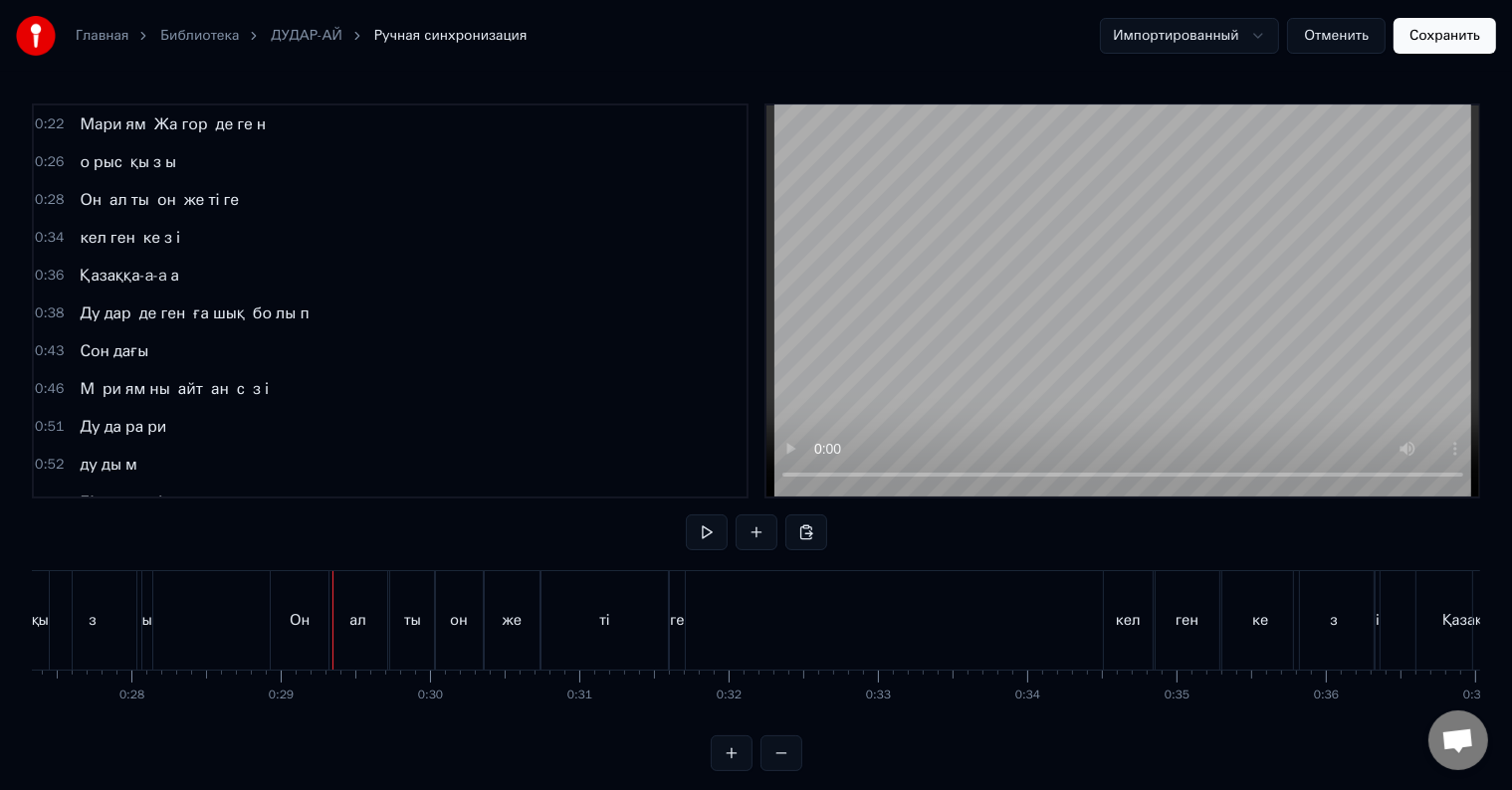 click on "Он ал ты он же ті ге" at bounding box center (159, 200) 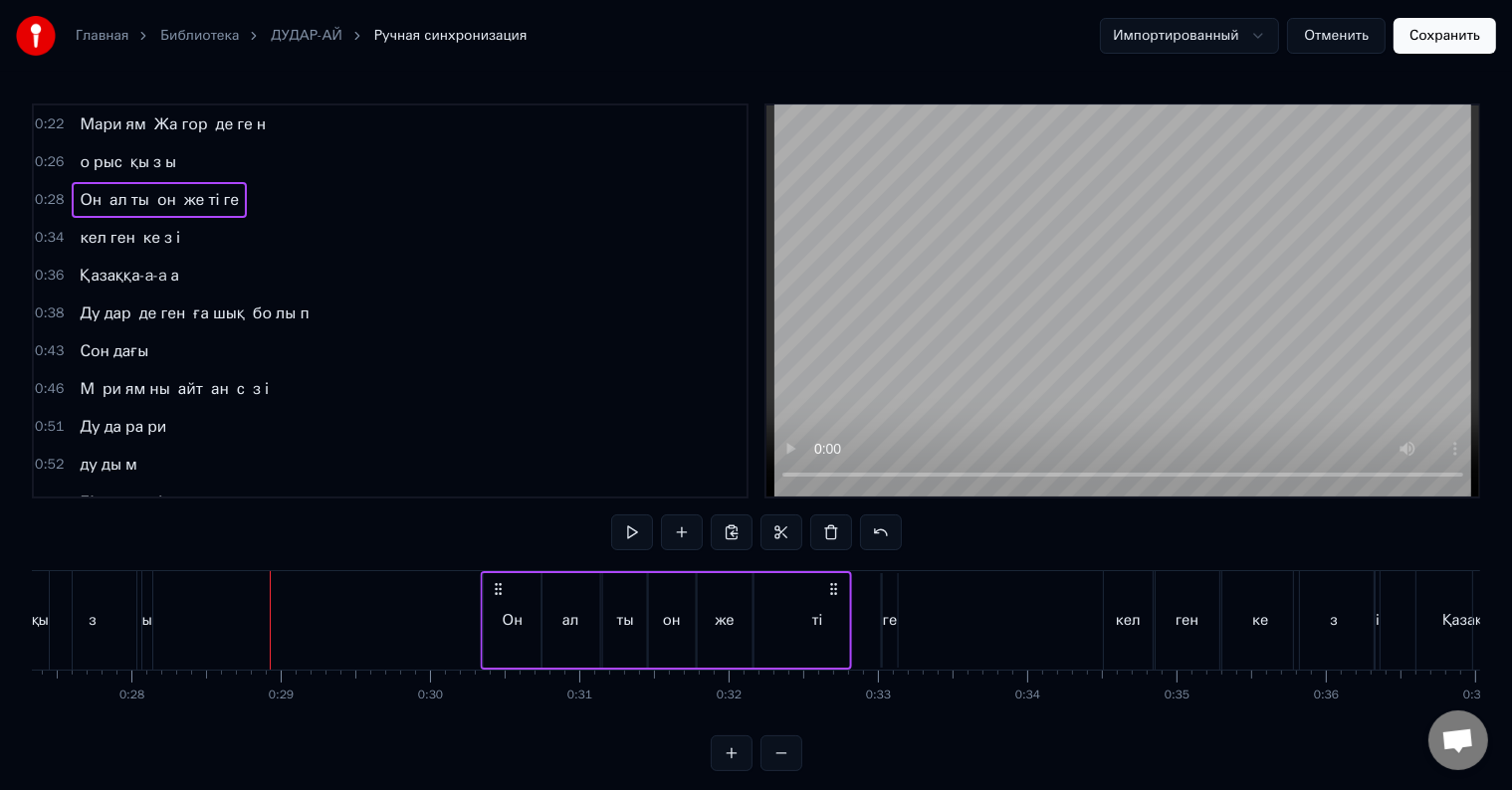 drag, startPoint x: 281, startPoint y: 581, endPoint x: 484, endPoint y: 571, distance: 203.24616 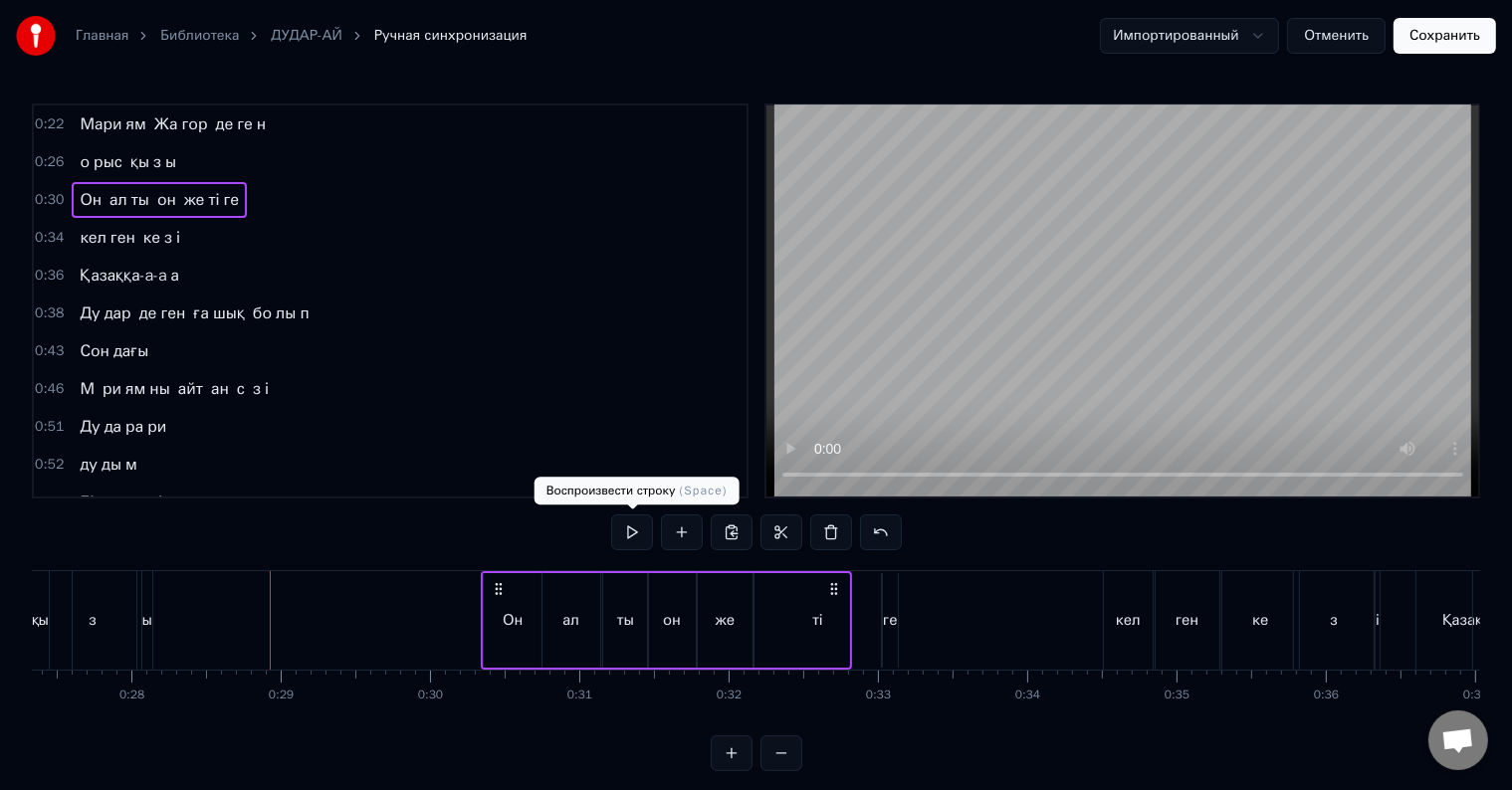 click at bounding box center (632, 532) 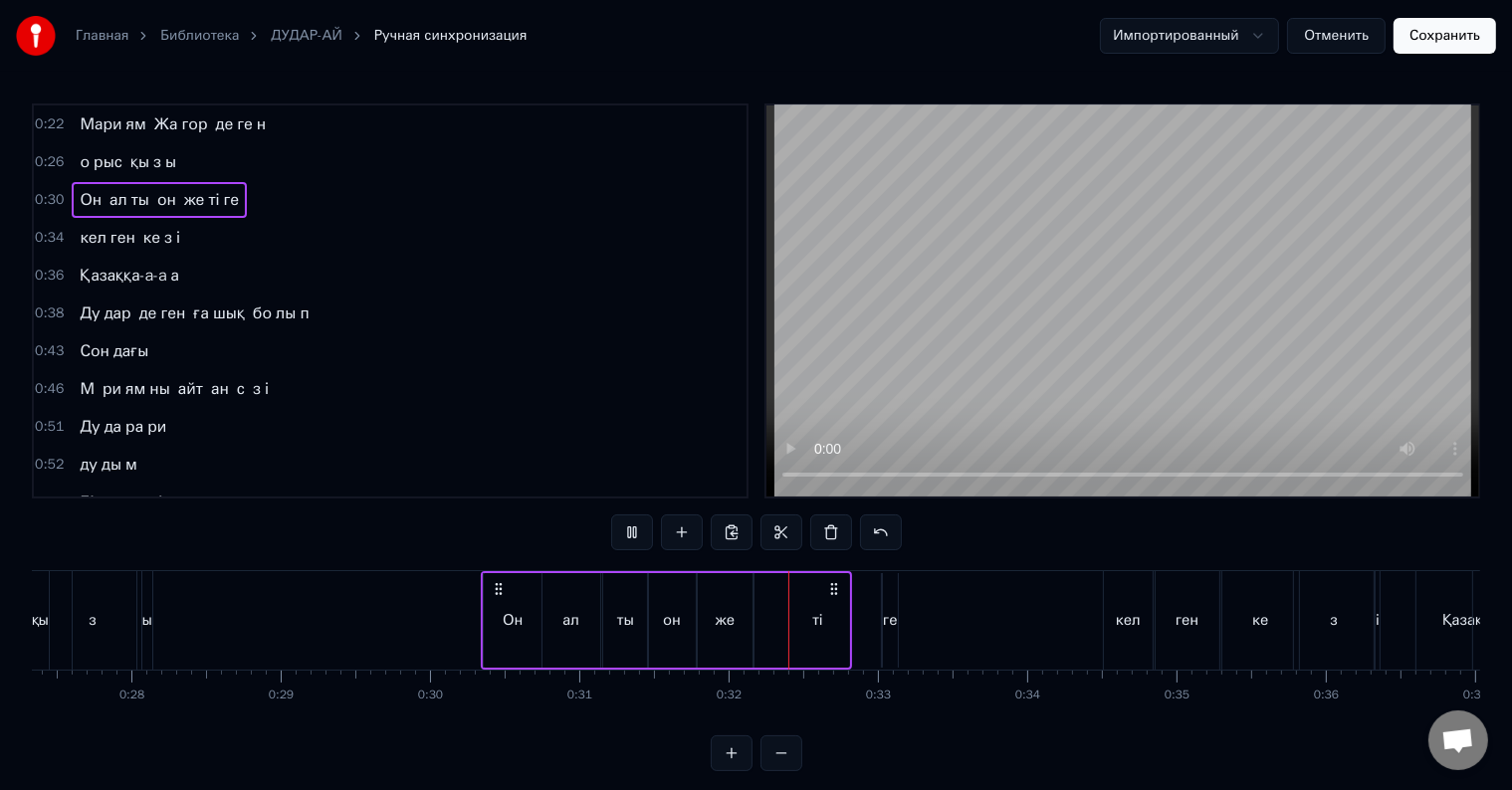 click at bounding box center (632, 532) 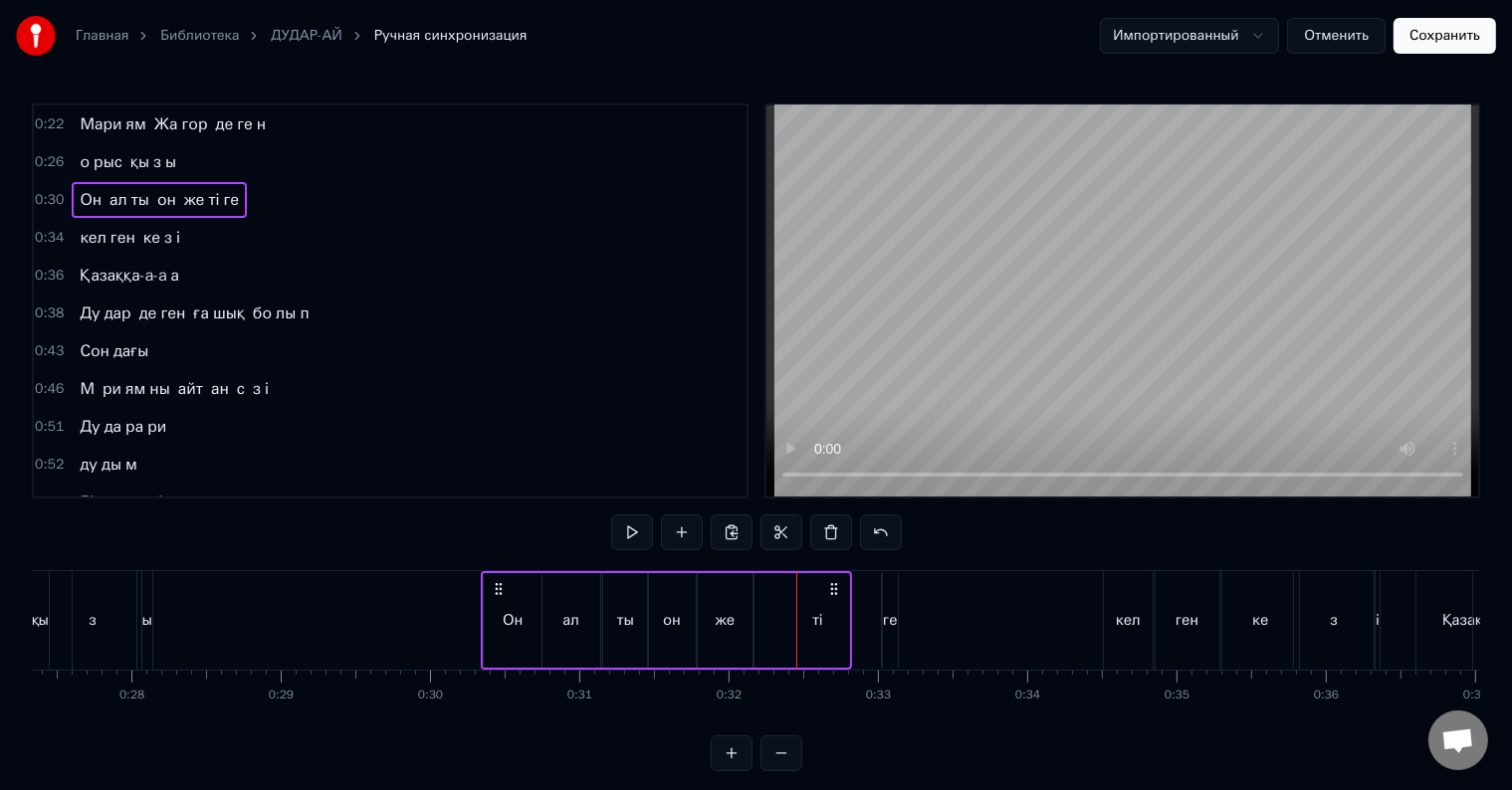 drag, startPoint x: 515, startPoint y: 566, endPoint x: 545, endPoint y: 564, distance: 30.06659 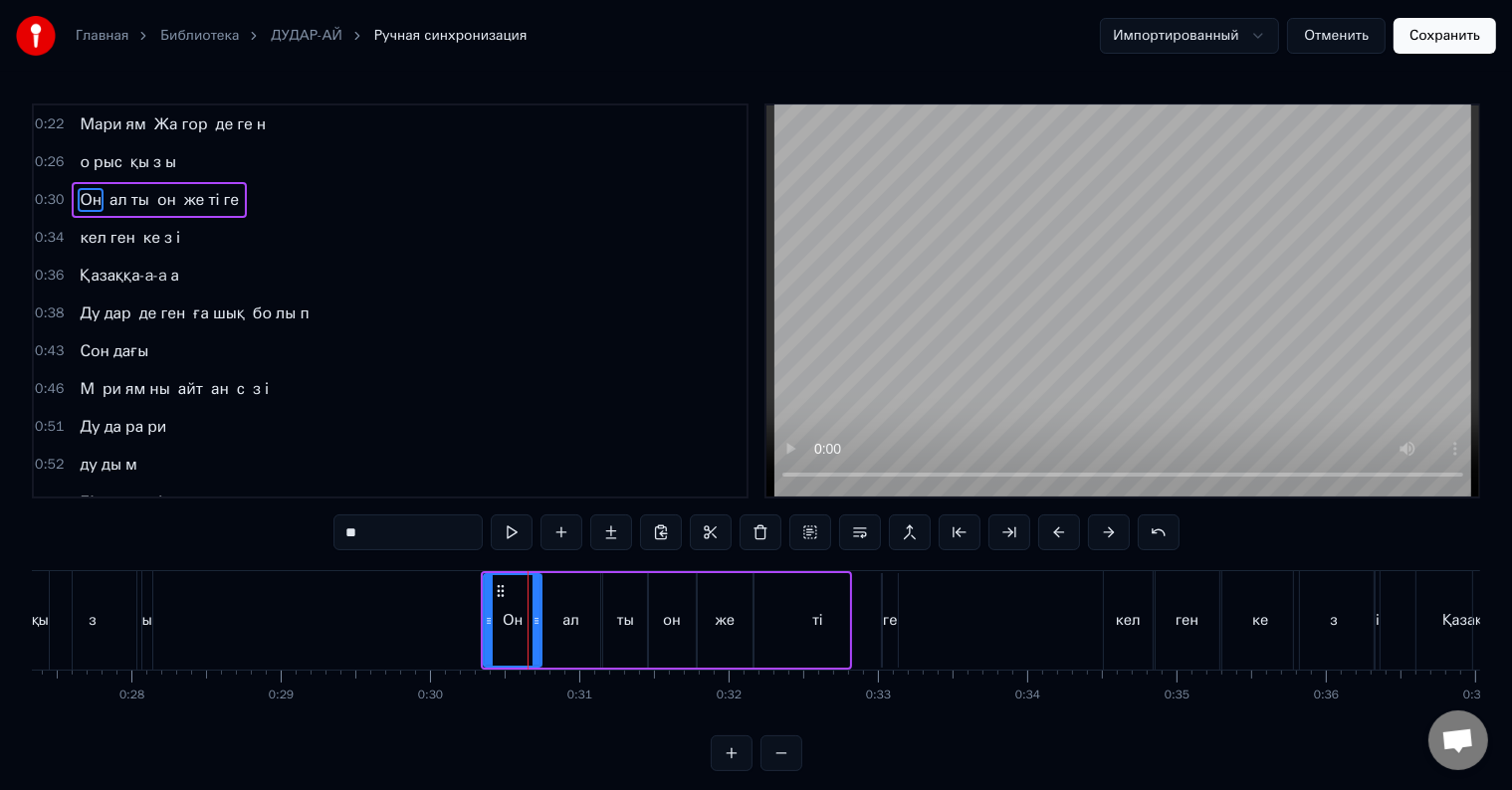 click on "Он ал ты он же ті ге" at bounding box center (159, 200) 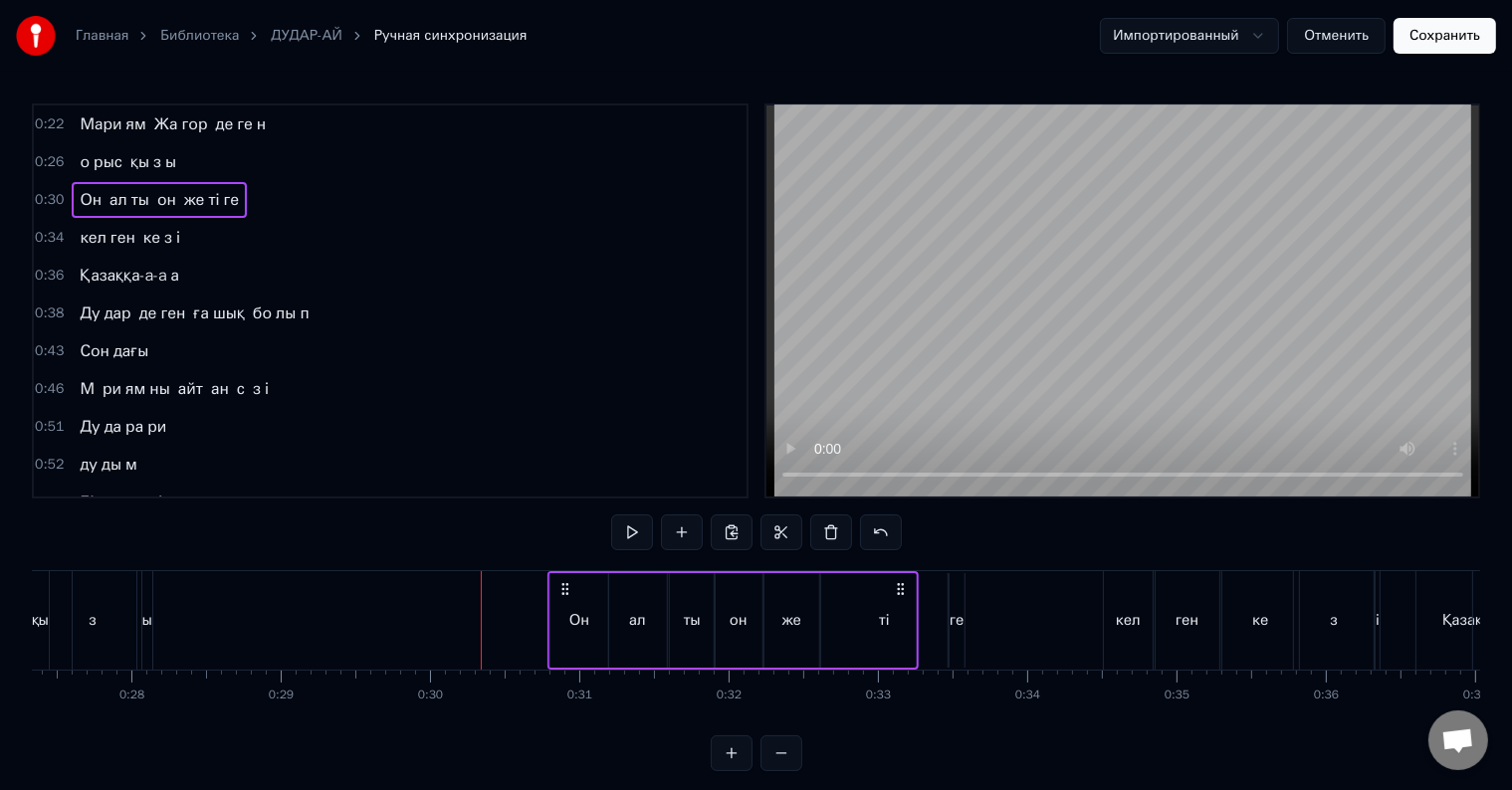 drag, startPoint x: 498, startPoint y: 586, endPoint x: 564, endPoint y: 578, distance: 66.48308 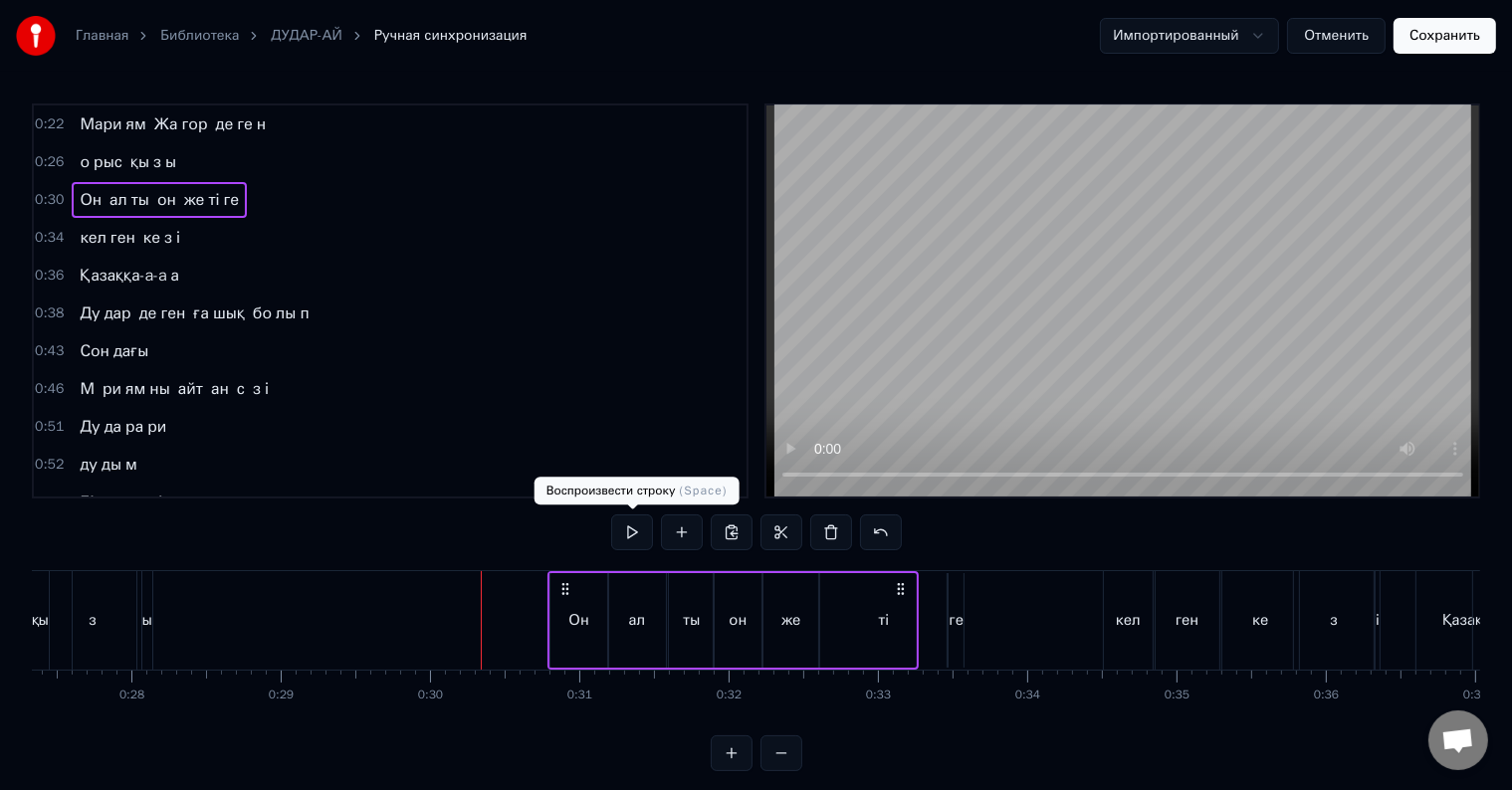 click at bounding box center [632, 532] 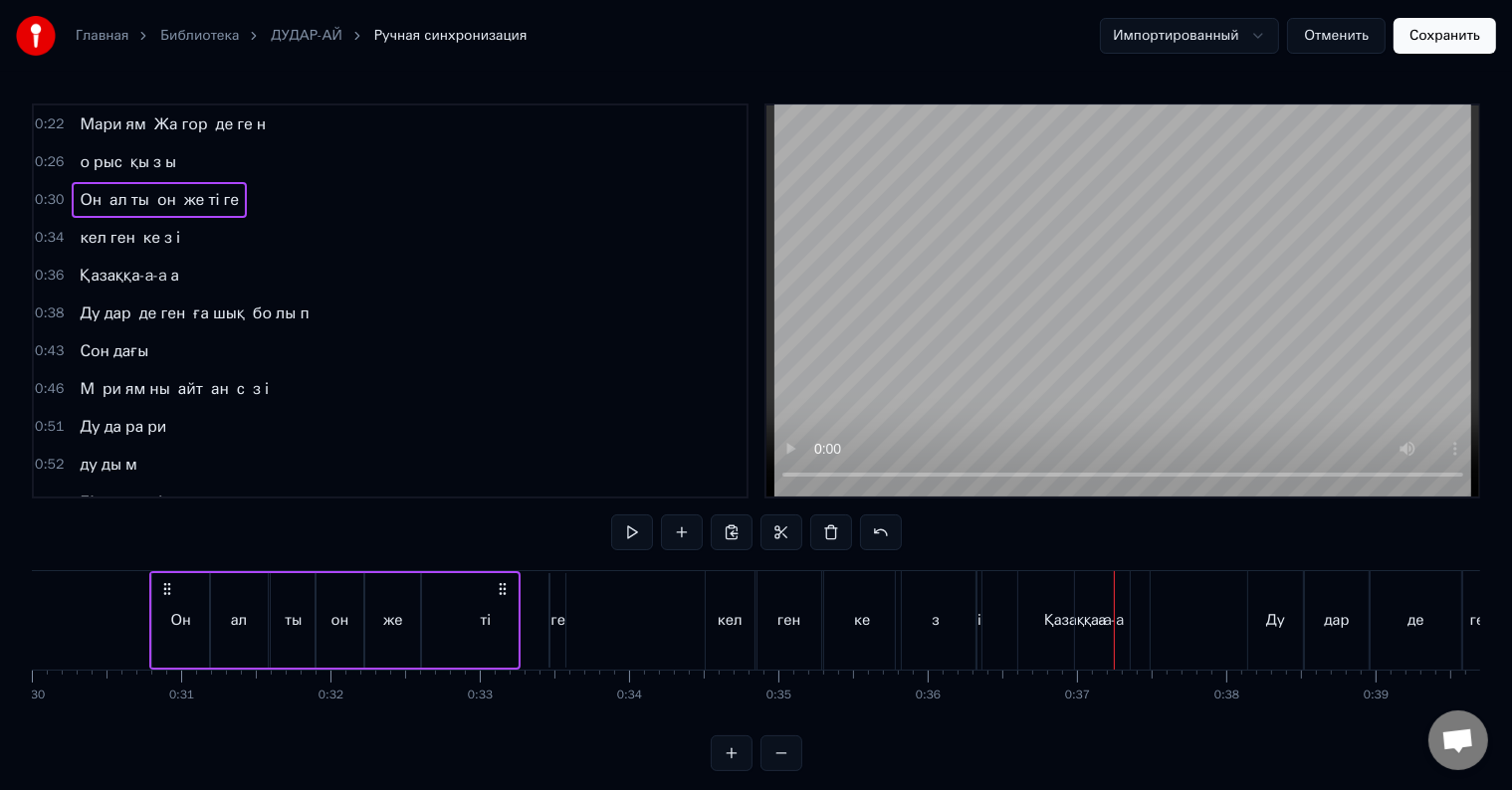 scroll, scrollTop: 0, scrollLeft: 4517, axis: horizontal 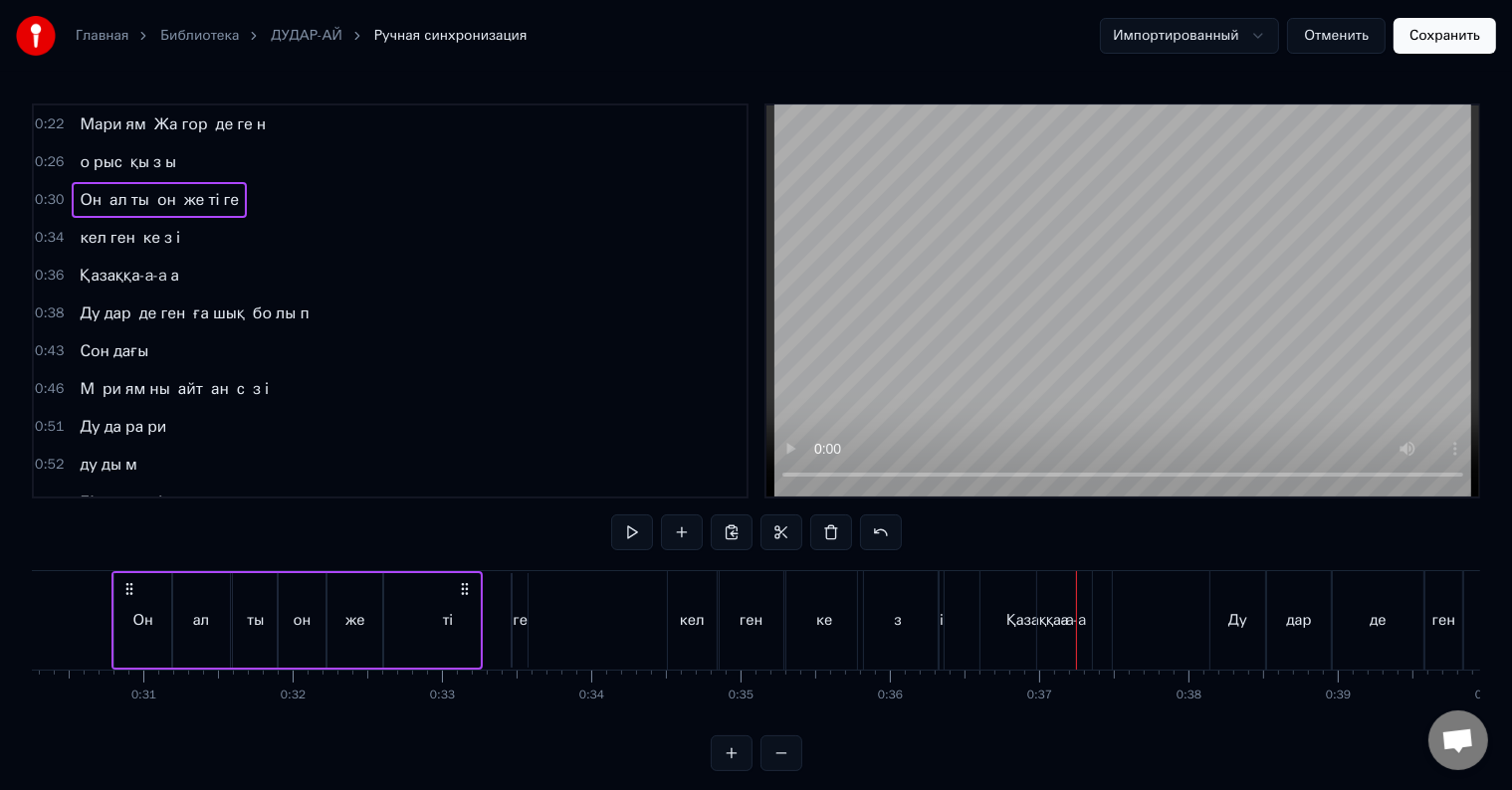click on "ке з і" at bounding box center (161, 238) 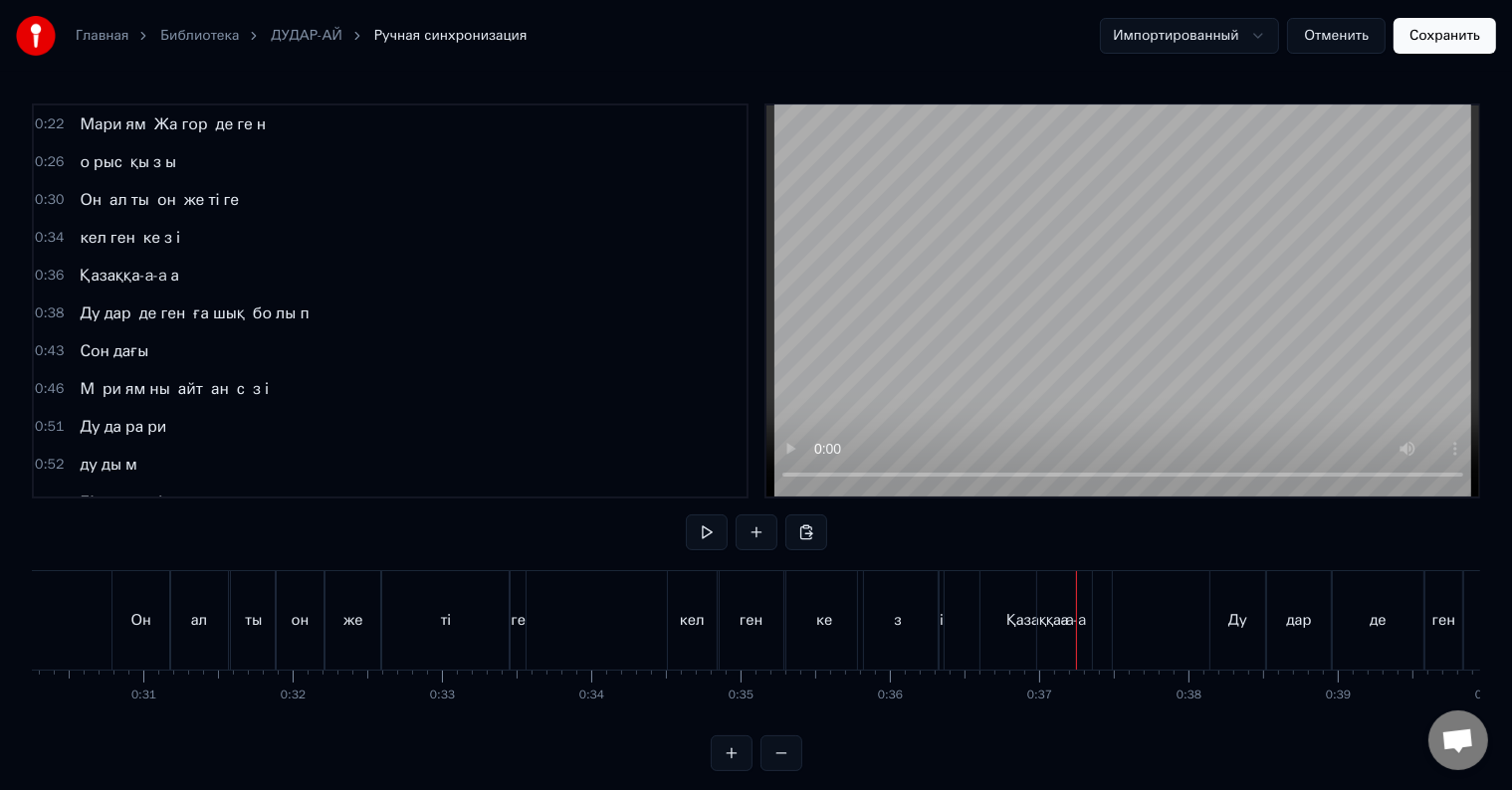 click on "кел ген" at bounding box center (107, 238) 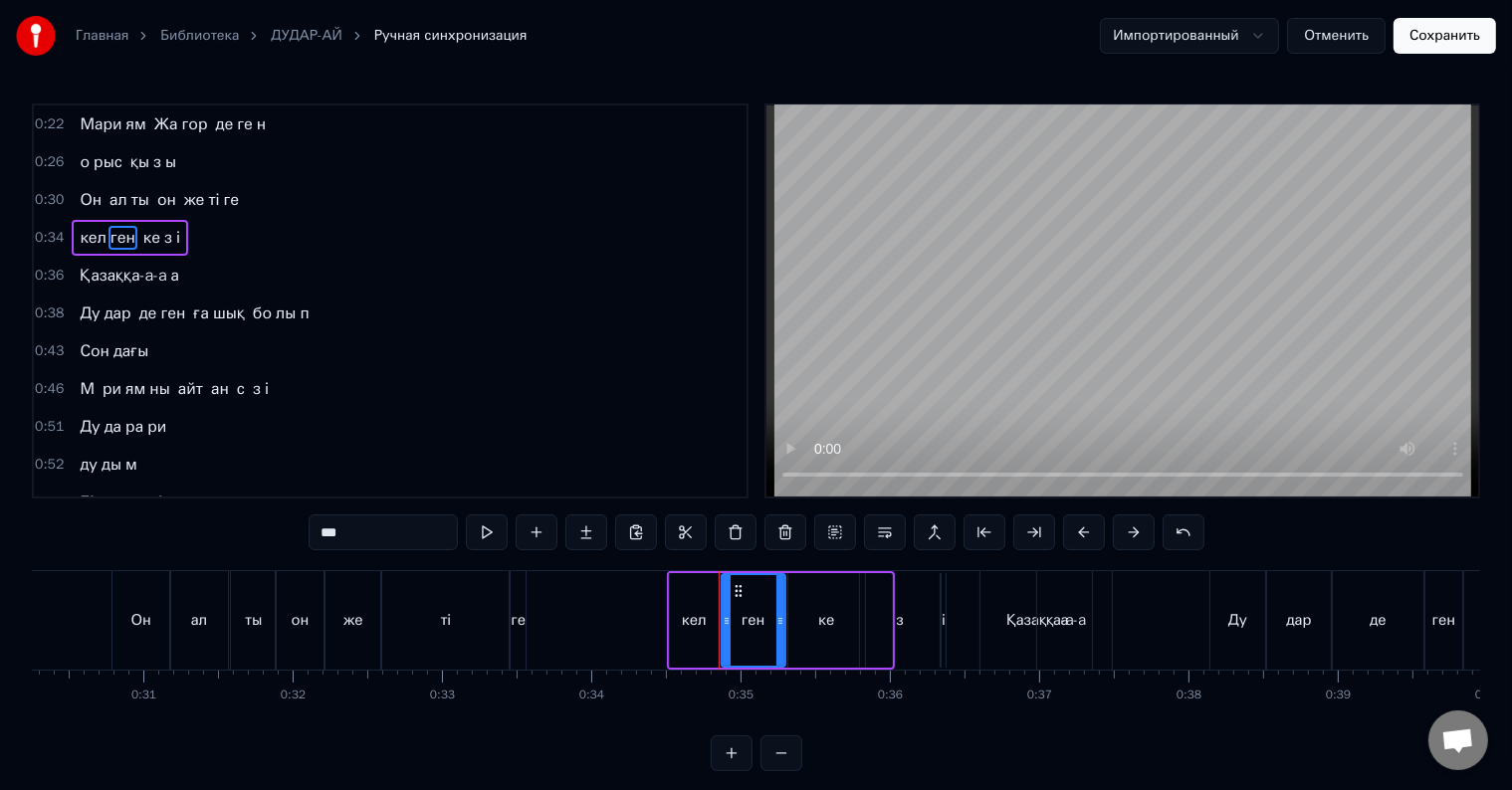 click on "0:34 кел ген ке з і" at bounding box center [390, 238] 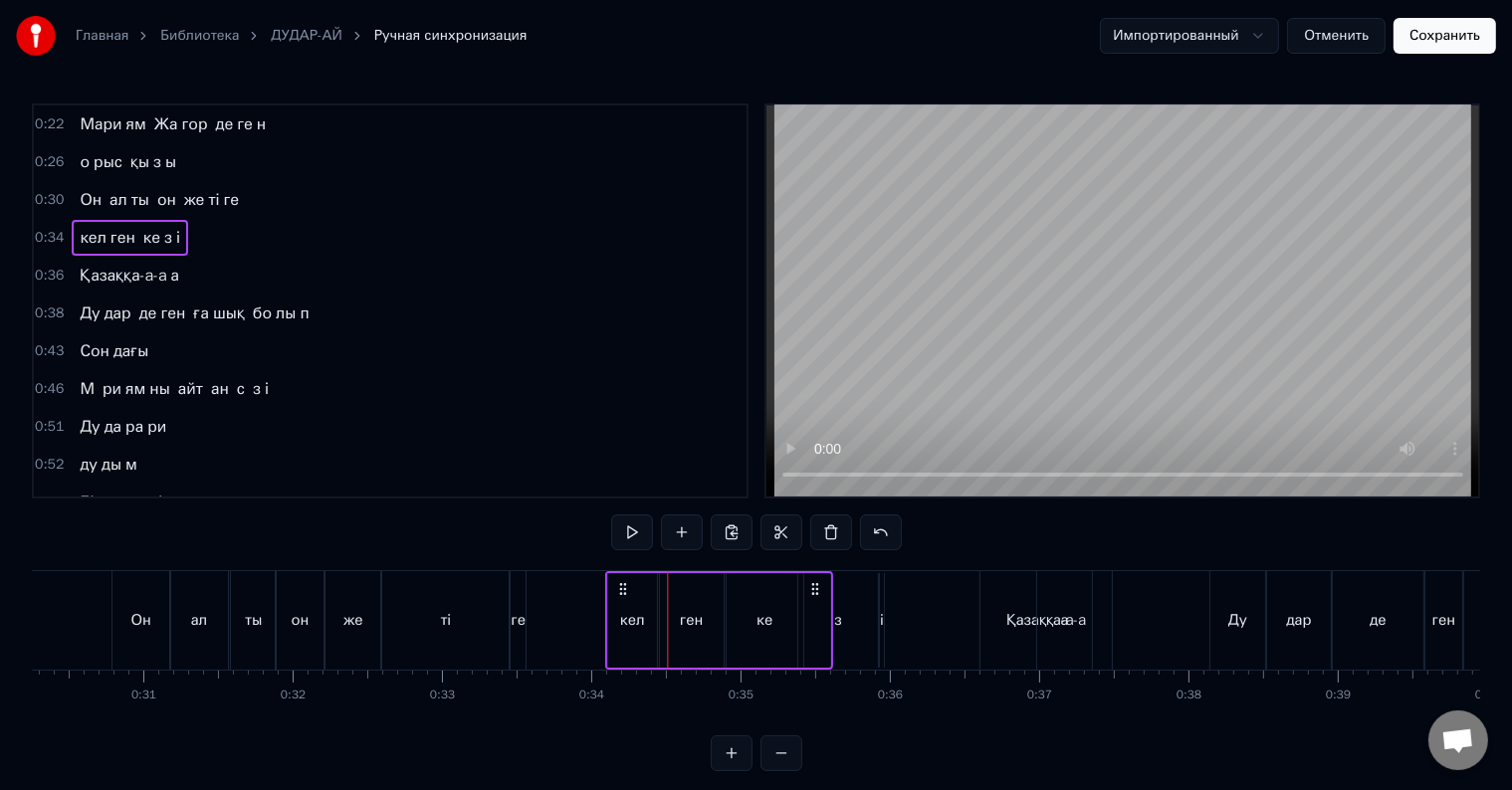 drag, startPoint x: 681, startPoint y: 587, endPoint x: 618, endPoint y: 585, distance: 63.03174 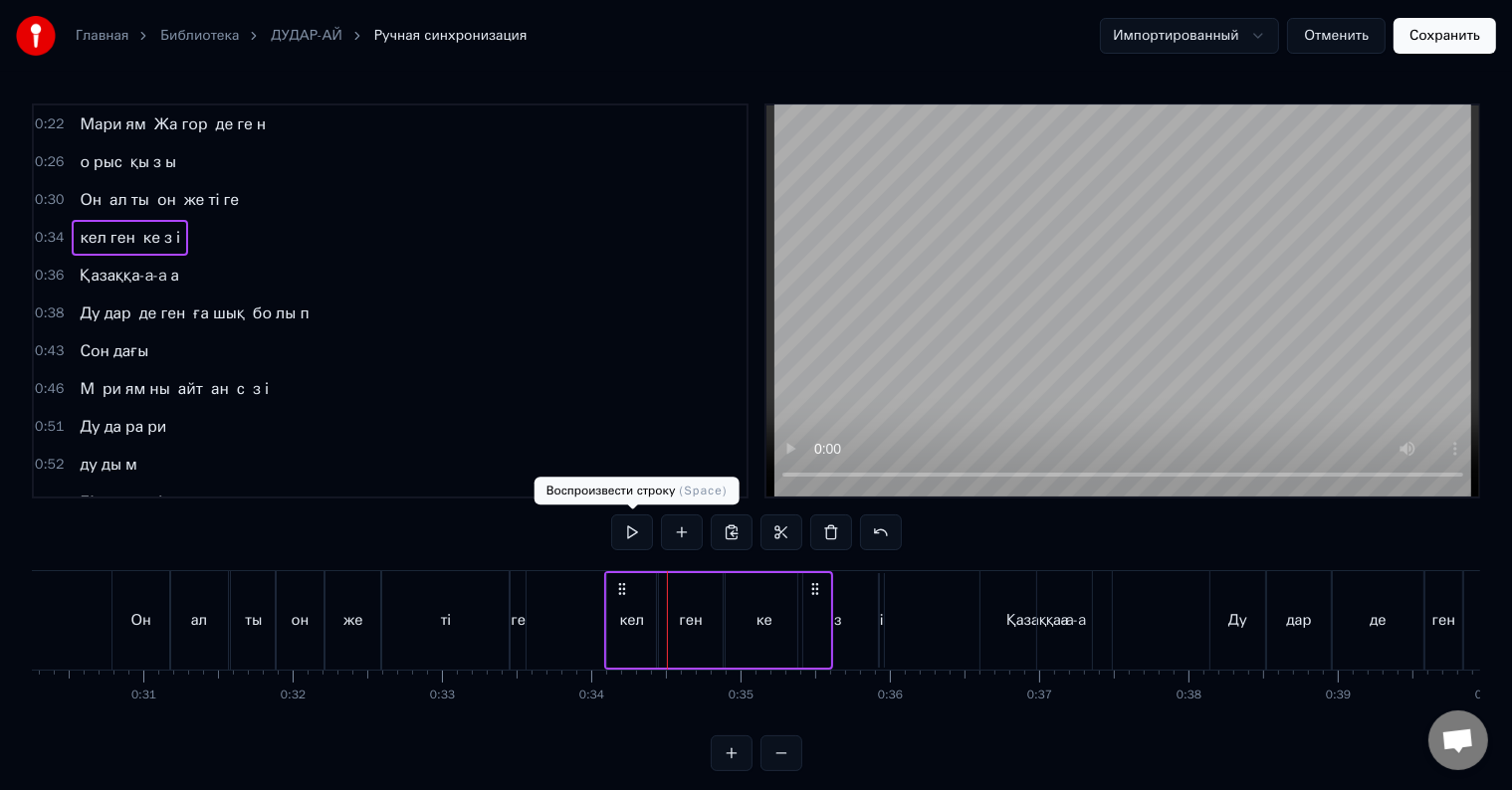 click at bounding box center [632, 532] 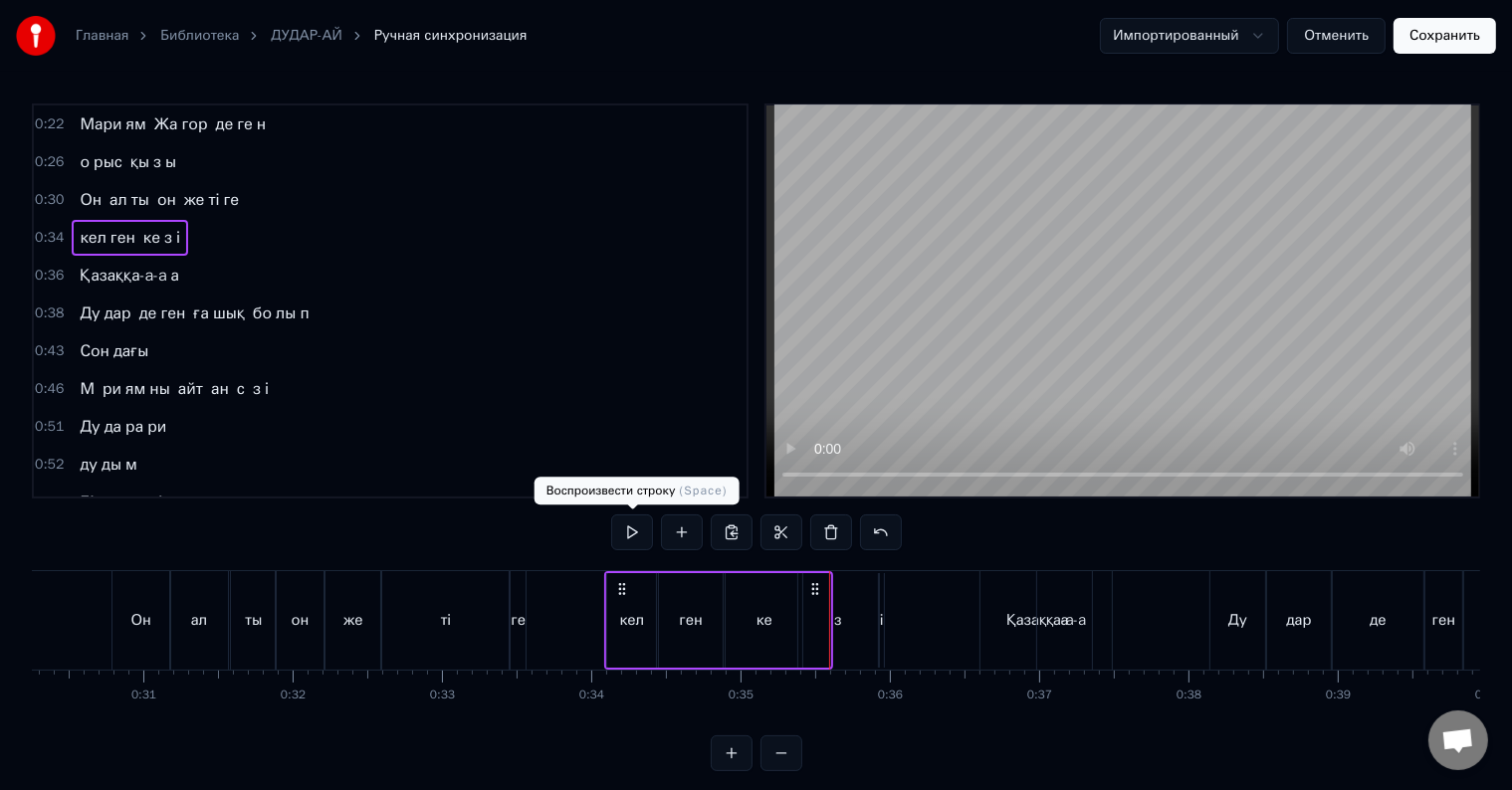 click at bounding box center [632, 532] 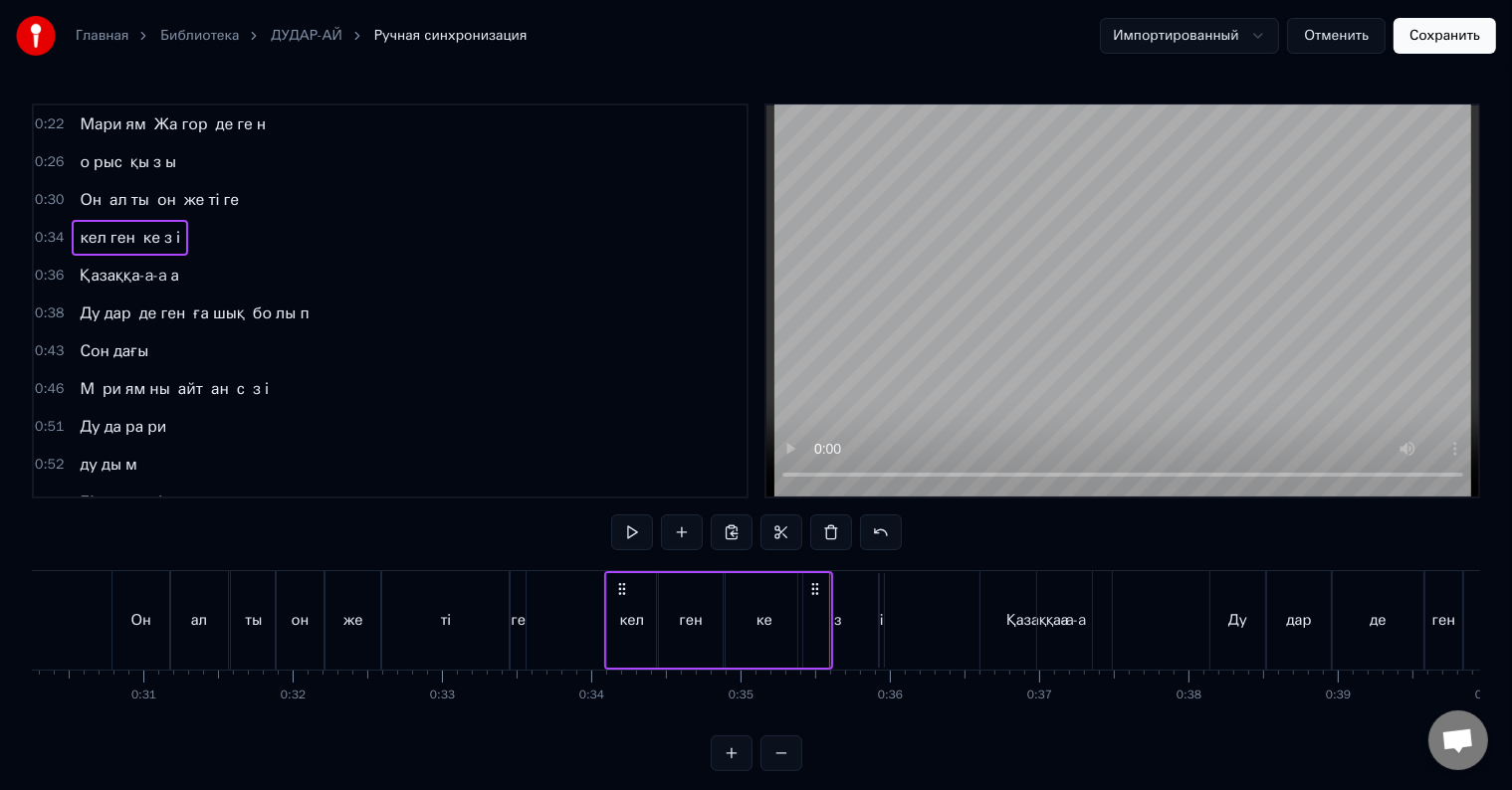 click at bounding box center (632, 532) 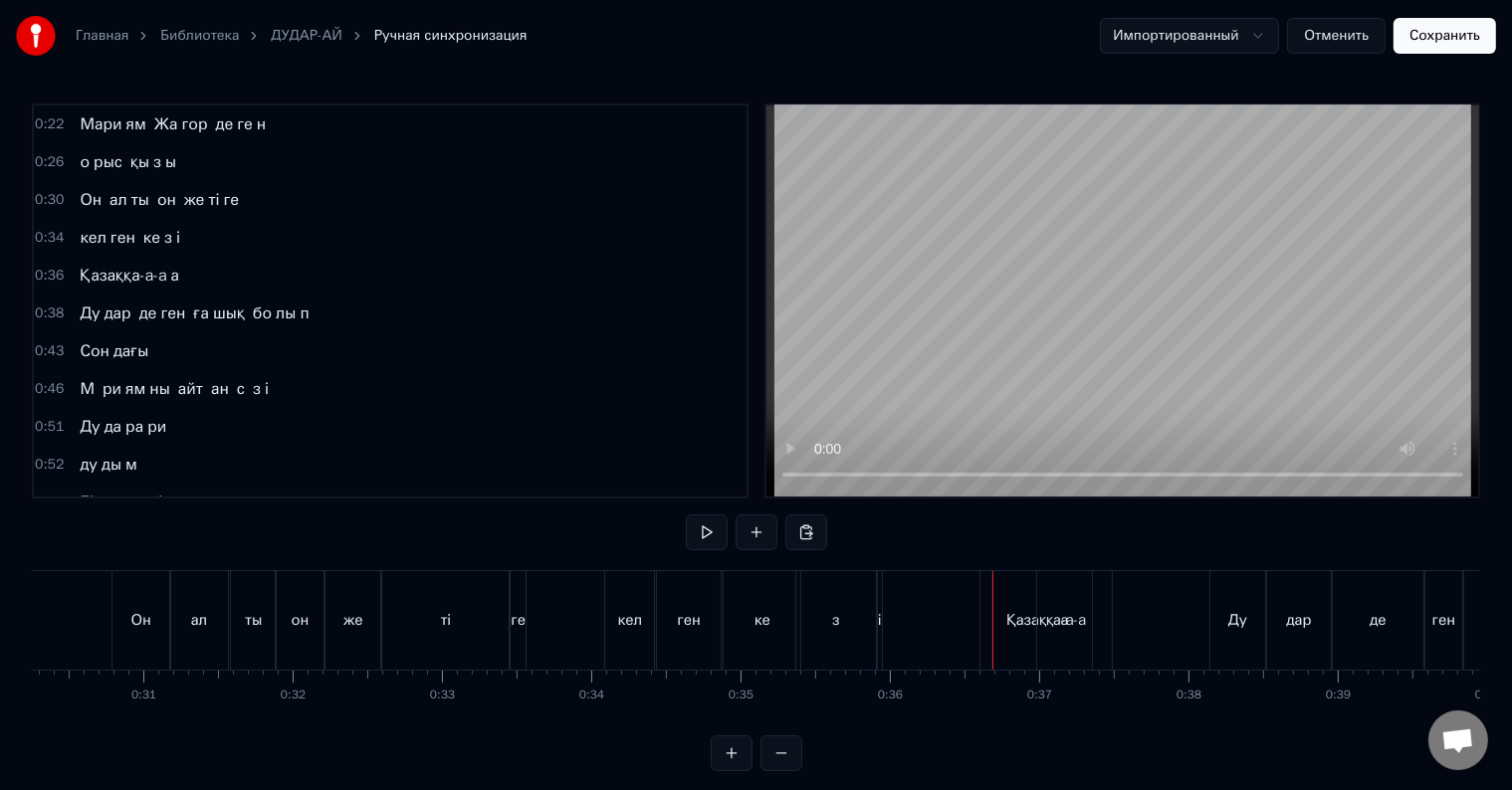 click on "ті" at bounding box center (445, 620) 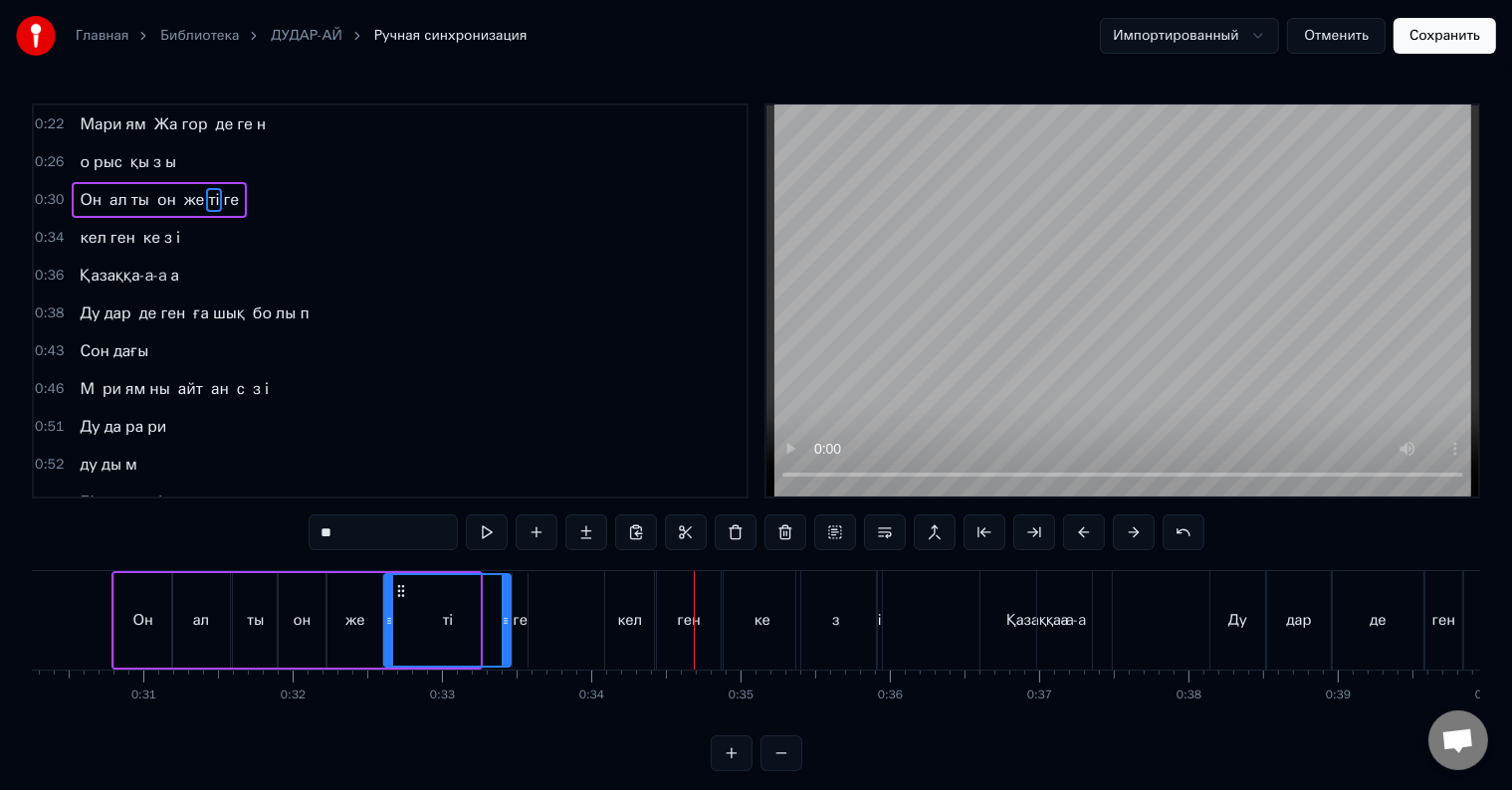 click on "ті" at bounding box center [447, 620] 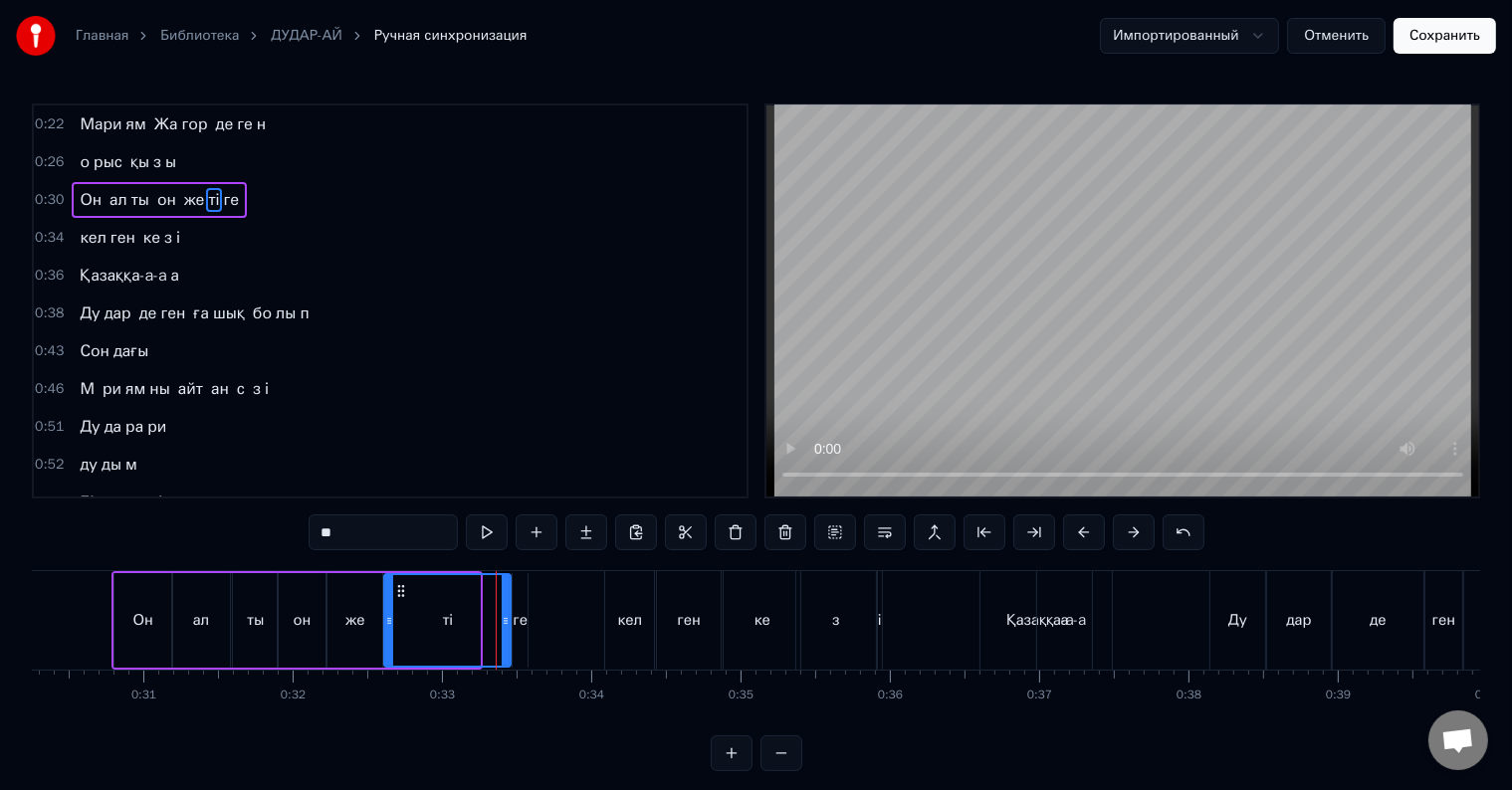 click on "ге" at bounding box center (520, 620) 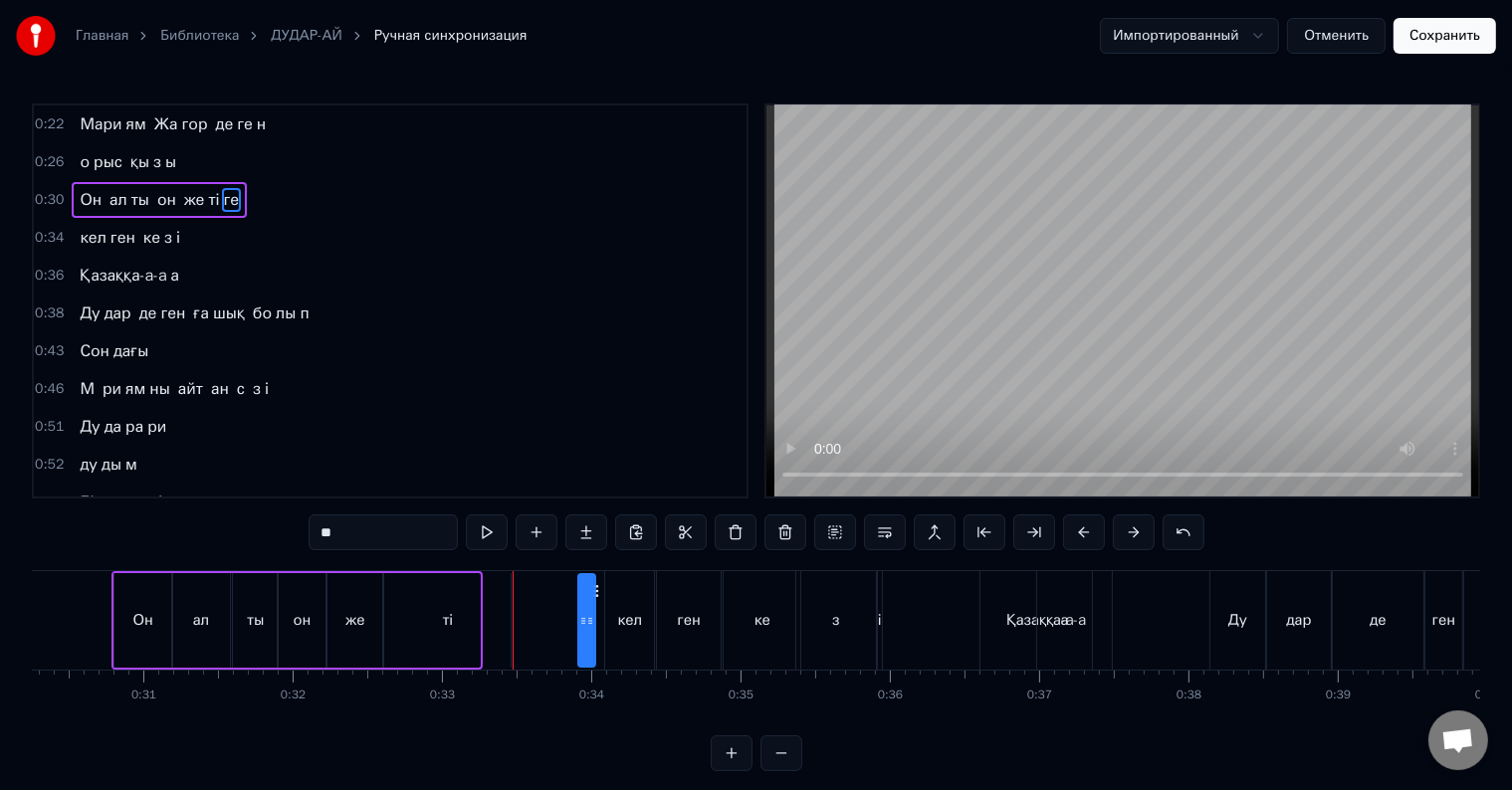 drag, startPoint x: 529, startPoint y: 589, endPoint x: 593, endPoint y: 583, distance: 64.28063 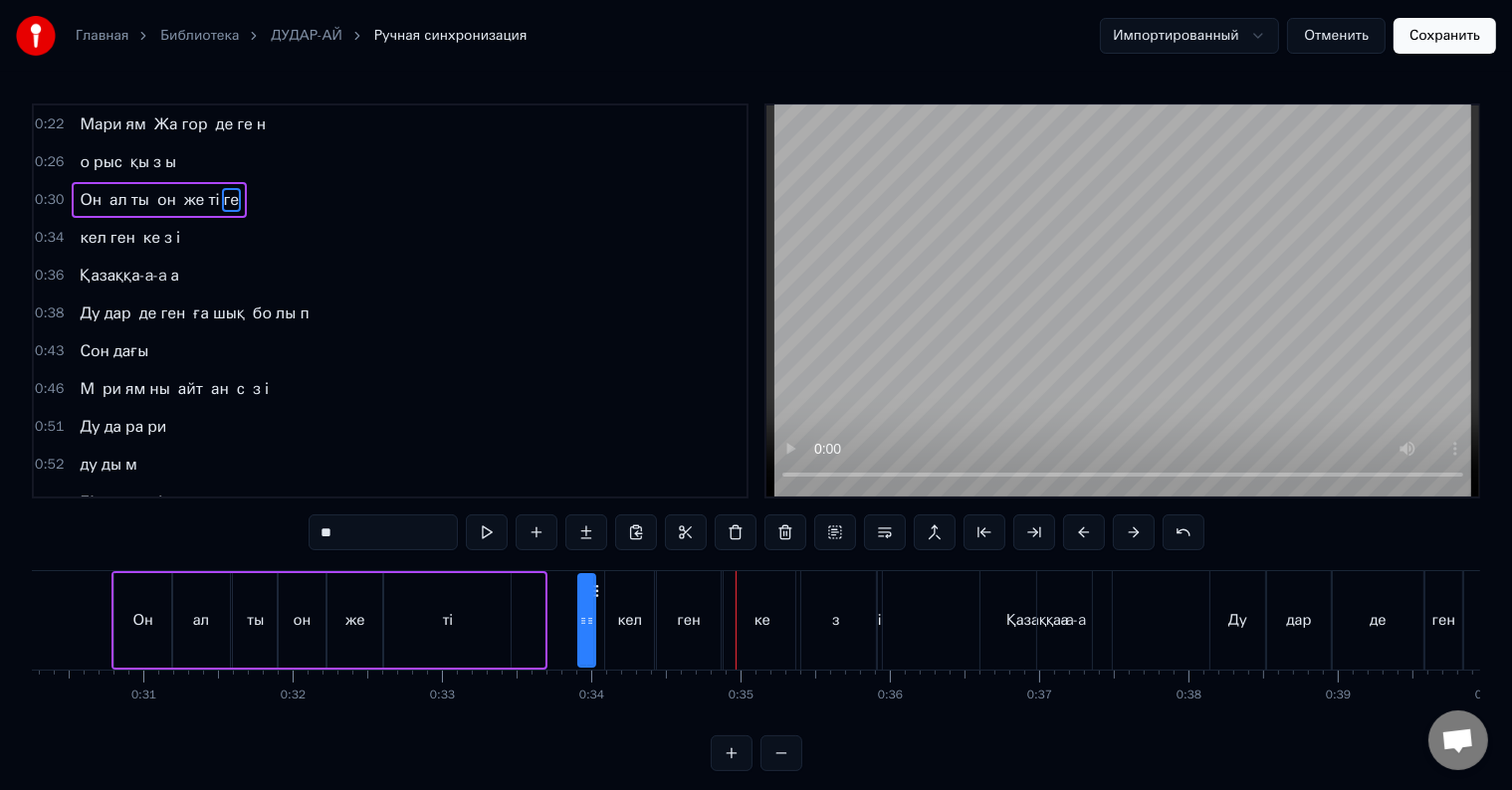 click on "ті" at bounding box center (447, 620) 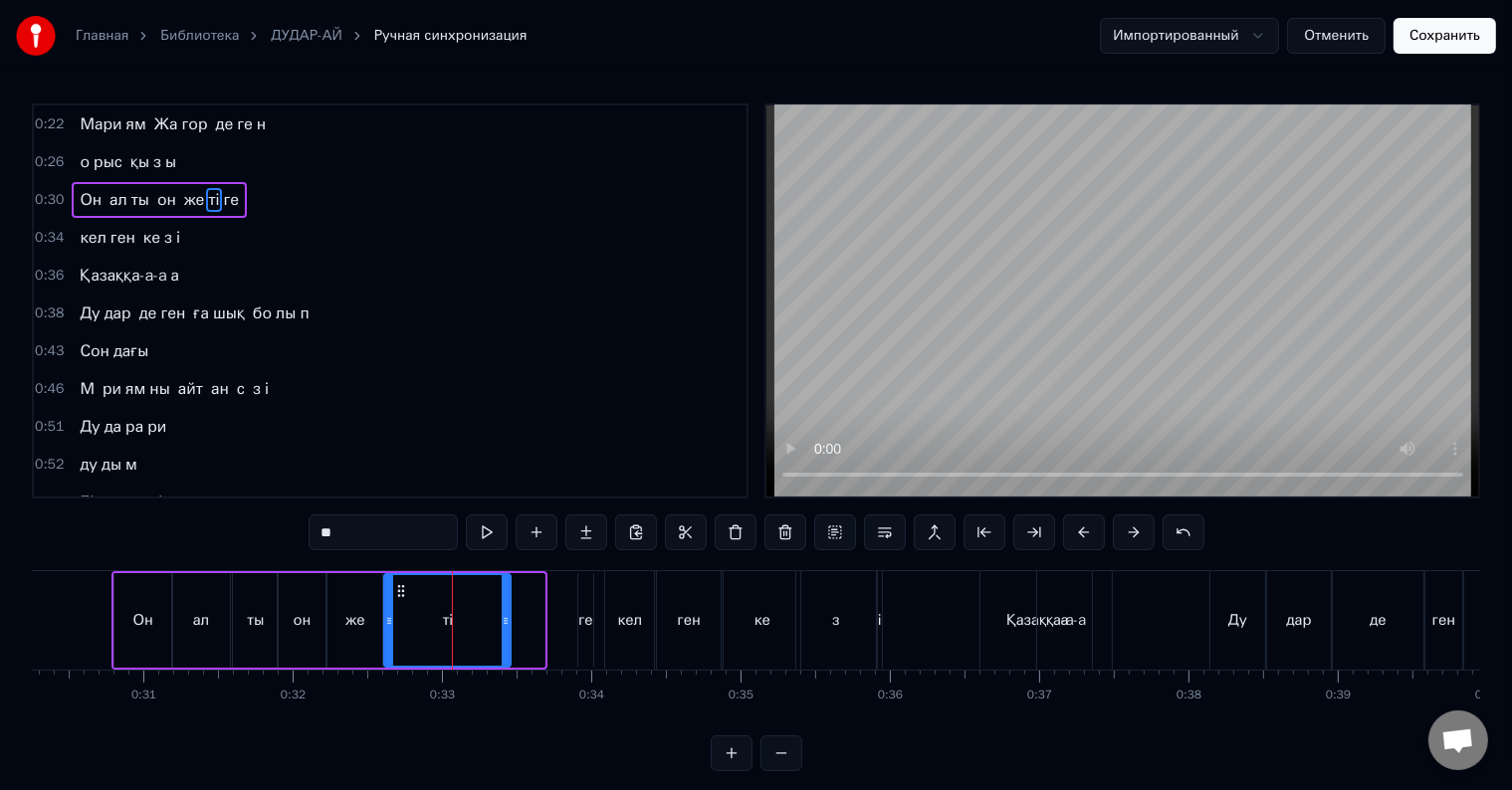 click on "же ті ге" at bounding box center [436, 620] 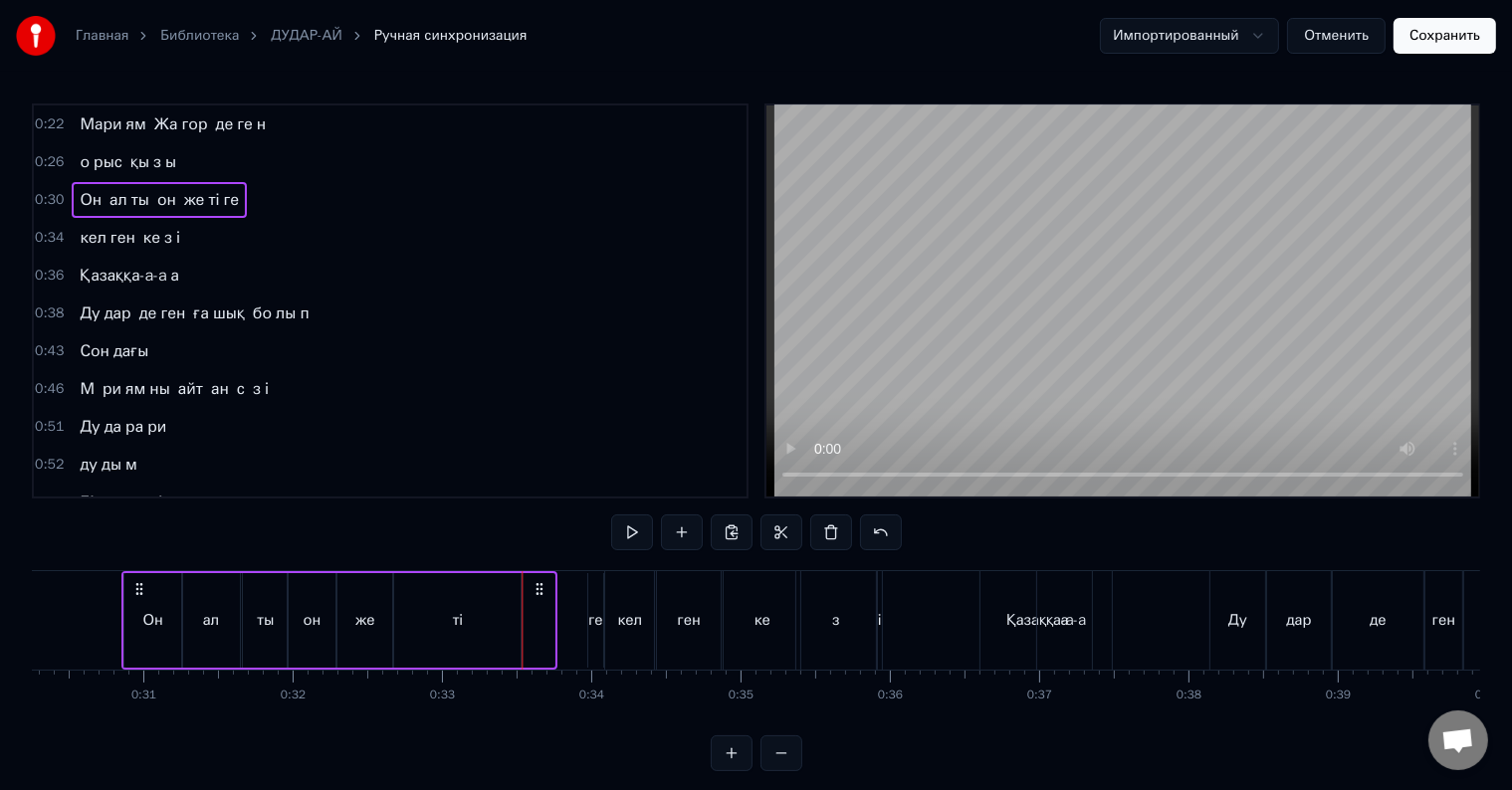 click 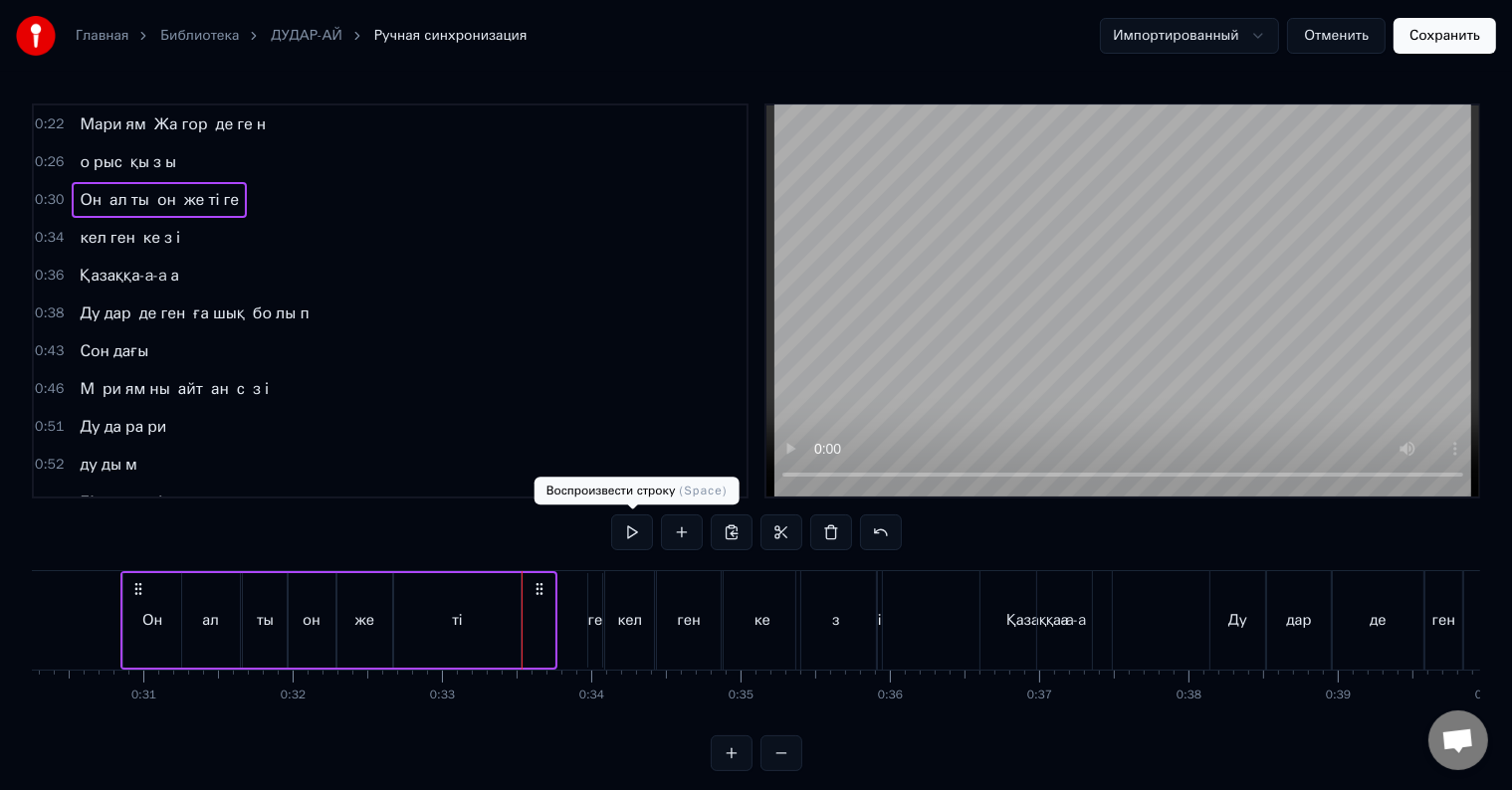 click at bounding box center [632, 532] 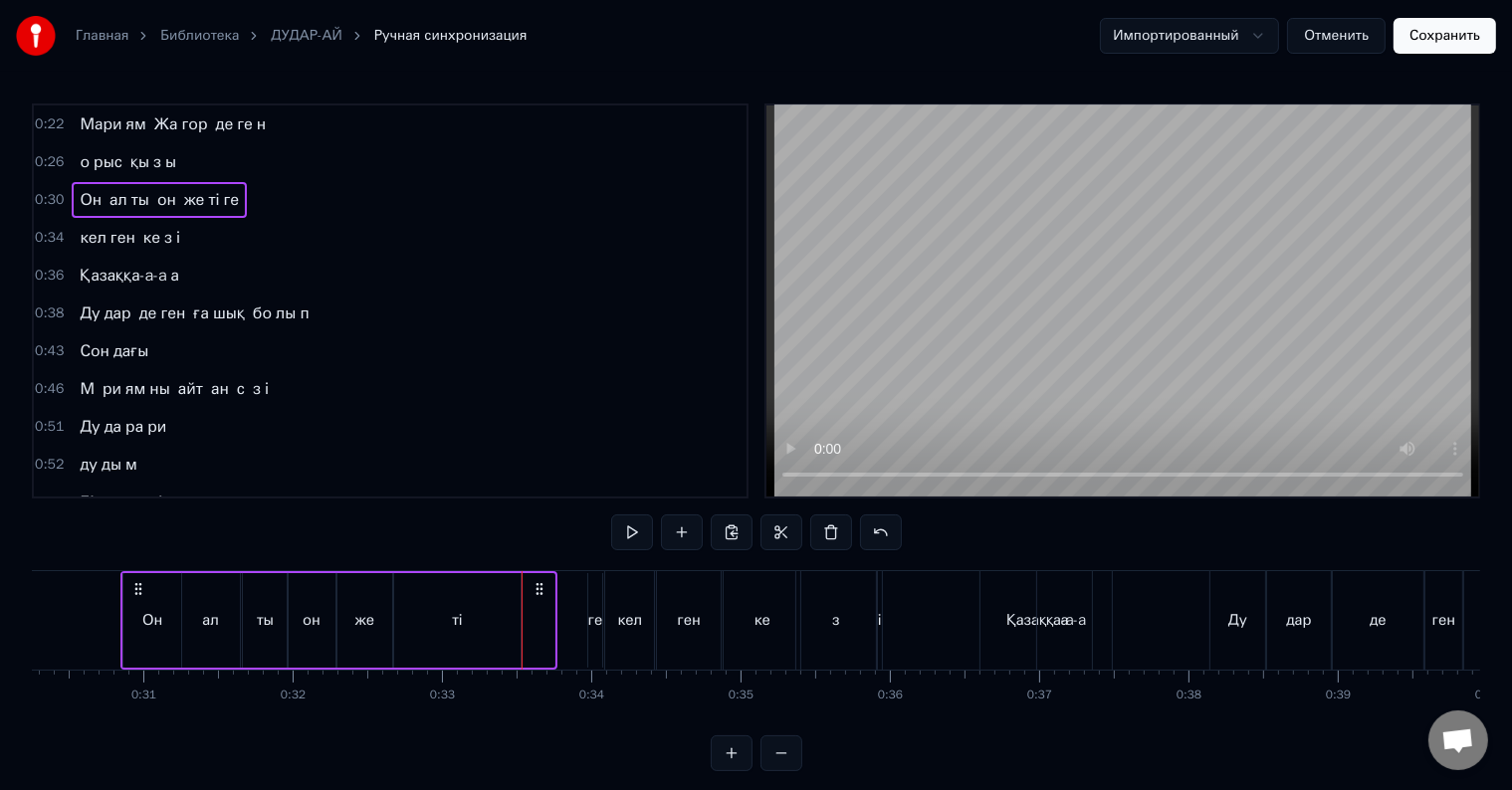 scroll, scrollTop: 0, scrollLeft: 4506, axis: horizontal 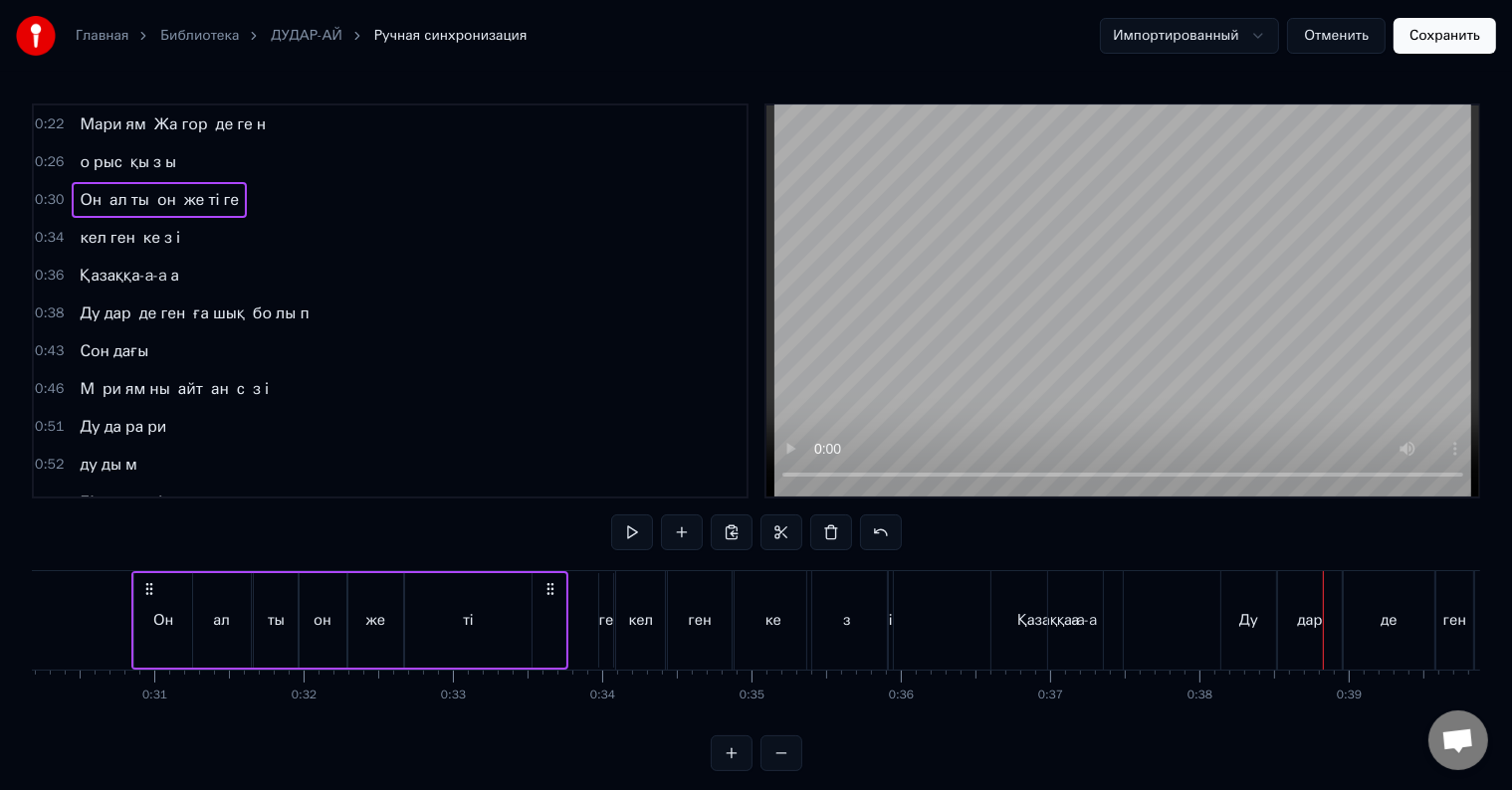 click on "Қазаққа-a-a" at bounding box center [1057, 620] 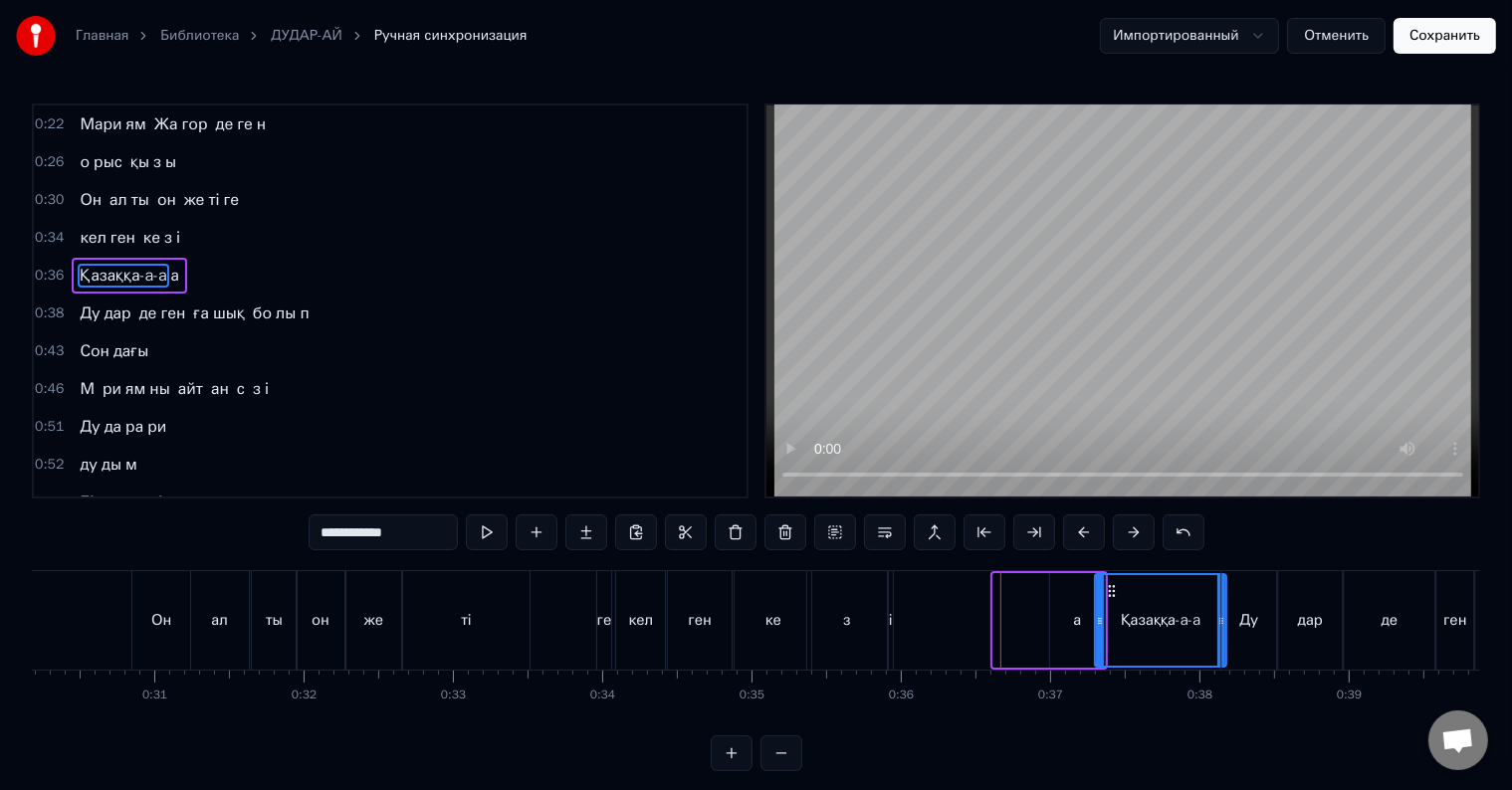 drag, startPoint x: 1007, startPoint y: 582, endPoint x: 1109, endPoint y: 564, distance: 103.57606 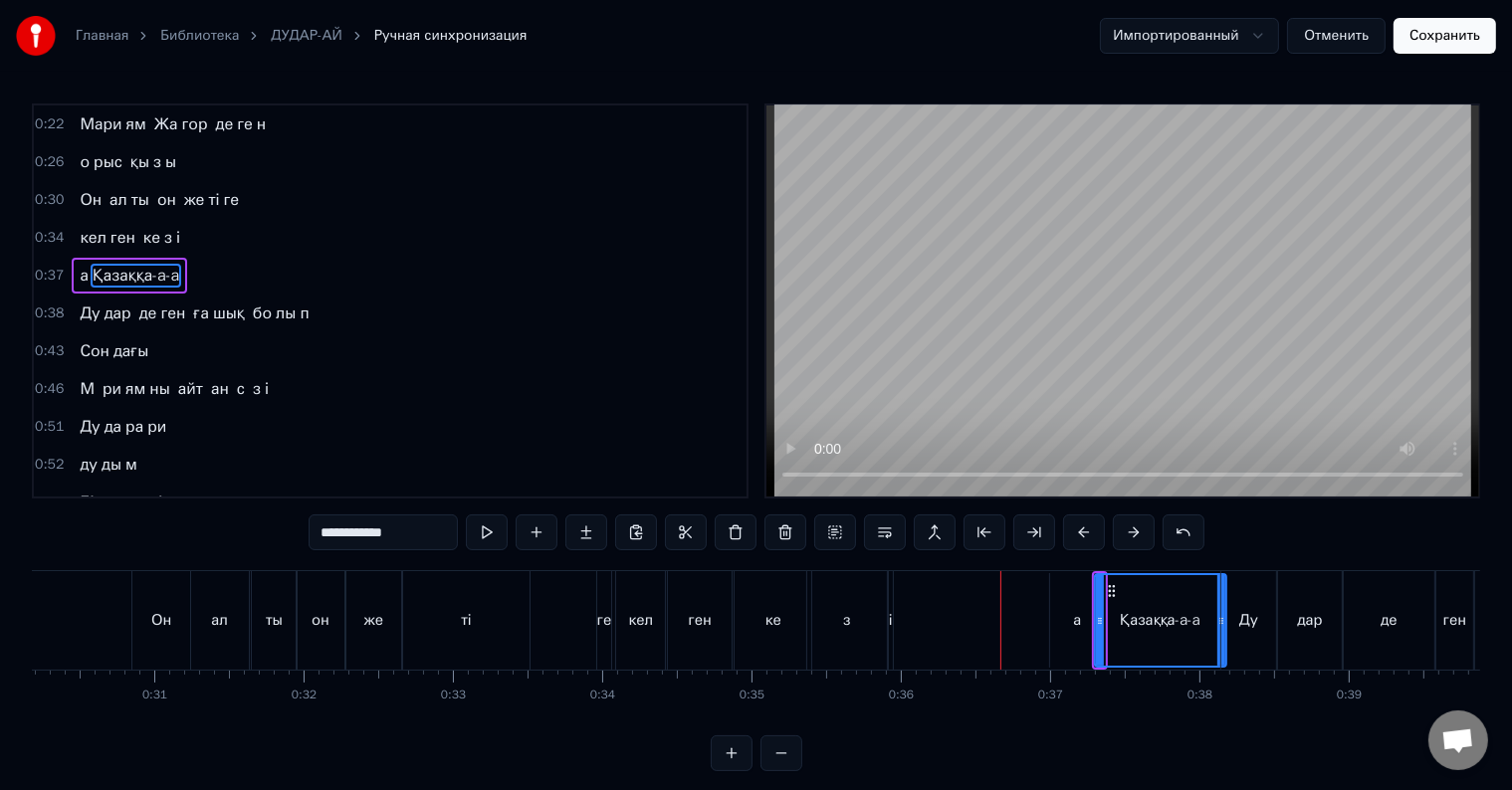 click on "а" at bounding box center (1077, 620) 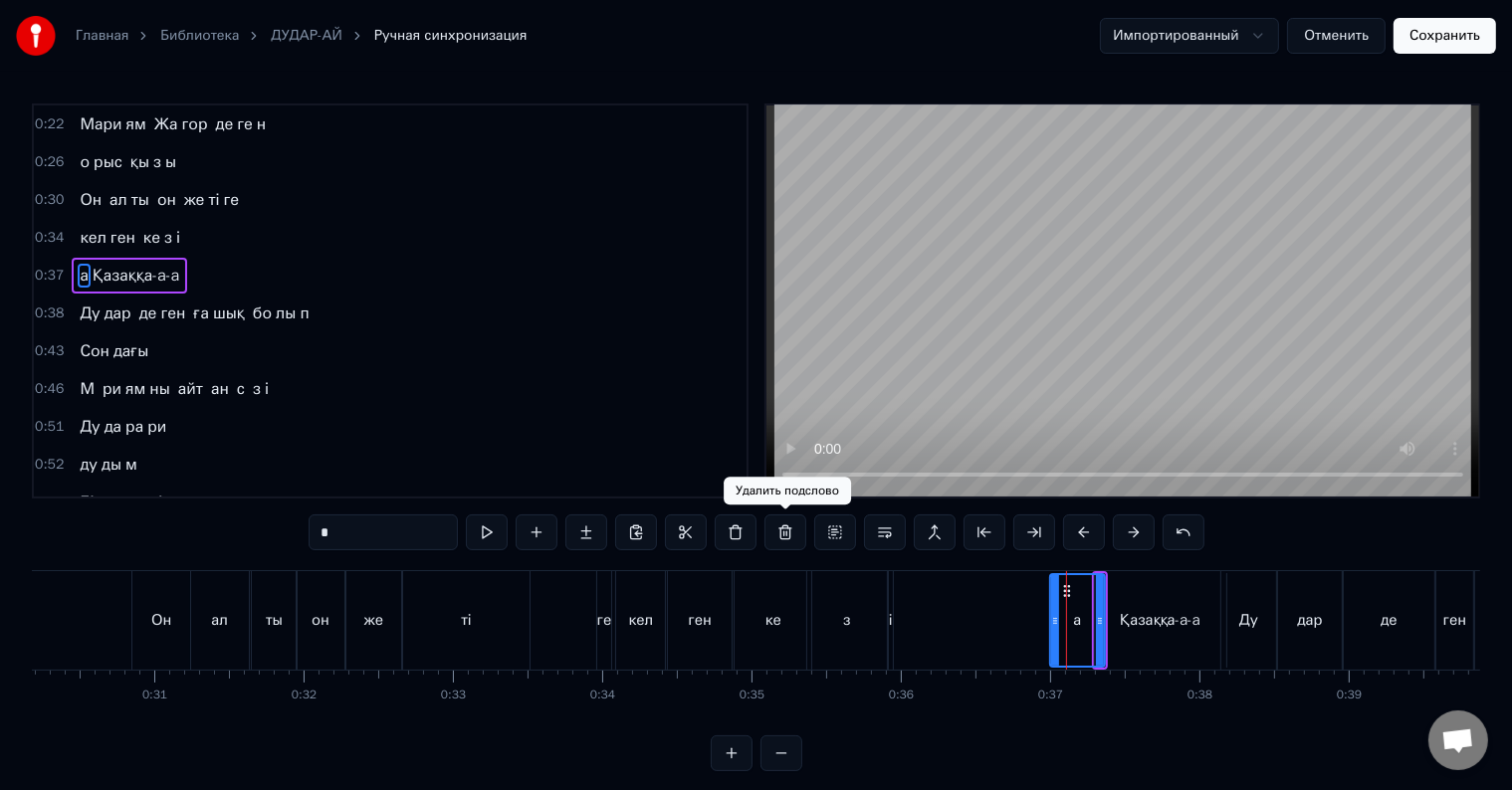 click at bounding box center [785, 532] 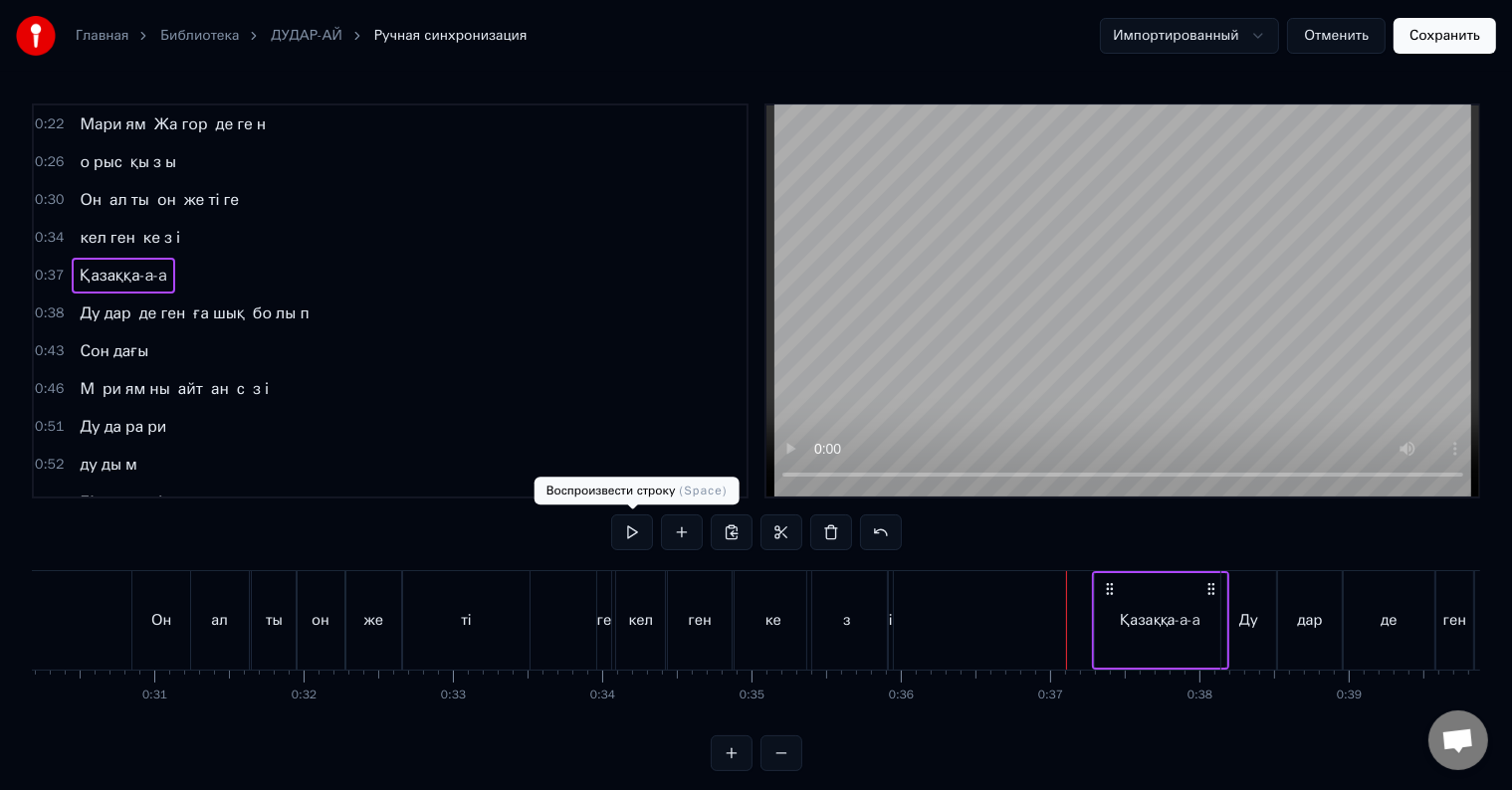click at bounding box center [632, 532] 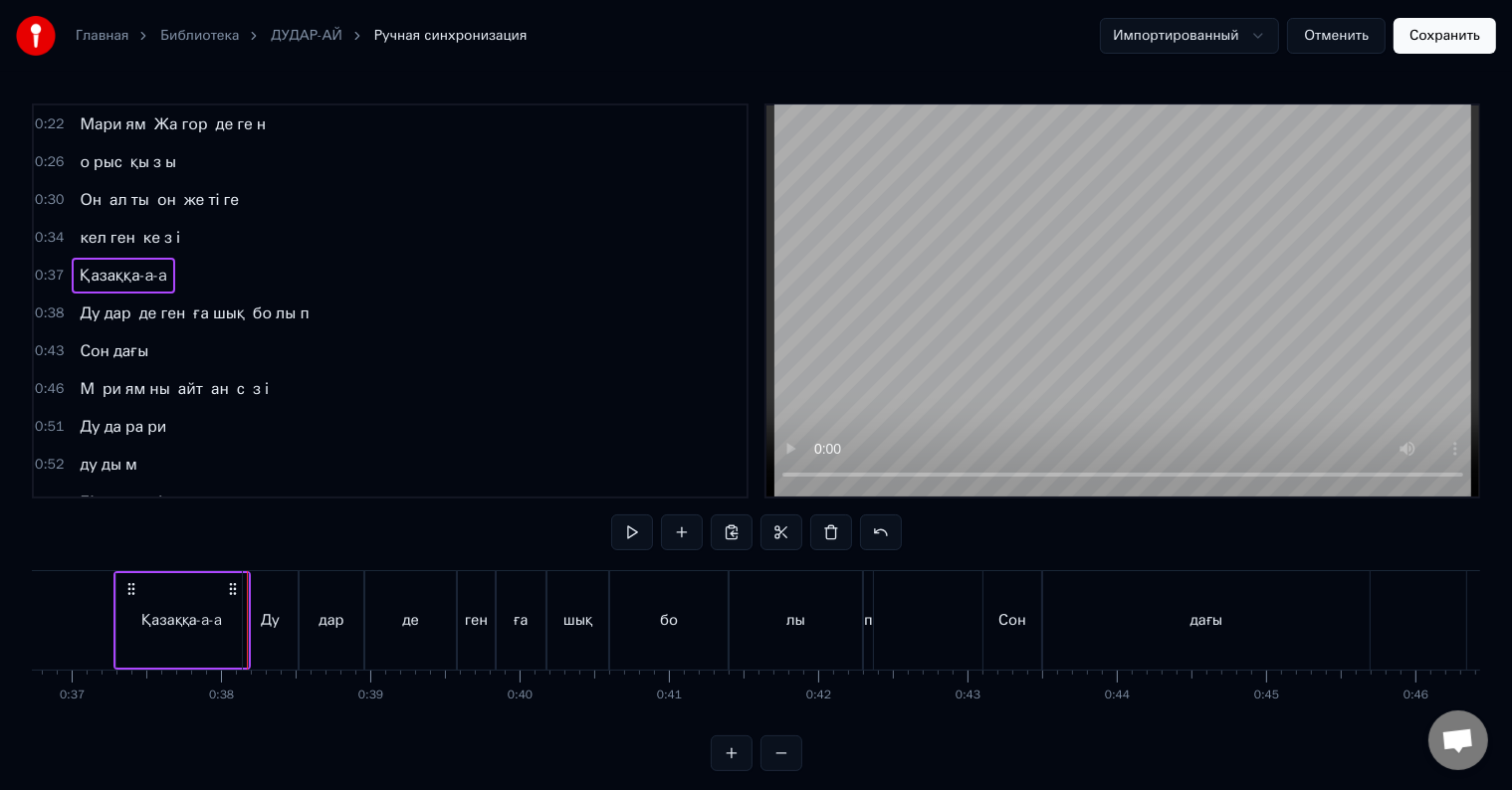scroll, scrollTop: 0, scrollLeft: 5447, axis: horizontal 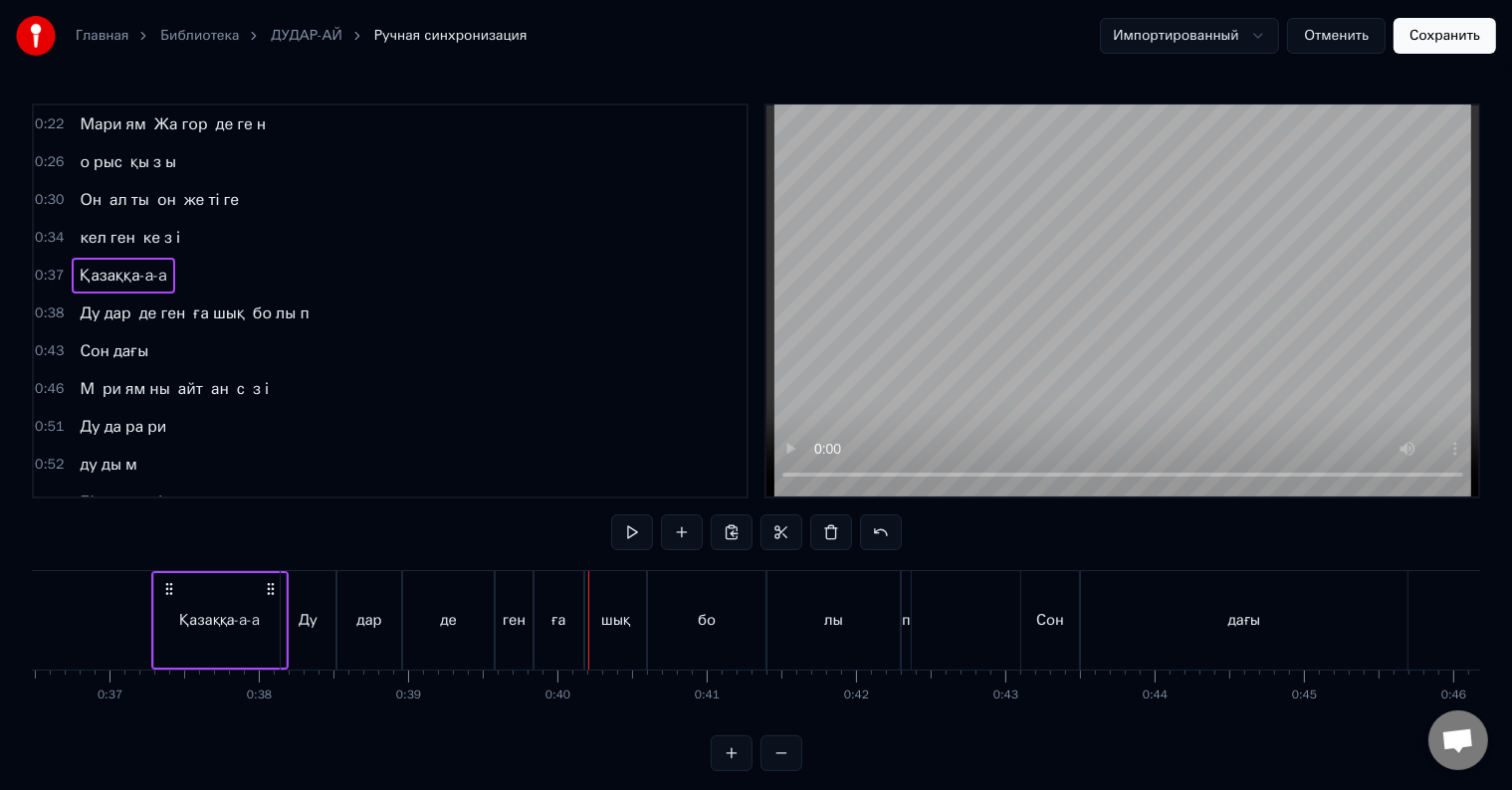 click on "Ду" at bounding box center (308, 620) 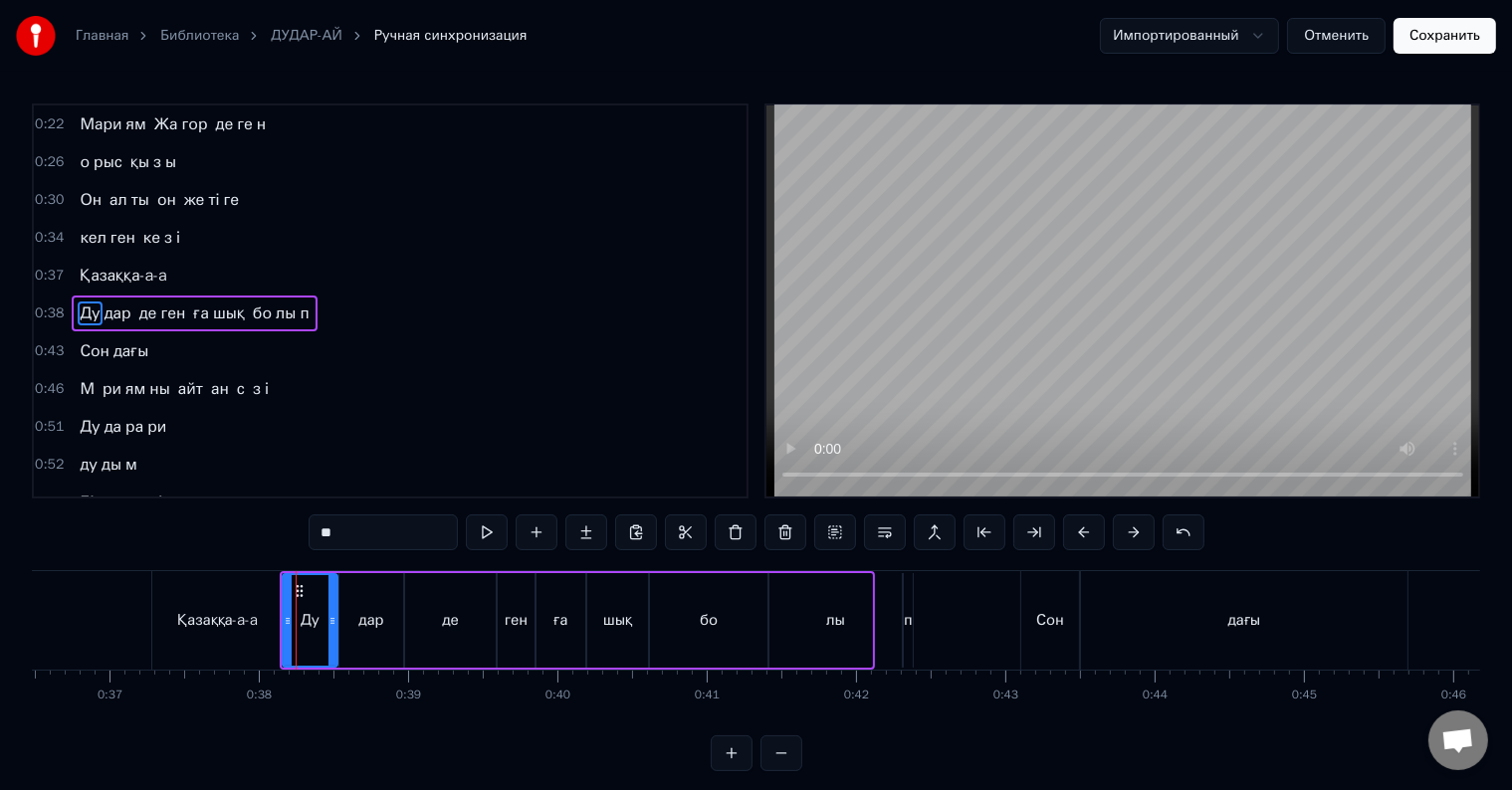scroll, scrollTop: 5, scrollLeft: 0, axis: vertical 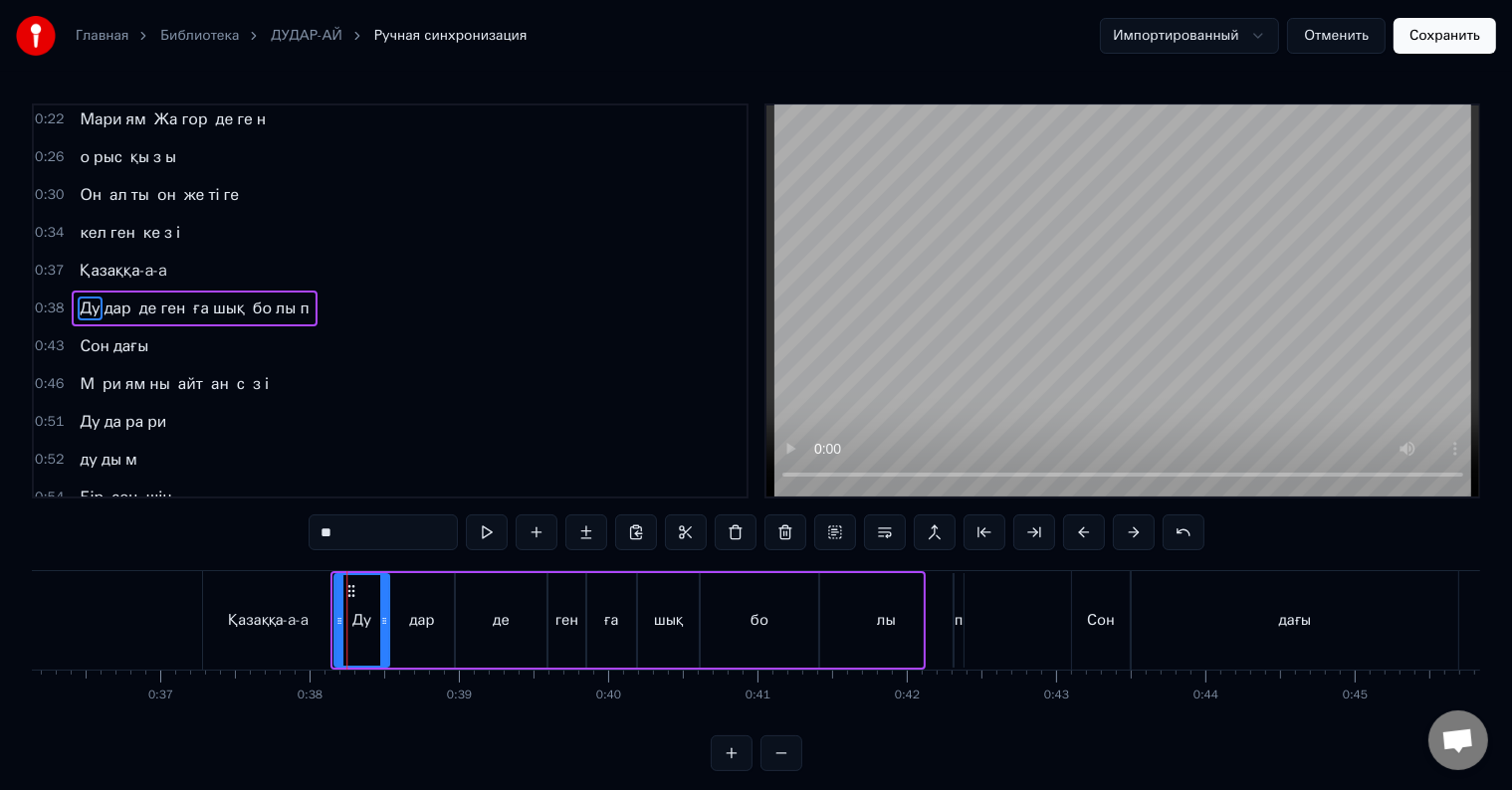 drag, startPoint x: 299, startPoint y: 581, endPoint x: 349, endPoint y: 585, distance: 50.159745 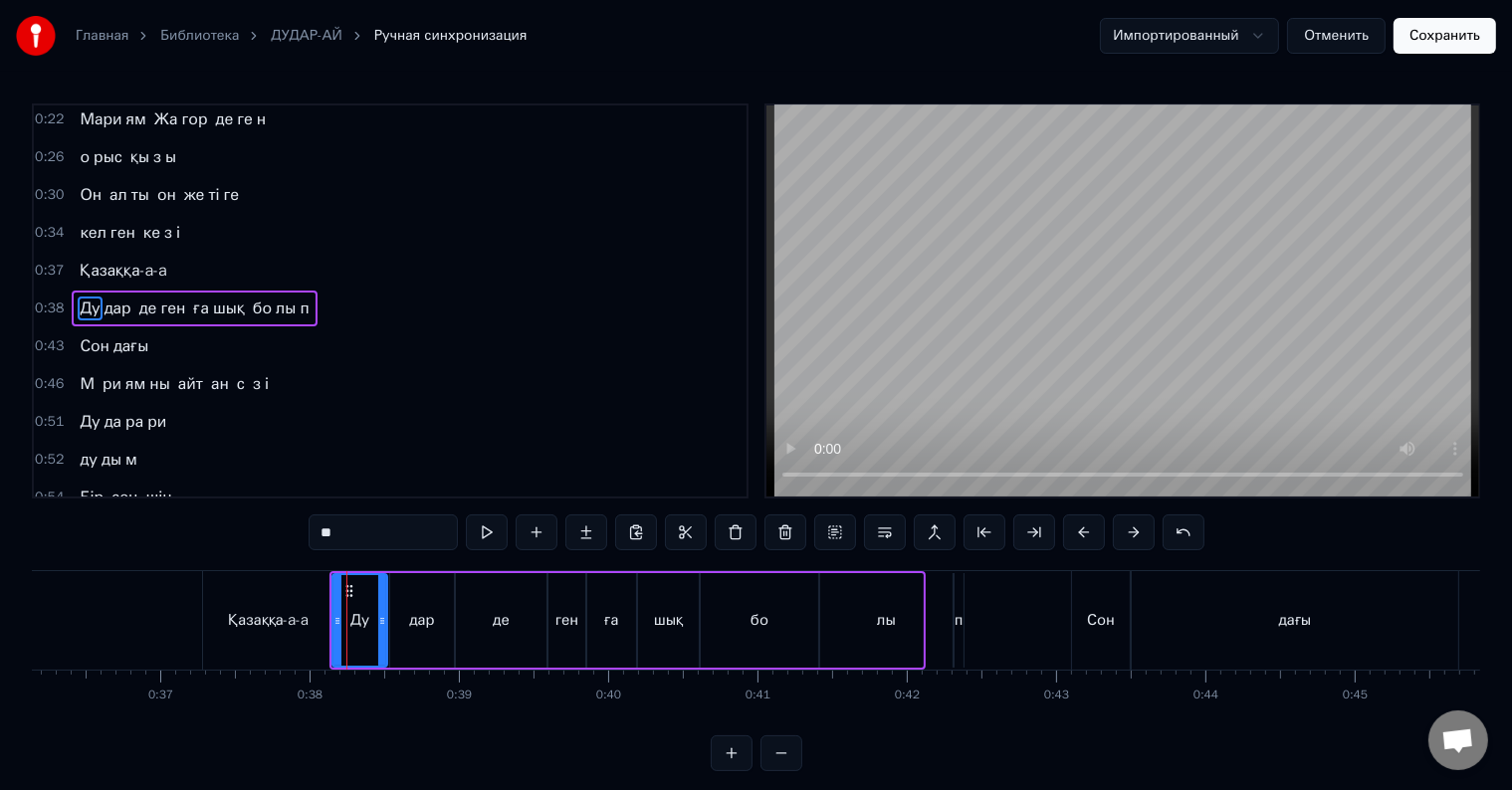 click on "Ду дар де ген  ға шық бо лы п" at bounding box center [194, 308] 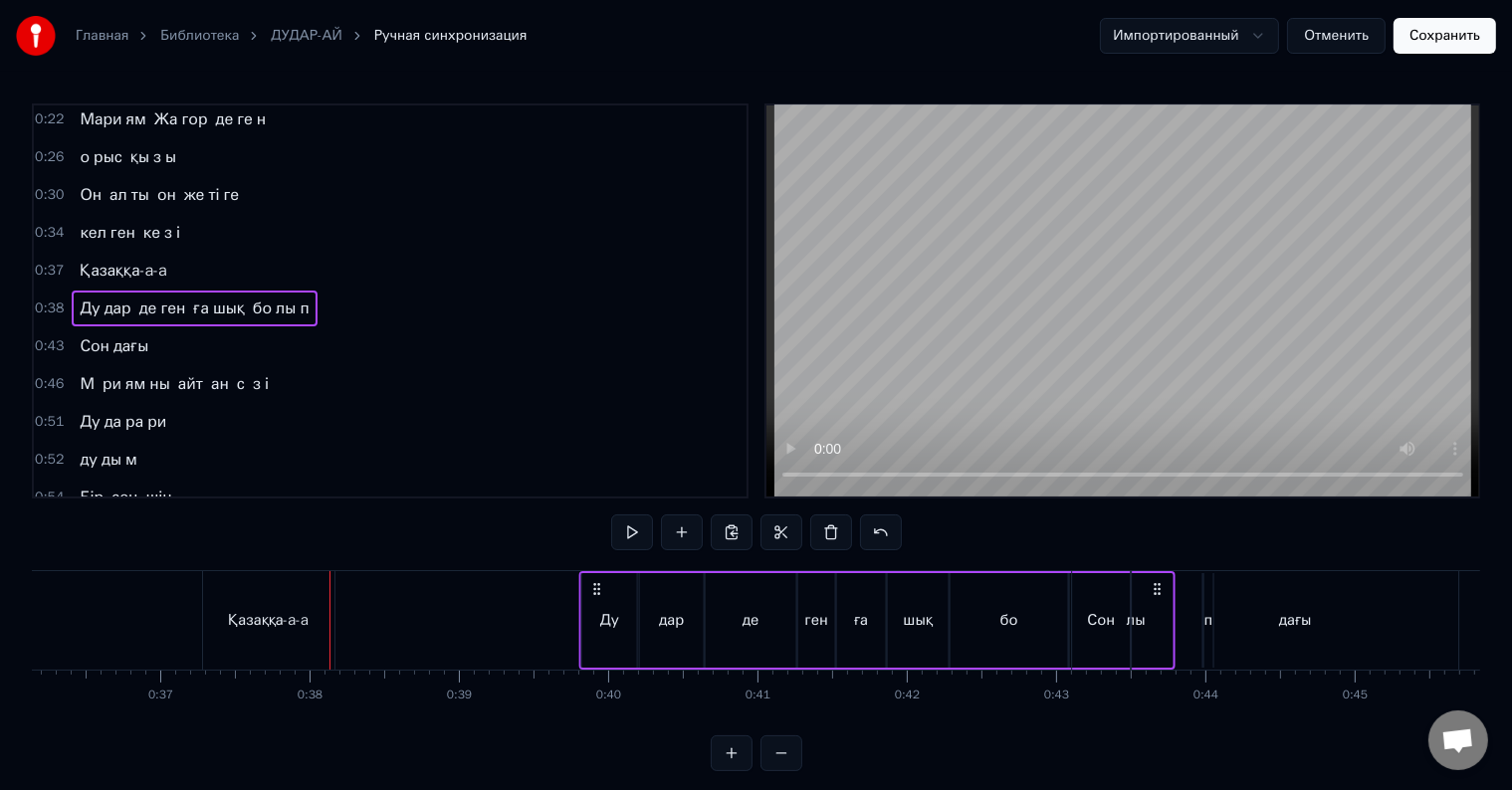 drag, startPoint x: 344, startPoint y: 585, endPoint x: 593, endPoint y: 591, distance: 249.07228 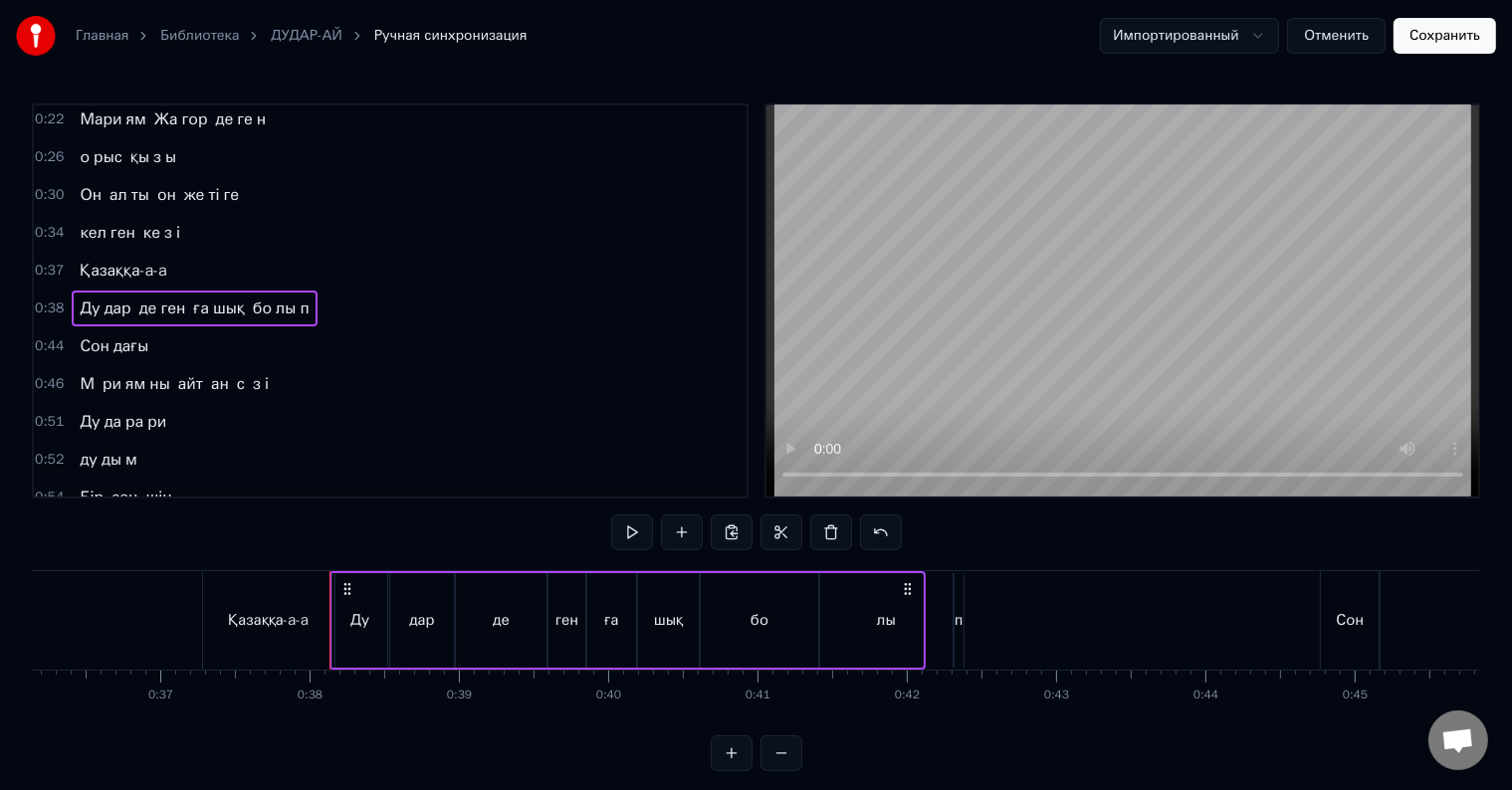 click at bounding box center [11503, 620] 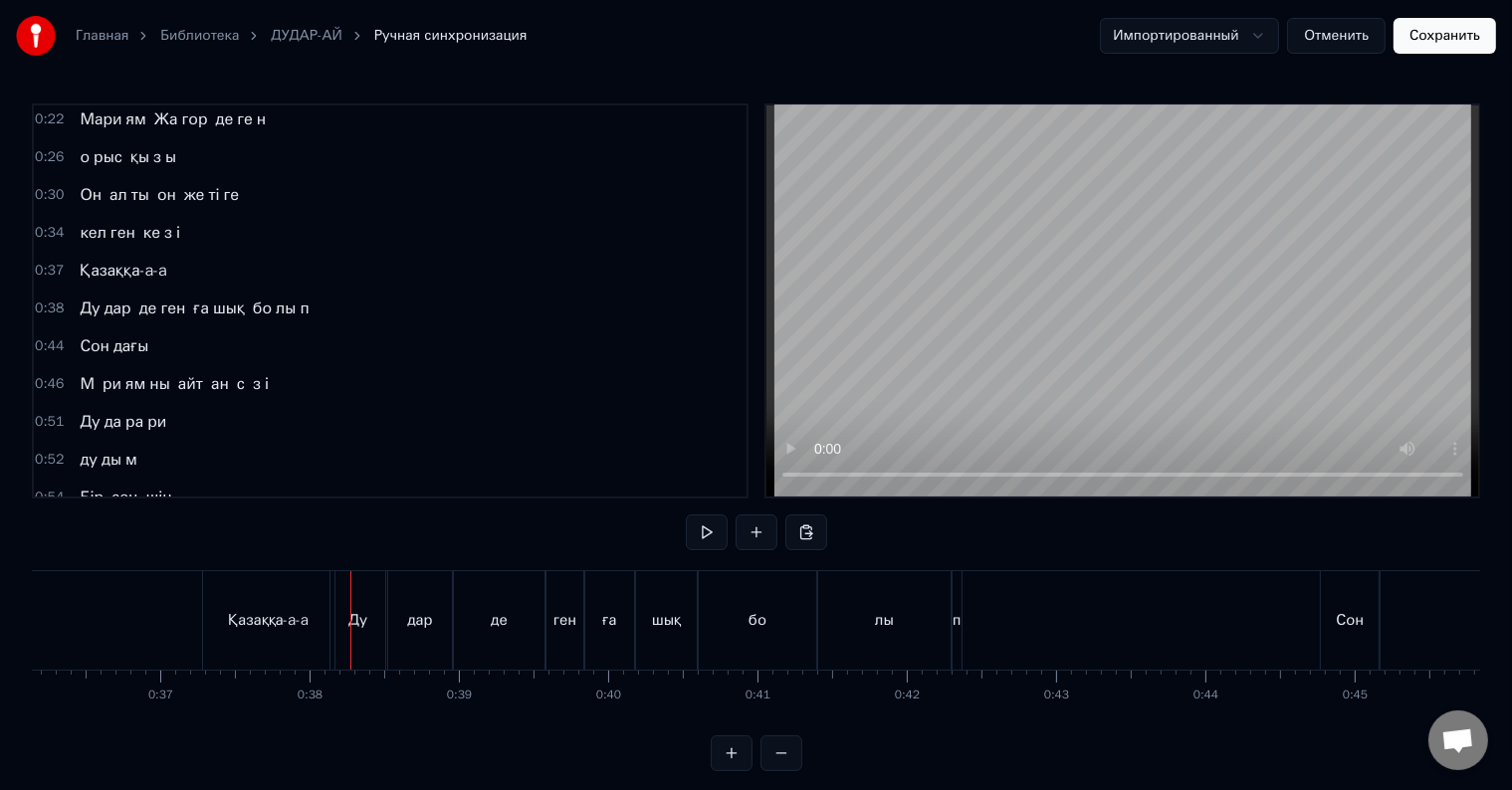 click on "Қазаққа-a-a" at bounding box center [268, 620] 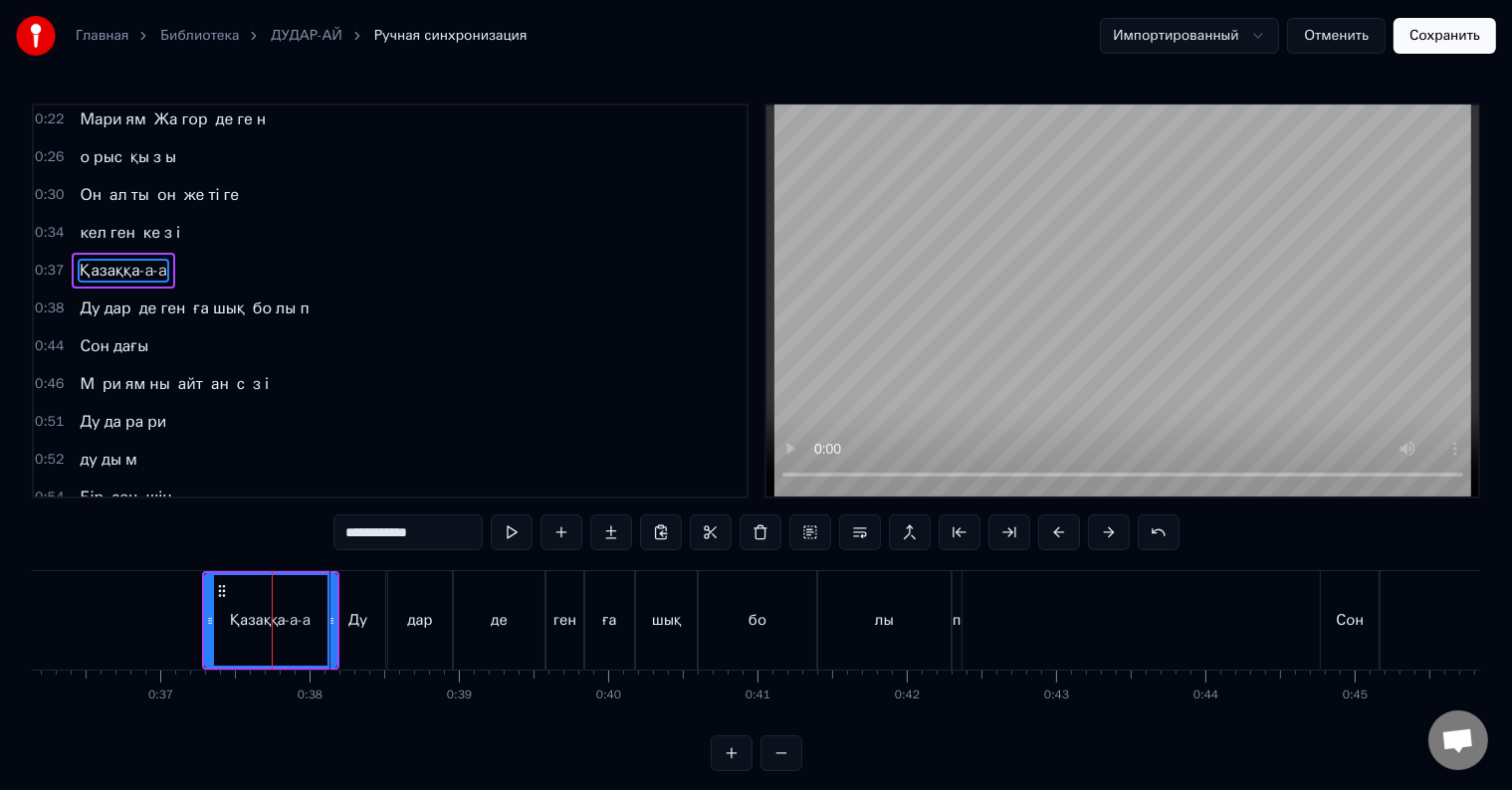 scroll, scrollTop: 0, scrollLeft: 0, axis: both 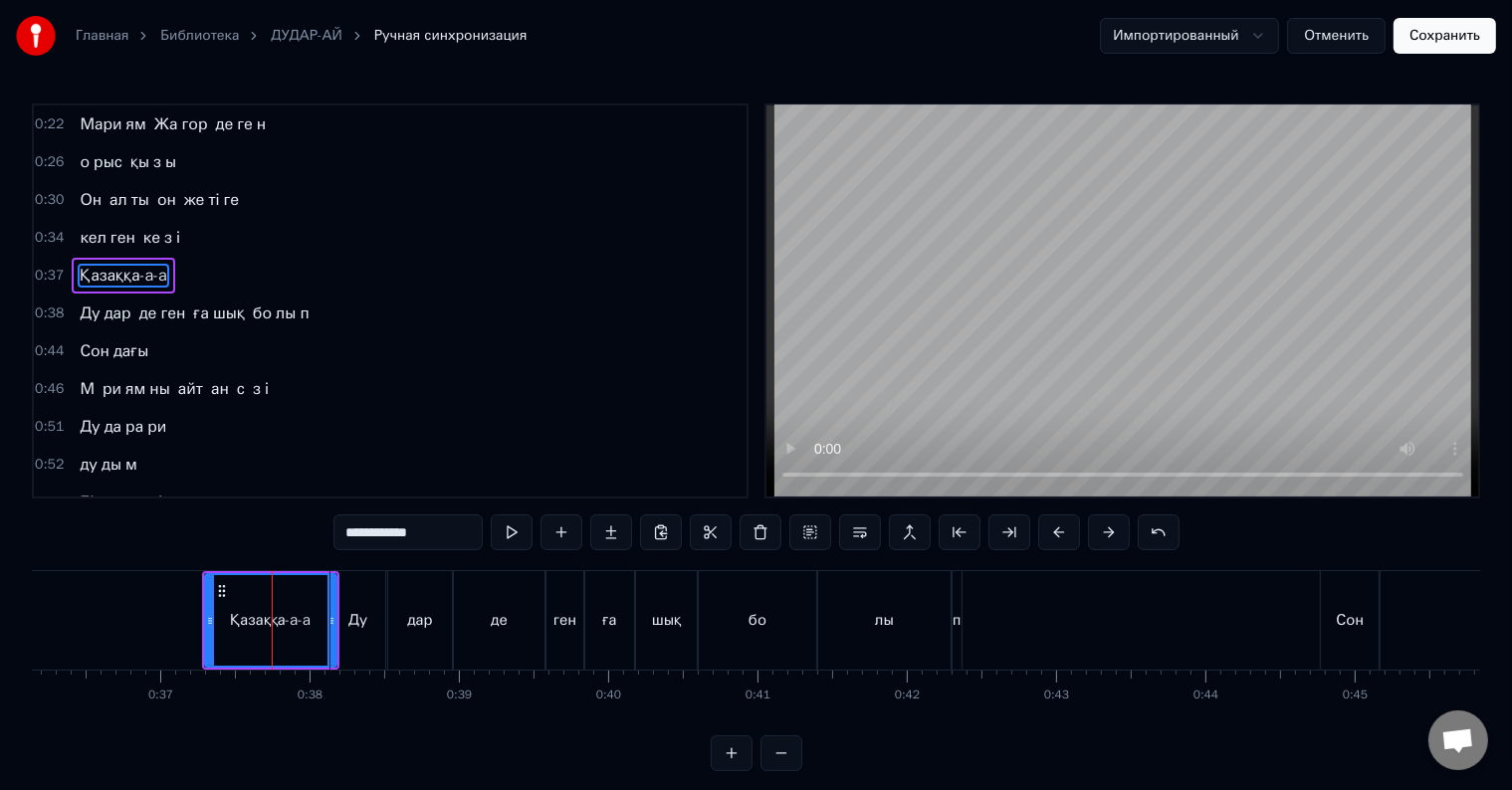 click on "Ду" at bounding box center [357, 620] 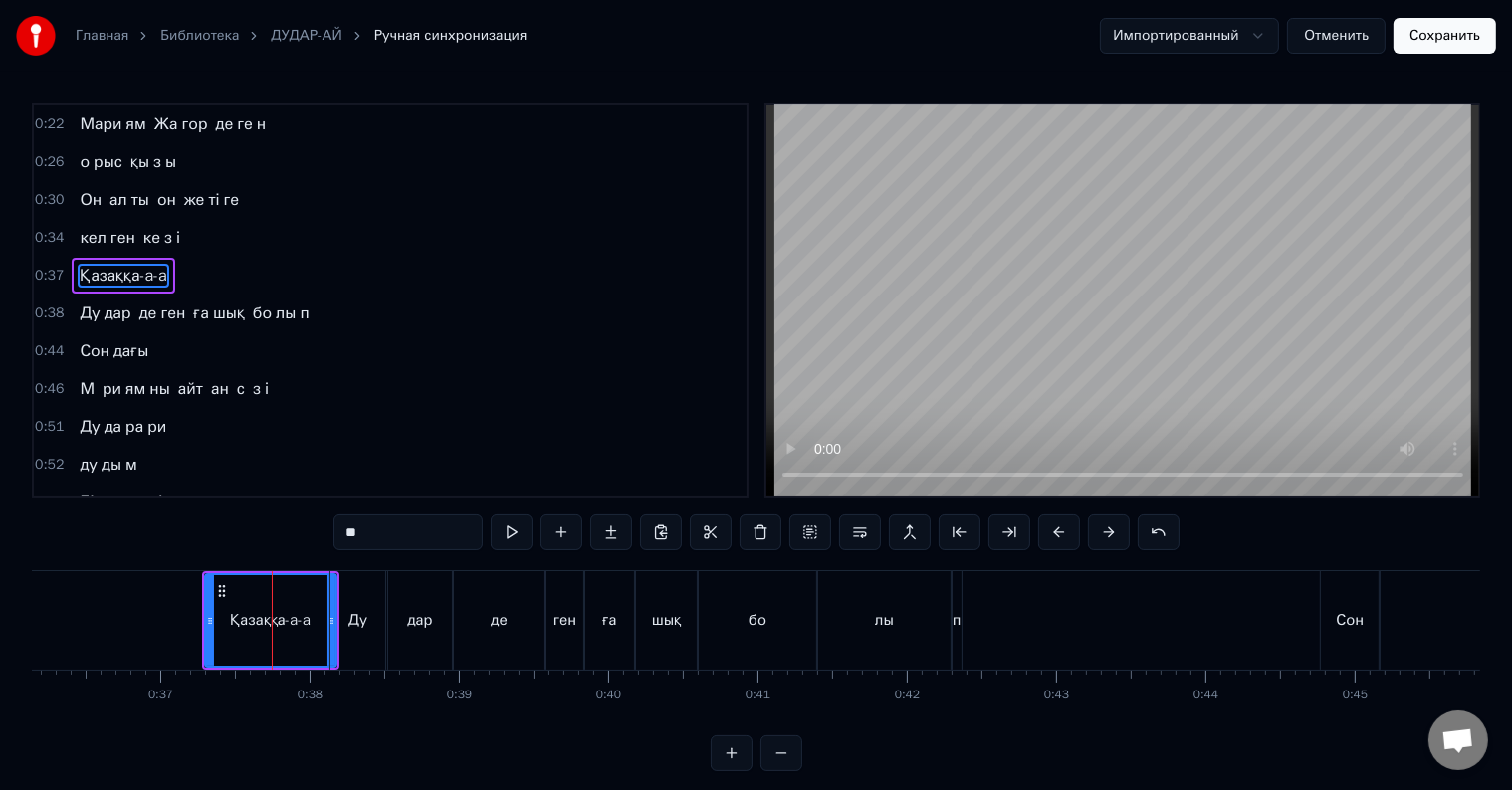 scroll, scrollTop: 5, scrollLeft: 0, axis: vertical 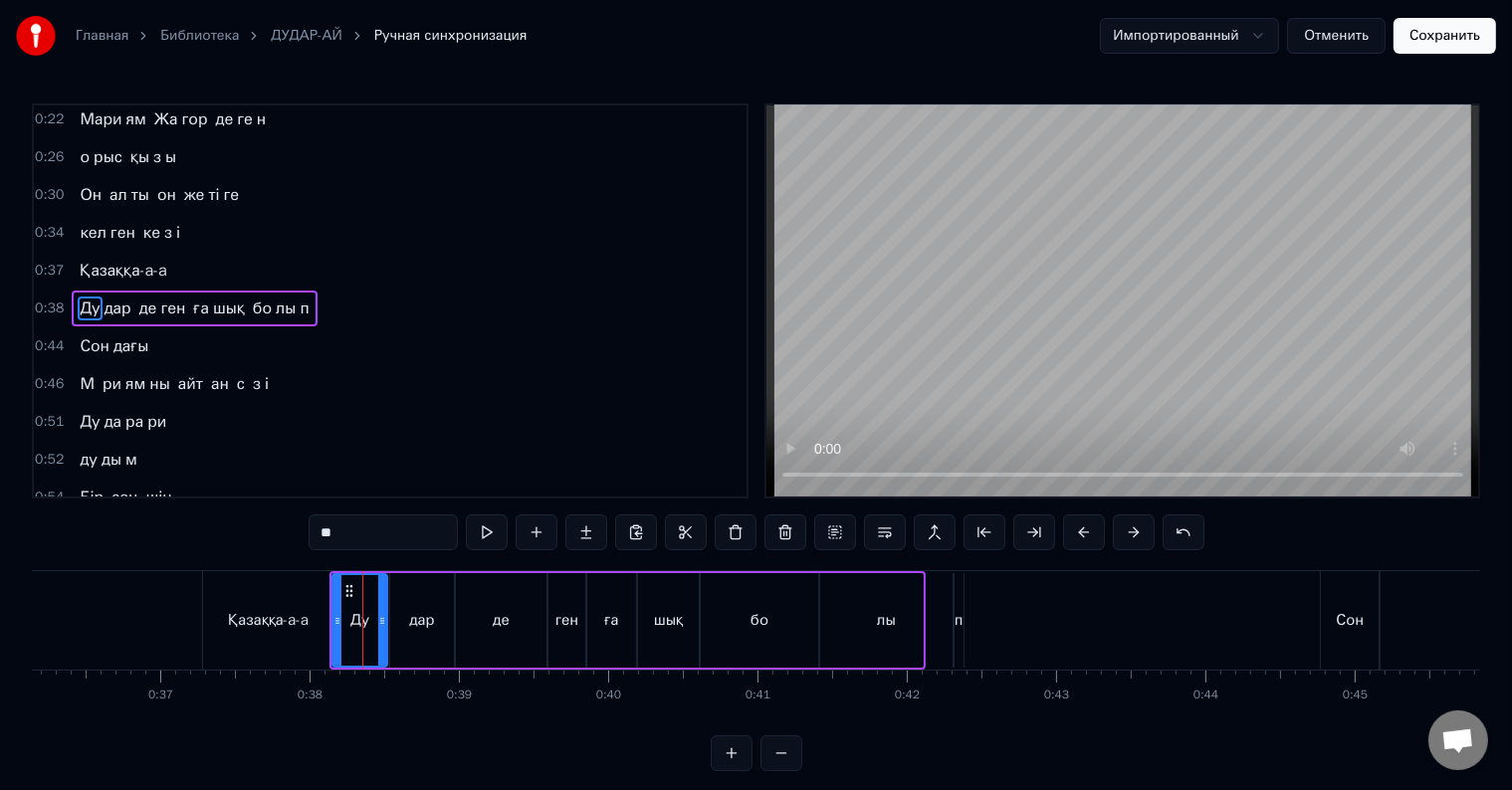 click on "0:37 Қазаққа-a-a" at bounding box center (390, 271) 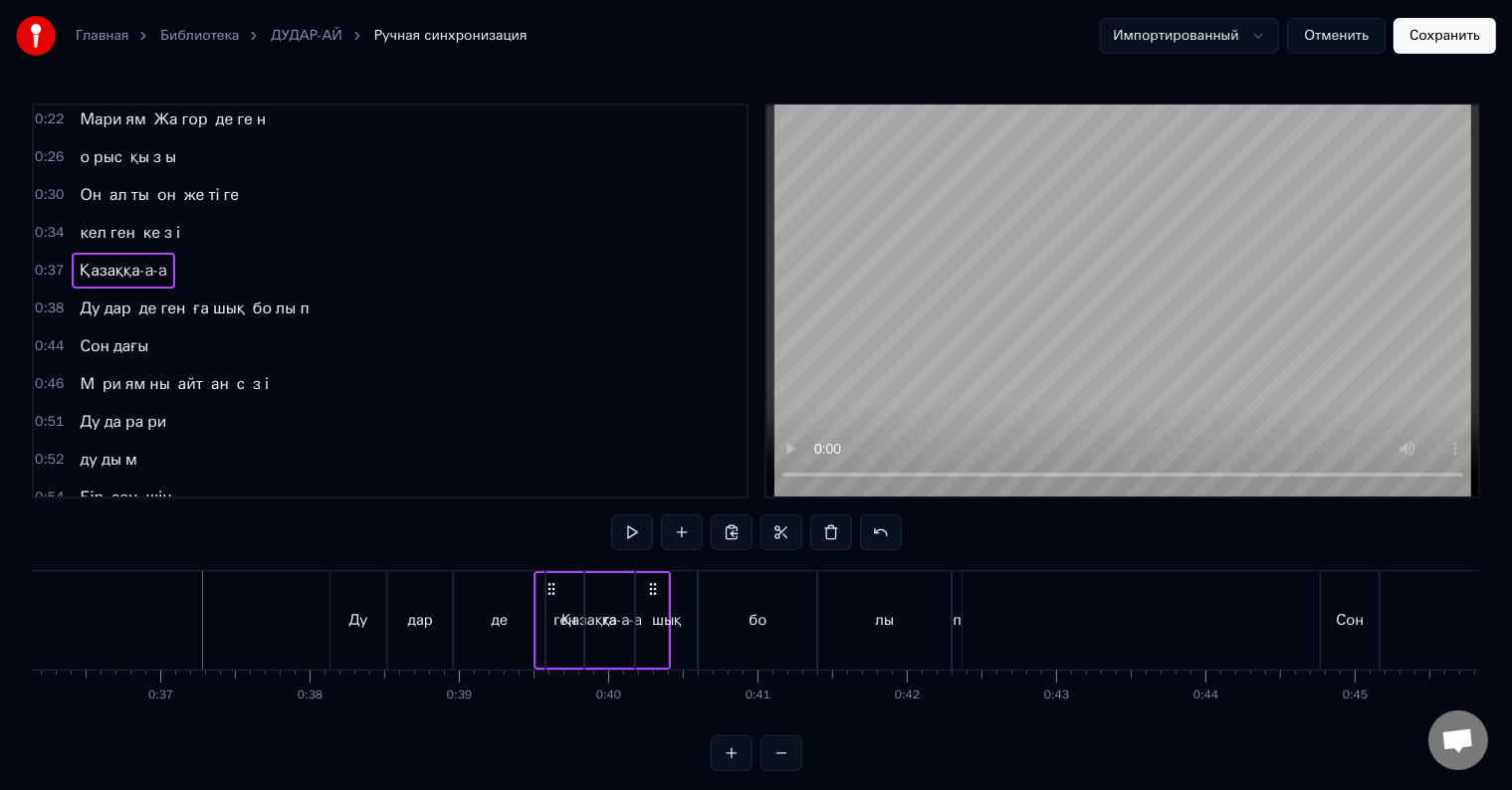 drag, startPoint x: 222, startPoint y: 585, endPoint x: 553, endPoint y: 579, distance: 331.05438 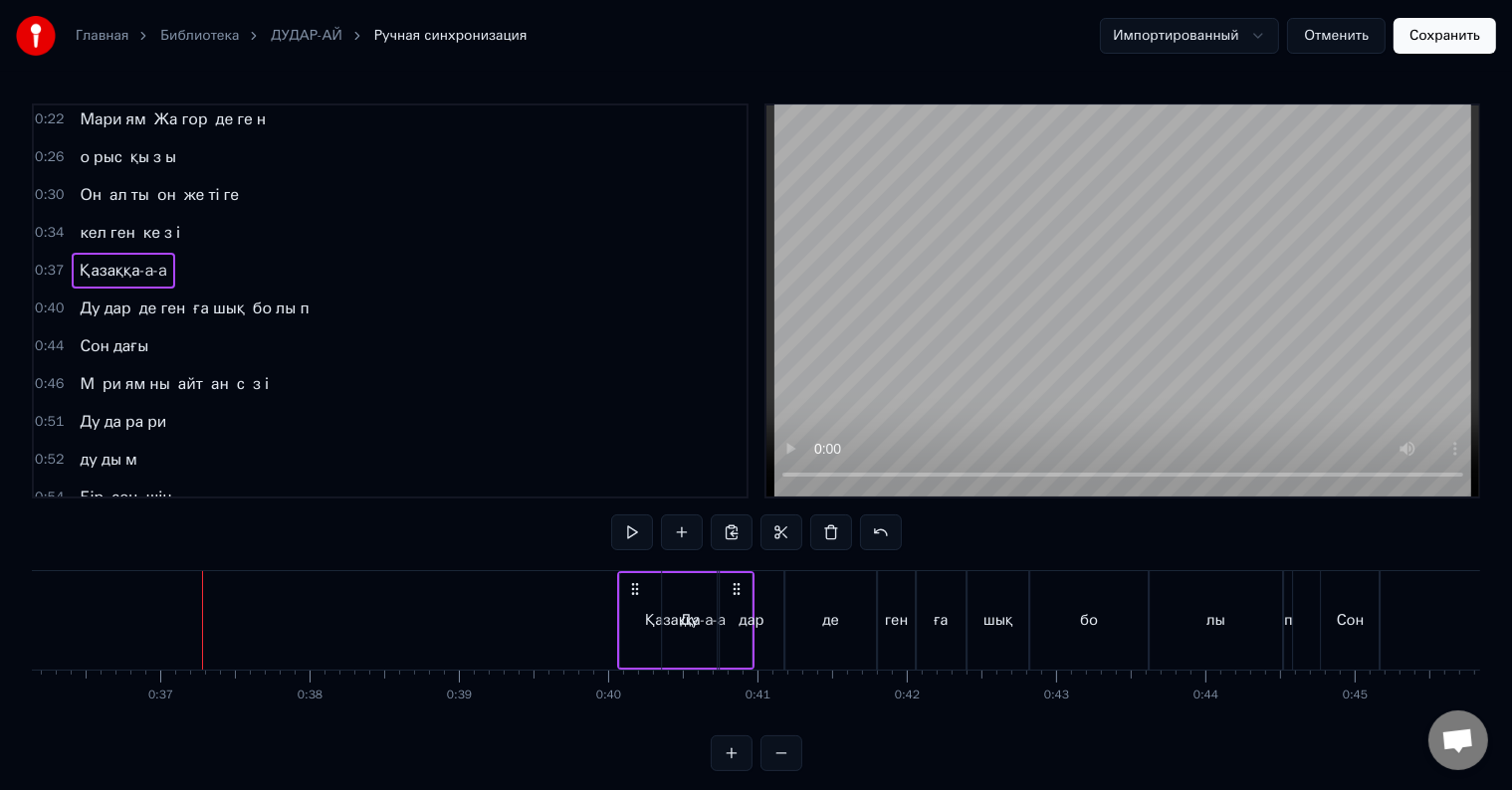 drag, startPoint x: 239, startPoint y: 593, endPoint x: 621, endPoint y: 579, distance: 382.25646 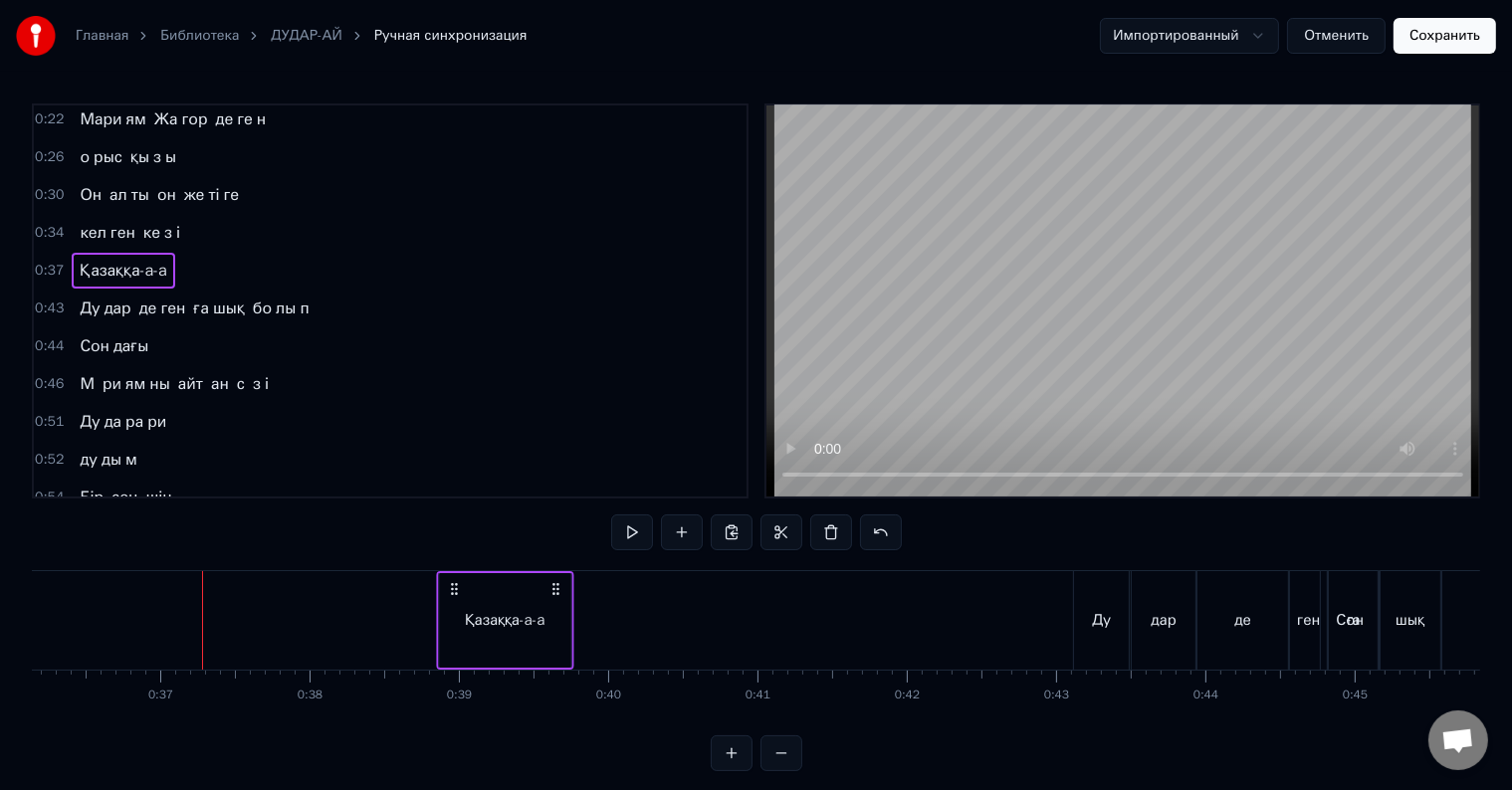 drag, startPoint x: 225, startPoint y: 587, endPoint x: 458, endPoint y: 580, distance: 233.10513 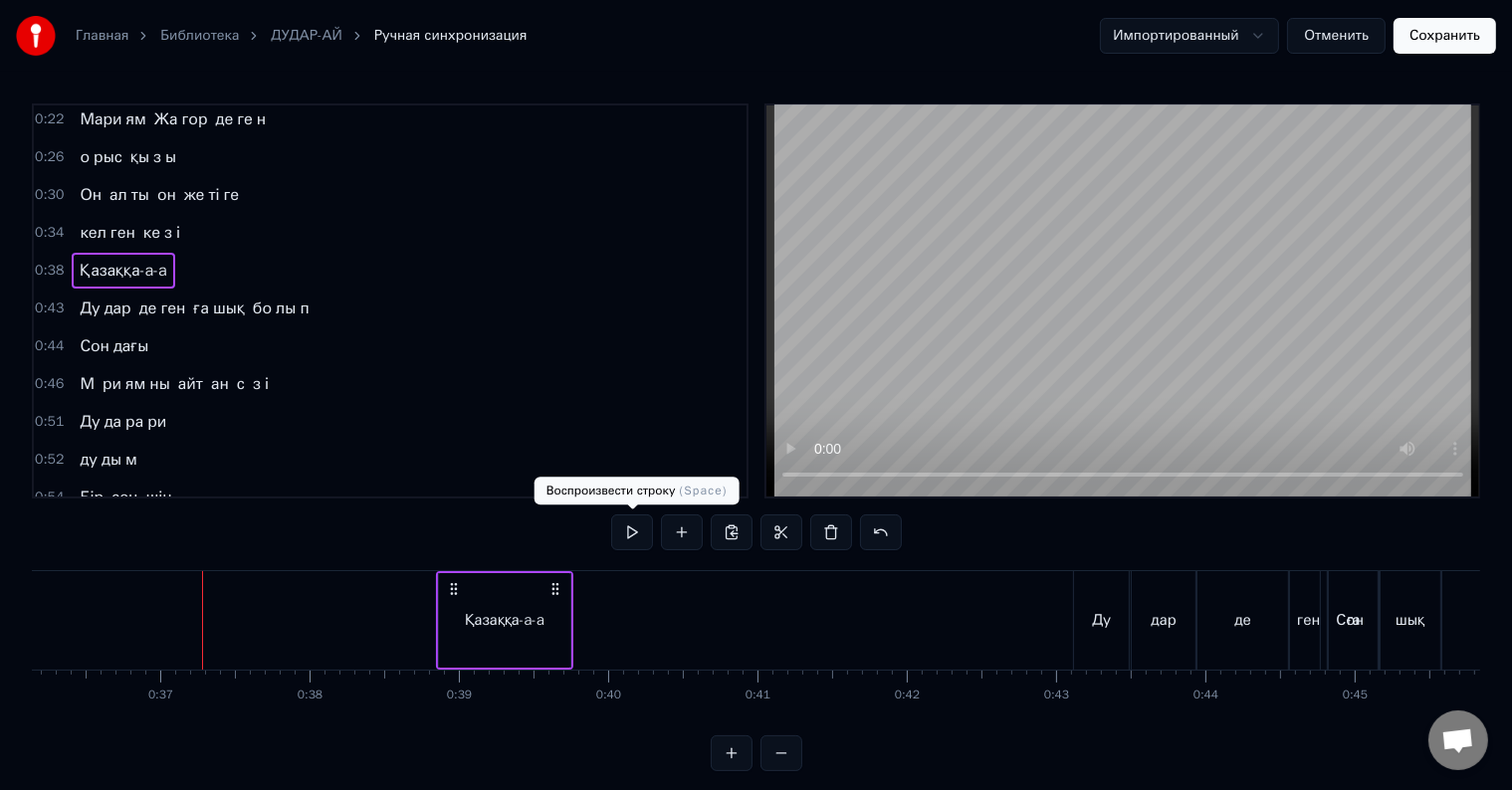 click at bounding box center (632, 532) 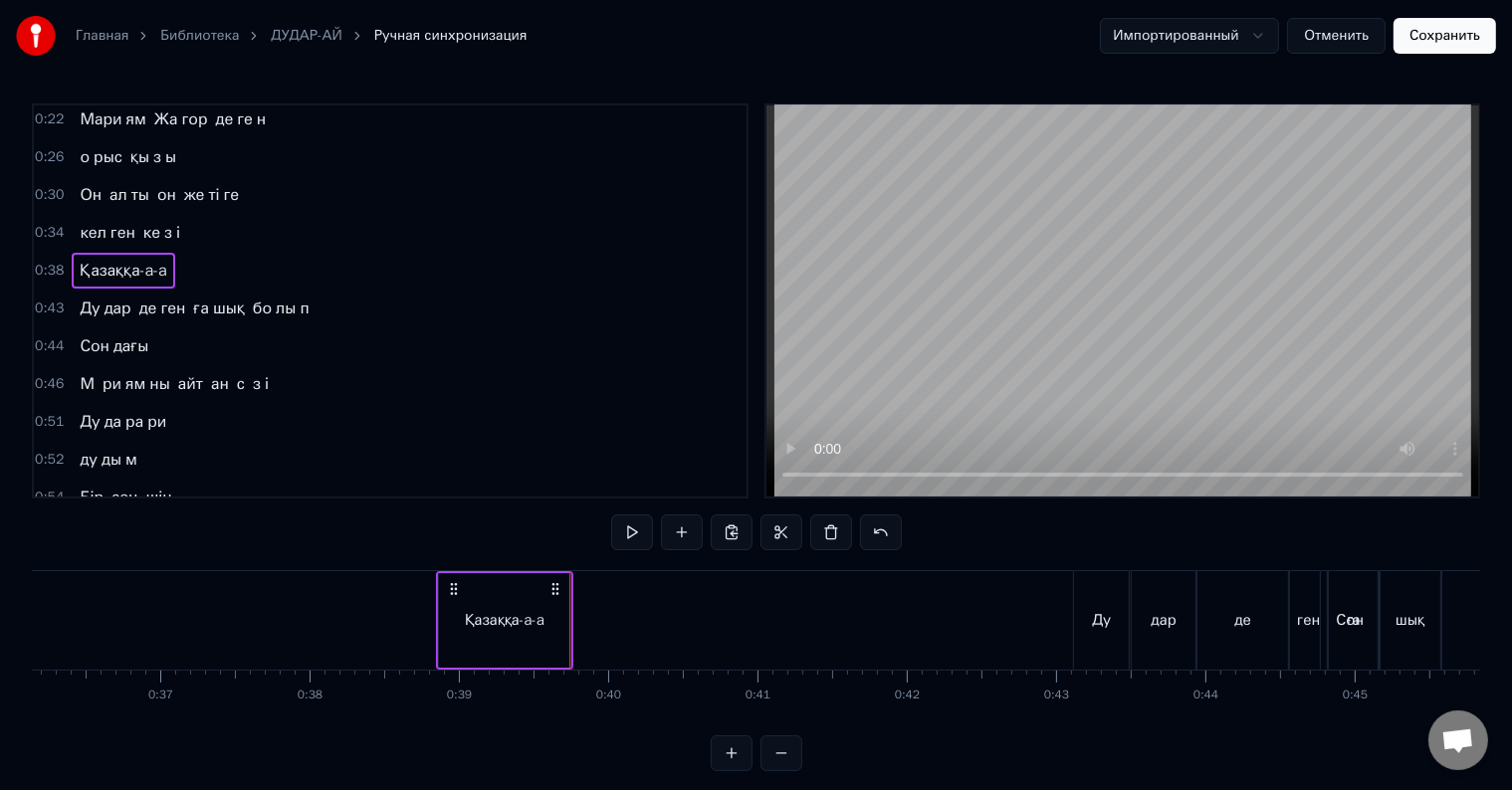 drag, startPoint x: 366, startPoint y: 601, endPoint x: 402, endPoint y: 576, distance: 43.829214 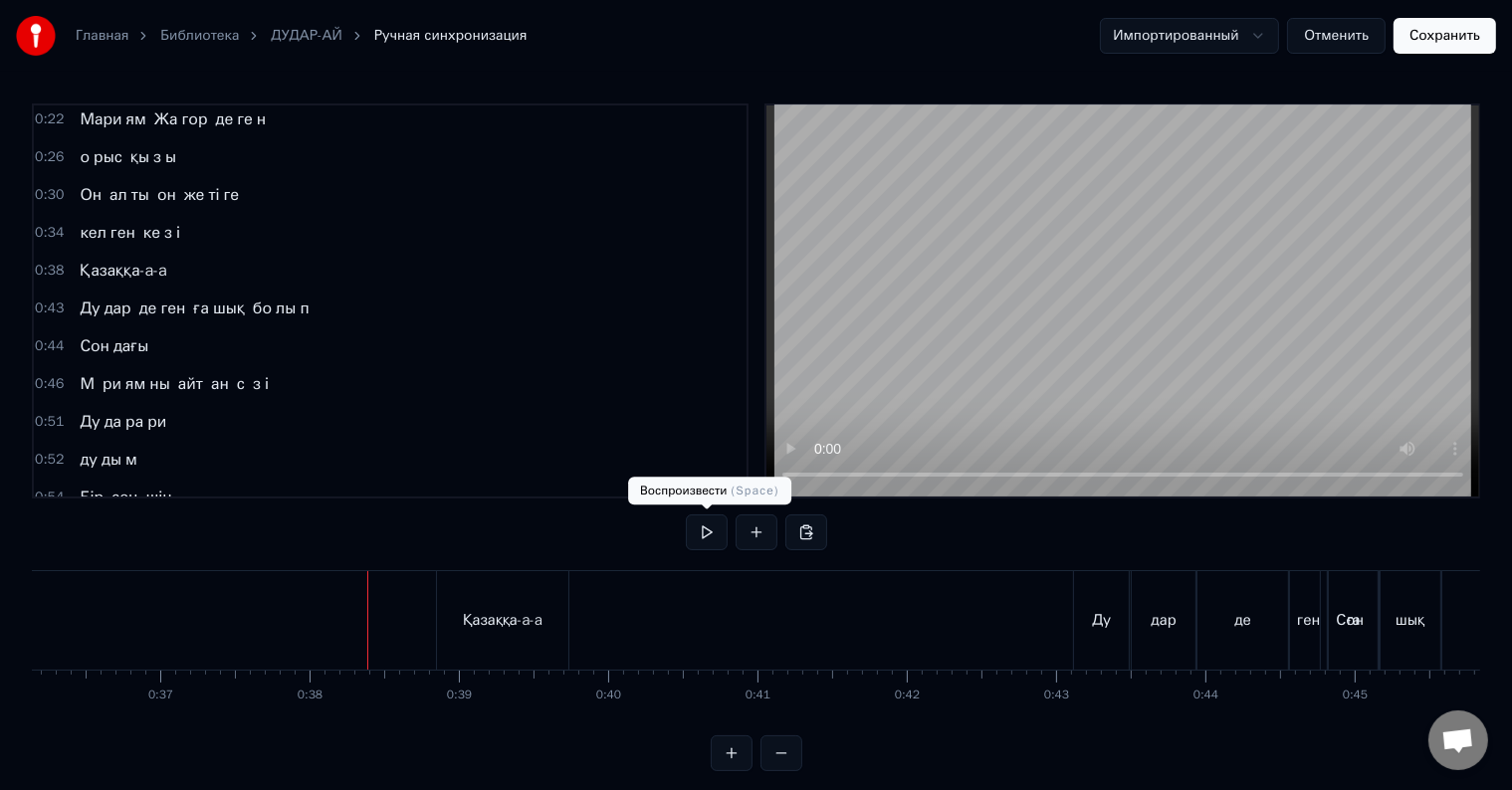click at bounding box center [707, 532] 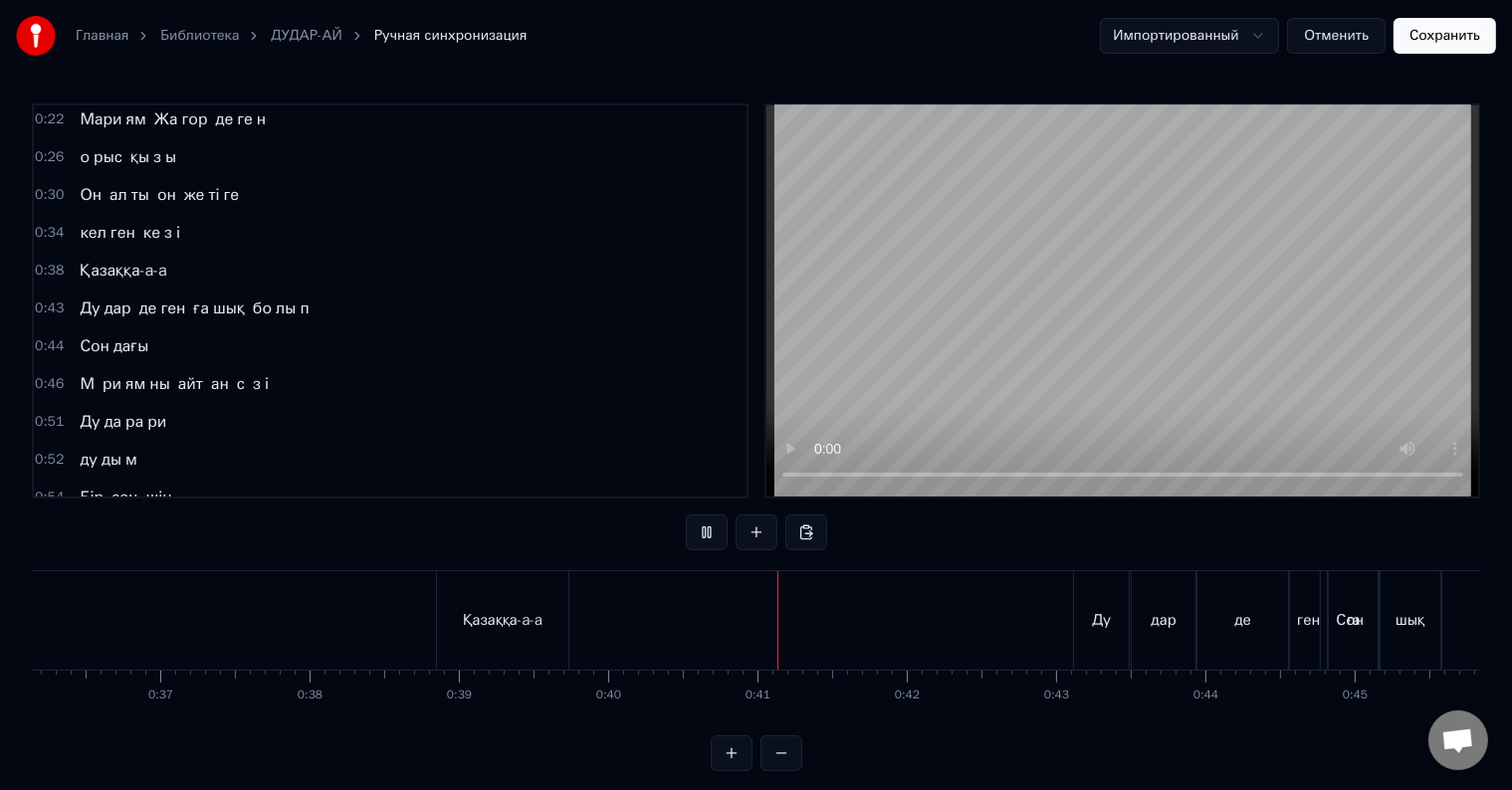 click at bounding box center (707, 532) 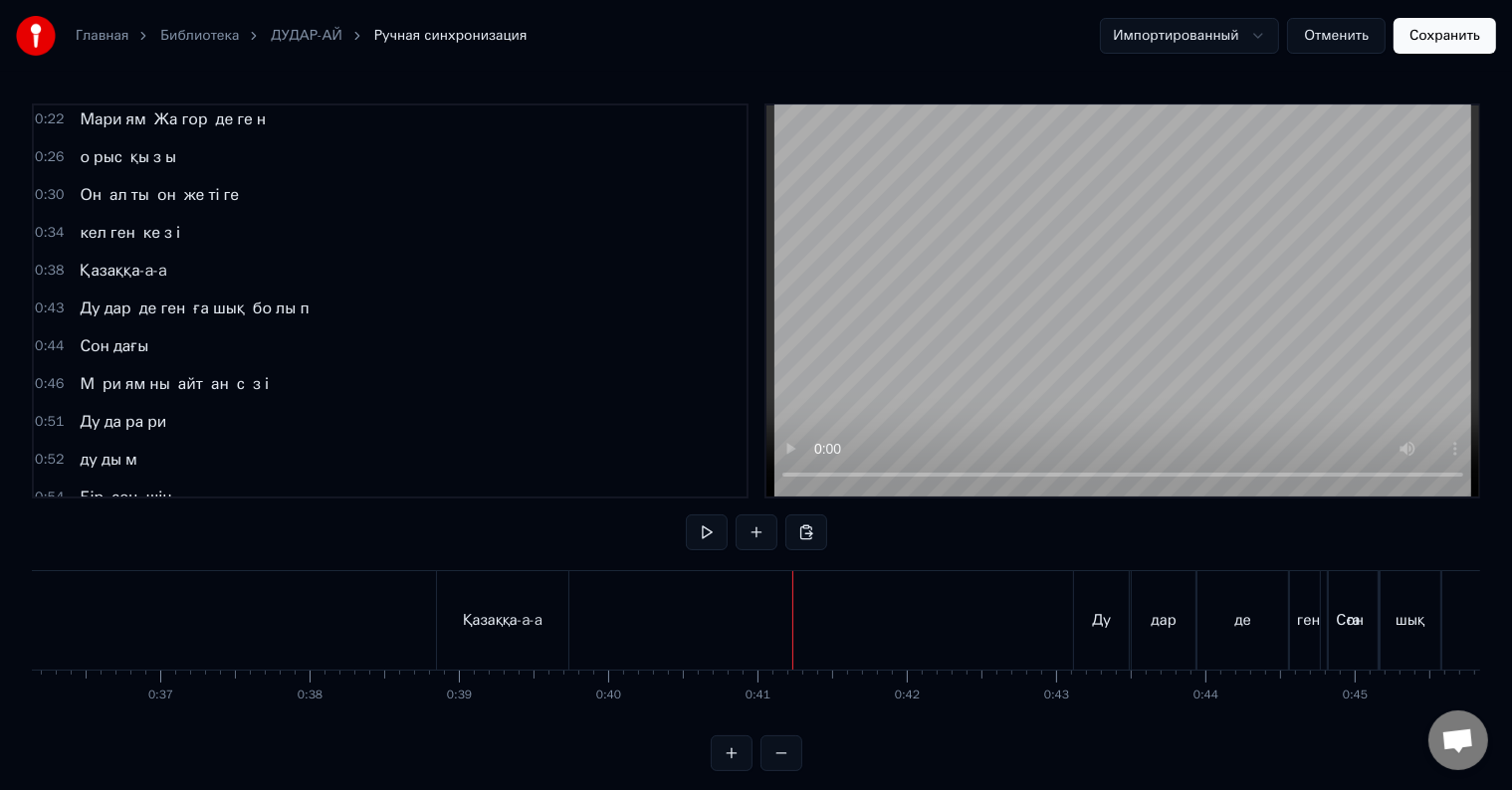 click on "Ду дар де ген  ға шық бо лы п" at bounding box center (194, 308) 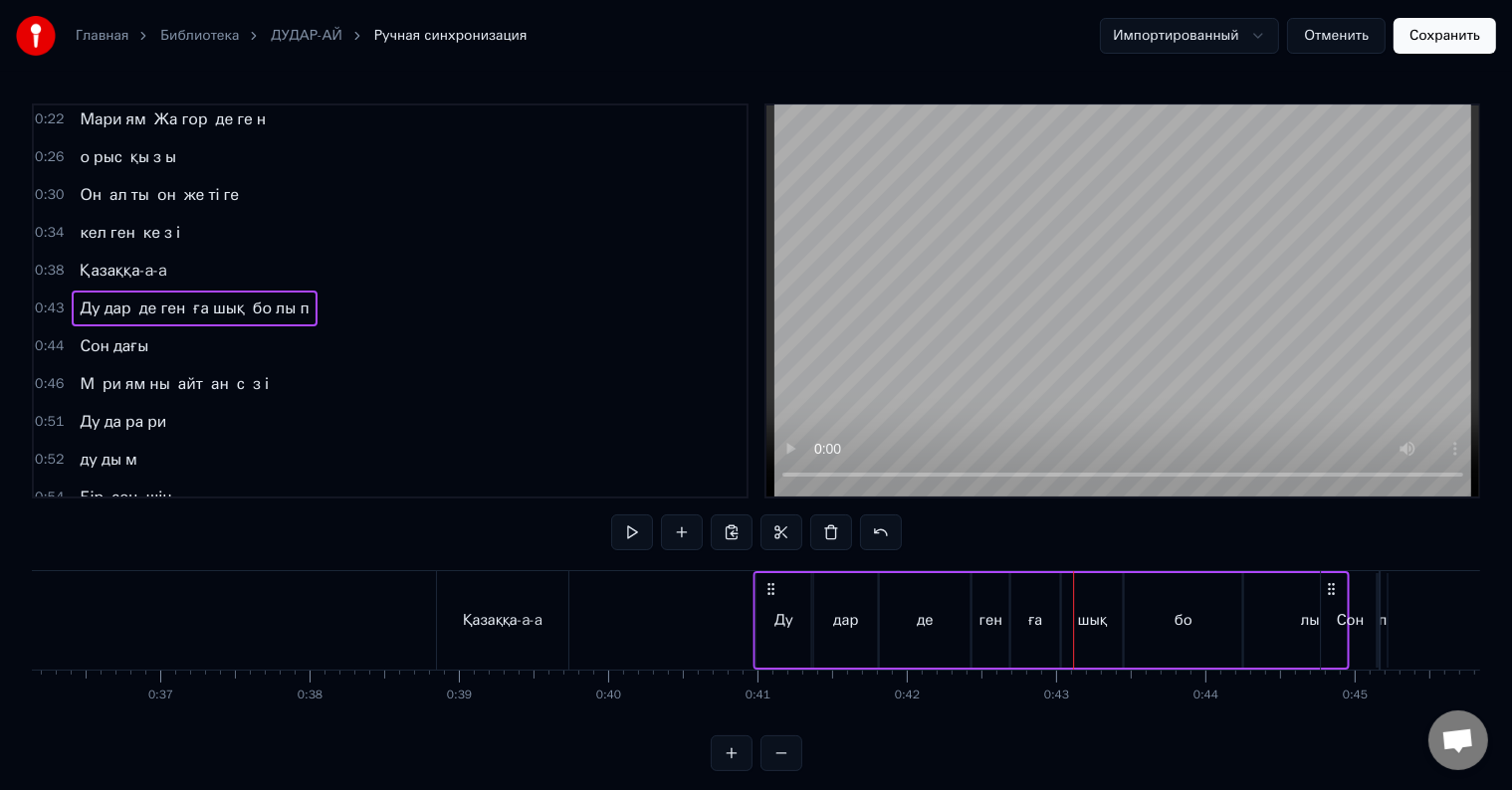 drag, startPoint x: 1092, startPoint y: 581, endPoint x: 772, endPoint y: 620, distance: 322.3678 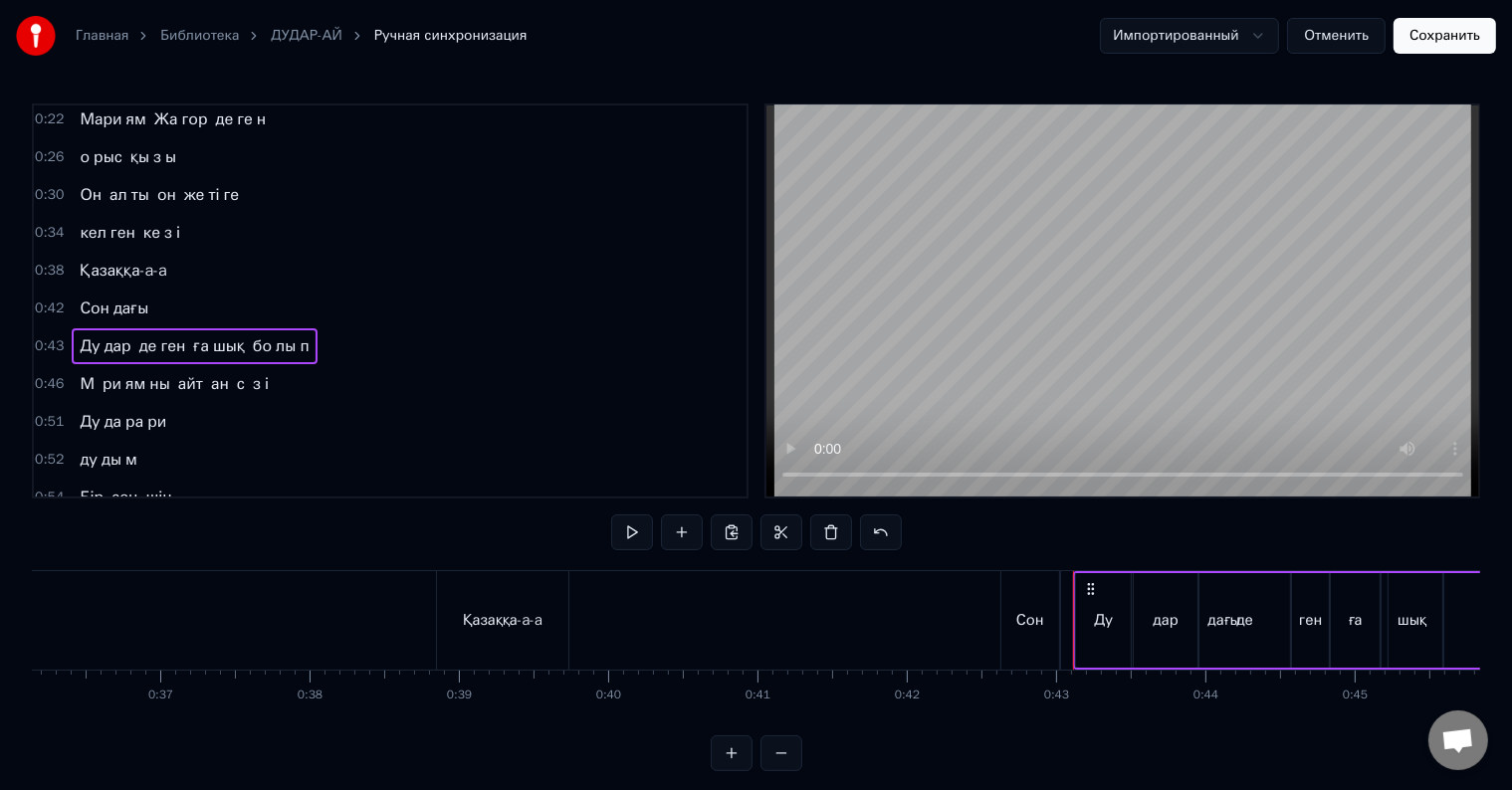 drag, startPoint x: 1083, startPoint y: 579, endPoint x: 972, endPoint y: 583, distance: 111.072 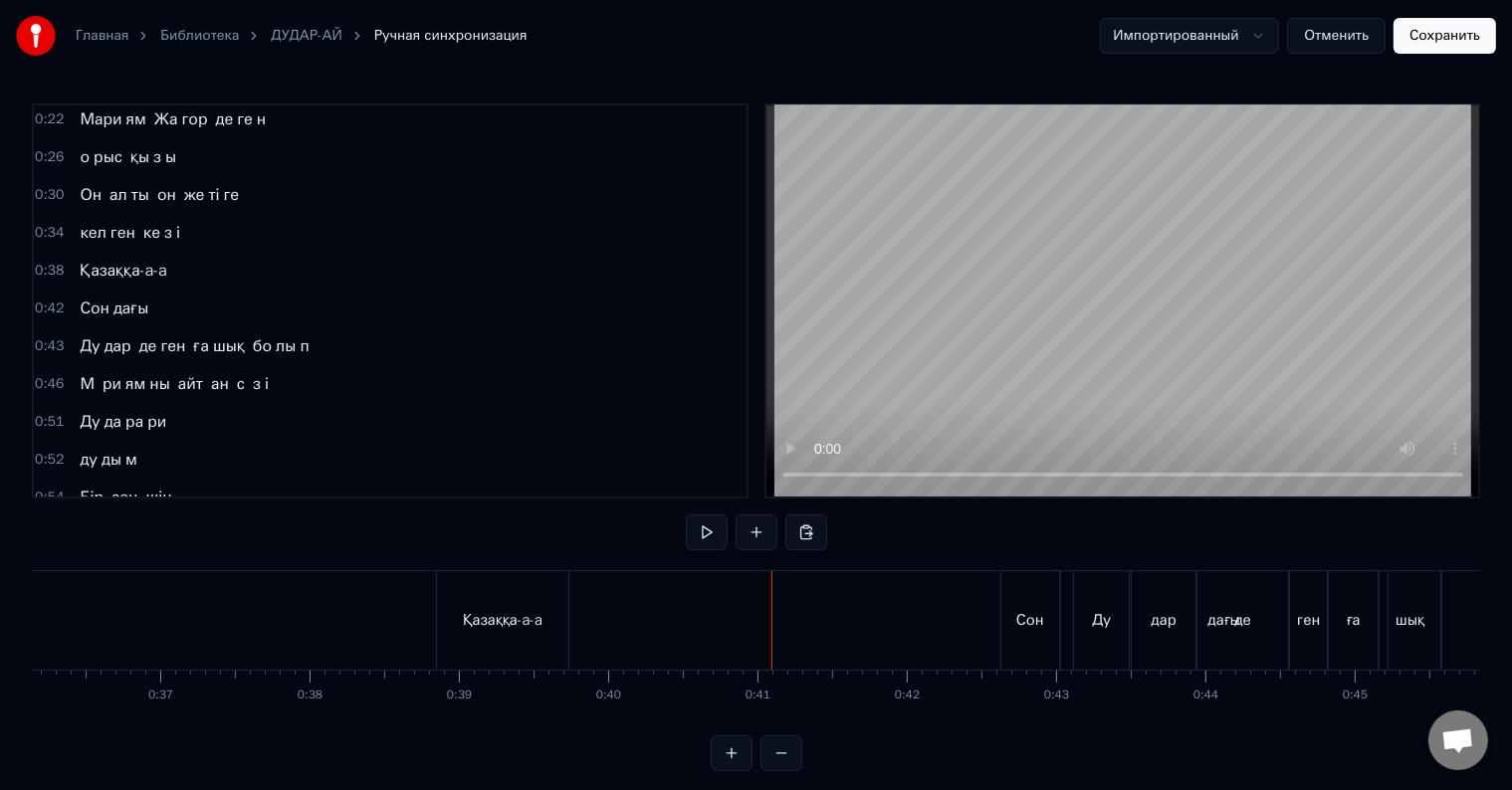 click on "Ду дар де ген  ға шық бо лы п" at bounding box center [194, 346] 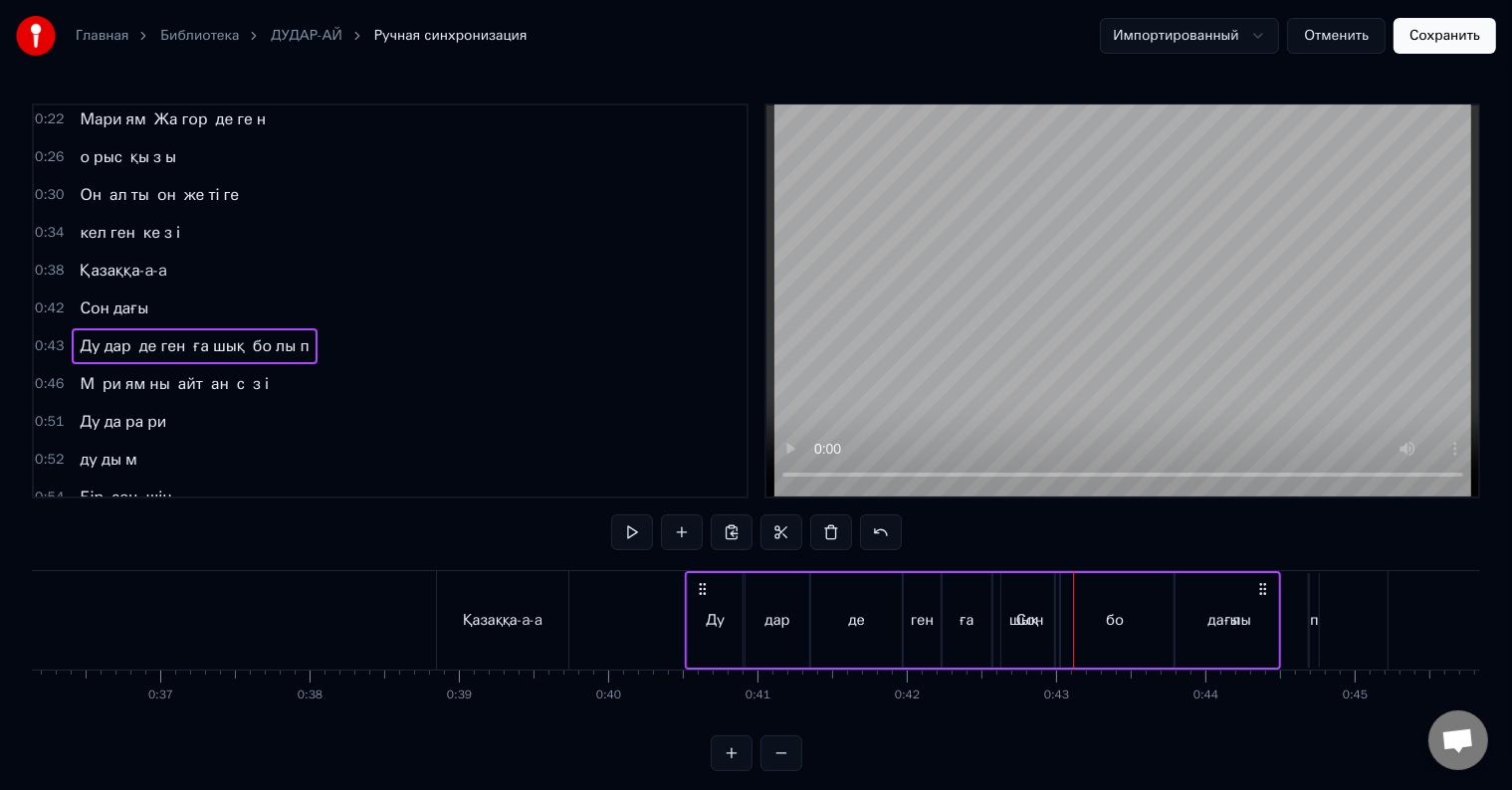 drag, startPoint x: 1092, startPoint y: 587, endPoint x: 704, endPoint y: 613, distance: 388.8702 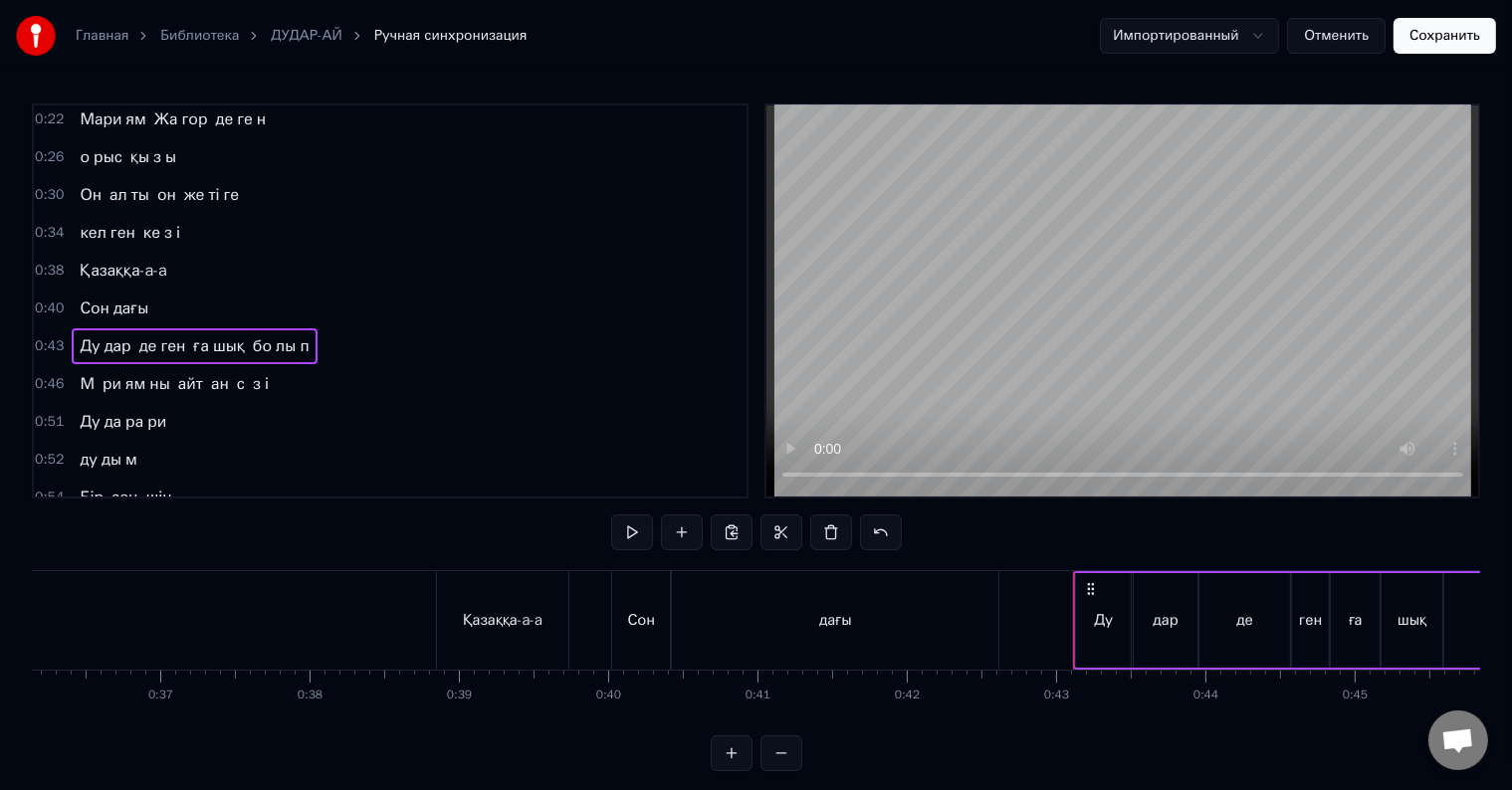 click on "Сон" at bounding box center [641, 620] 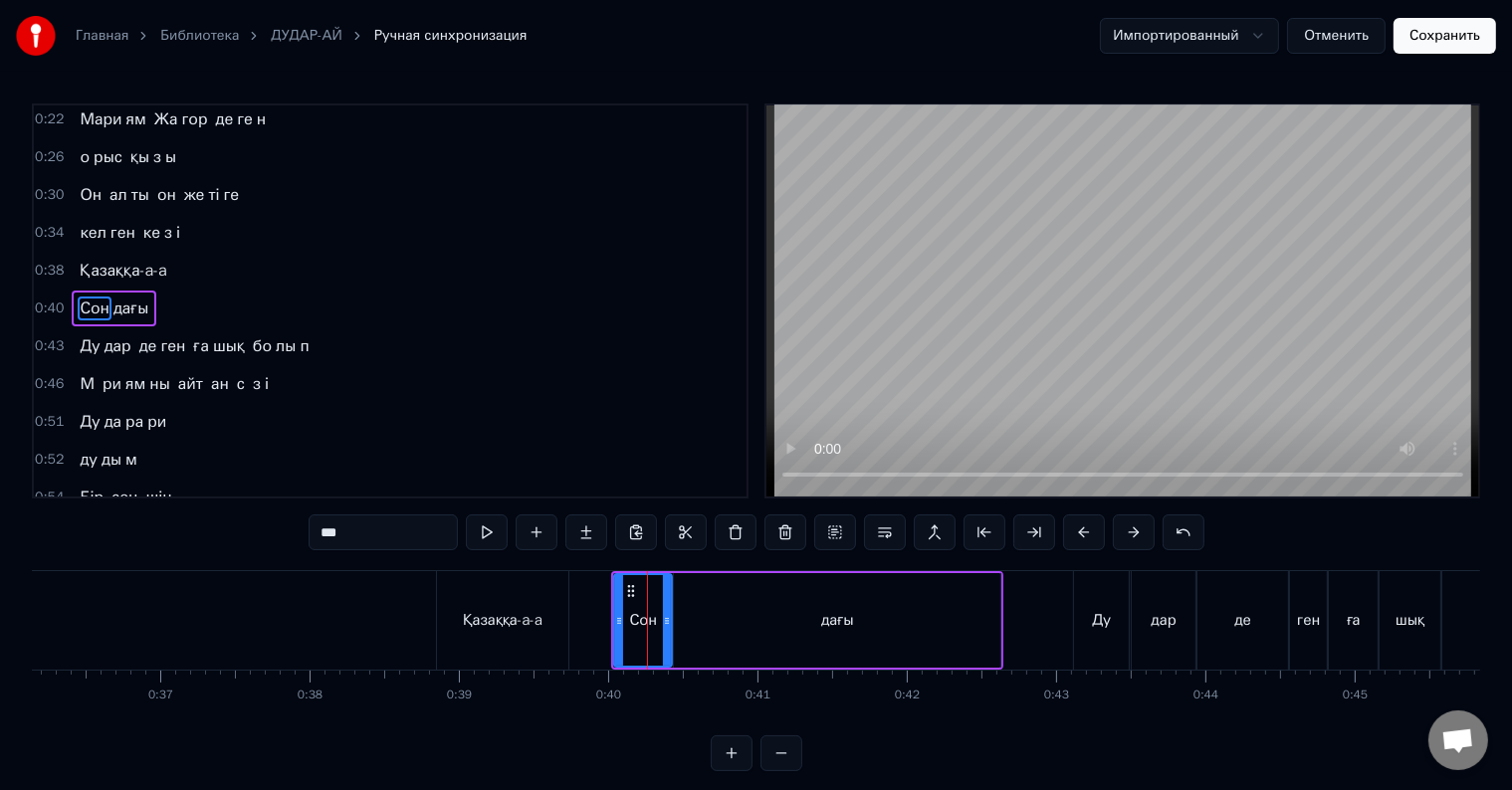 click on "0:22 Мари ям Жа гор де ге н 0:26 о рыс қы з ы 0:30 Он ал ты он же ті ге 0:34 кел ген ке з і 0:38 Қазаққа-a-a  0:40 Сон дағы 0:43 Ду дар де ген  ға шық бо лы п 0:46 М ри ям ны айт ан с з і 0:51 Ду да ра ри 0:52 ду ды м 0:54 Бір сен шін 0:56 ду ды м 0:57 Шір кін ай 0:59 Ду да рай ым 1:01 ду ды м ай 1:11 о лын да М ри ям ны 1:15 т кір ай ш ы 1:19 а аз а 1:20 М ри ям а ты жа зыл сай ш ы 1:27 ор бо лы п 1:29 бір жа ман а кет ке нім ш е 1:34 Ал дым на н 1:37 а зу лы кр та был сай ш ы 1:42 Ду да ра ри 1:43 ду ды м 1:45 Бір сен шін 1:47 ду ды м 1:48 Шір кін ай 1:50 Ду да рай 1:52 ду ды м ай 2:05 шір кін а й 2:08 ду дар ай 2:12 Сон да ы М ри ям ны 2:14 айт ан с зі 2:18 А щы кл Т щы к л 0" at bounding box center [756, 437] 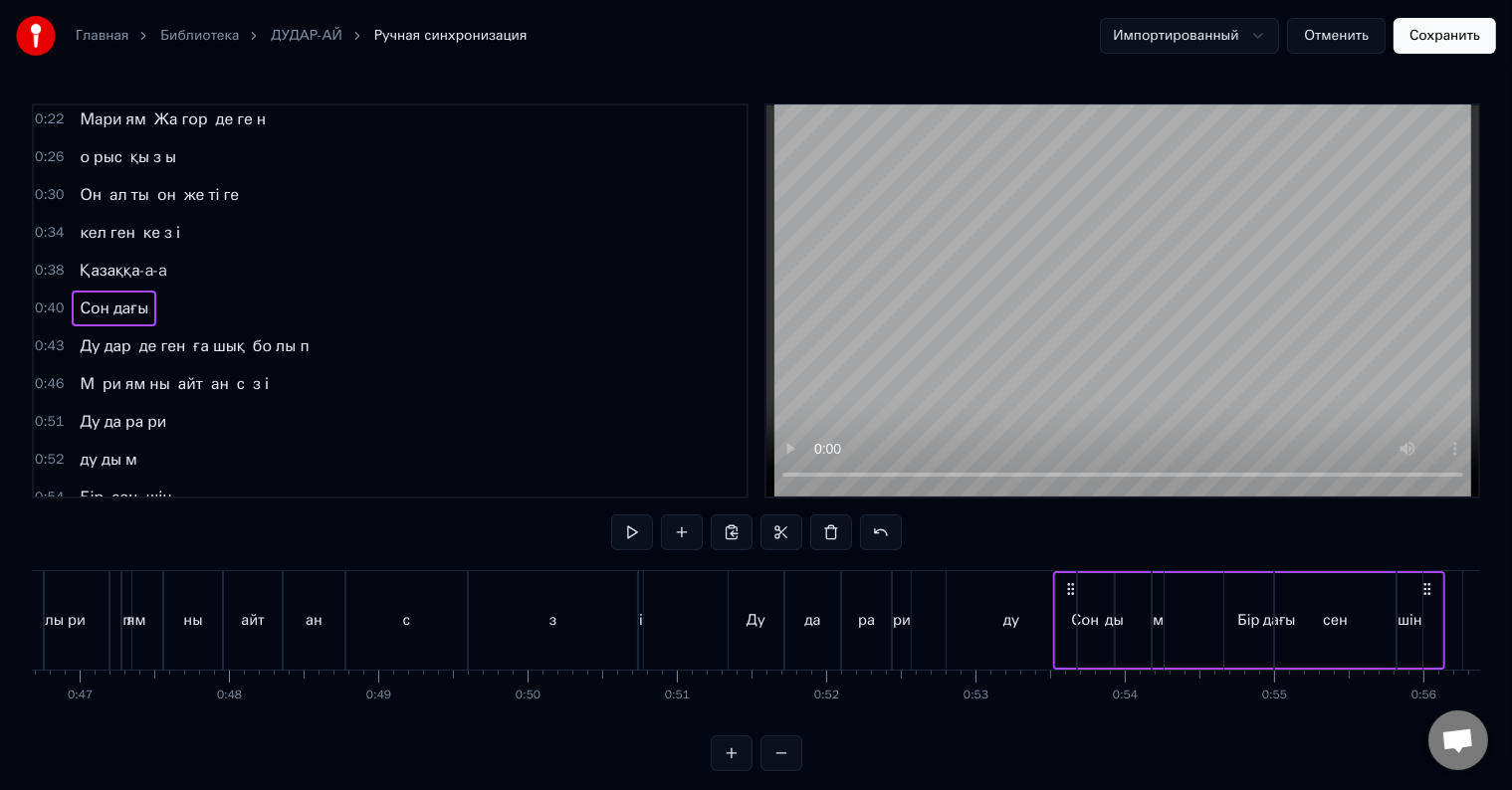 scroll, scrollTop: 0, scrollLeft: 7018, axis: horizontal 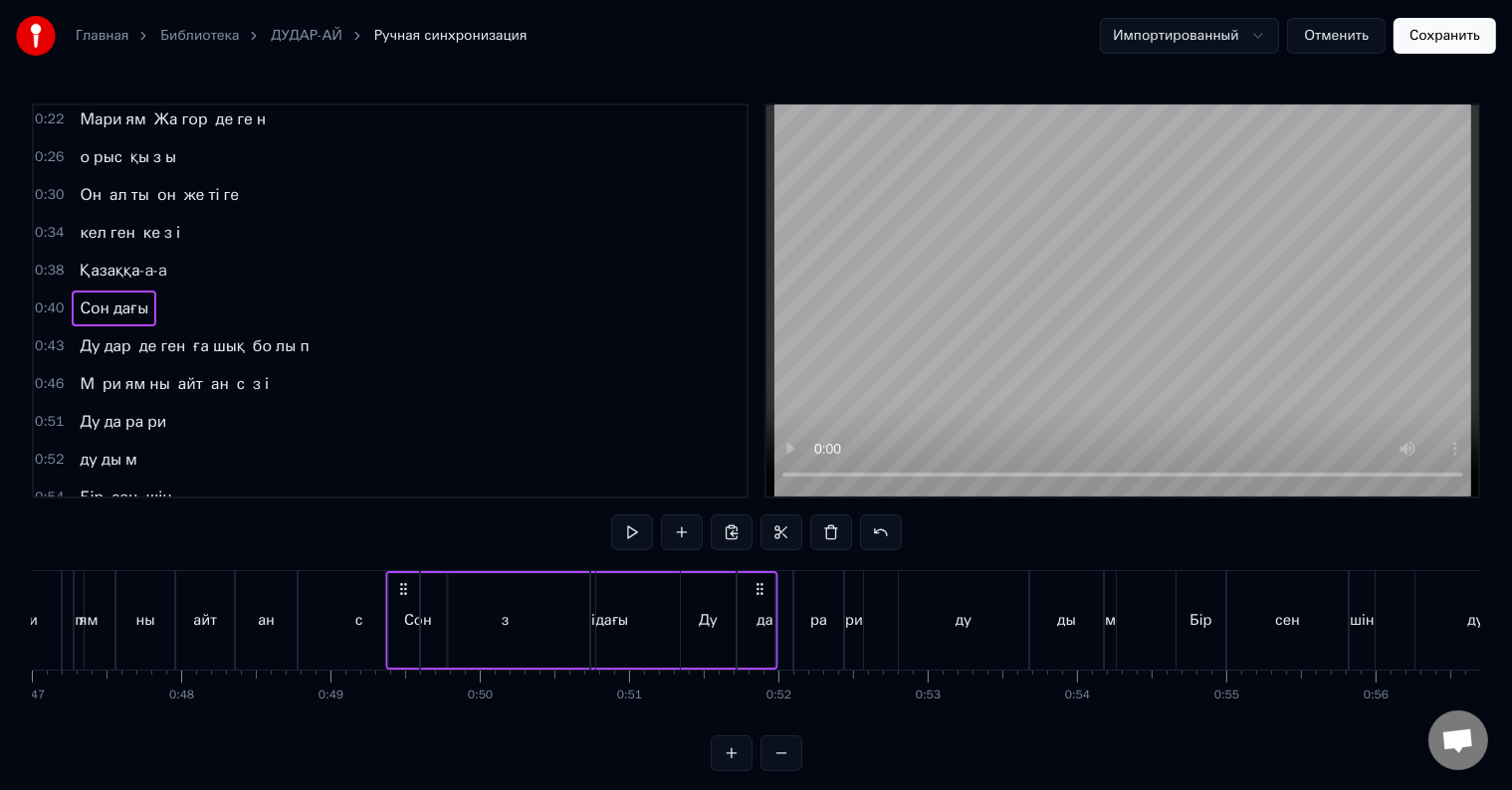 drag, startPoint x: 635, startPoint y: 585, endPoint x: 331, endPoint y: 592, distance: 304.08058 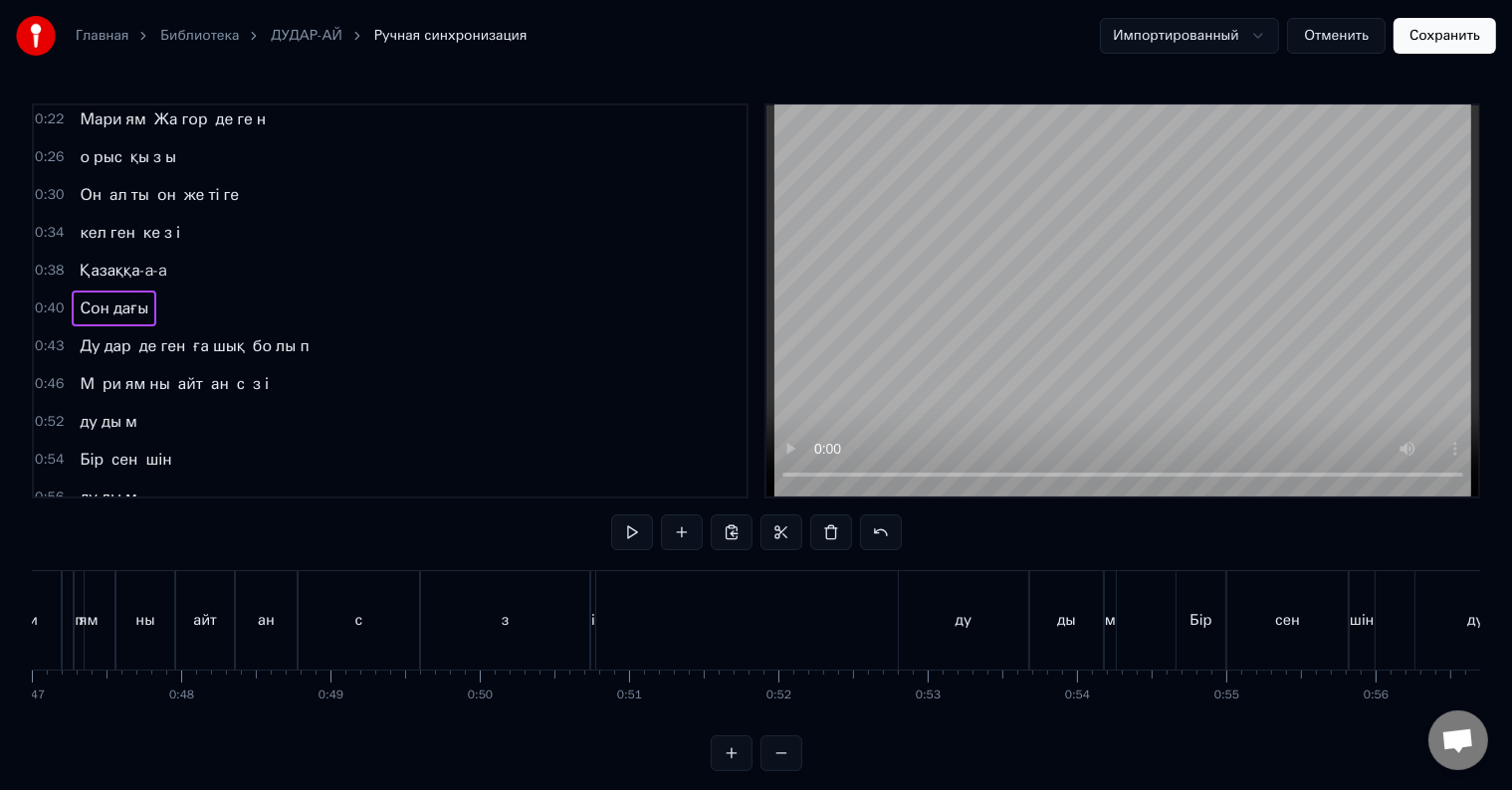 click on "Қазаққа-a-a" at bounding box center (122, 271) 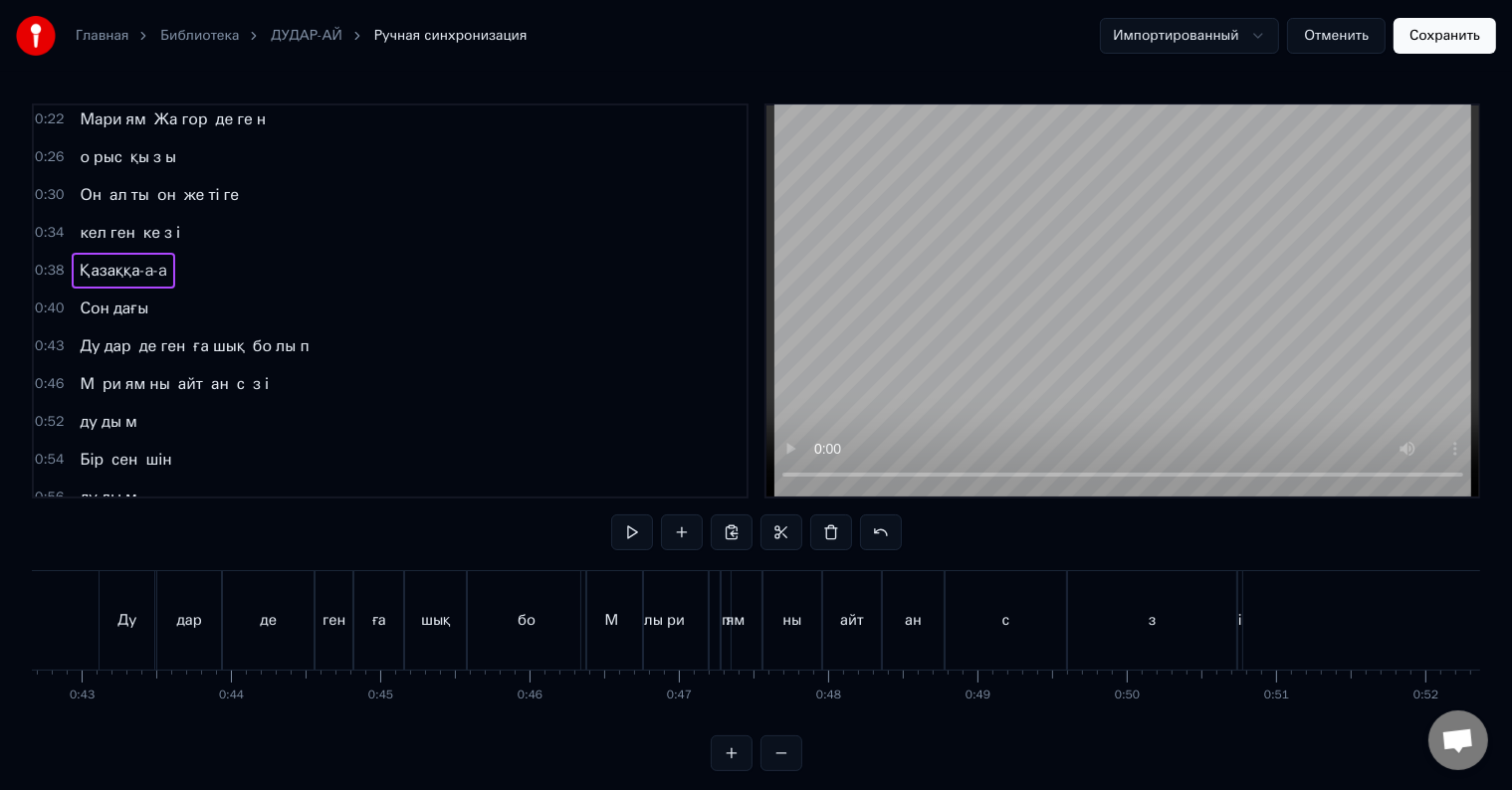 click on "Қазаққа-a-a" at bounding box center (122, 271) 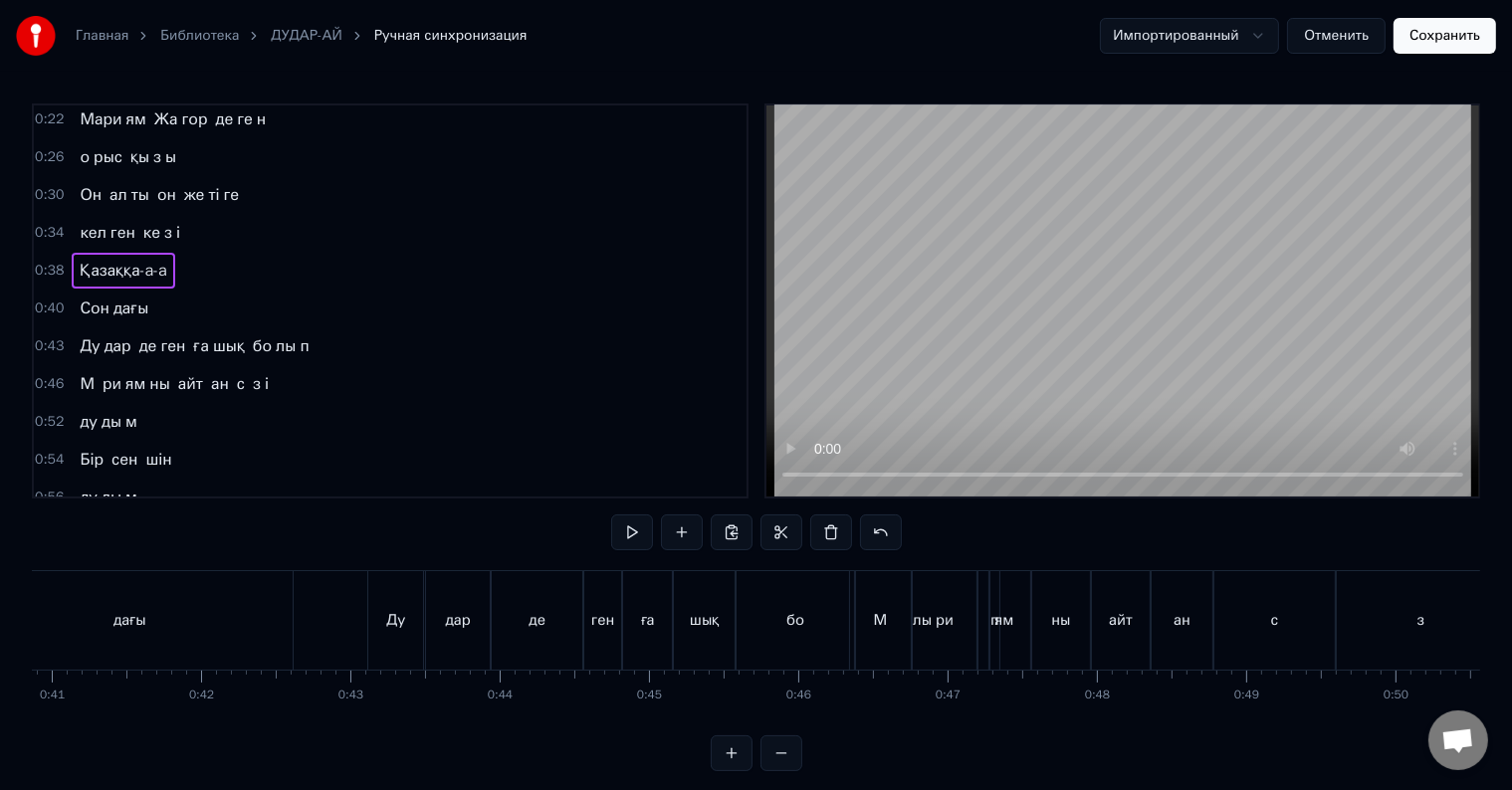 scroll, scrollTop: 0, scrollLeft: 0, axis: both 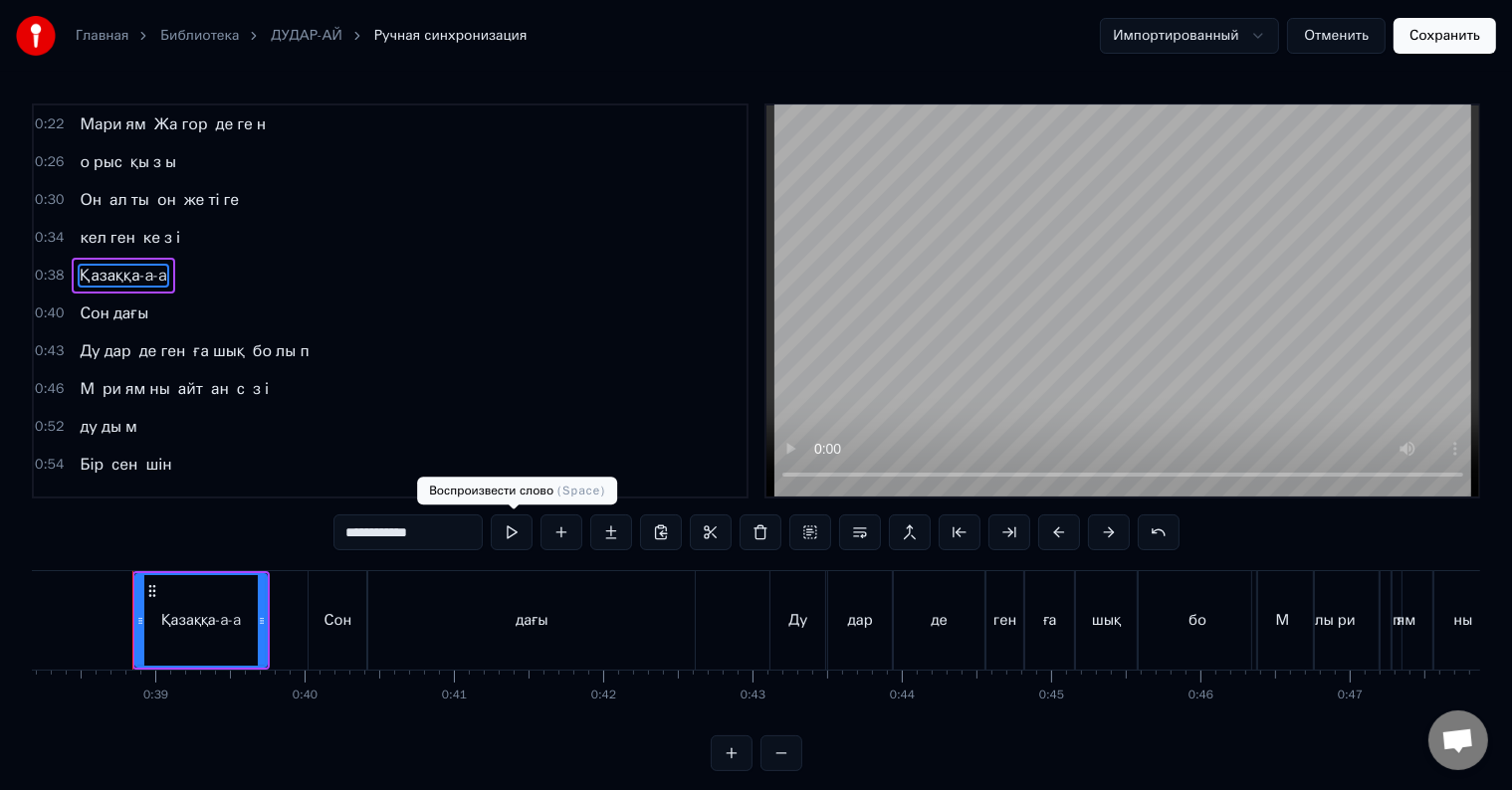 click at bounding box center (512, 532) 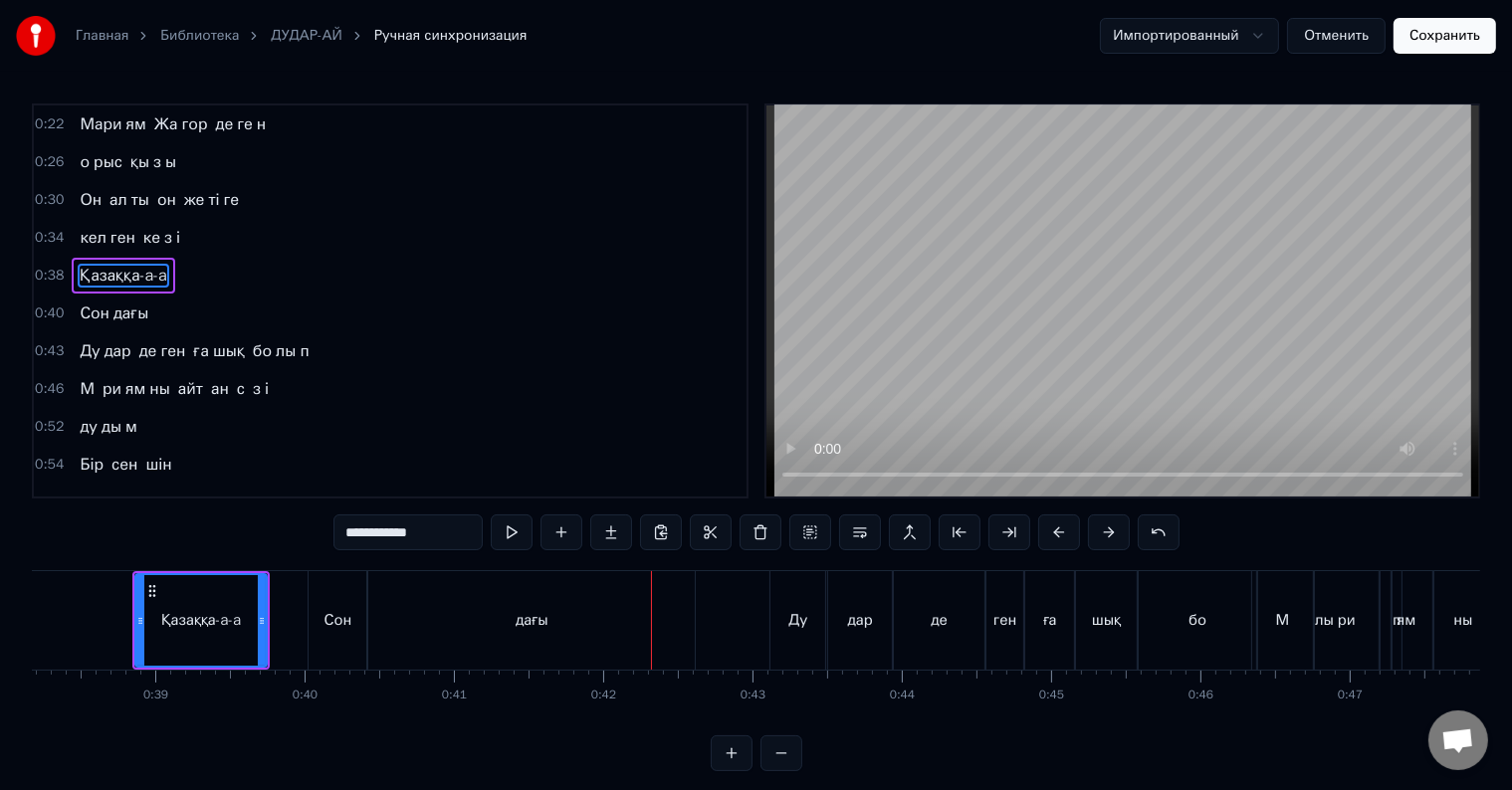 click on "дағы" at bounding box center (532, 620) 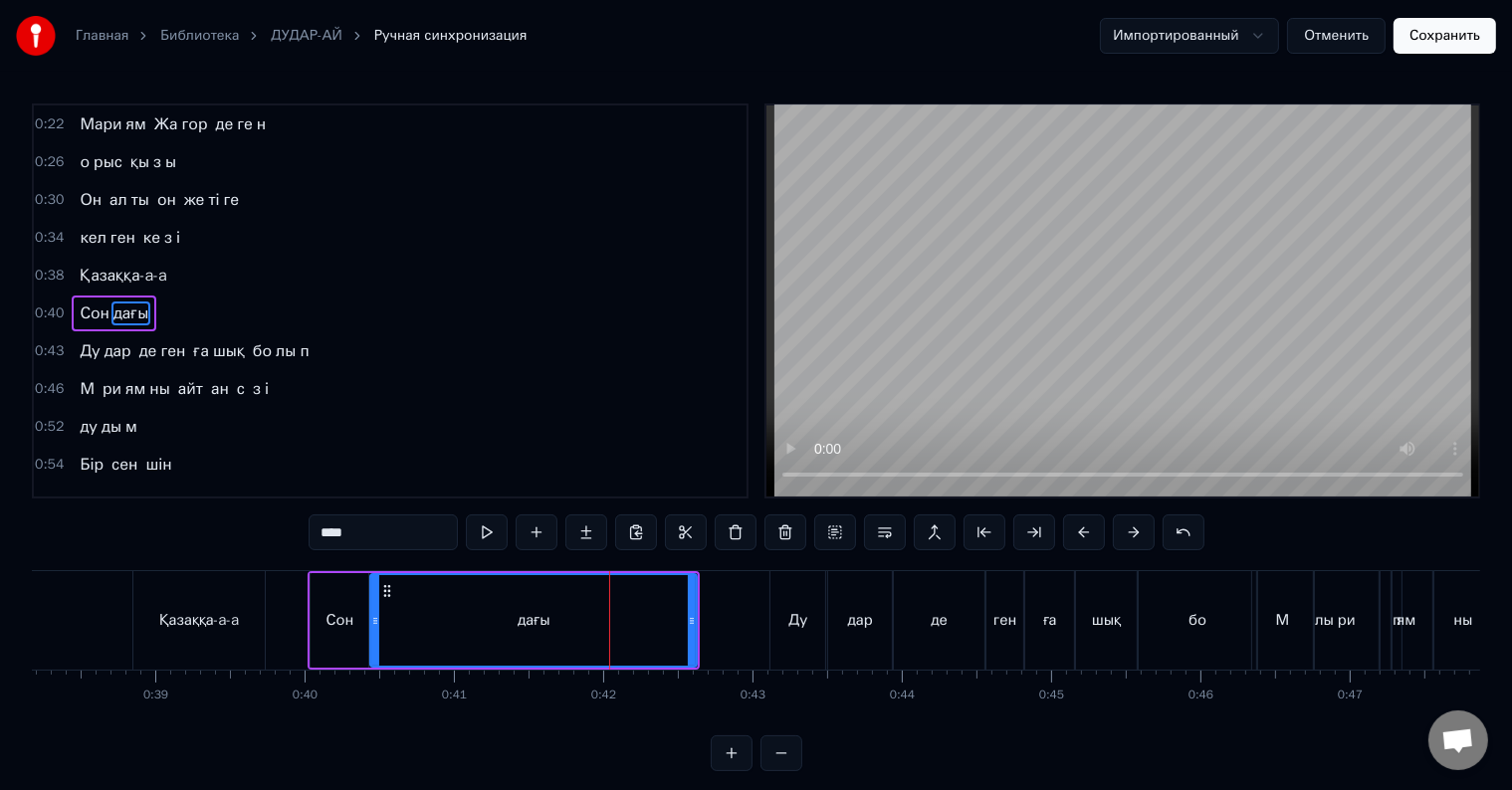 scroll, scrollTop: 5, scrollLeft: 0, axis: vertical 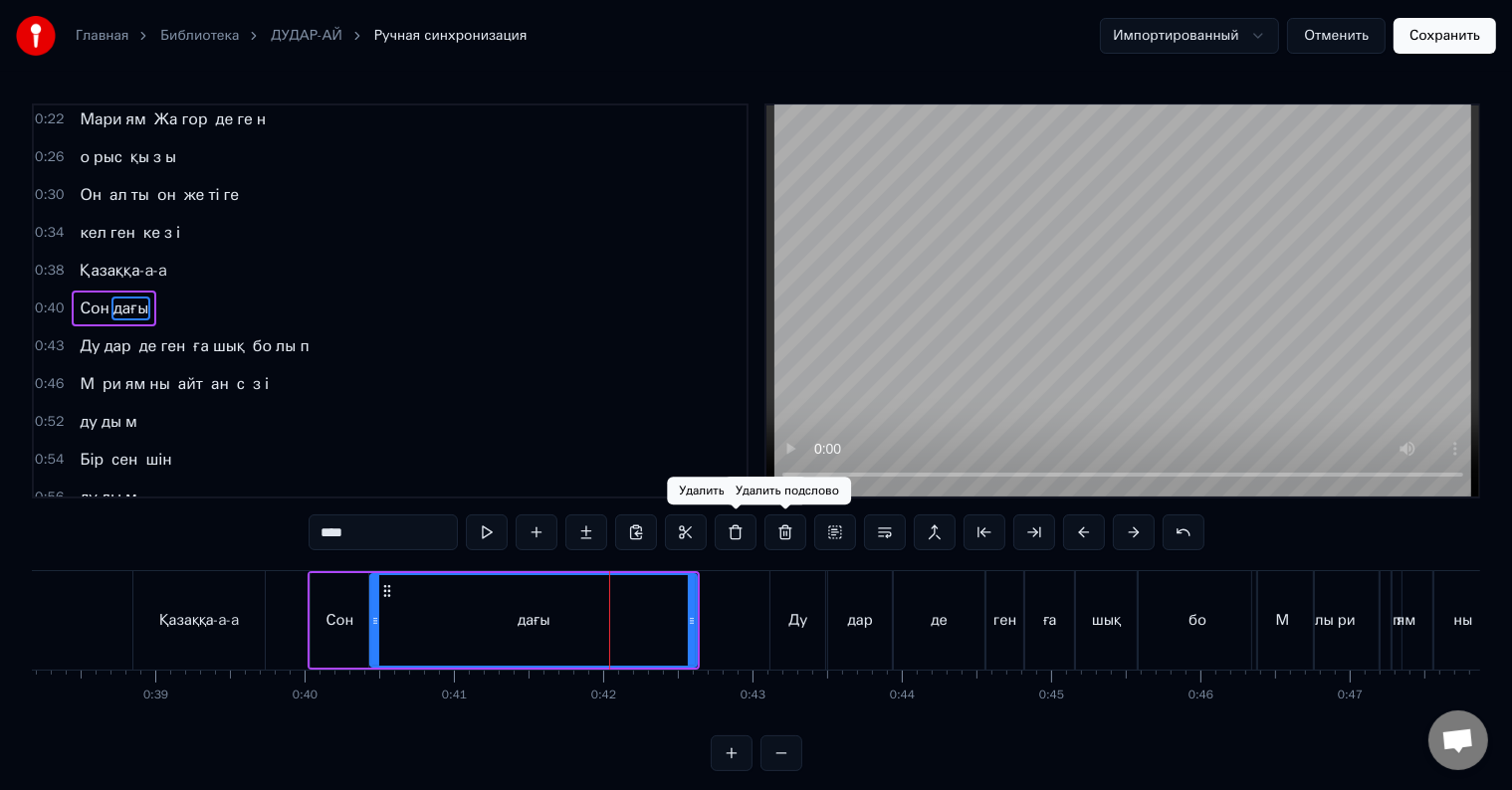 click at bounding box center (785, 532) 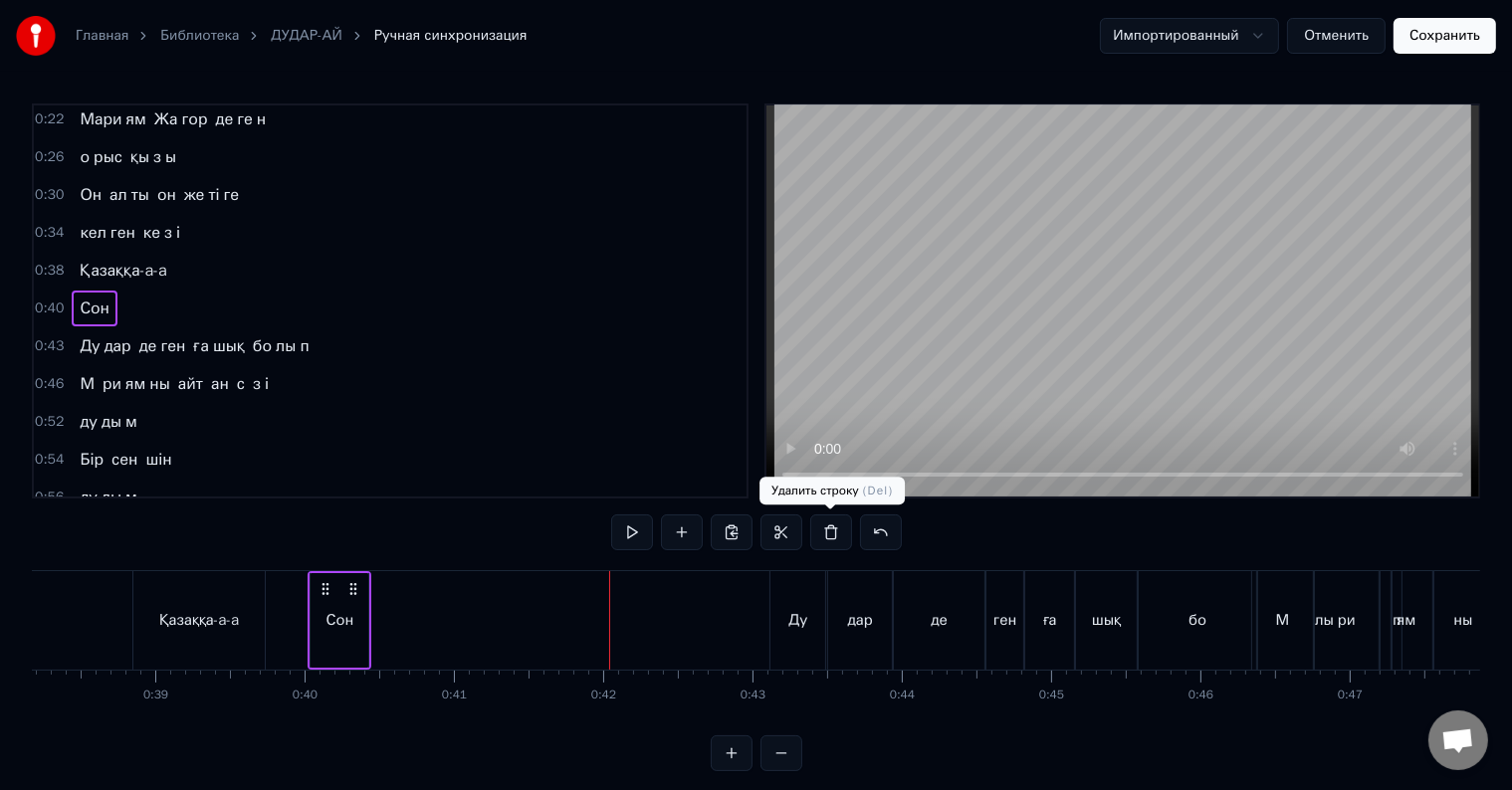 click at bounding box center (831, 532) 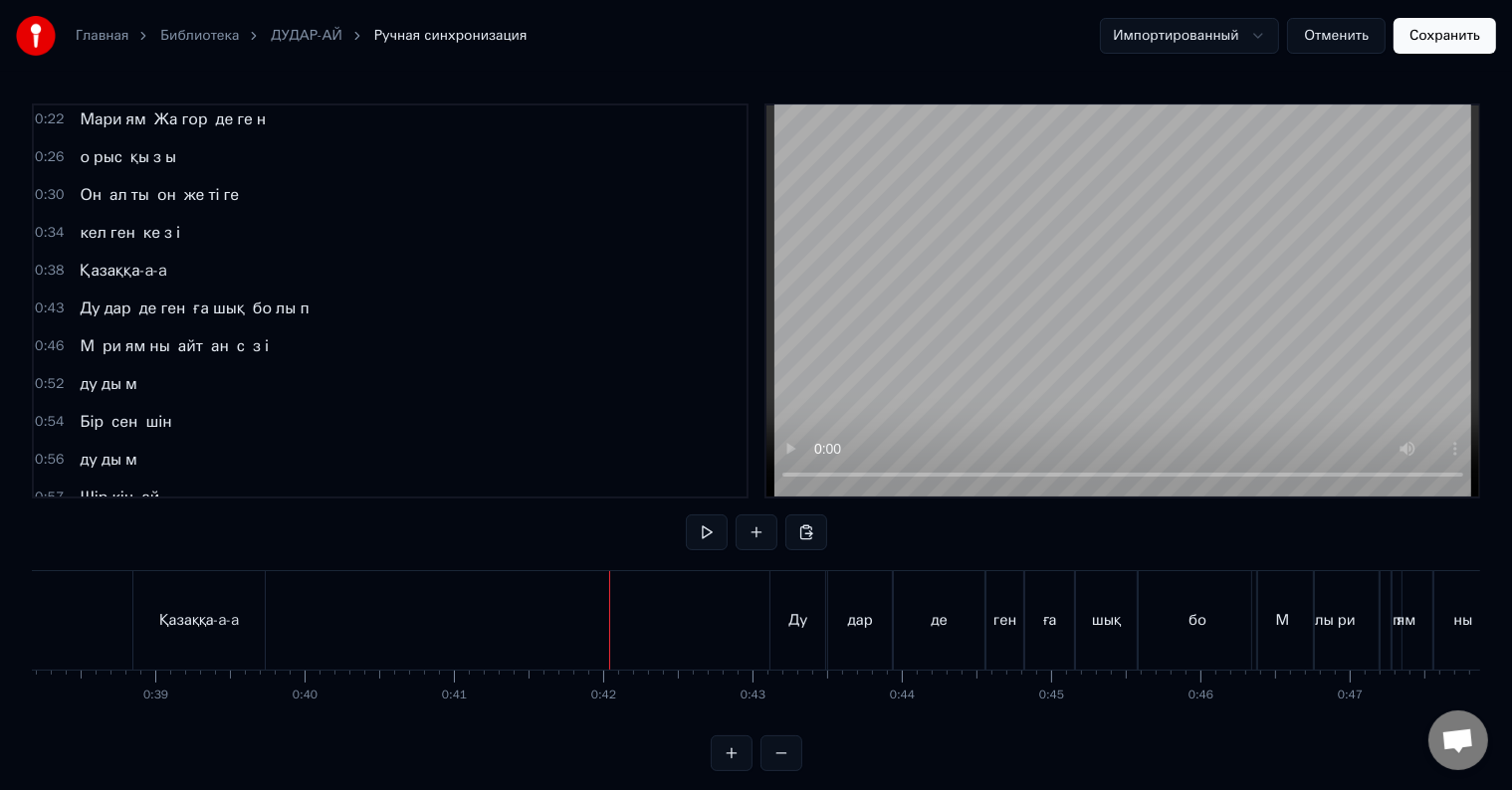 click on "Ду" at bounding box center [797, 620] 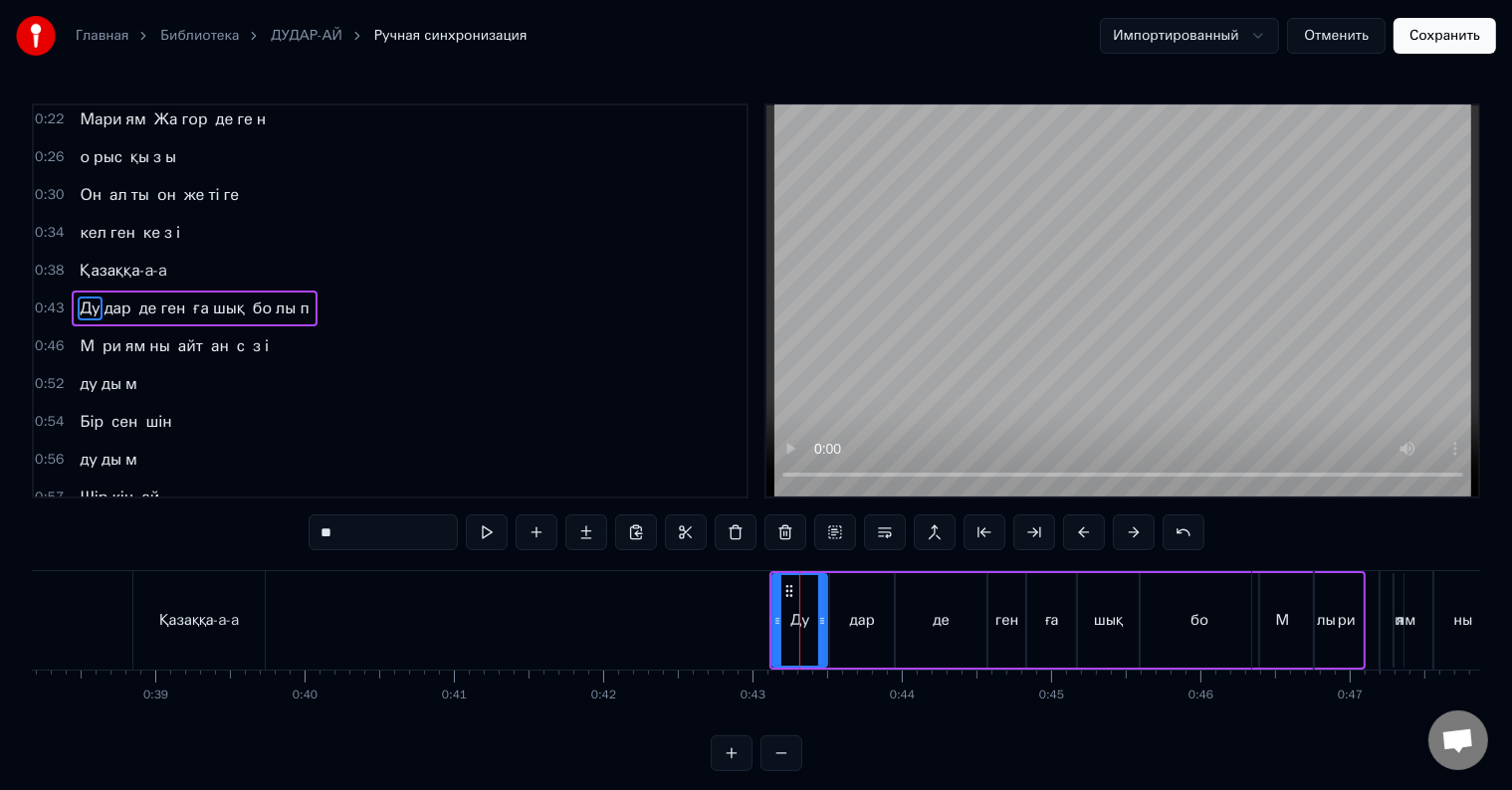 click on "Ду дар де ген  ға шық бо лы п" at bounding box center (194, 308) 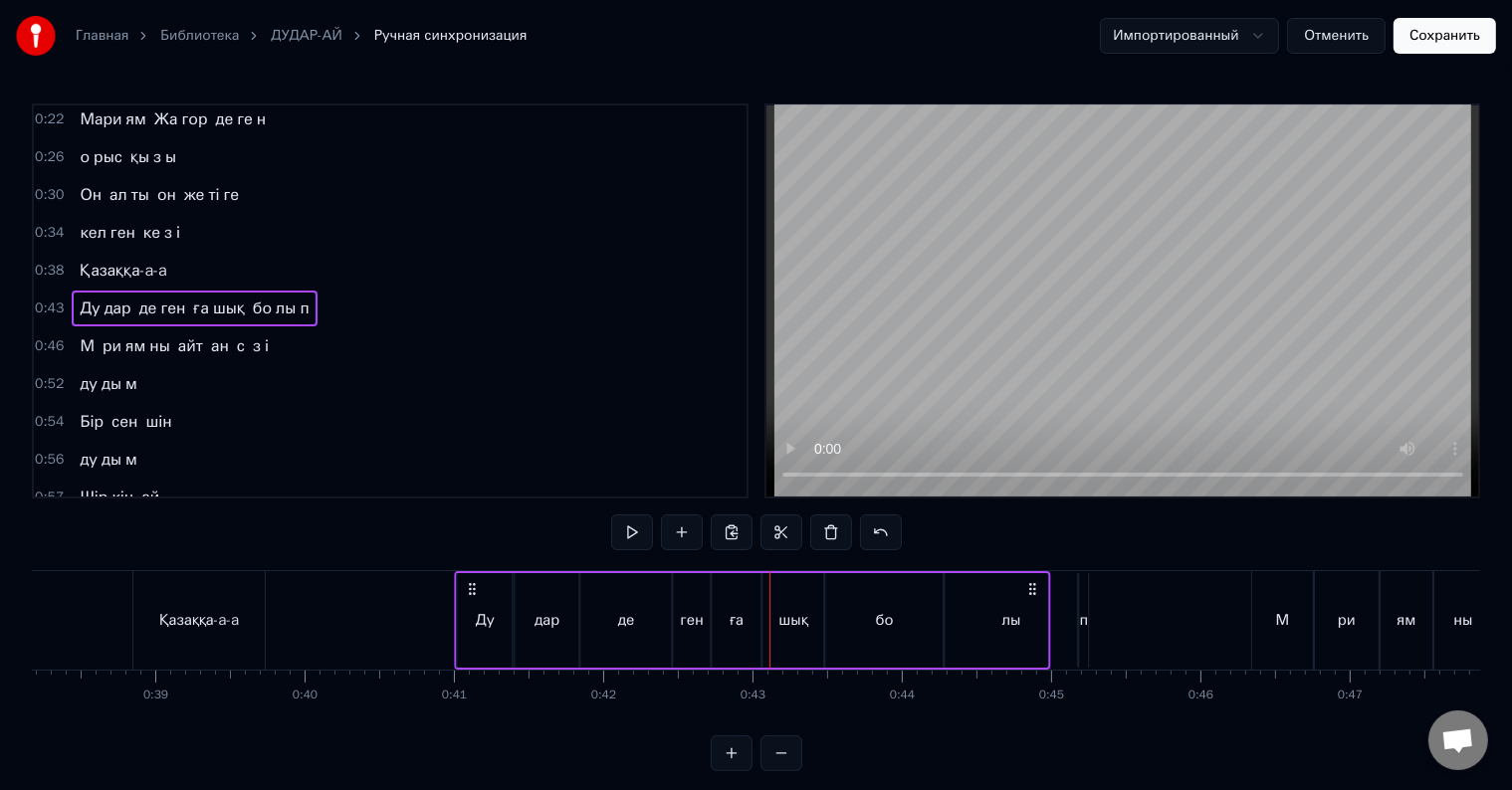 drag, startPoint x: 781, startPoint y: 582, endPoint x: 466, endPoint y: 591, distance: 315.12855 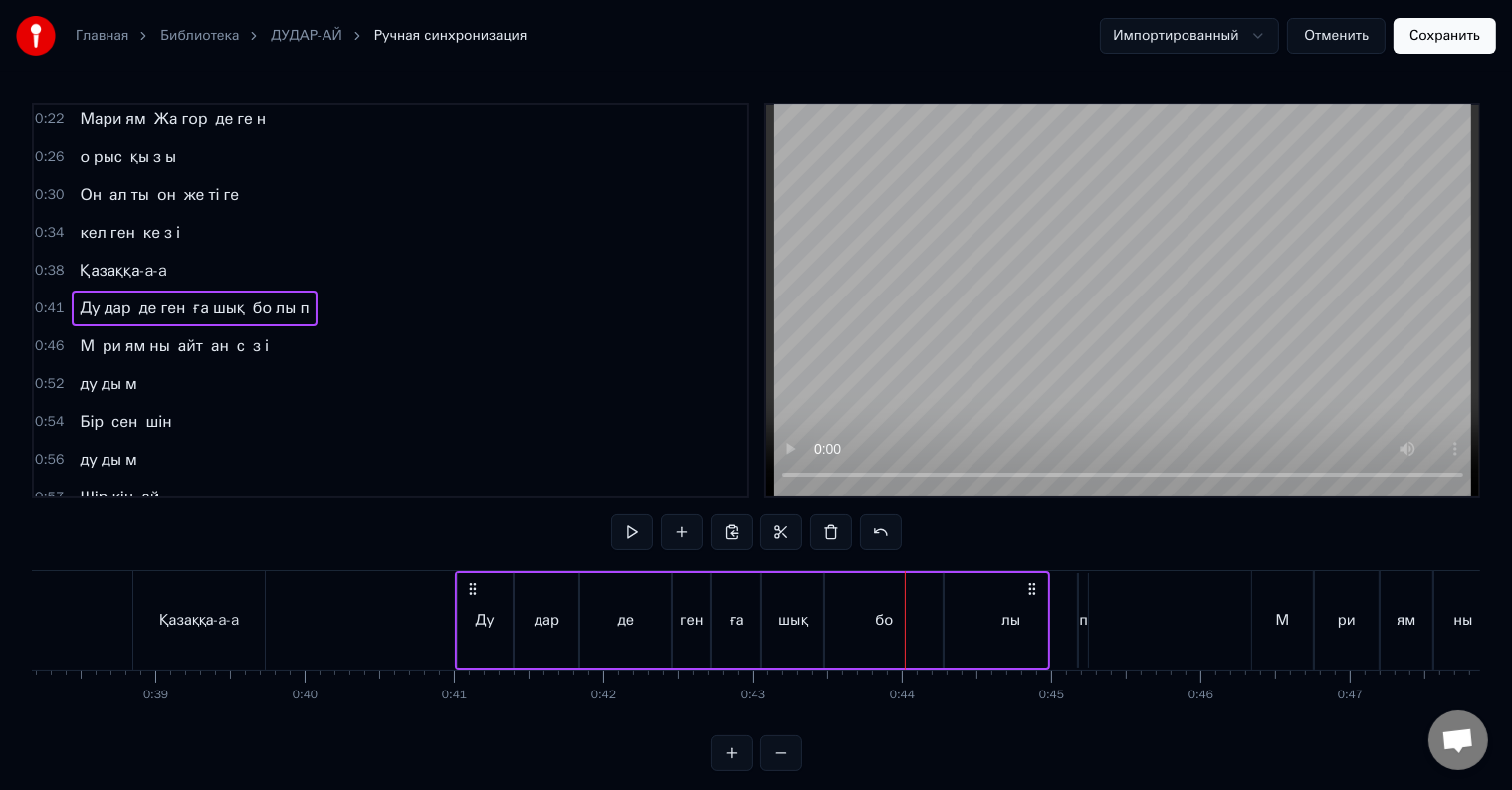 drag, startPoint x: 414, startPoint y: 607, endPoint x: 633, endPoint y: 474, distance: 256.2226 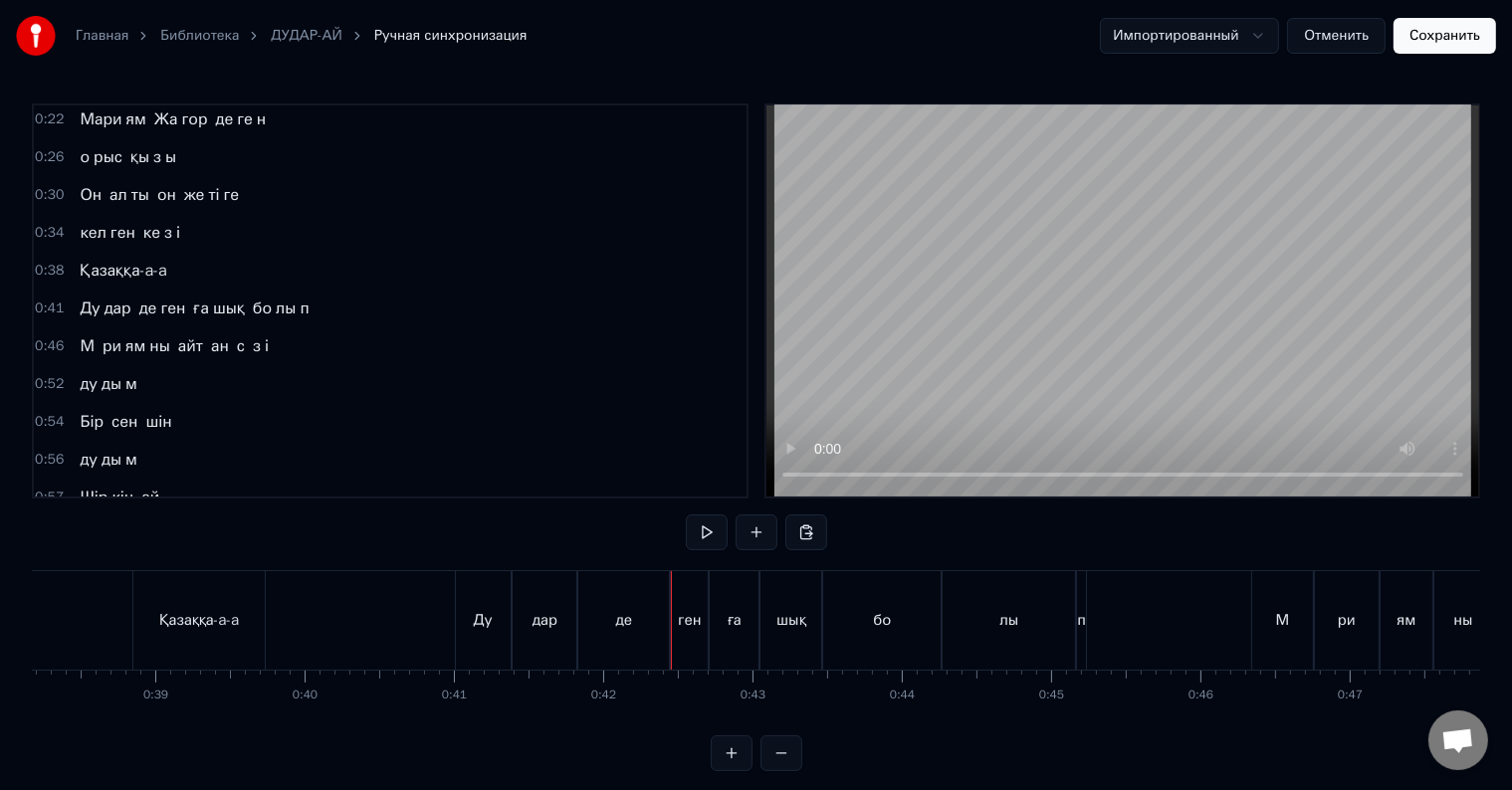 click on "Ду" at bounding box center (483, 620) 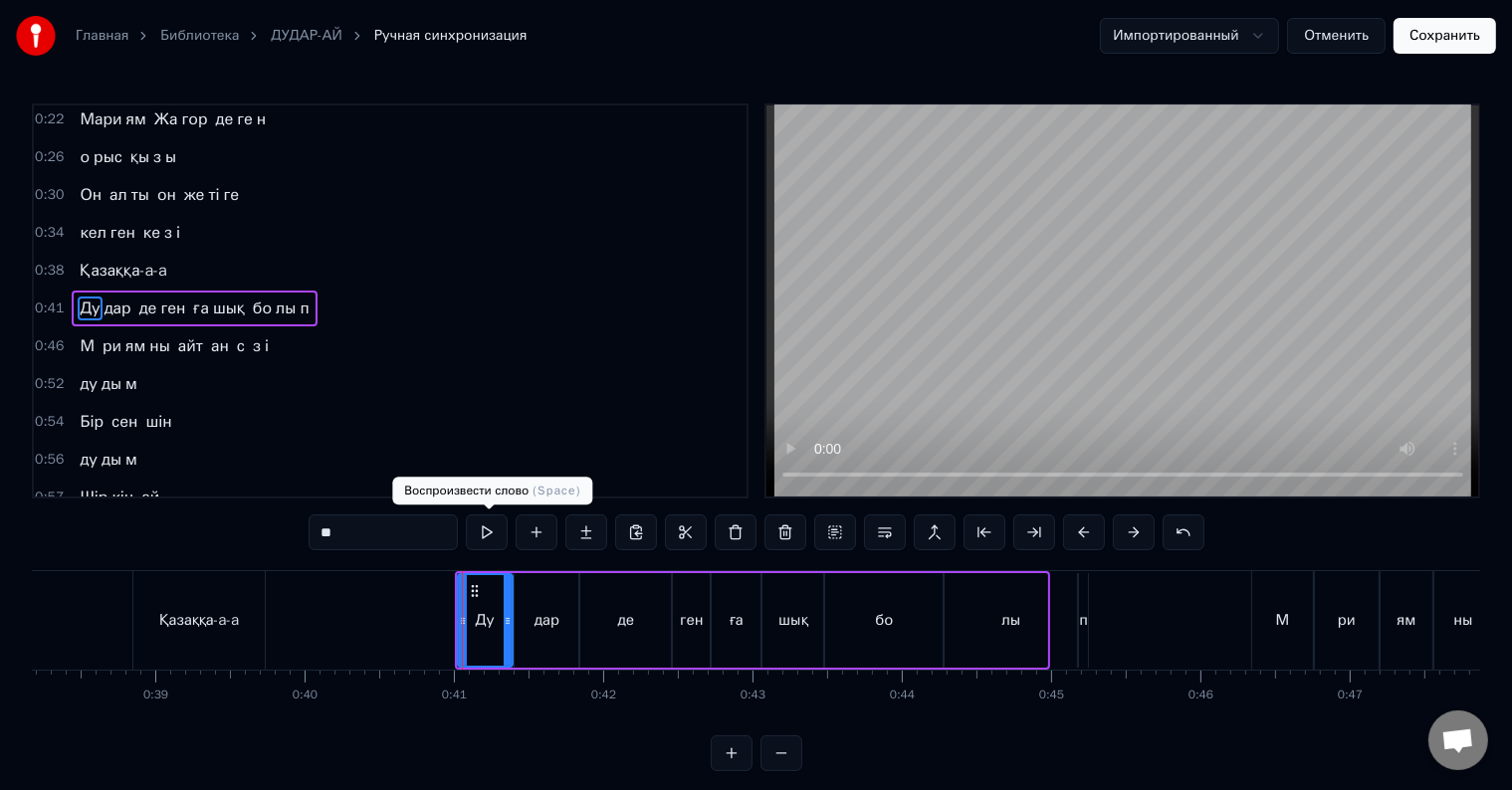 click at bounding box center [487, 532] 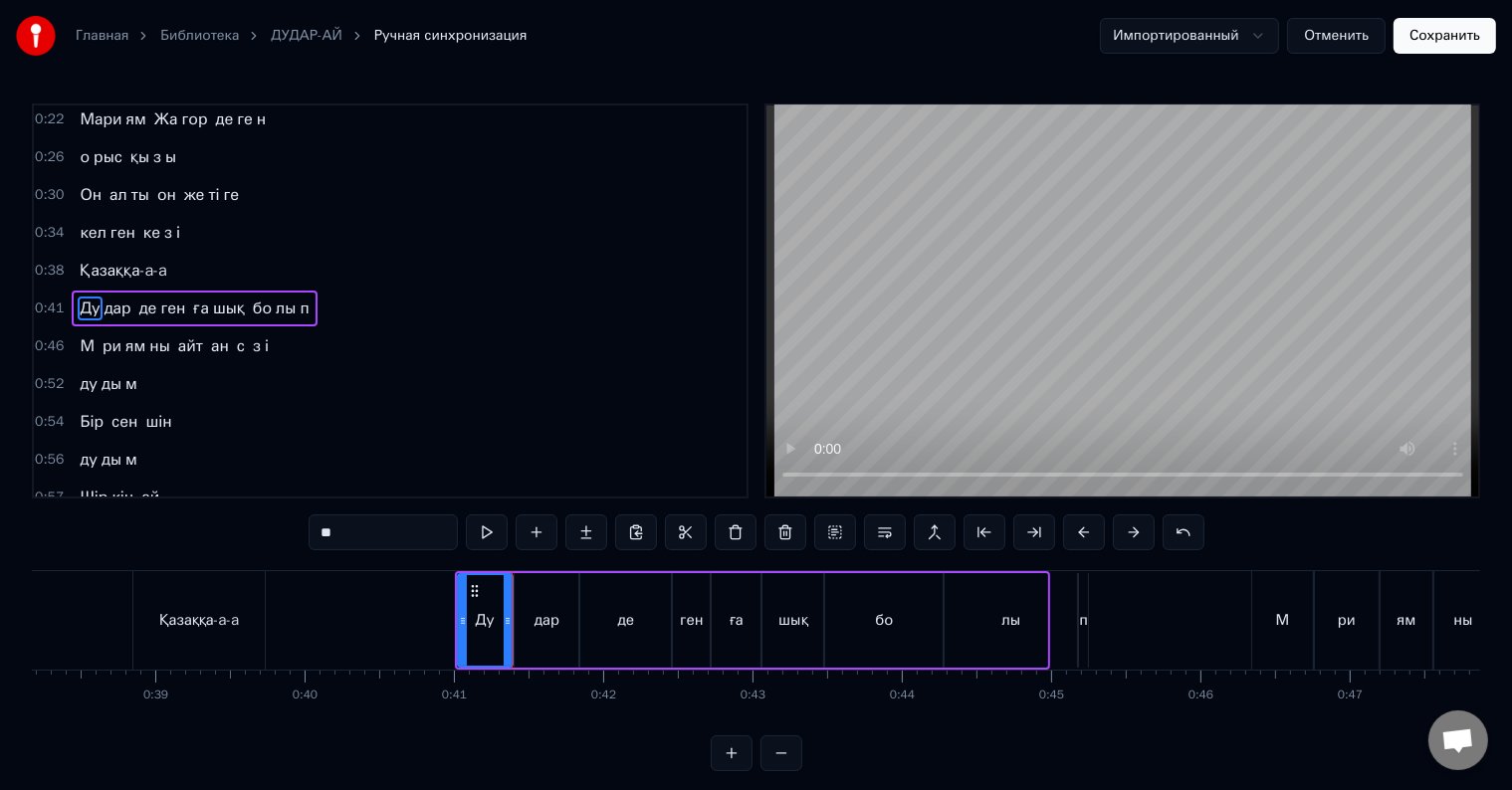 click at bounding box center (487, 532) 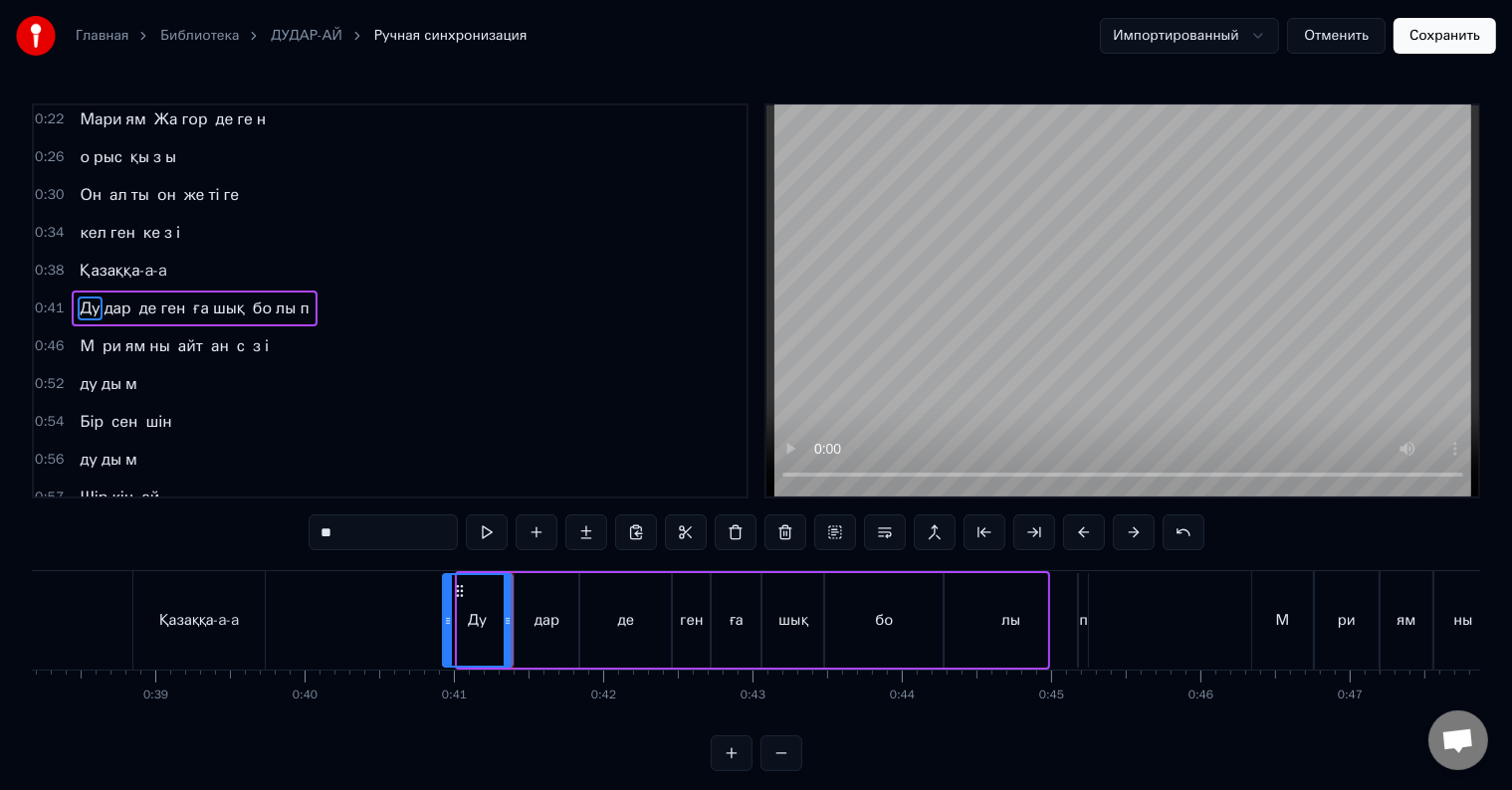 drag, startPoint x: 460, startPoint y: 613, endPoint x: 445, endPoint y: 617, distance: 15.524175 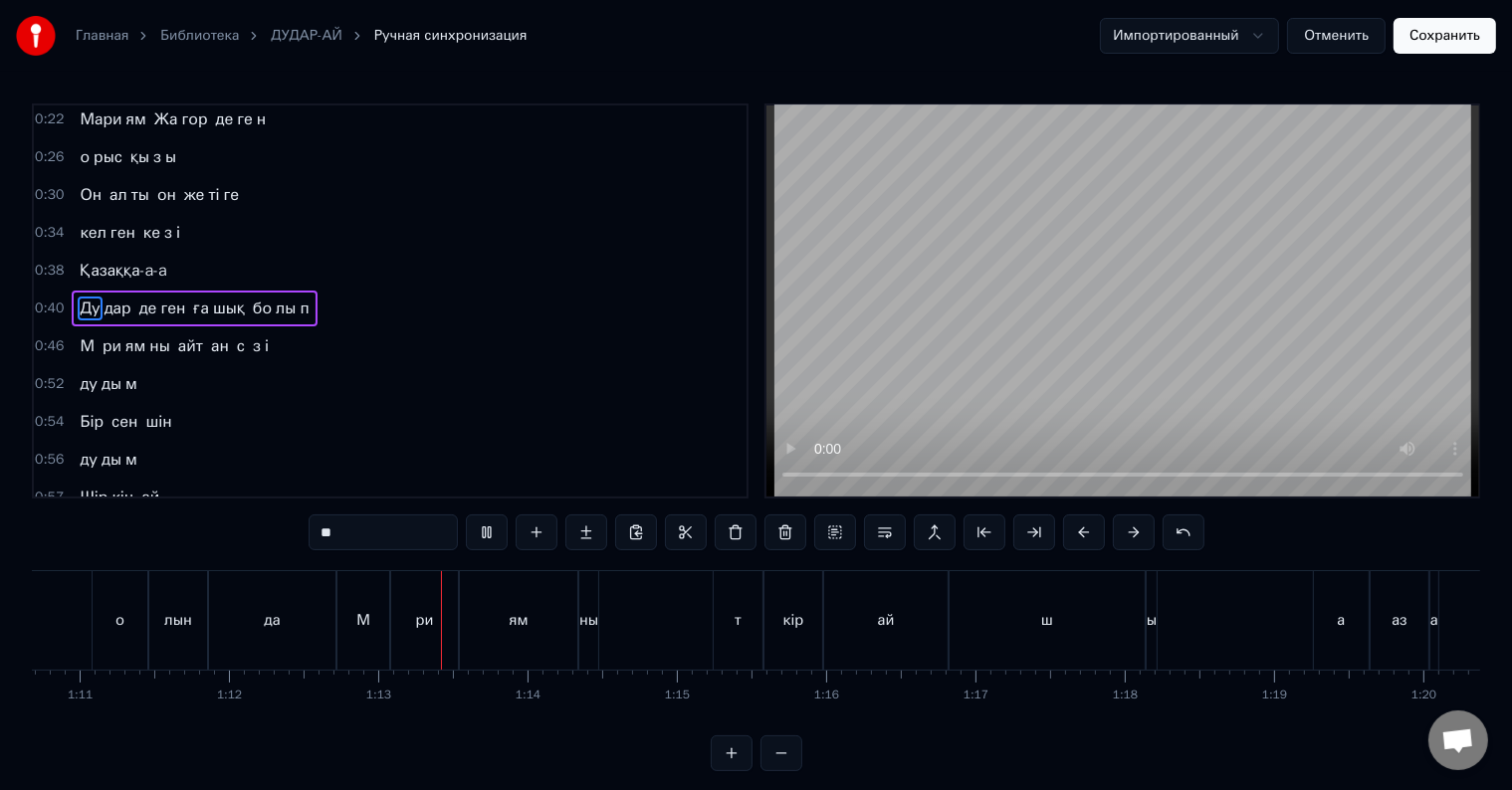 scroll, scrollTop: 0, scrollLeft: 10789, axis: horizontal 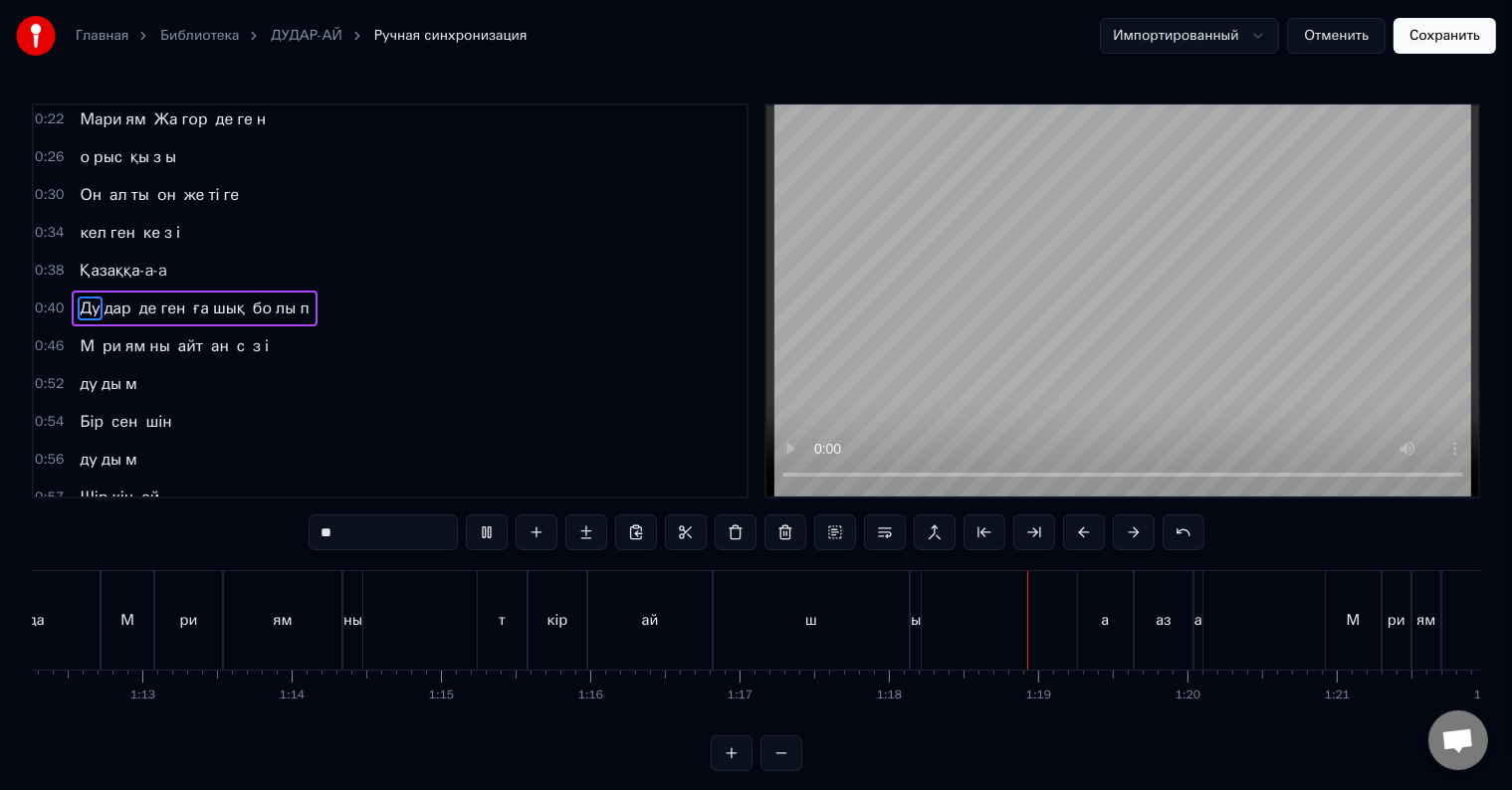 click on "Сохранить" at bounding box center (1444, 36) 